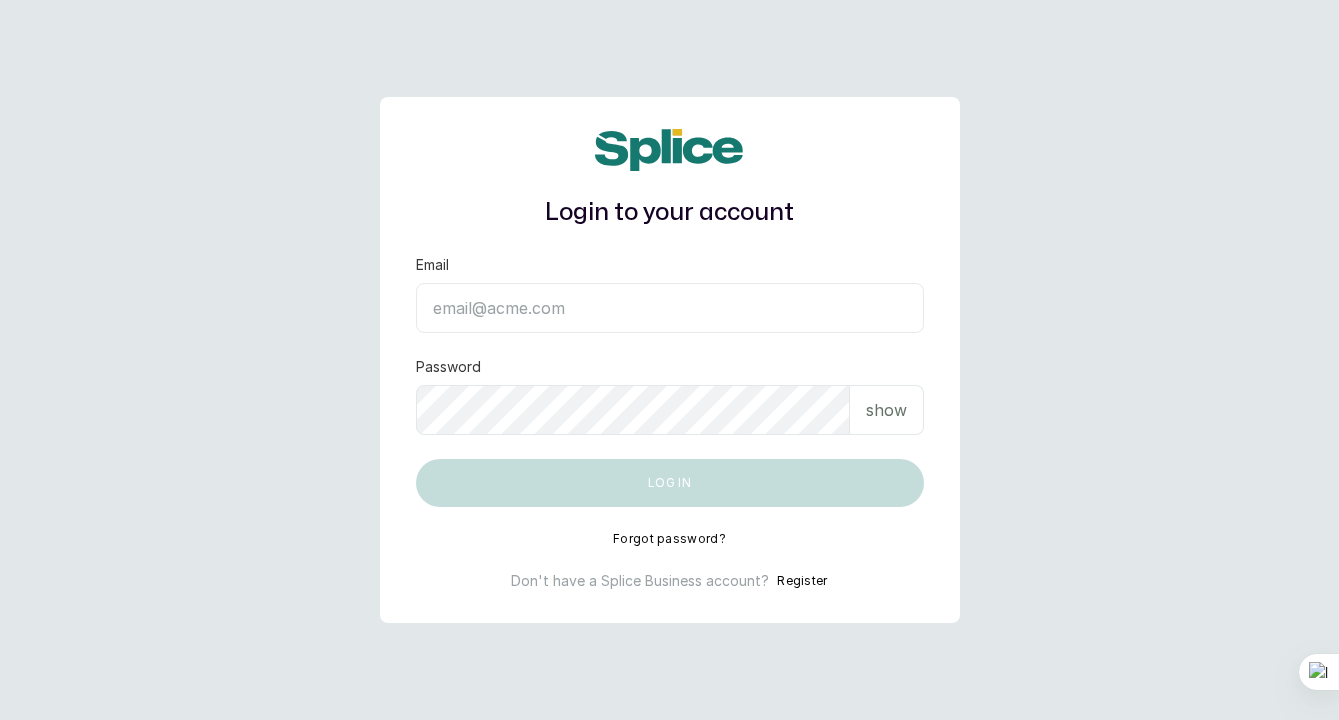 scroll, scrollTop: 0, scrollLeft: 0, axis: both 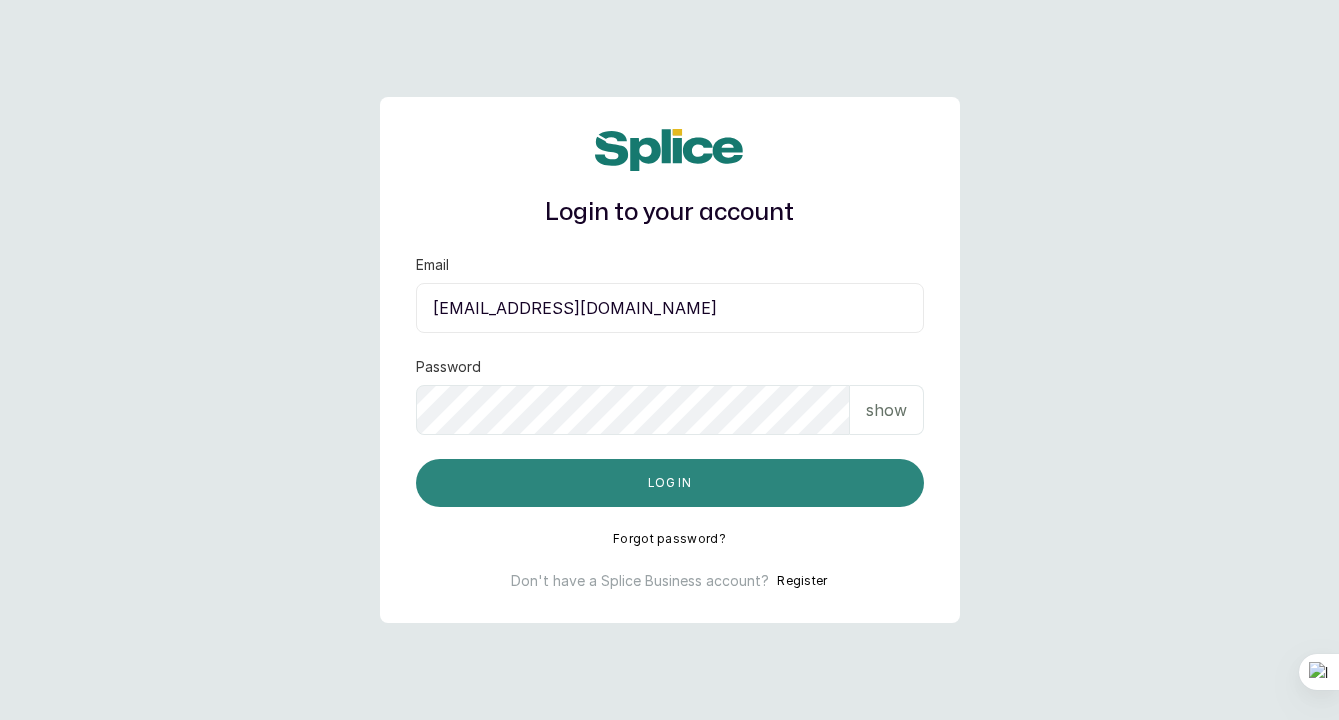 click on "Log in" at bounding box center [670, 483] 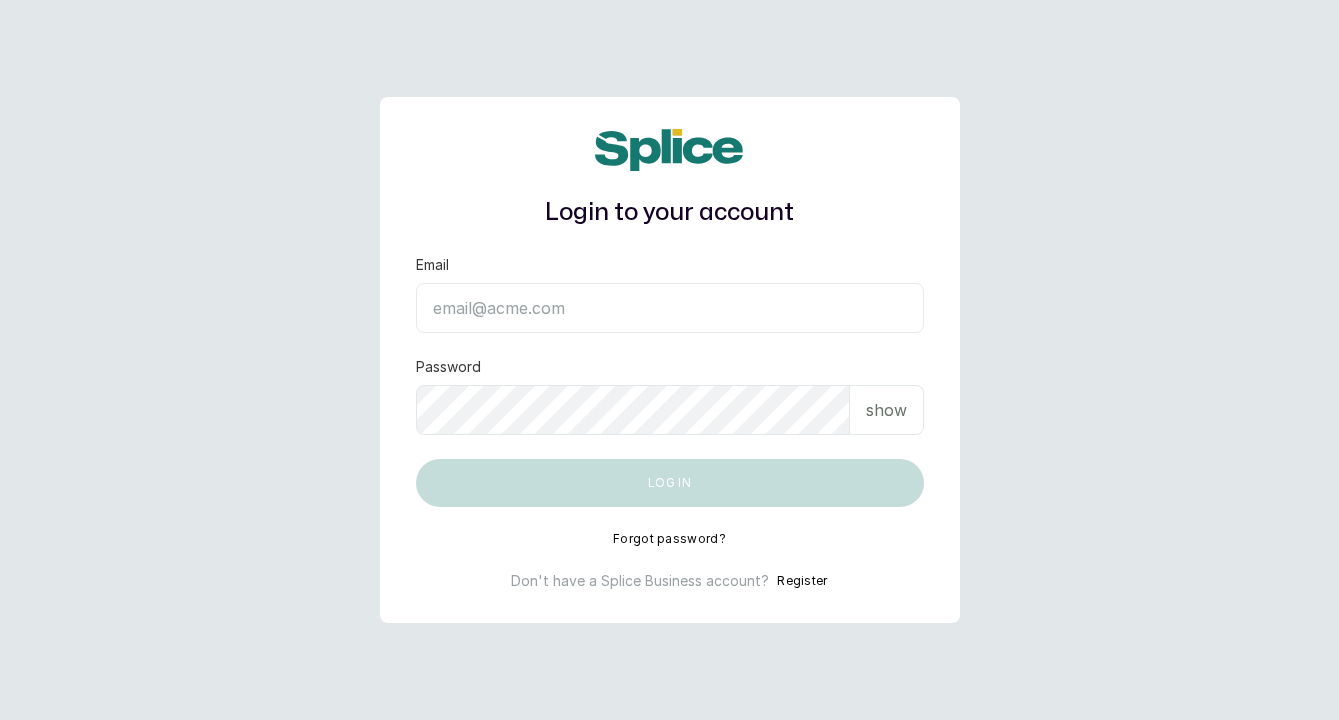 scroll, scrollTop: 0, scrollLeft: 0, axis: both 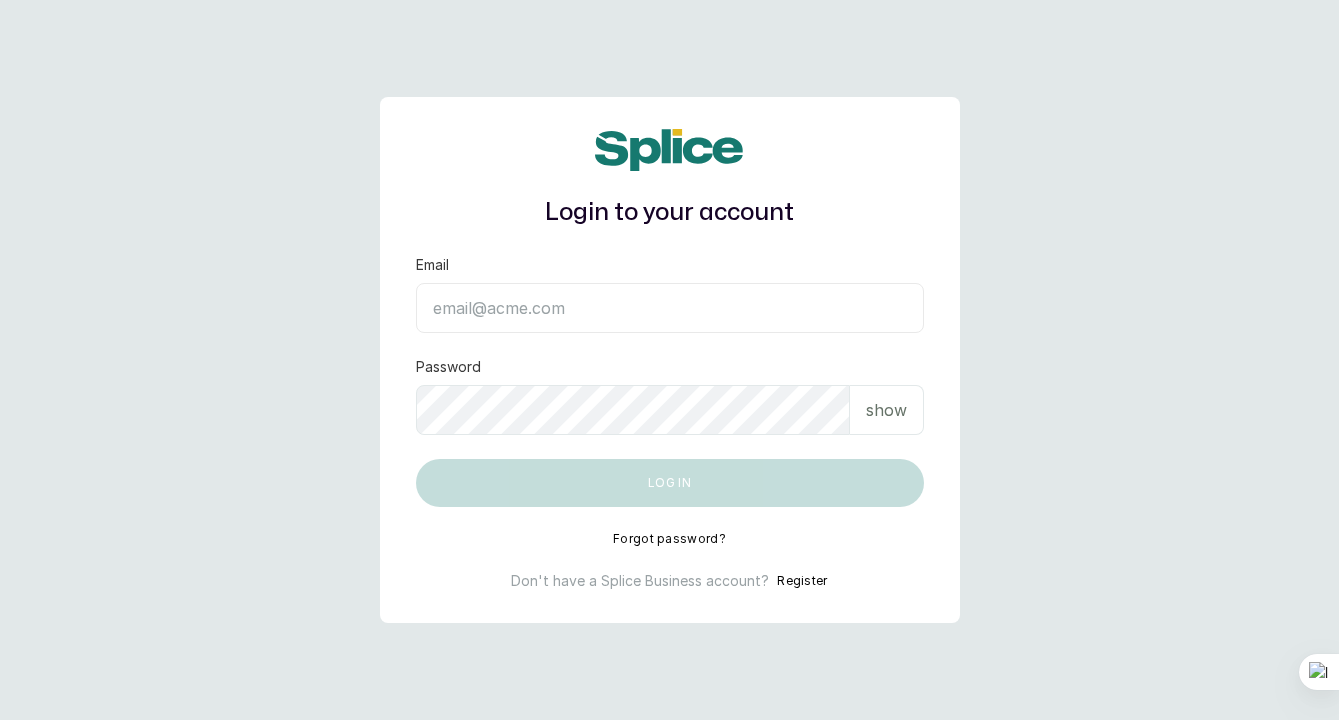 click on "Email" at bounding box center [670, 308] 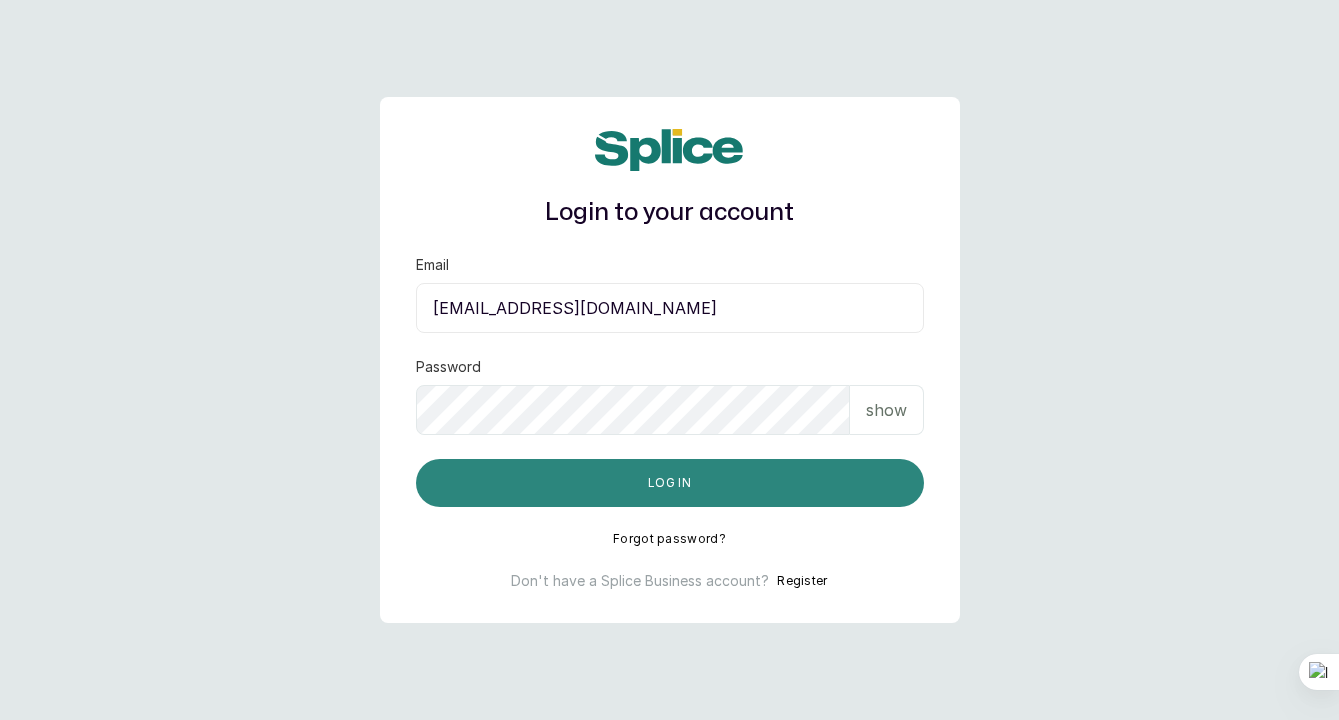 click on "Log in" at bounding box center [670, 483] 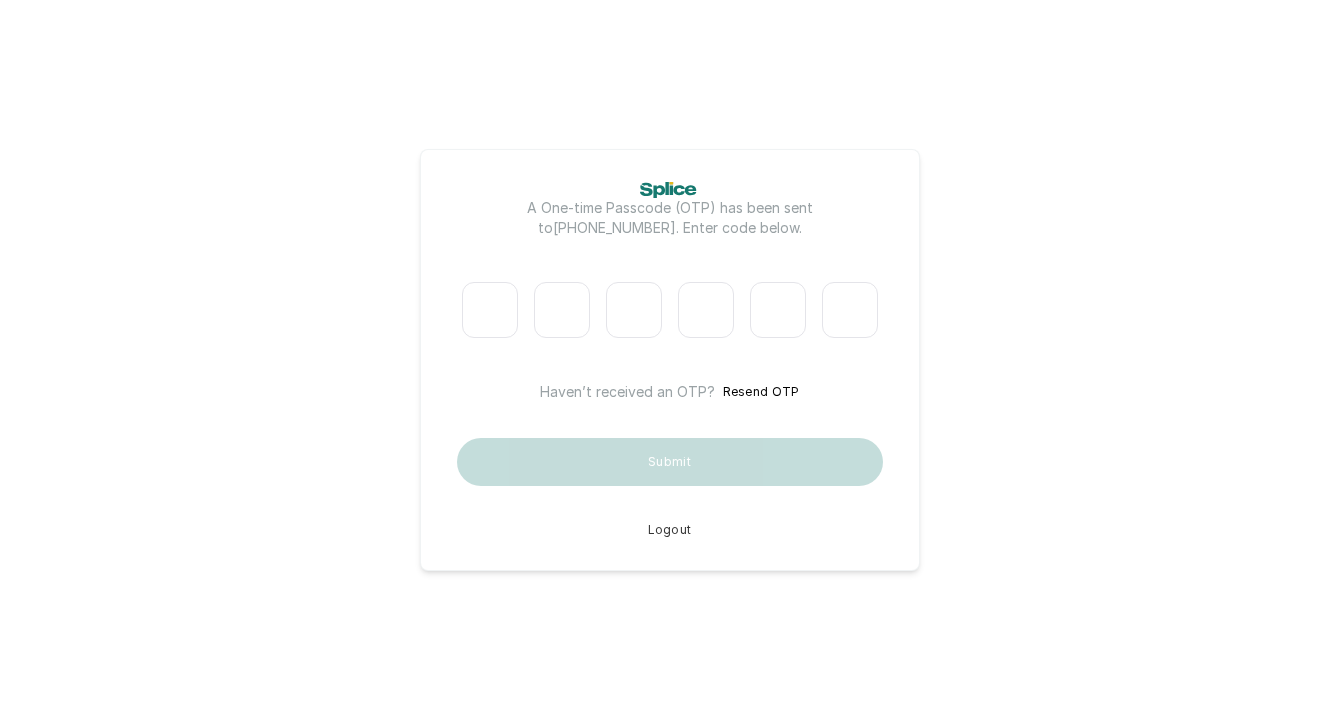 scroll, scrollTop: 0, scrollLeft: 0, axis: both 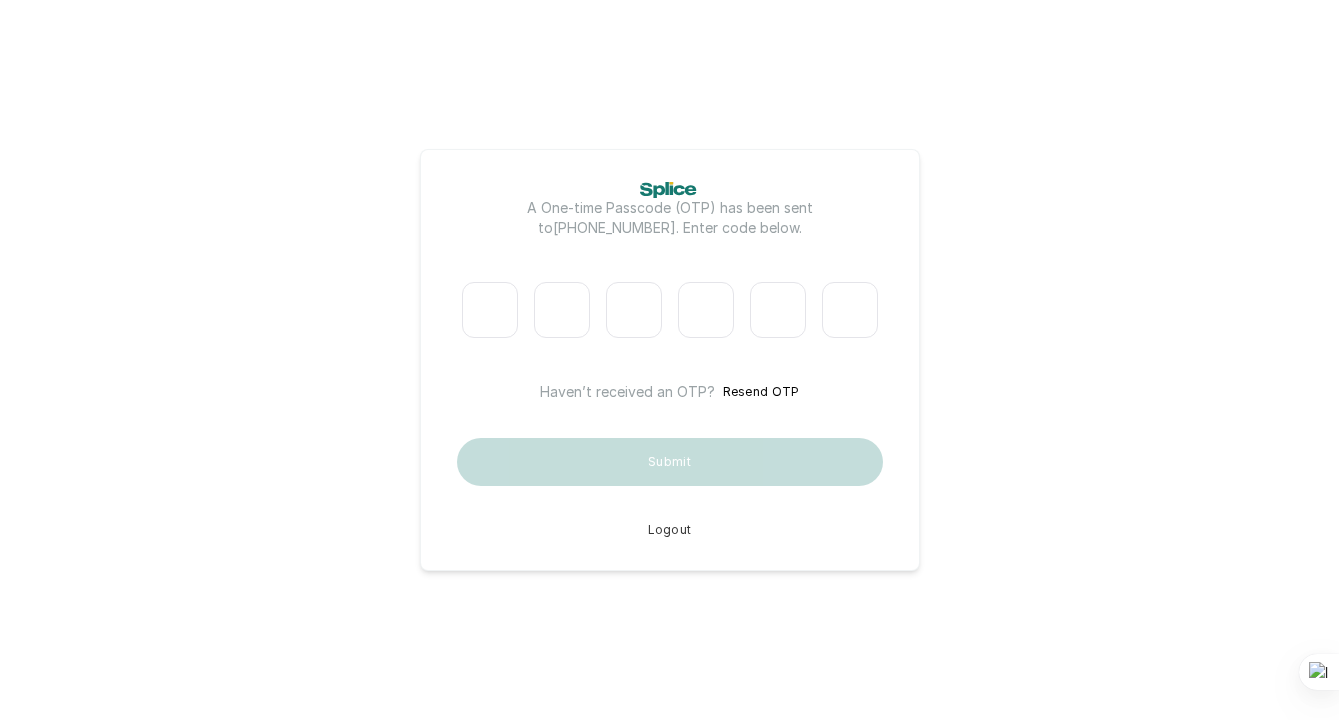 click at bounding box center [490, 310] 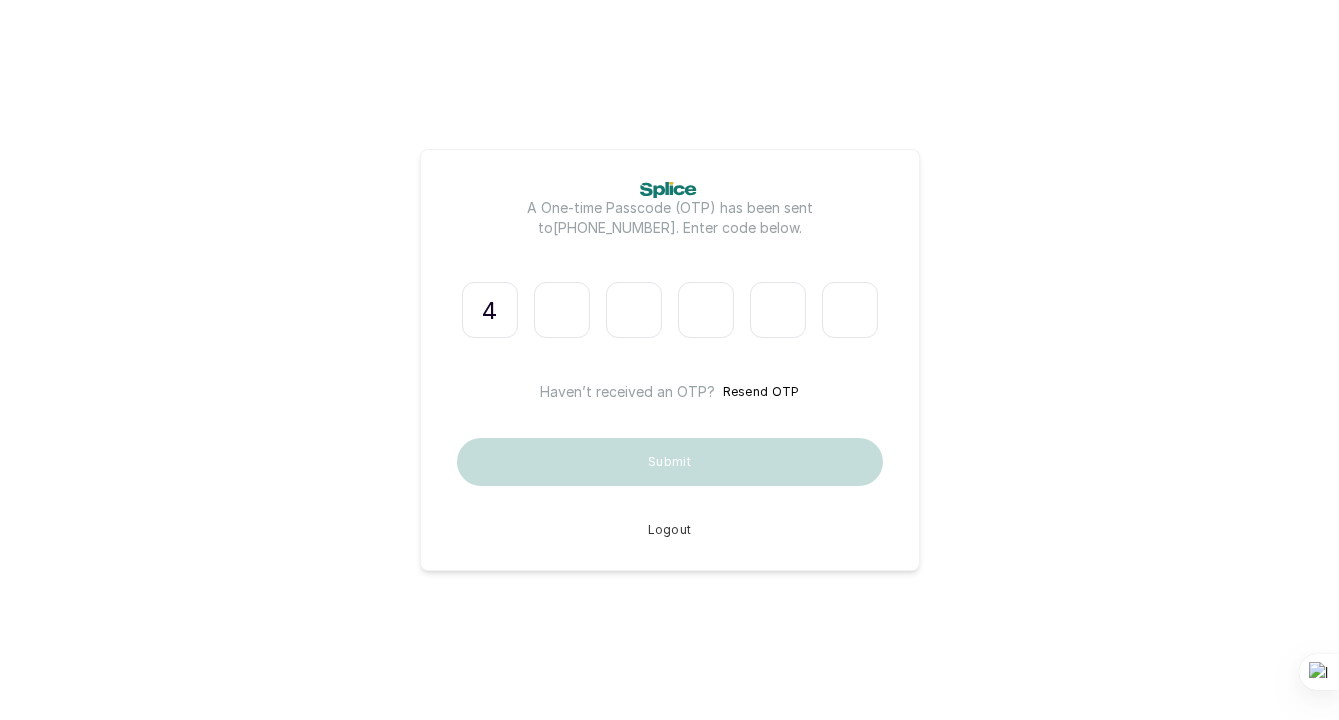 type on "6" 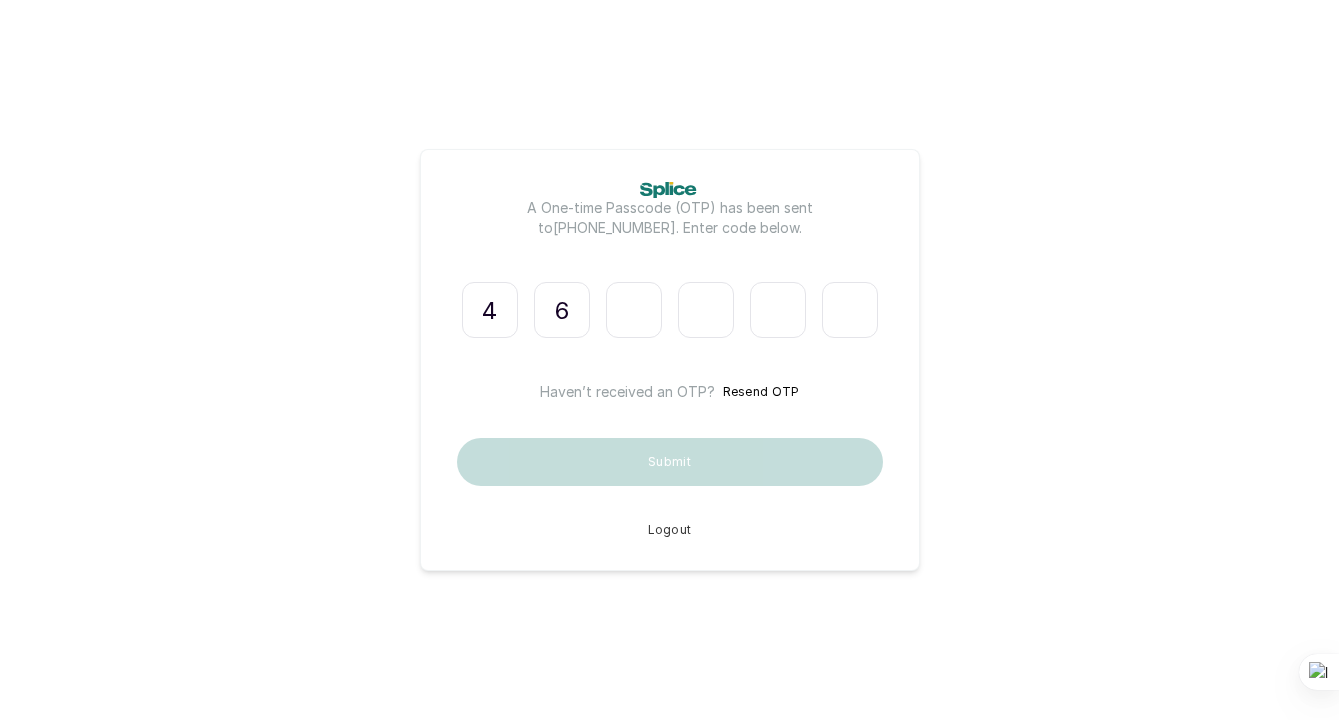 type on "8" 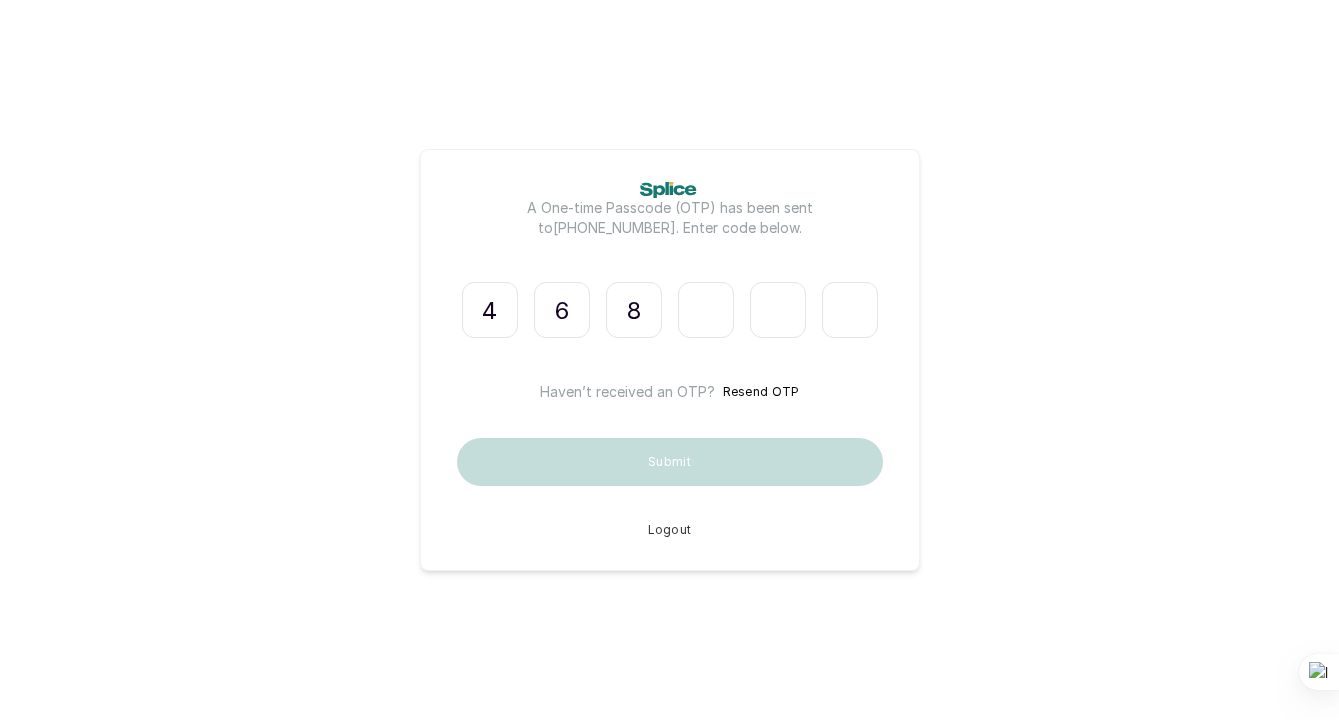 type on "4" 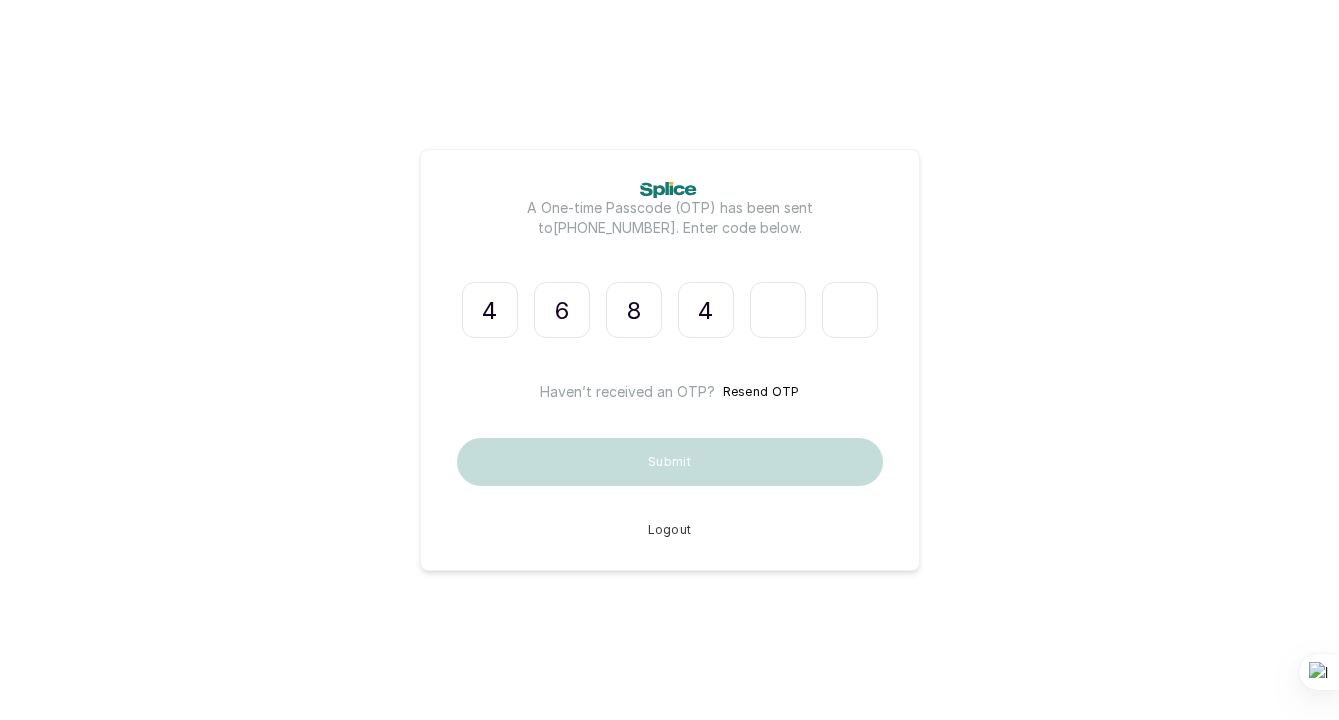 type on "9" 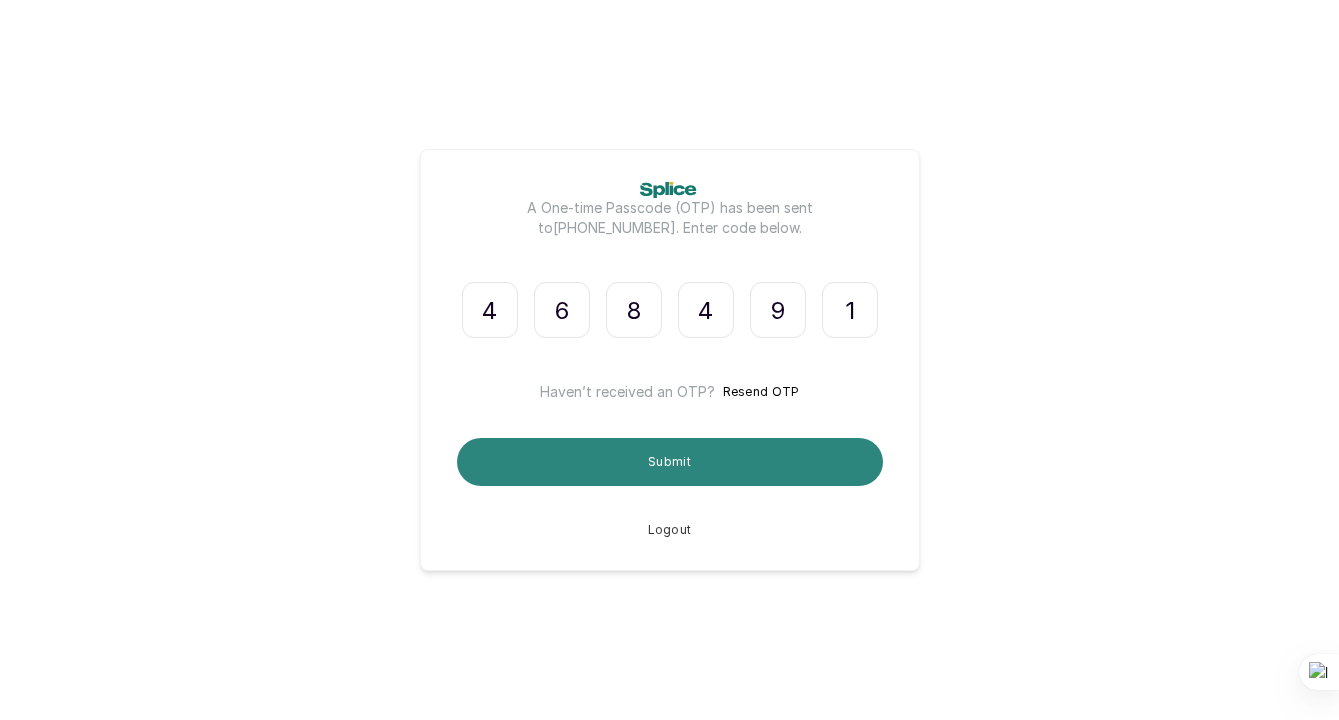 type on "1" 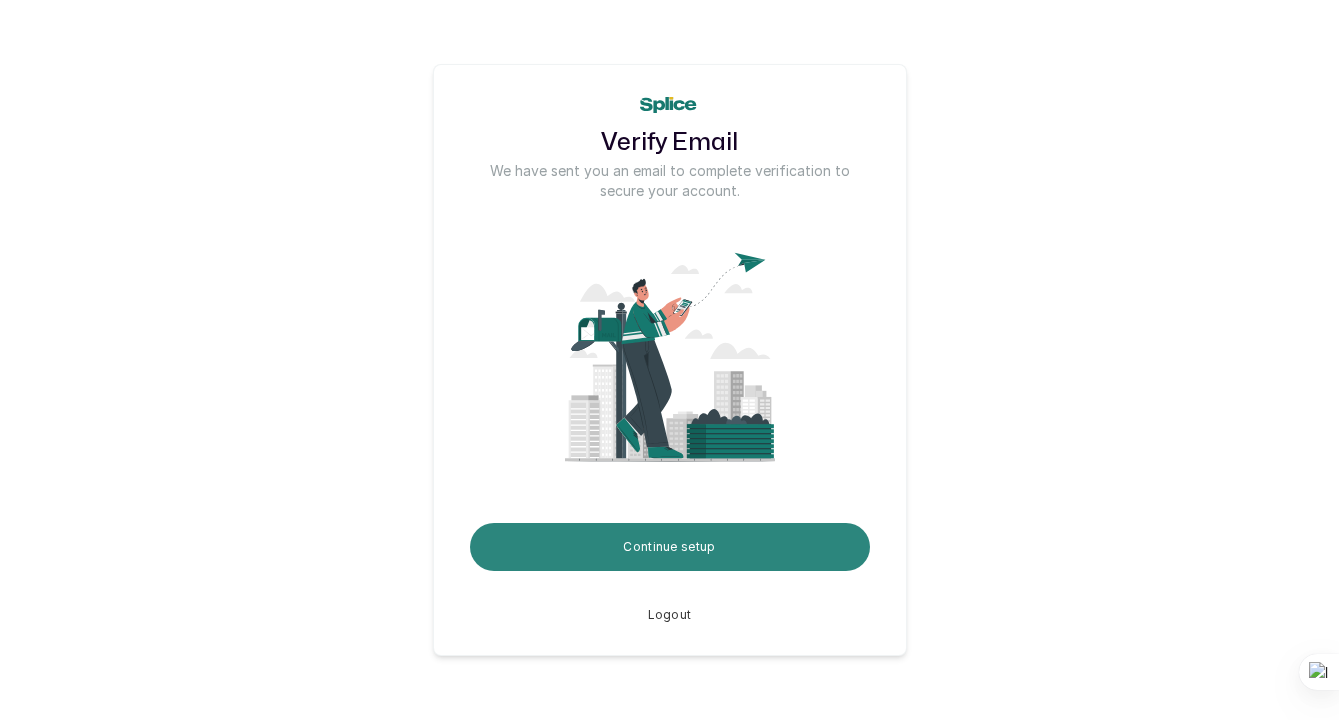click on "Continue setup" at bounding box center (670, 547) 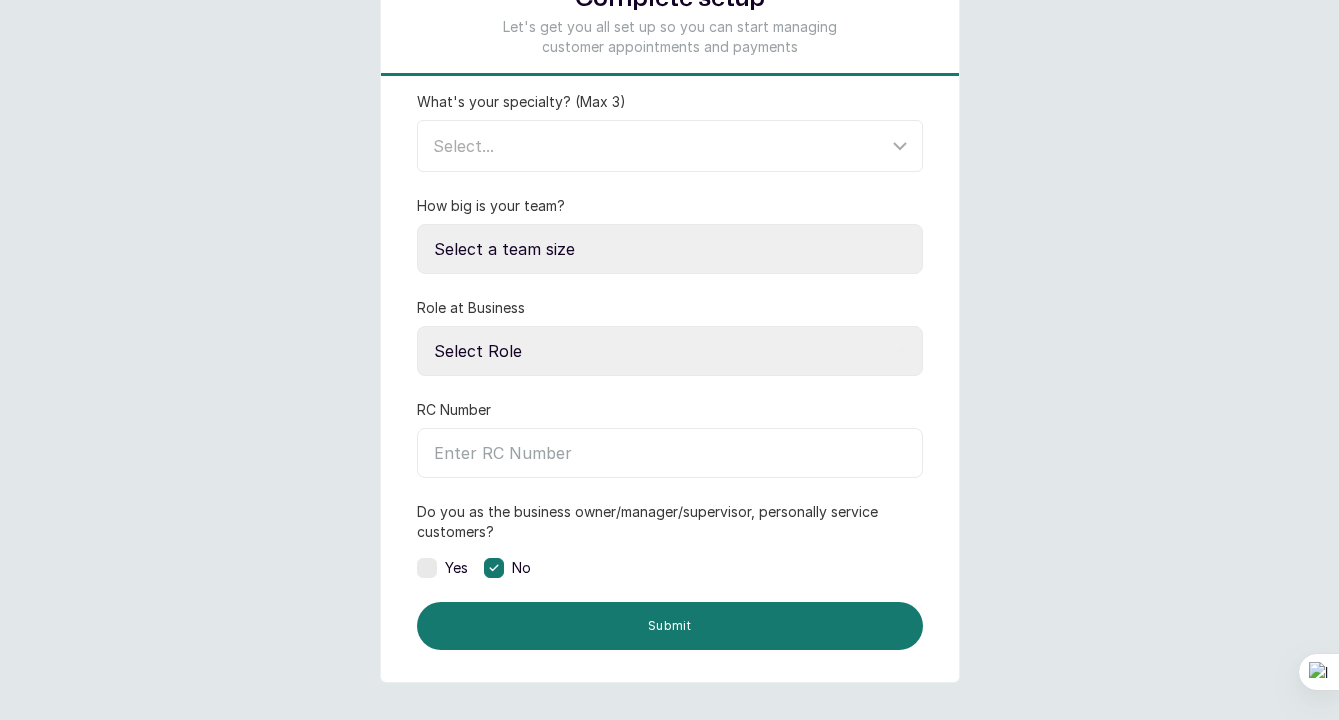 scroll, scrollTop: 156, scrollLeft: 0, axis: vertical 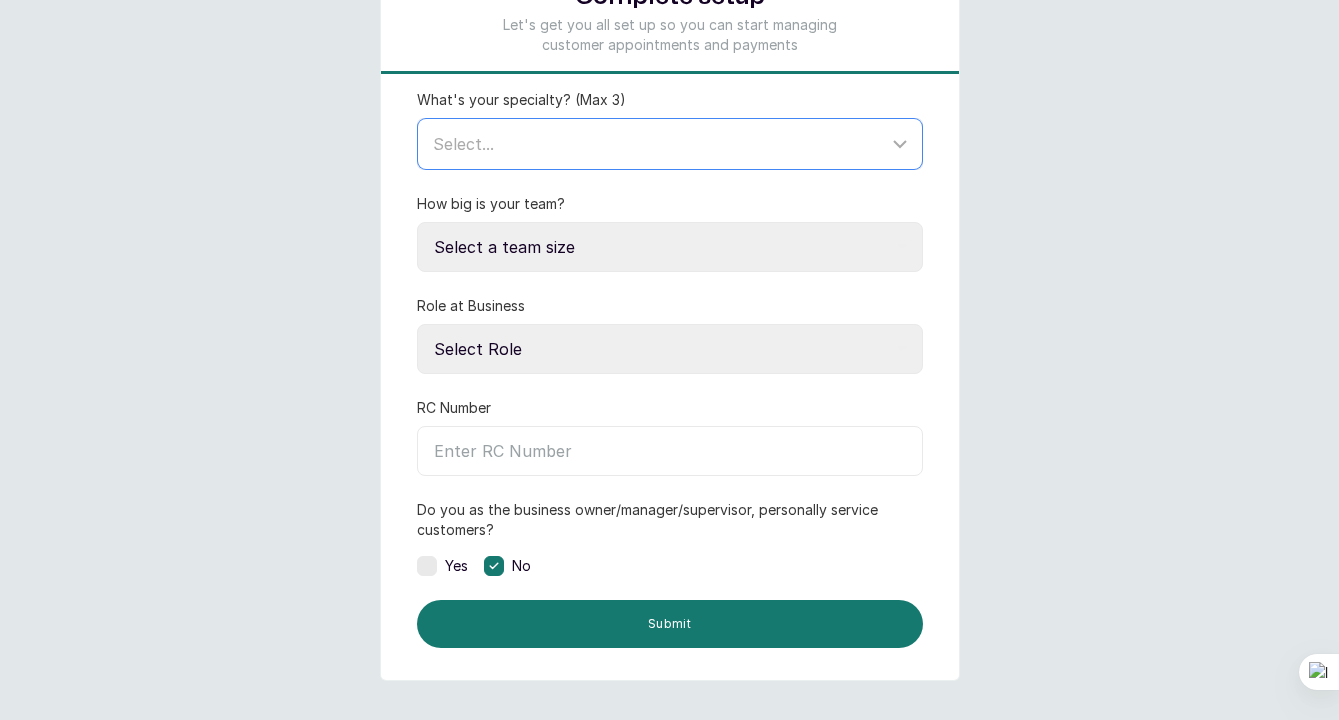 click on "Select..." at bounding box center [672, 144] 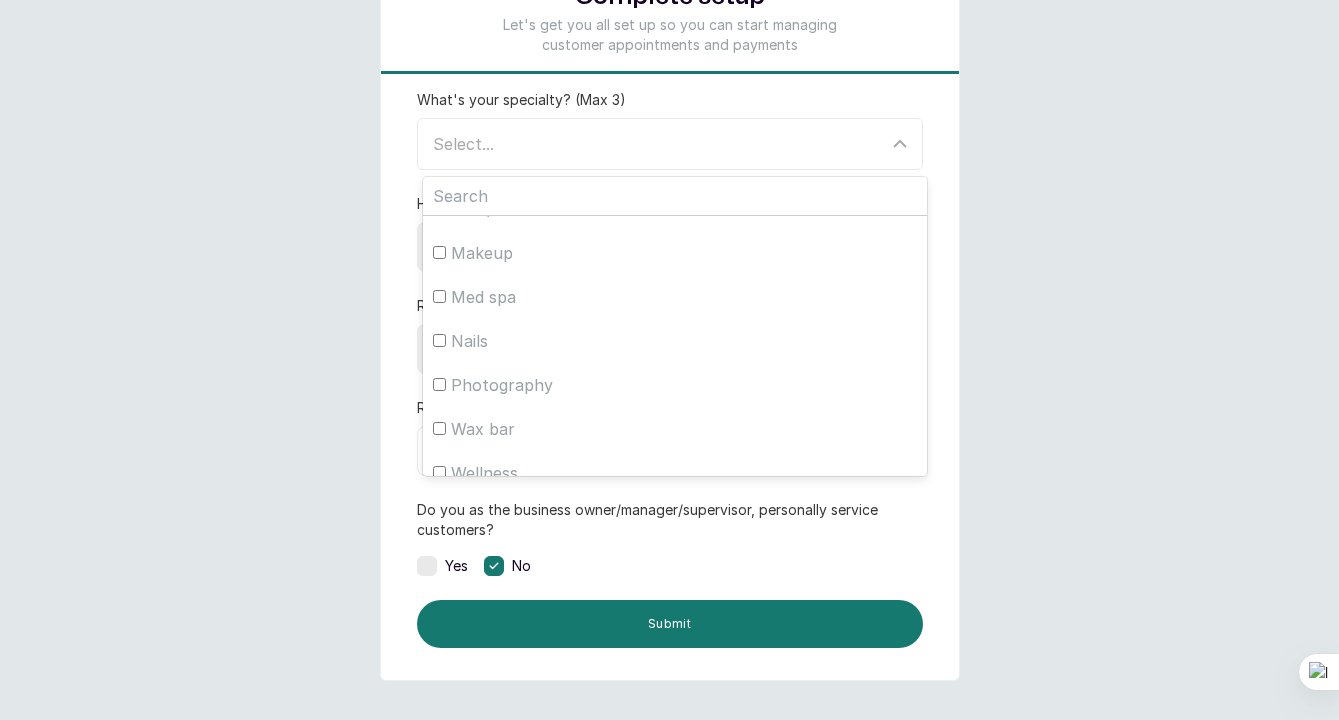 scroll, scrollTop: 356, scrollLeft: 0, axis: vertical 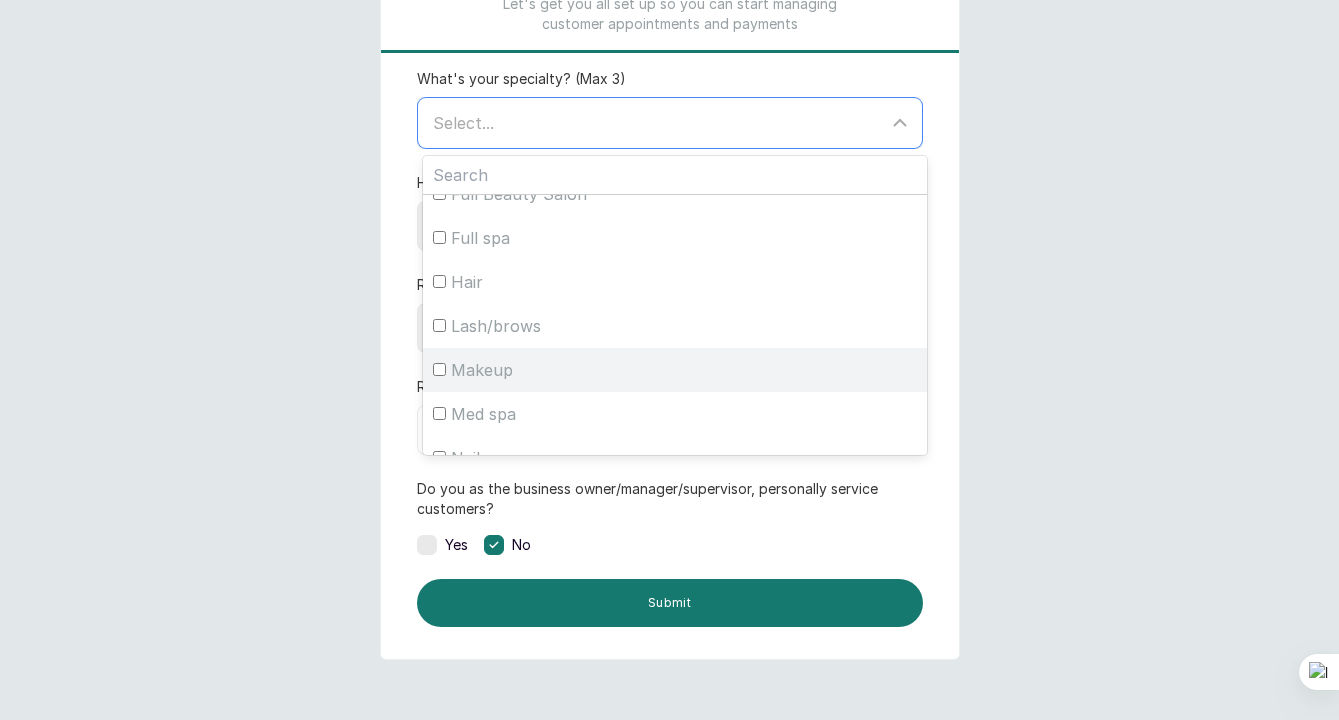 click on "Makeup" at bounding box center (439, 369) 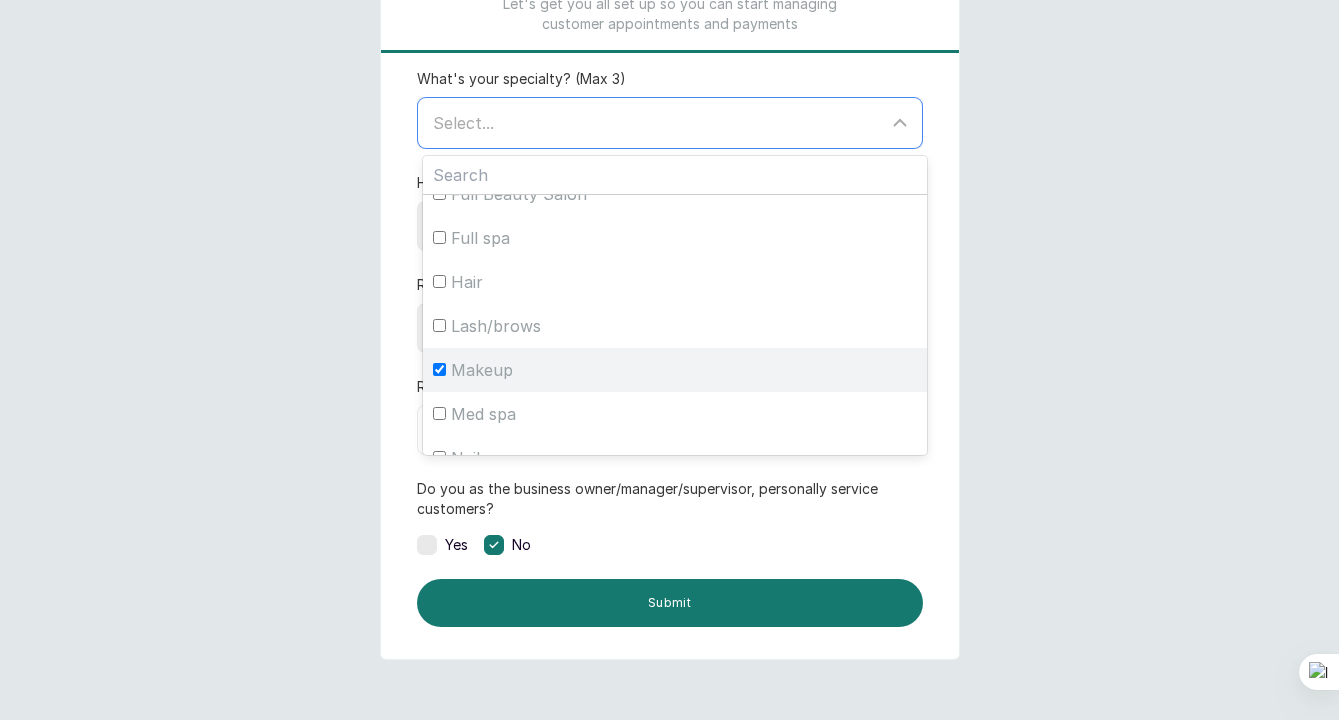 checkbox on "true" 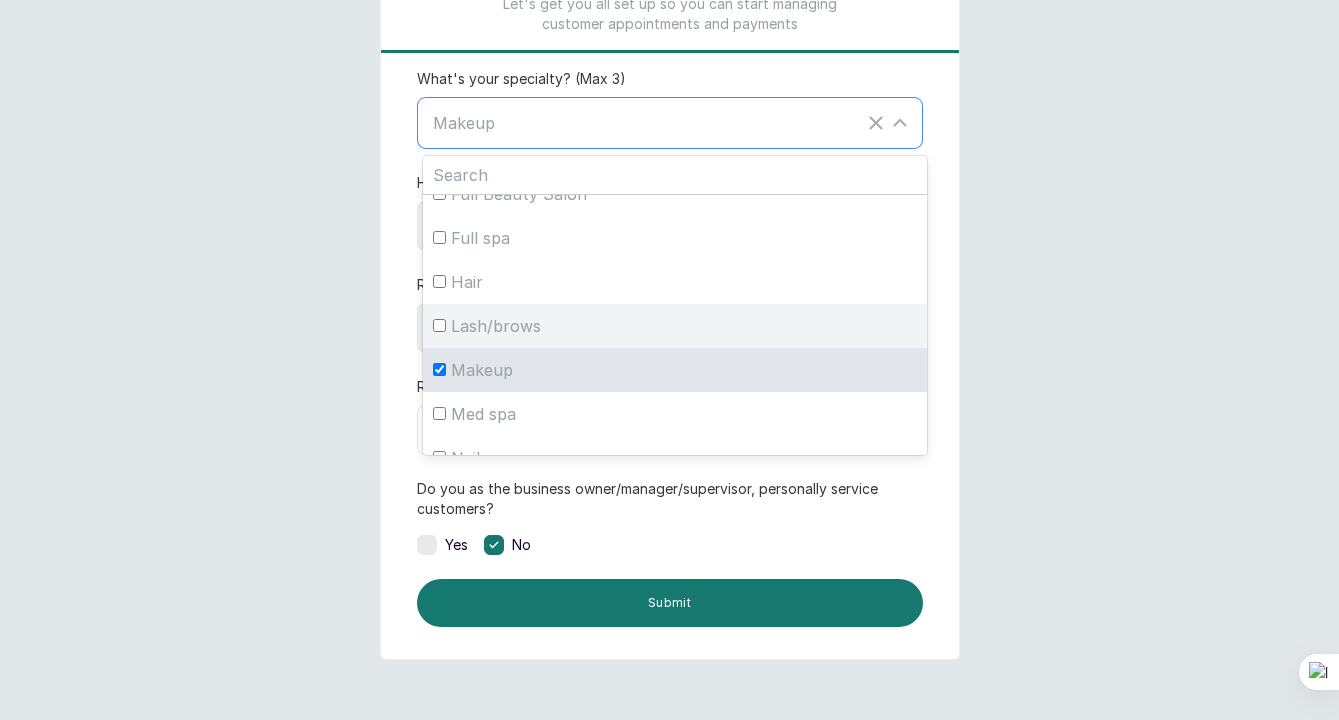 click on "Lash/brows" at bounding box center (439, 325) 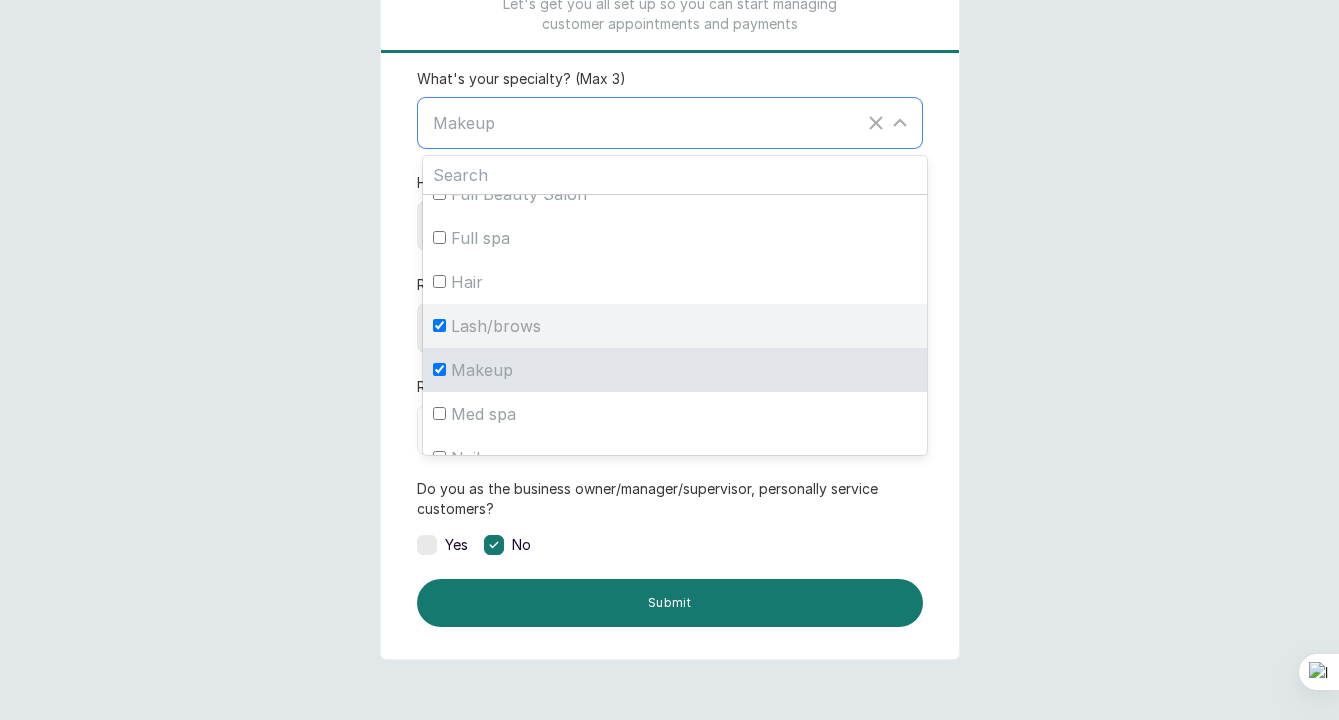 checkbox on "true" 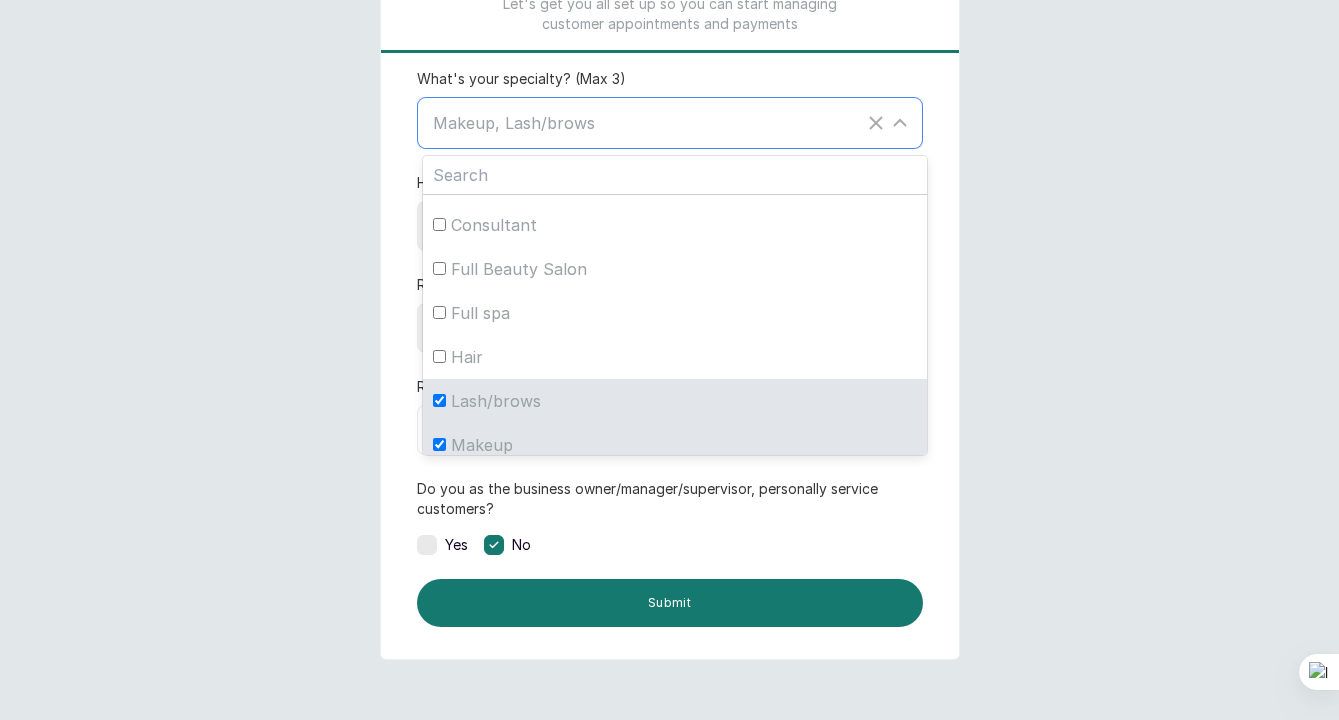 scroll, scrollTop: 121, scrollLeft: 0, axis: vertical 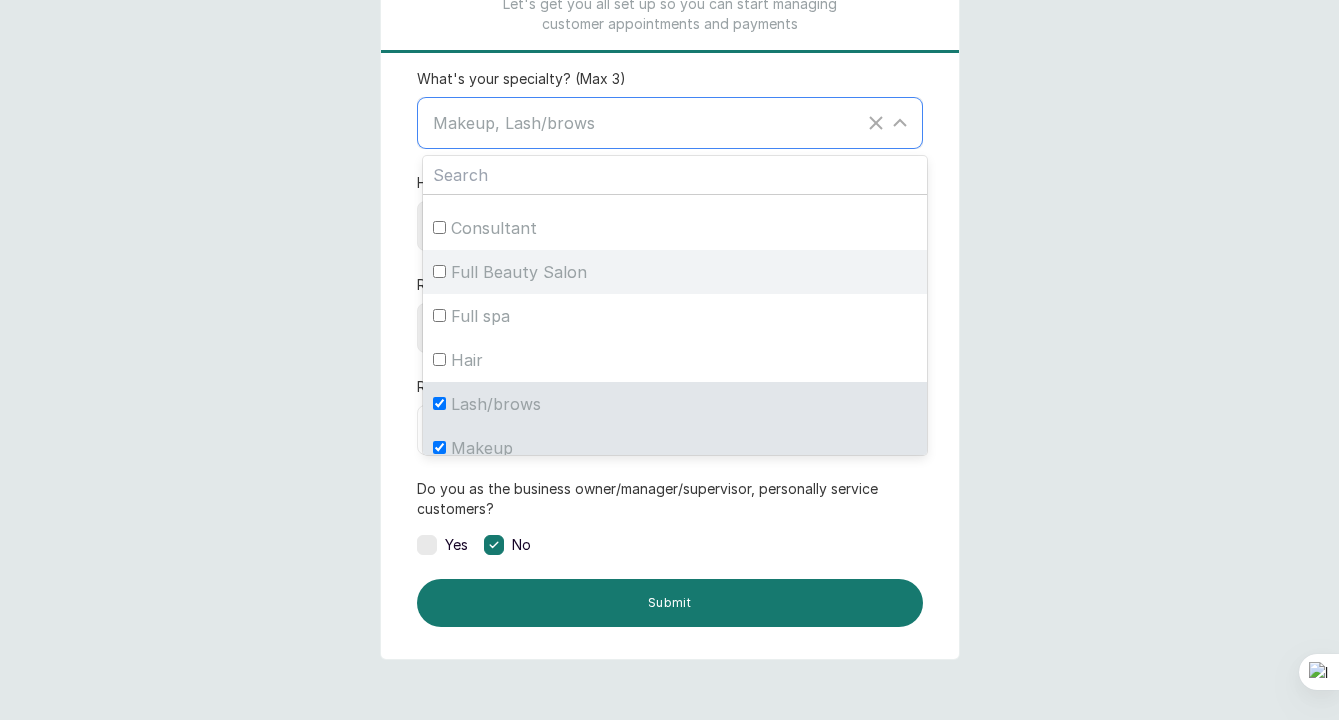click on "Full Beauty Salon" at bounding box center (439, 271) 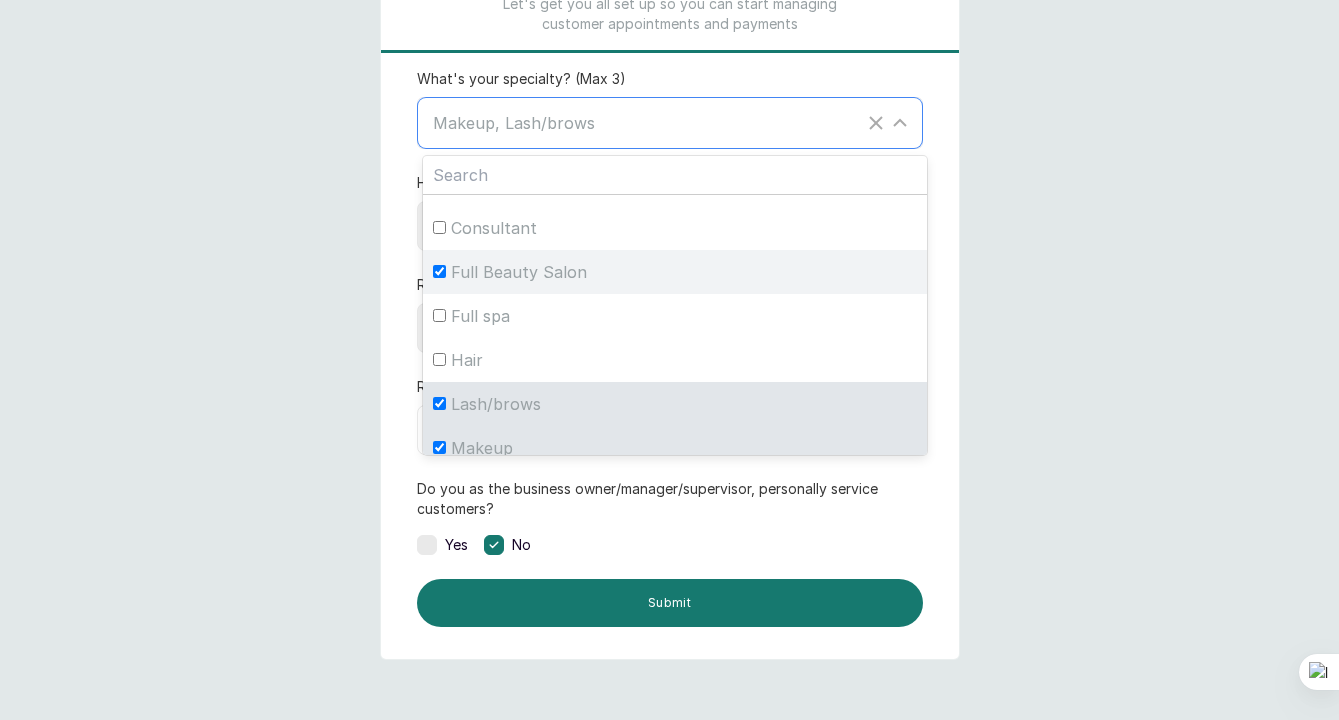 checkbox on "true" 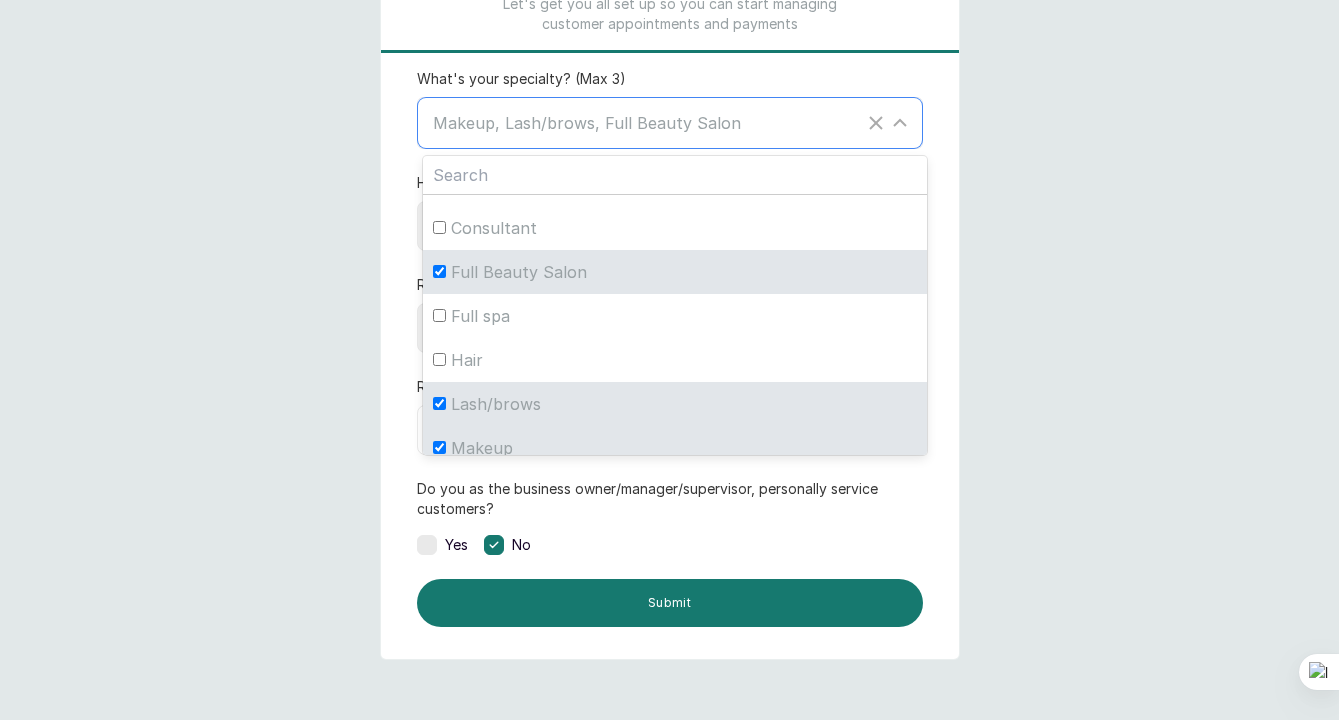 scroll, scrollTop: 356, scrollLeft: 0, axis: vertical 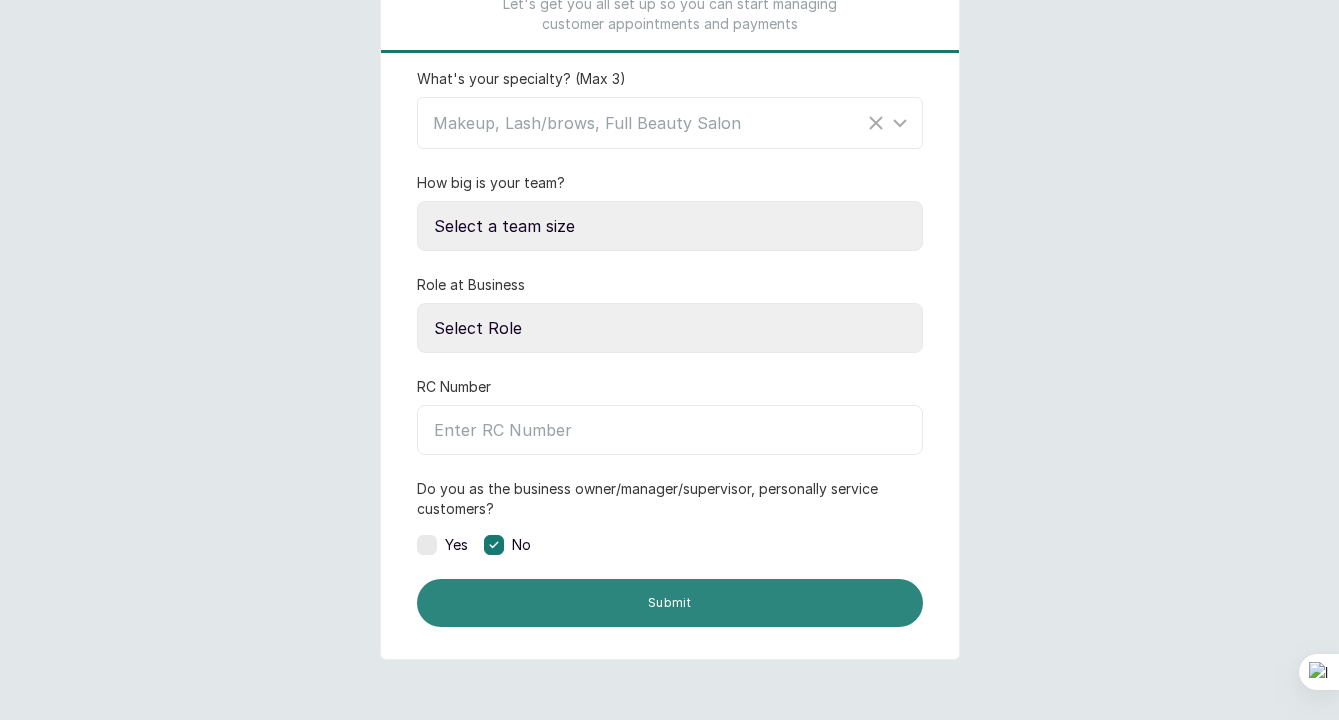 click on "Submit" at bounding box center (670, 603) 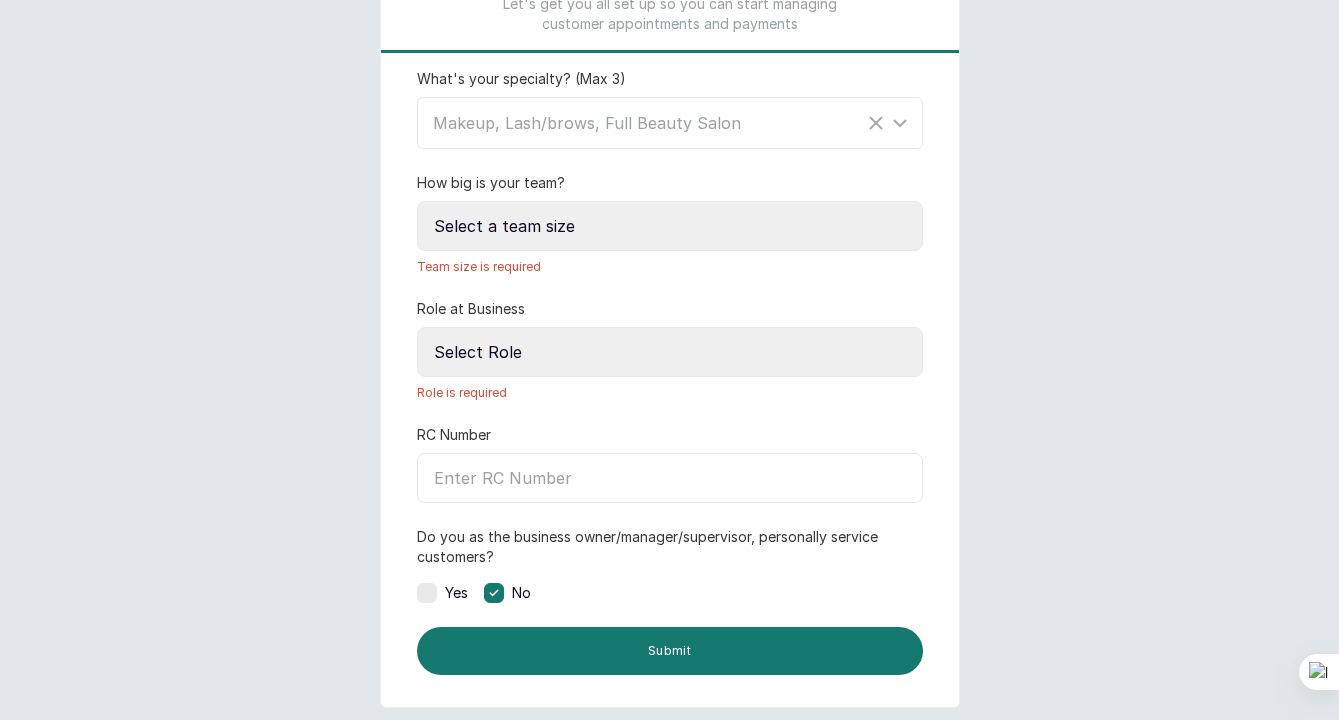 click on "Select a team size Just me 2-5 6-10 10+" at bounding box center (670, 226) 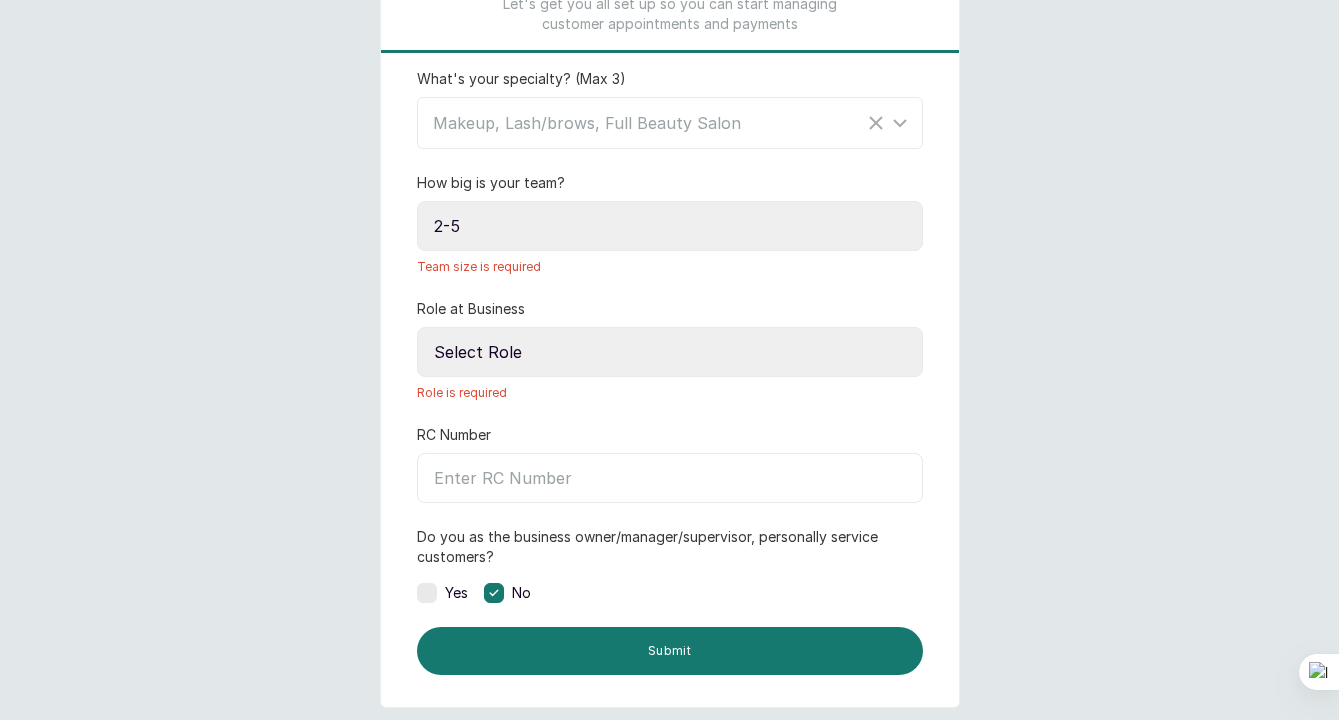 click on "Select Role Owner Manager" at bounding box center (670, 352) 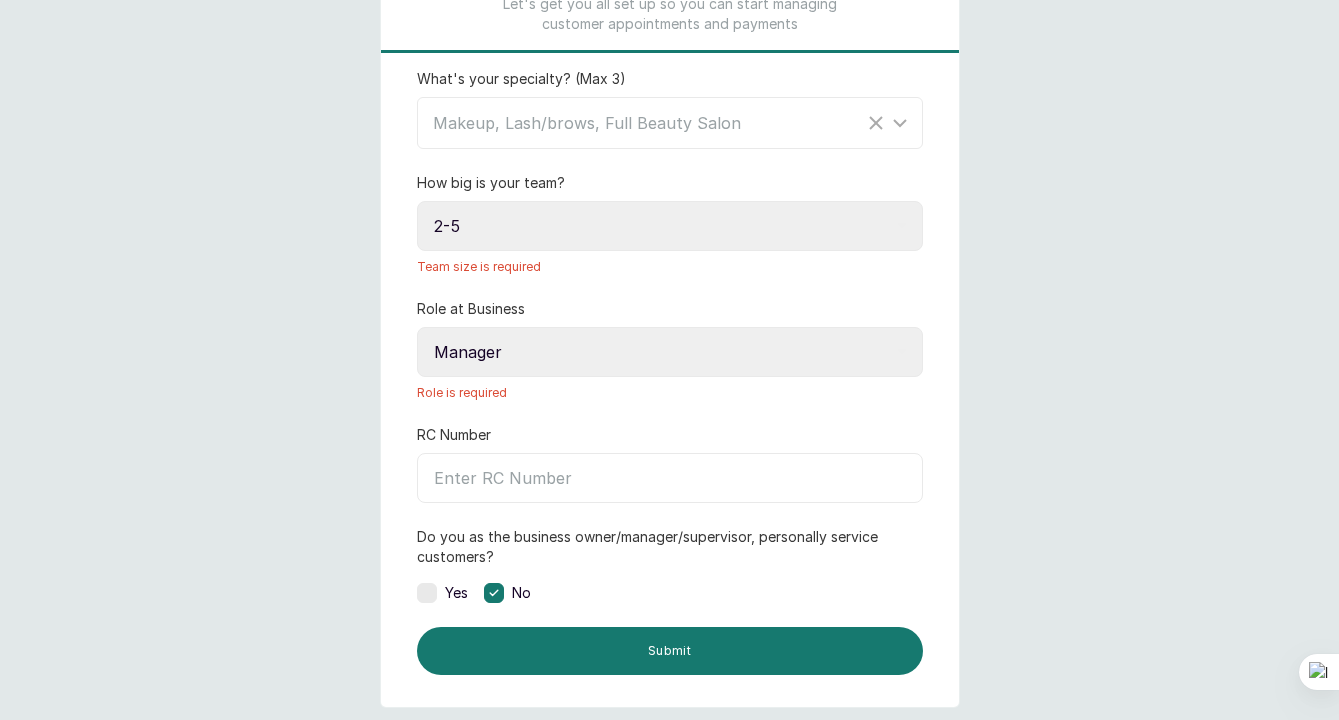 scroll, scrollTop: 225, scrollLeft: 0, axis: vertical 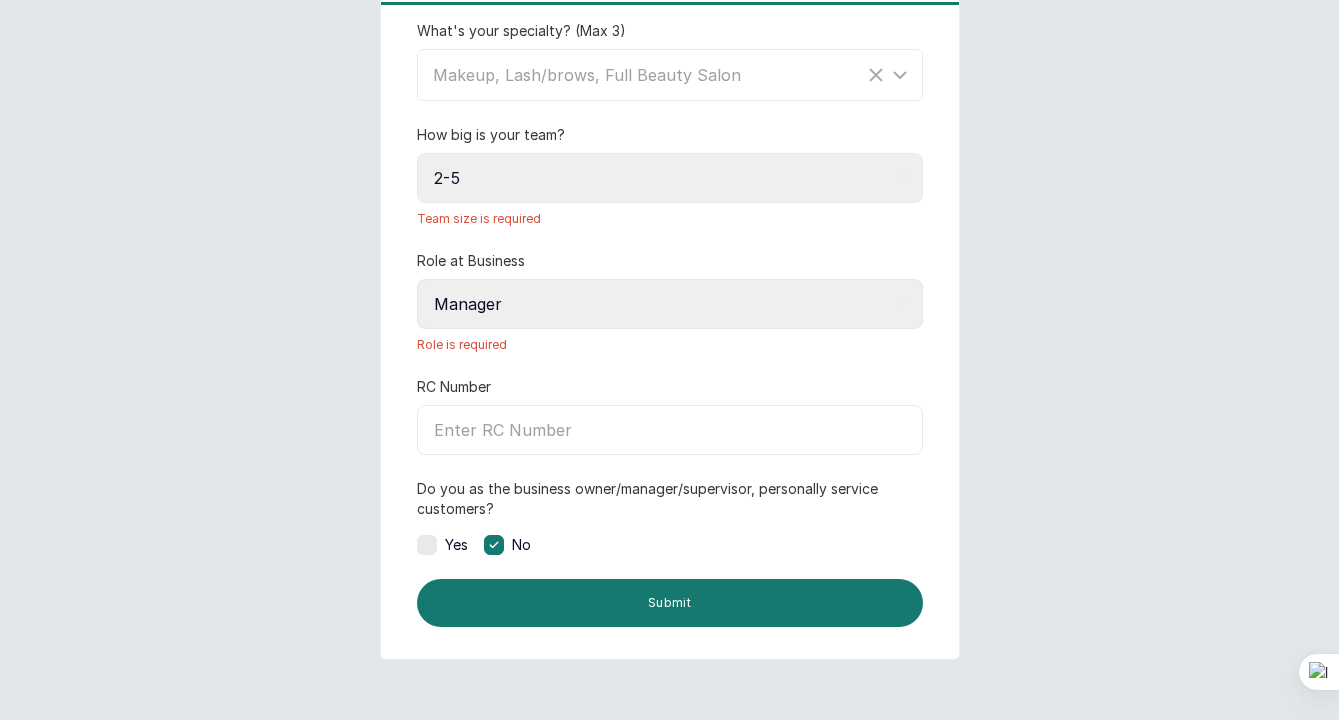 click on "Select Role Owner Manager" at bounding box center [670, 304] 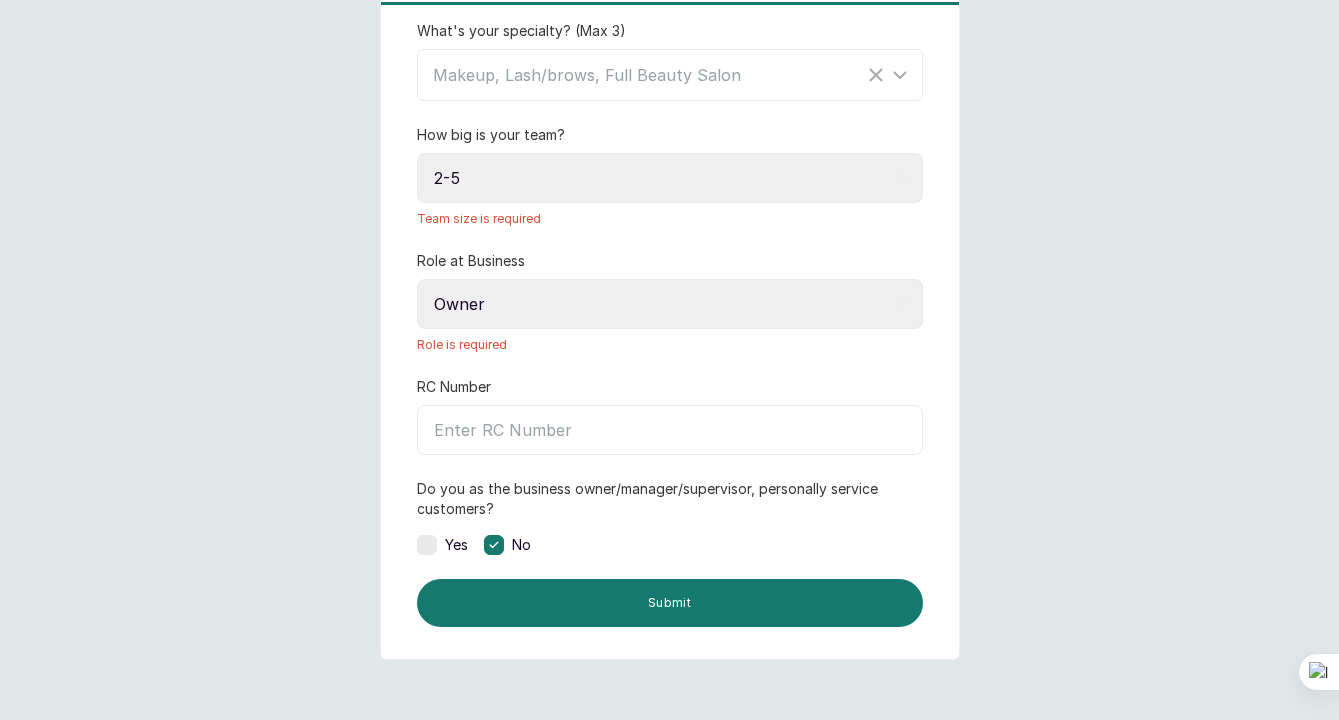 click on "RC Number" at bounding box center [670, 430] 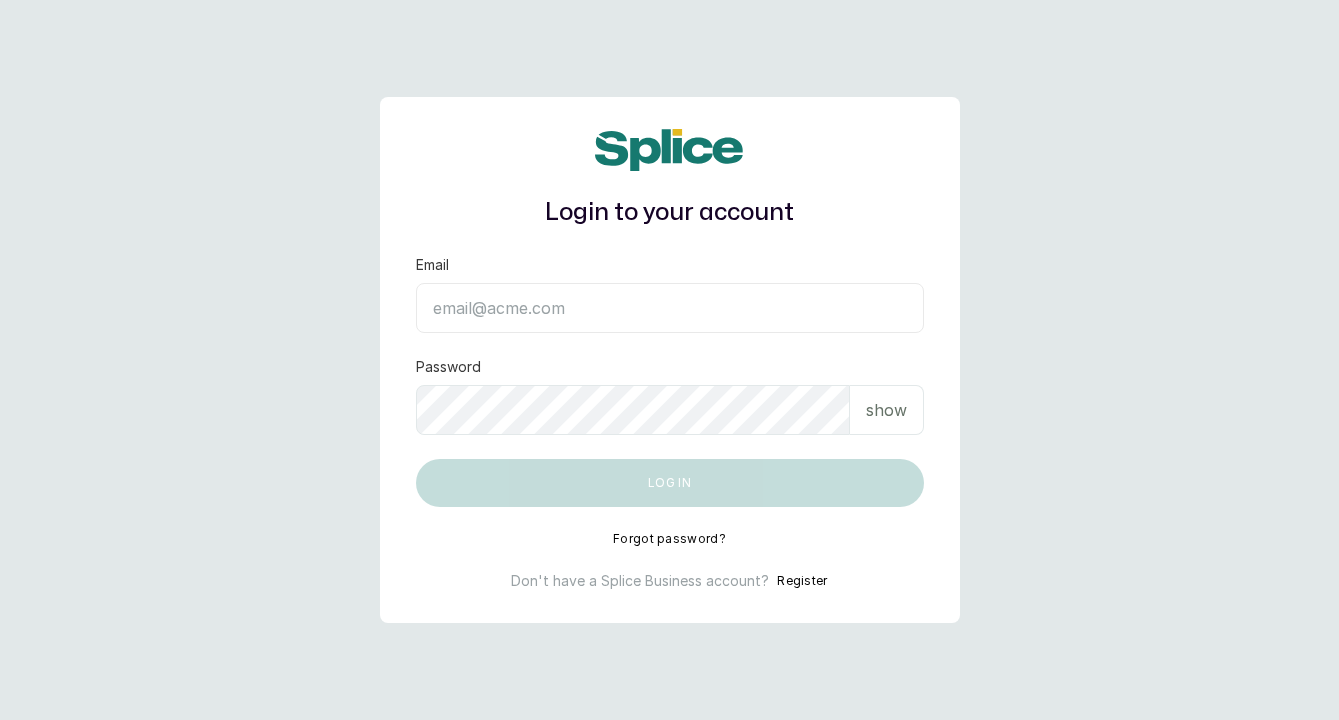 scroll, scrollTop: 0, scrollLeft: 0, axis: both 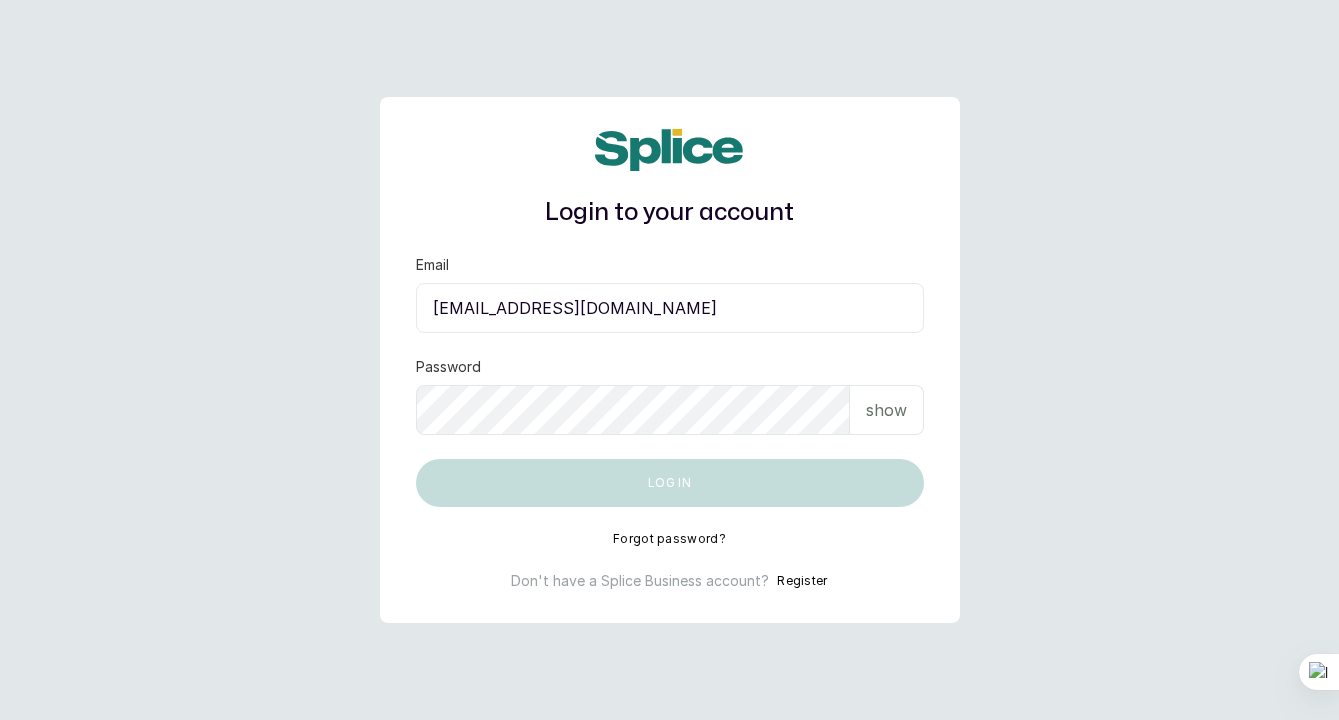 type on "temitopedeborah1234@gmail.com" 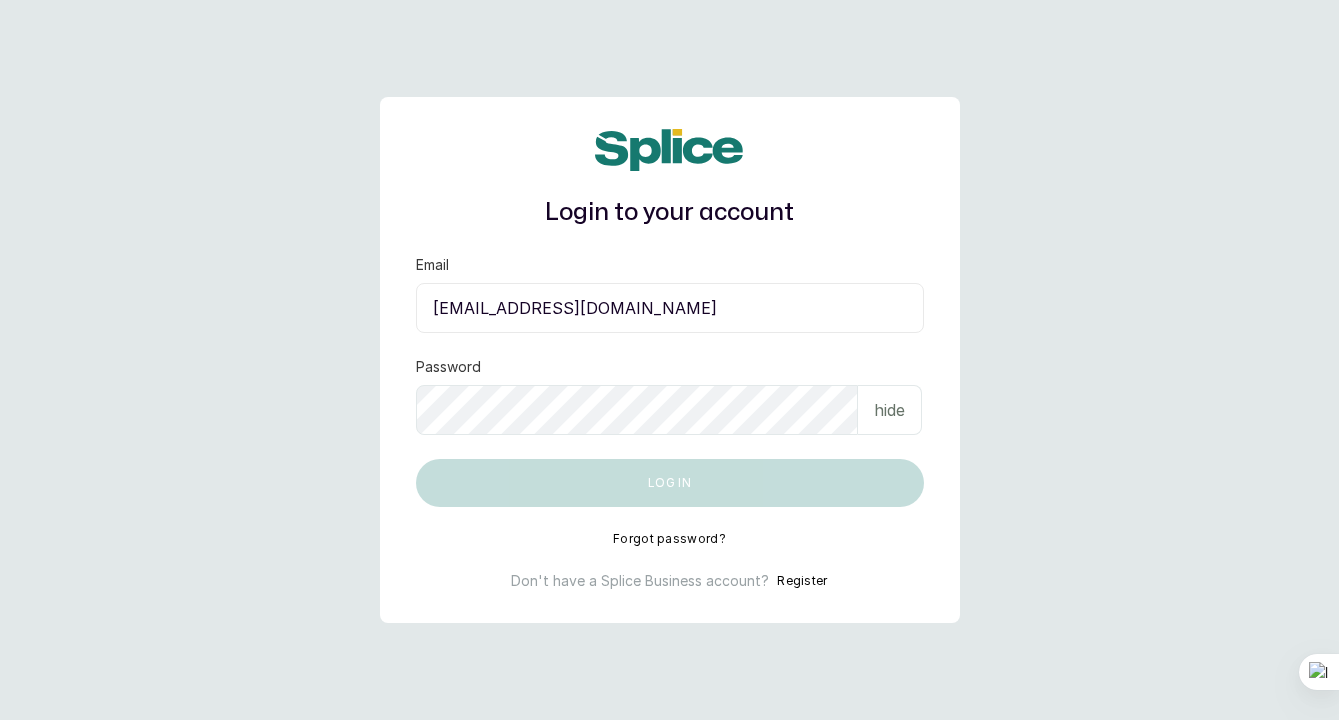 click on "hide" at bounding box center [889, 410] 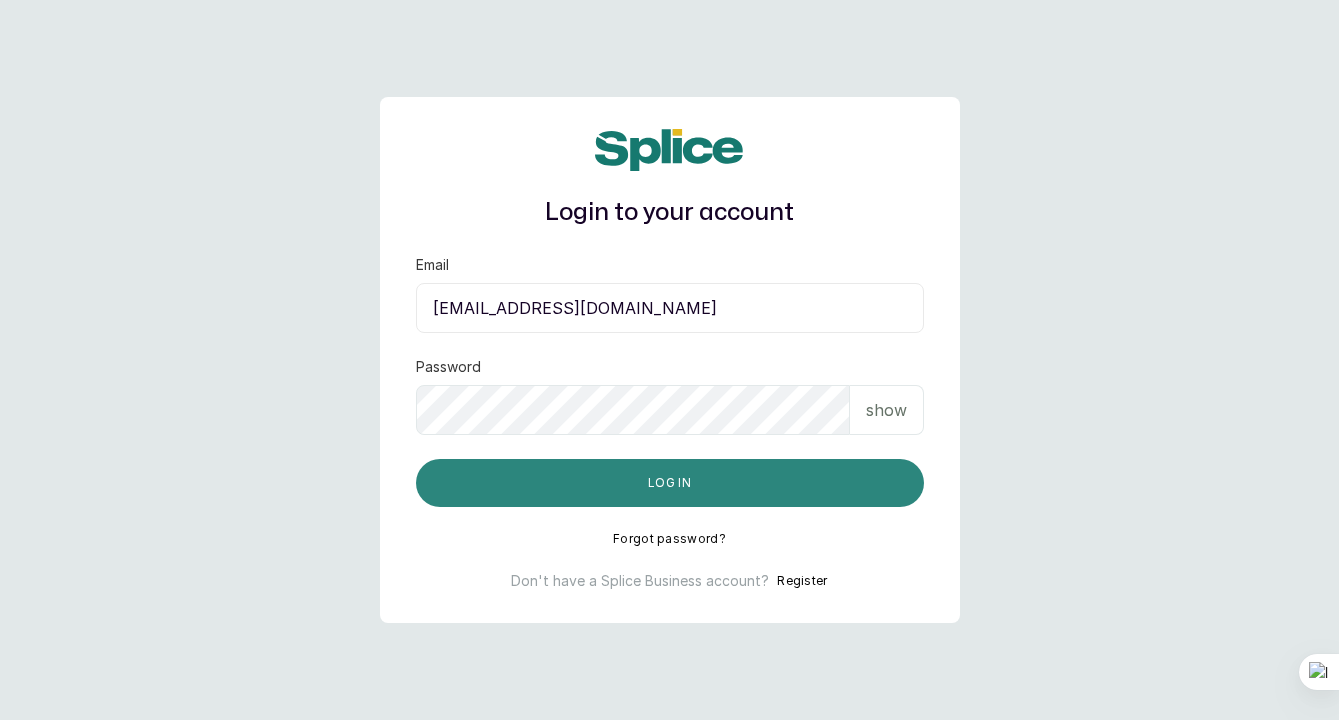 click on "Log in" at bounding box center (670, 483) 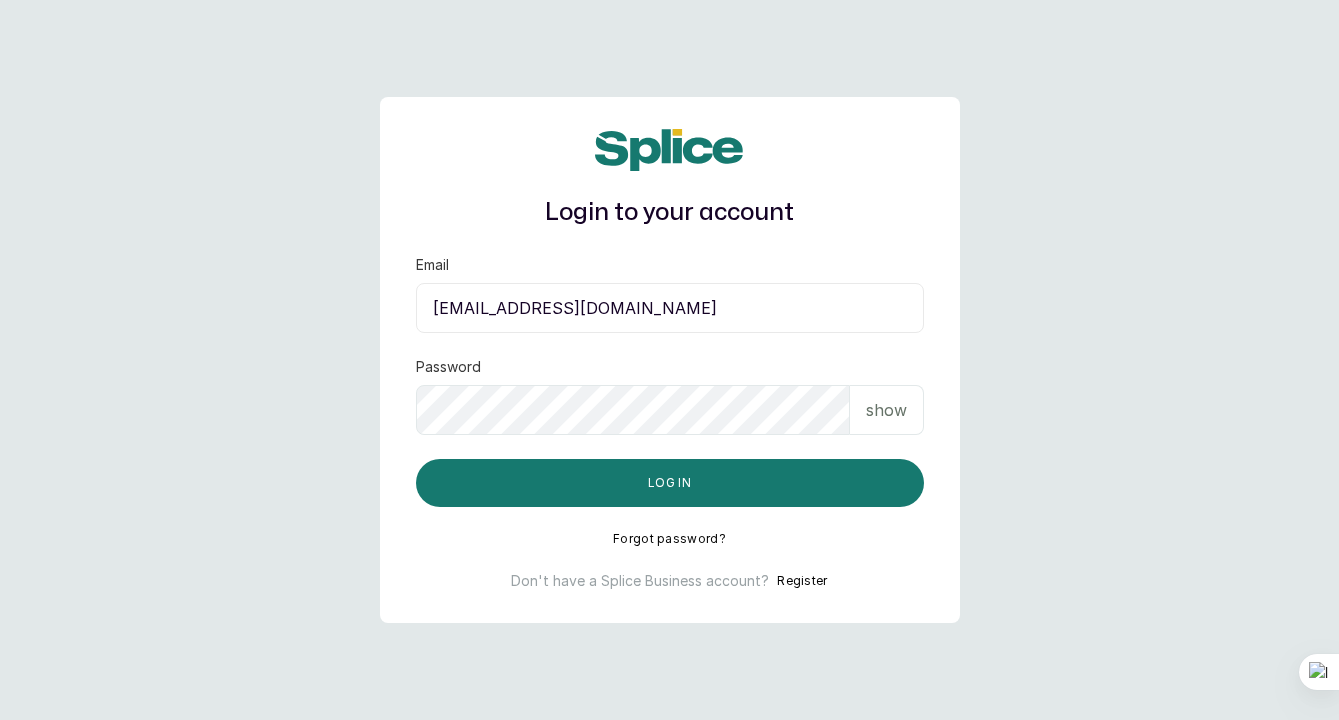click on "Register" at bounding box center (802, 581) 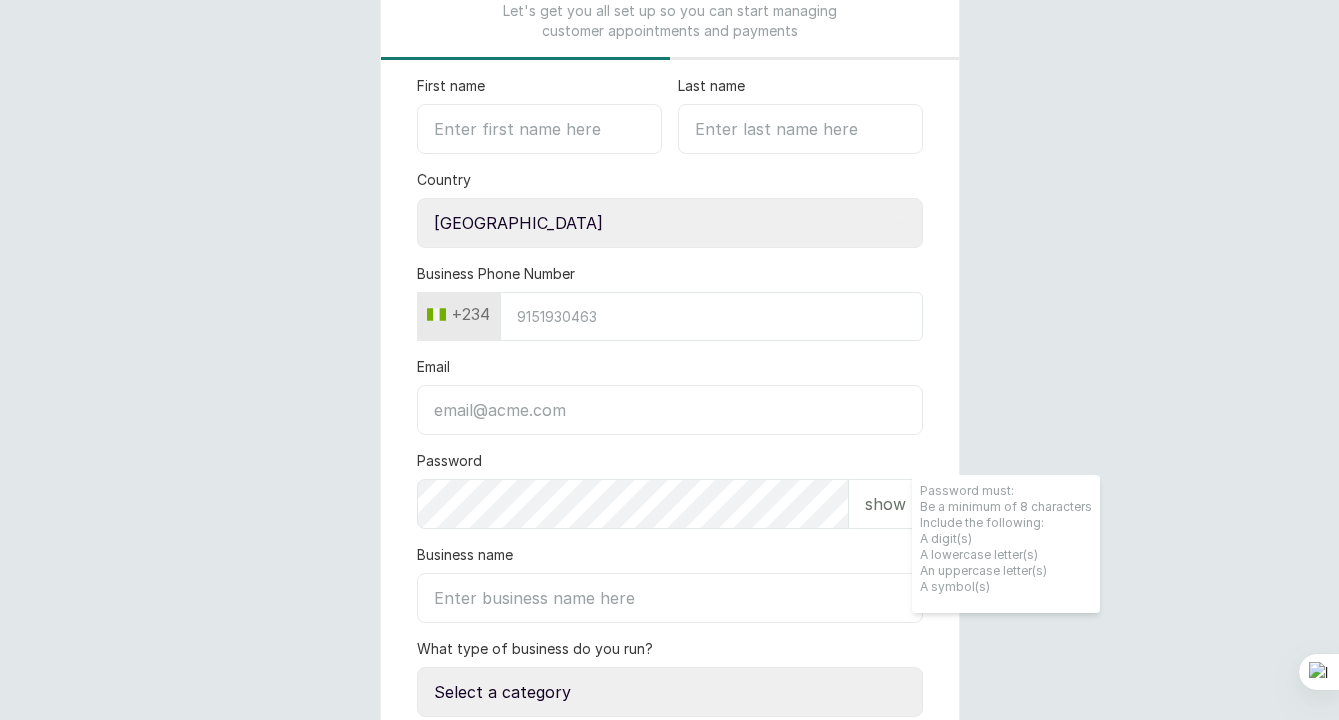 scroll, scrollTop: 0, scrollLeft: 0, axis: both 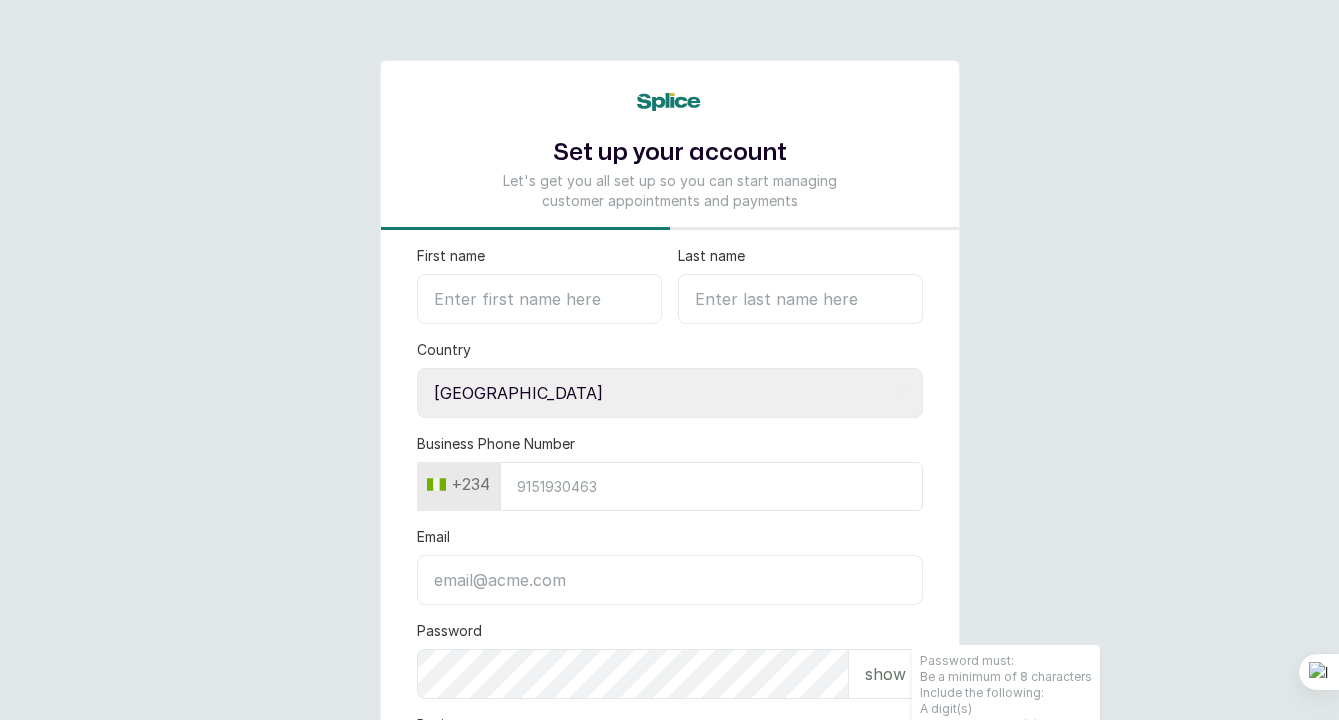 click on "First name" at bounding box center (539, 299) 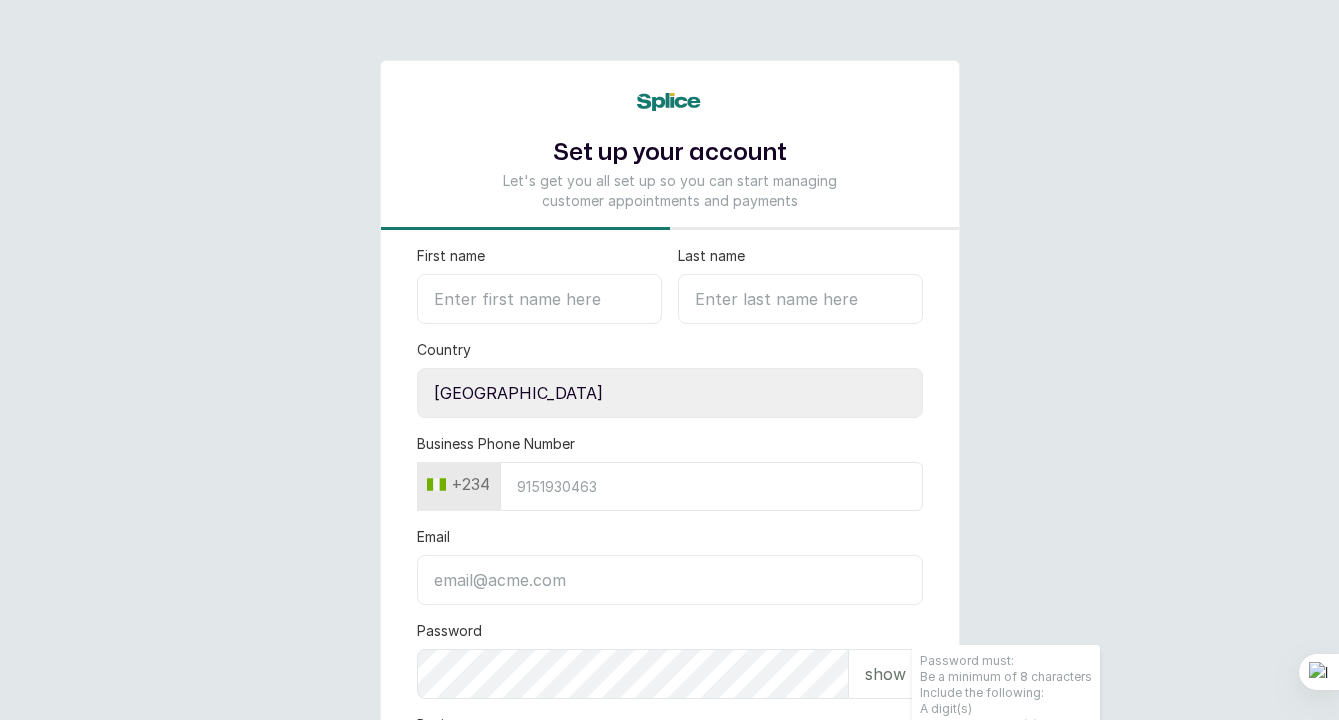 type on "Temitope" 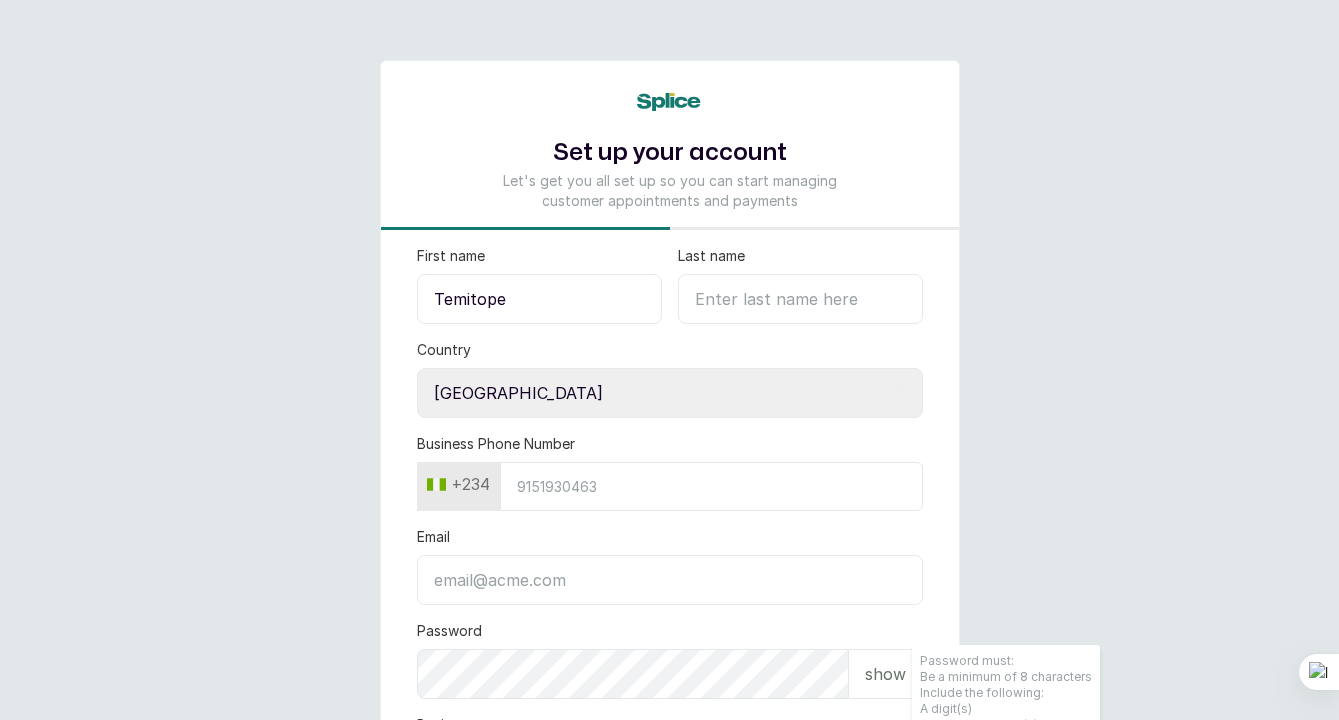 type on "Orisabiyi" 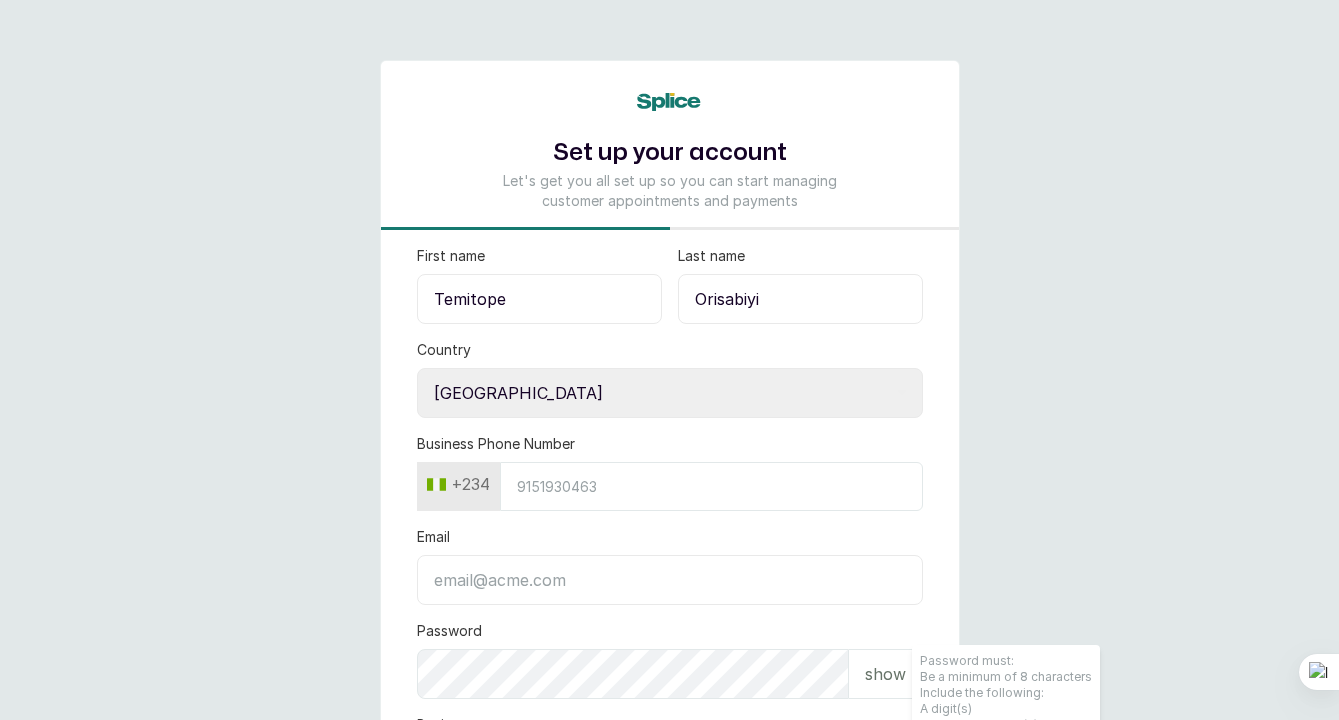 type on "8138915419" 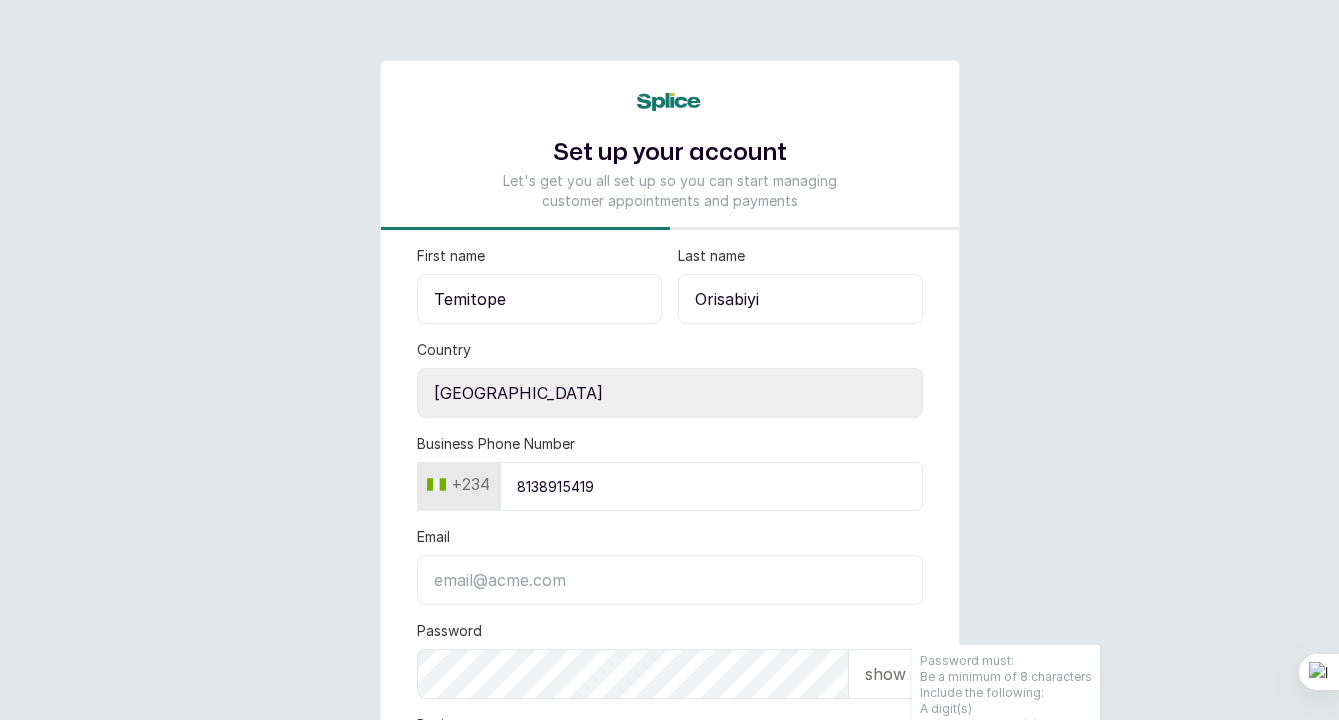 type on "[EMAIL_ADDRESS][DOMAIN_NAME]" 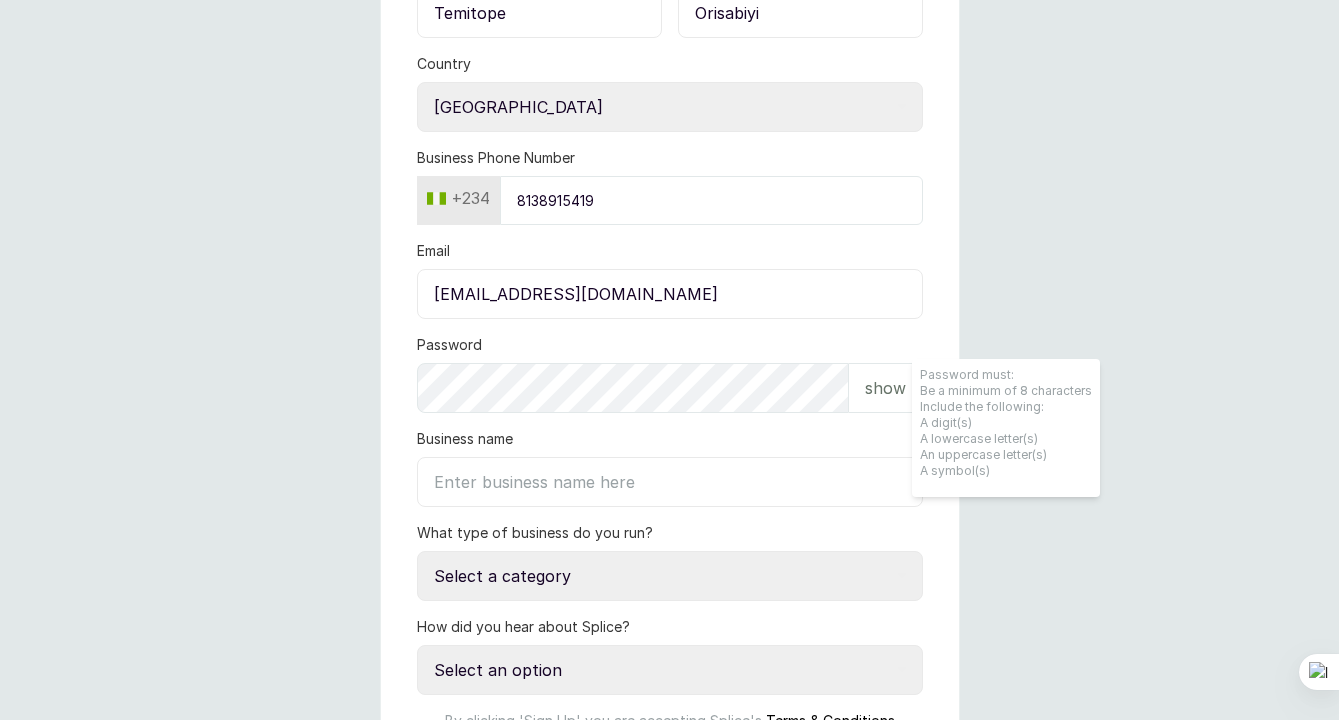 scroll, scrollTop: 306, scrollLeft: 0, axis: vertical 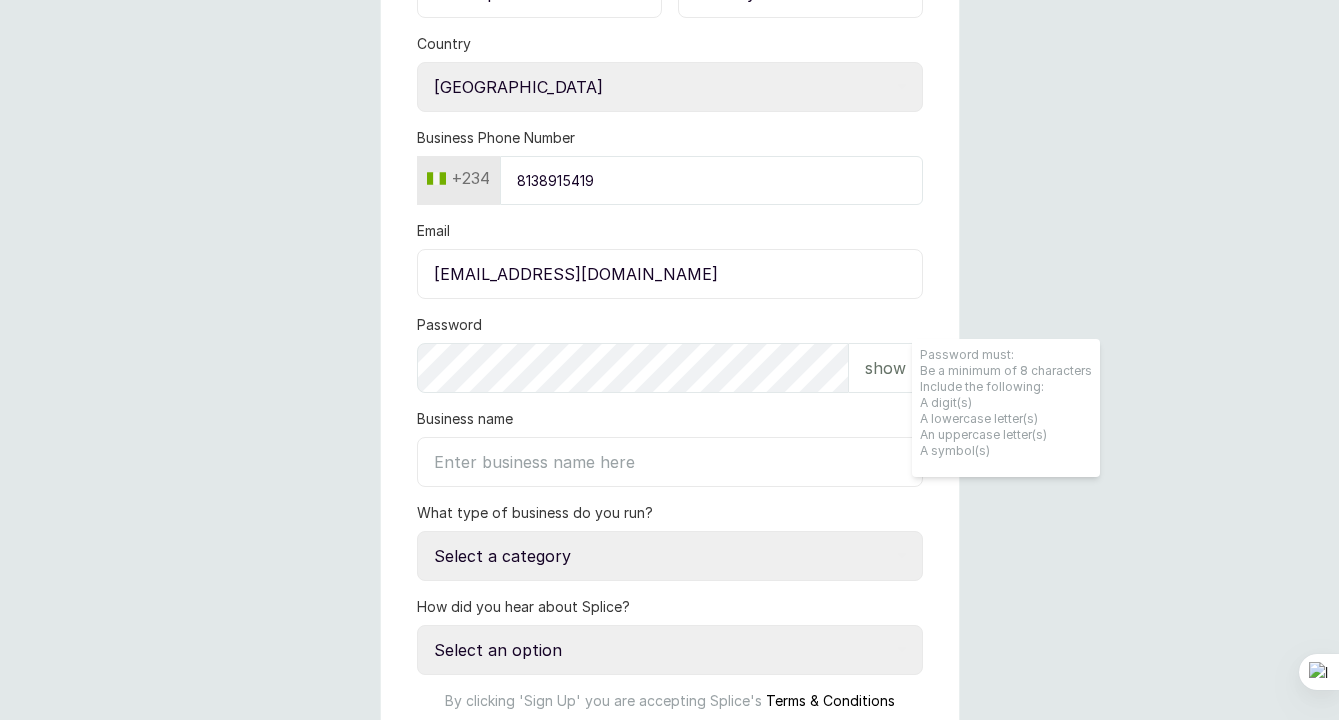 click on "8138915419" at bounding box center [711, 180] 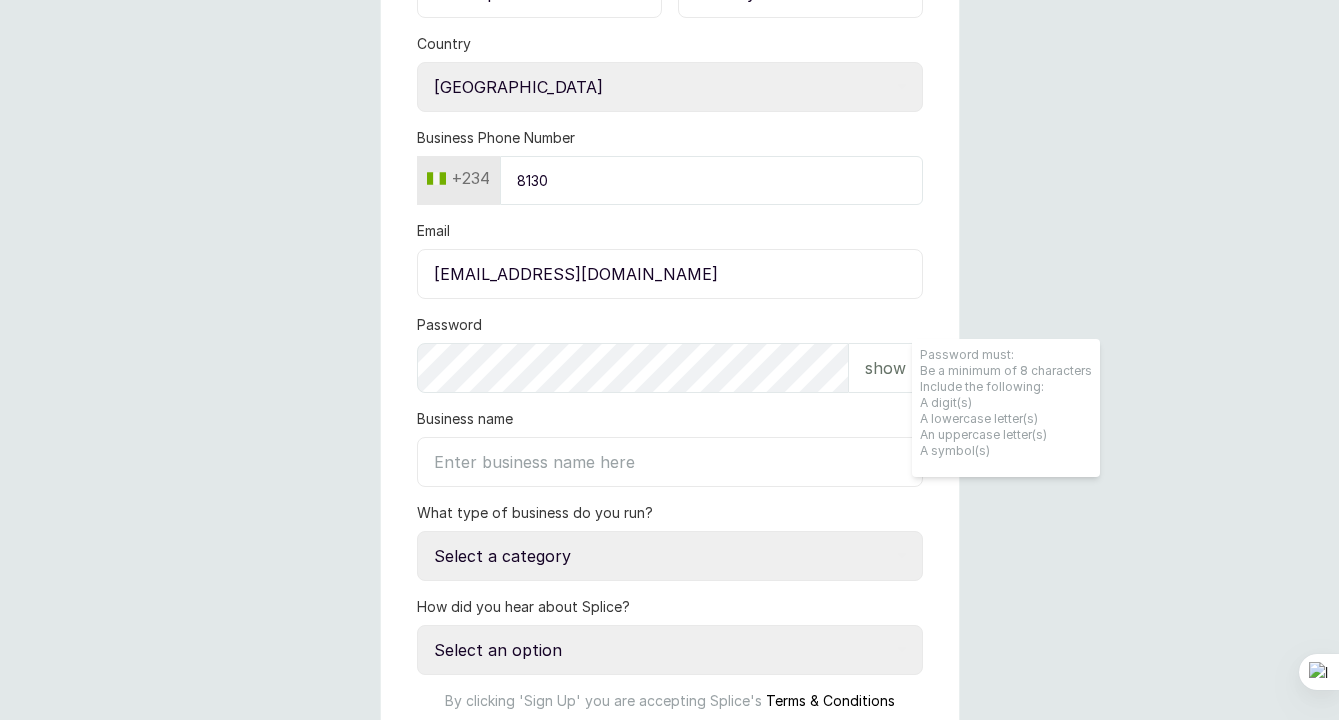 type on "8130267151" 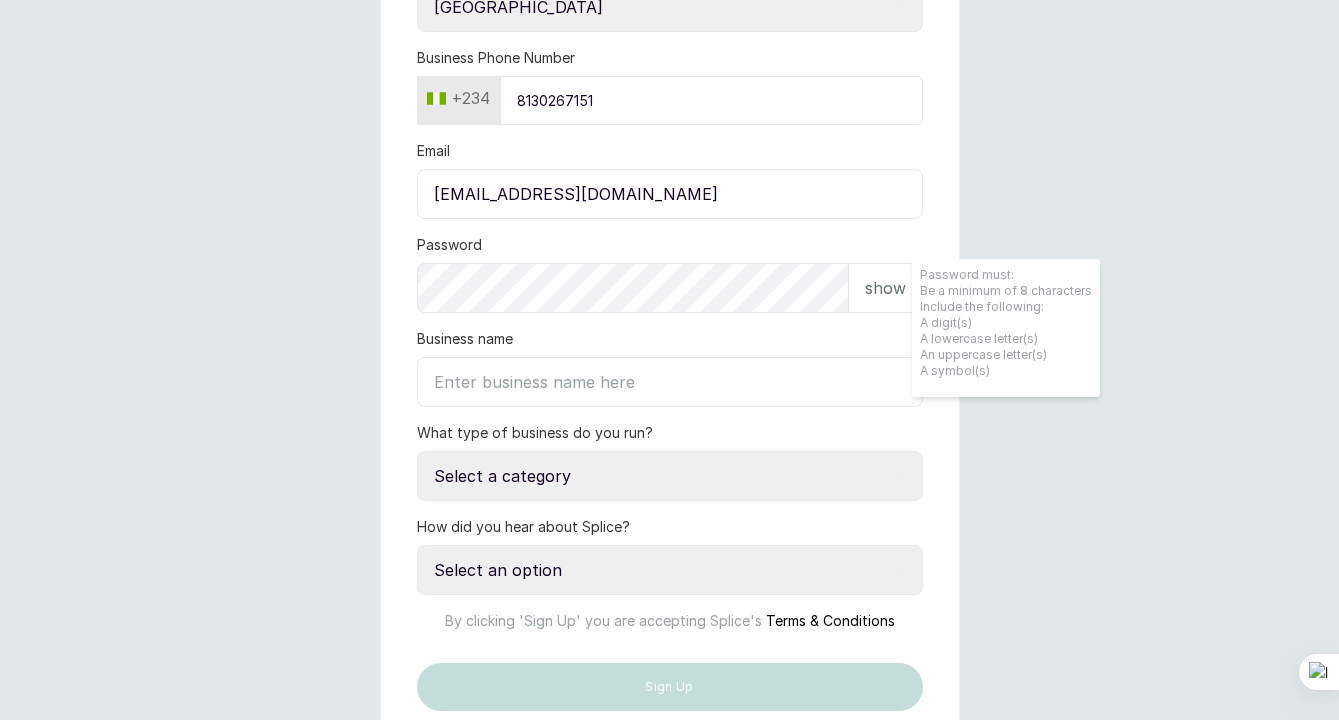 scroll, scrollTop: 475, scrollLeft: 0, axis: vertical 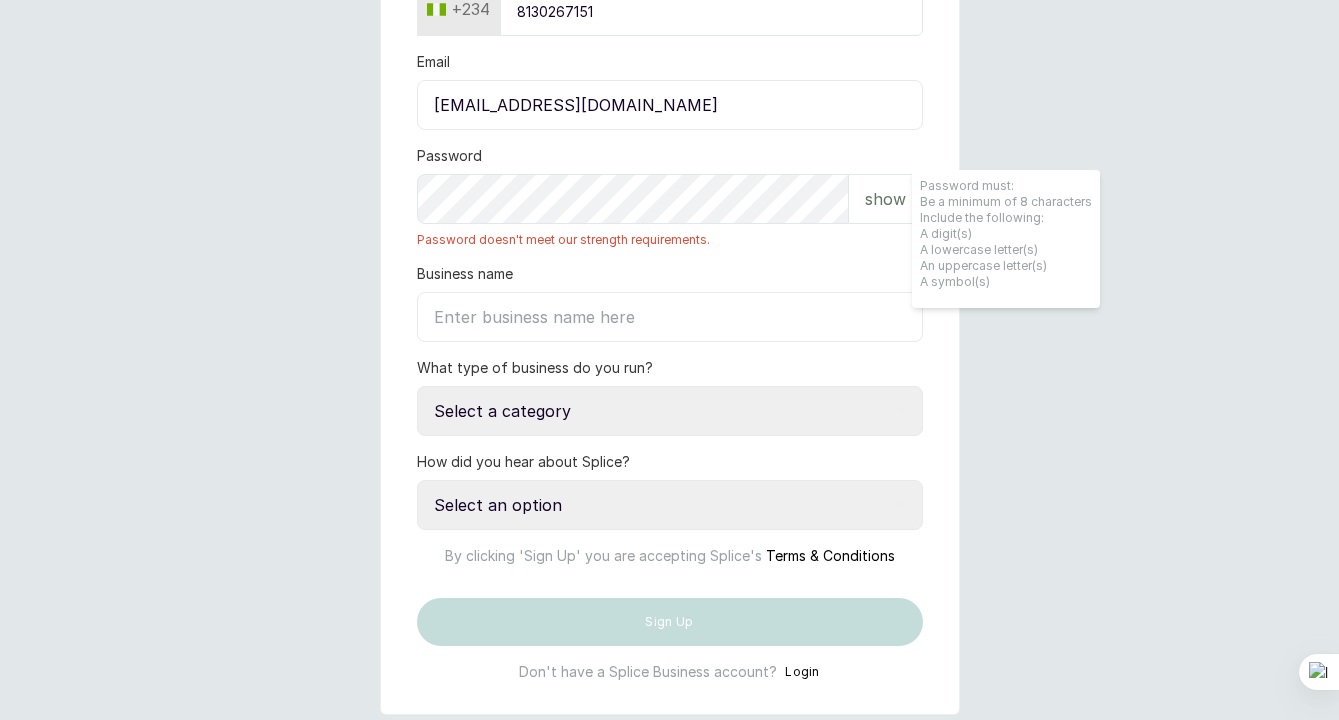 click on "show" at bounding box center (885, 199) 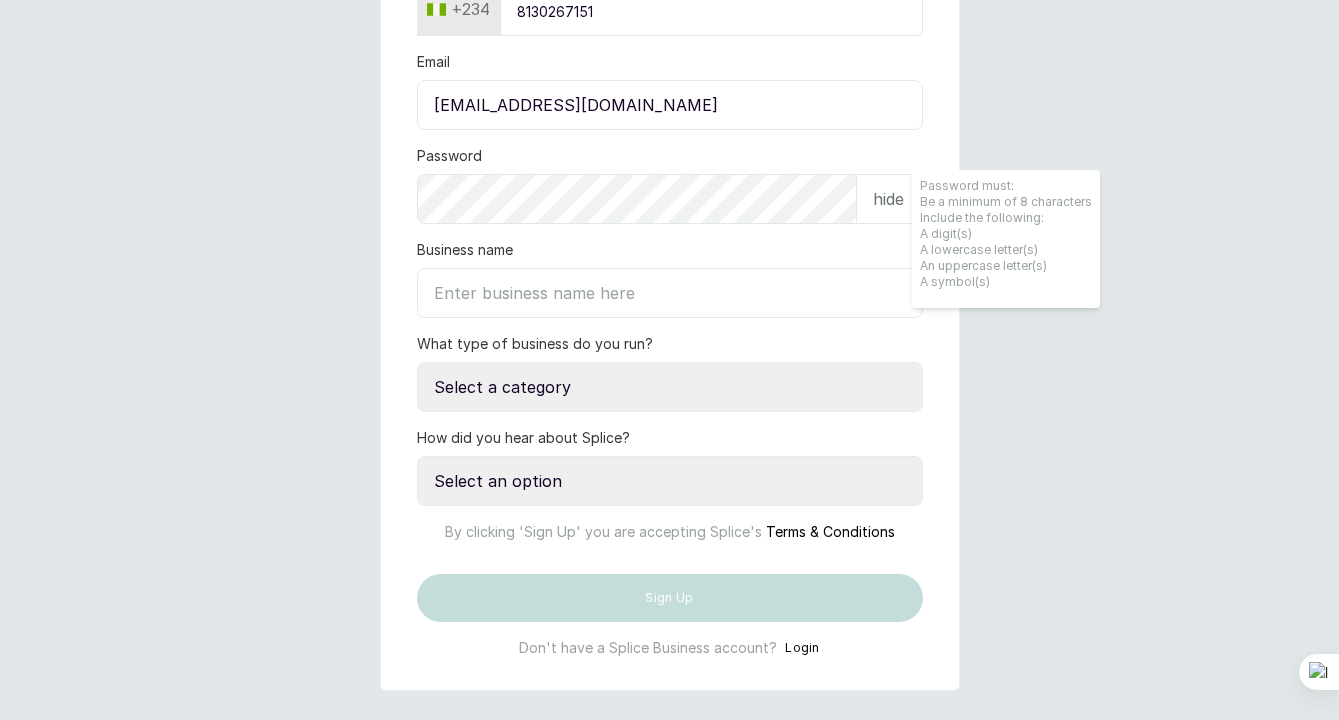 click on "Business name" at bounding box center [670, 293] 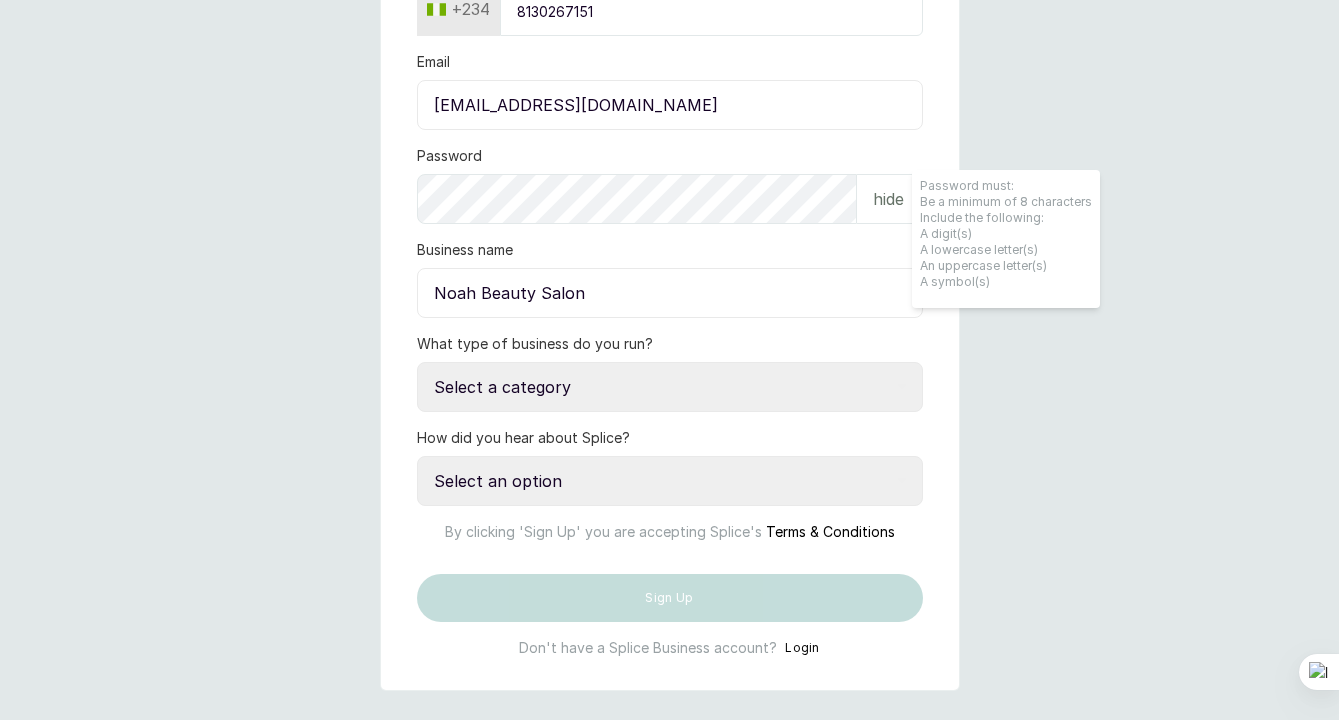 type on "Noah Beauty Salon" 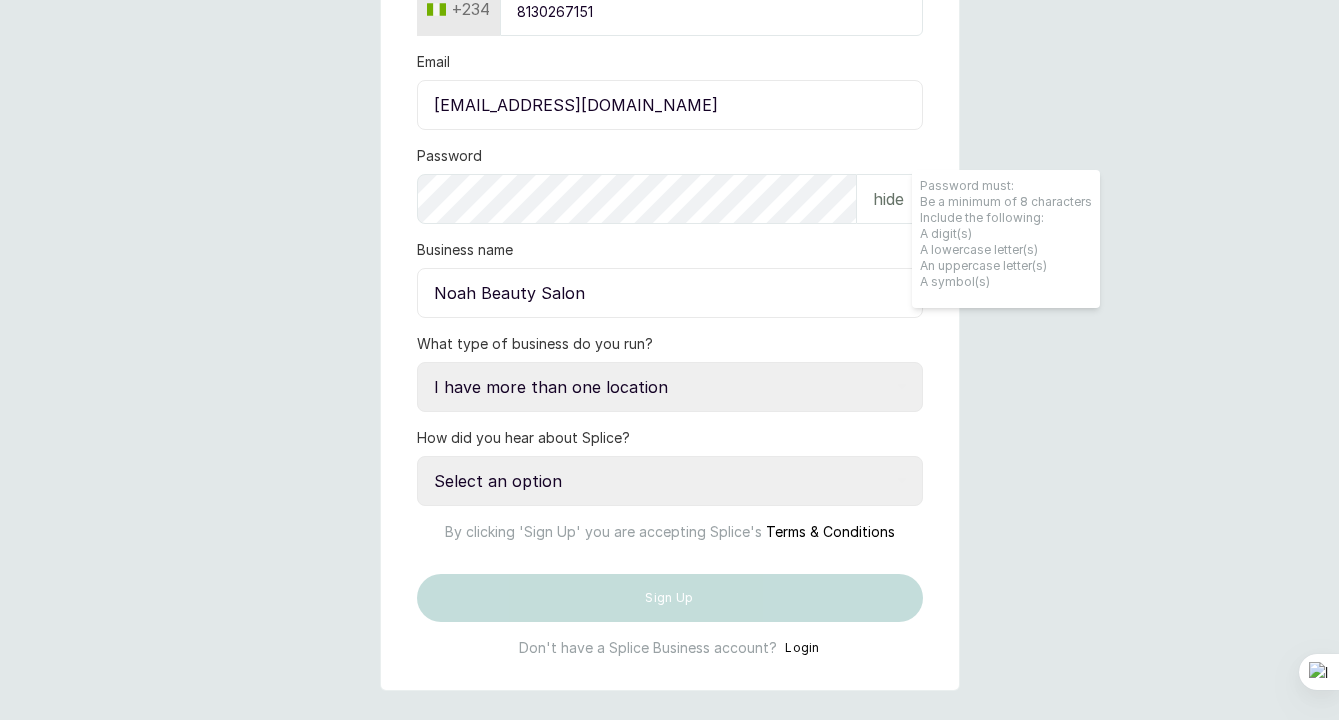 click on "By clicking 'Sign Up' you are accepting Splice's   Terms & Conditions" at bounding box center (670, 524) 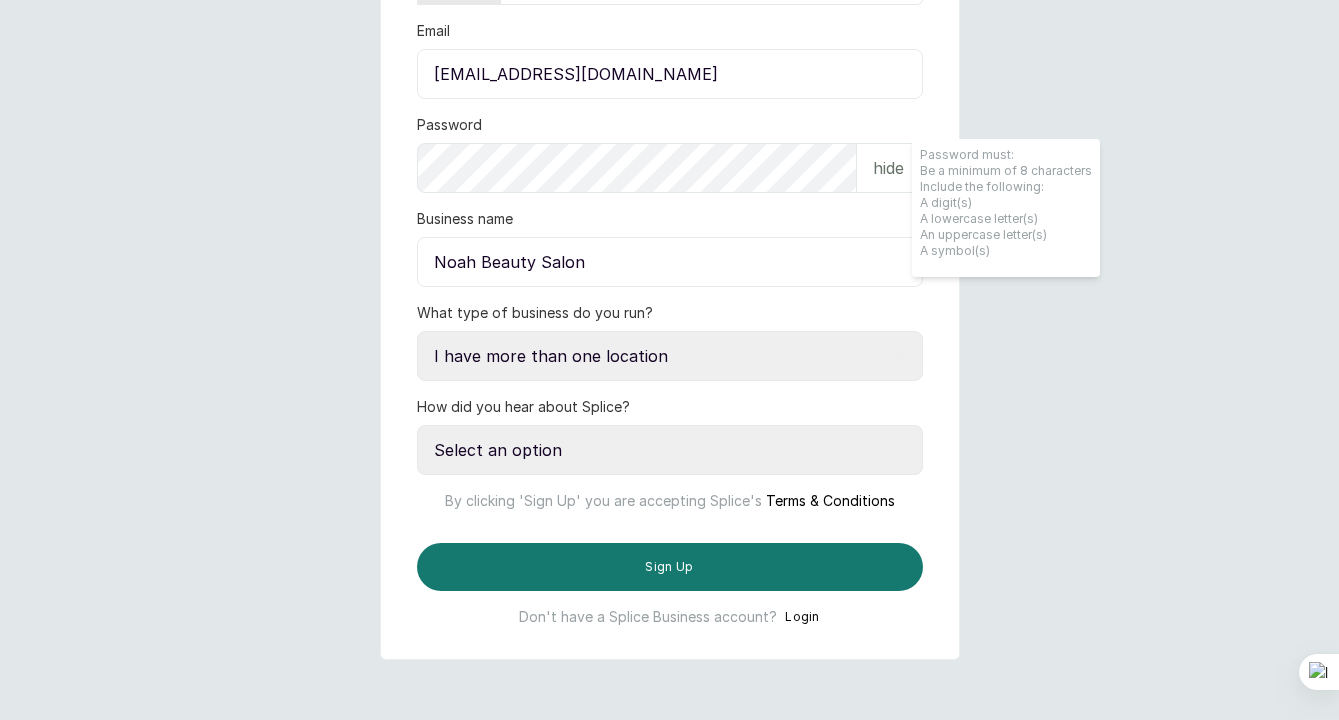 click on "Select an option Google search Instagram Facebook LinkedIn Splice Blog I was referred by a beauty business owner Media publication Other - please specify" at bounding box center [670, 450] 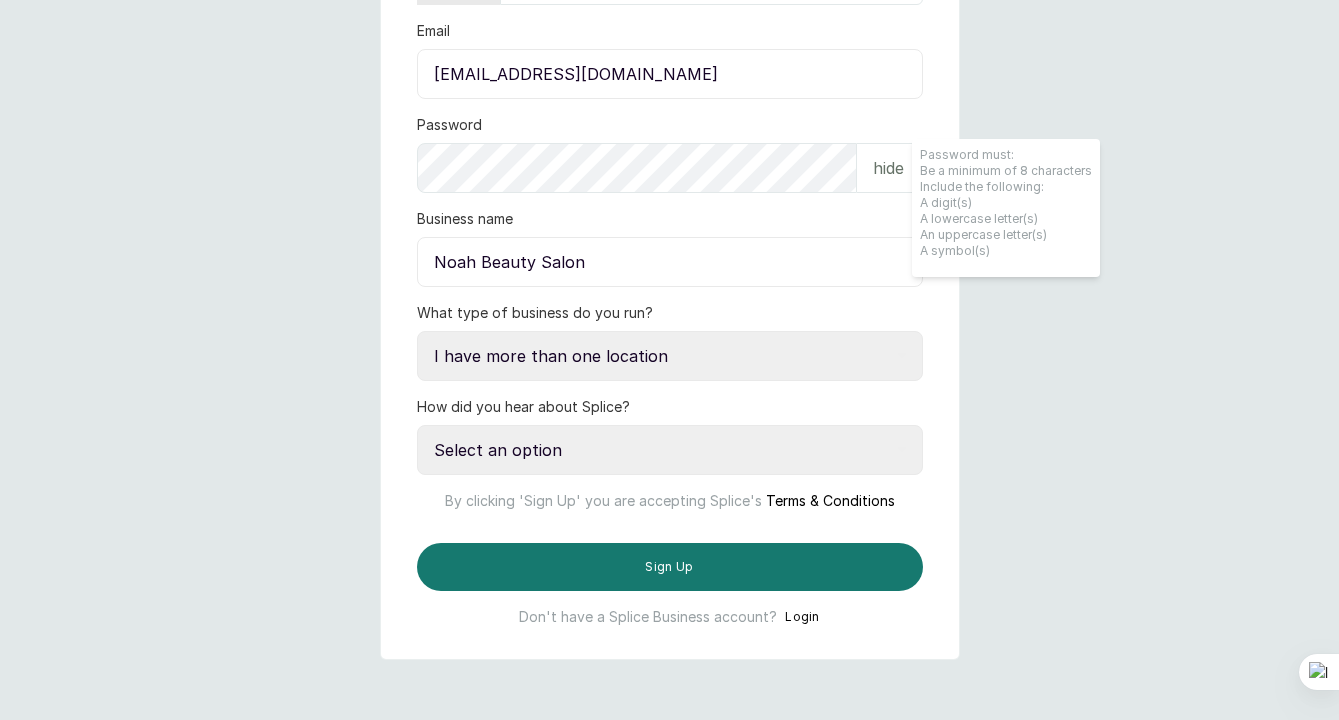 select on "instagram" 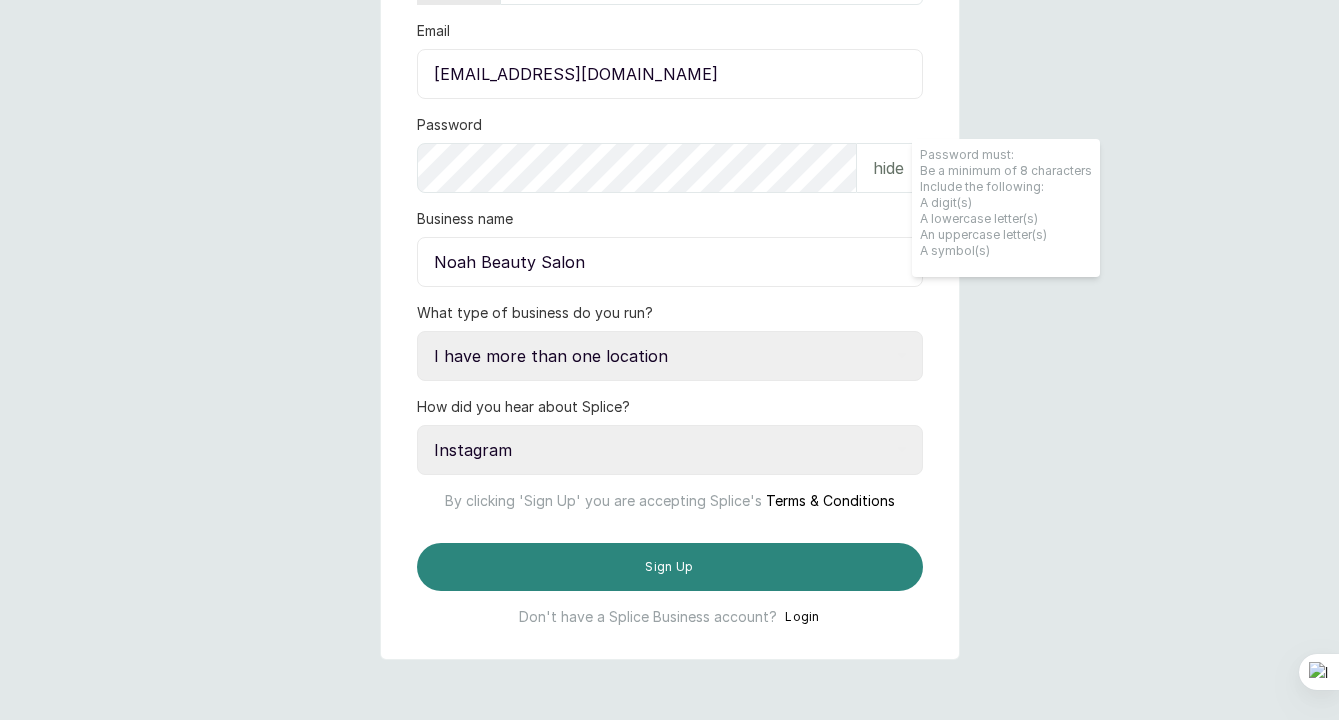 click on "Sign Up" at bounding box center [670, 567] 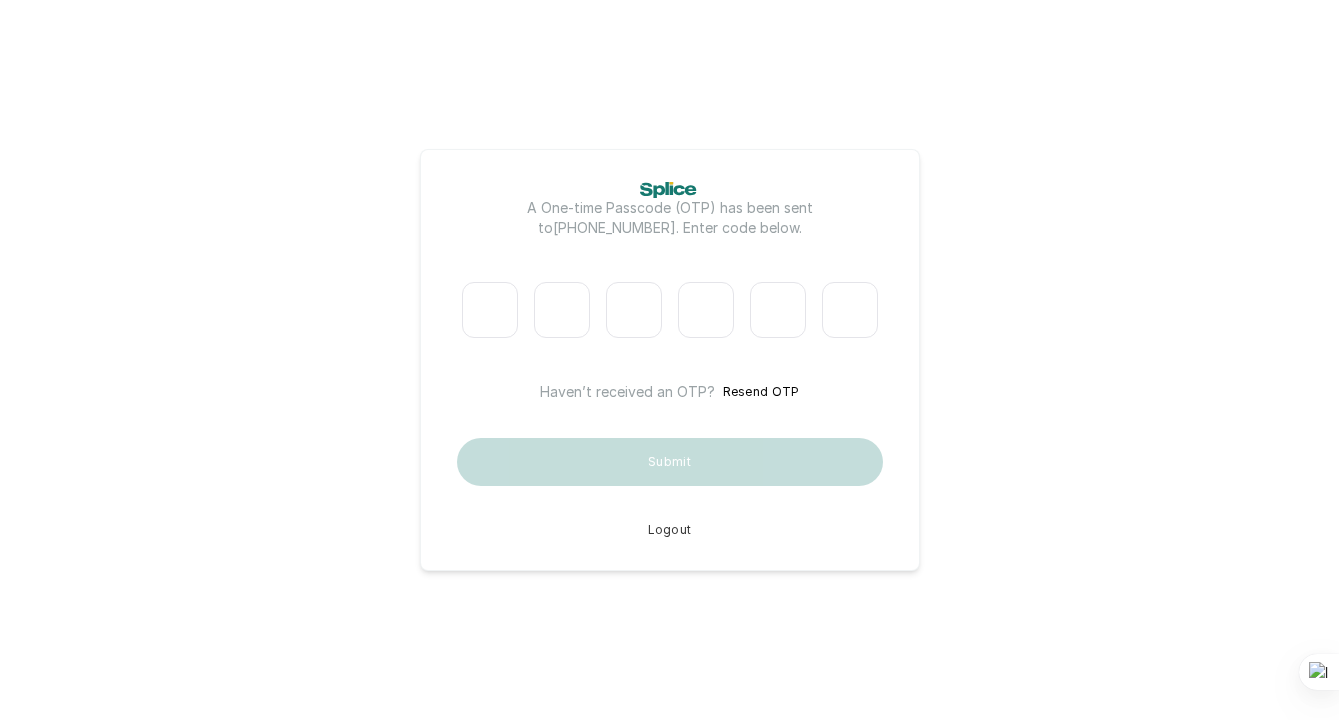 scroll, scrollTop: 0, scrollLeft: 0, axis: both 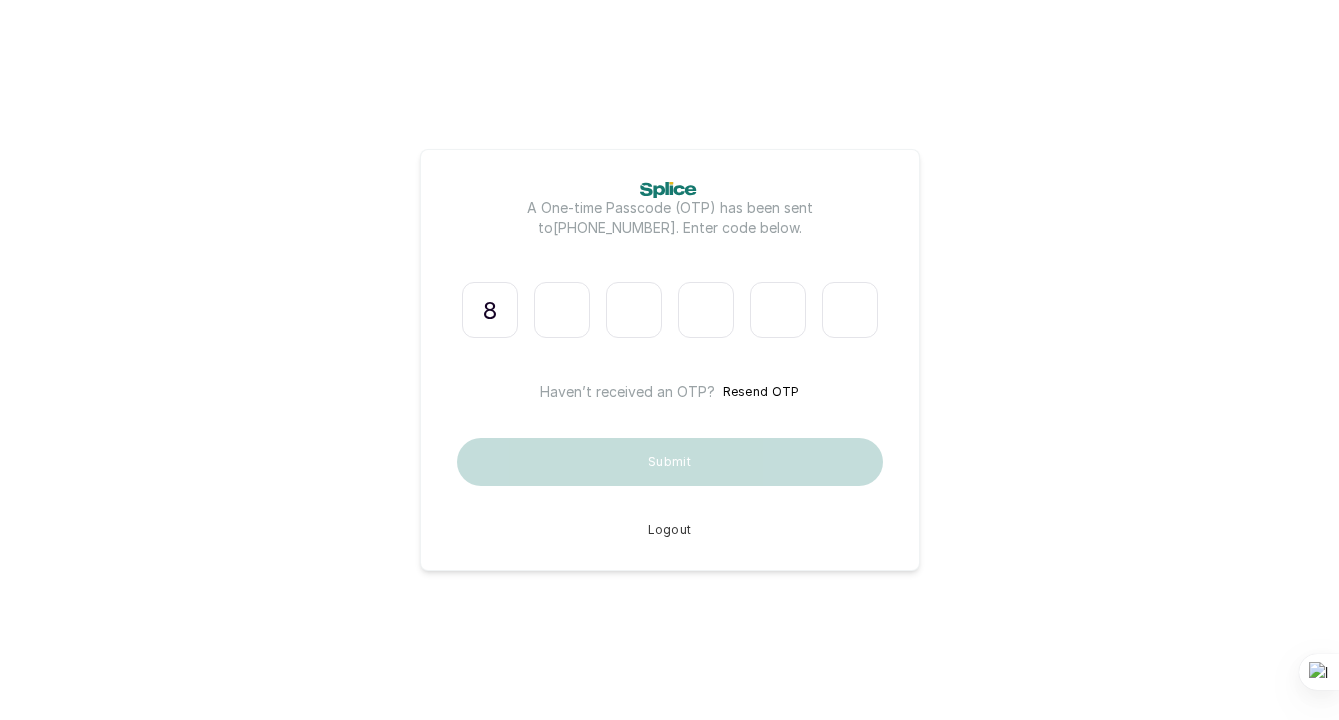 type on "3" 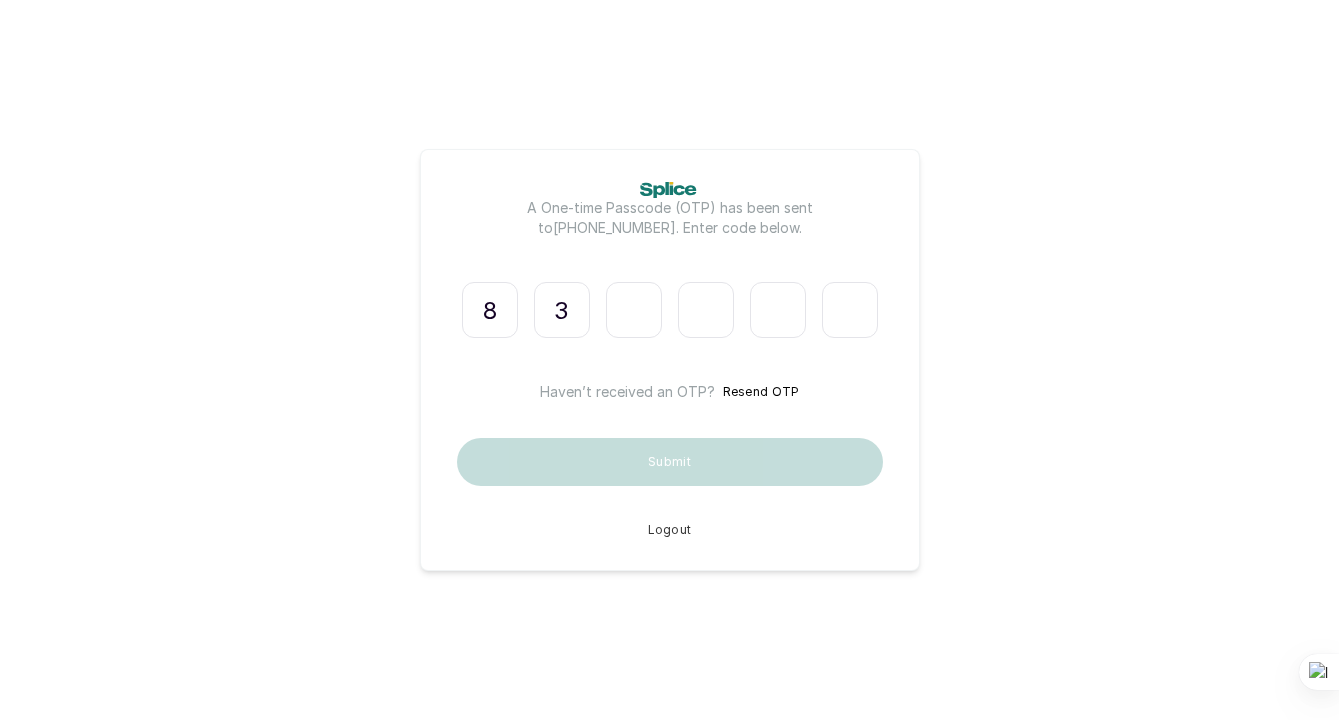 type on "9" 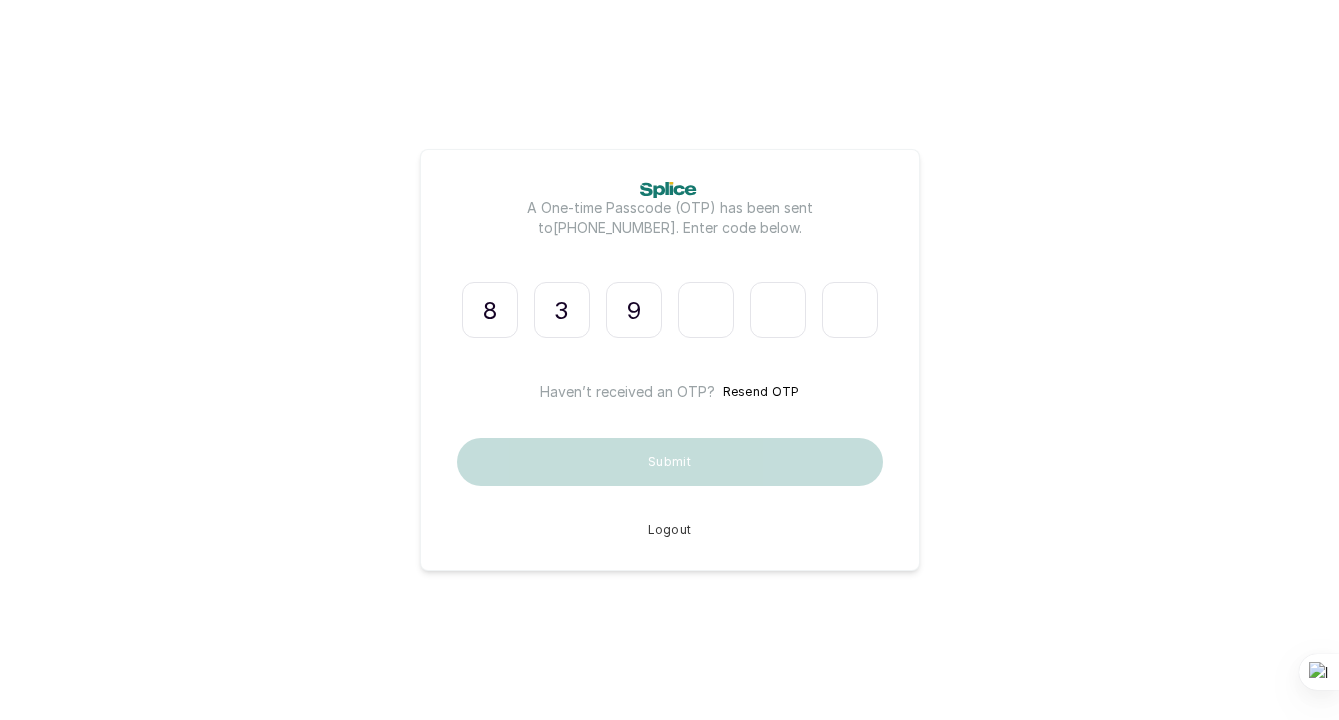 type on "5" 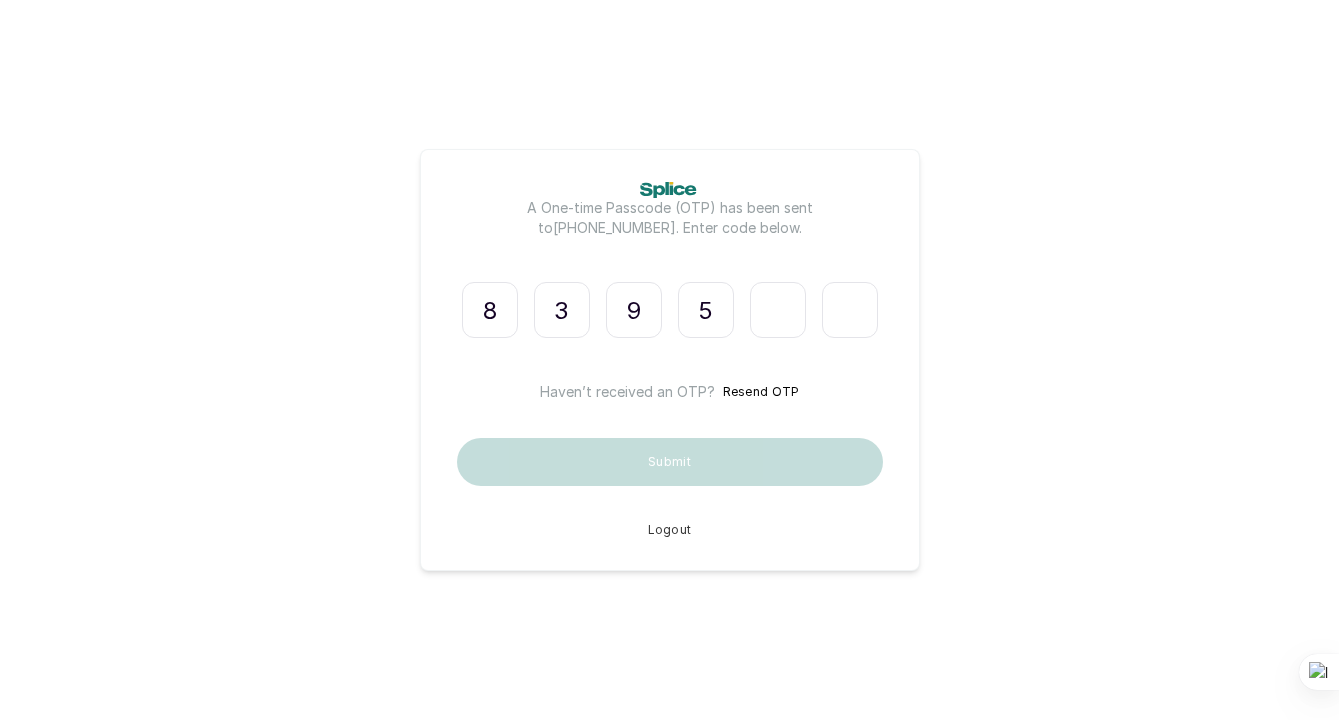 type on "7" 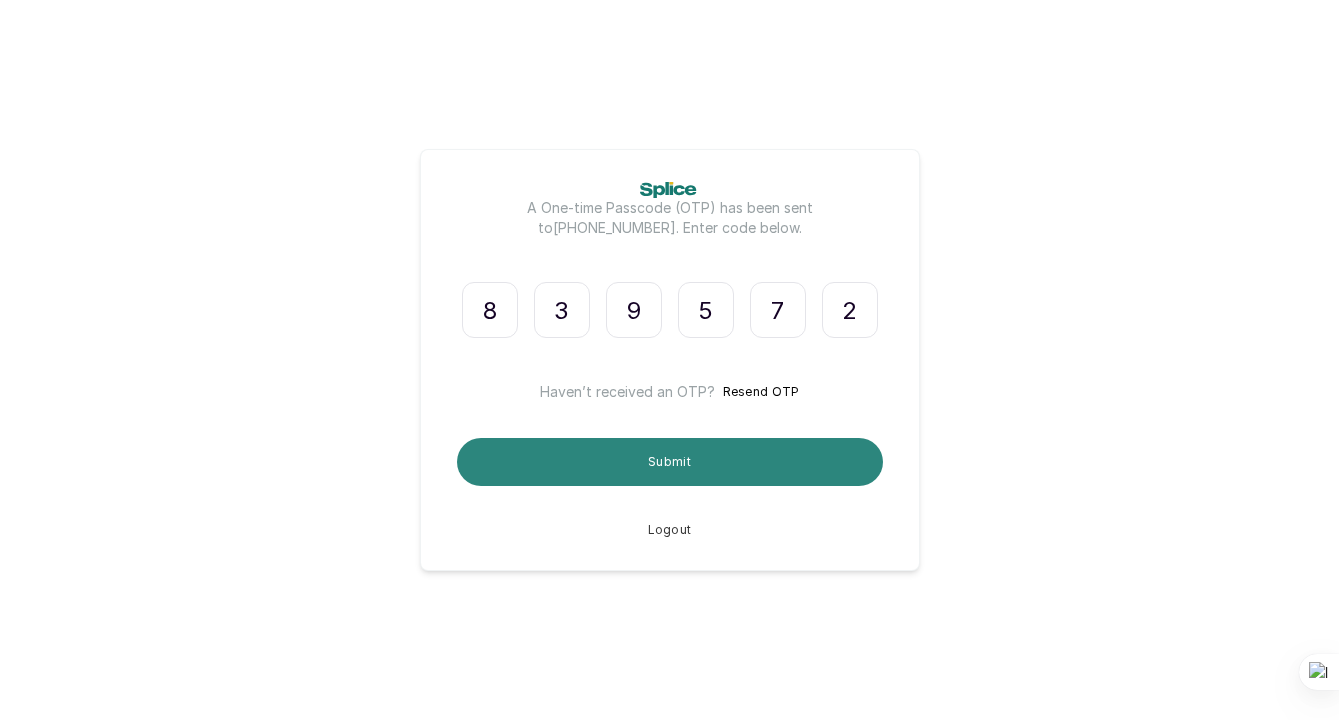 type on "2" 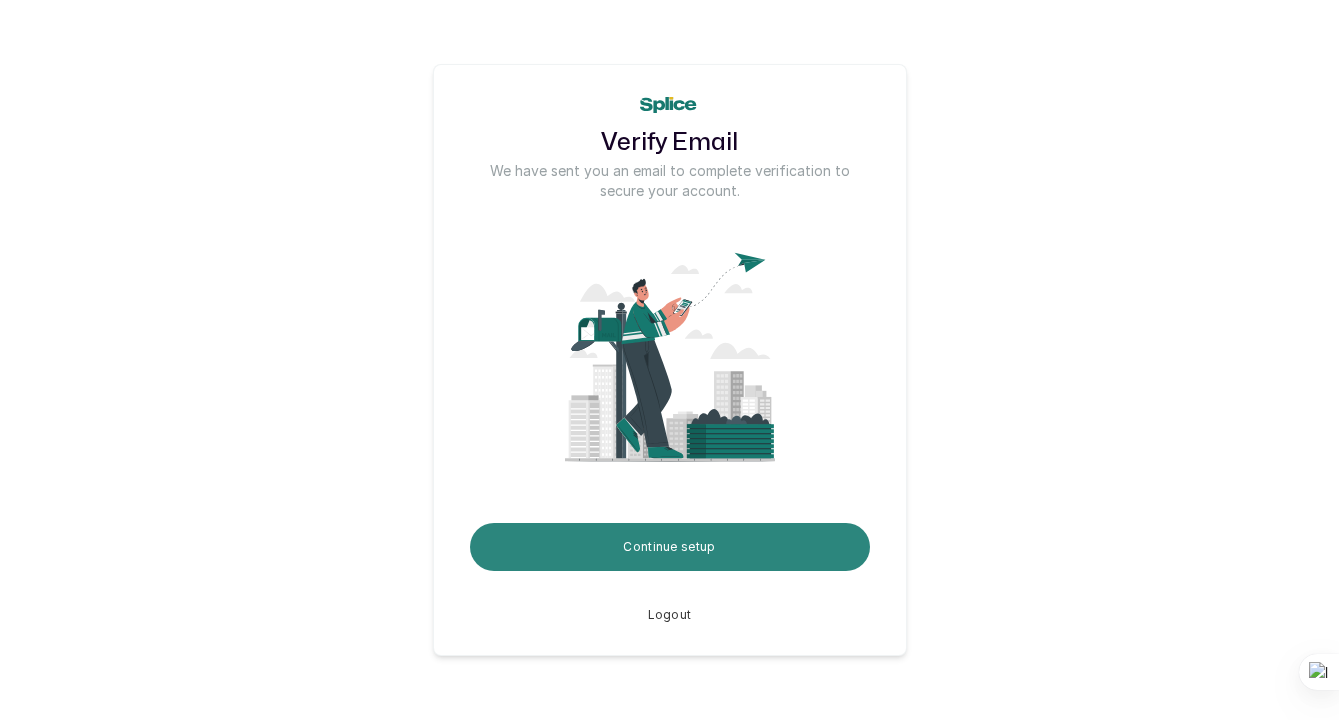 click on "Continue setup" at bounding box center (670, 547) 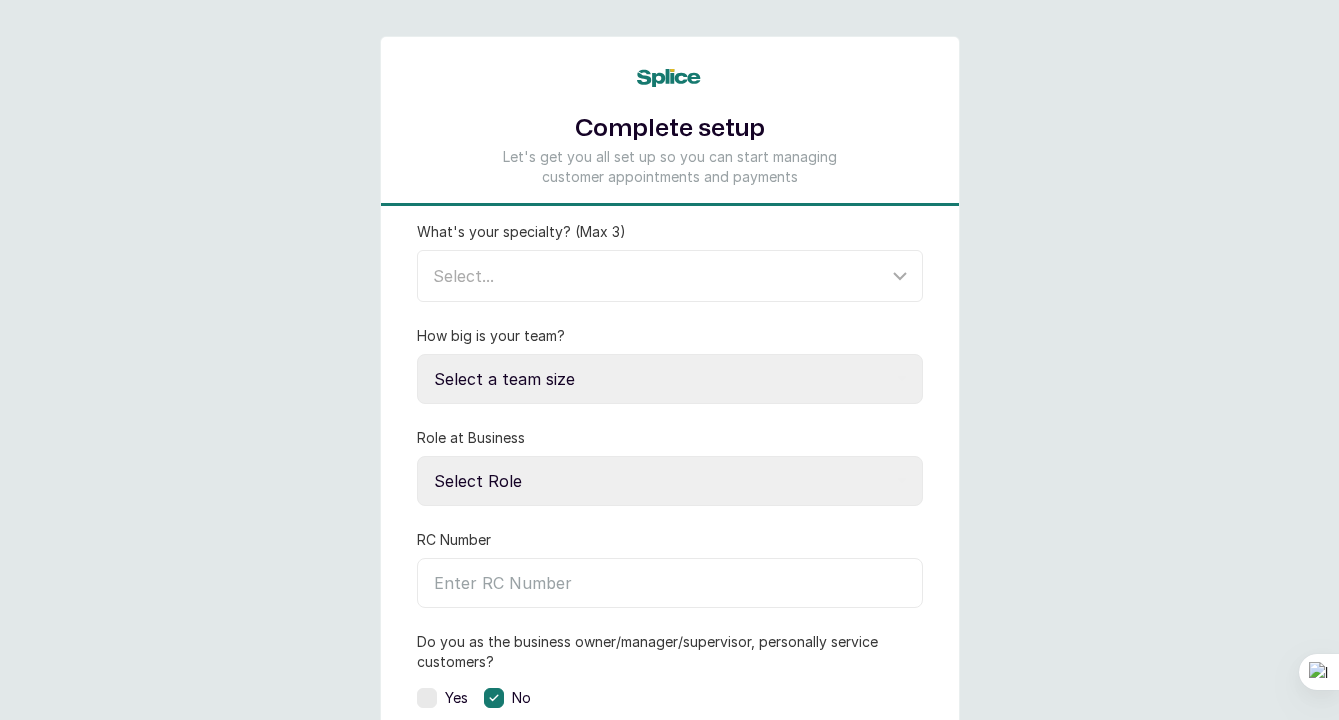 scroll, scrollTop: 0, scrollLeft: 0, axis: both 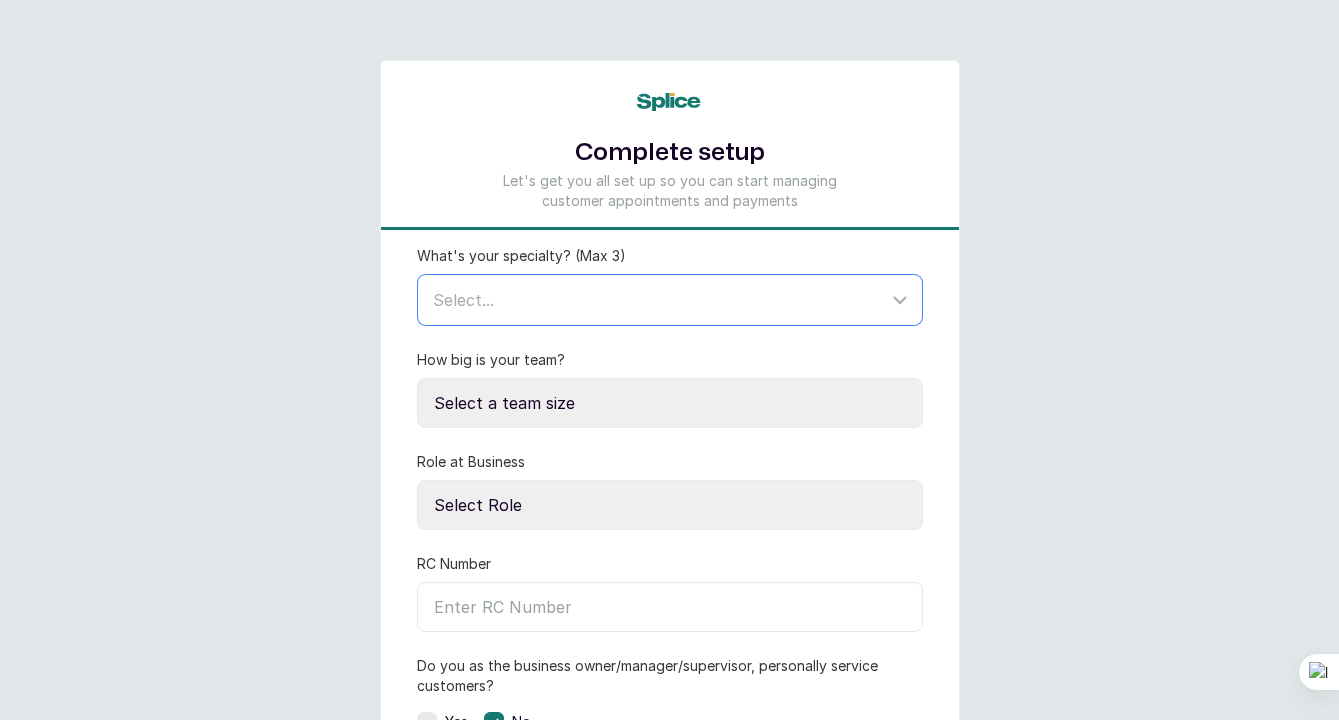 click on "Select..." at bounding box center [463, 300] 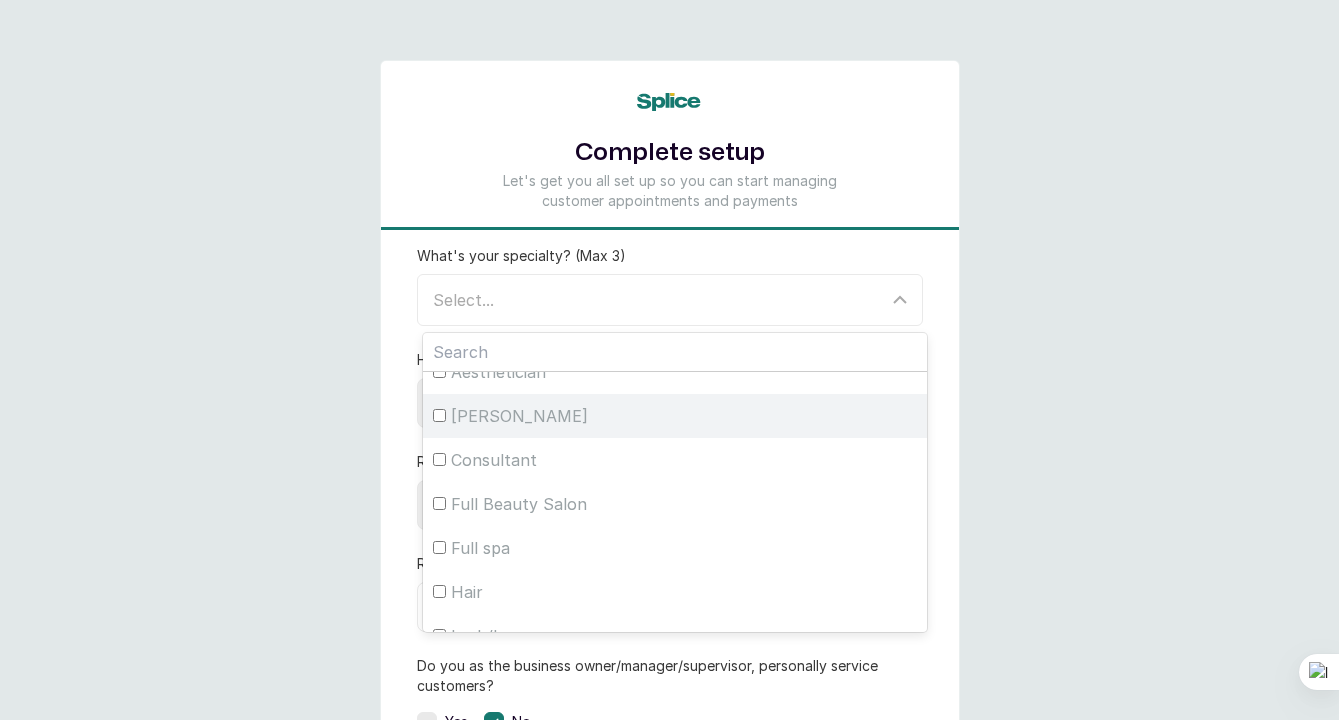 scroll, scrollTop: 58, scrollLeft: 0, axis: vertical 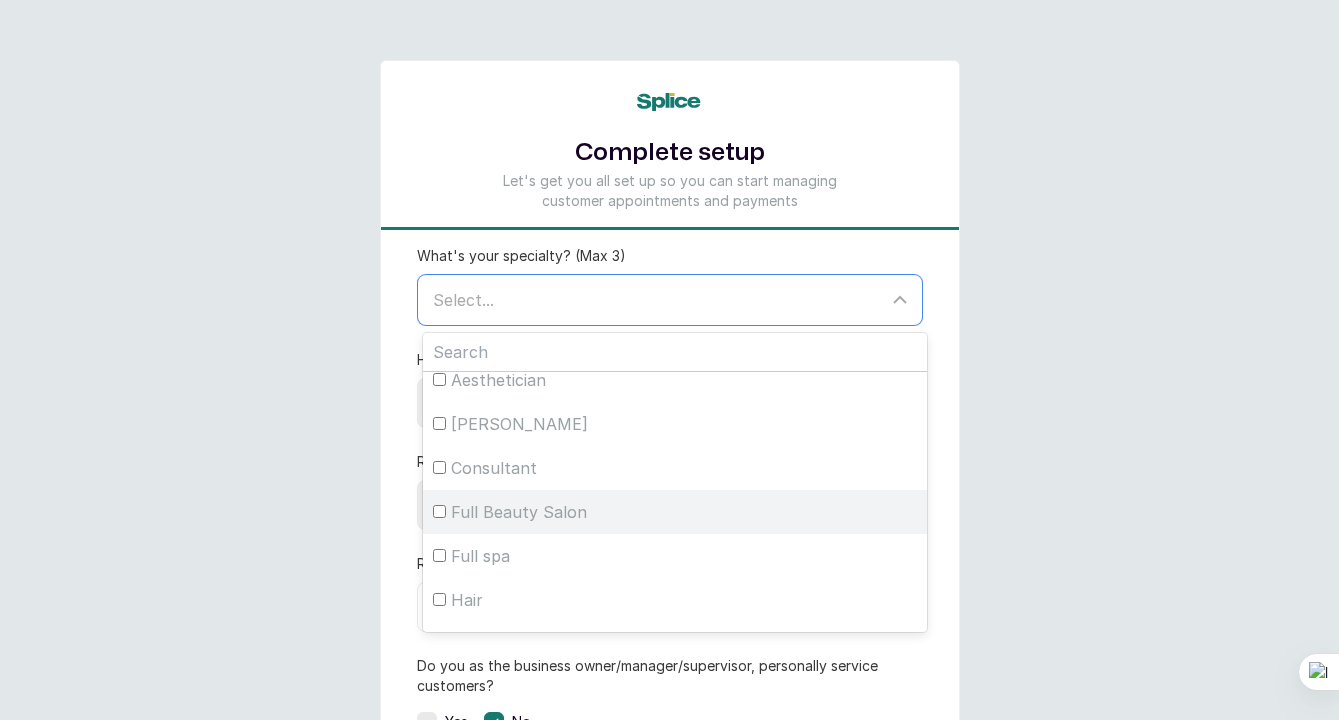 click on "Full Beauty Salon" at bounding box center (675, 512) 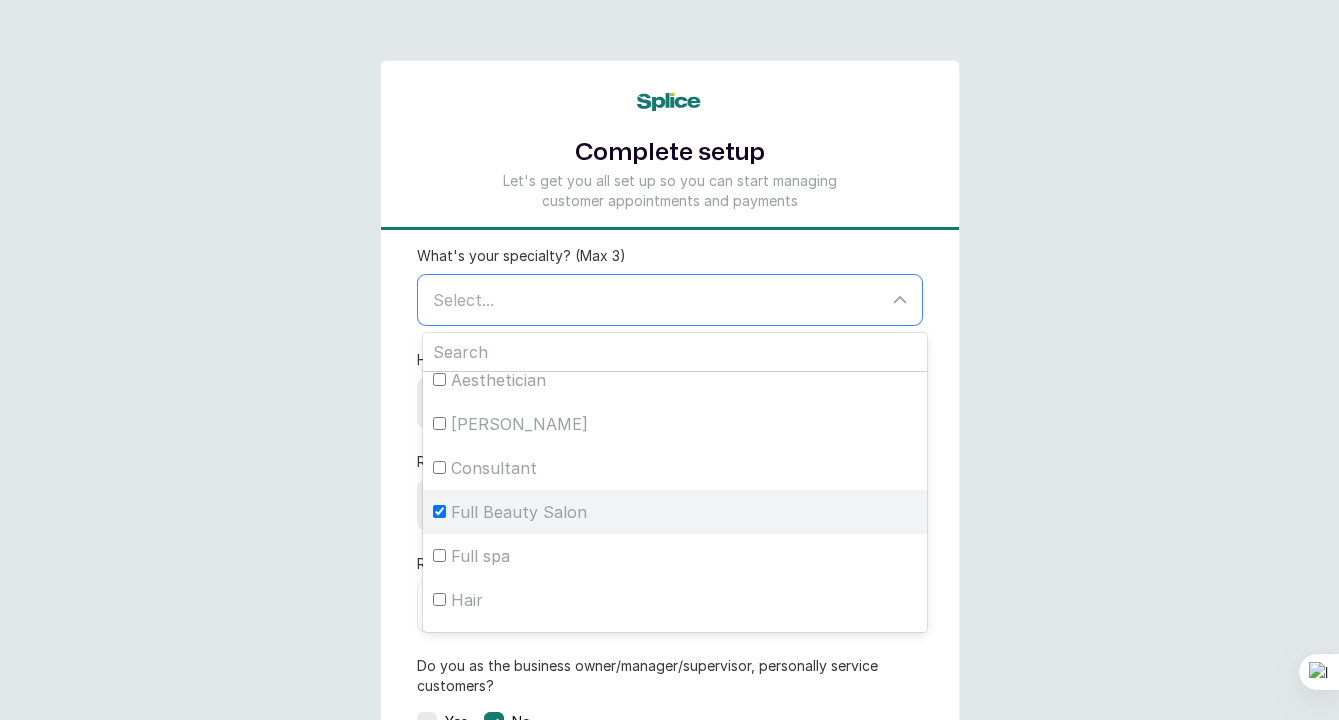 checkbox on "true" 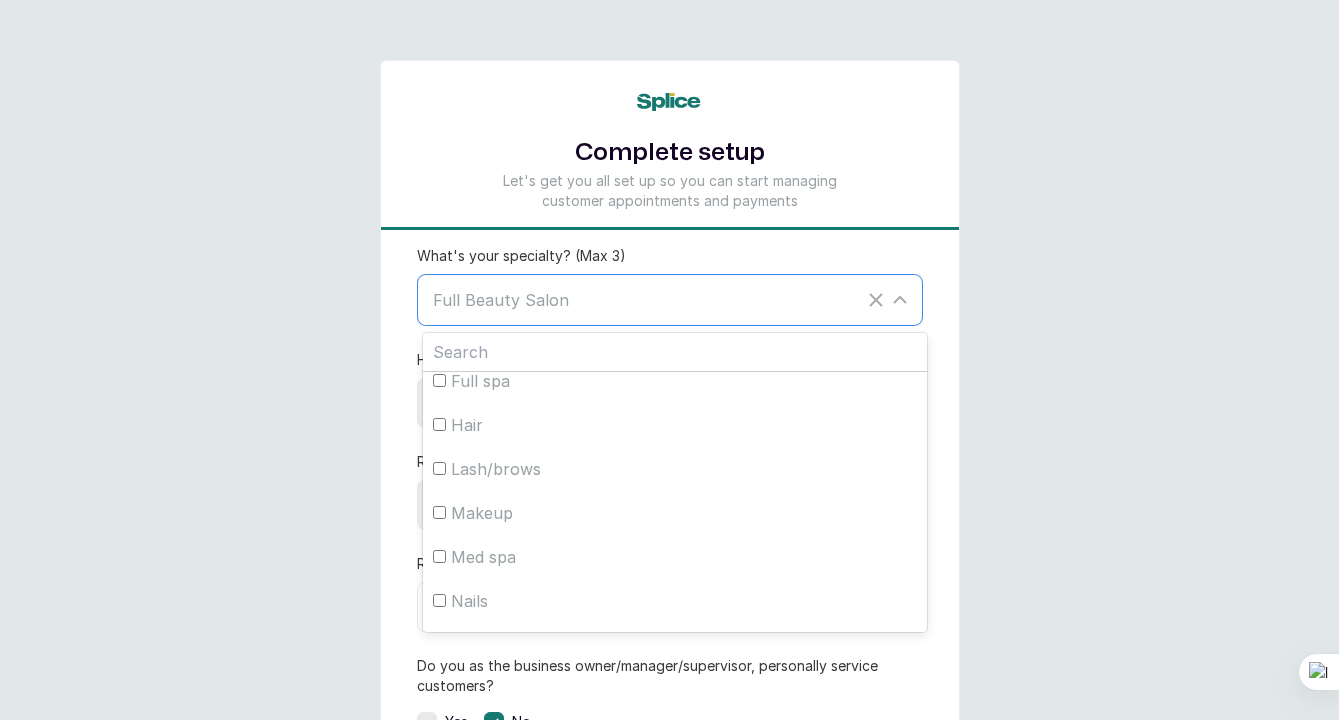 scroll, scrollTop: 235, scrollLeft: 0, axis: vertical 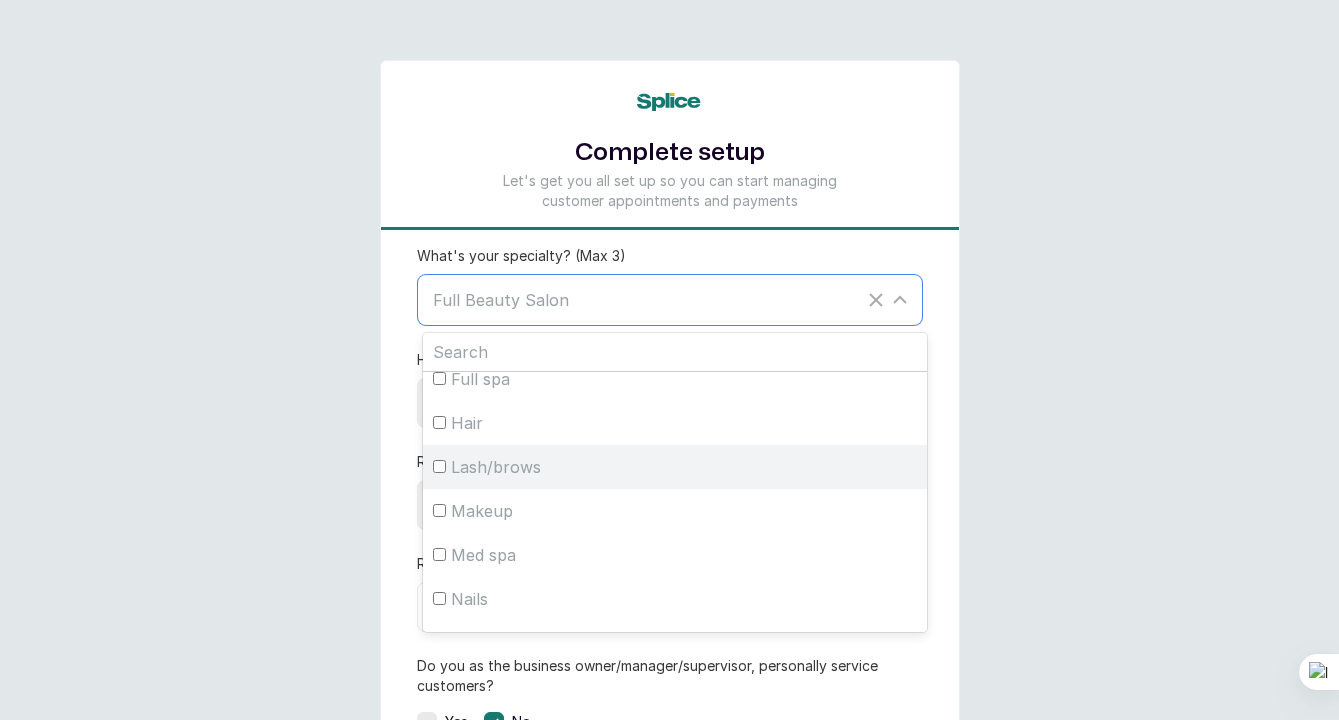 click on "Lash/brows" at bounding box center (439, 466) 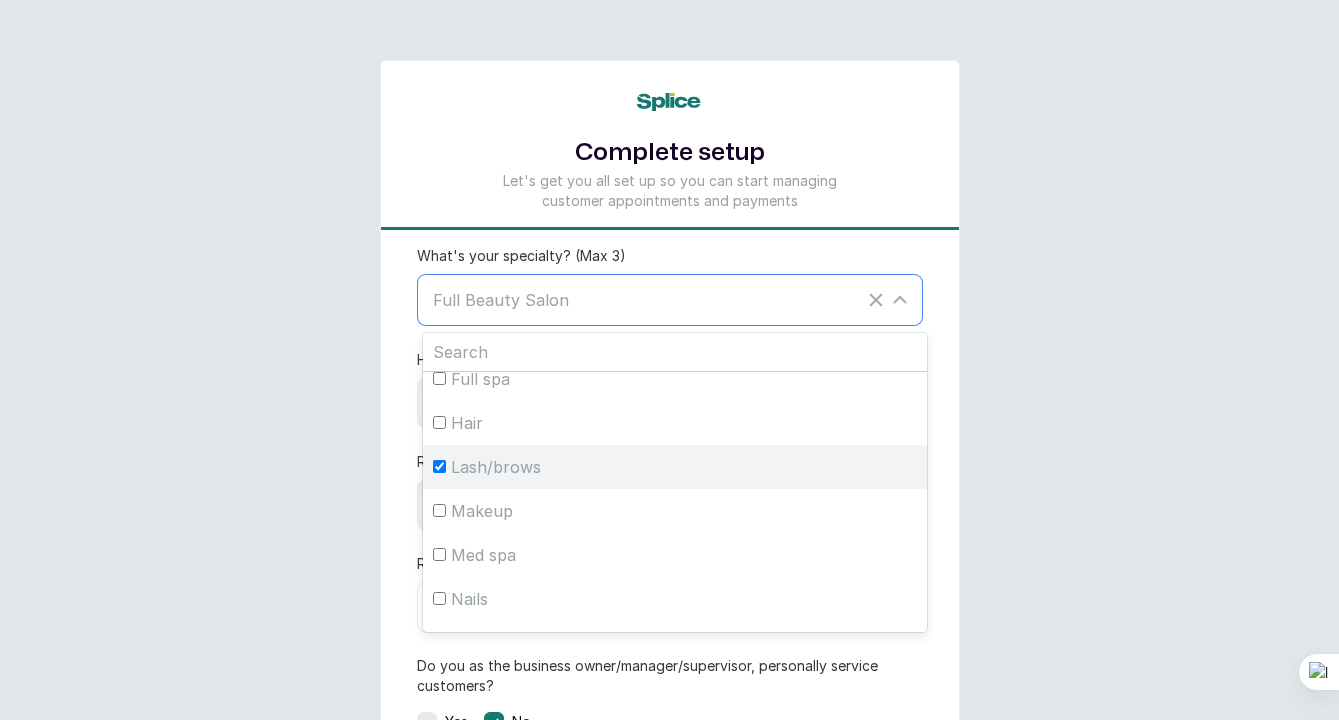 checkbox on "true" 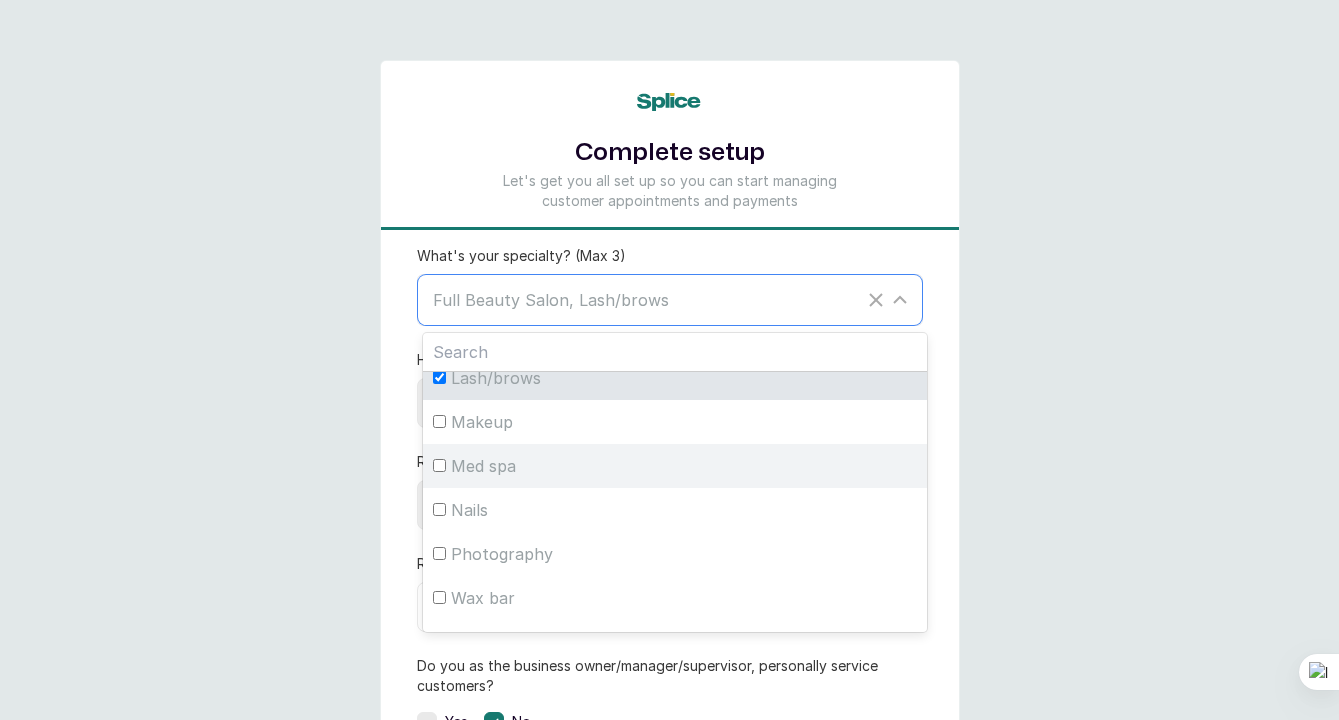 scroll, scrollTop: 350, scrollLeft: 0, axis: vertical 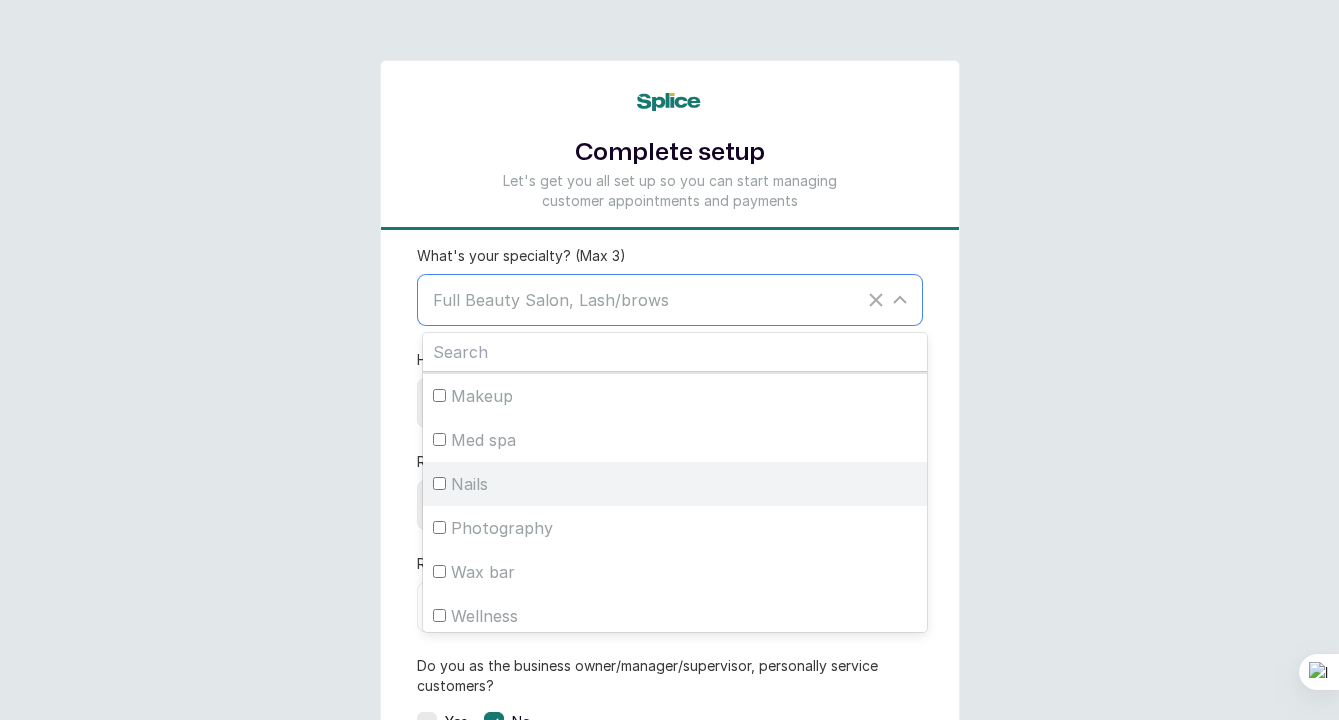 click on "Nails" at bounding box center (439, 483) 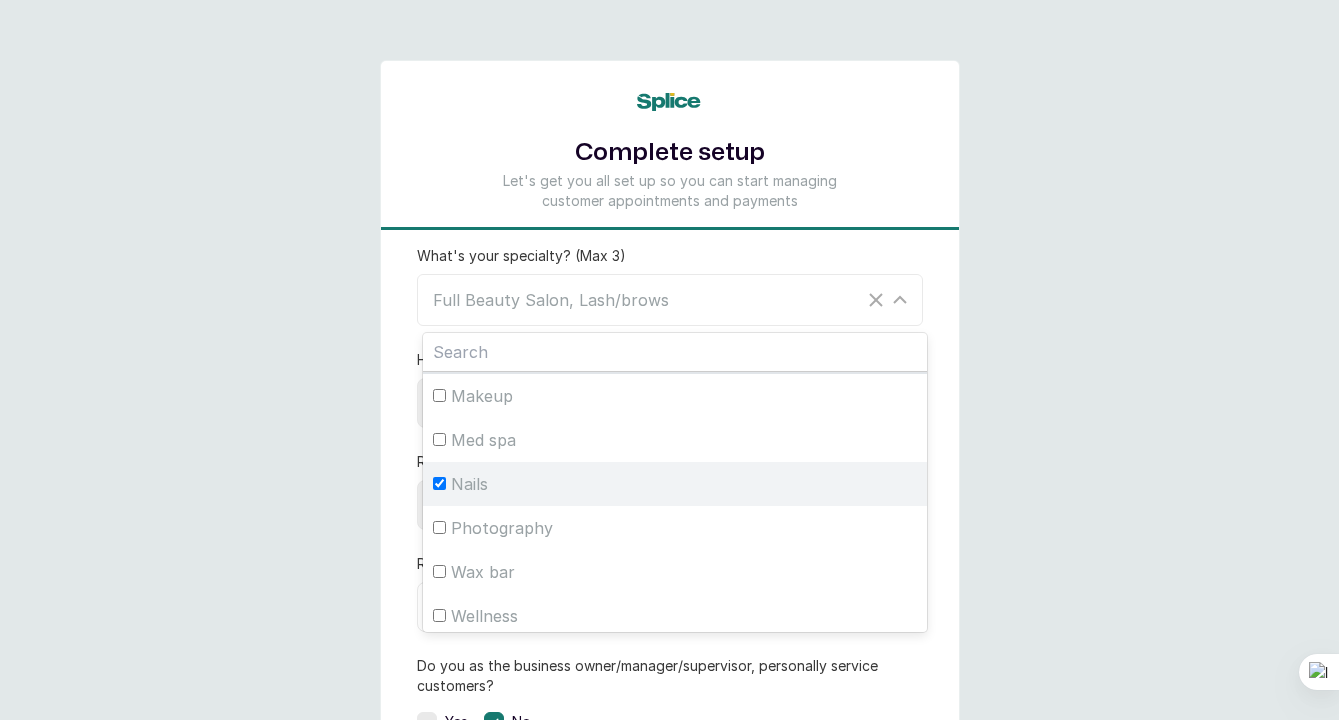 checkbox on "true" 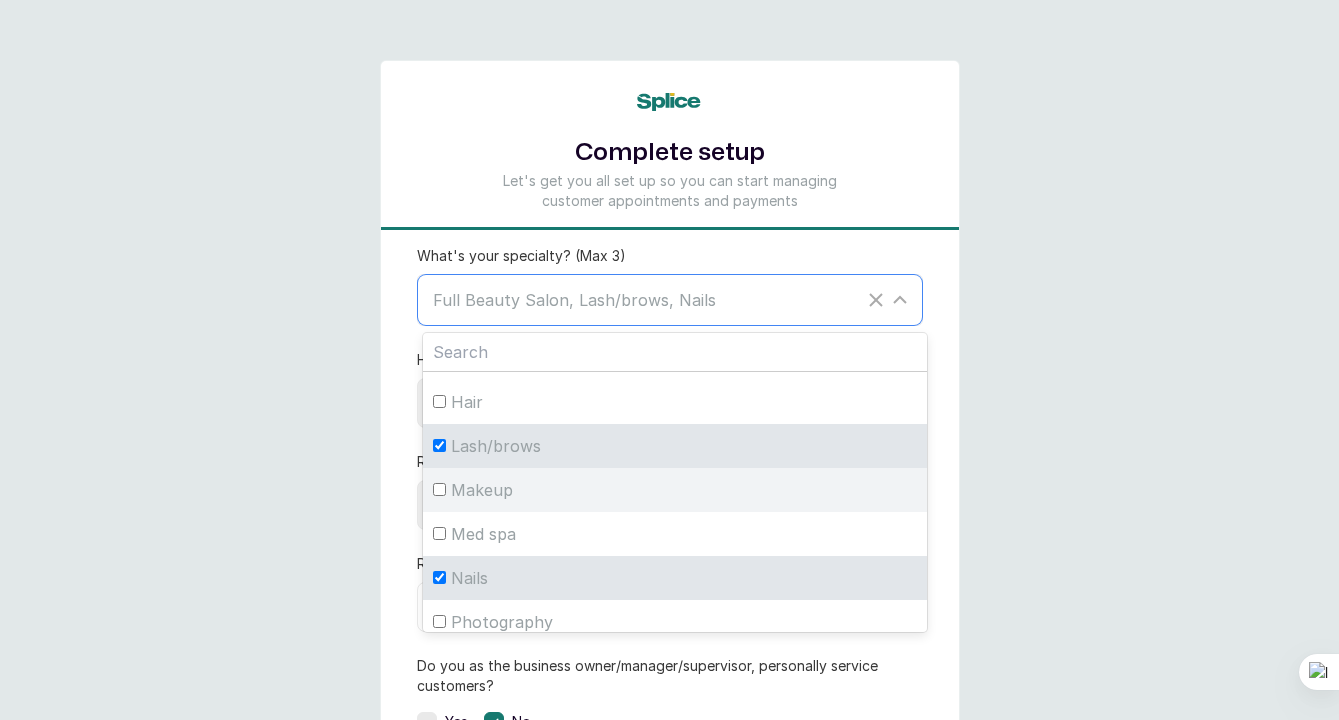 click on "Makeup" at bounding box center [439, 489] 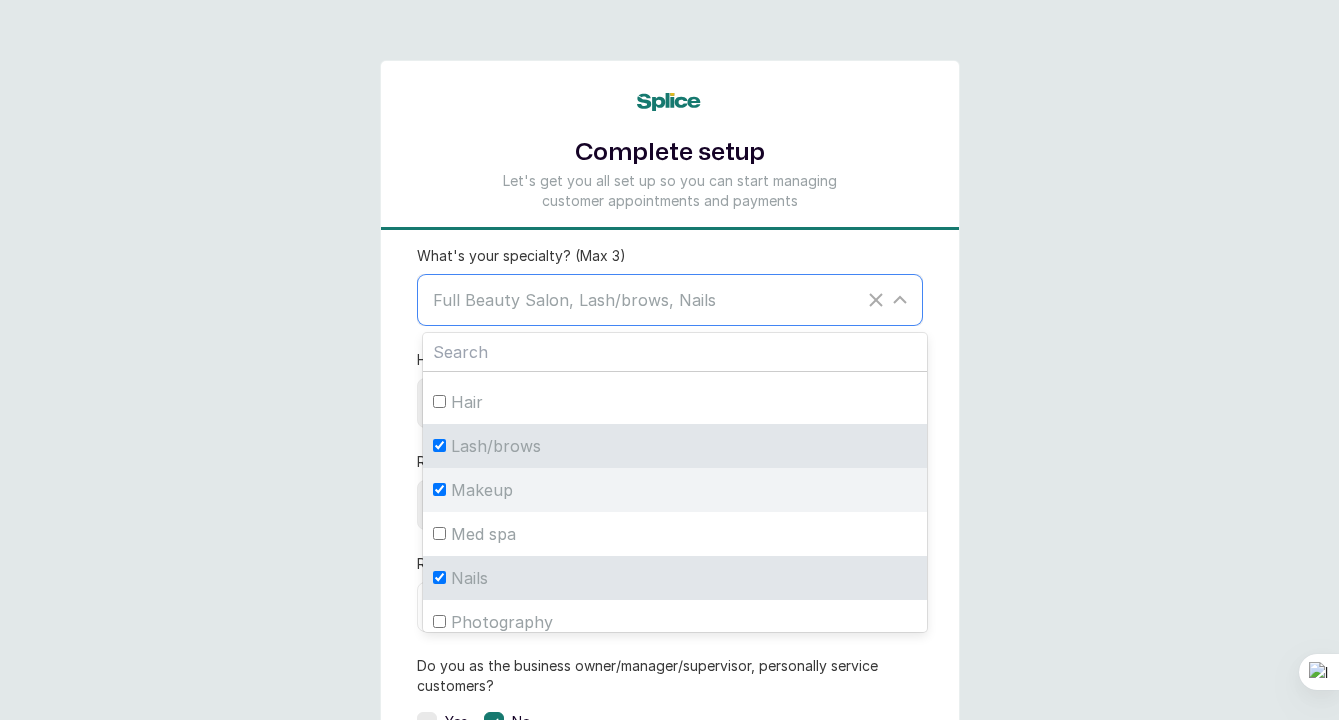 checkbox on "true" 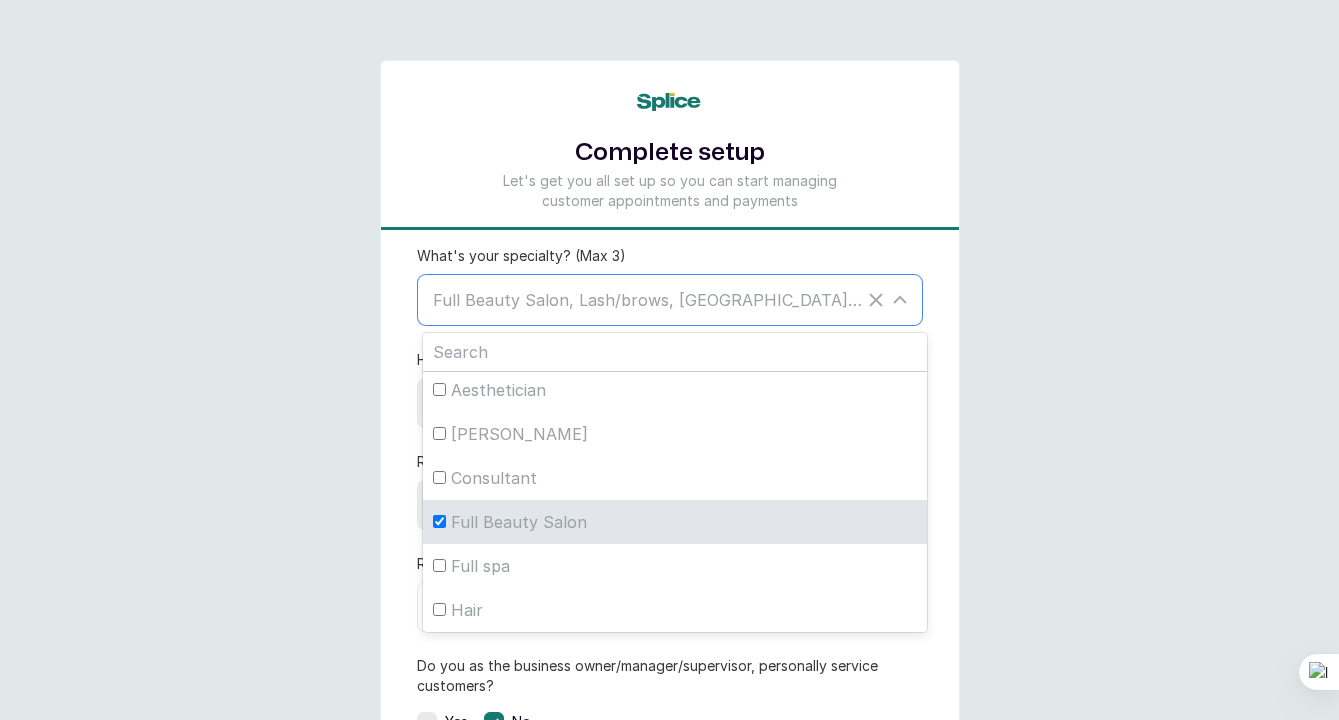 scroll, scrollTop: 0, scrollLeft: 0, axis: both 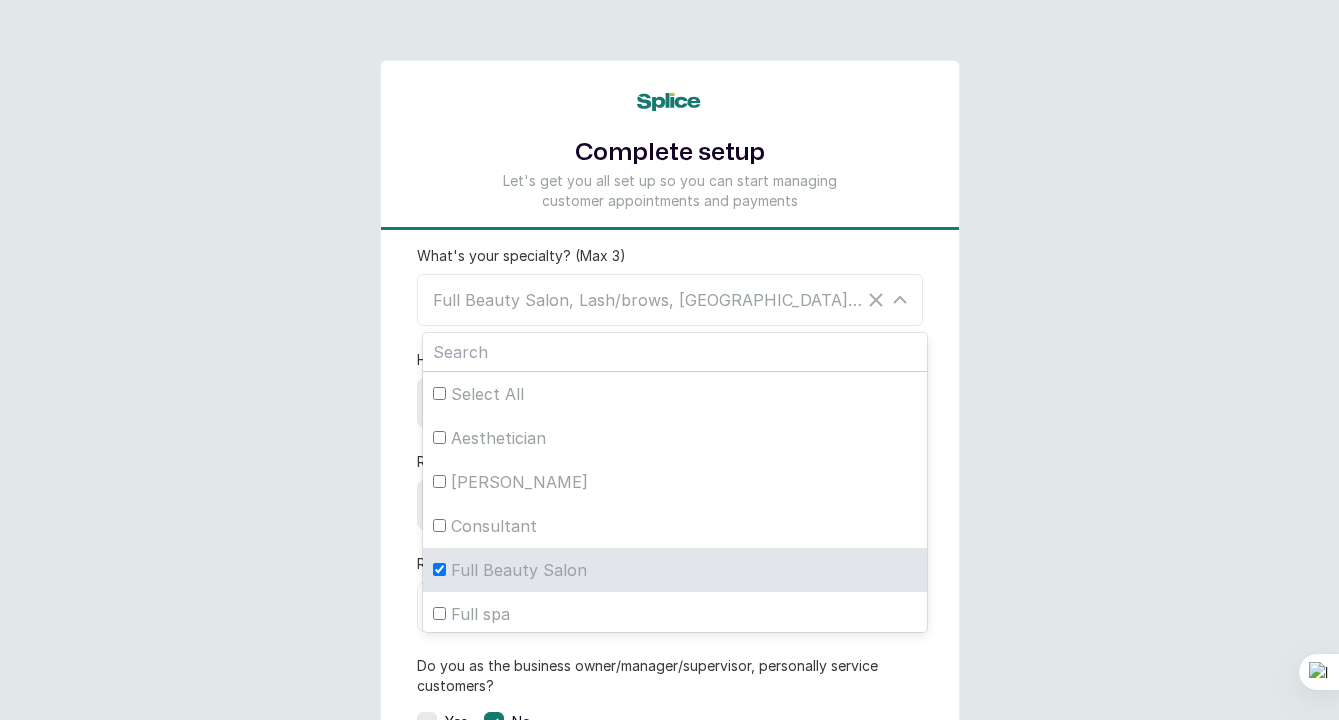 click on "Complete setup Let's get you all set up so you can start managing customer appointments and payments What's your specialty? (Max 3) Full Beauty Salon, Lash/brows, Nails, Makeup Select All Aesthetician Barber Consultant Full Beauty Salon Full spa Hair Lash/brows Makeup Med spa Nails Photography Wax bar Wellness How big is your team? Select a team size Just me 2-5 6-10 10+ Role at Business Select Role Owner Manager RC Number   Do you as the business owner/manager/supervisor, personally service customers? Yes No Submit" at bounding box center (670, 448) 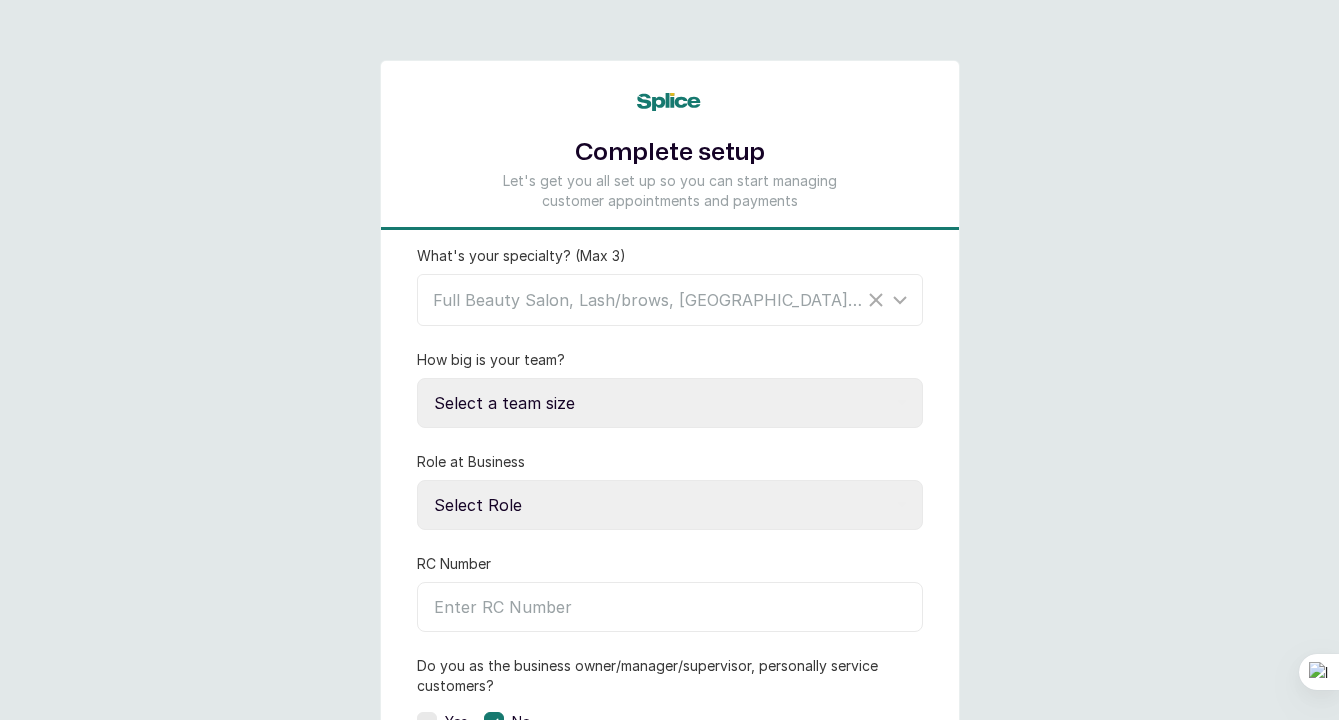 scroll, scrollTop: 177, scrollLeft: 0, axis: vertical 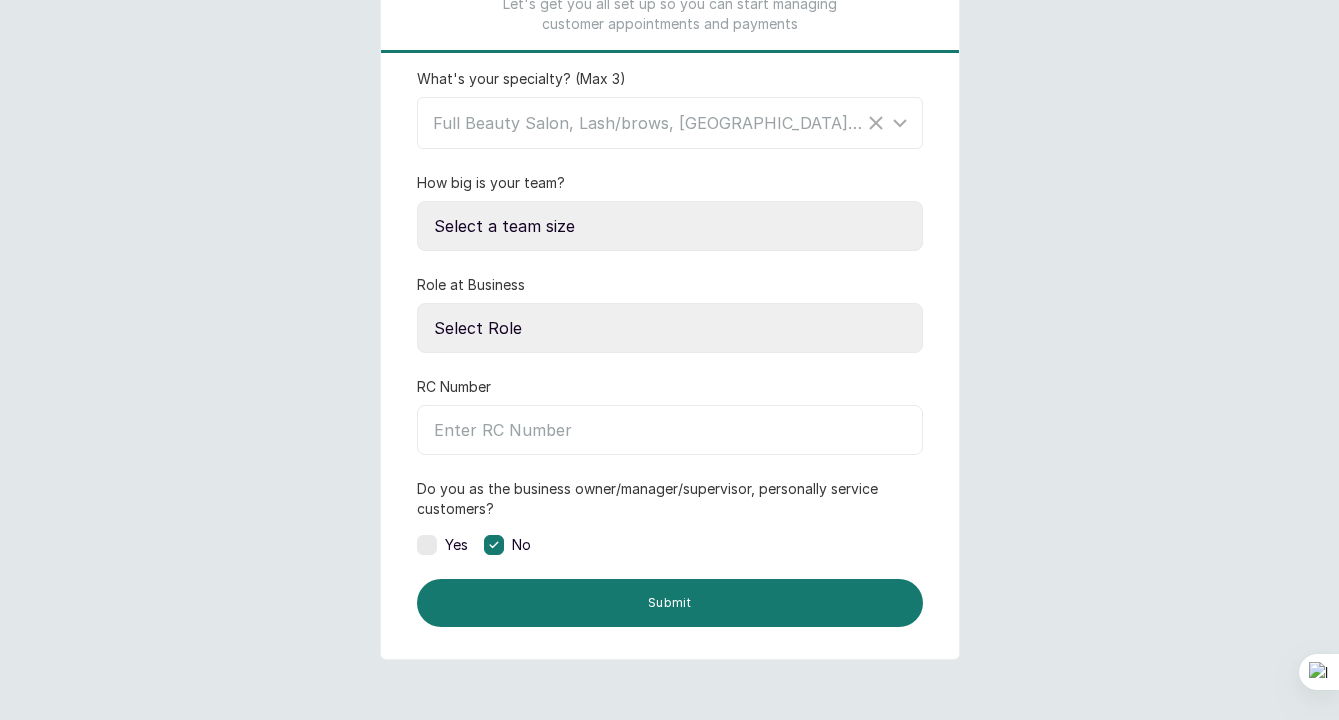 click on "Select a team size Just me 2-5 6-10 10+" at bounding box center [670, 226] 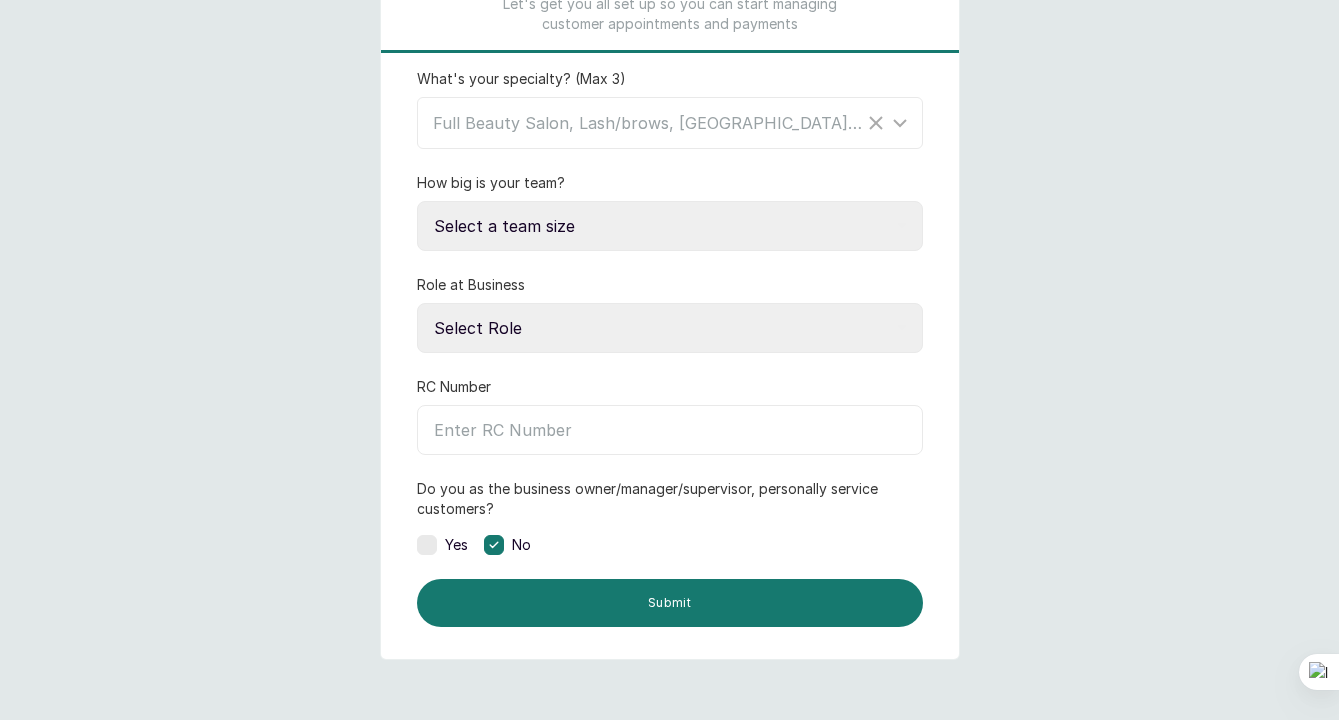 select on "two_to_five" 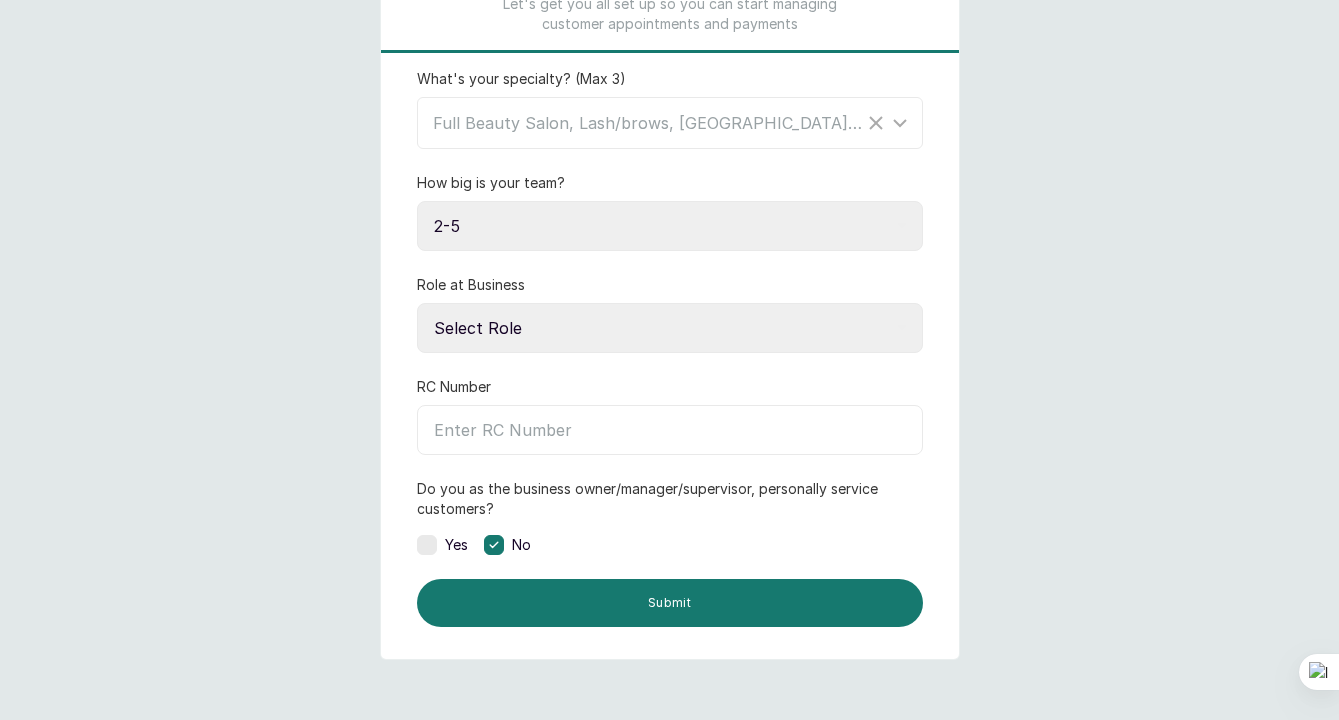 click on "Select Role Owner Manager" at bounding box center [670, 328] 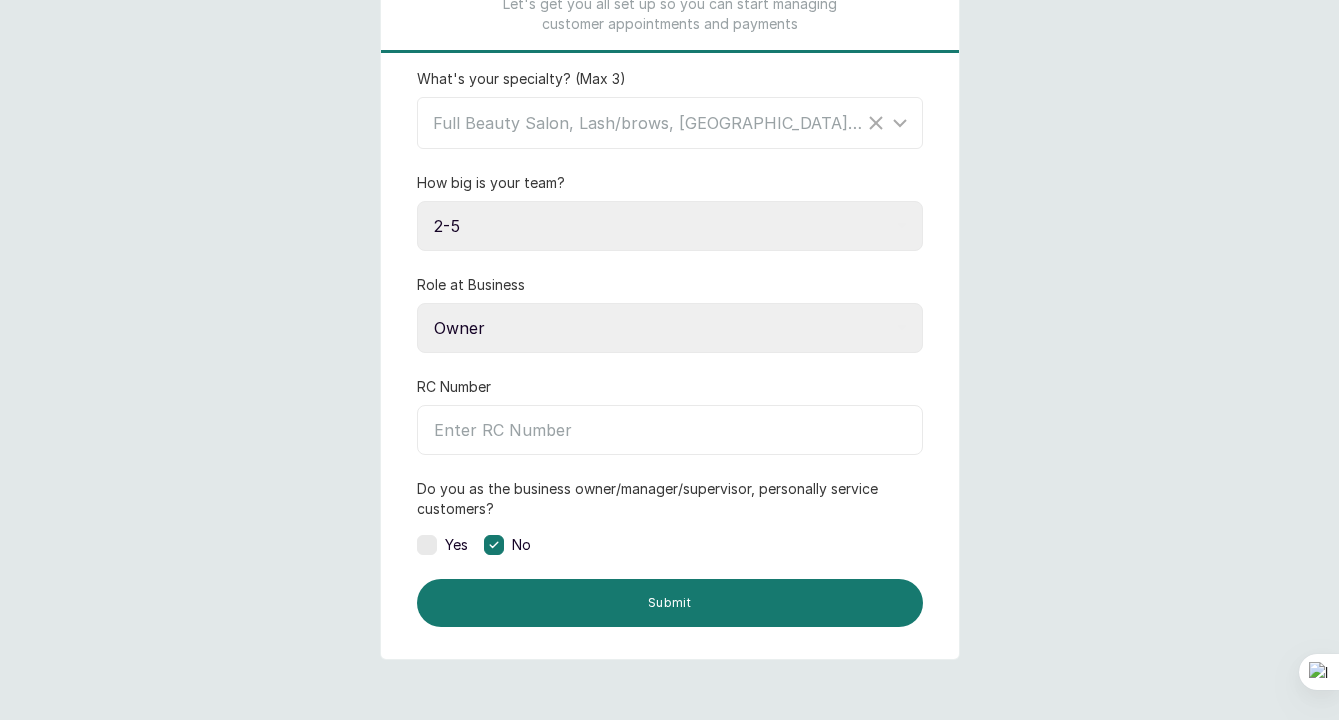 click at bounding box center (427, 545) 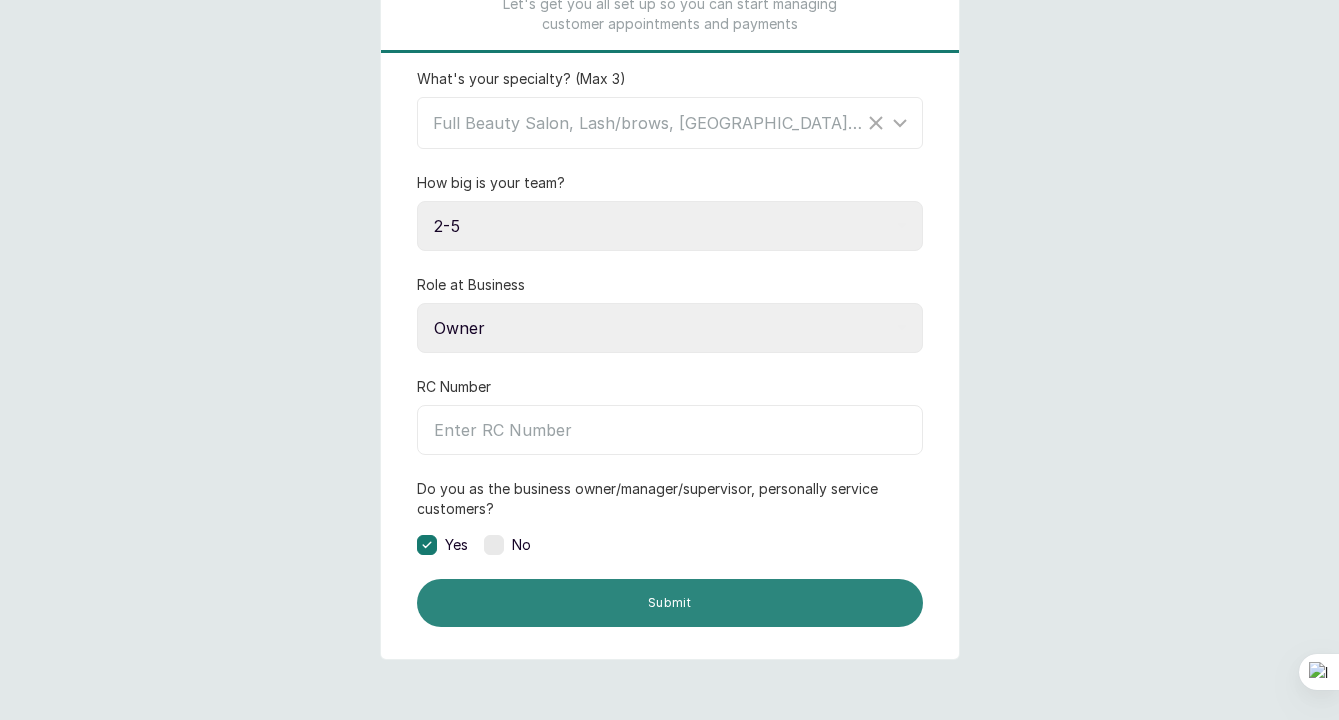 click on "Submit" at bounding box center (670, 603) 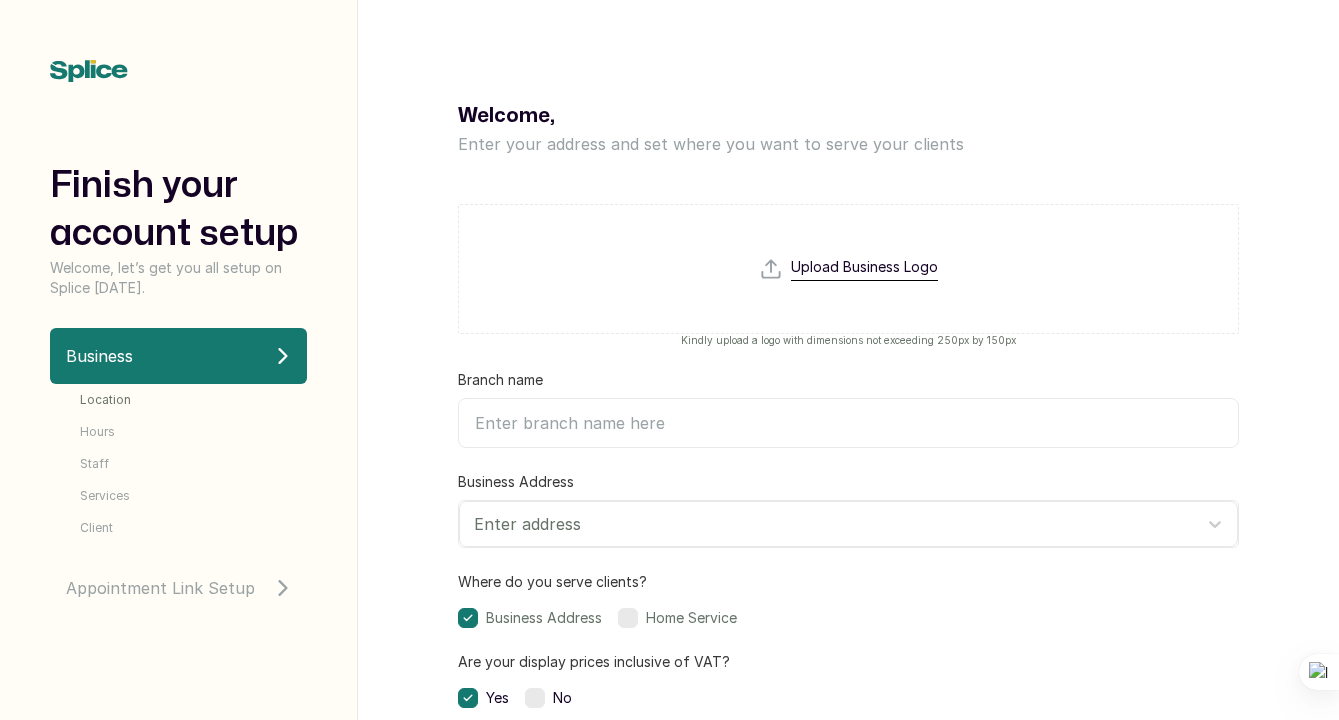 scroll, scrollTop: 0, scrollLeft: 0, axis: both 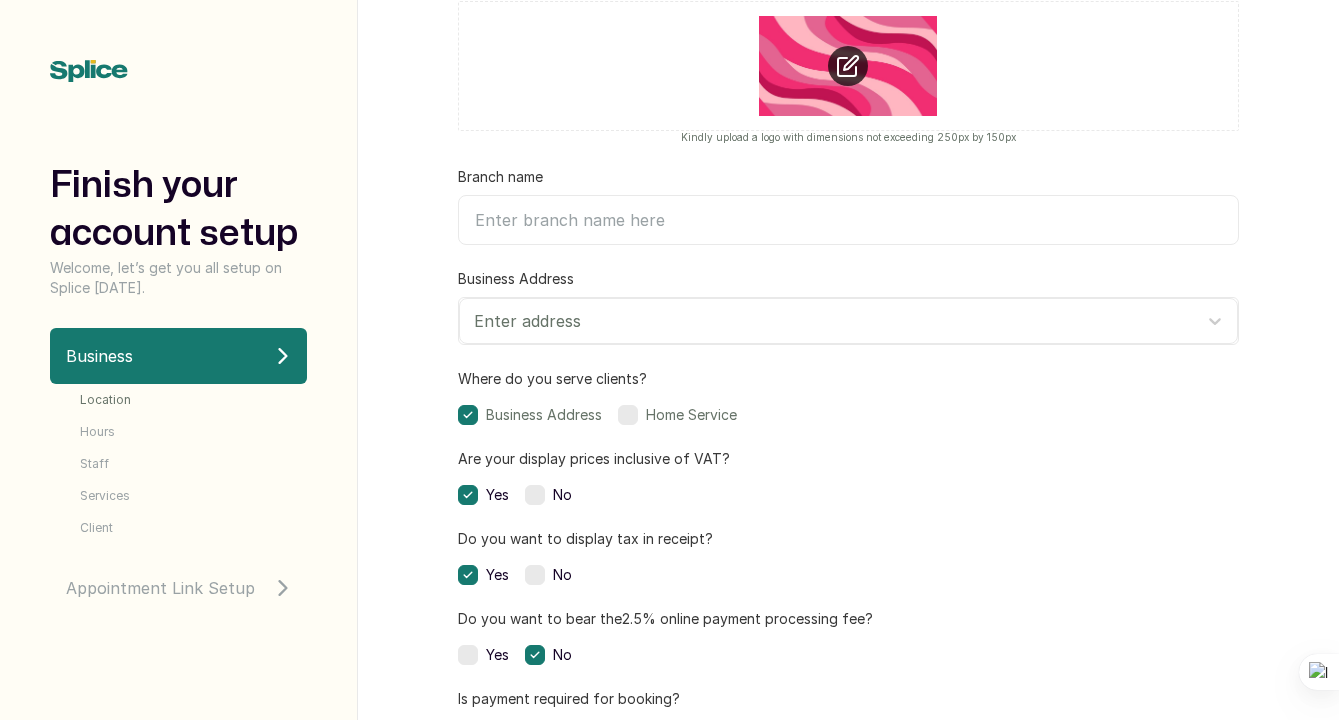 click on "Branch name" at bounding box center [848, 220] 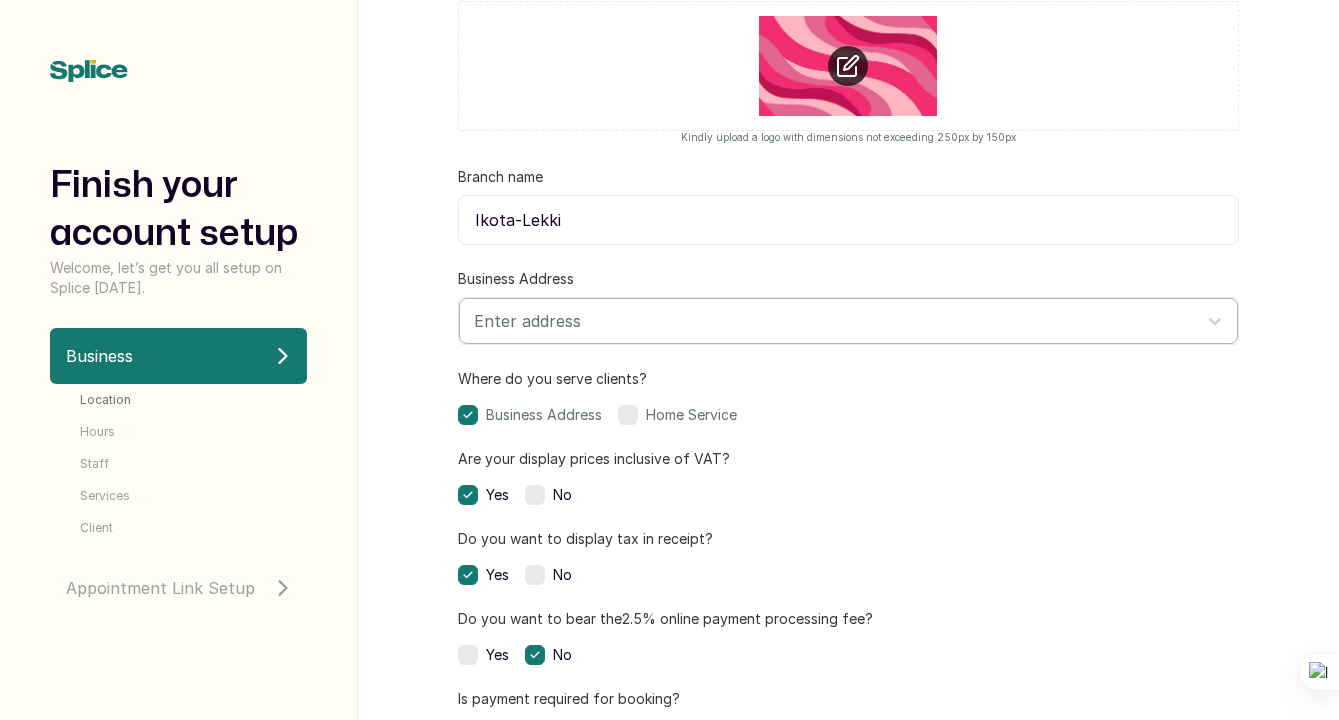 type on "Ikota-Lekki" 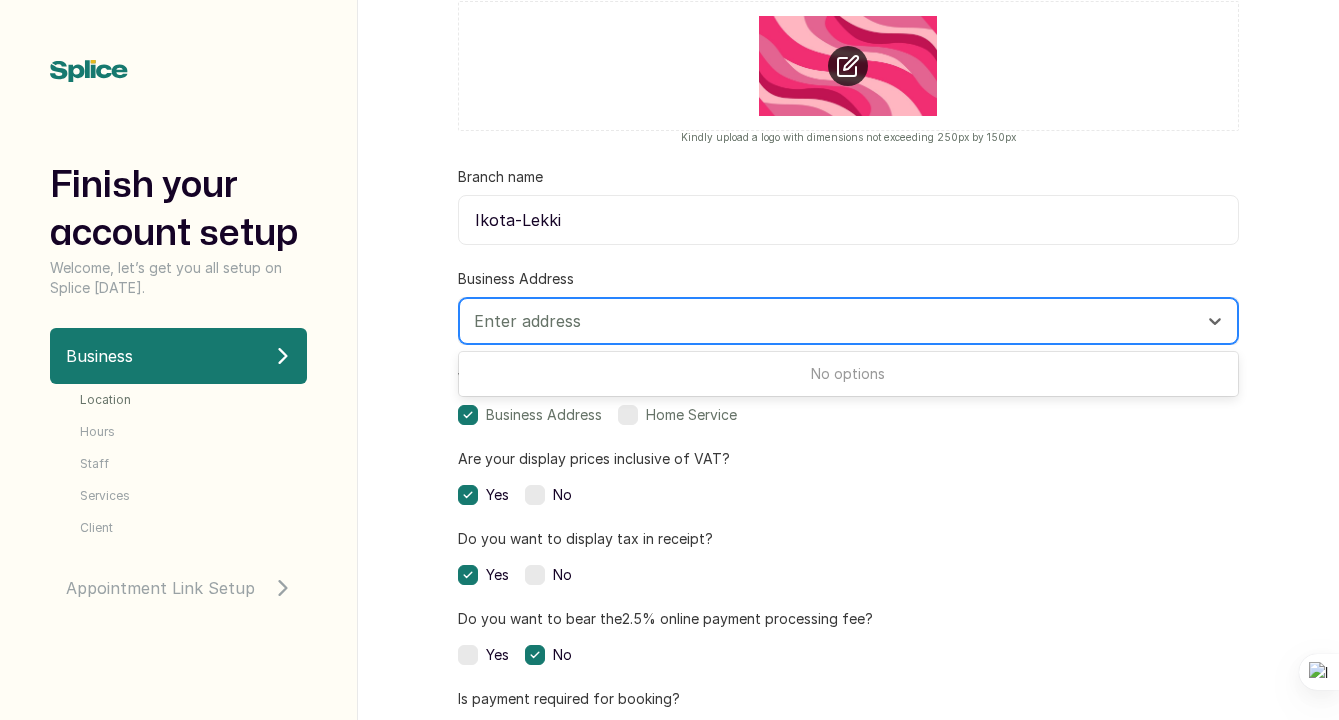 click on "Enter address" at bounding box center (830, 321) 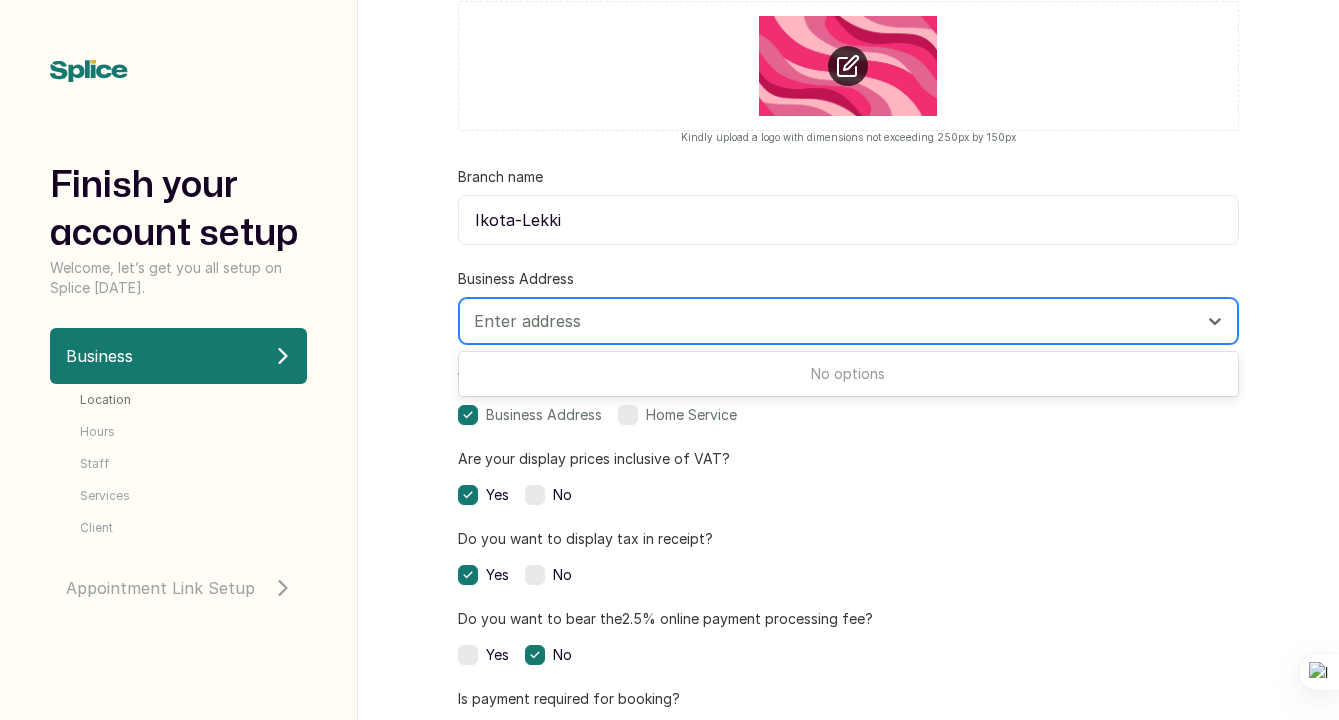 type on "10, Samuel sode street, hostel bustop." 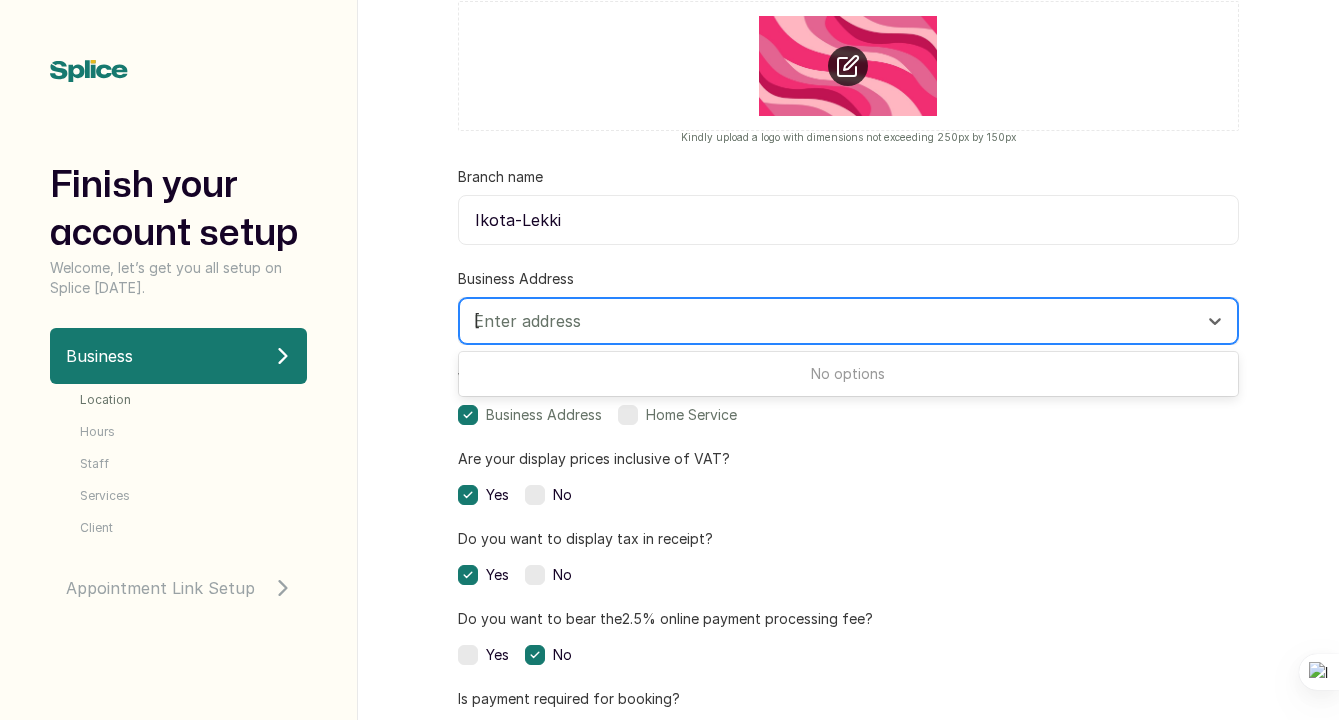 type on "temitopedeborah1234@gmail.com" 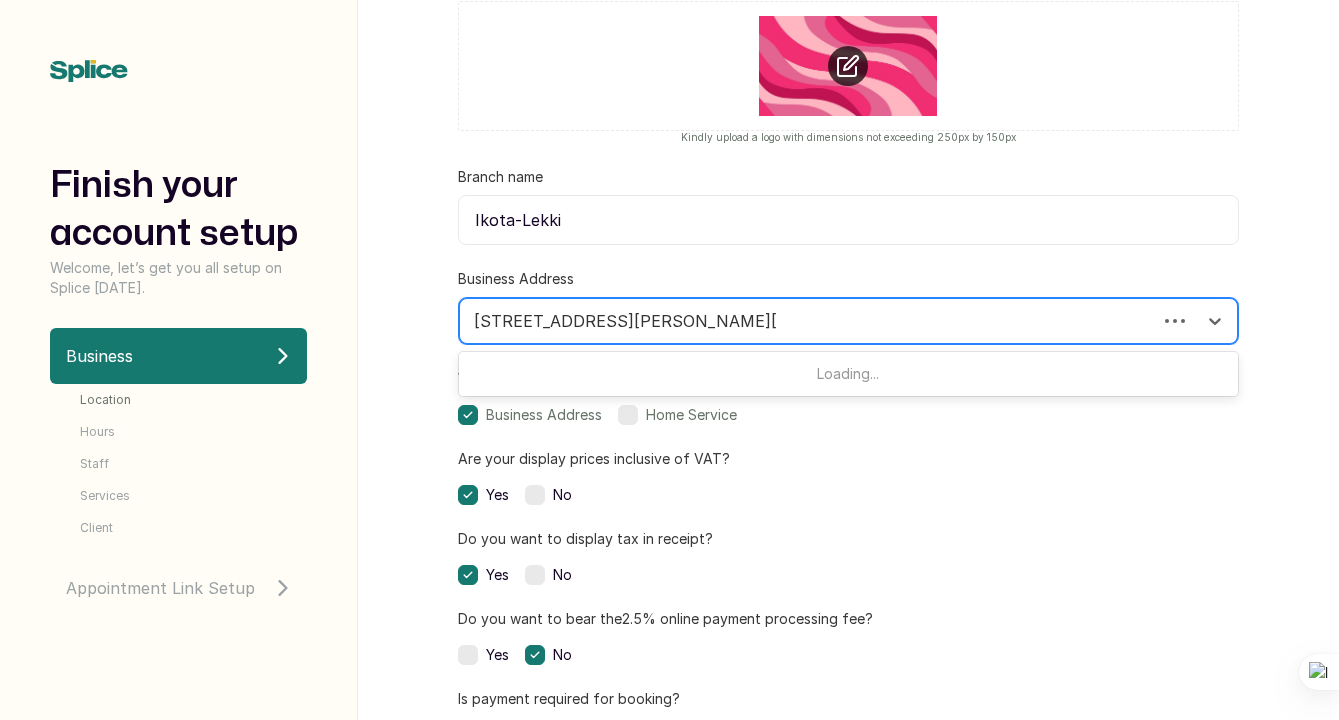 type 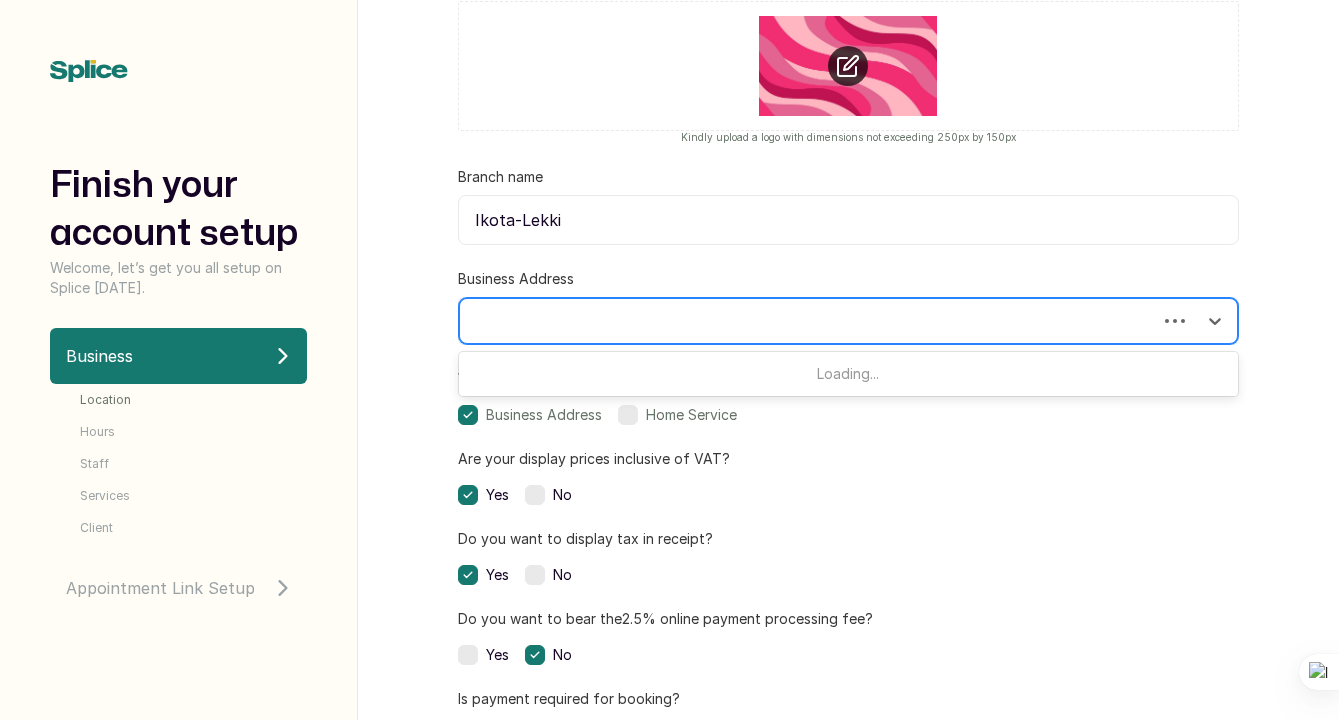 click at bounding box center (848, 321) 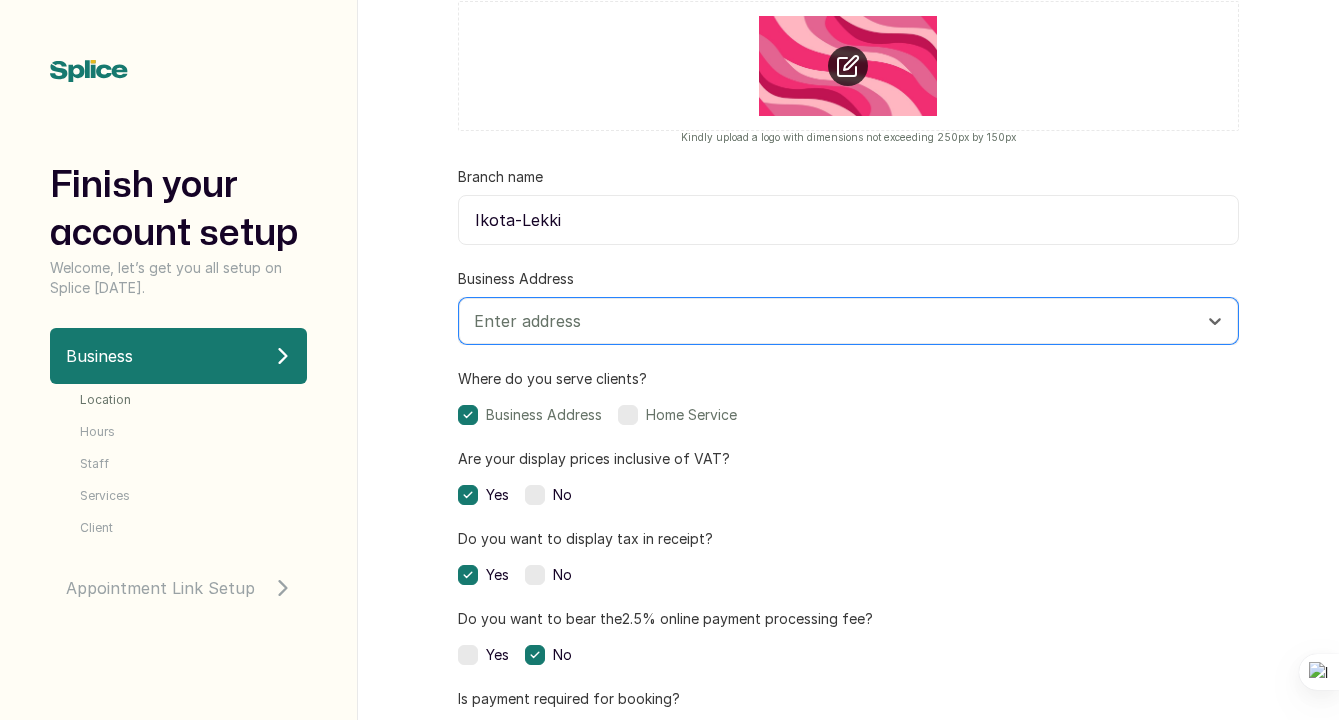 click on "Ikota-Lekki" at bounding box center [848, 220] 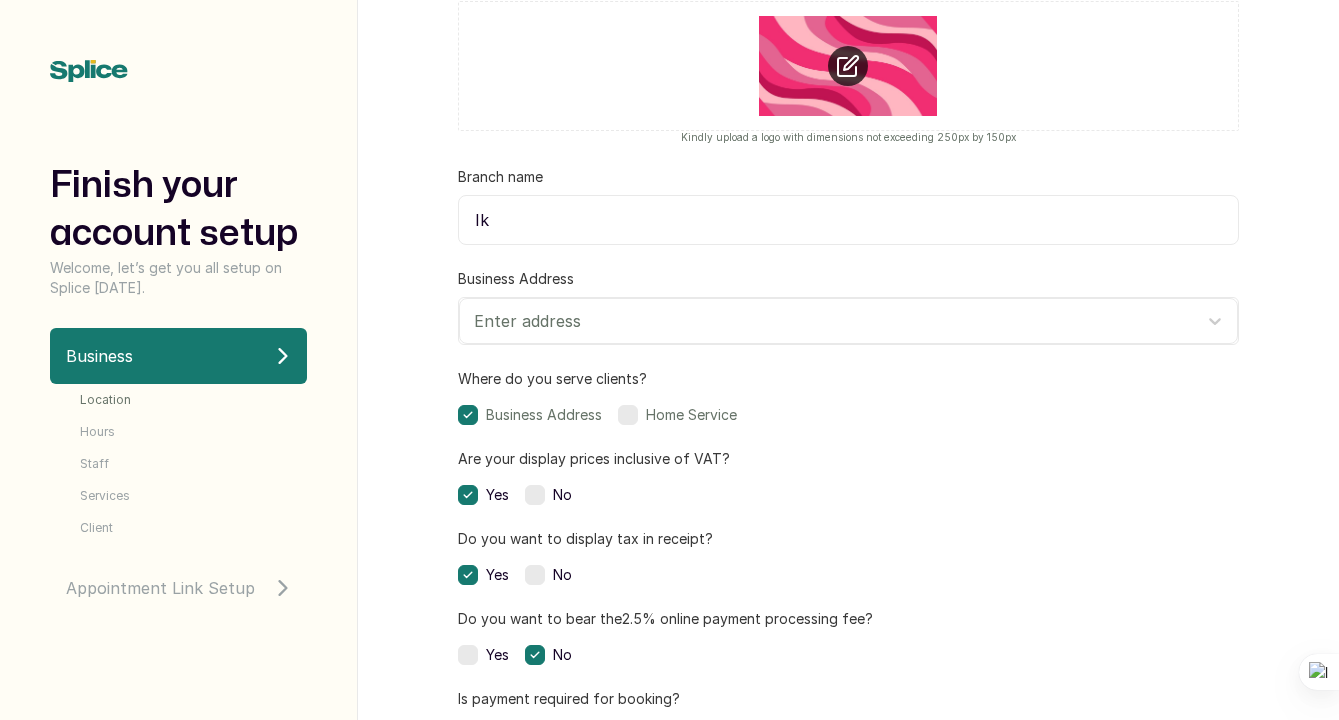 type on "I" 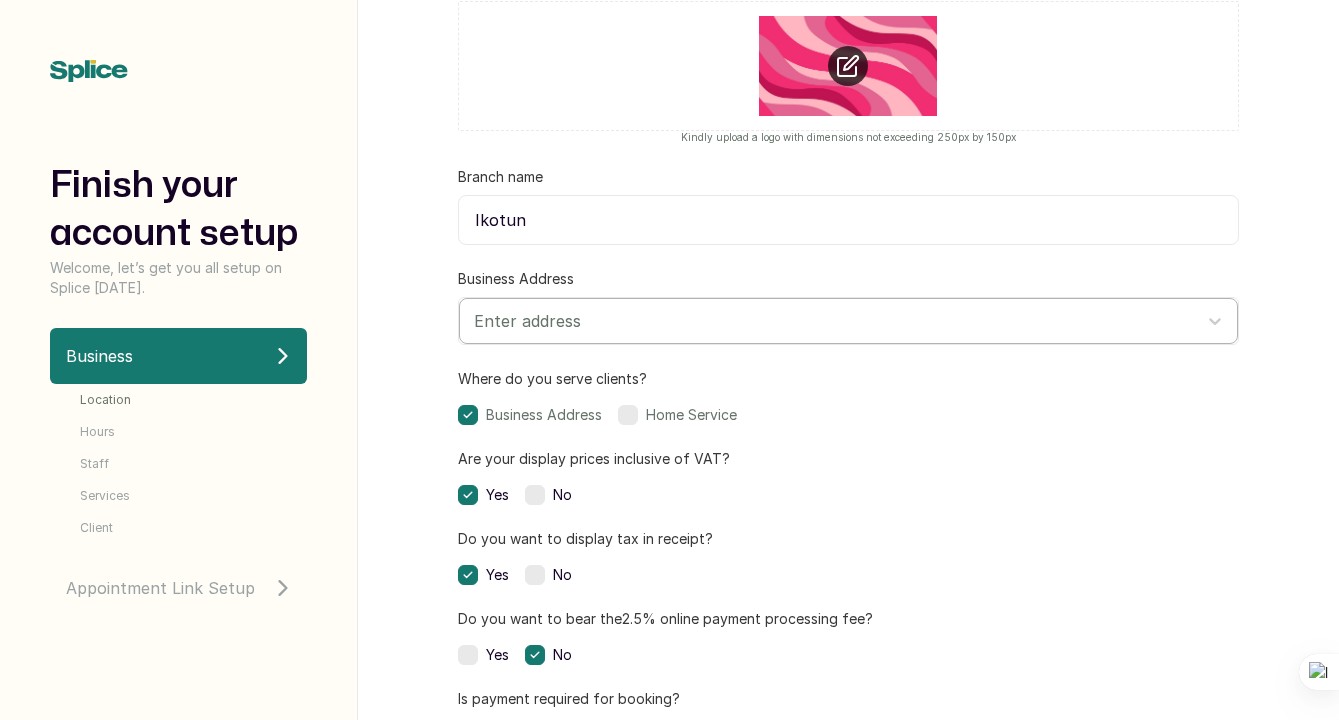 type on "Ikotun" 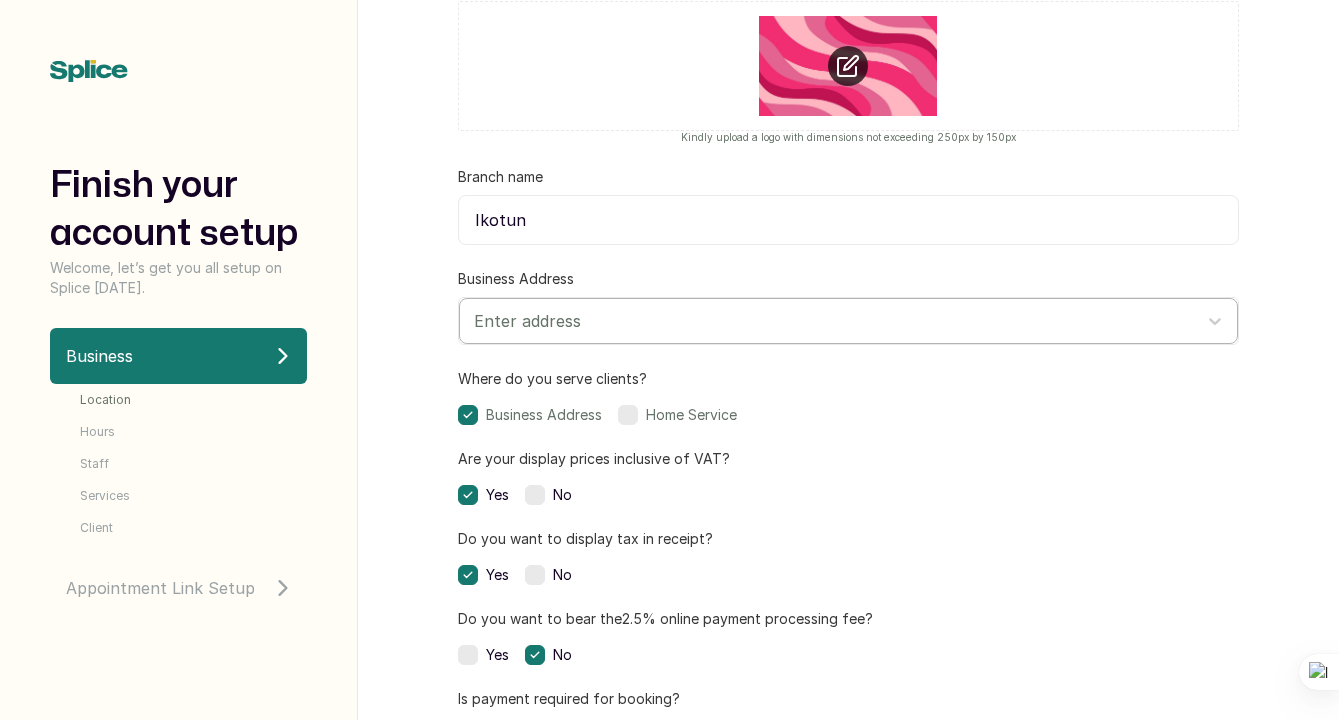 click at bounding box center (830, 321) 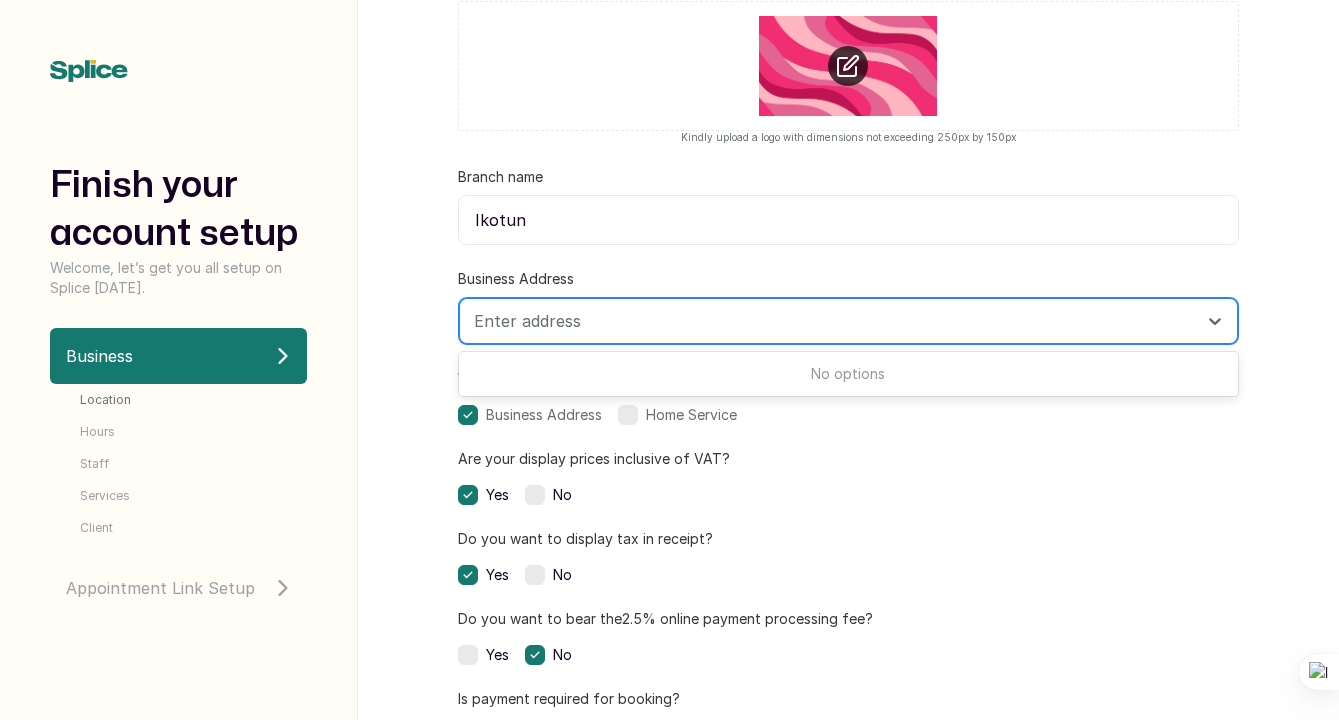 type on "2nd floor, kings deck building" 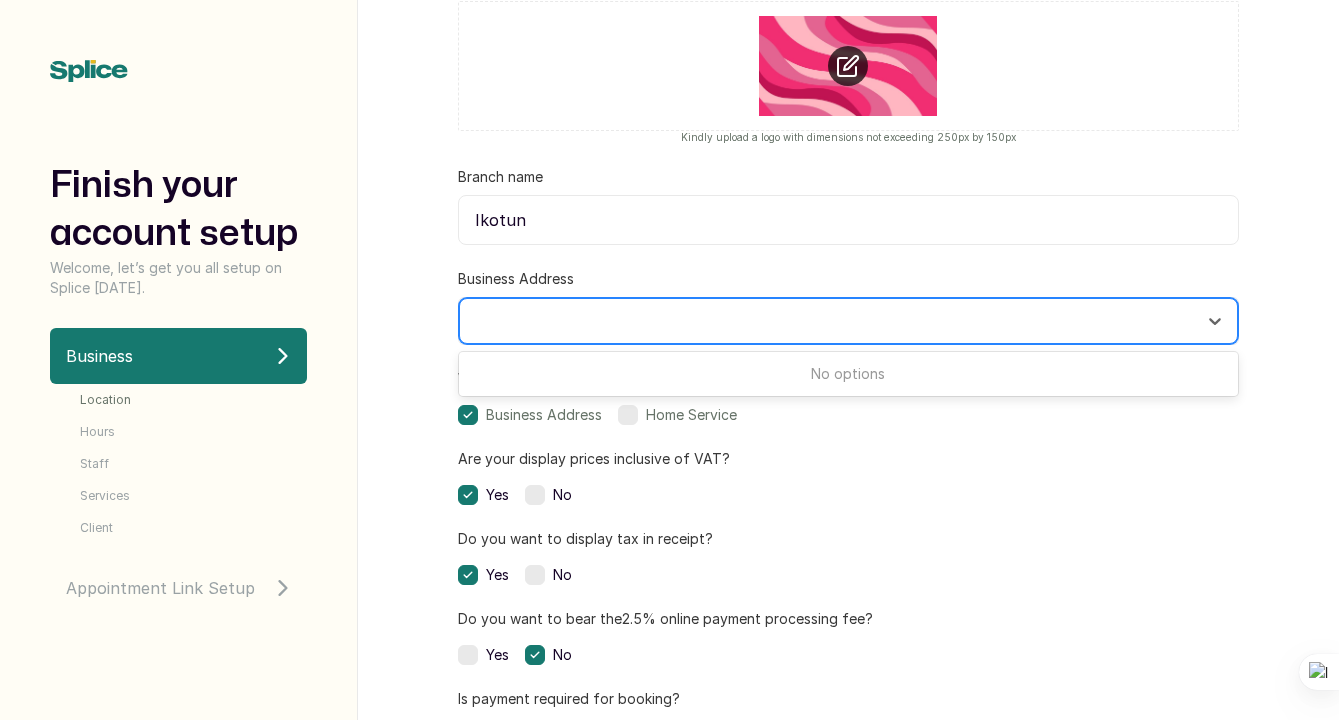 click at bounding box center (830, 321) 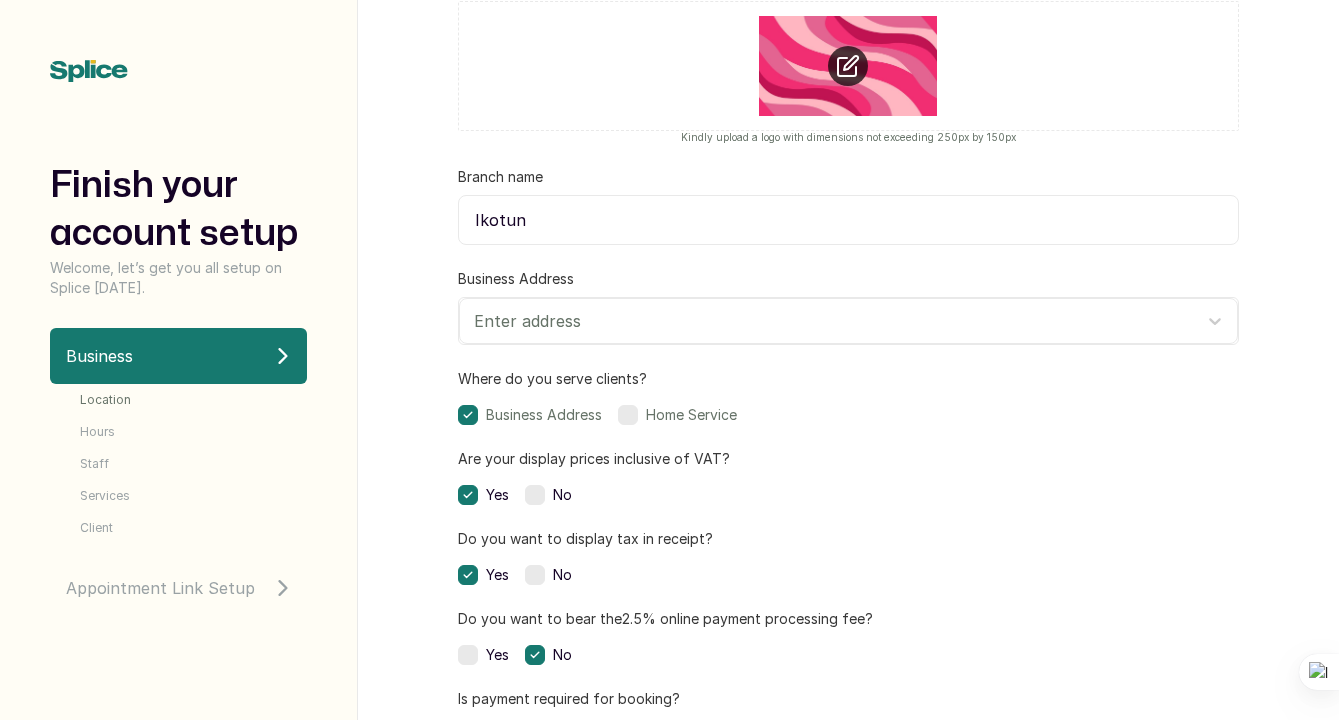 click on "Business Address Enter address" at bounding box center (848, 307) 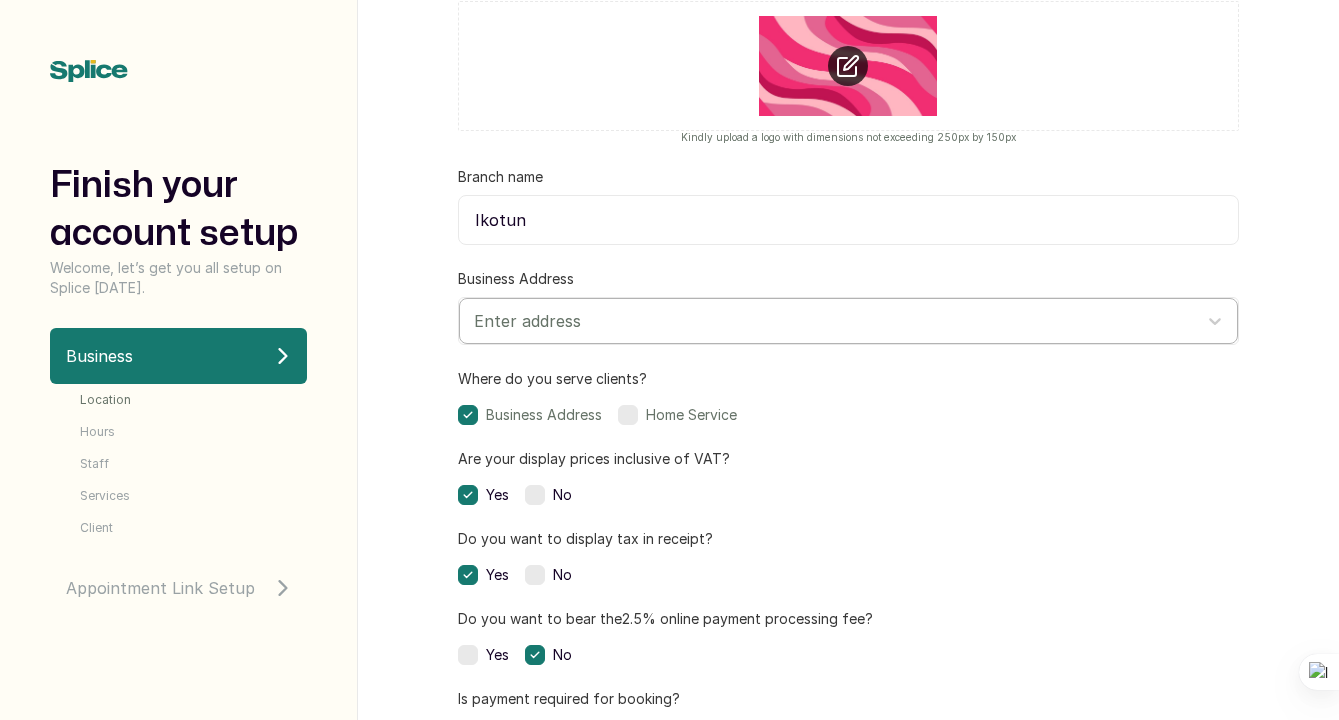 click at bounding box center [830, 321] 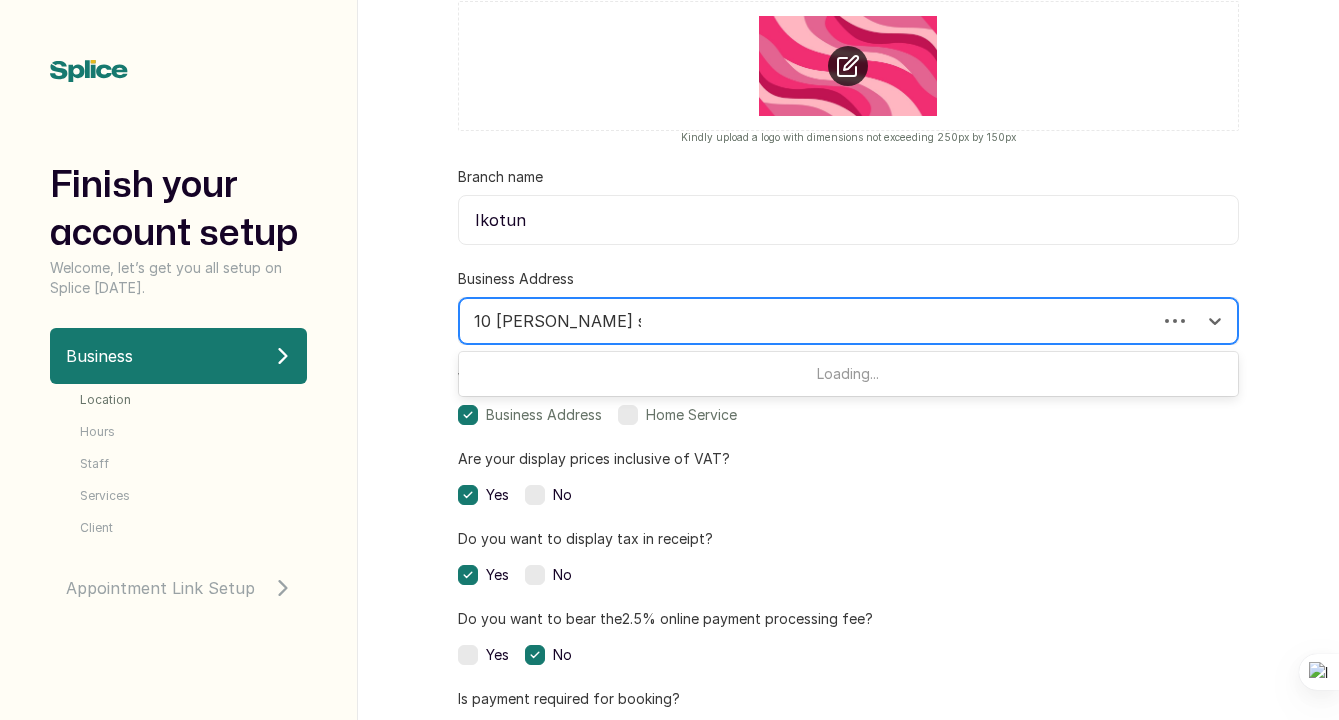 type on "10 samuel sode street" 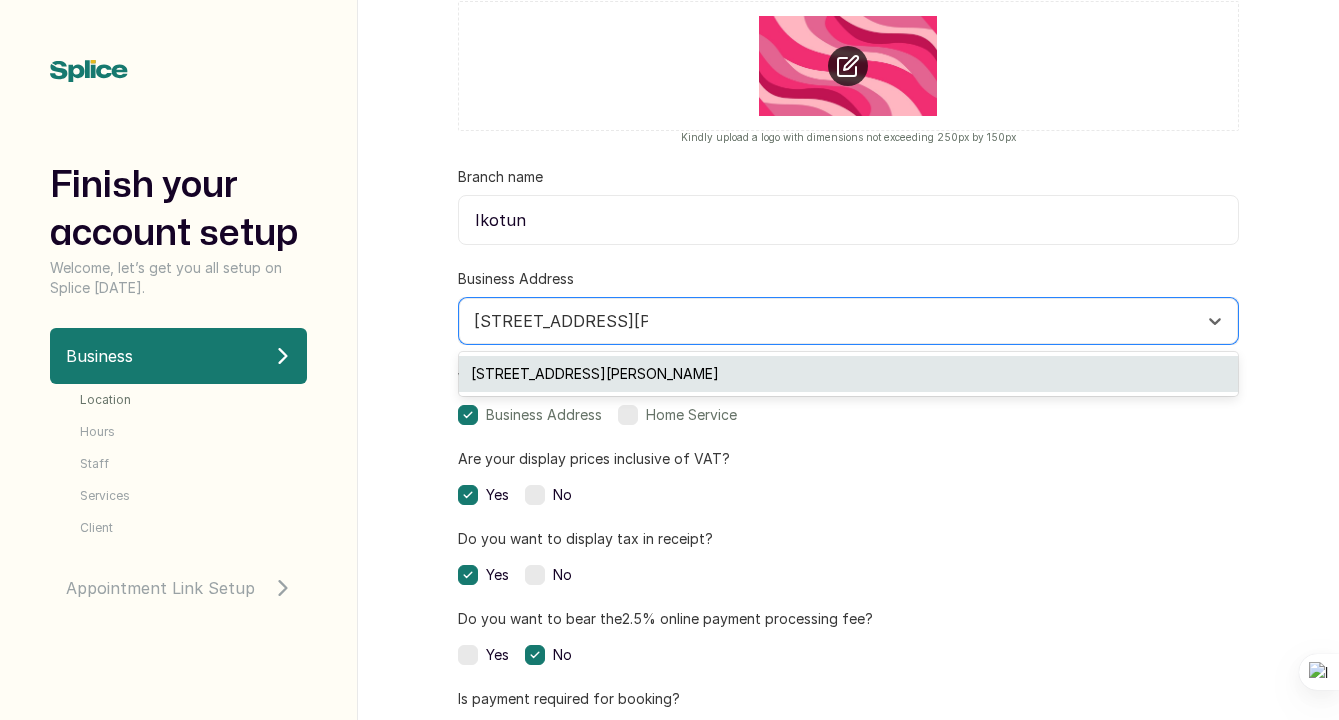 click on "10 Samuel Sode Street, Lagos, Nigeria" at bounding box center [848, 374] 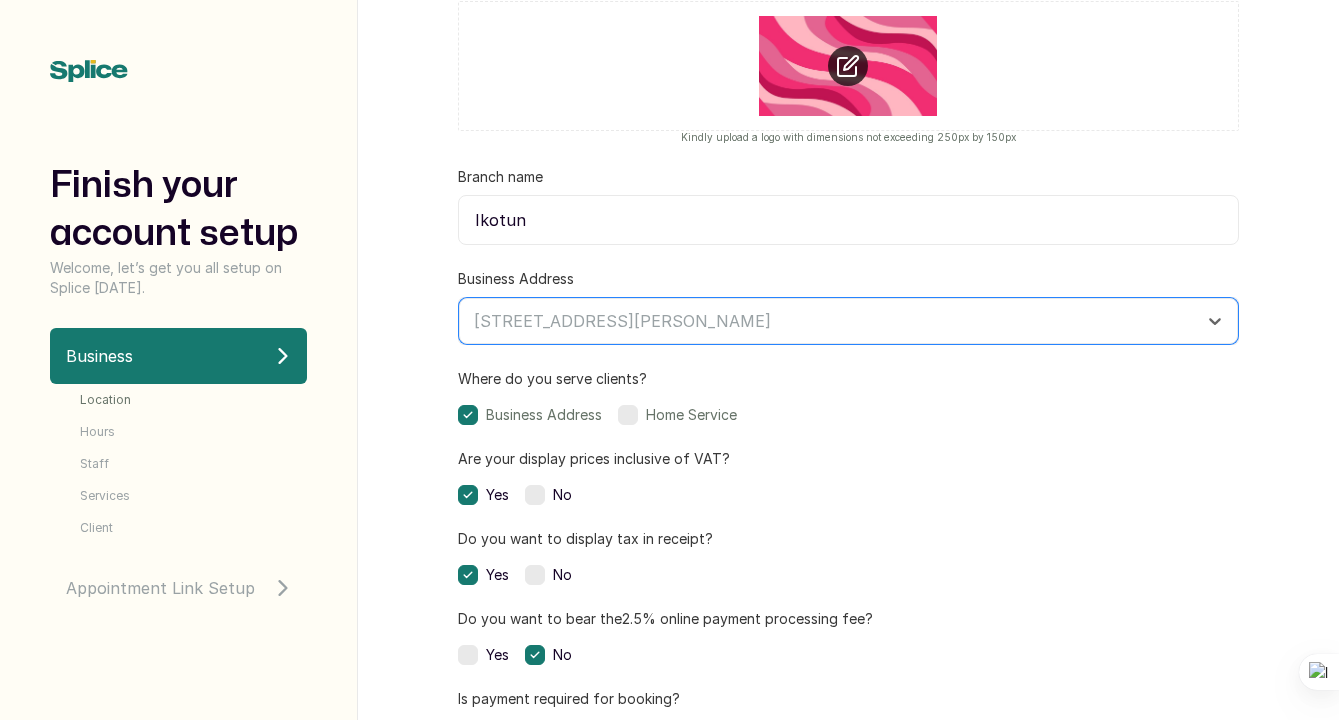 click on "Where do you serve clients? Business Address Home Service" at bounding box center (848, 397) 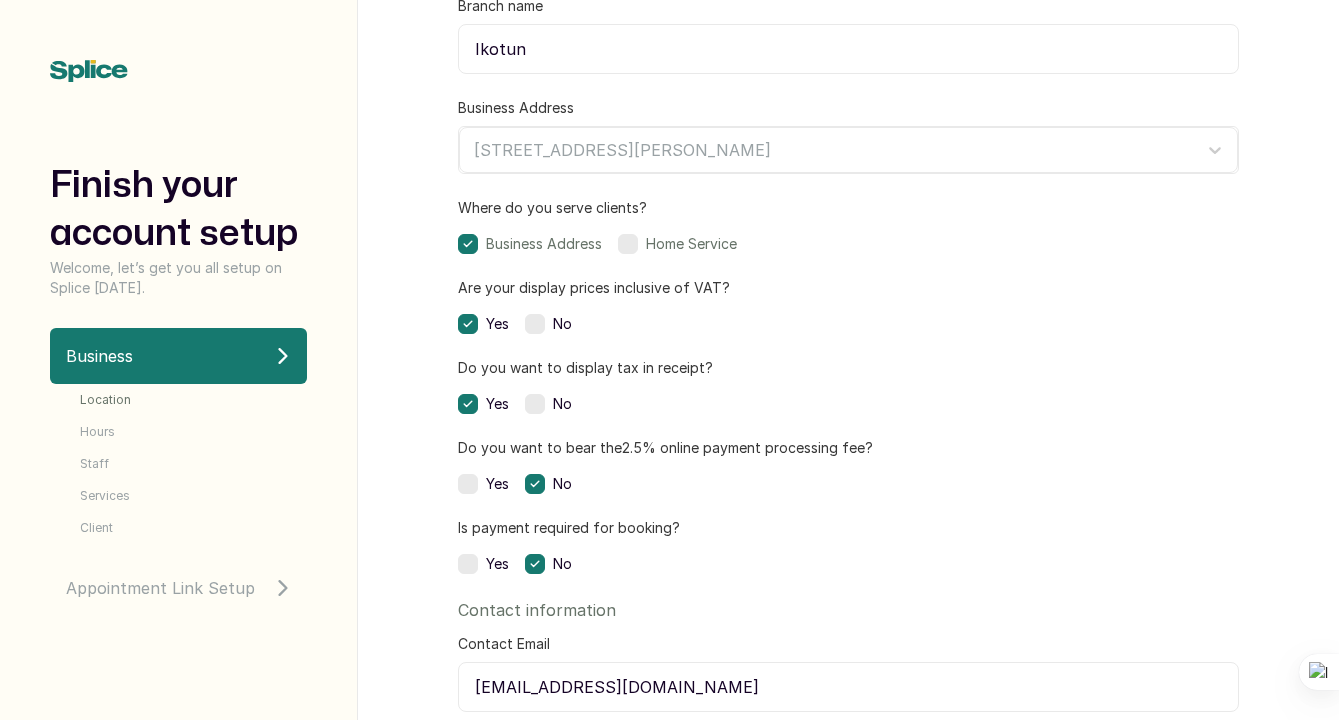 scroll, scrollTop: 434, scrollLeft: 0, axis: vertical 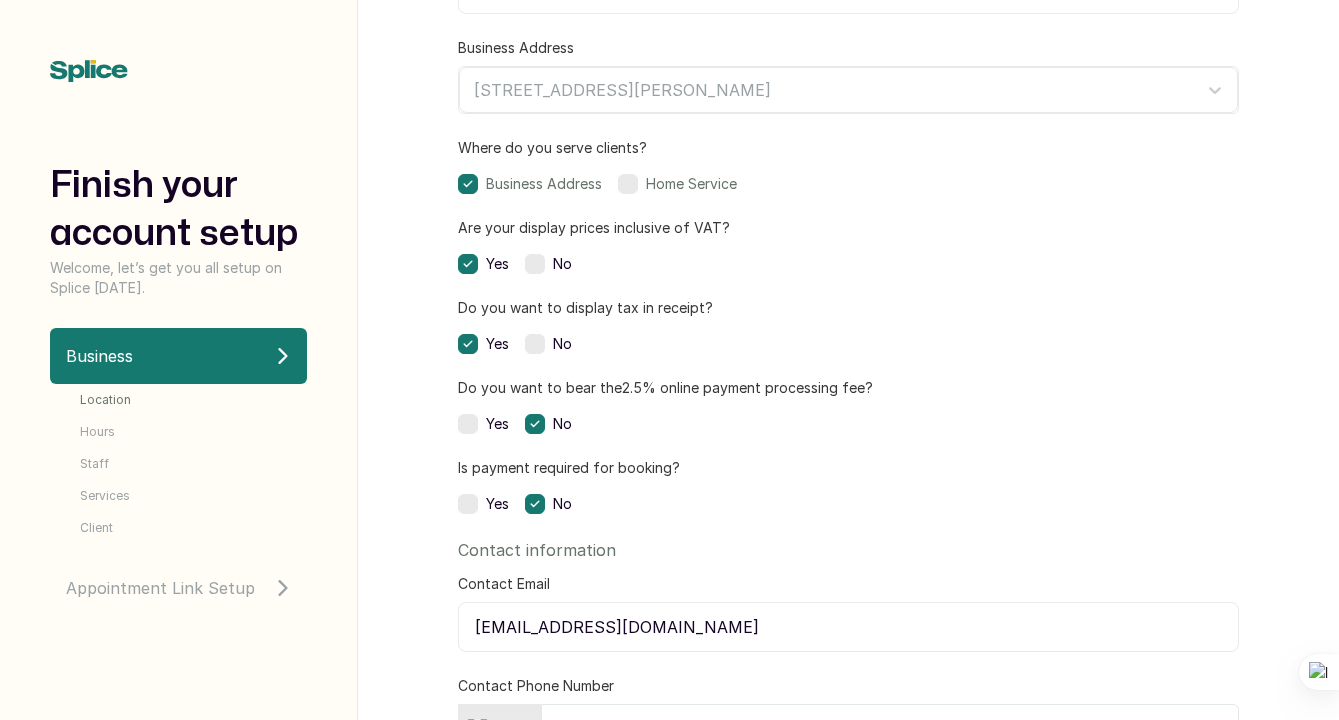 click at bounding box center (535, 264) 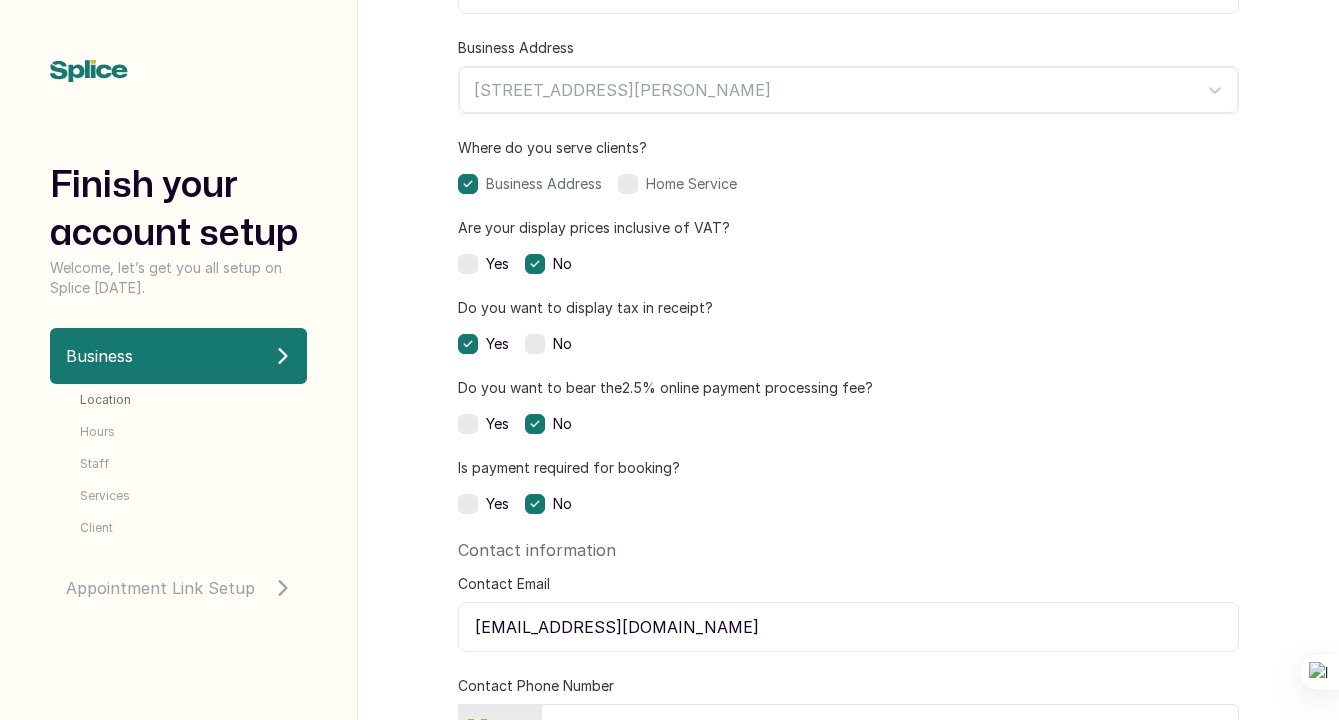 click at bounding box center [535, 344] 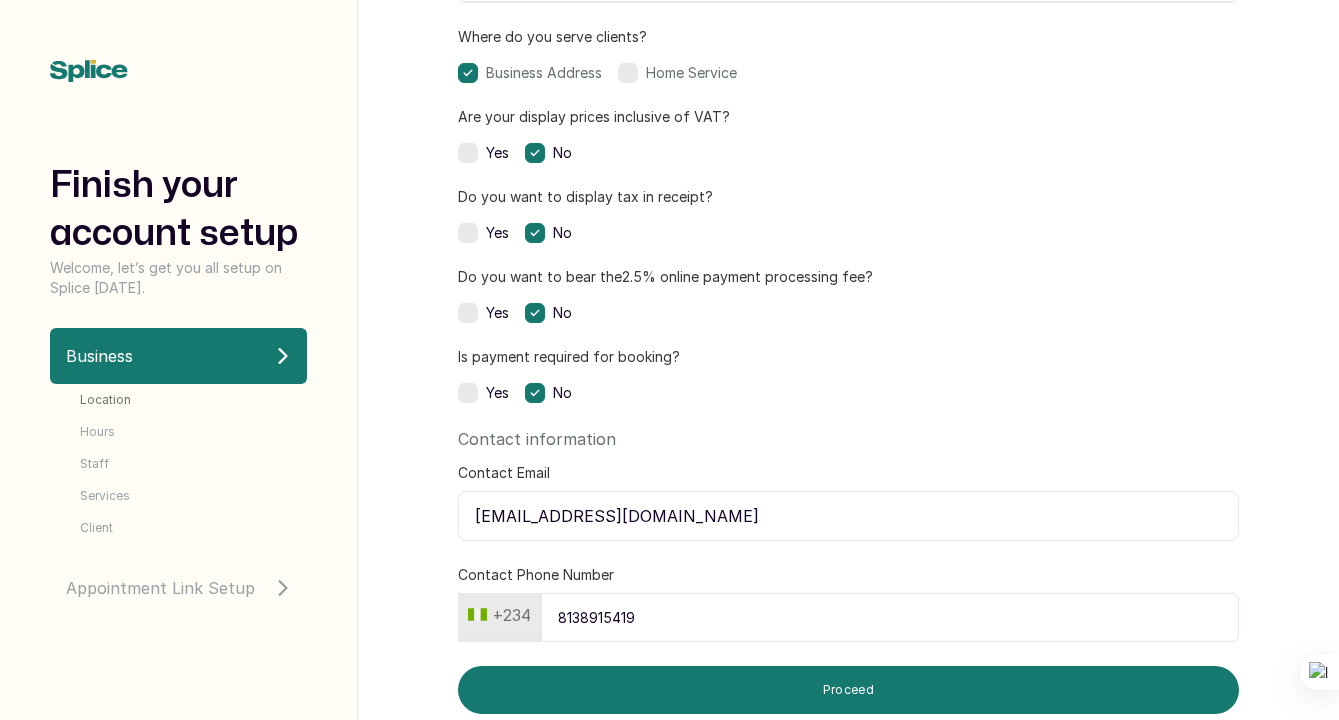 scroll, scrollTop: 549, scrollLeft: 0, axis: vertical 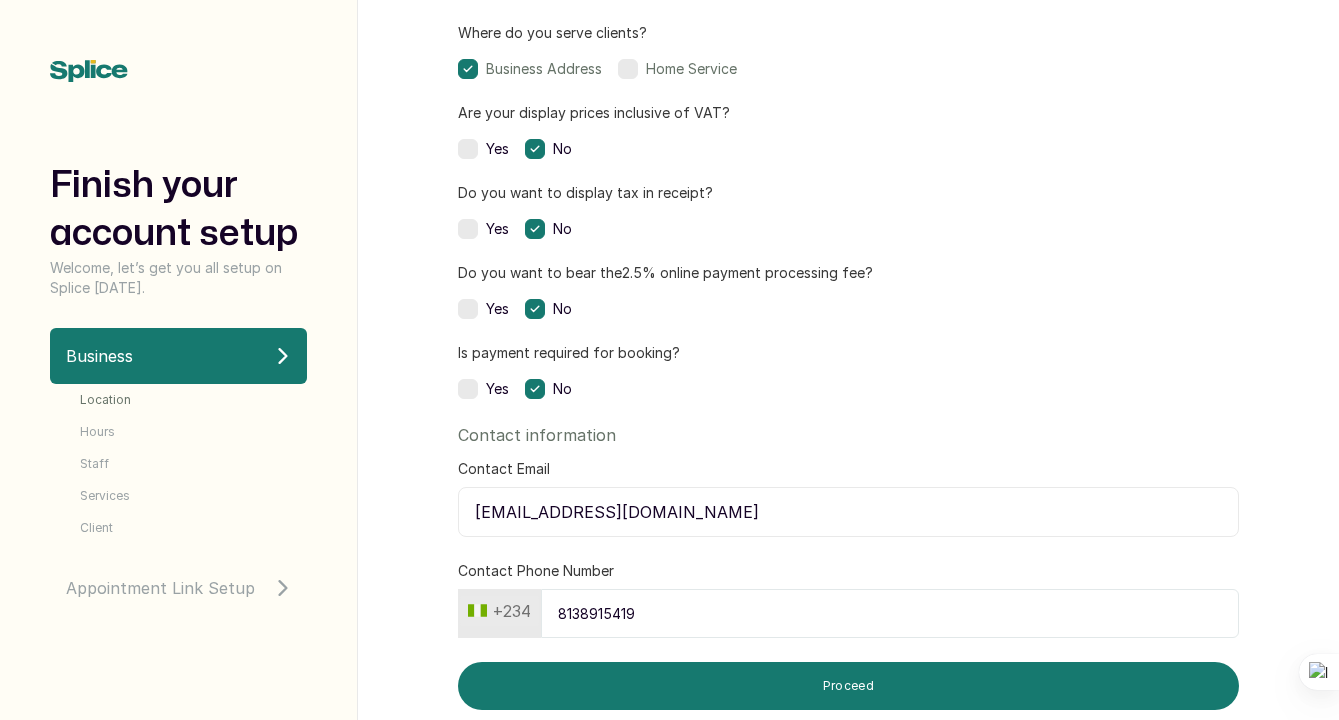 click at bounding box center [468, 309] 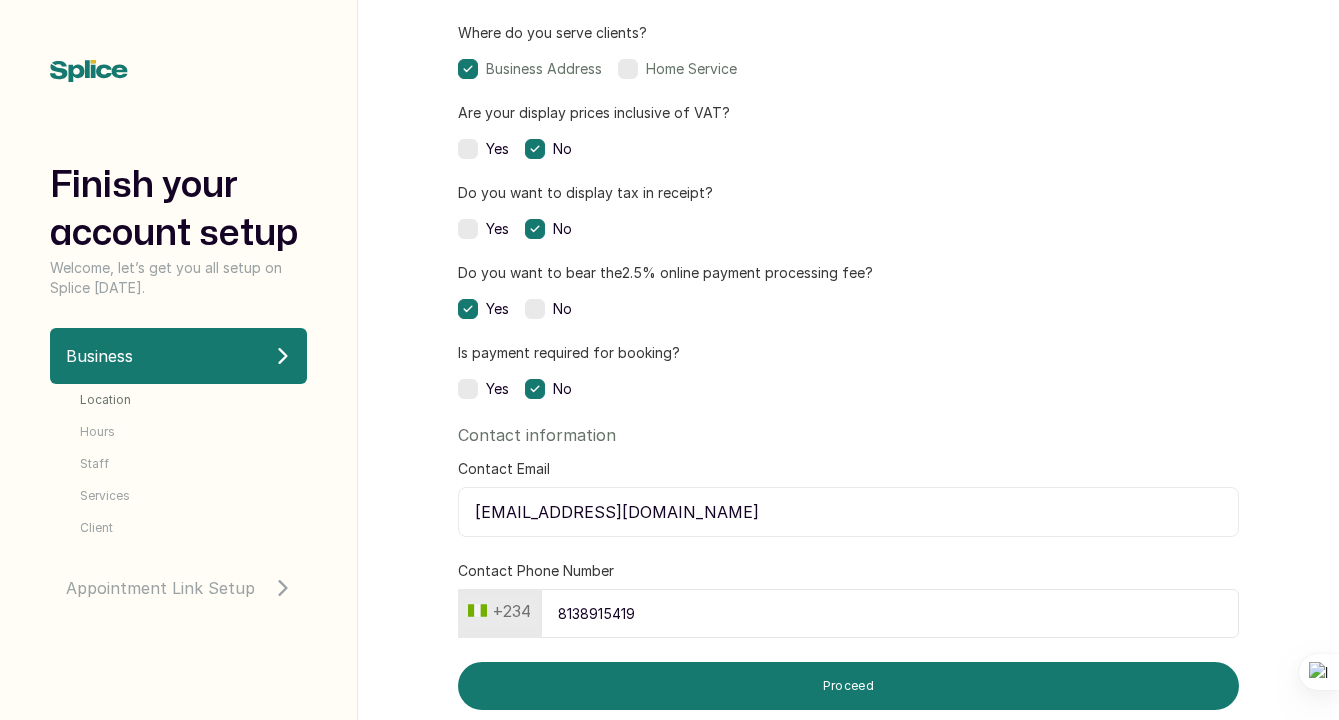 click at bounding box center [535, 309] 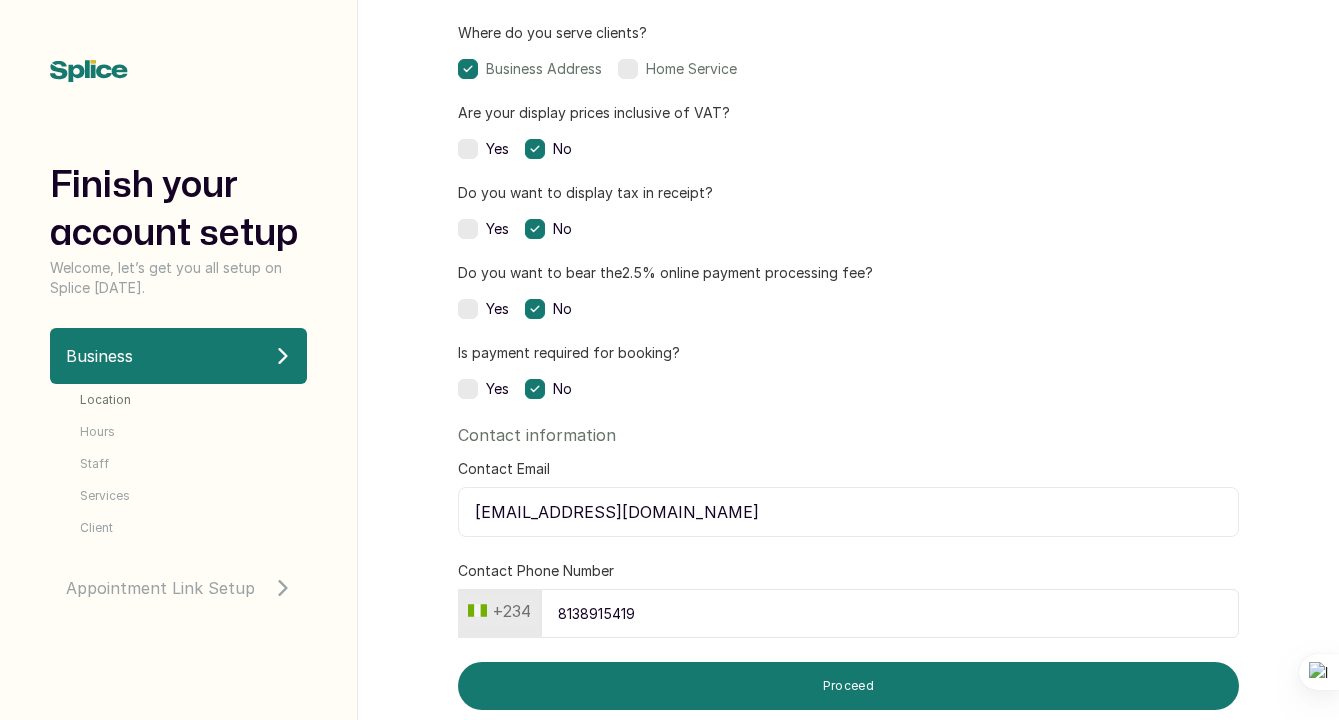 scroll, scrollTop: 679, scrollLeft: 0, axis: vertical 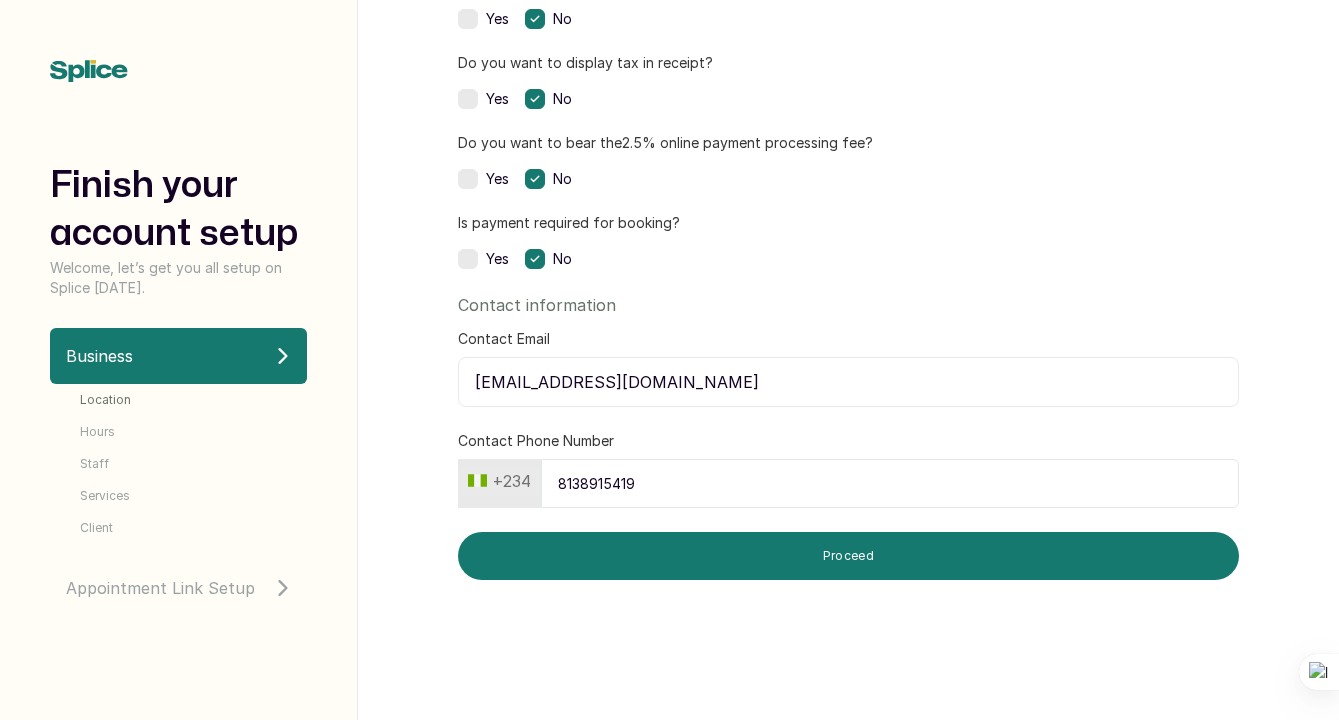 click on "8138915419" at bounding box center [890, 483] 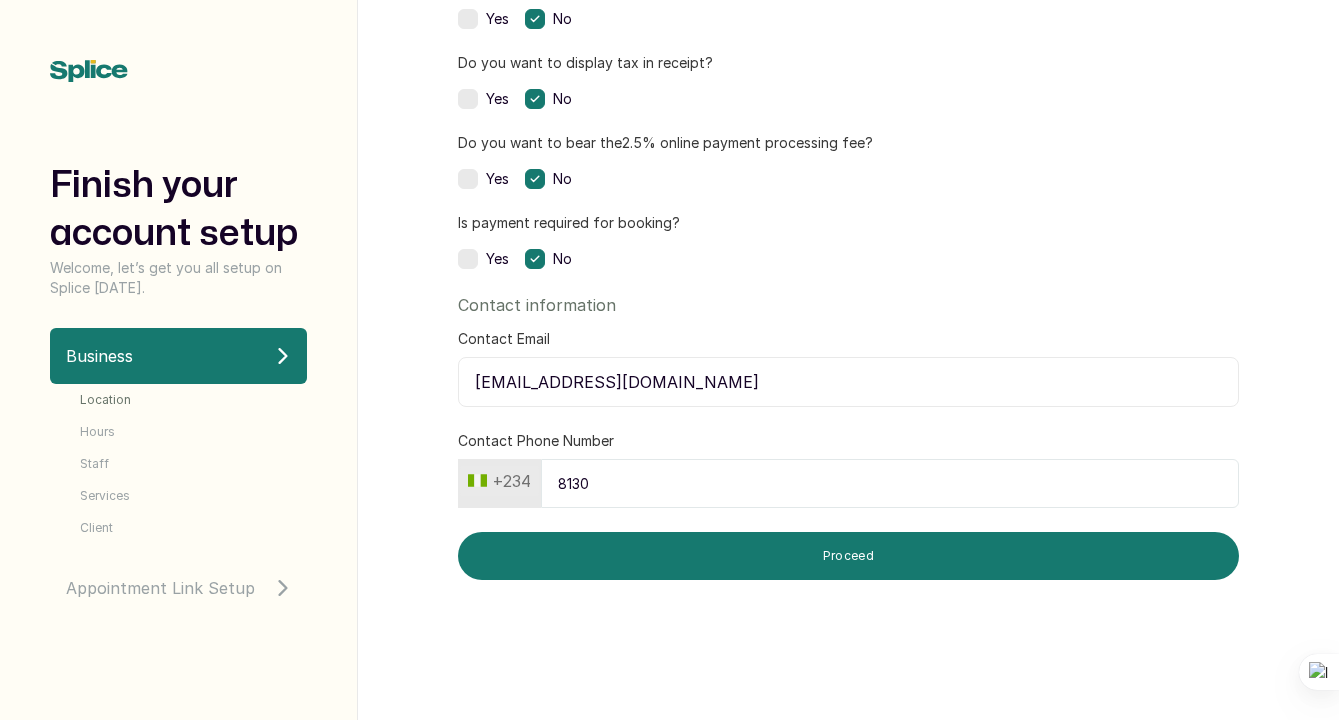type on "8130267151" 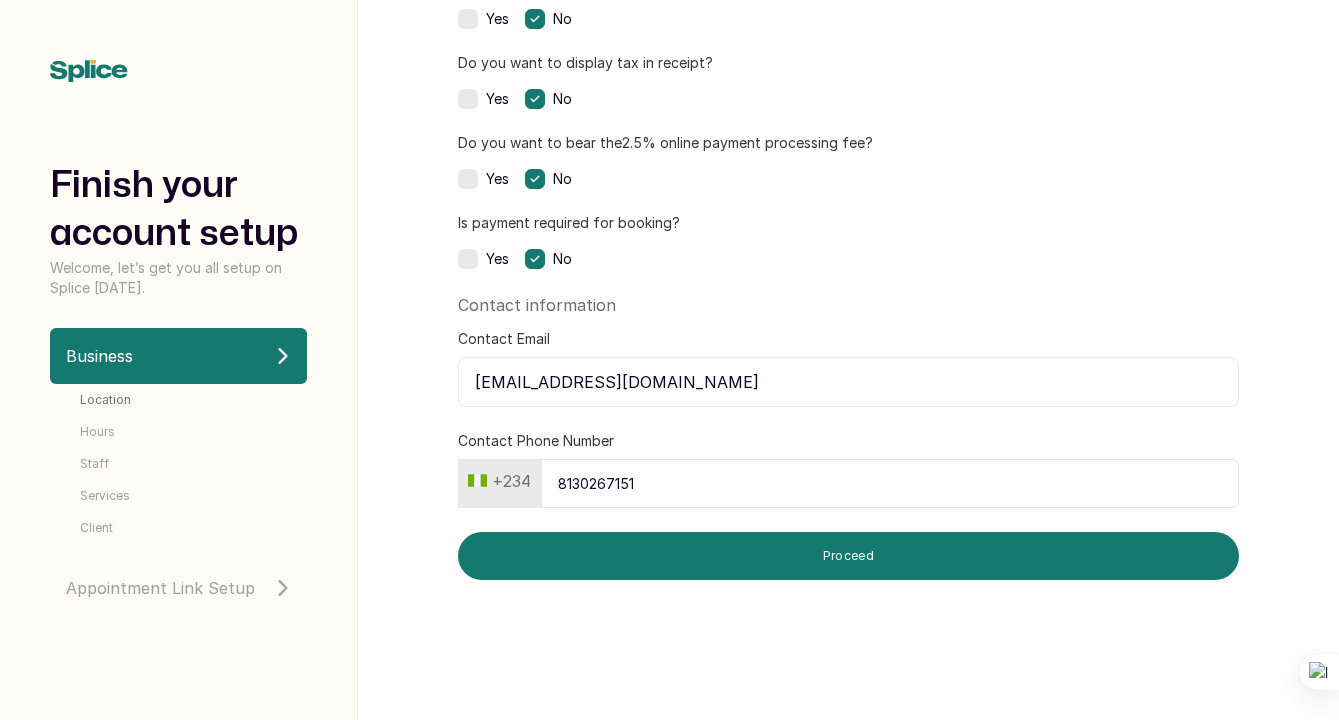 type on "10, Samuel sode street, hostel bustop." 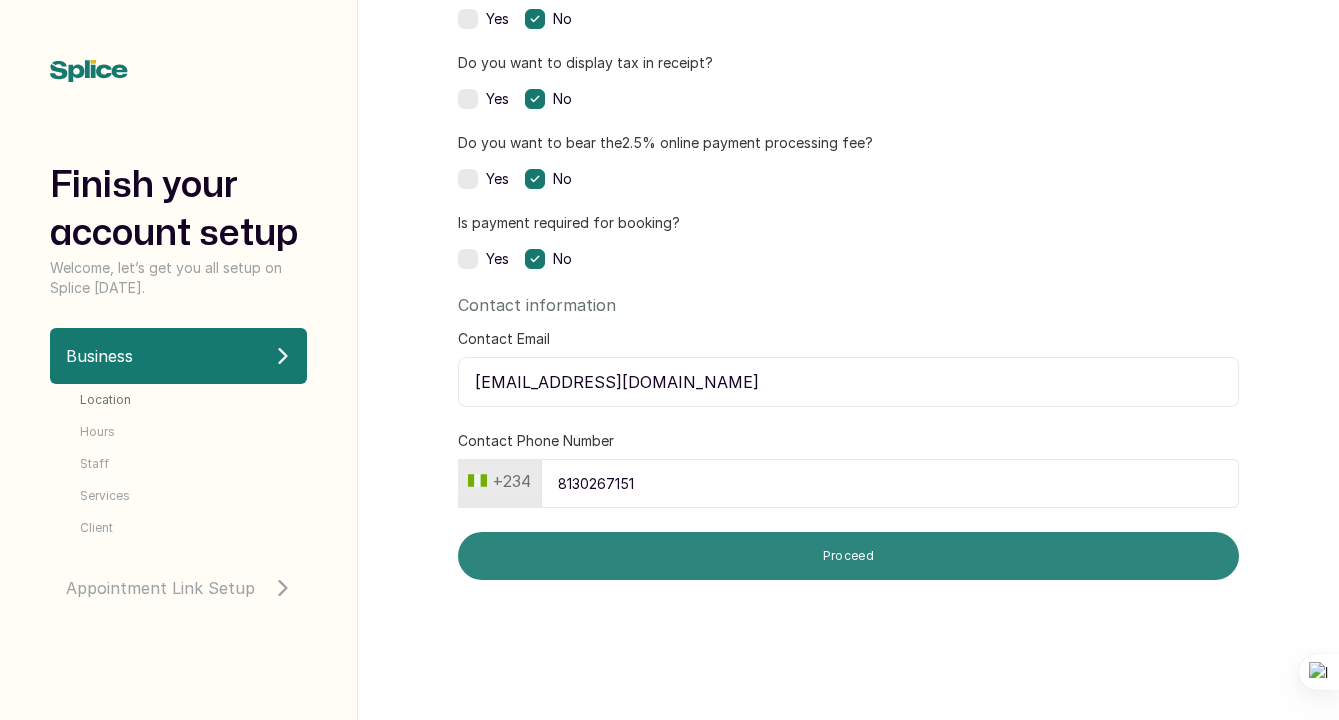 type on "8130267151" 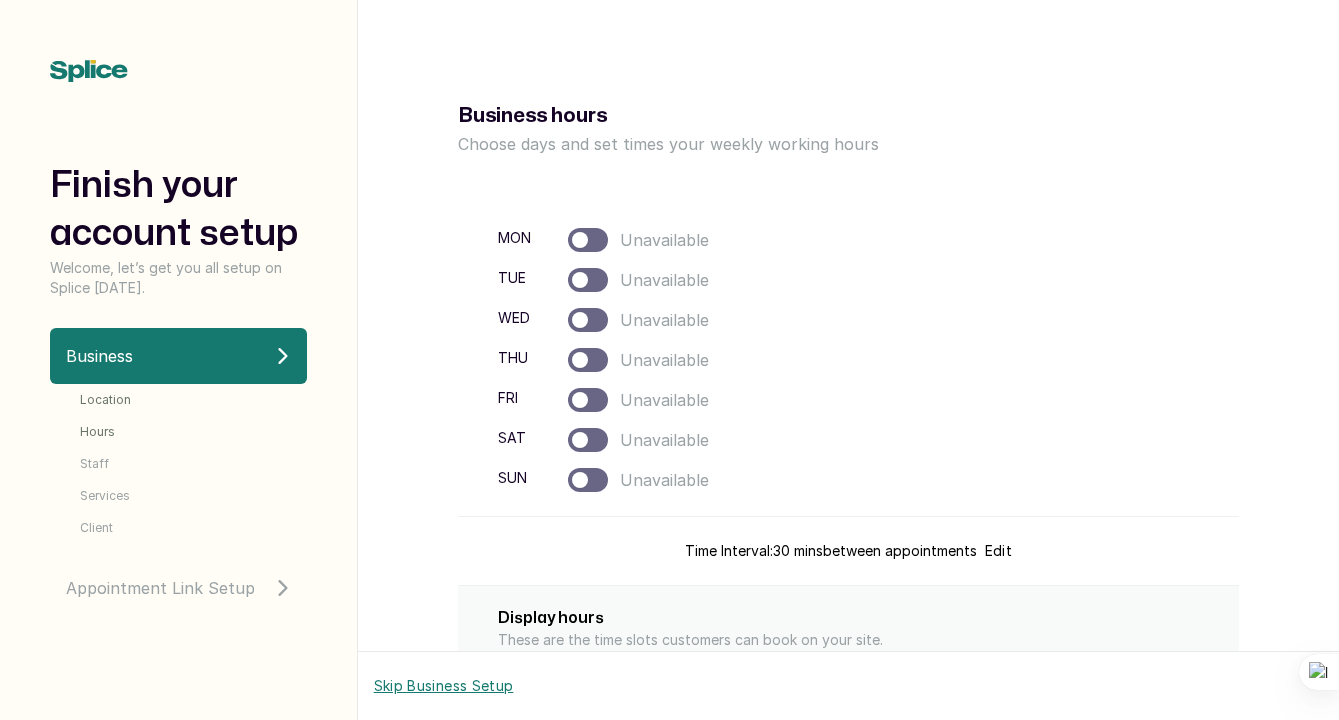 click at bounding box center [588, 280] 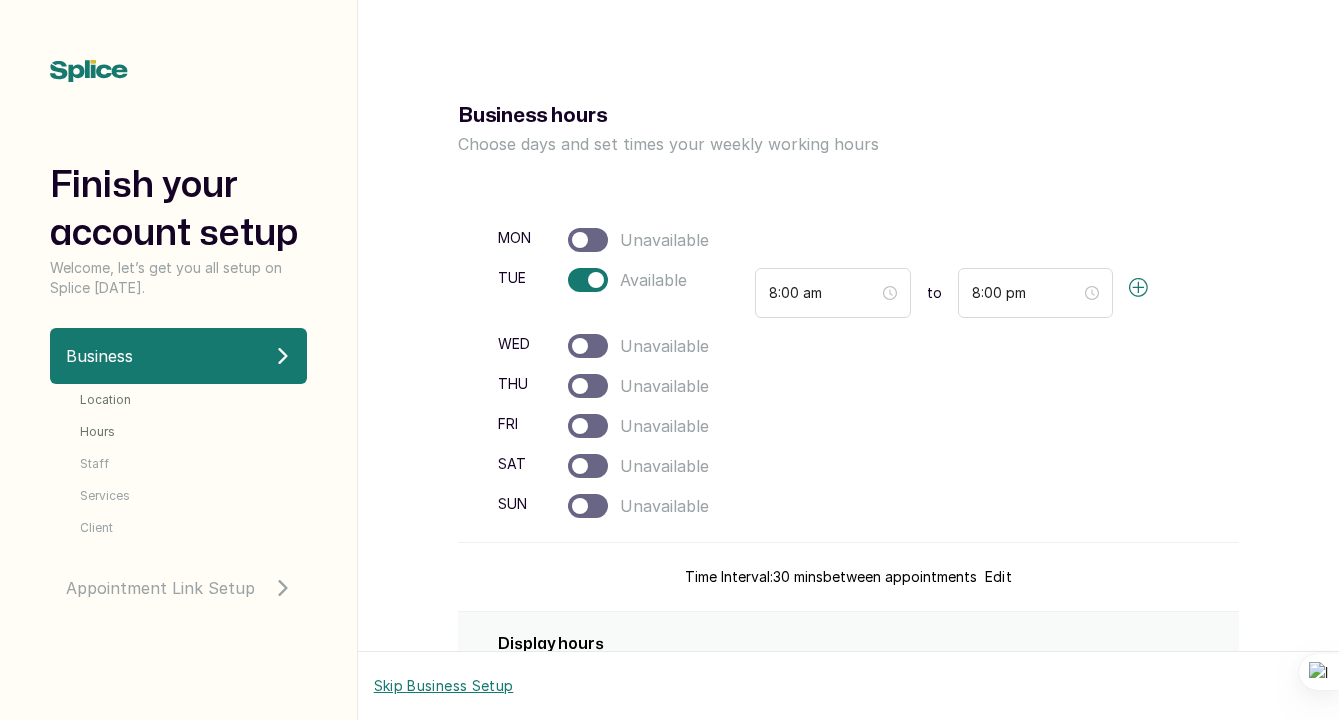click at bounding box center (588, 240) 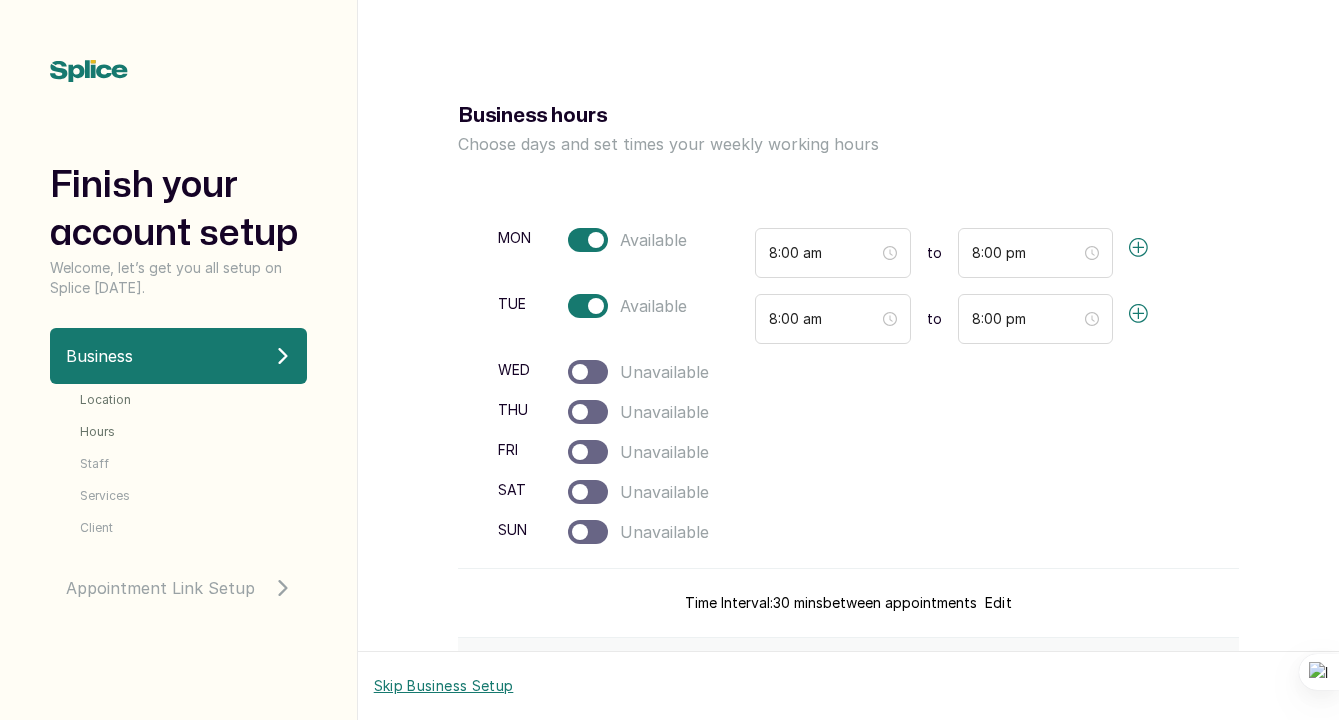 click at bounding box center [588, 240] 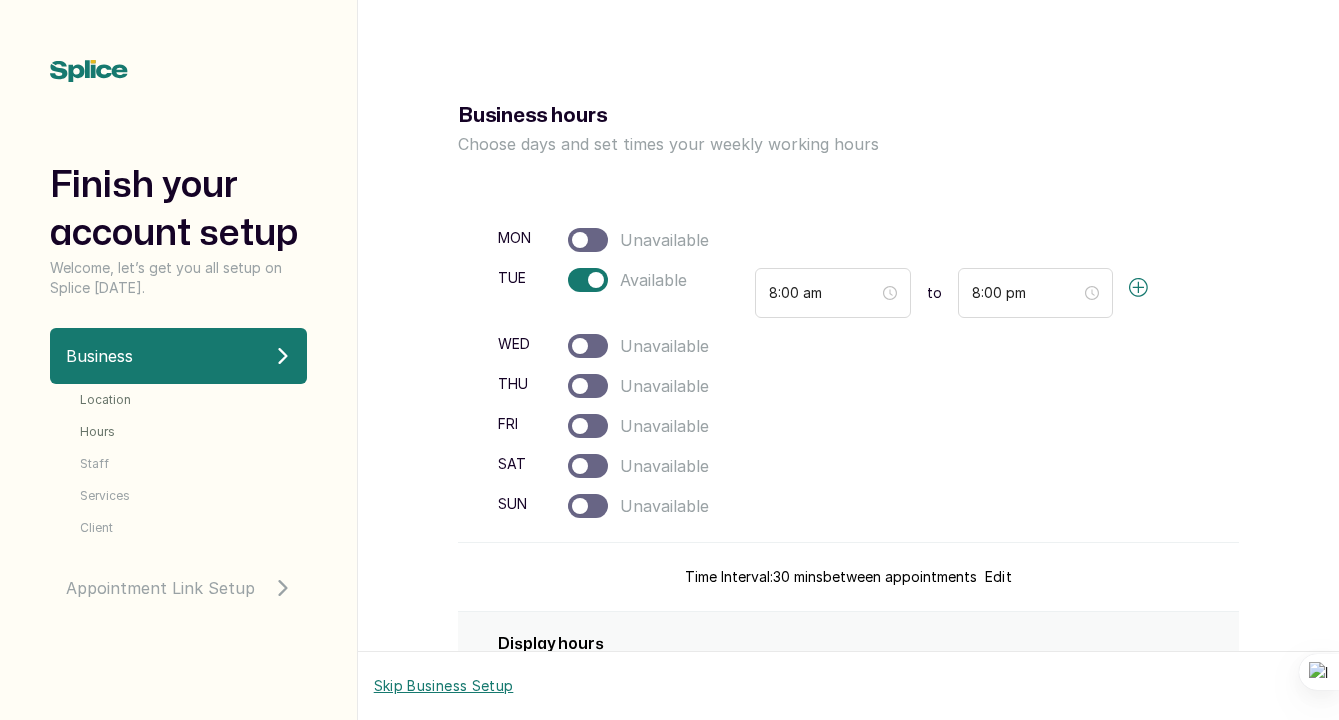 click at bounding box center (588, 346) 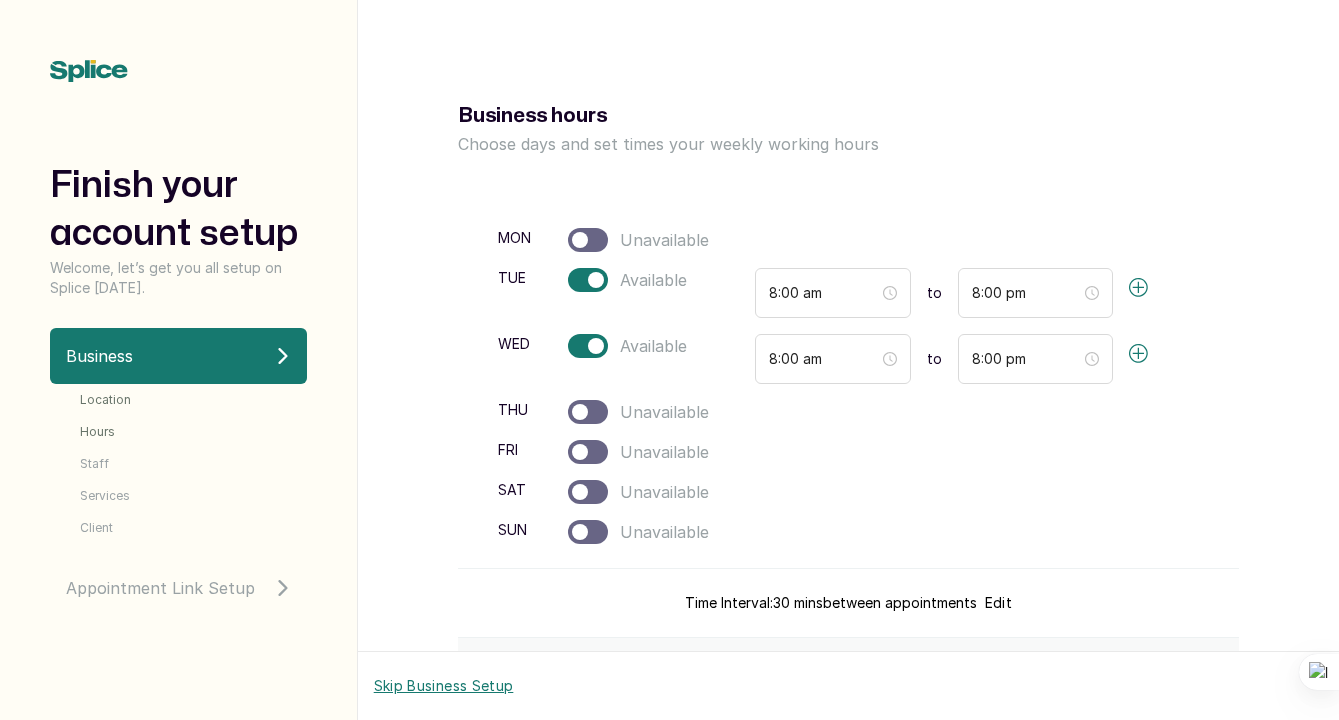 click at bounding box center [588, 412] 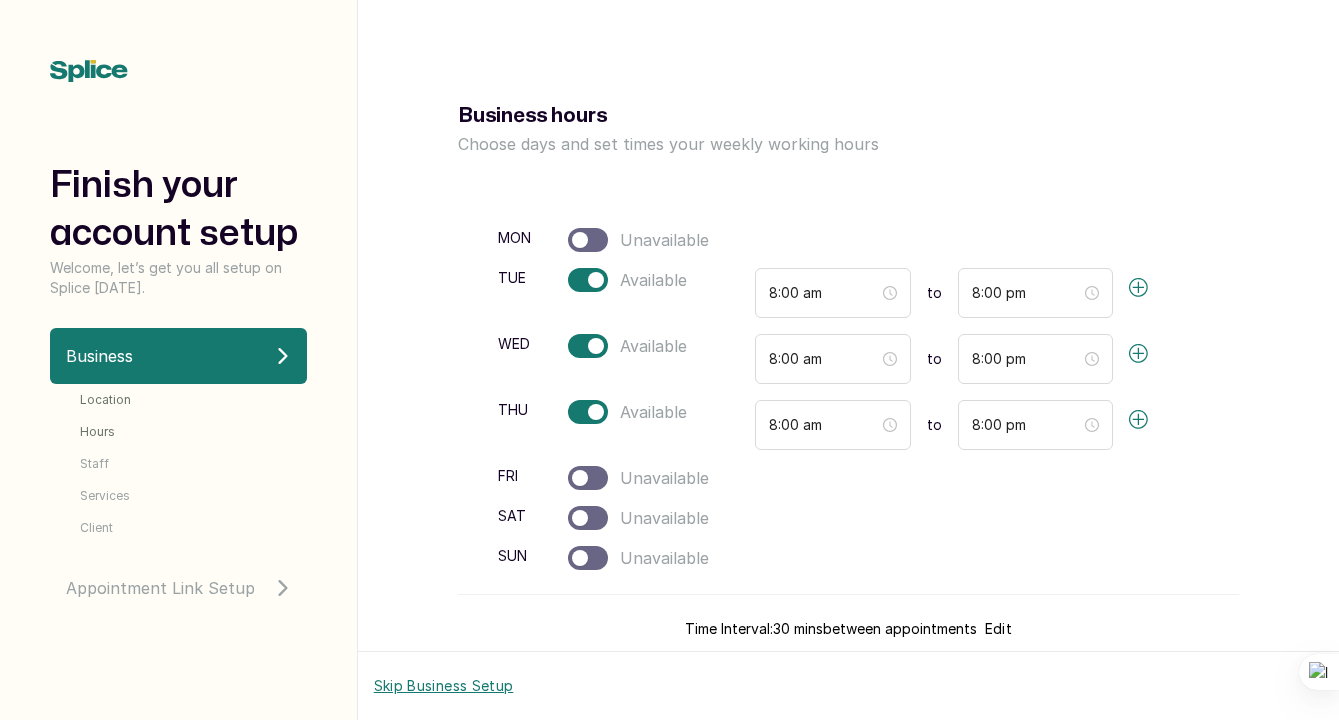 click at bounding box center [580, 478] 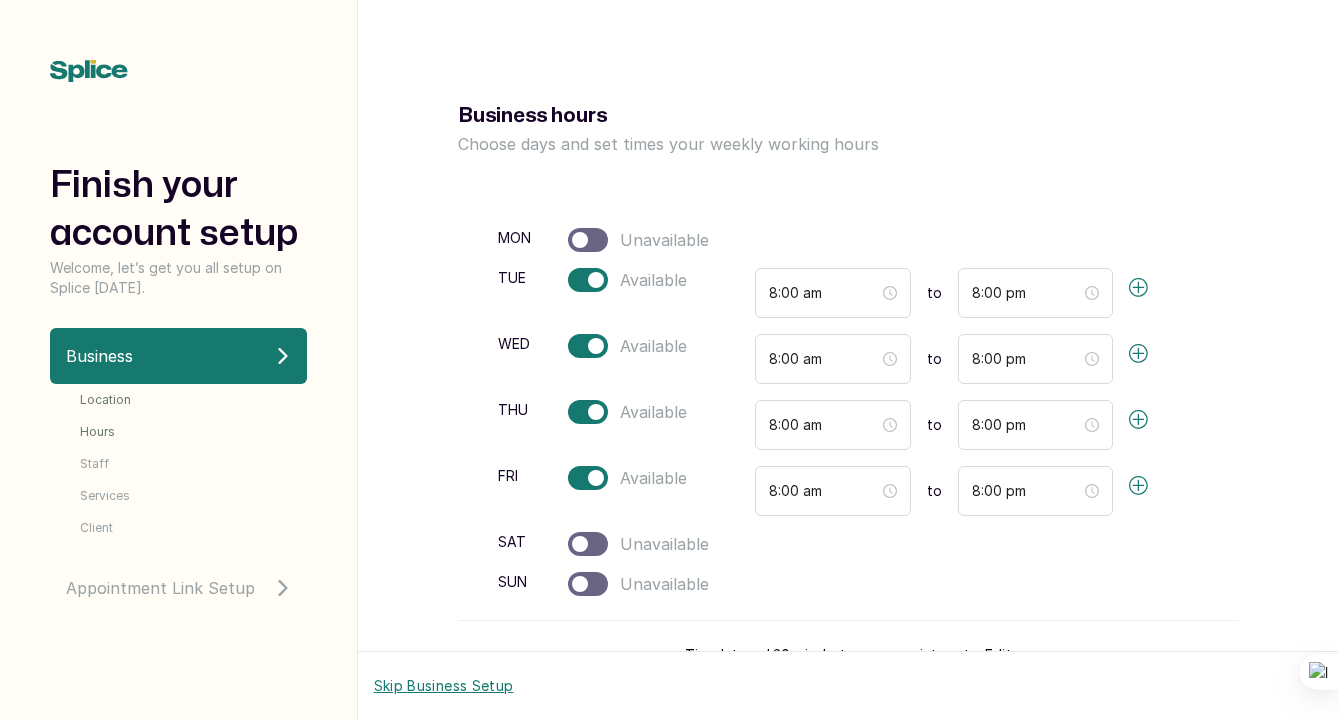 click at bounding box center (588, 544) 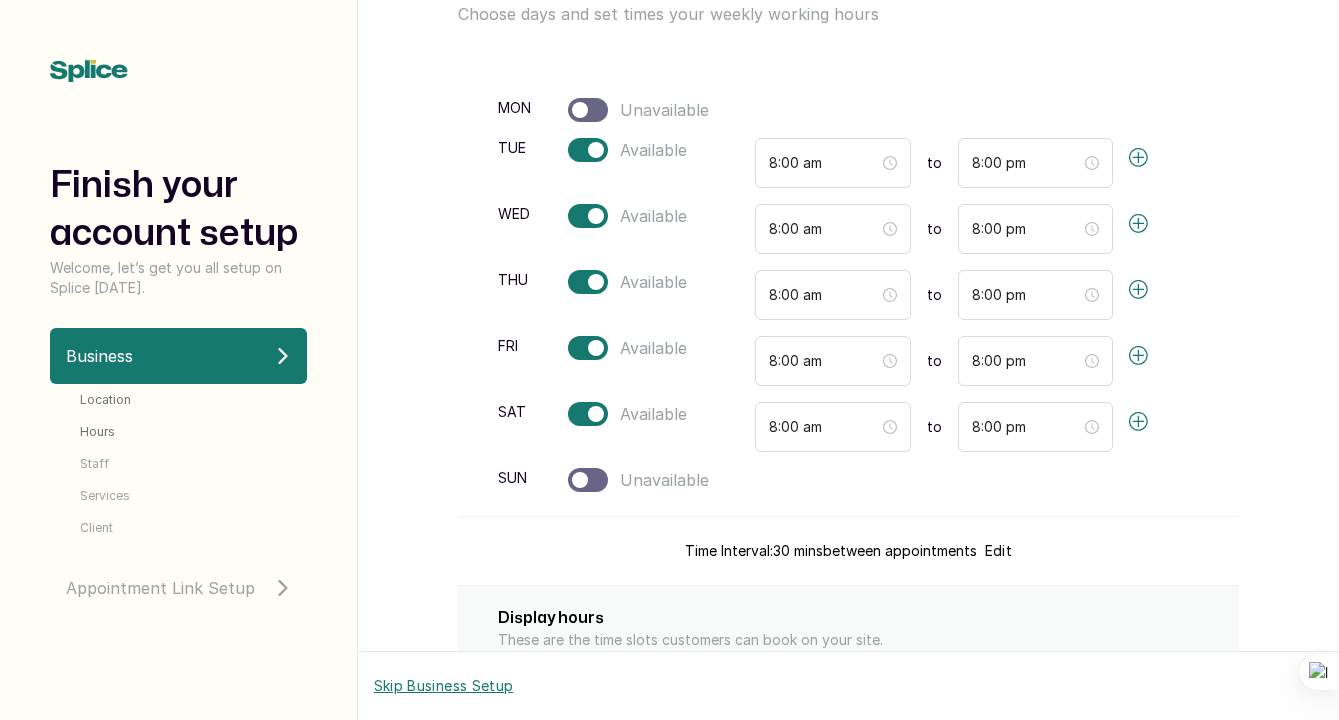scroll, scrollTop: 138, scrollLeft: 0, axis: vertical 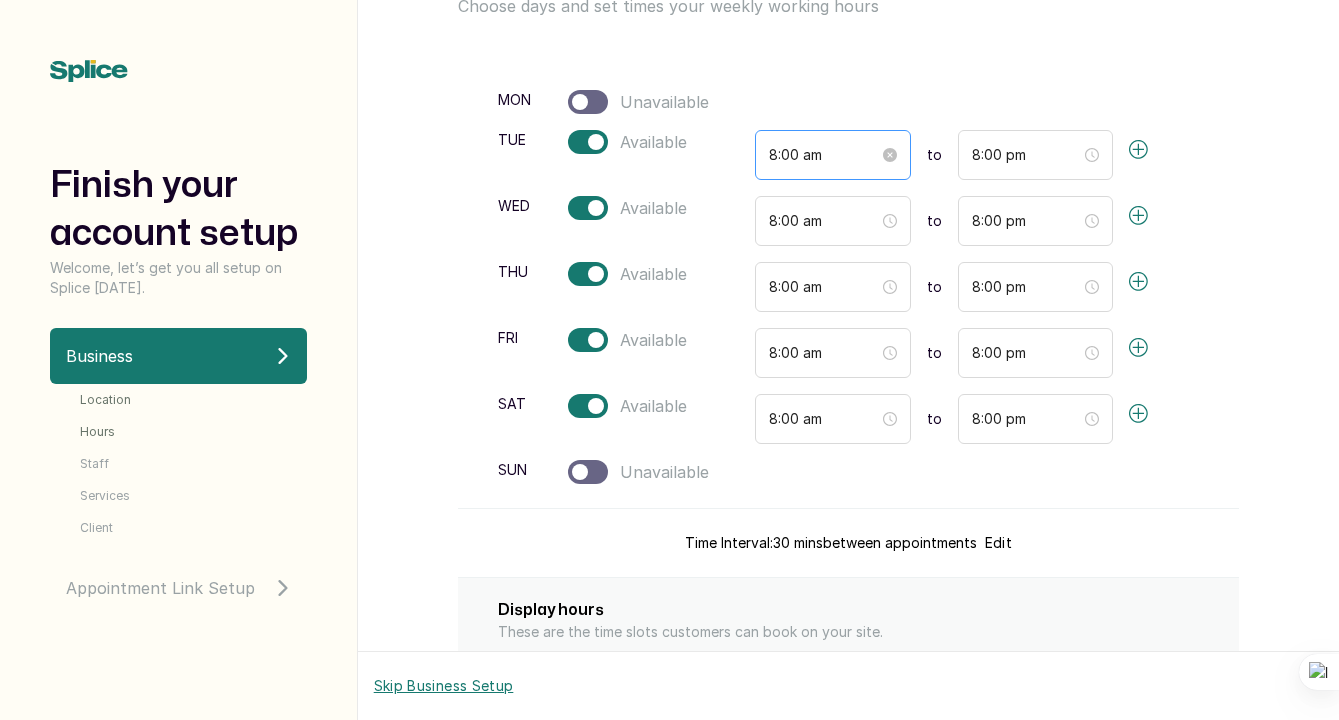 click on "8:00 am" at bounding box center [832, 155] 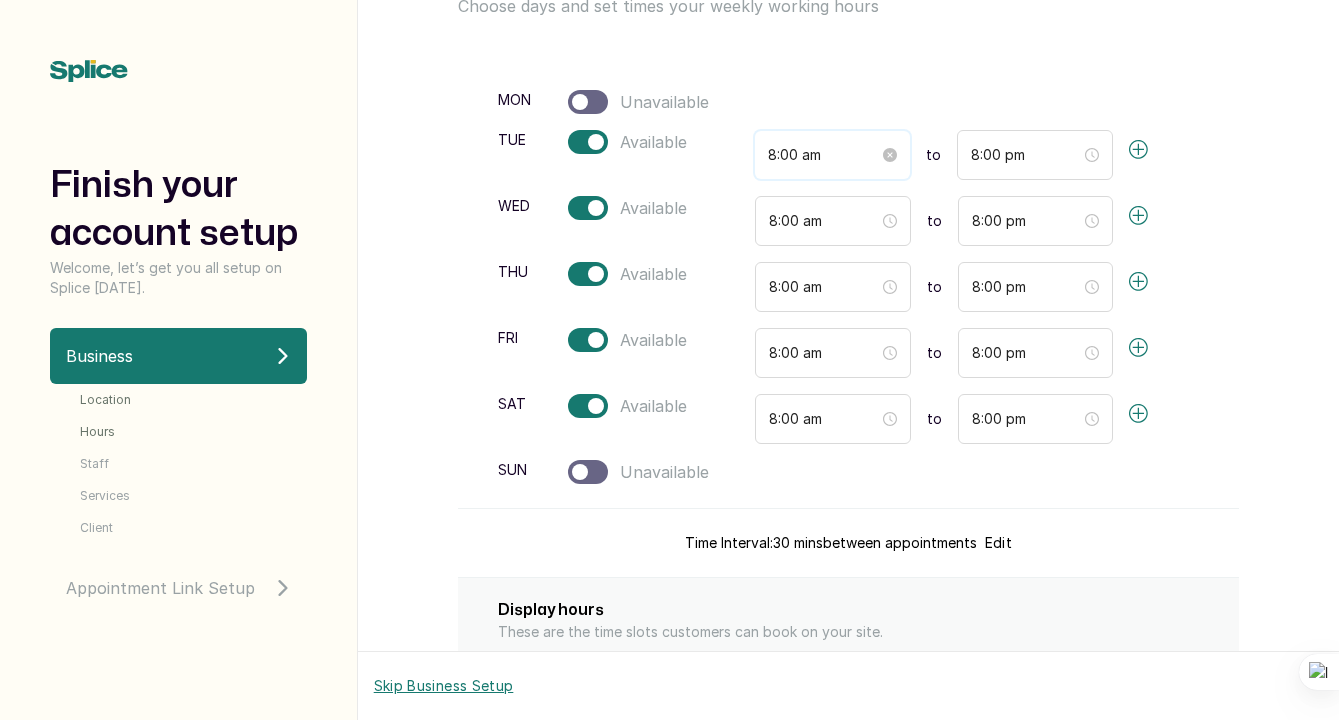 scroll, scrollTop: 120, scrollLeft: 0, axis: vertical 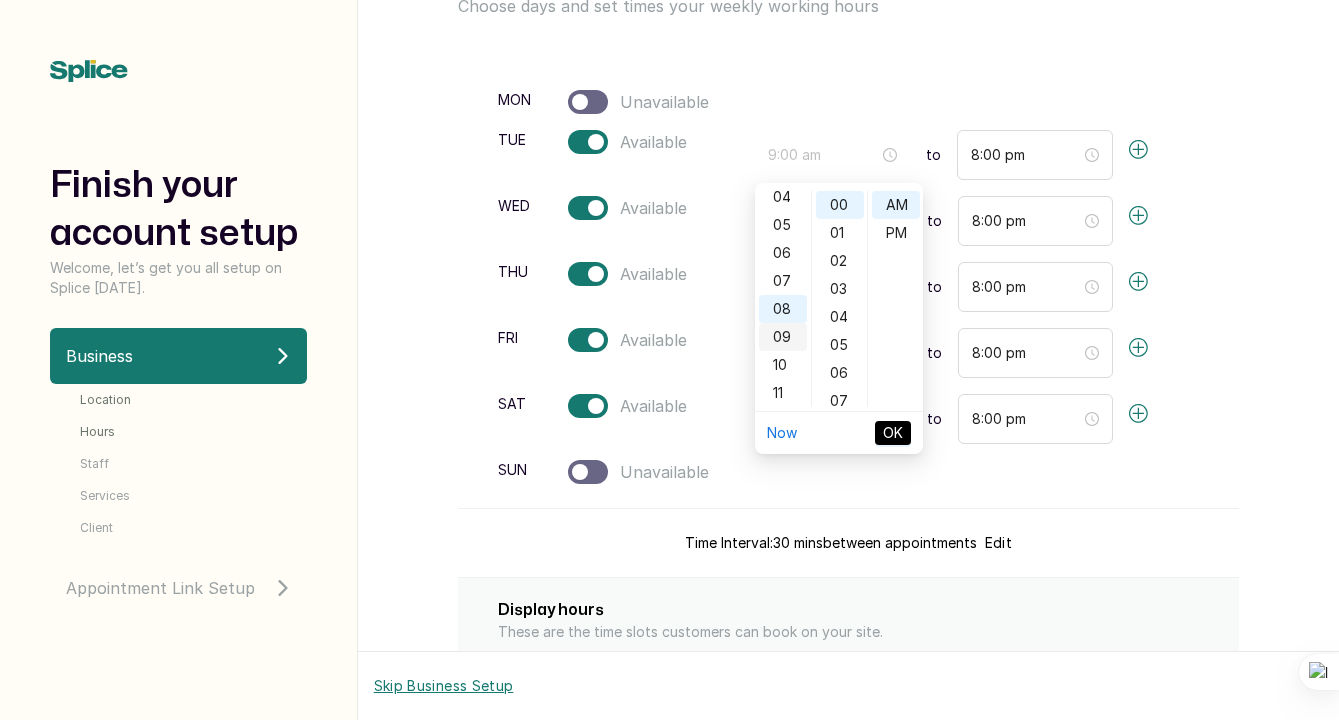 click on "09" at bounding box center [783, 337] 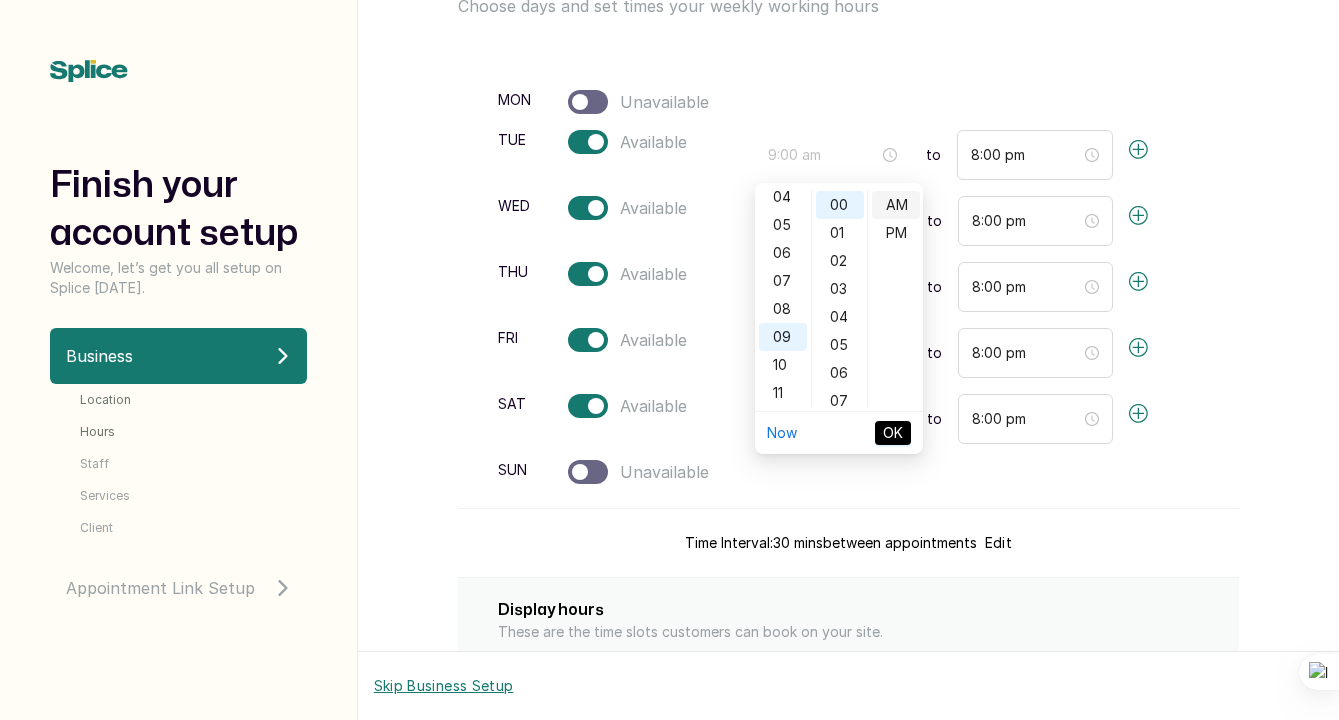click on "AM" at bounding box center (896, 205) 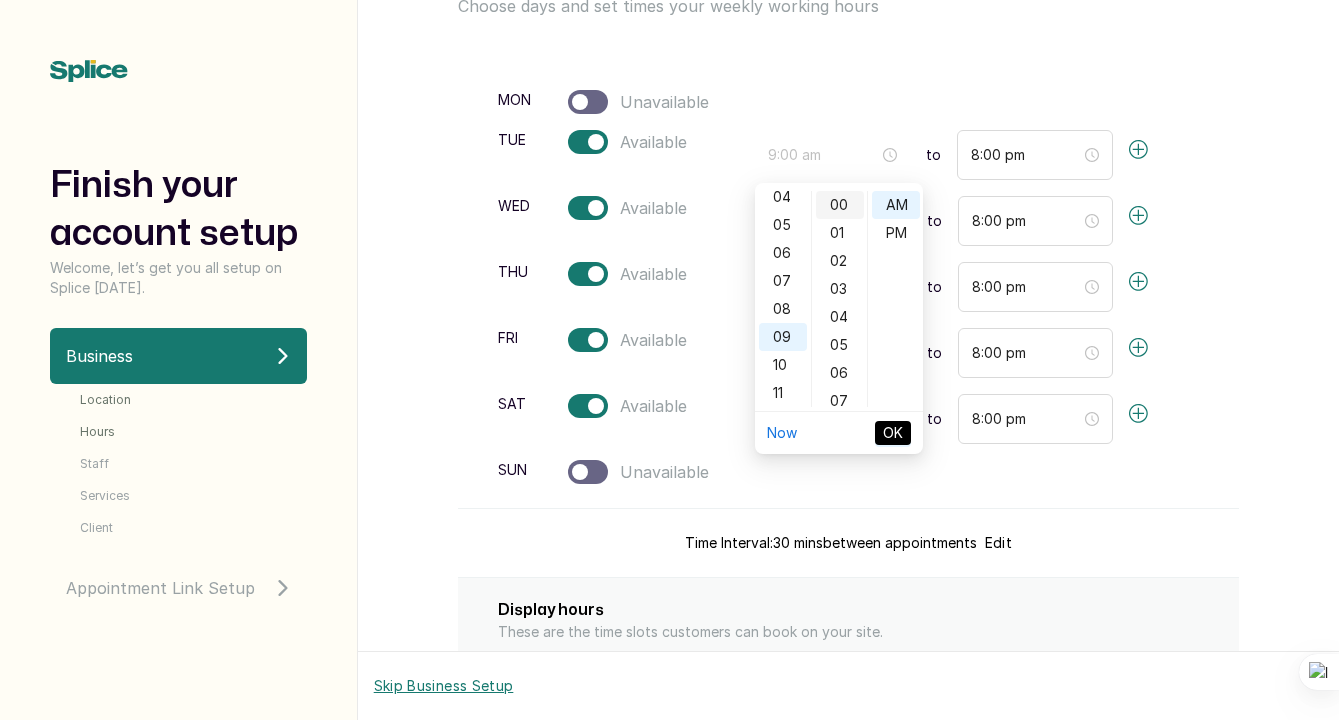 click on "00" at bounding box center (840, 205) 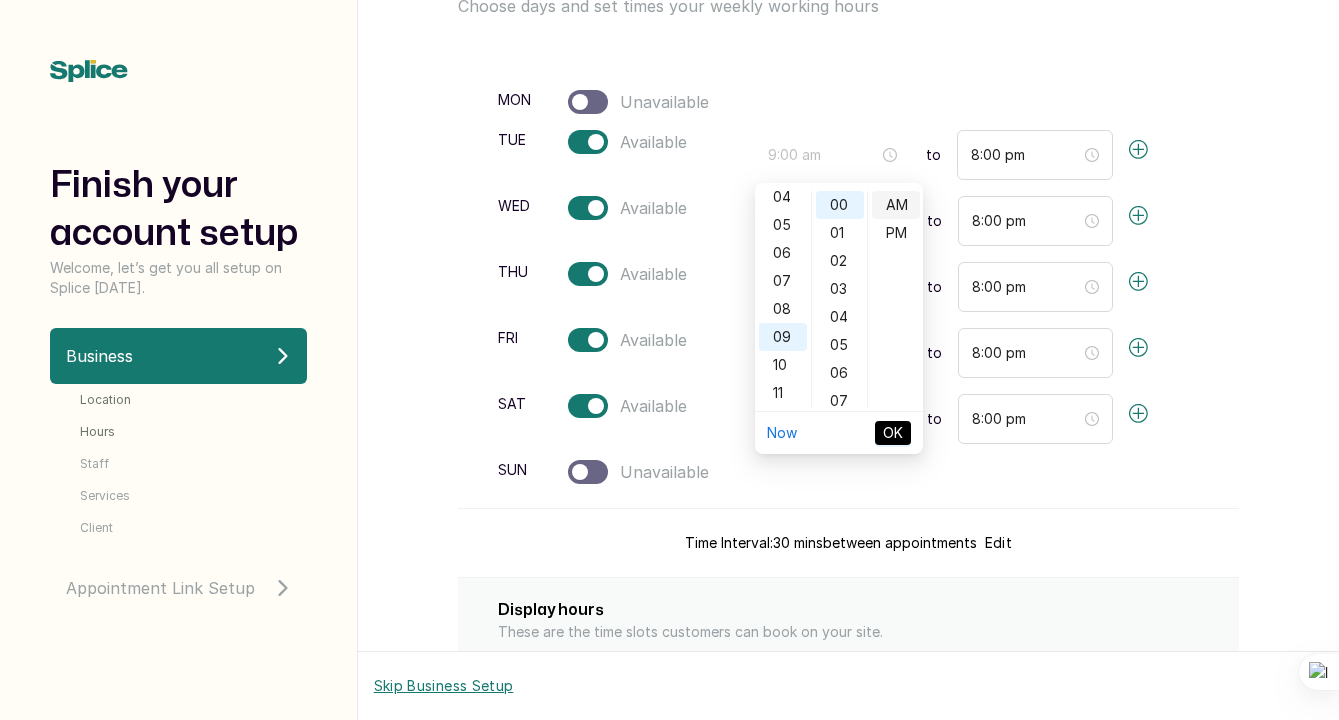 click on "AM" at bounding box center (896, 205) 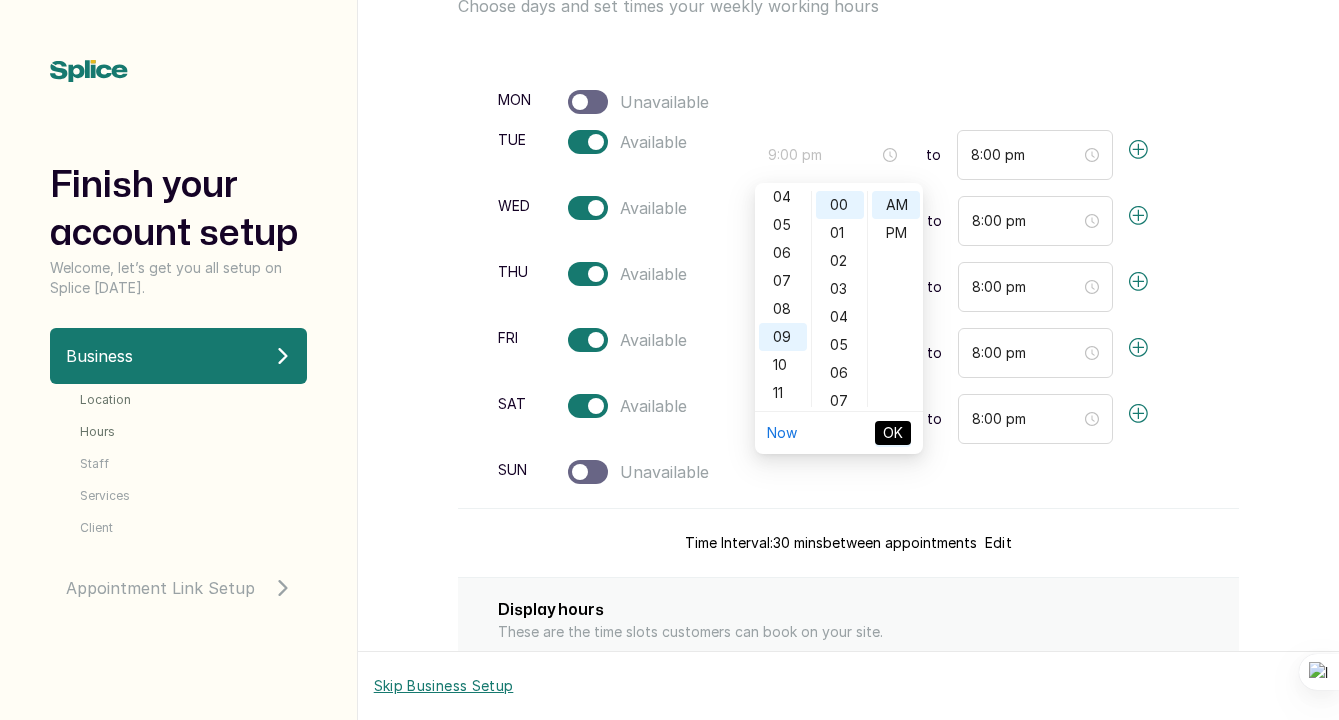 type on "9:00 am" 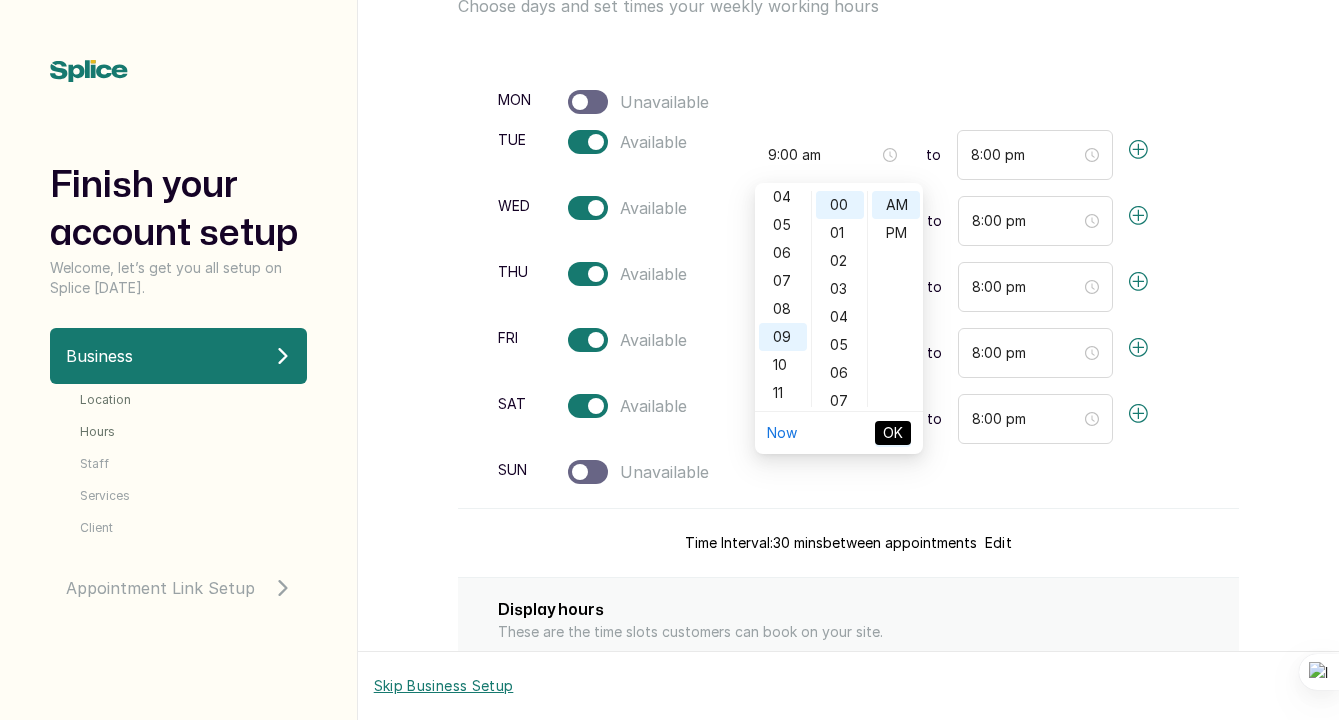 click on "OK" at bounding box center (893, 433) 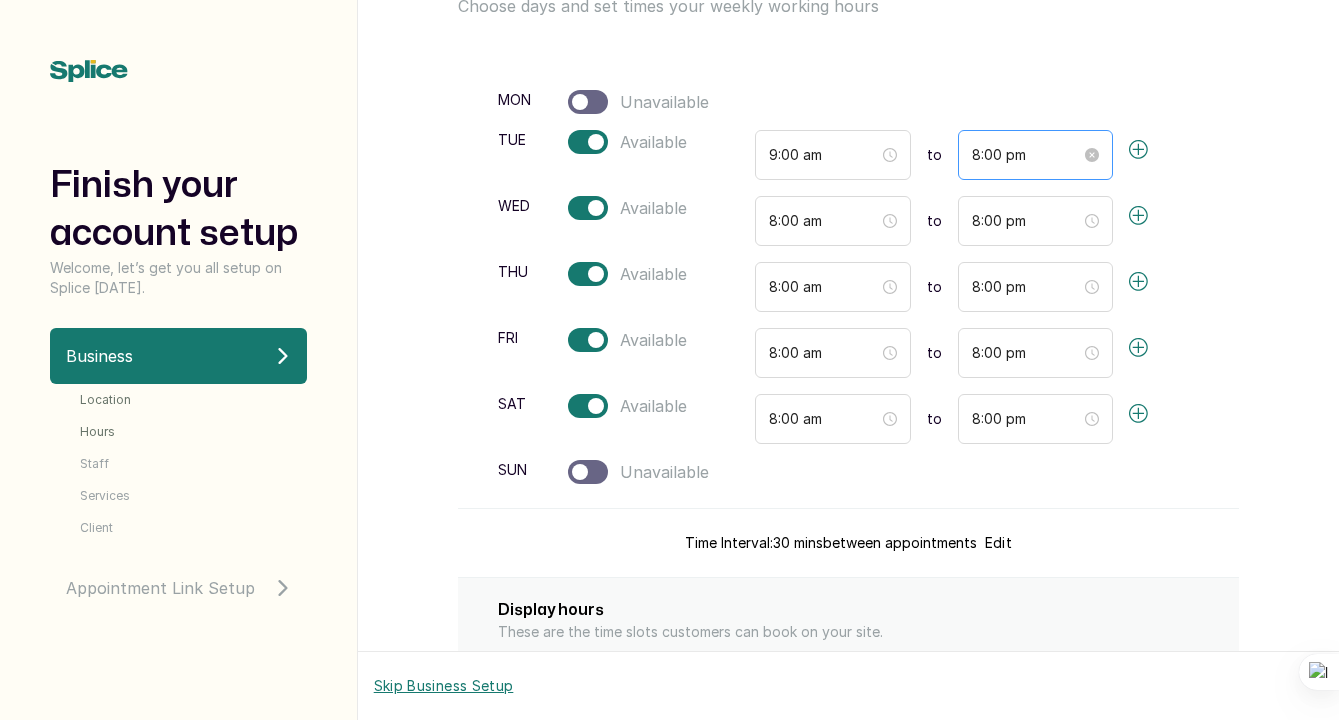 click on "8:00 pm" at bounding box center (1035, 155) 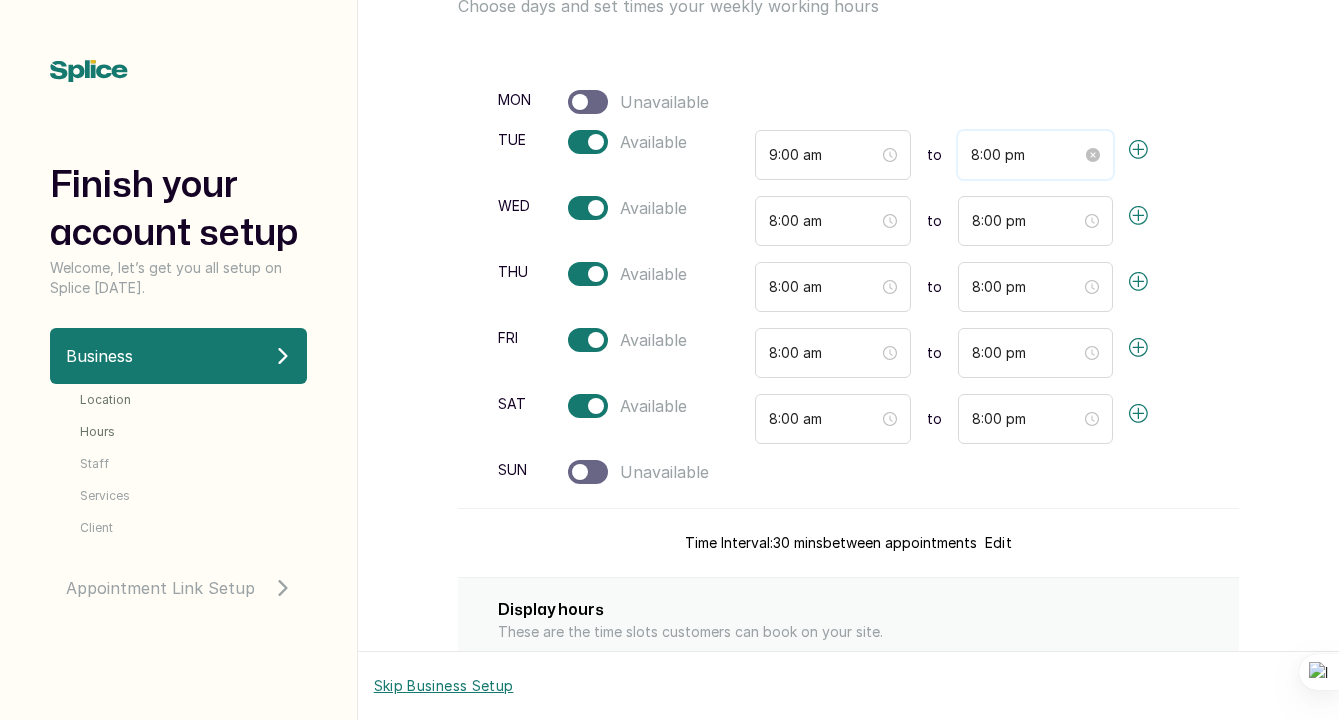 scroll, scrollTop: 120, scrollLeft: 0, axis: vertical 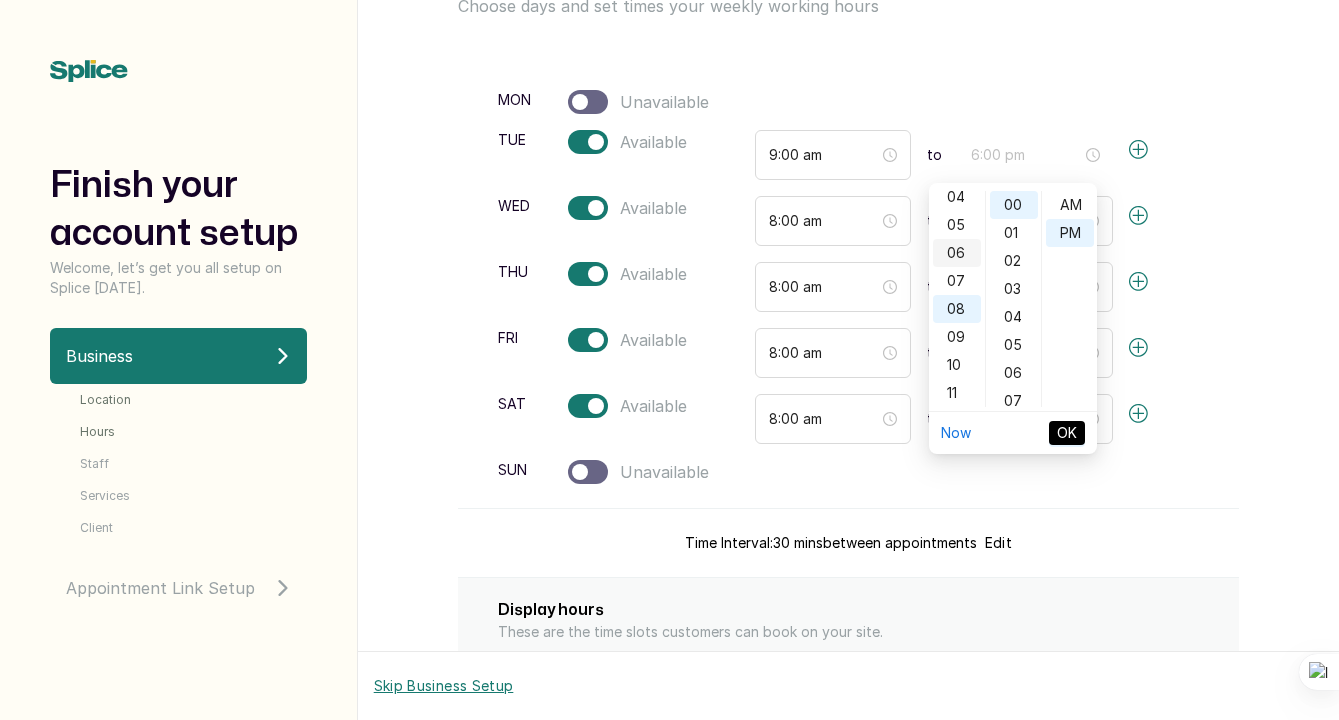 click on "06" at bounding box center [957, 253] 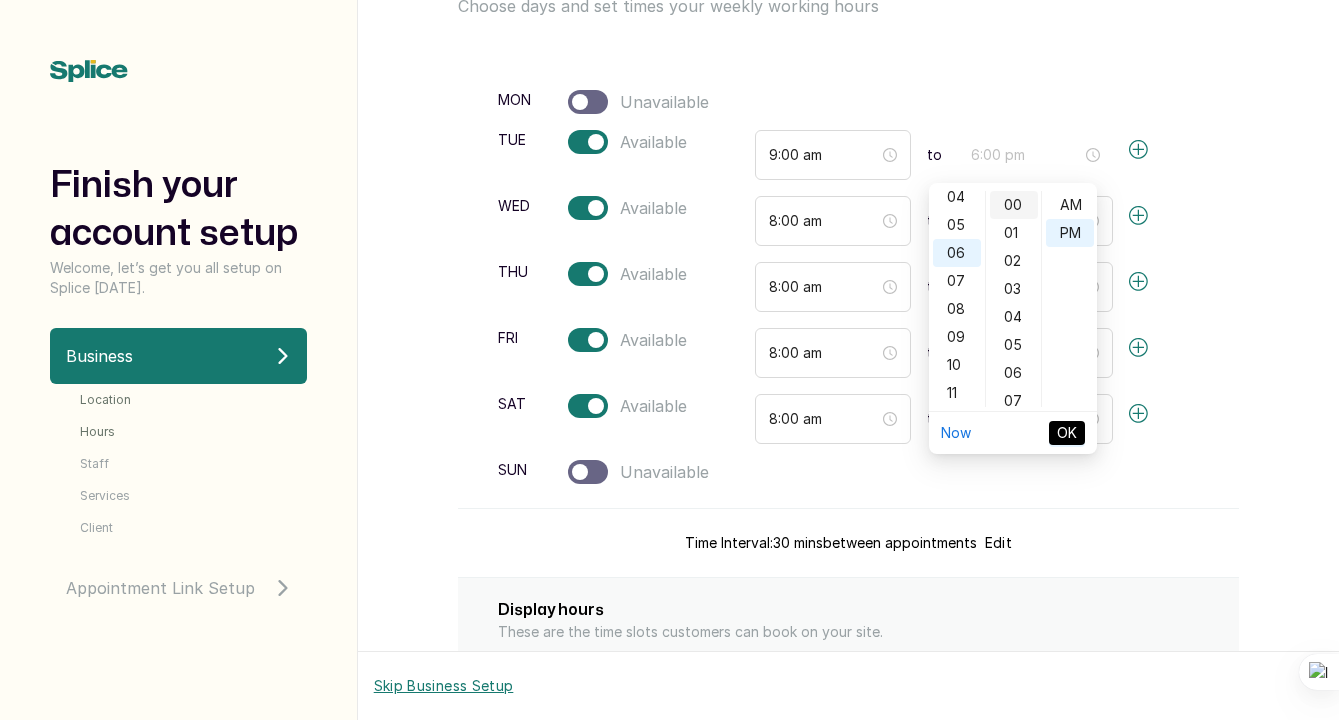 click on "00" at bounding box center (1014, 205) 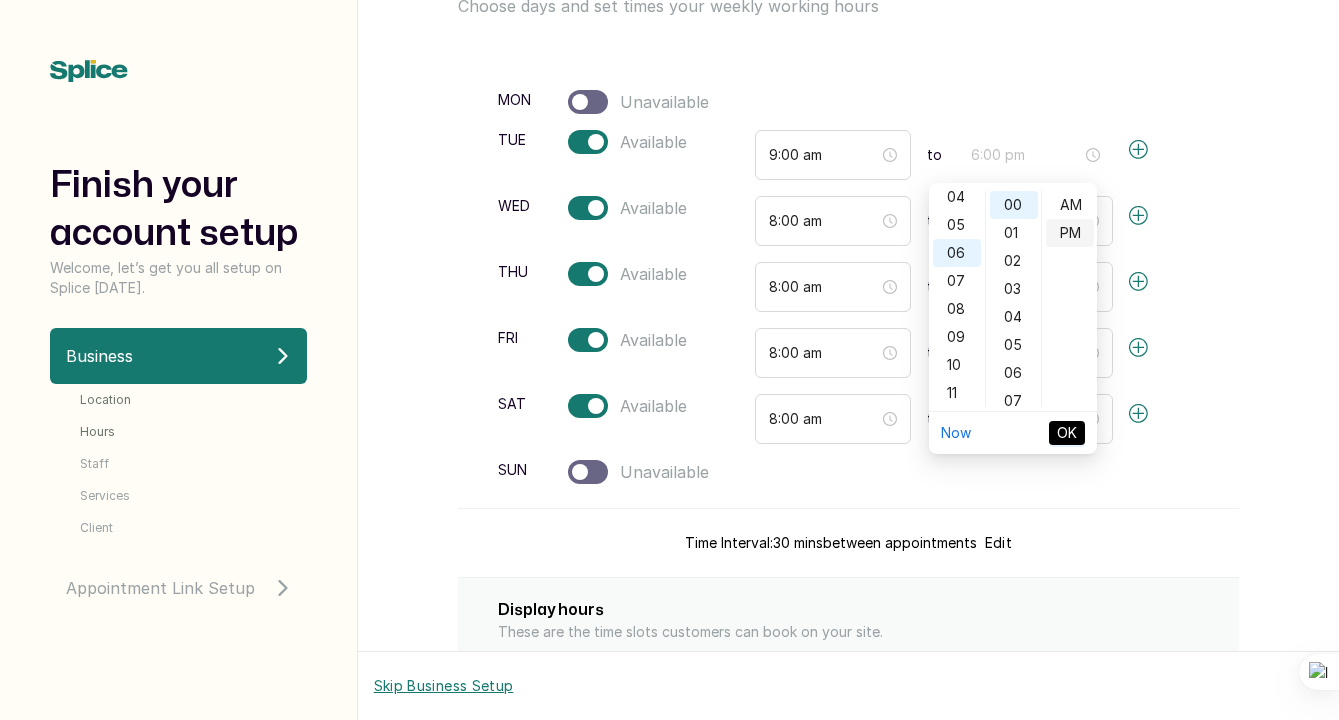 click on "PM" at bounding box center [1070, 233] 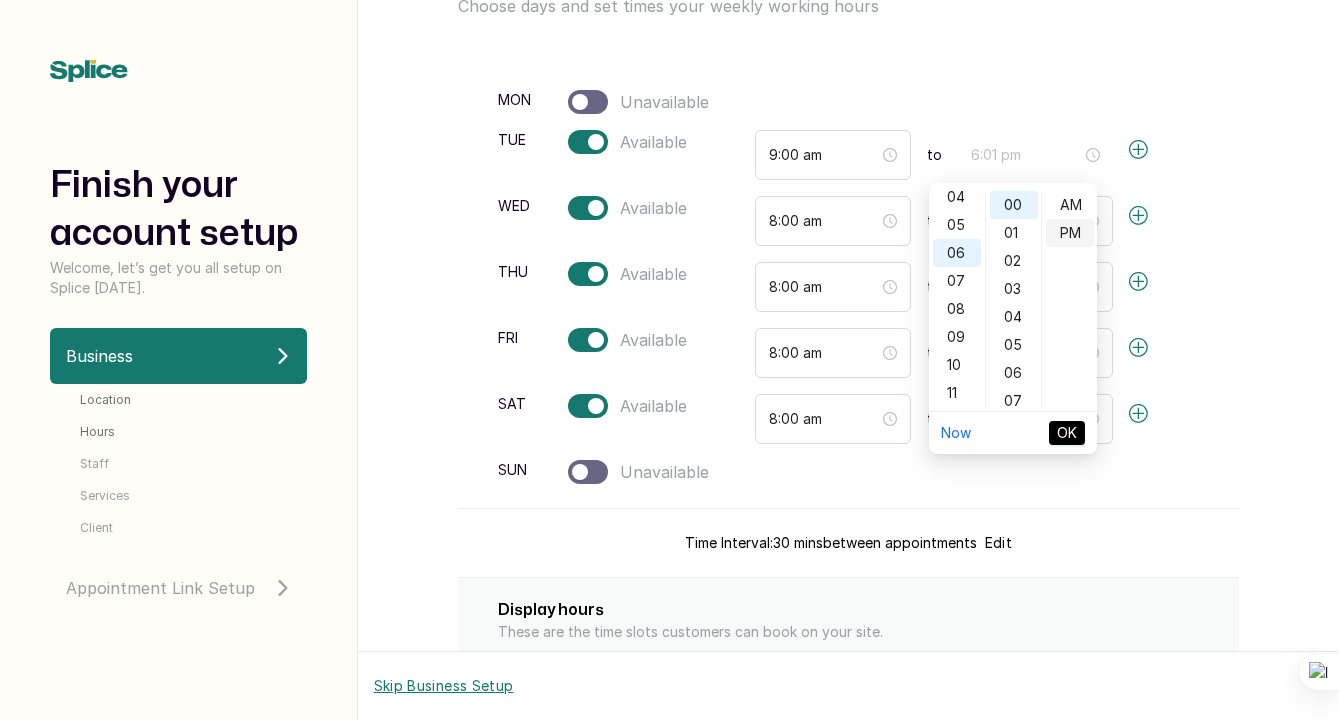 type on "6:00 pm" 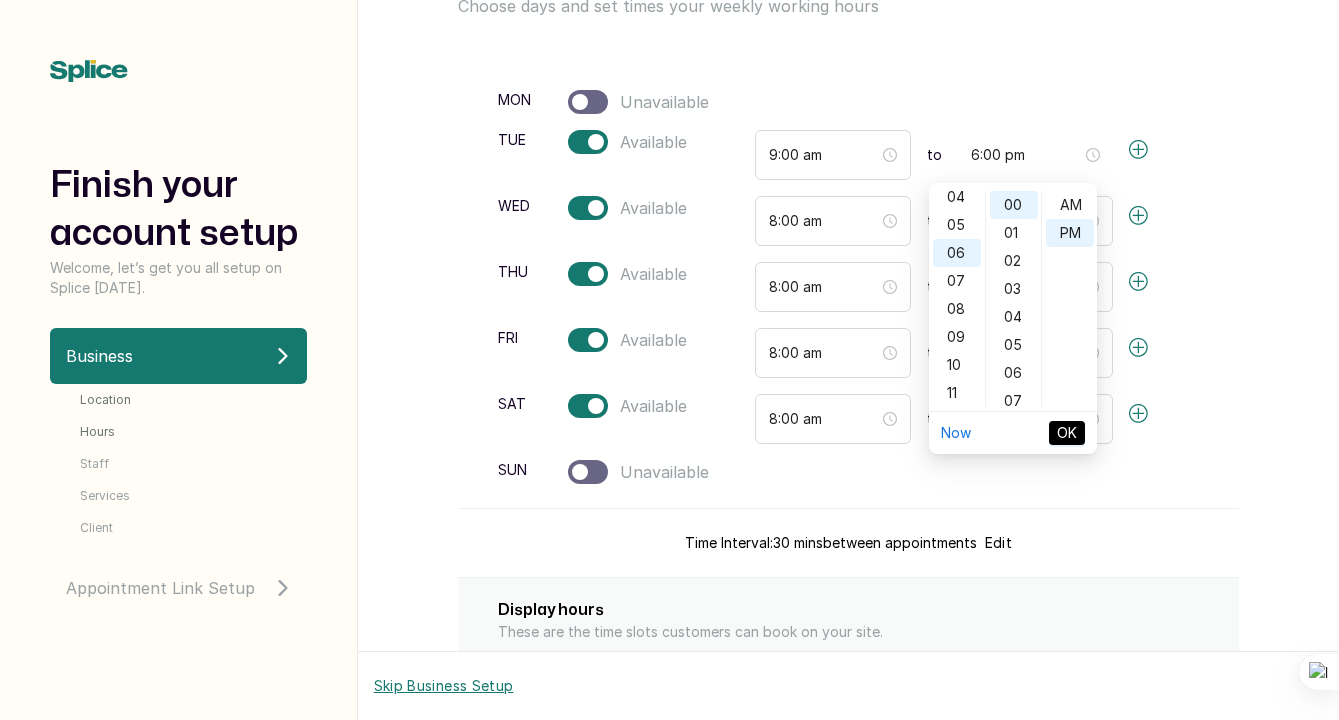 click on "OK" at bounding box center (1067, 433) 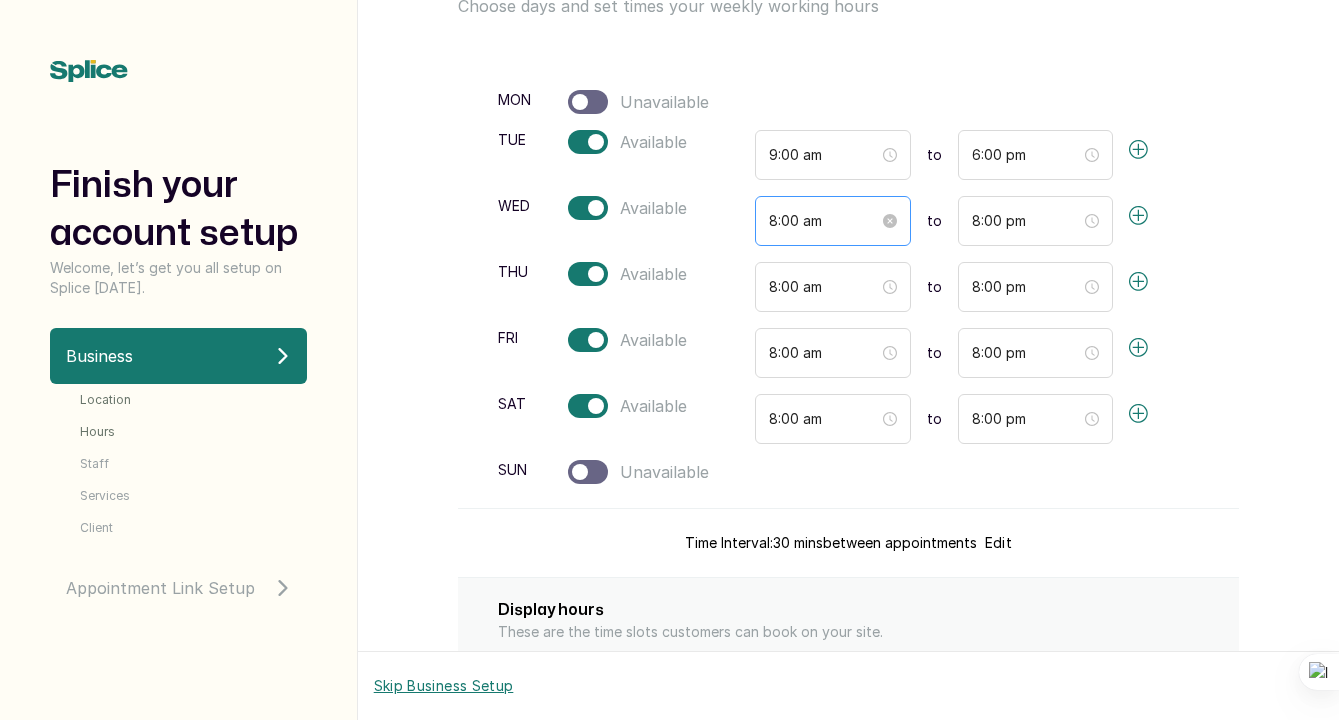 click on "8:00 am" at bounding box center (832, 221) 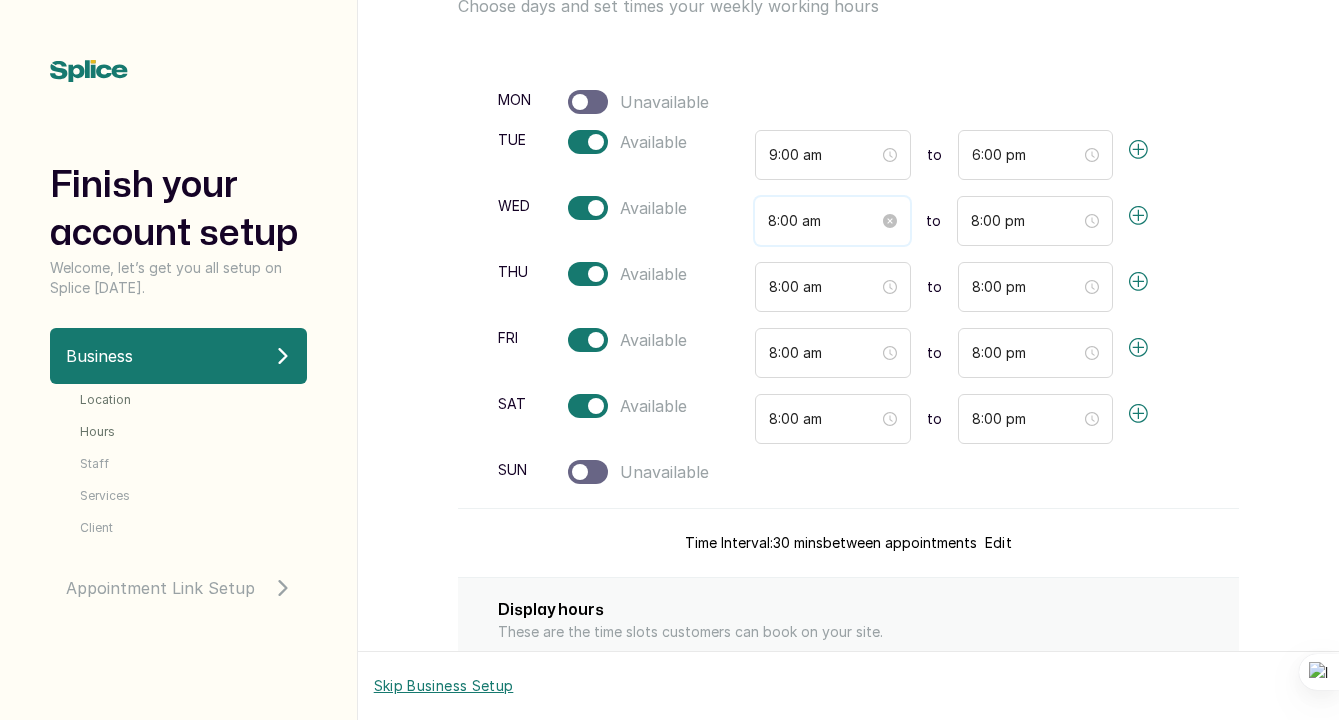 scroll, scrollTop: 120, scrollLeft: 0, axis: vertical 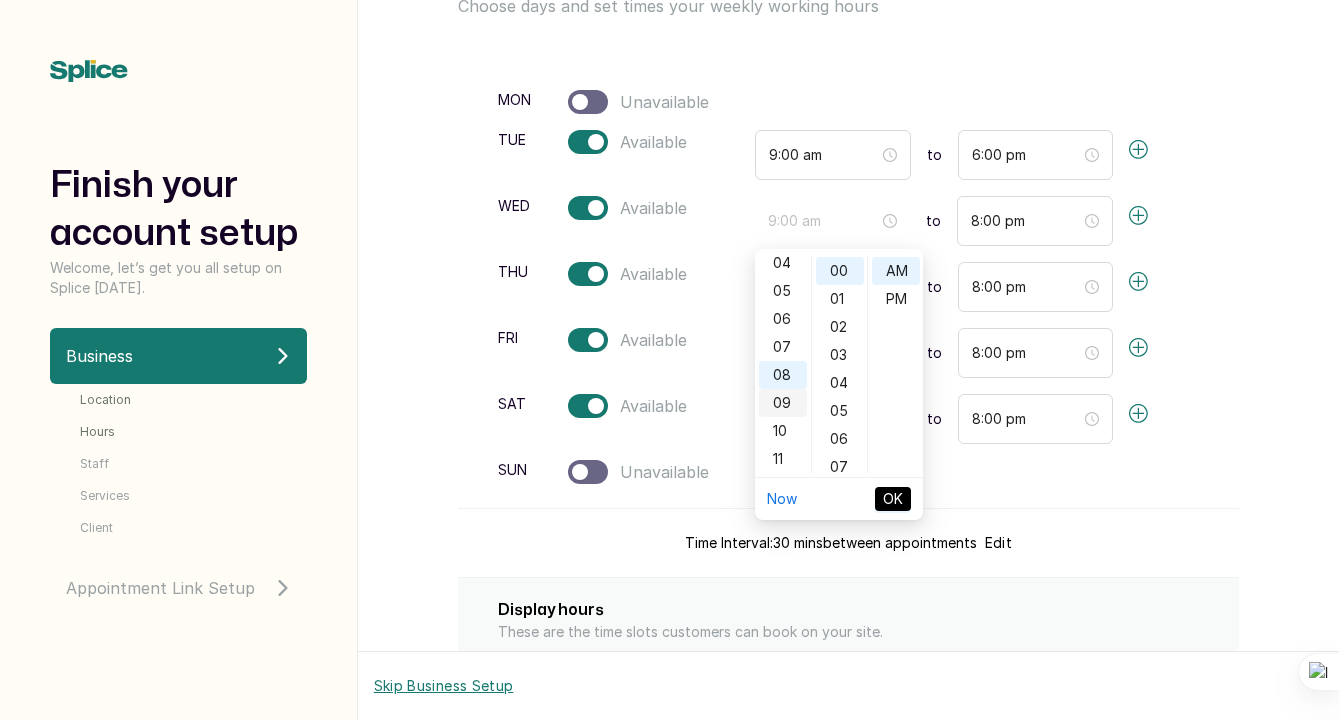 click on "09" at bounding box center (783, 403) 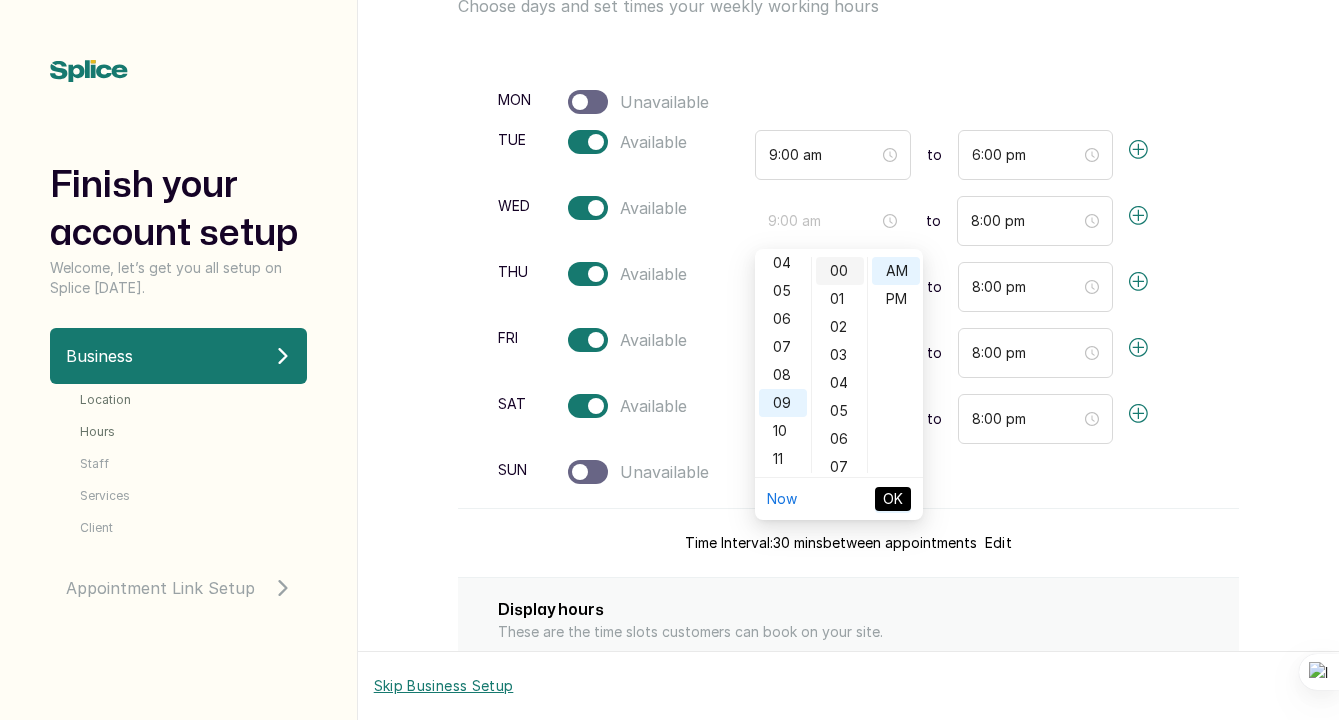 click on "00" at bounding box center (840, 271) 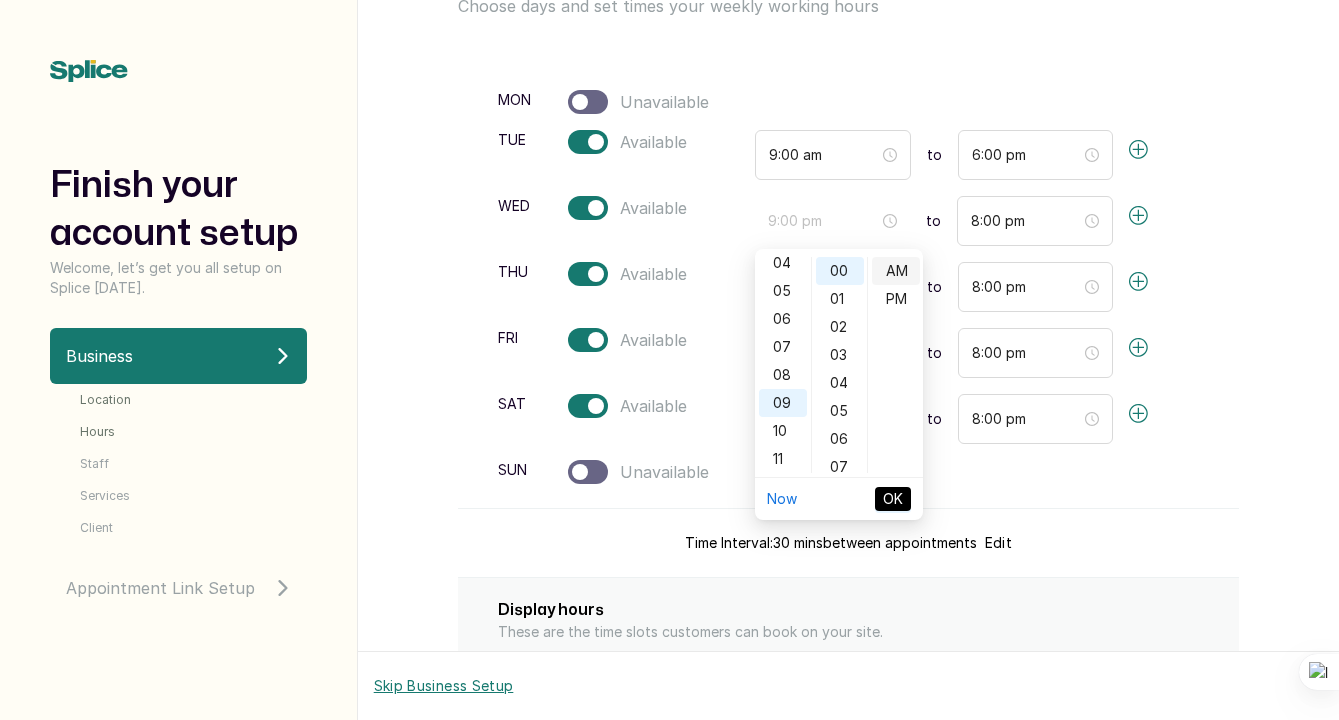 type on "9:00 am" 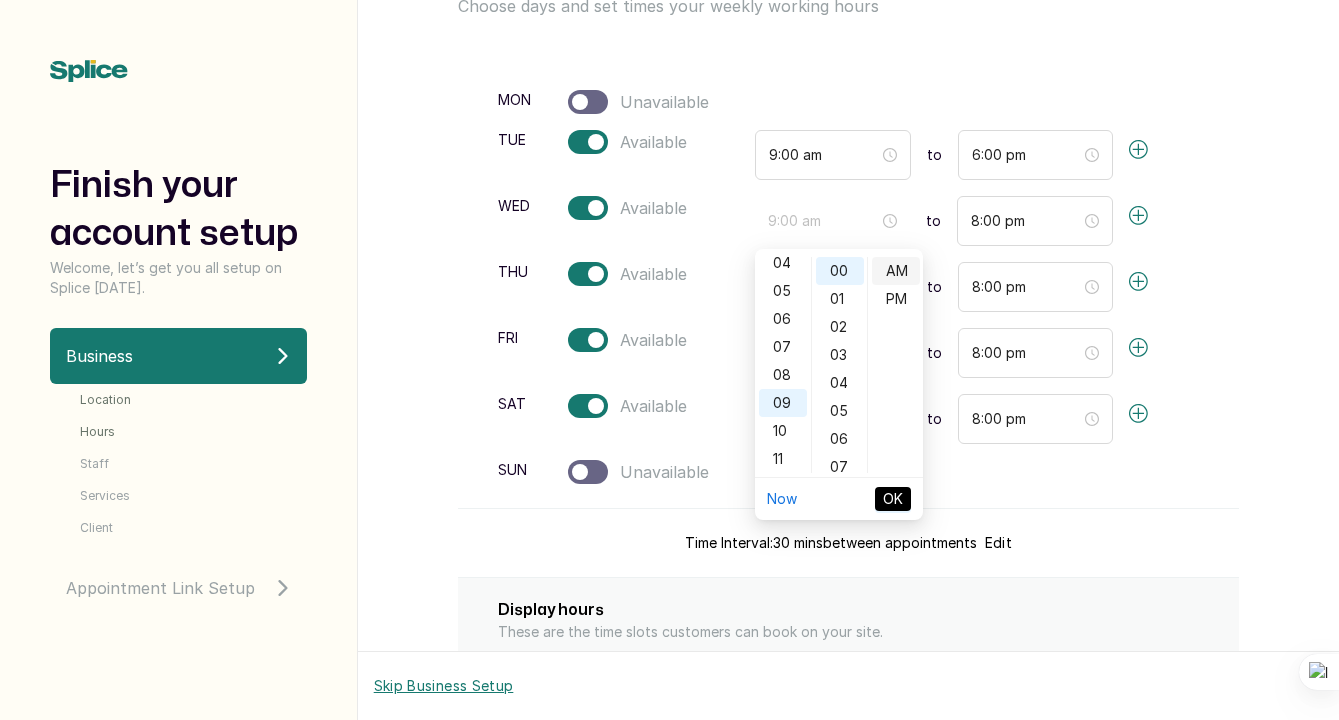 click on "AM" at bounding box center (896, 271) 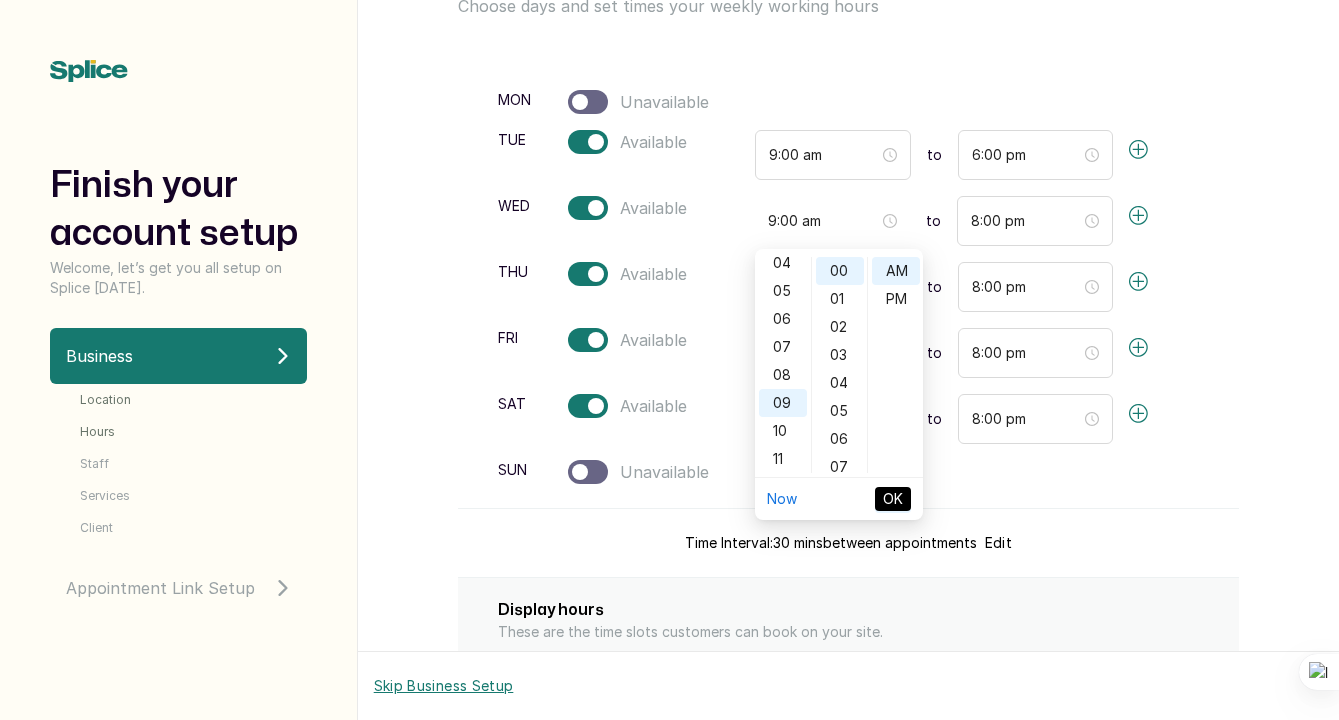 click on "OK" at bounding box center [893, 499] 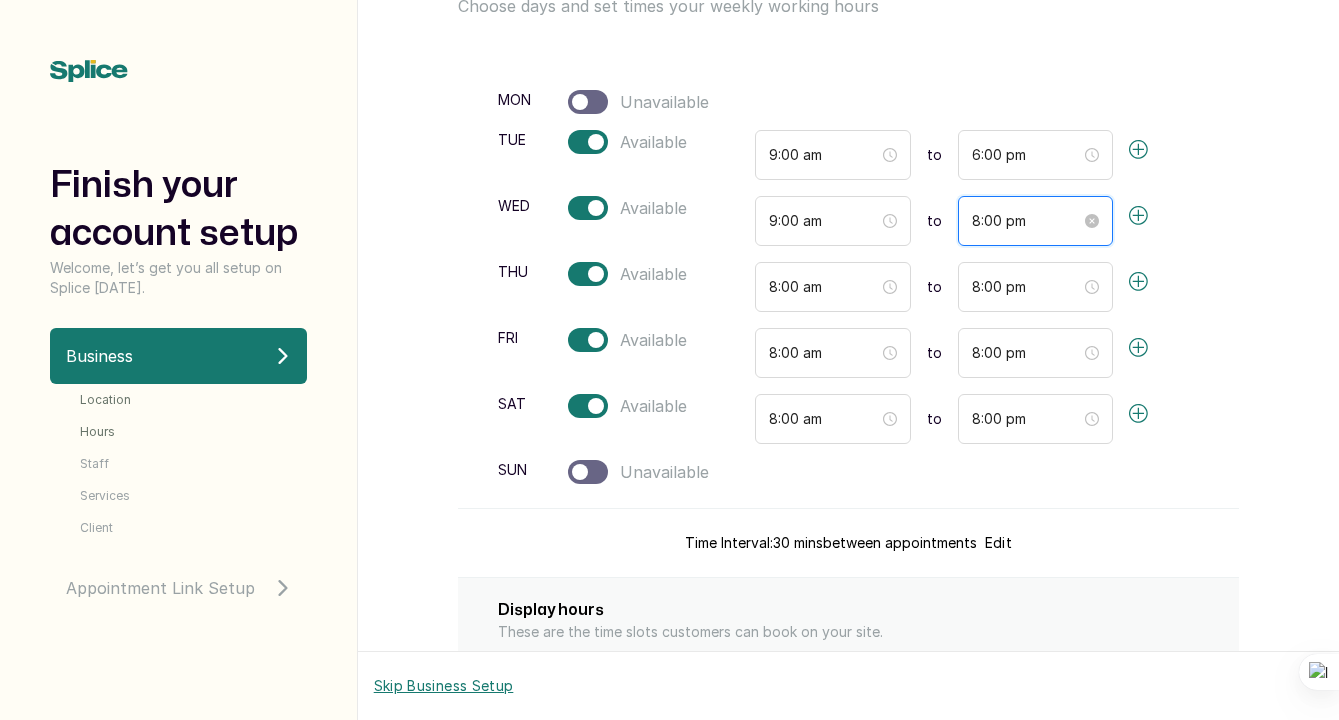 click on "8:00 pm" at bounding box center [1026, 221] 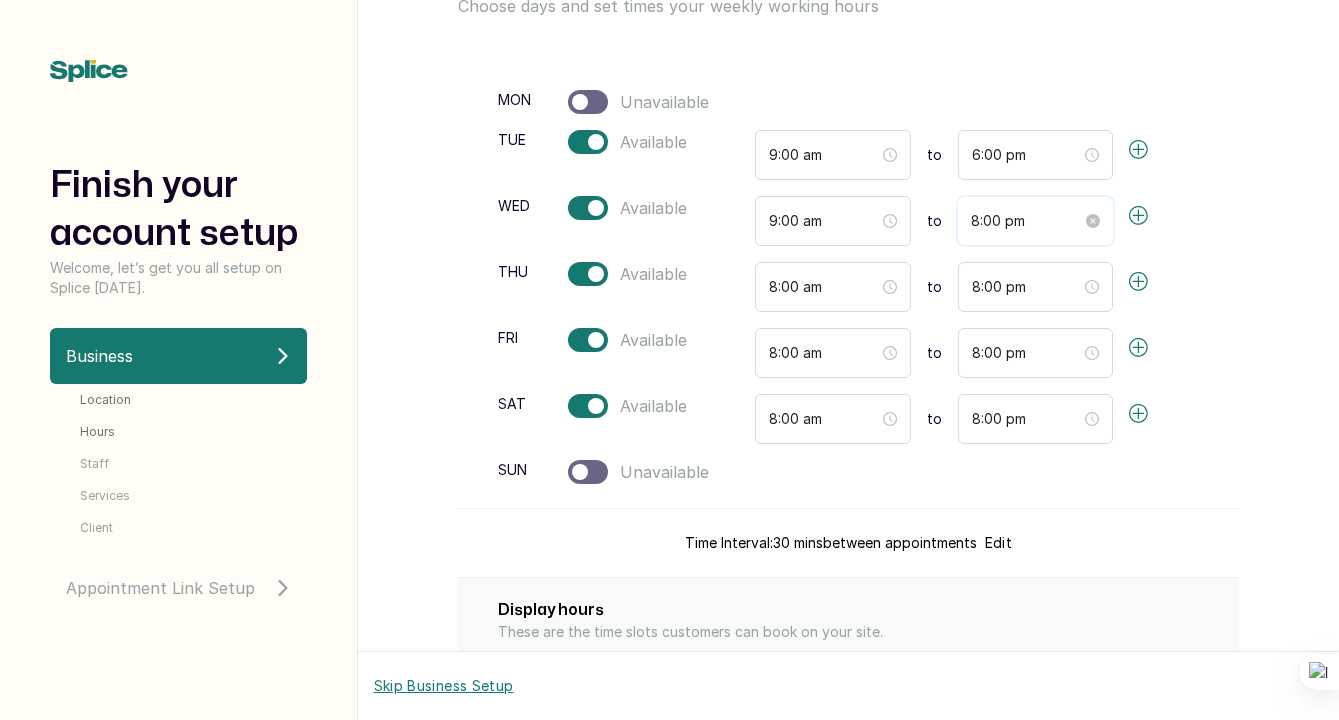 scroll, scrollTop: 120, scrollLeft: 0, axis: vertical 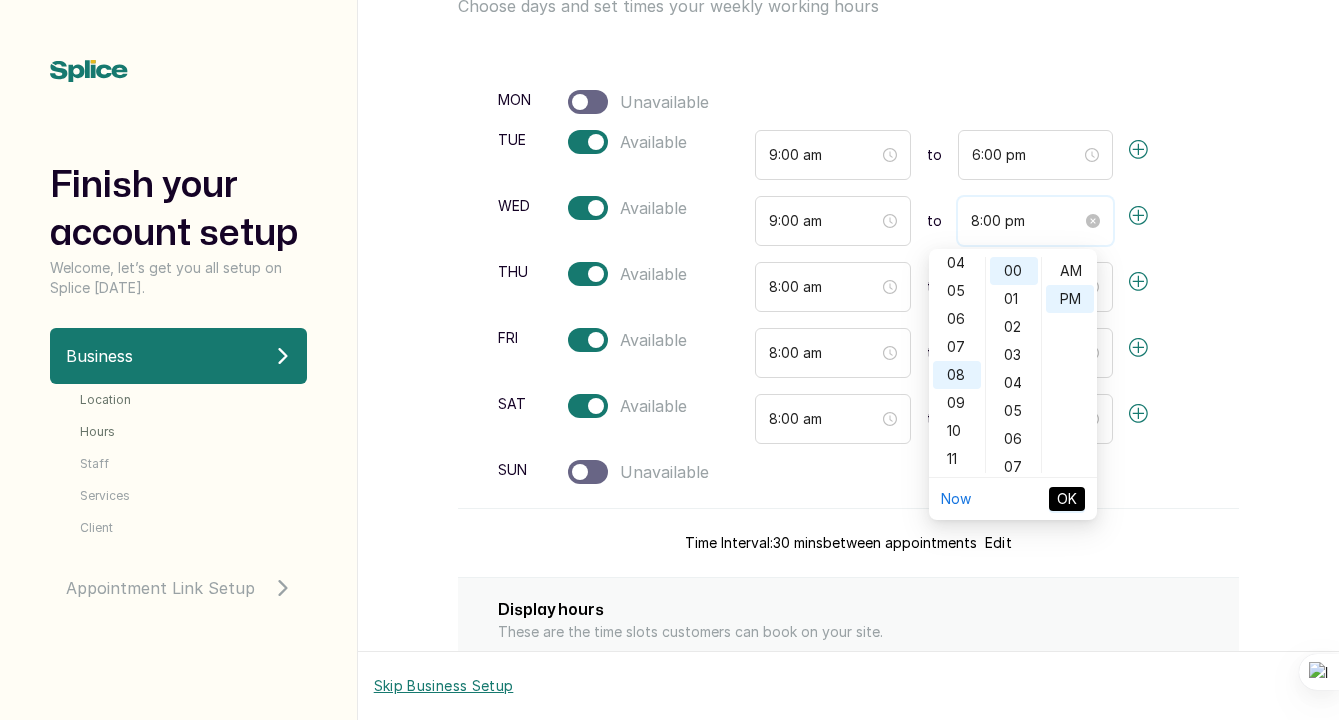 click on "8:00 pm" at bounding box center [1026, 221] 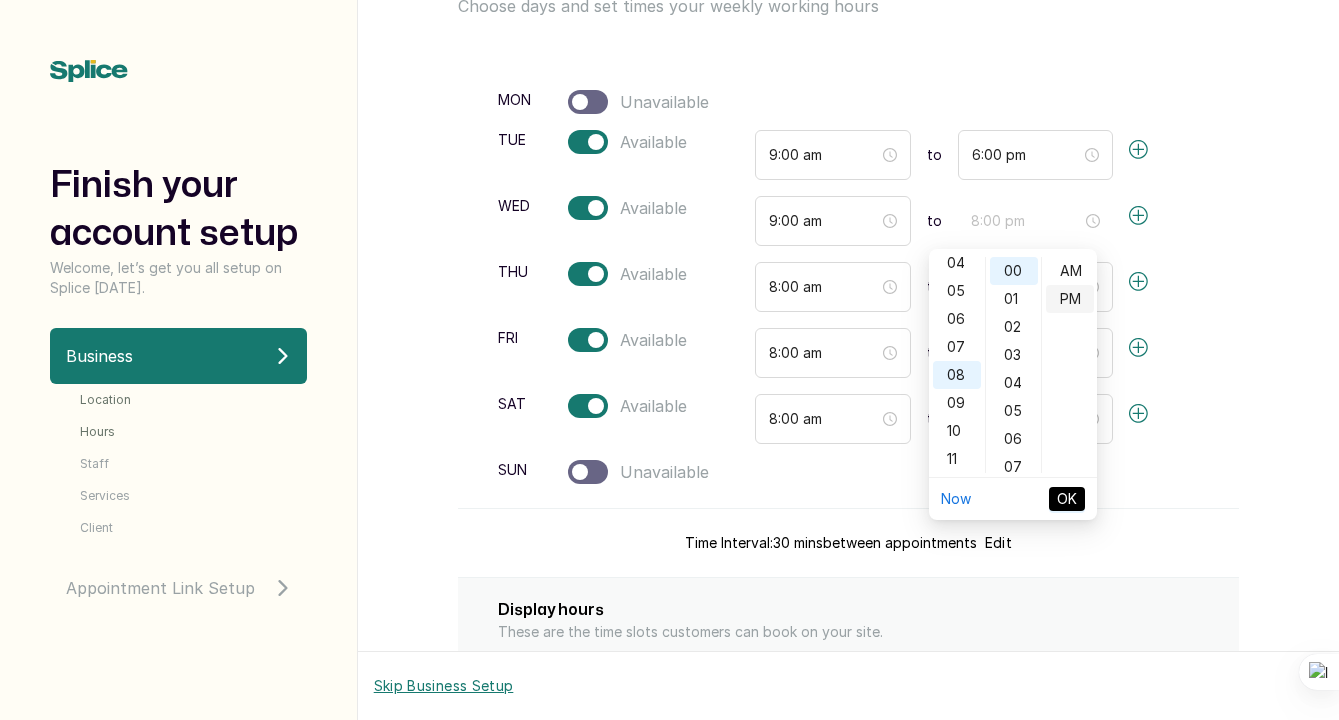 click on "PM" at bounding box center (1070, 299) 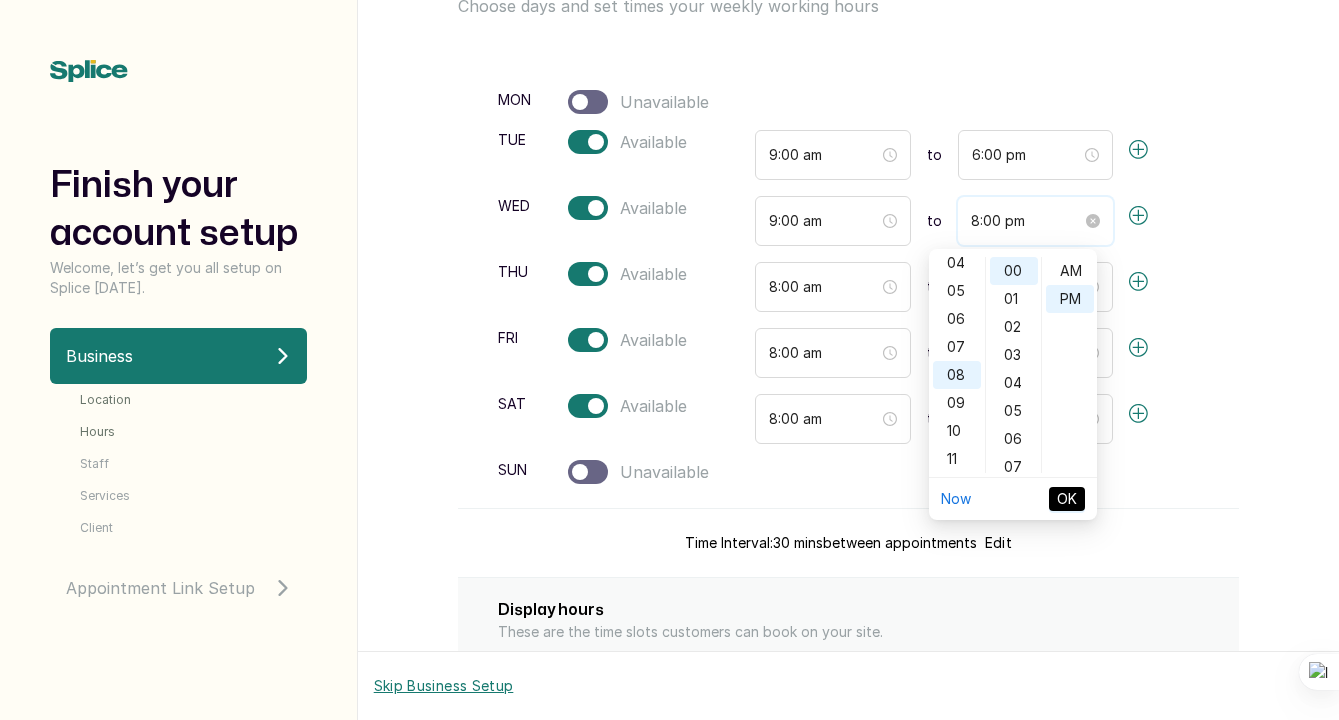 click on "8:00 pm" at bounding box center (1026, 221) 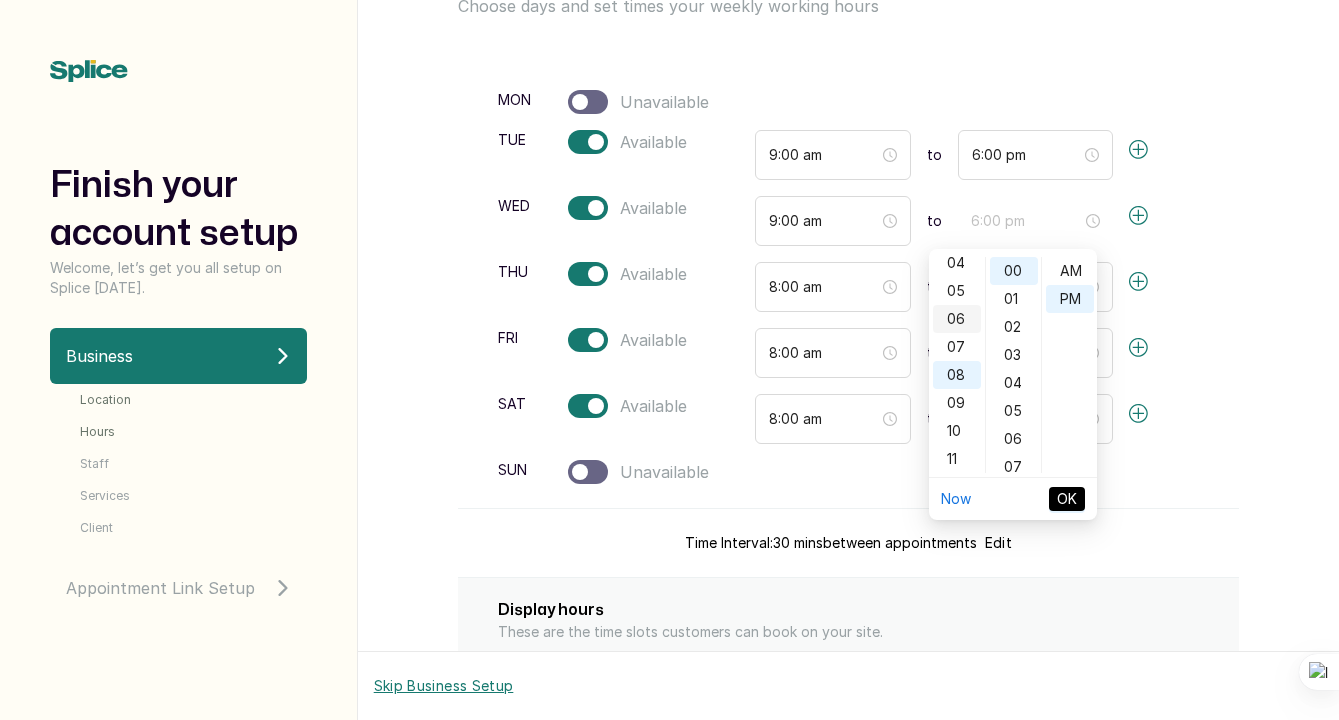 click on "06" at bounding box center (957, 319) 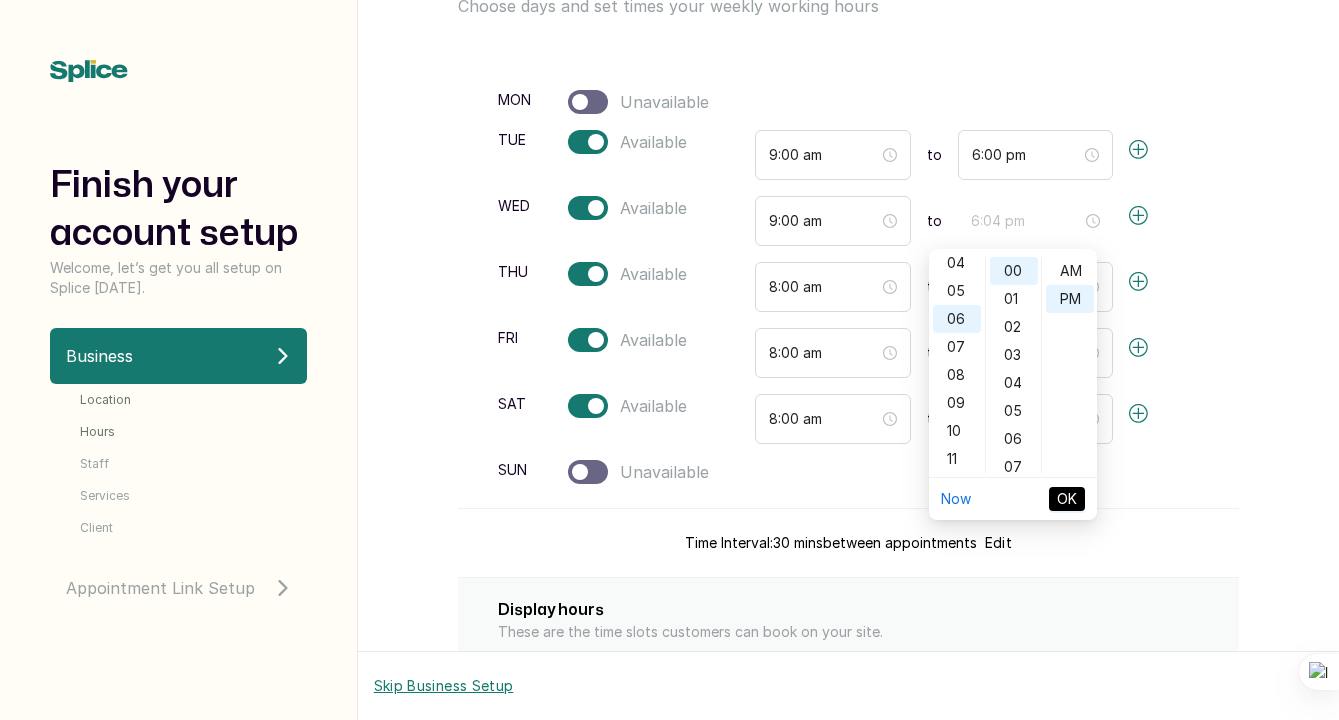 type on "6:00 pm" 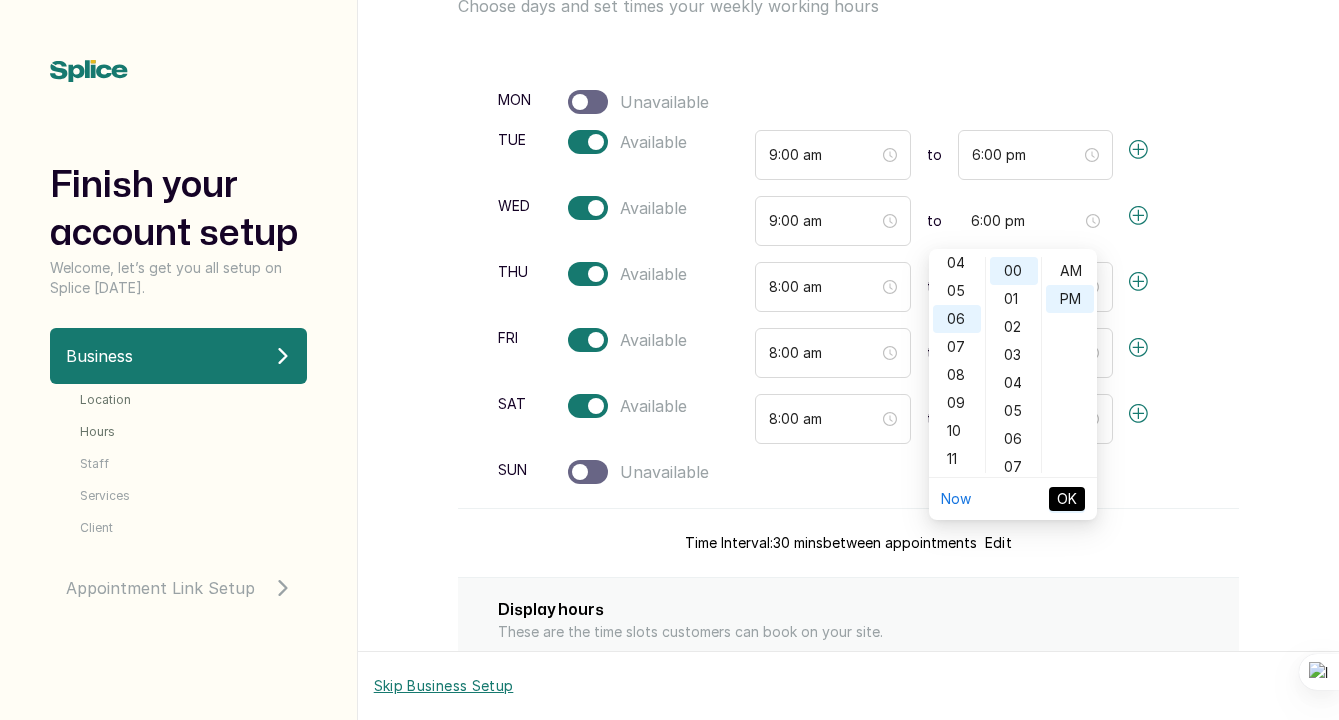 click on "OK" at bounding box center [1067, 499] 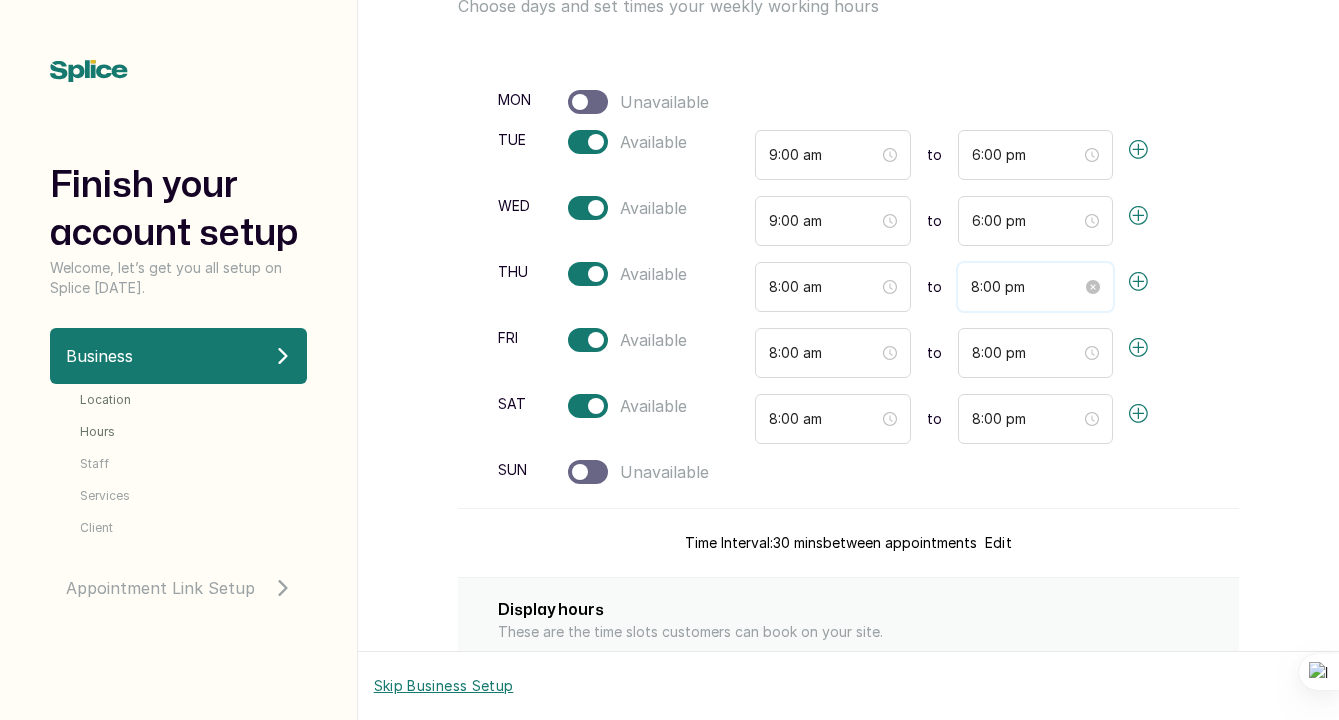 click on "8:00 pm" at bounding box center (1026, 287) 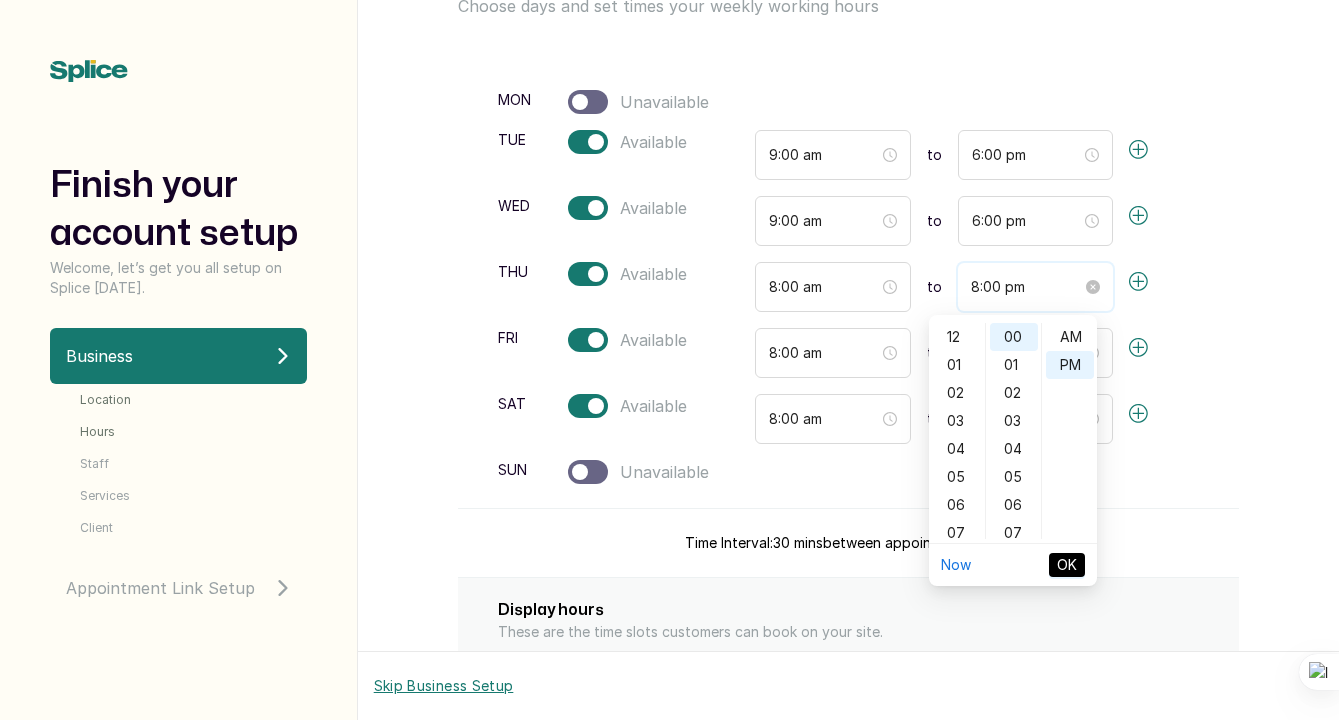 scroll, scrollTop: 120, scrollLeft: 0, axis: vertical 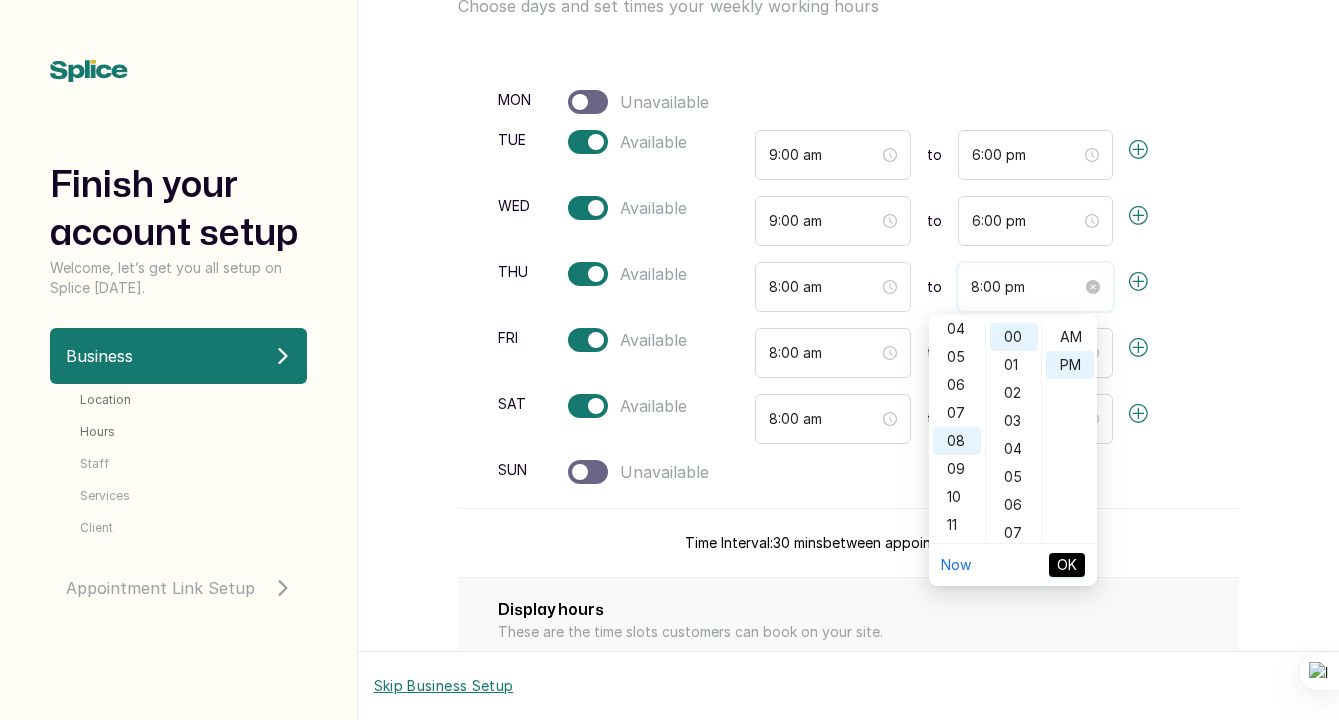 click on "8:00 pm" at bounding box center [1026, 287] 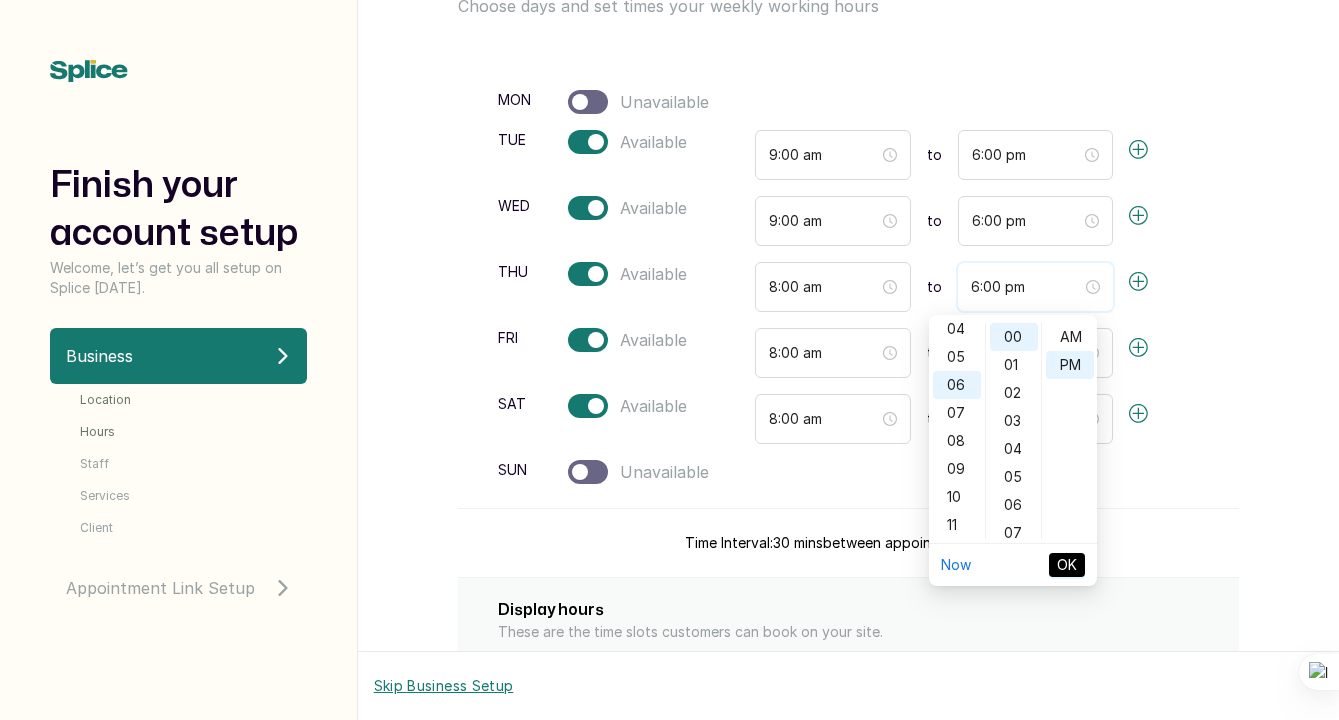 type on "6:00 pm" 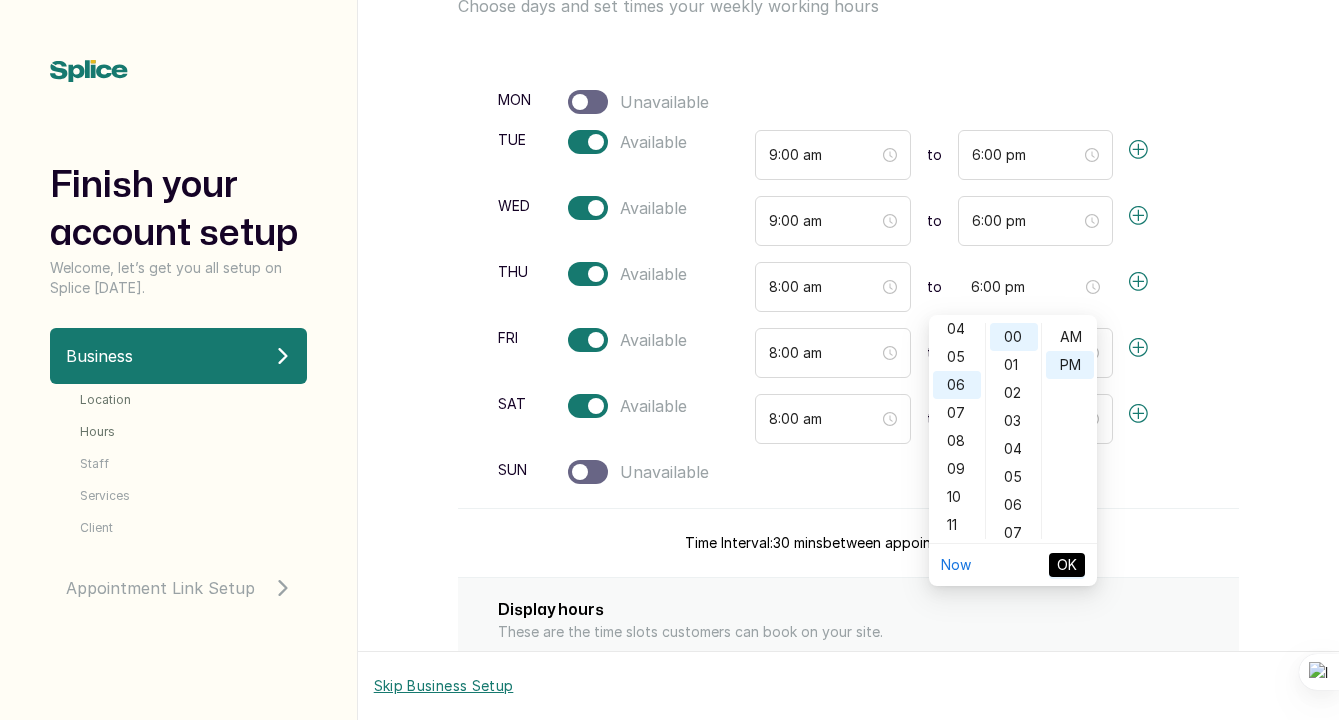 click on "OK" at bounding box center (1067, 565) 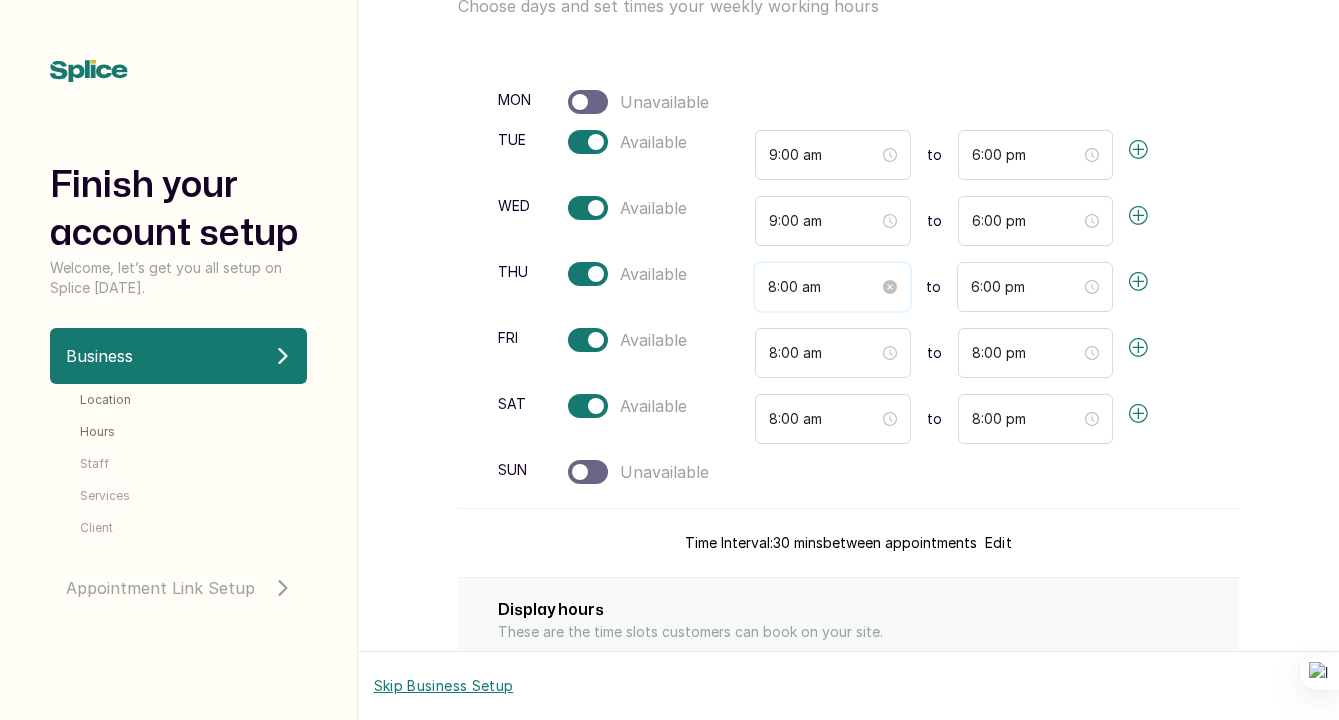 click on "8:00 am" at bounding box center (823, 287) 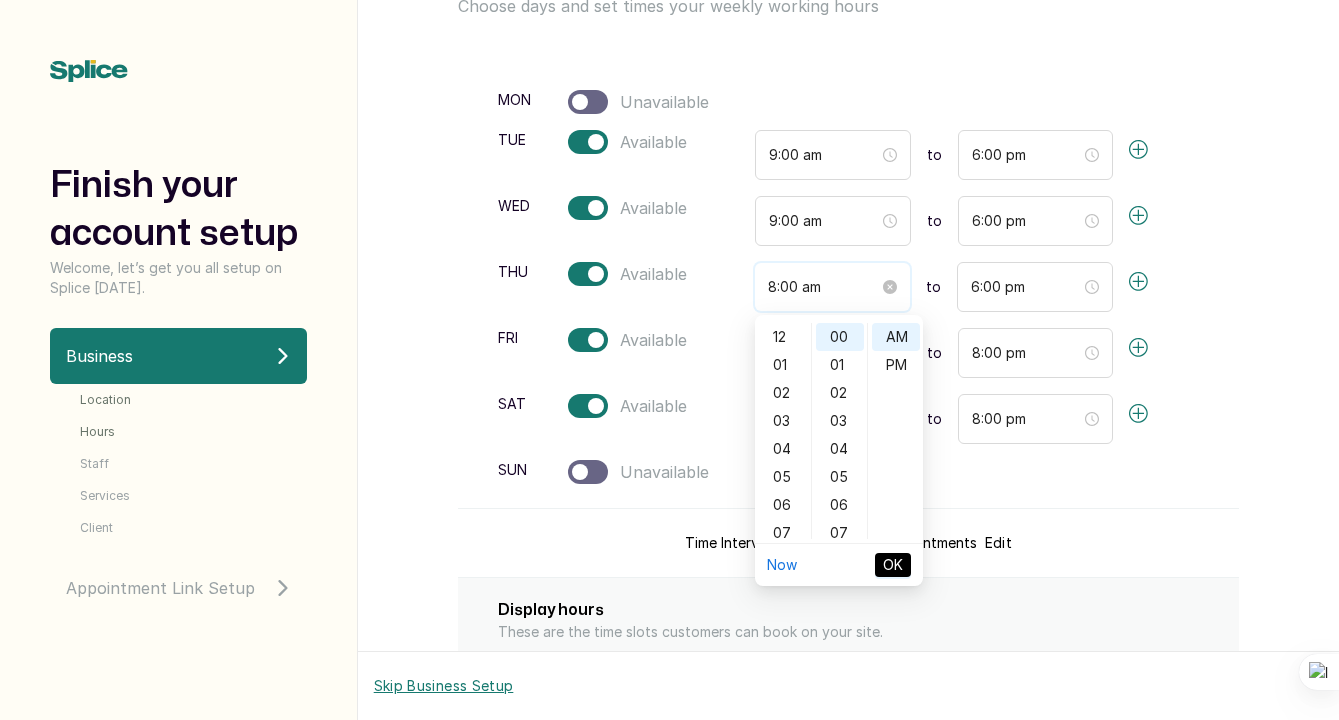 scroll, scrollTop: 120, scrollLeft: 0, axis: vertical 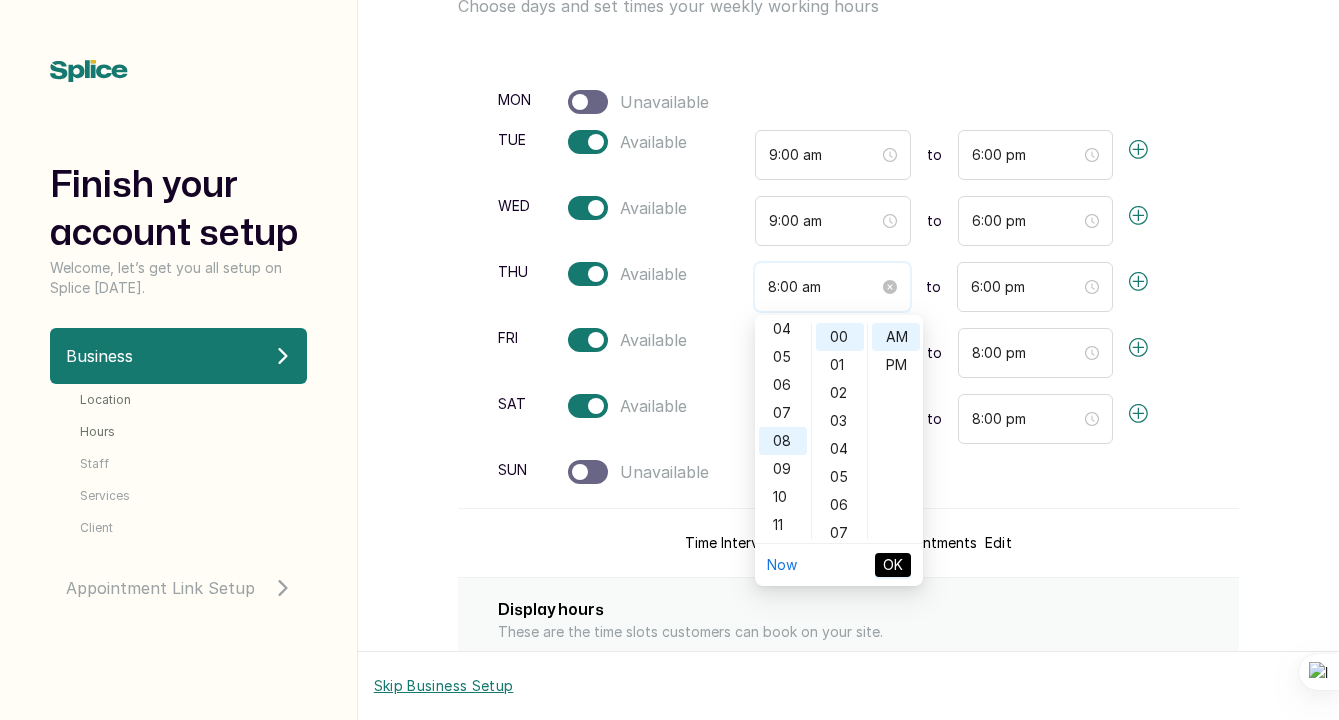click on "8:00 am" at bounding box center (832, 287) 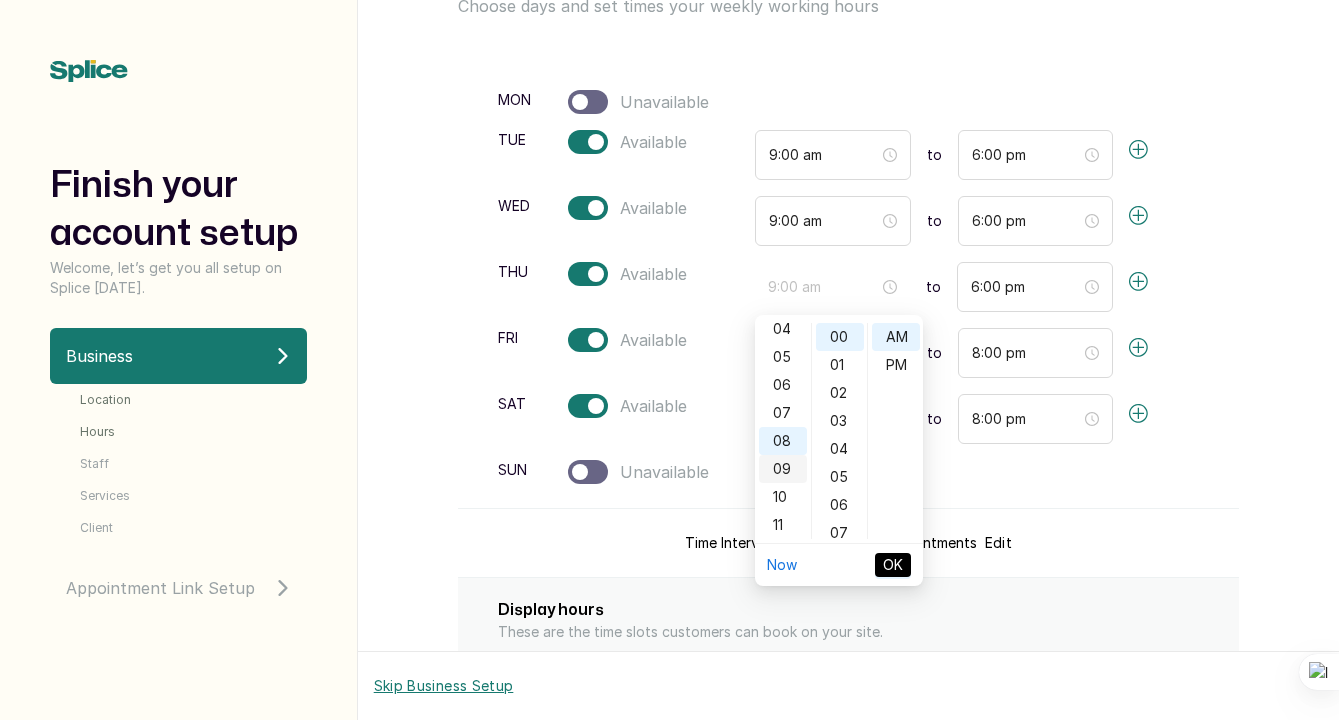 click on "09" at bounding box center (783, 469) 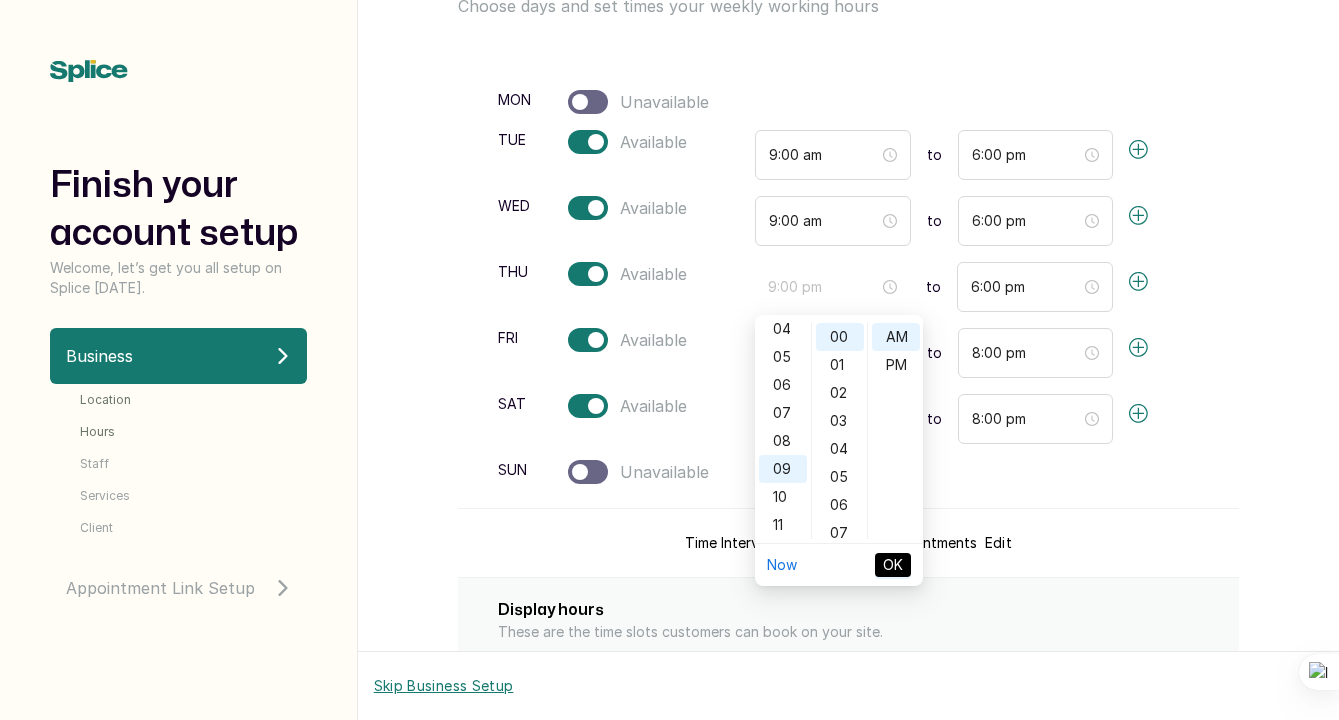 type on "9:00 am" 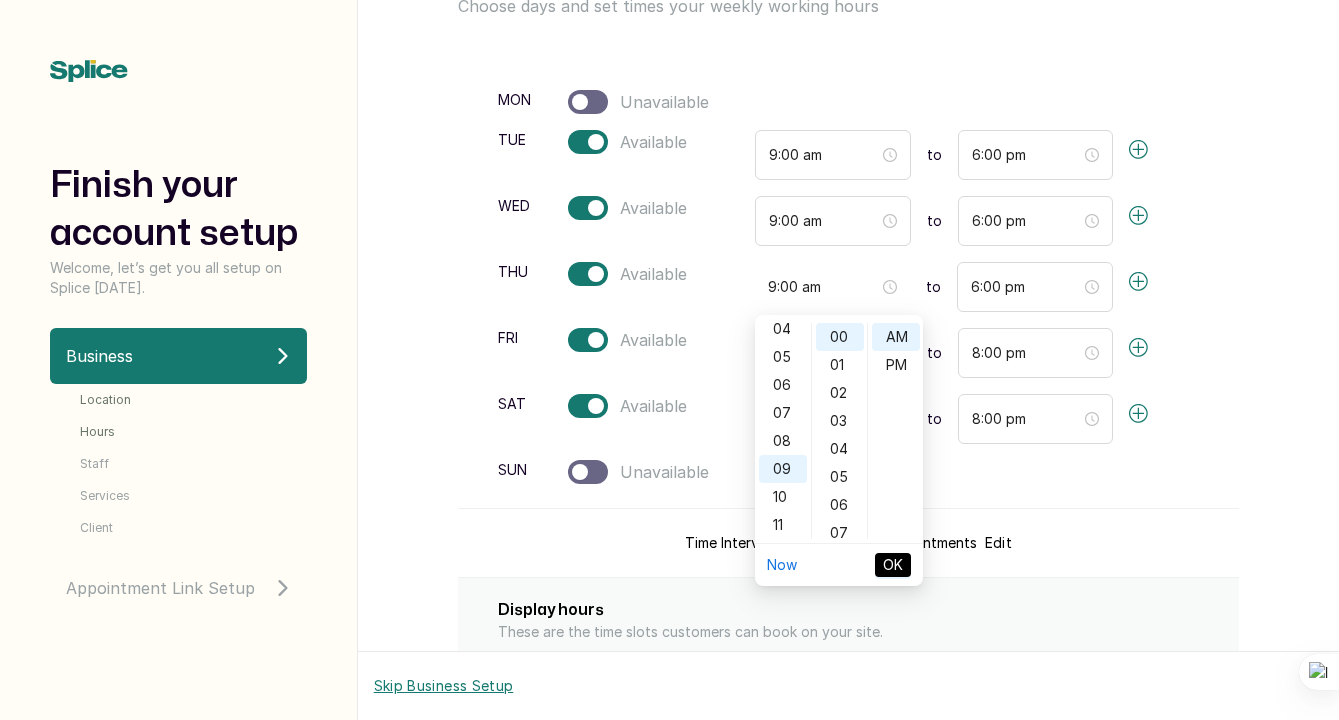 click on "OK" at bounding box center [893, 565] 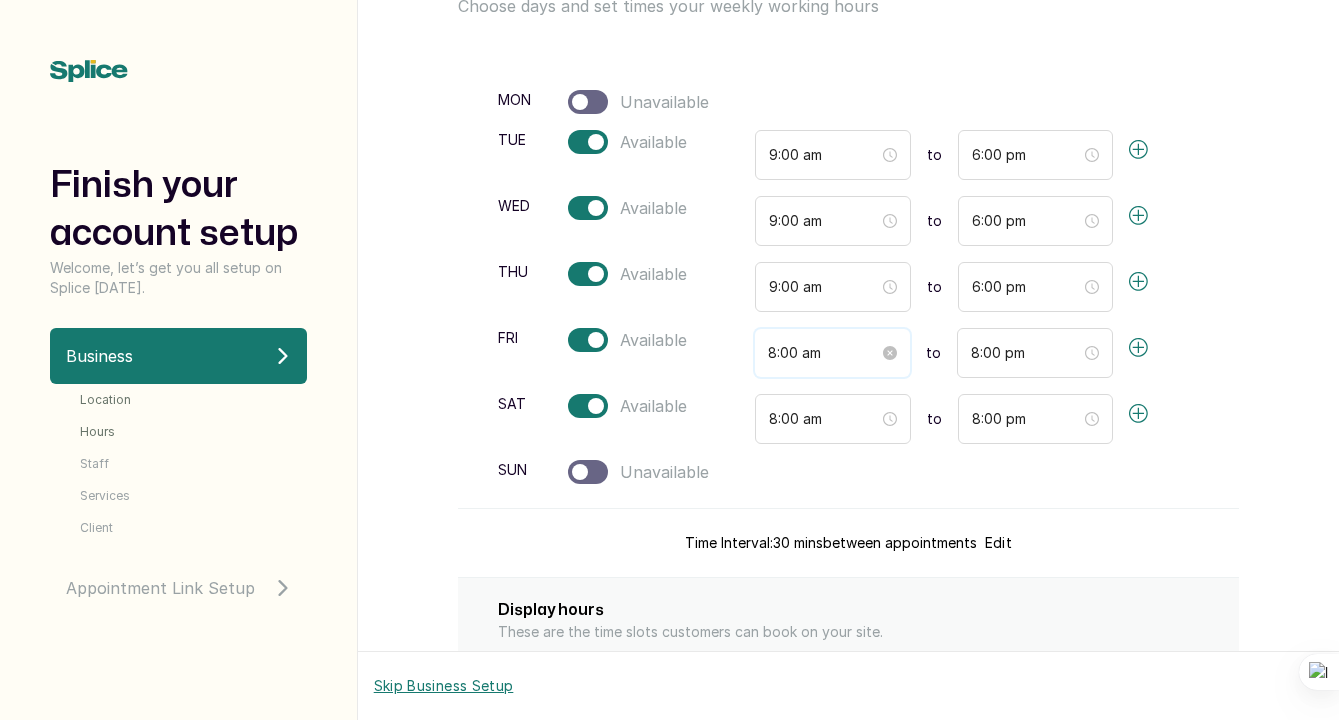 click on "8:00 am" at bounding box center [823, 353] 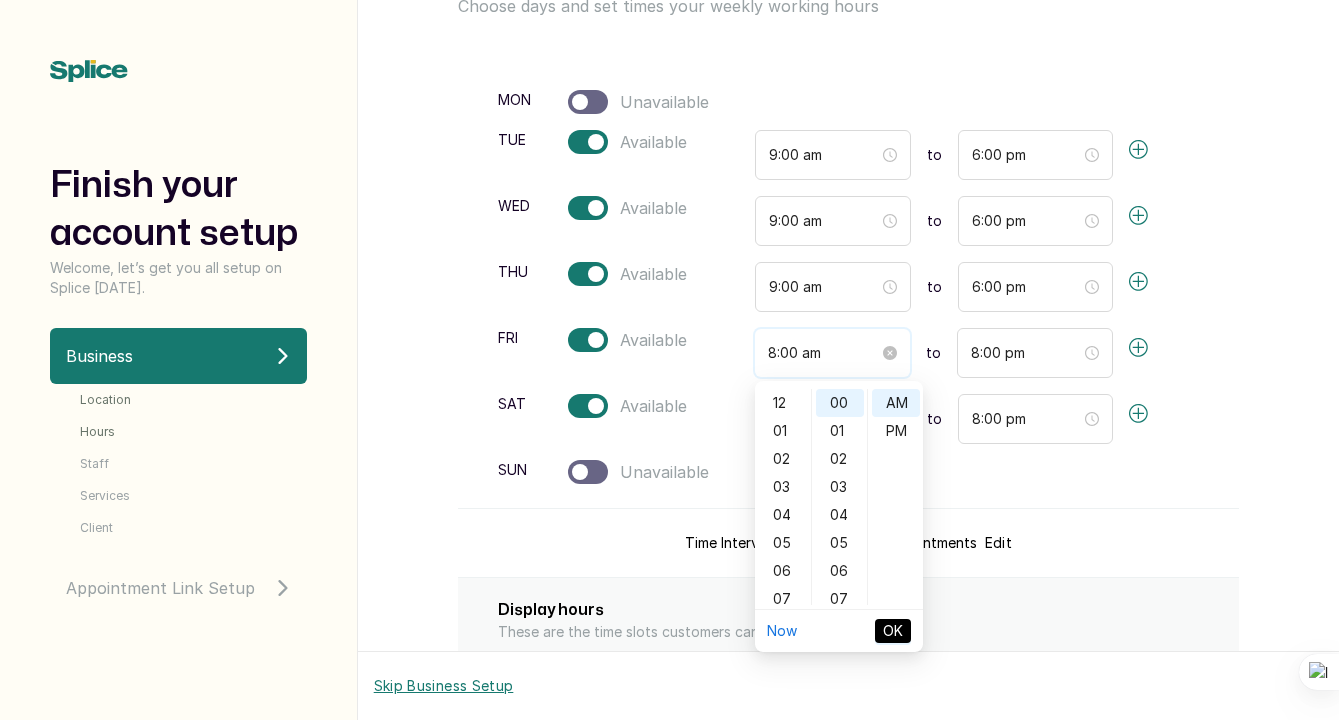 scroll, scrollTop: 120, scrollLeft: 0, axis: vertical 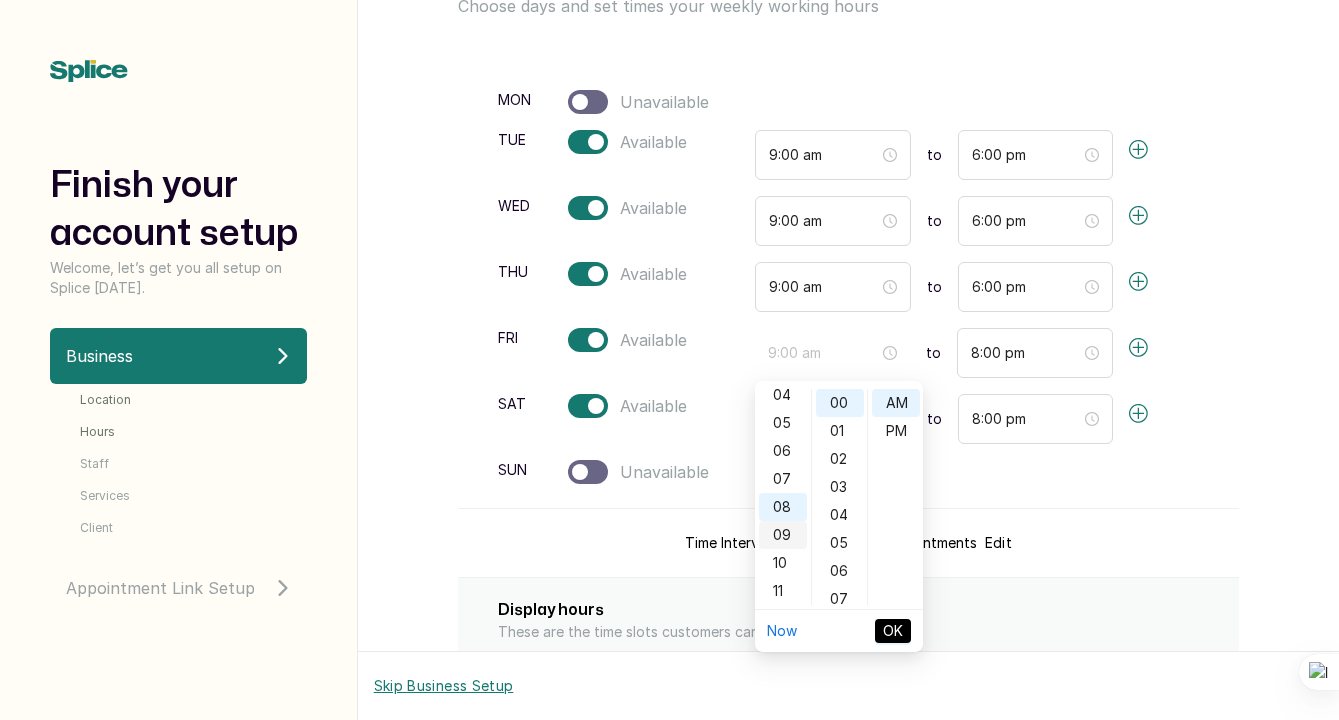 click on "09" at bounding box center [783, 535] 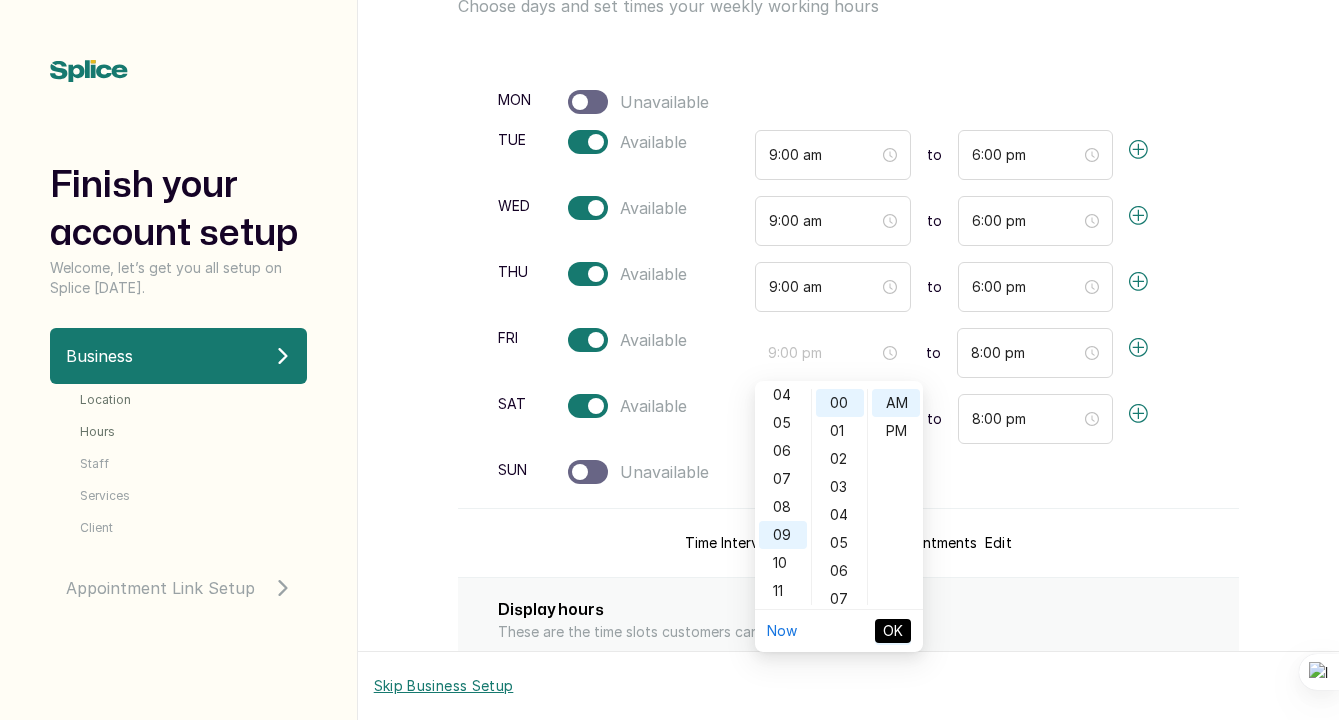 type on "9:00 am" 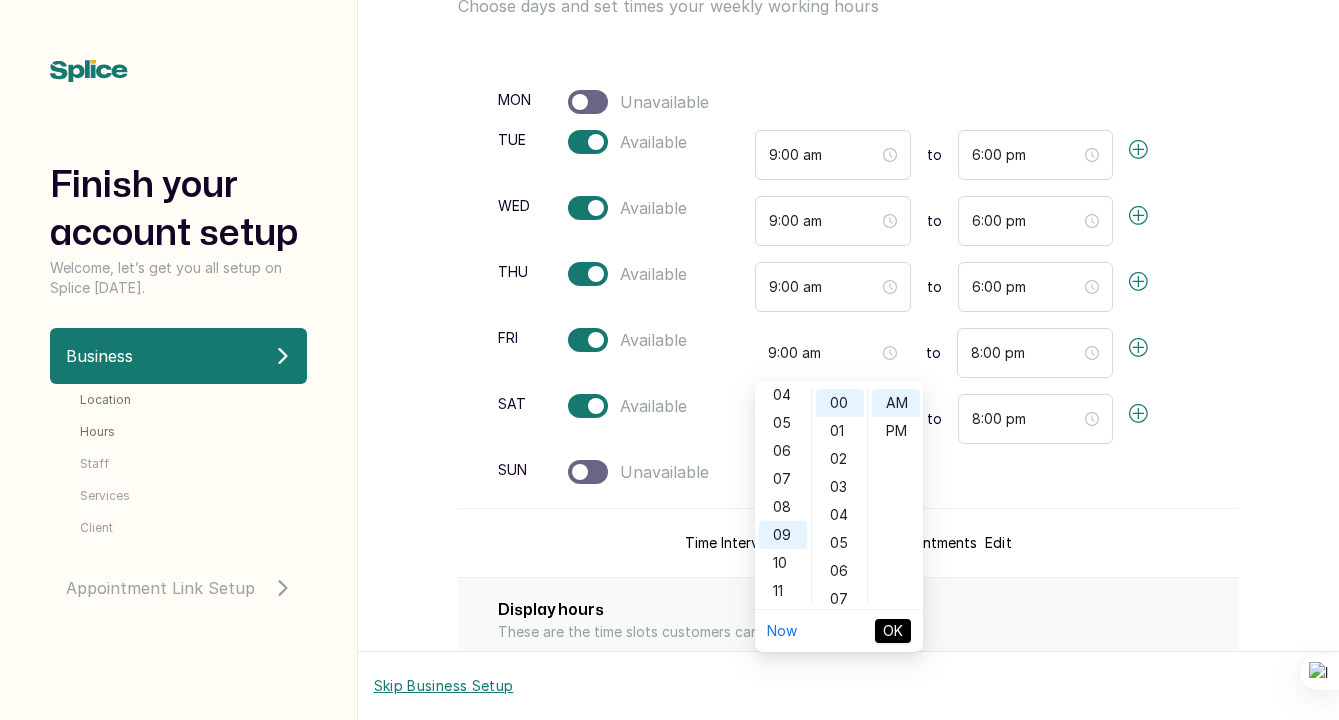 click on "OK" at bounding box center [893, 631] 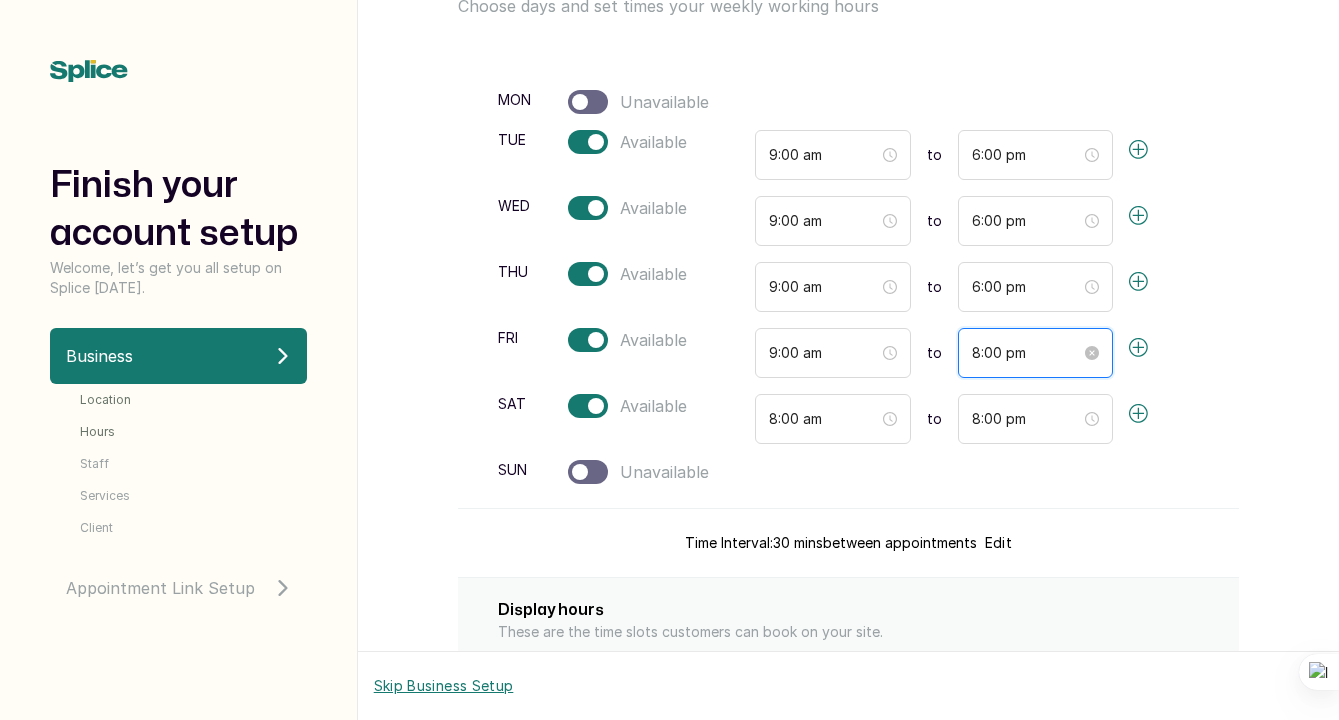click on "8:00 pm" at bounding box center (1026, 353) 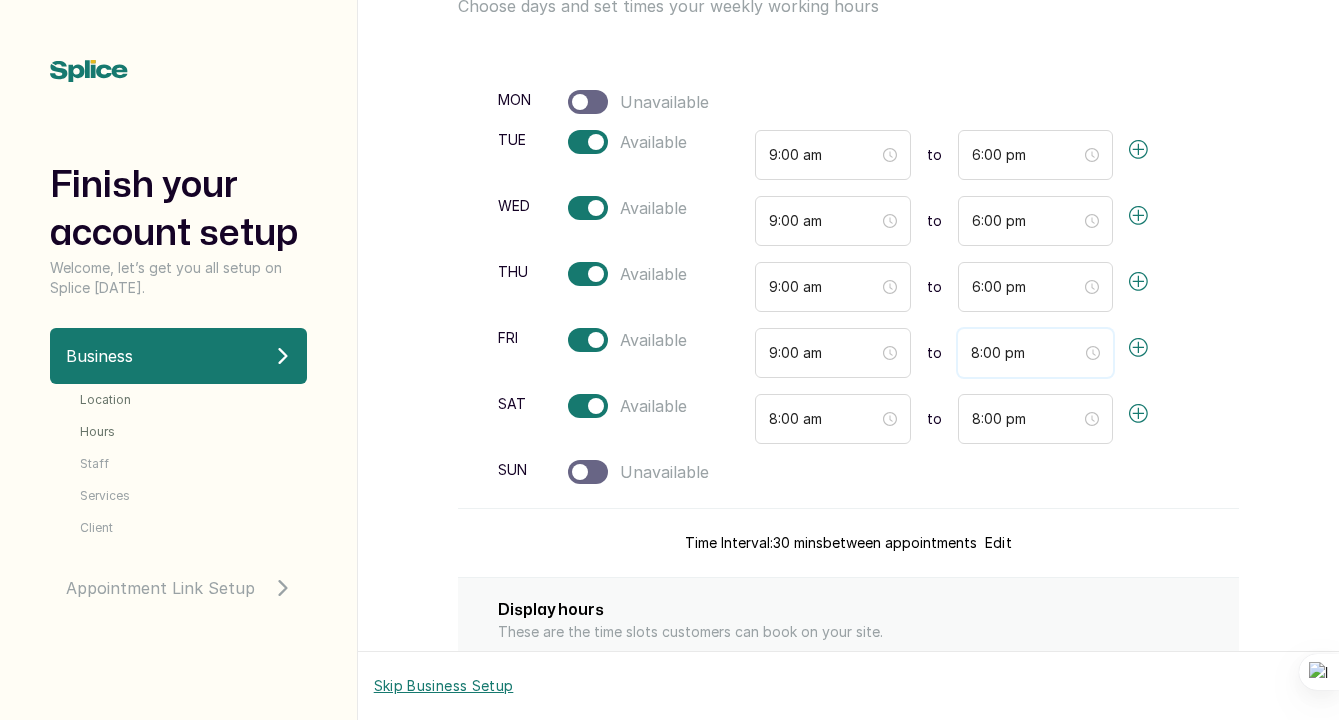 scroll, scrollTop: 120, scrollLeft: 0, axis: vertical 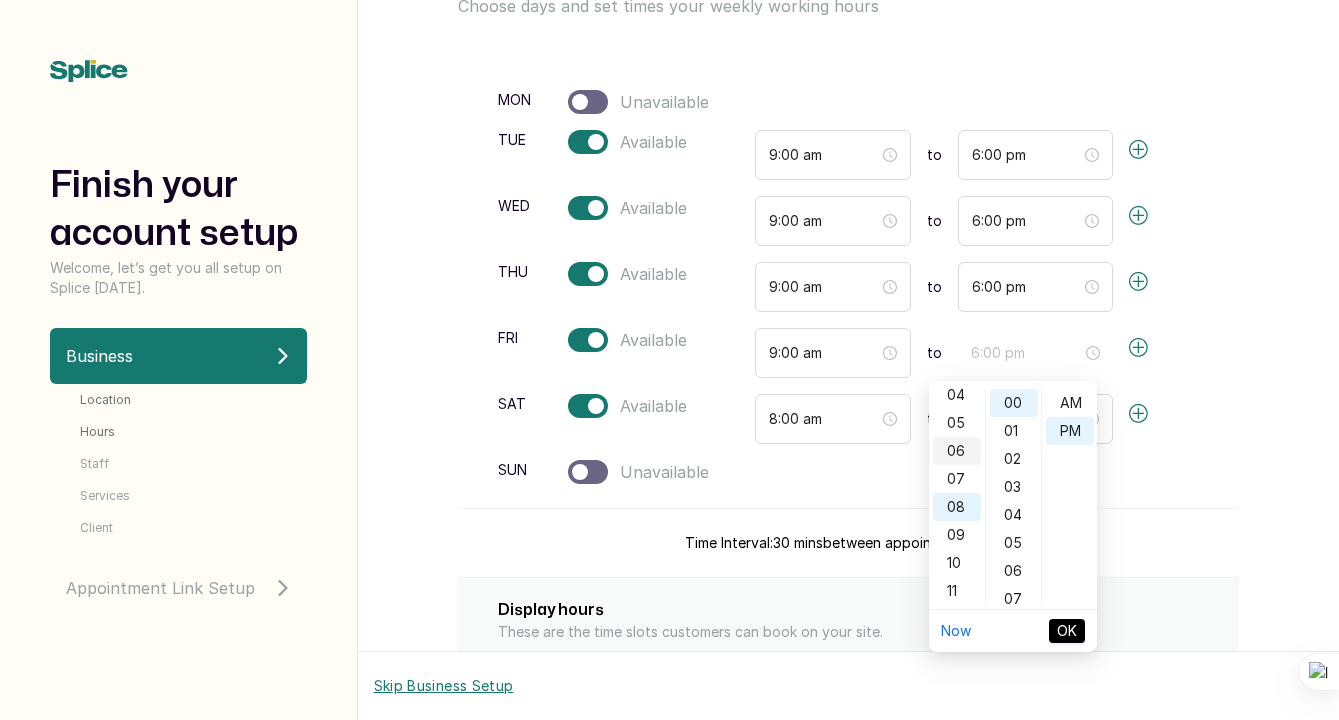 click on "06" at bounding box center [957, 451] 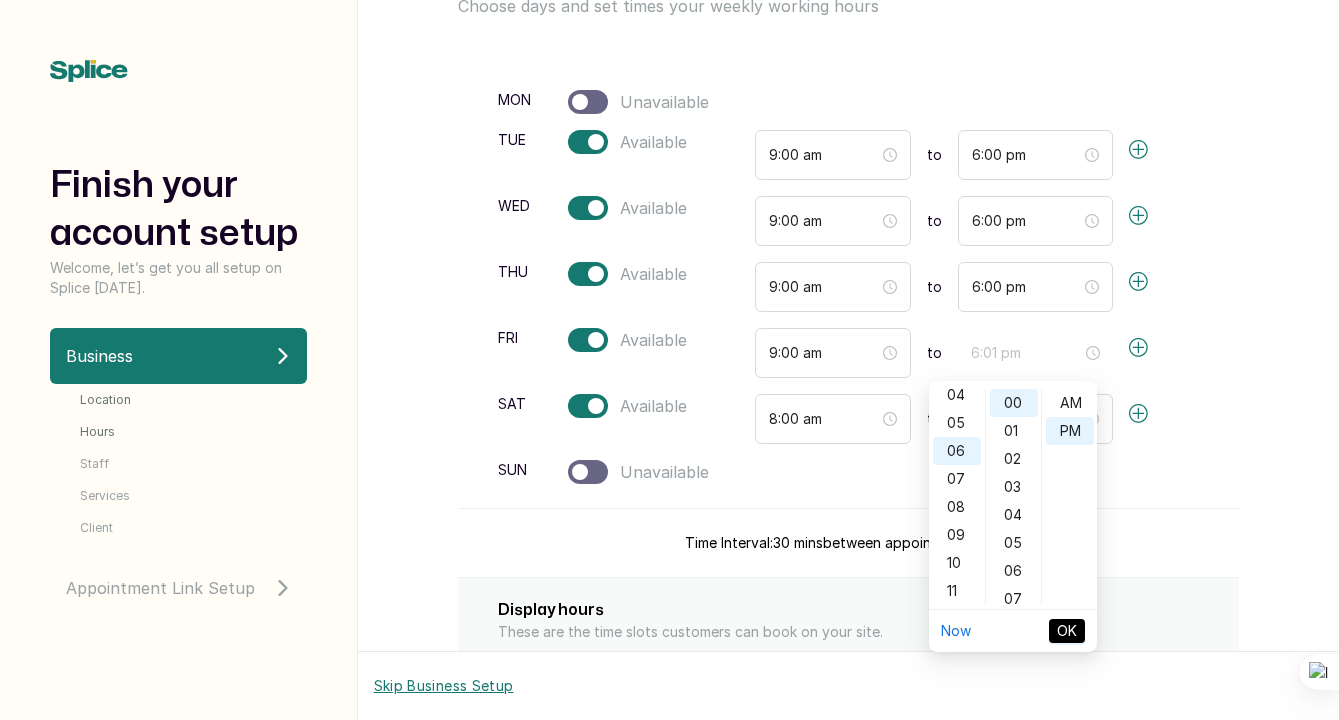 type on "6:00 pm" 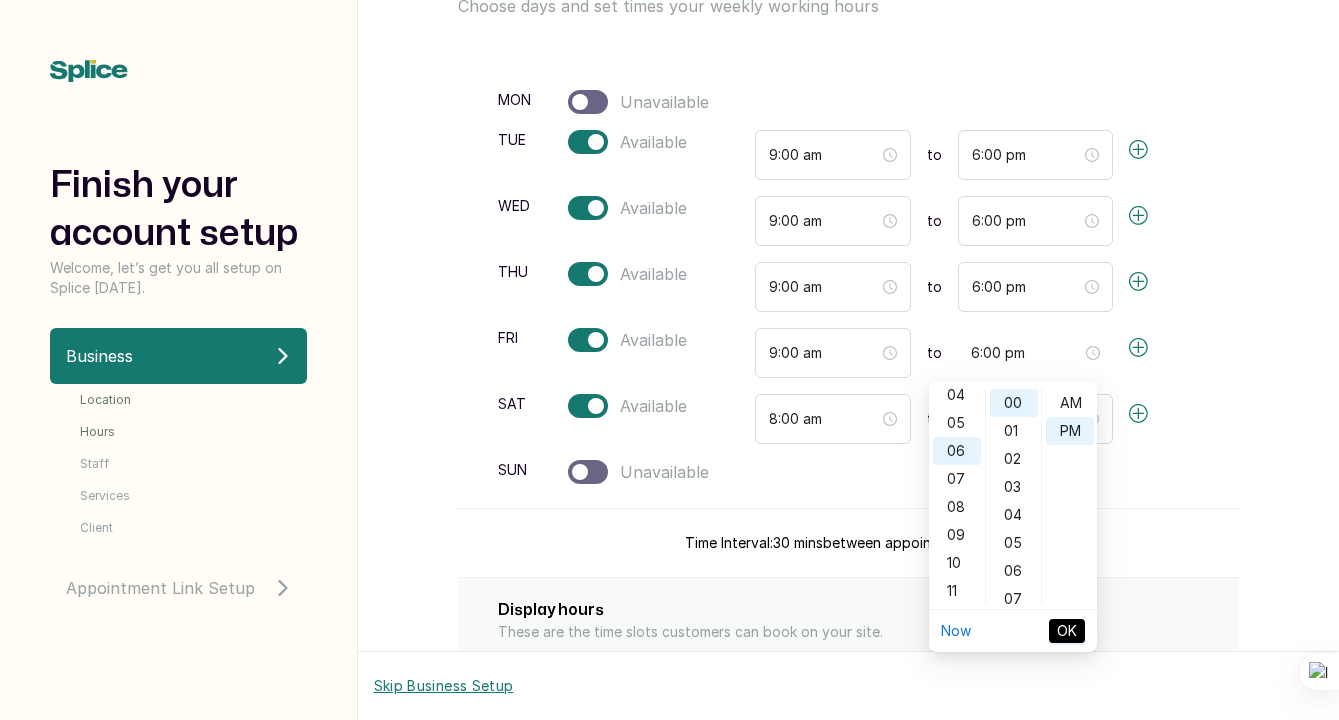 click on "OK" at bounding box center [1067, 631] 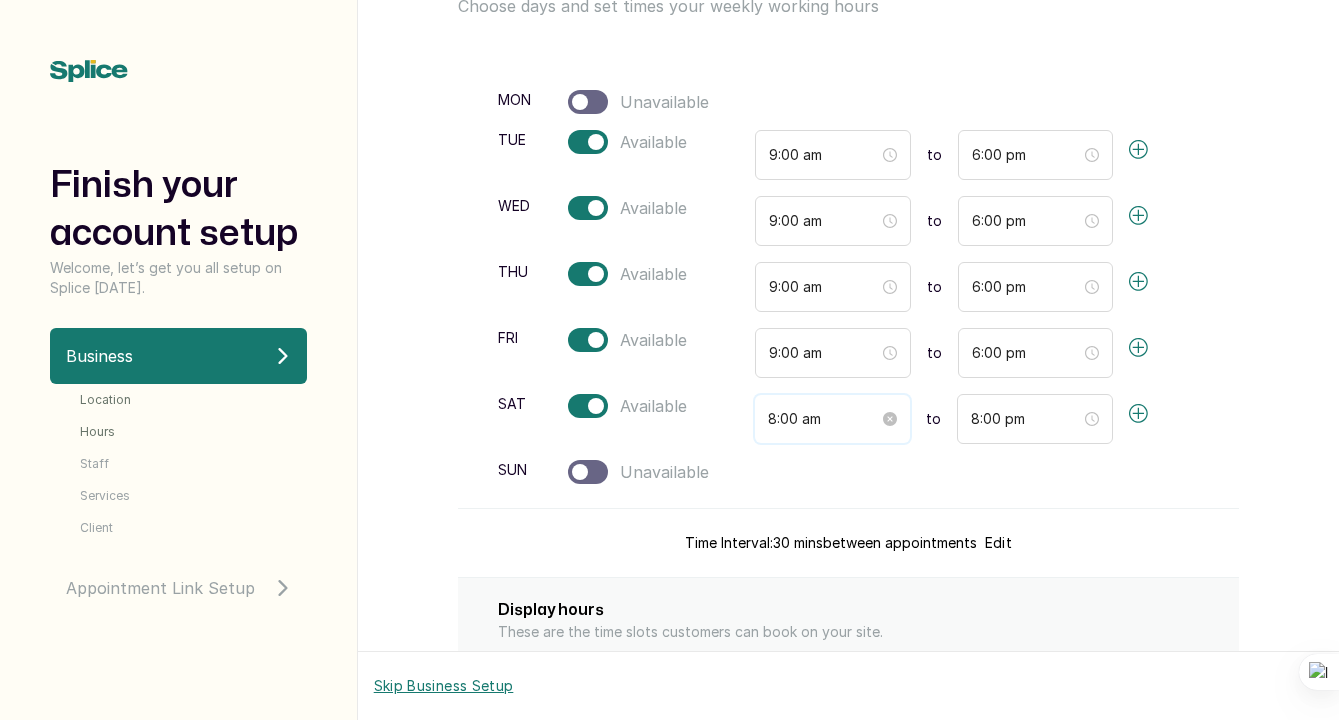 click on "8:00 am" at bounding box center (823, 419) 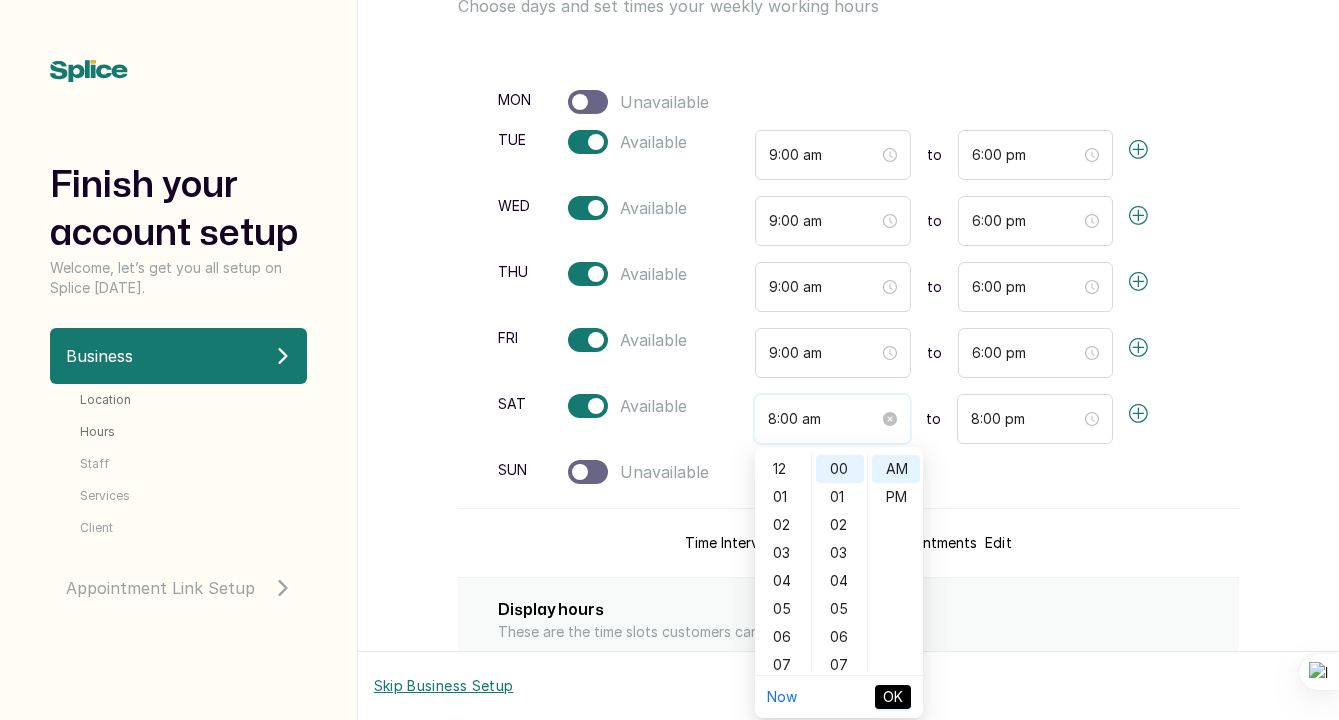 scroll, scrollTop: 120, scrollLeft: 0, axis: vertical 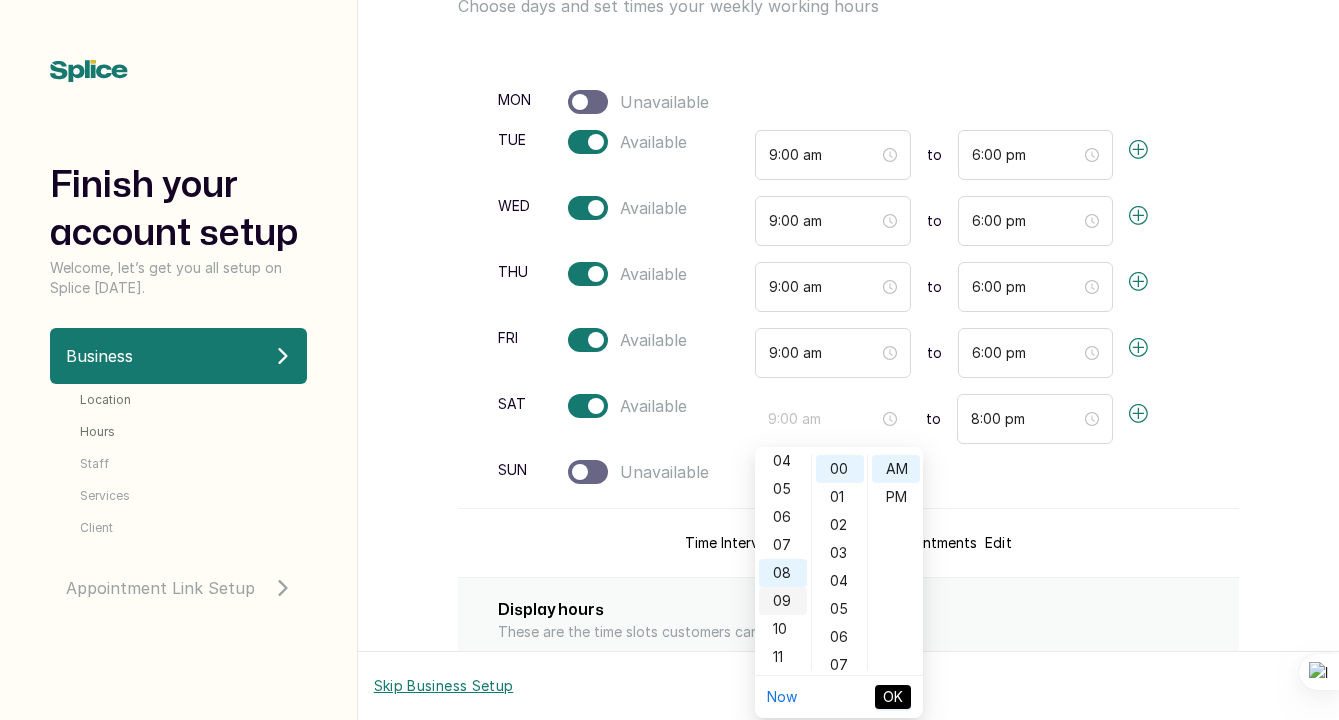 click on "09" at bounding box center [783, 601] 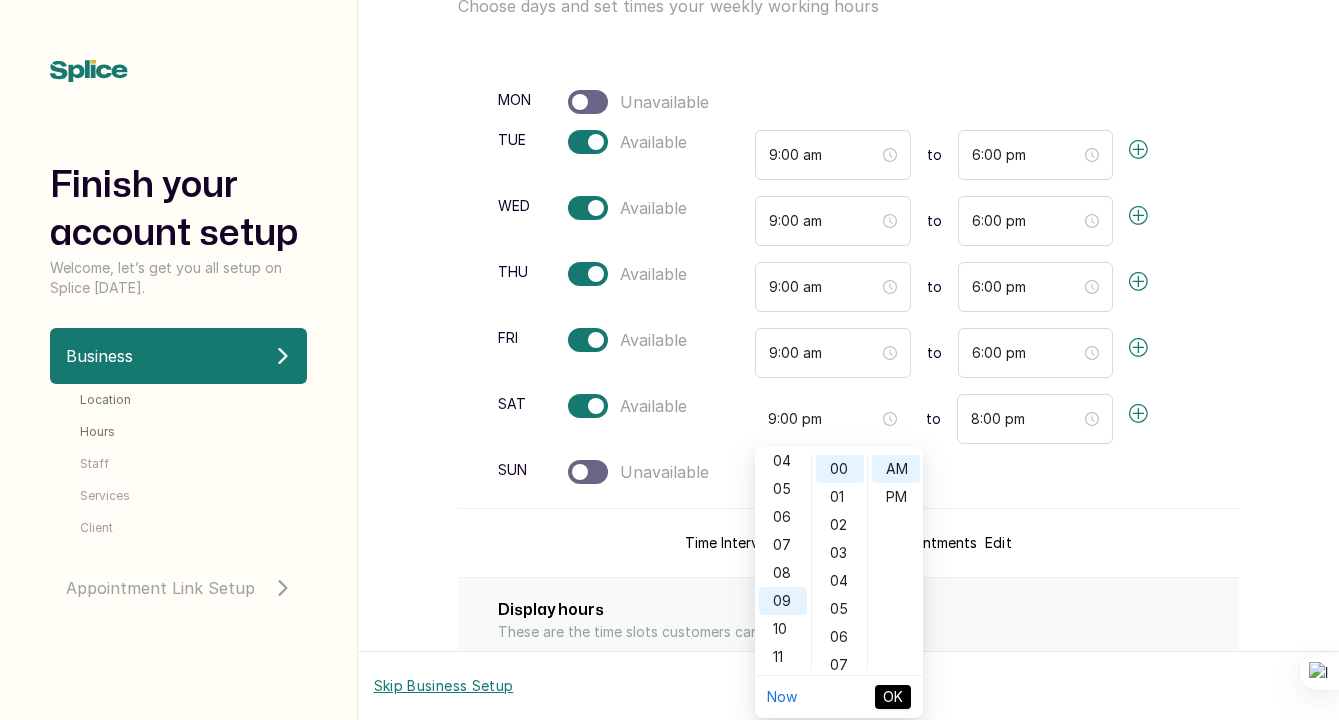 type on "9:00 am" 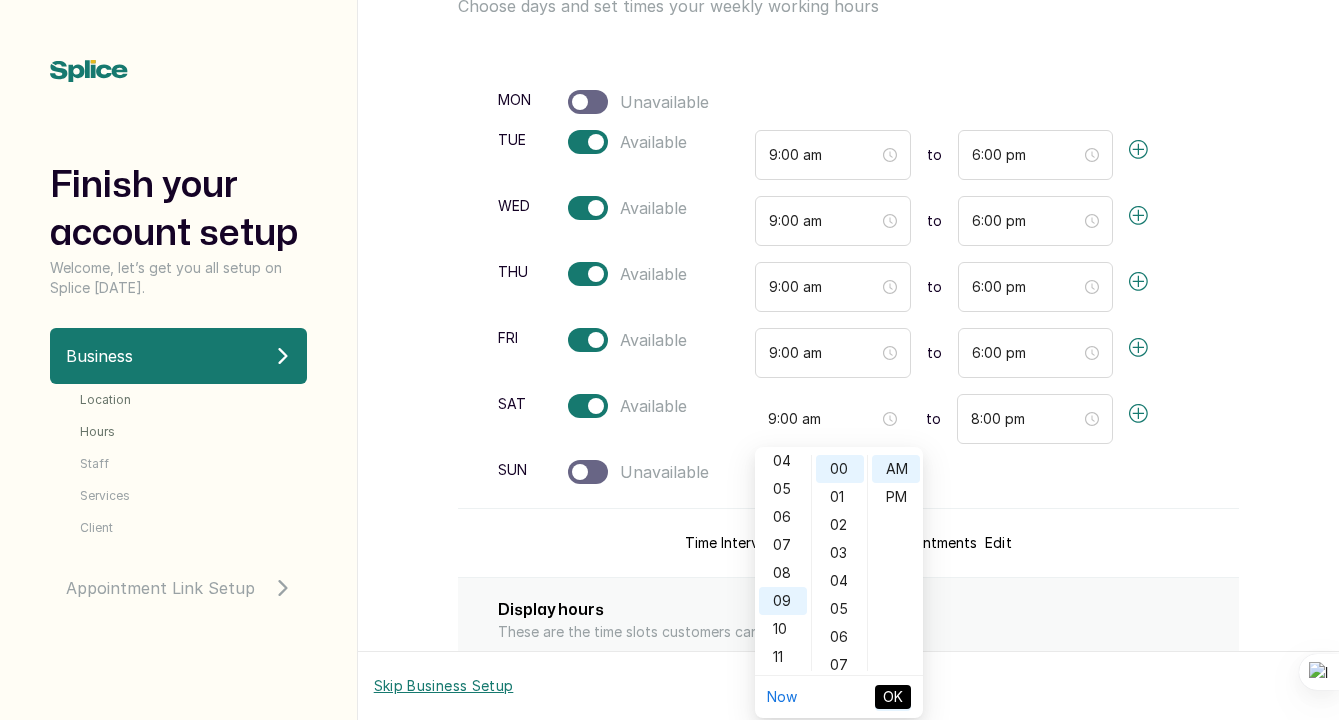 click on "OK" at bounding box center (893, 697) 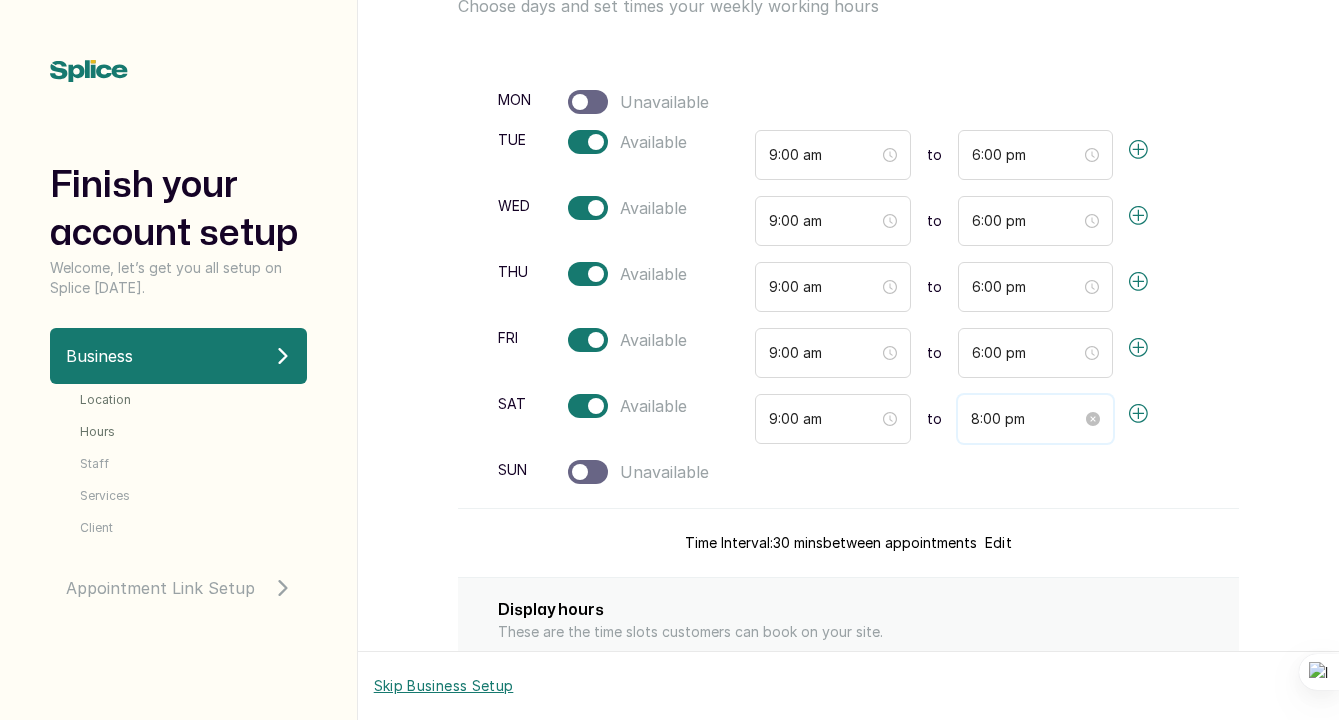 click on "8:00 pm" at bounding box center [1026, 419] 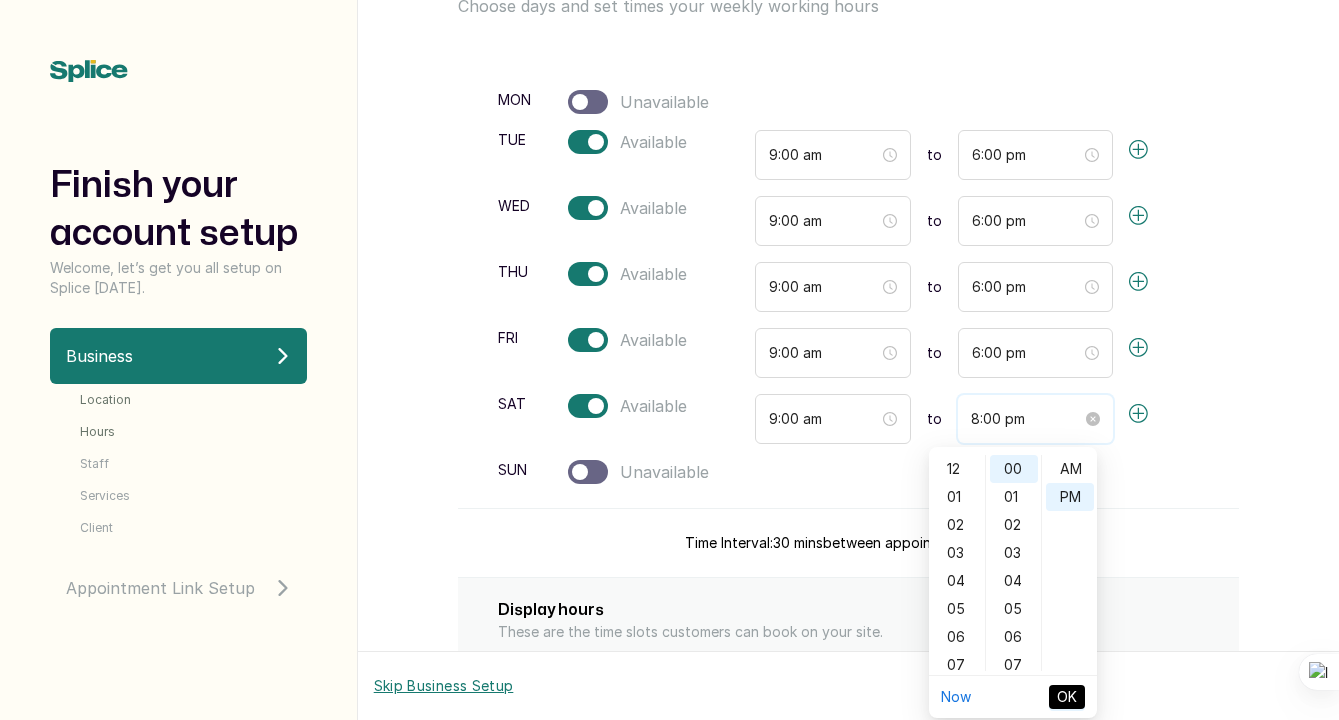 scroll, scrollTop: 120, scrollLeft: 0, axis: vertical 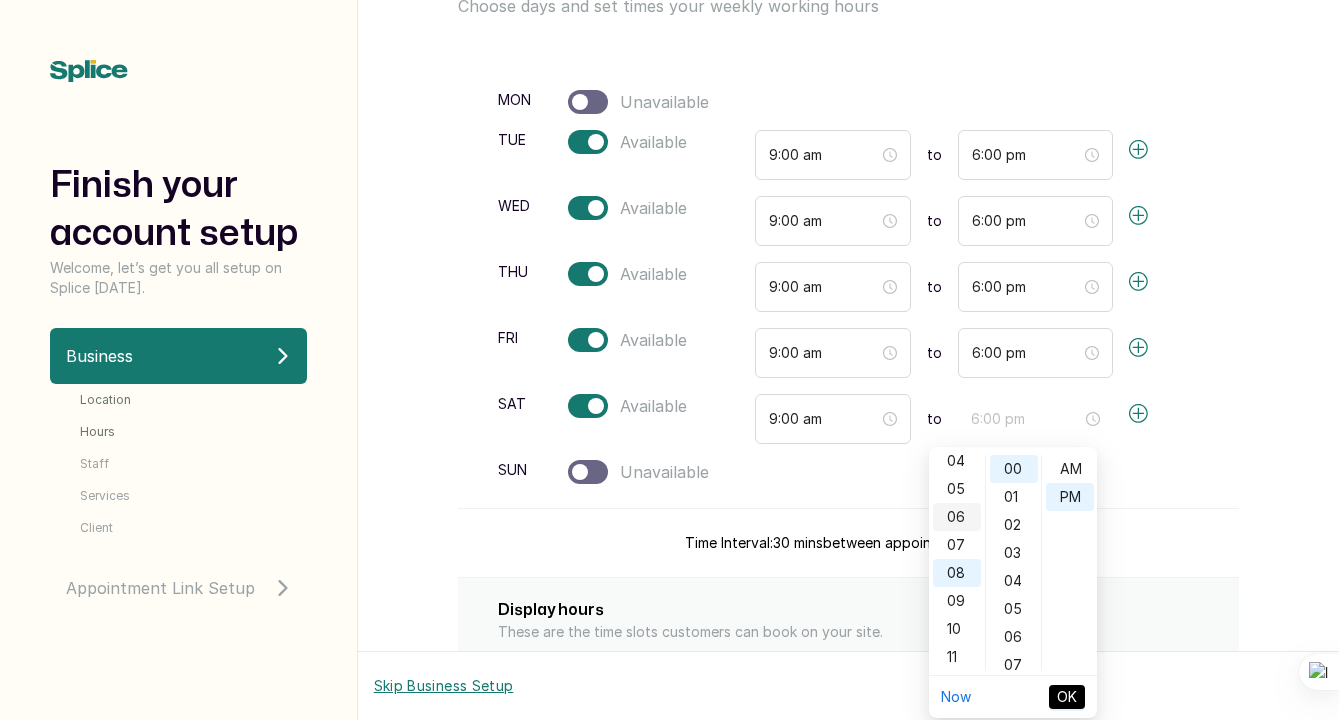 click on "06" at bounding box center [957, 517] 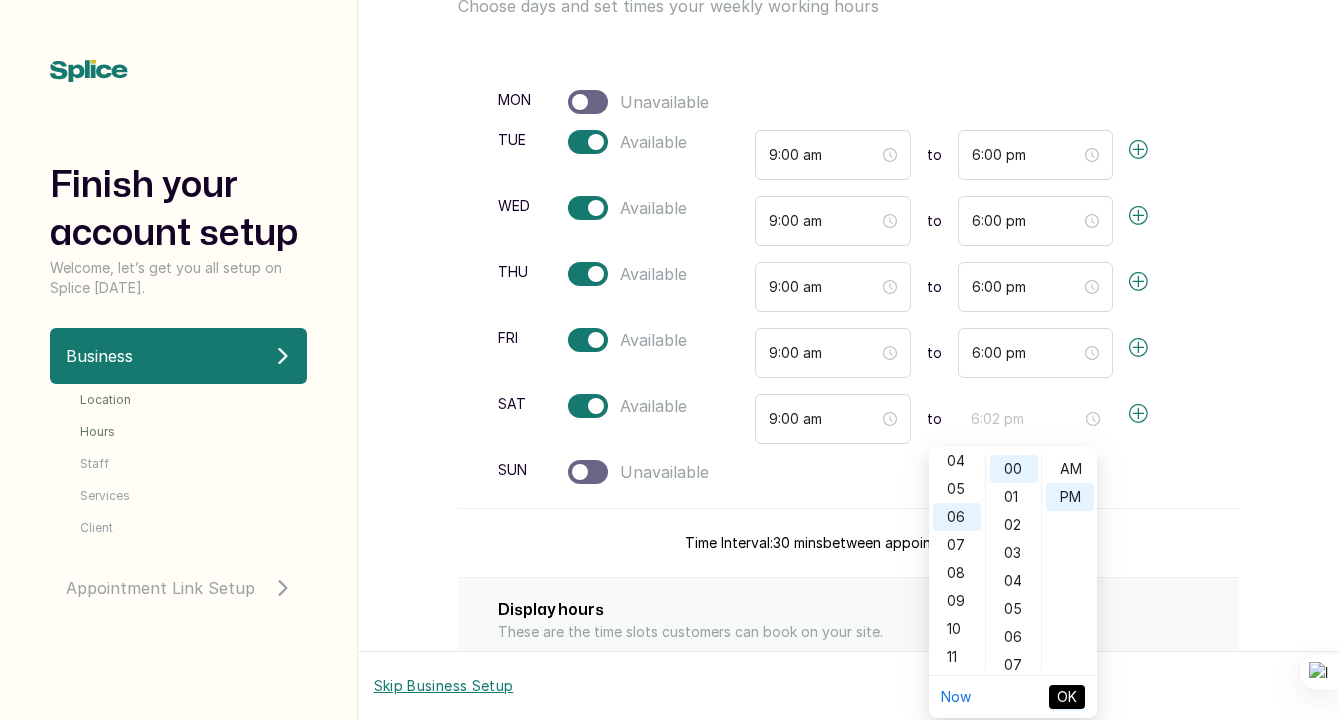 type on "6:00 pm" 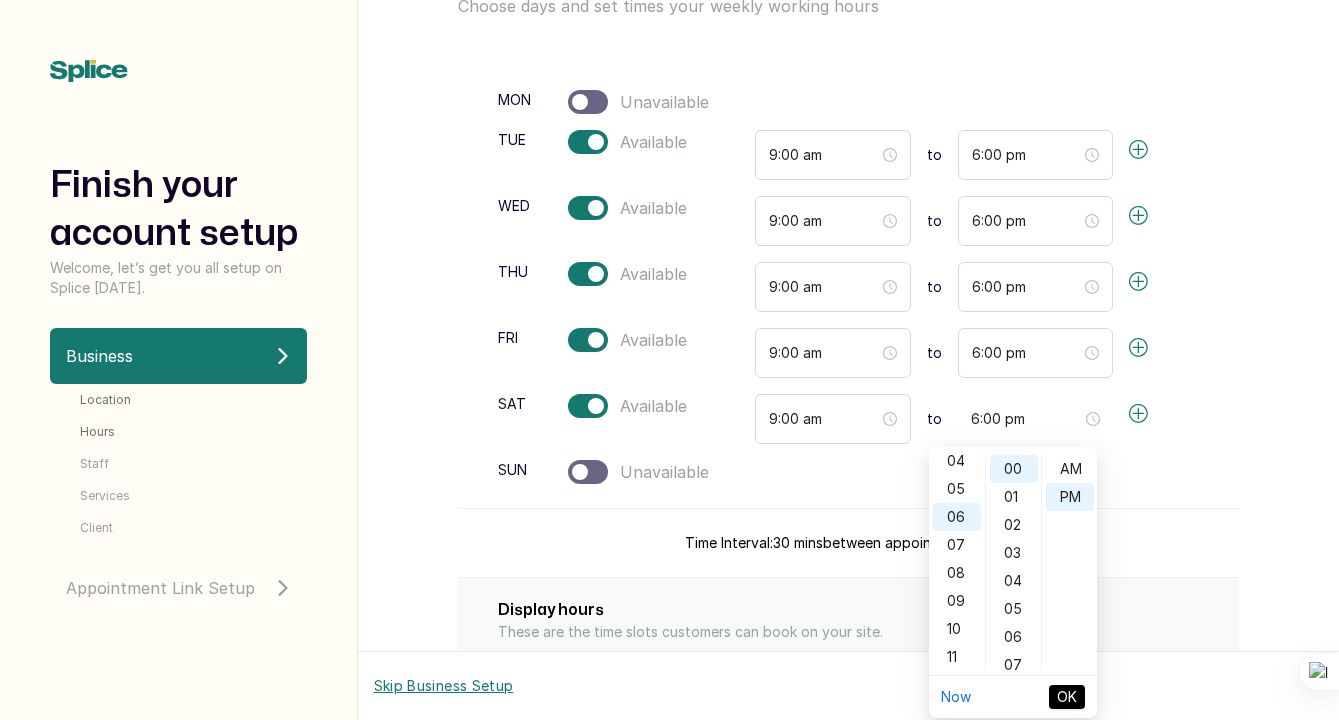 click on "OK" at bounding box center (1067, 697) 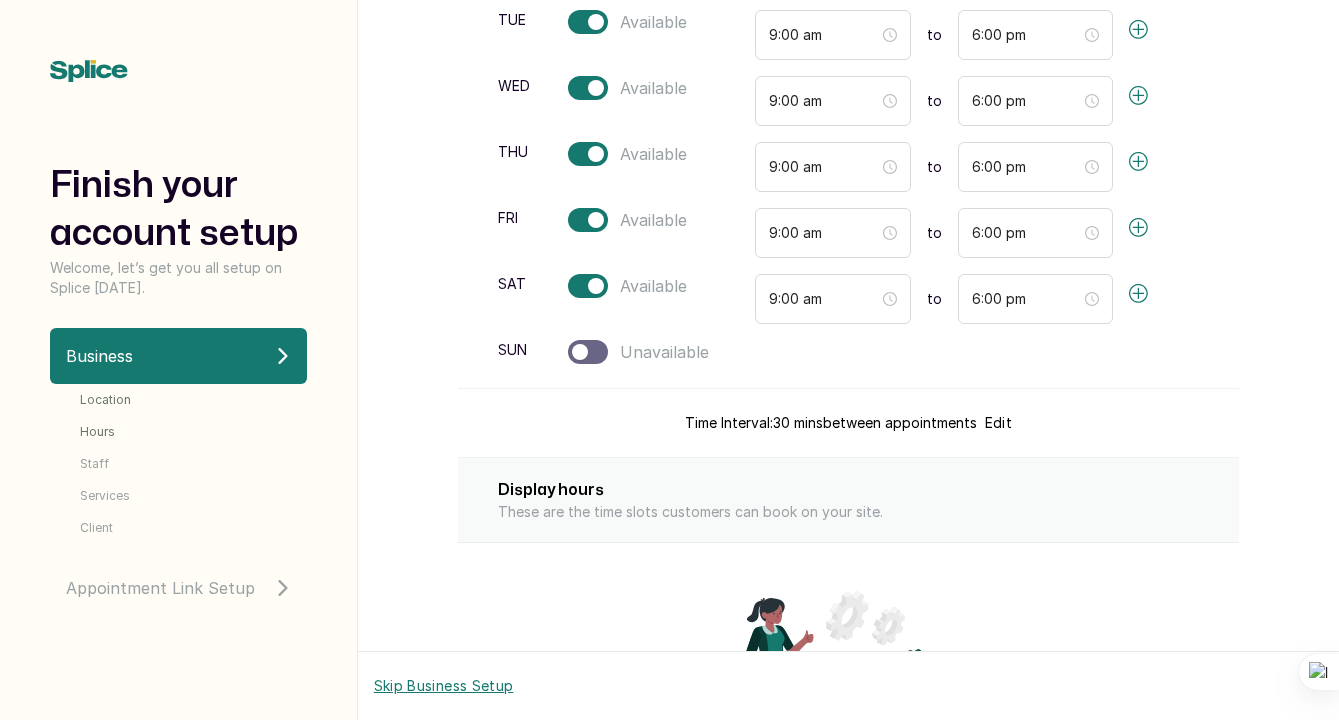 scroll, scrollTop: 309, scrollLeft: 0, axis: vertical 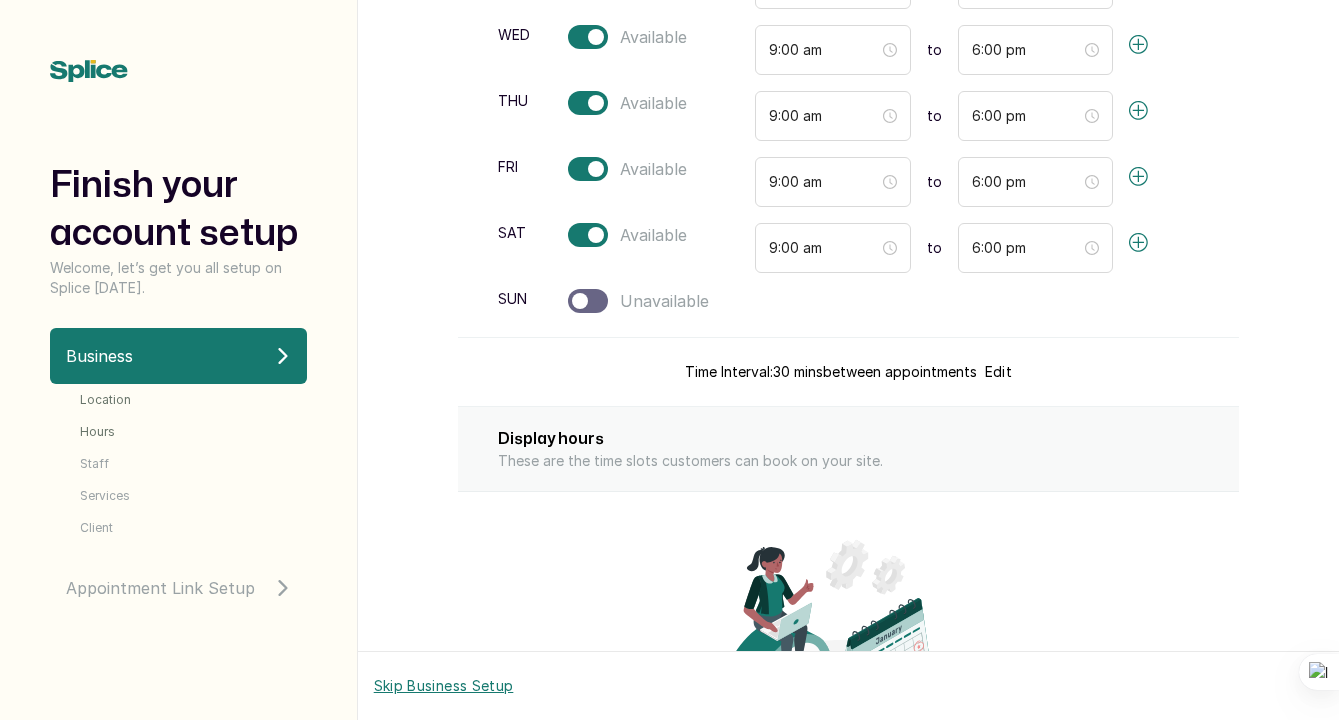 click on "Edit" at bounding box center [998, 372] 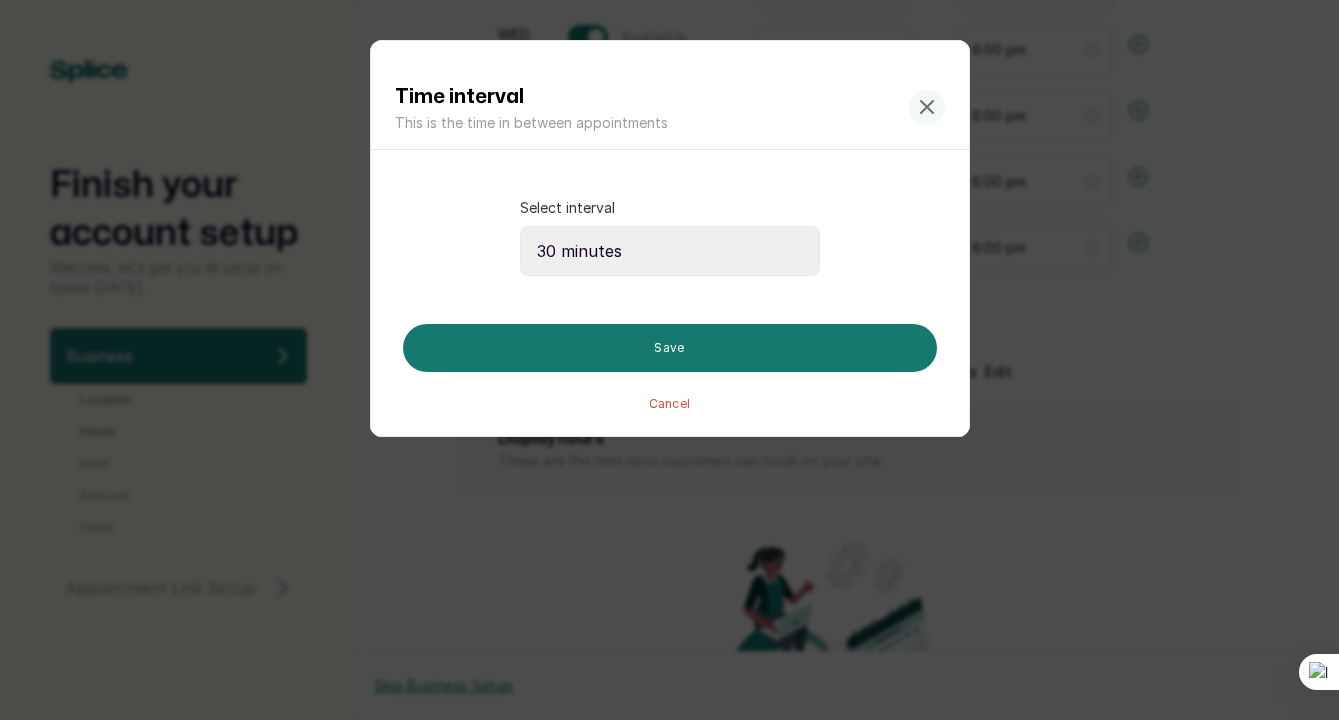 click on "Select Interval 15 minutes 30 minutes 45 minutes 1 hour 2 hours" at bounding box center [670, 251] 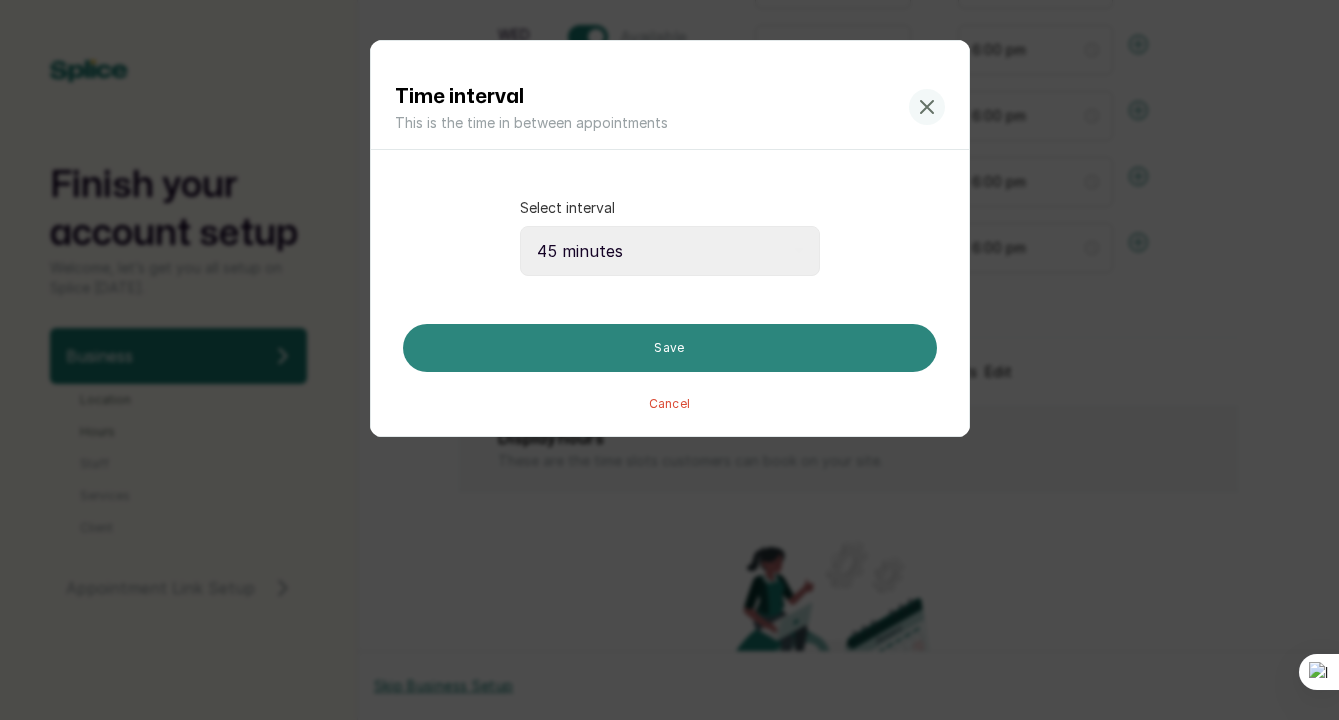 click on "Save" at bounding box center [670, 348] 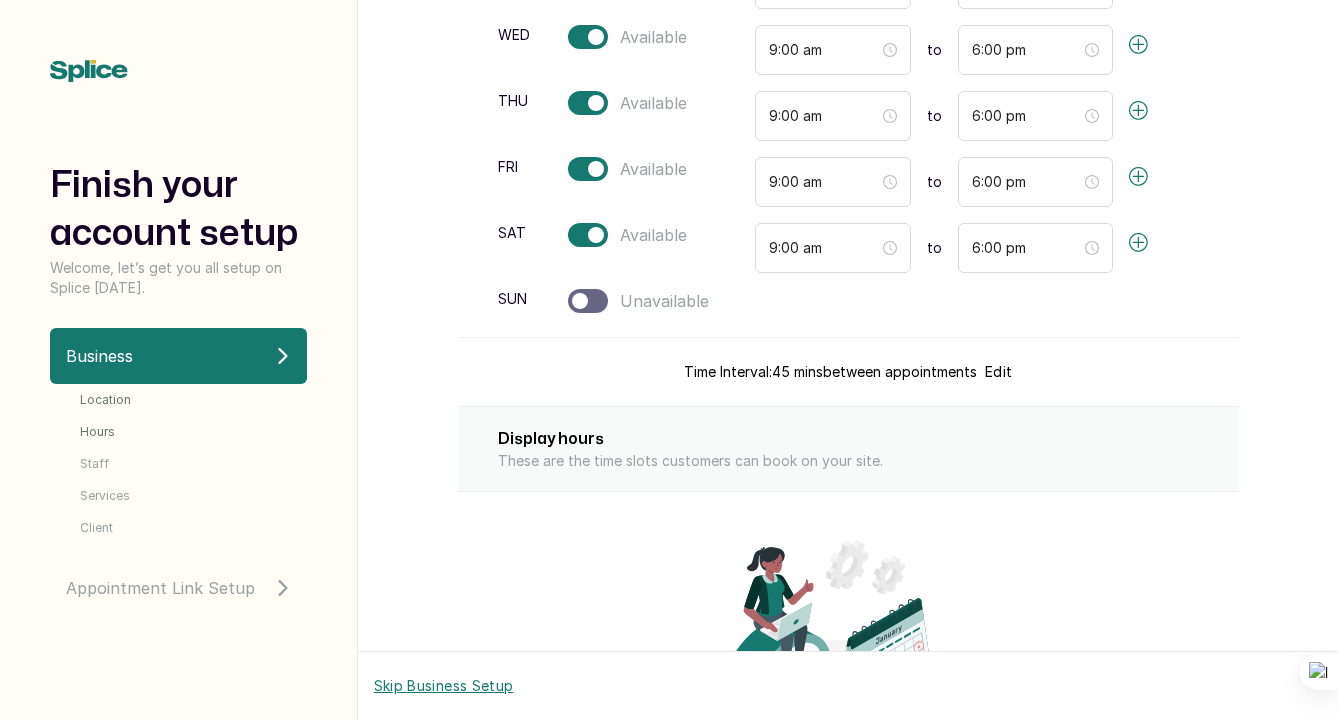 scroll, scrollTop: 688, scrollLeft: 0, axis: vertical 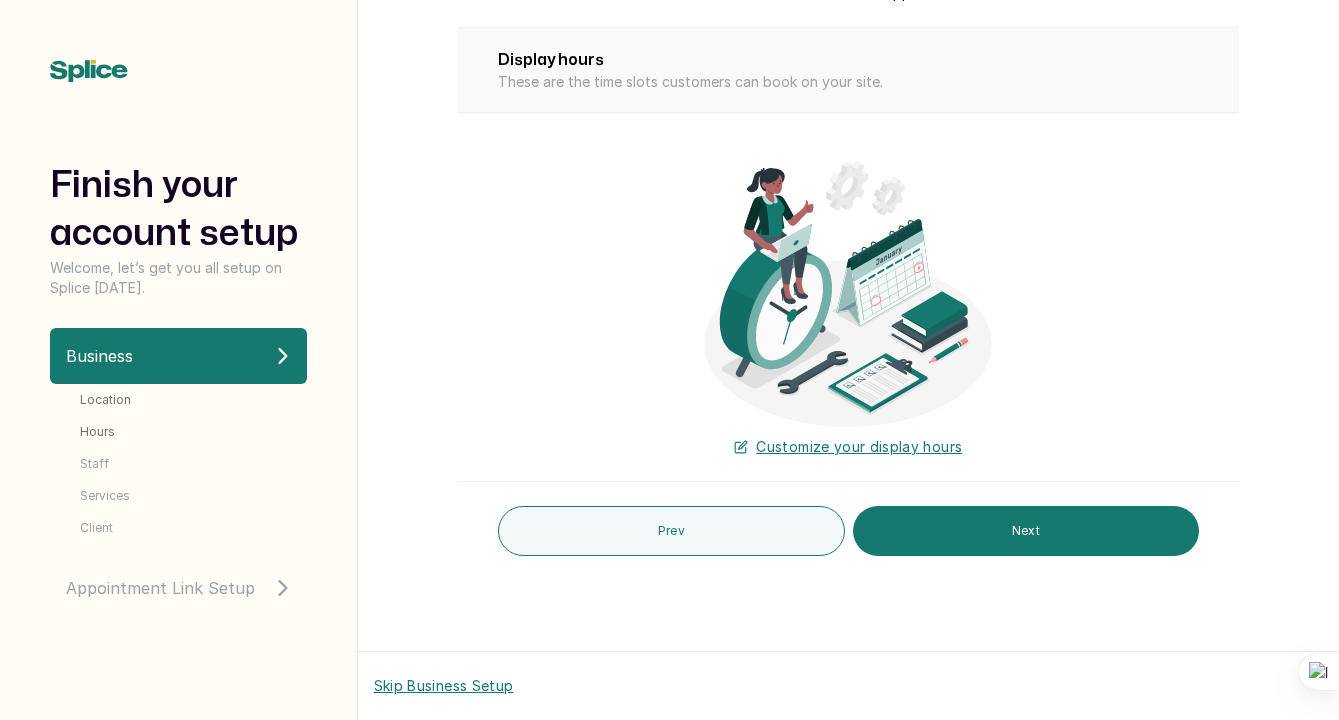 click on "These are the time slots customers can book on your site." at bounding box center (848, 82) 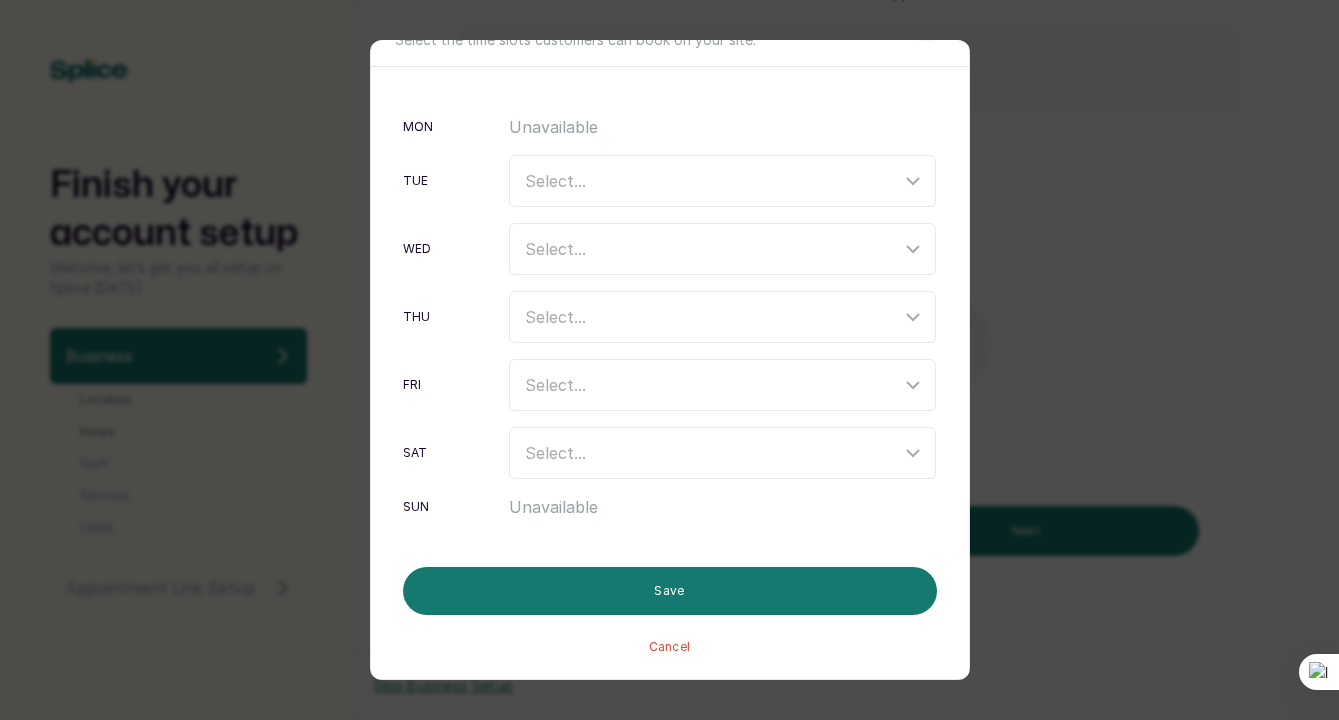 scroll, scrollTop: 0, scrollLeft: 0, axis: both 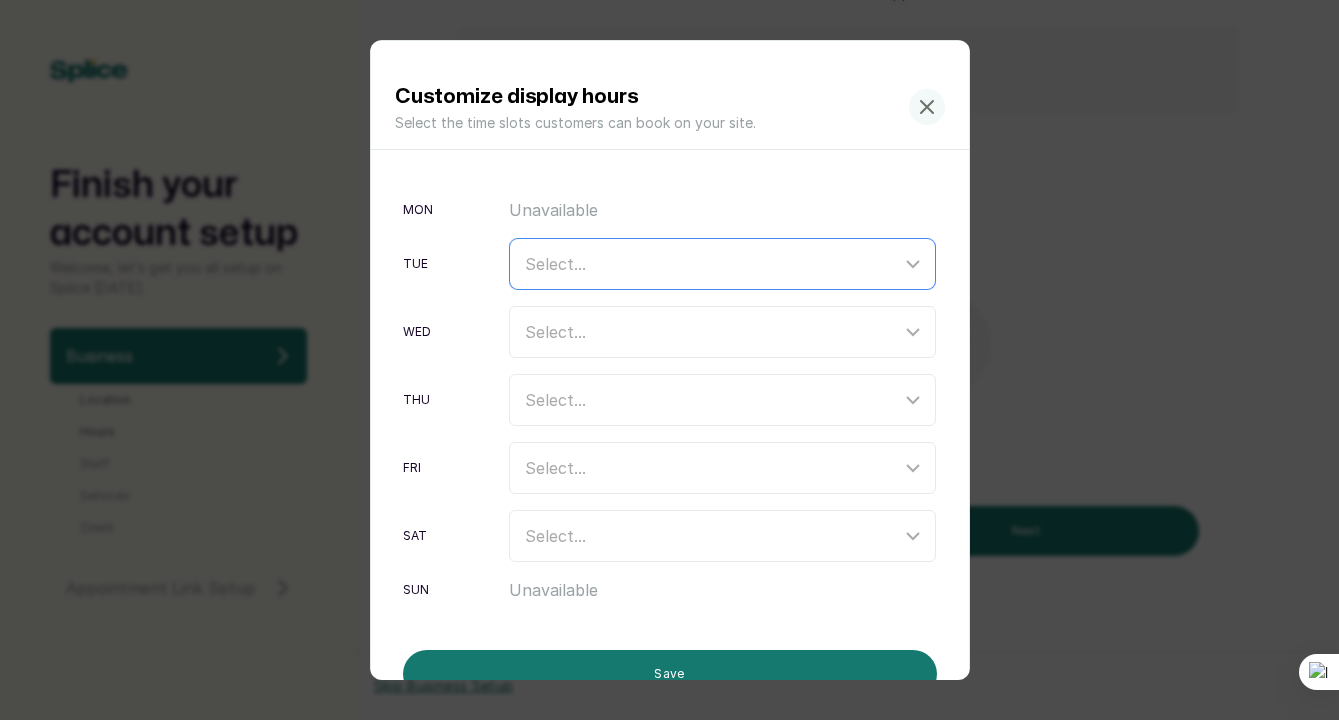 click on "Select..." at bounding box center [713, 264] 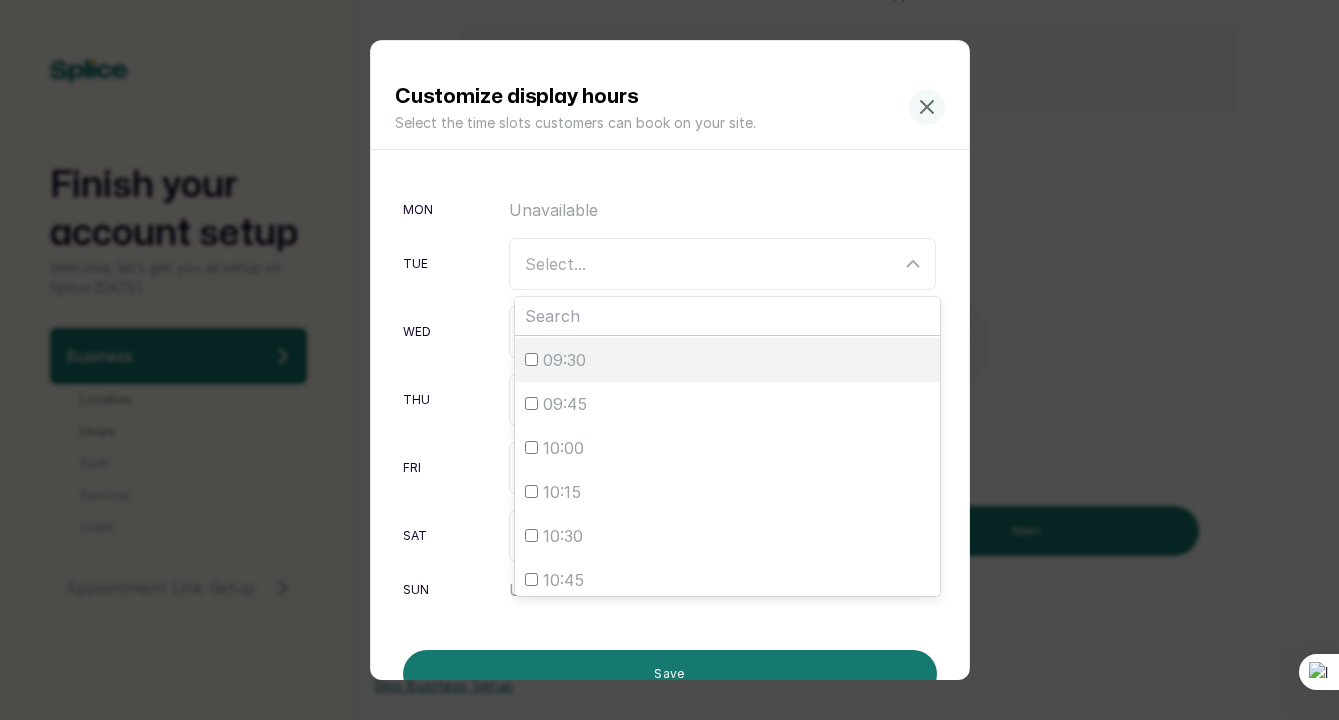 scroll, scrollTop: 0, scrollLeft: 0, axis: both 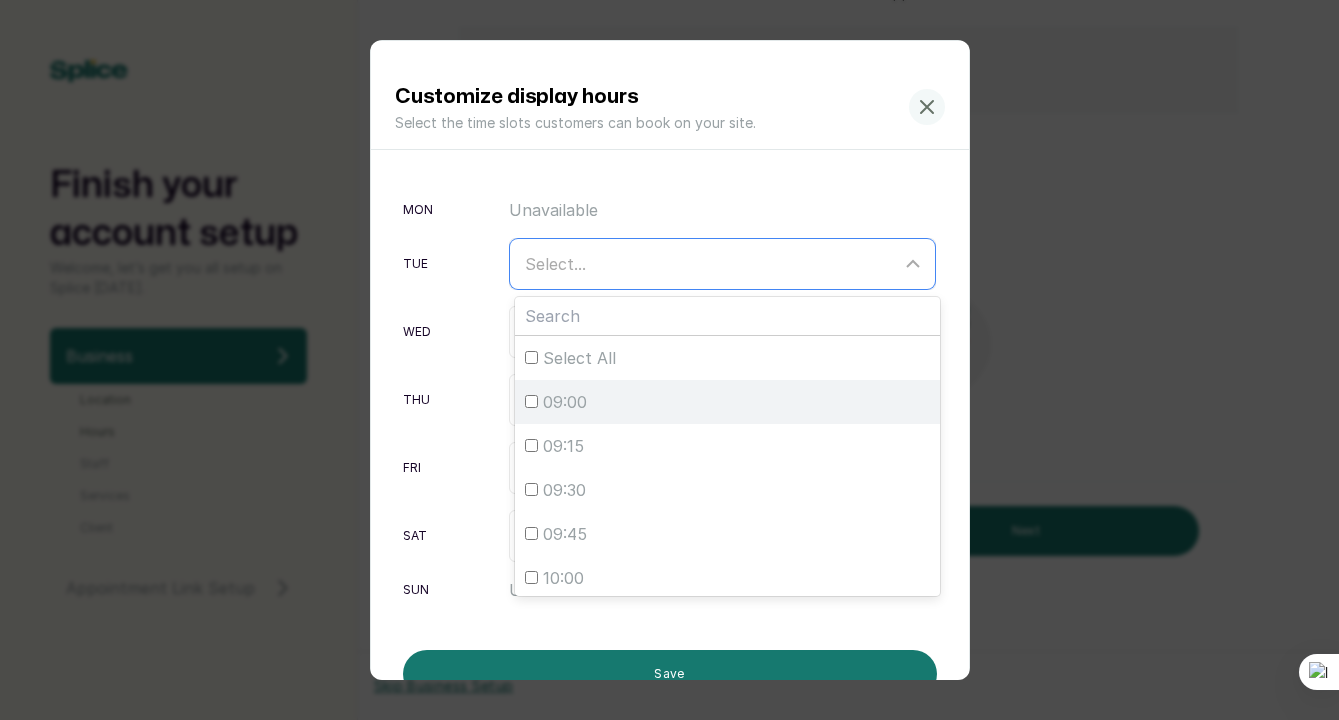 click on "09:00" at bounding box center [531, 401] 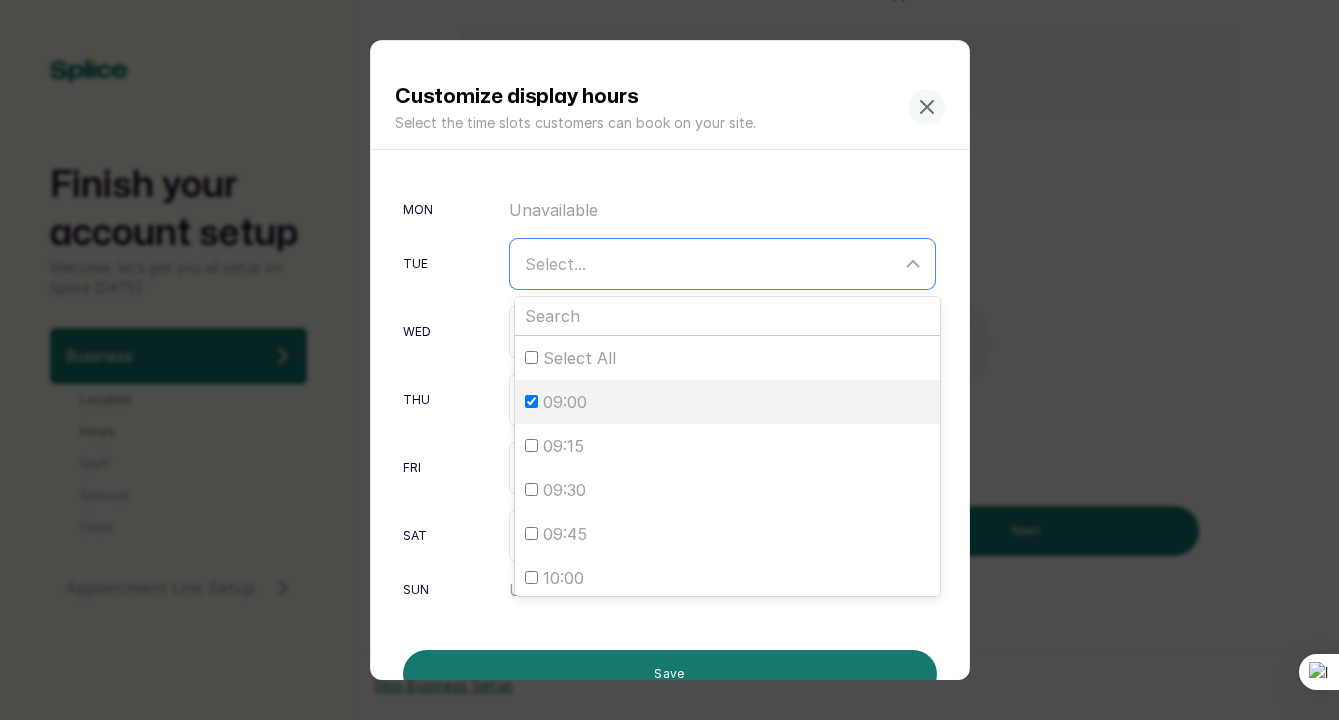 checkbox on "true" 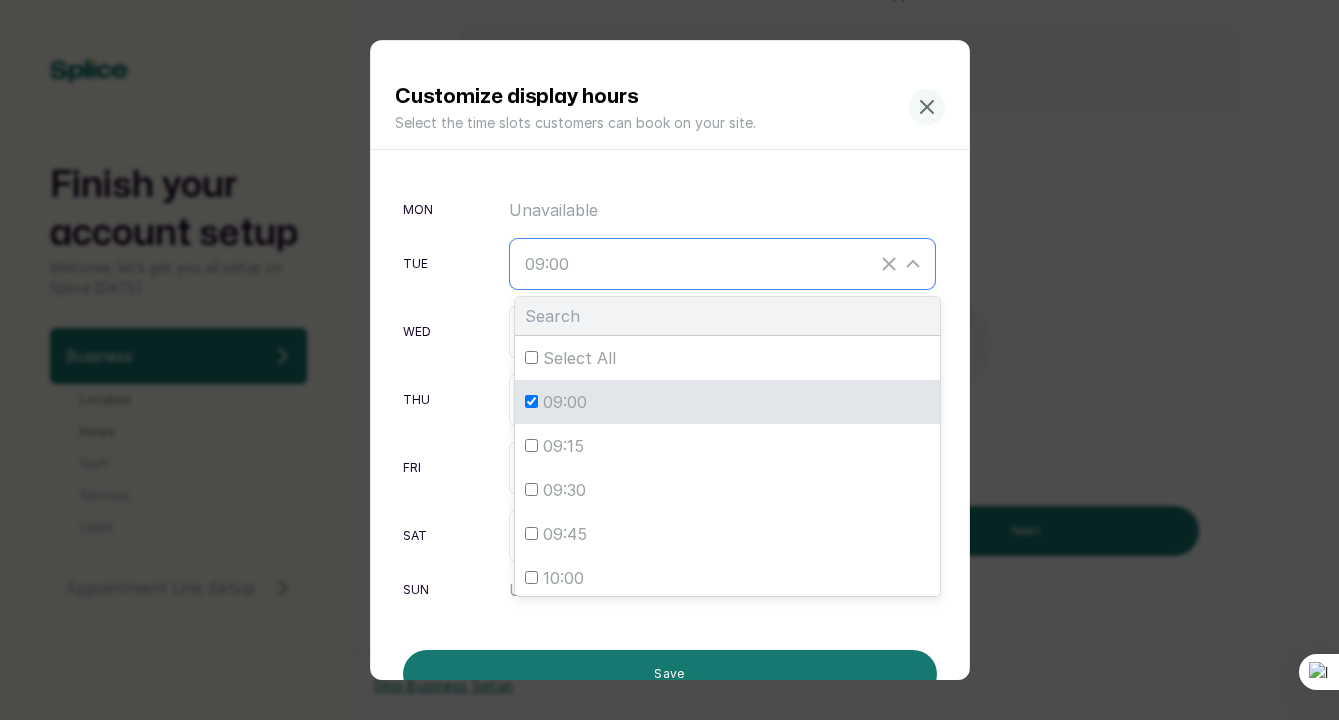 click at bounding box center (727, 316) 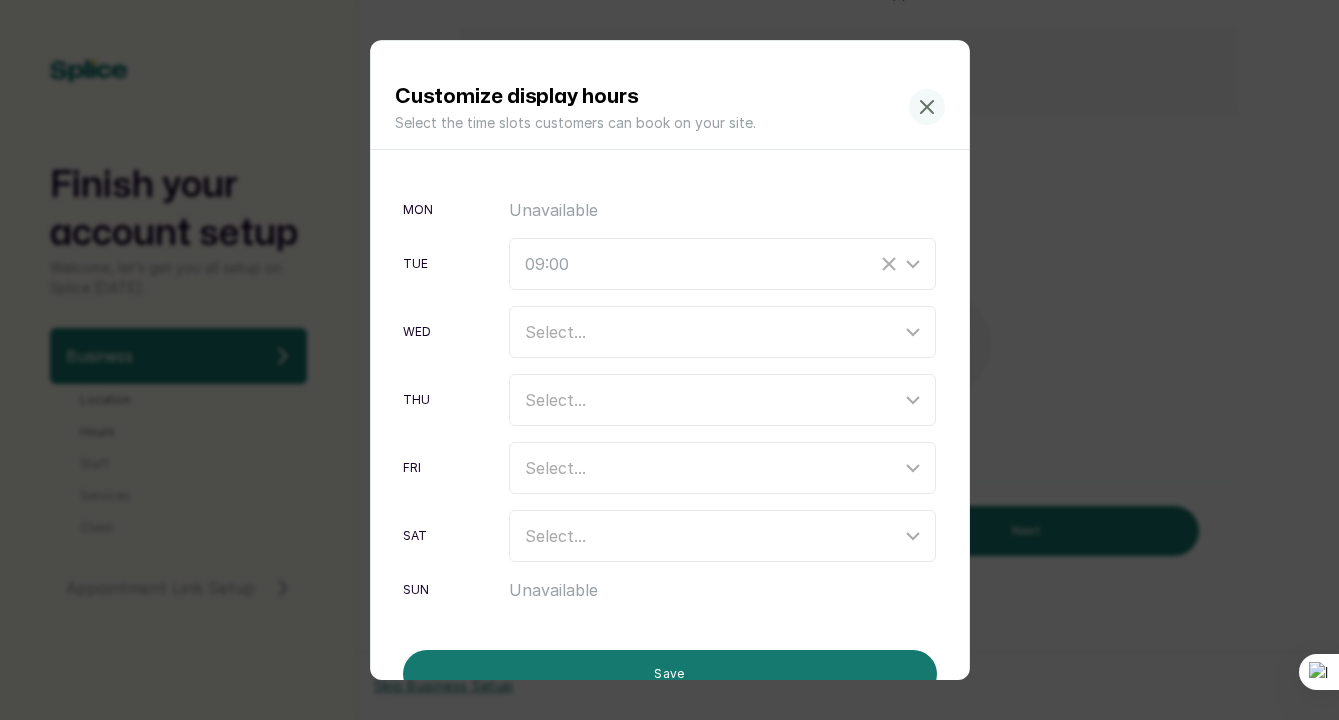 click on "mon Unavailable tue 09:00 wed Select... thu Select... fri Select... sat Select... sun Unavailable Save Cancel" at bounding box center [670, 444] 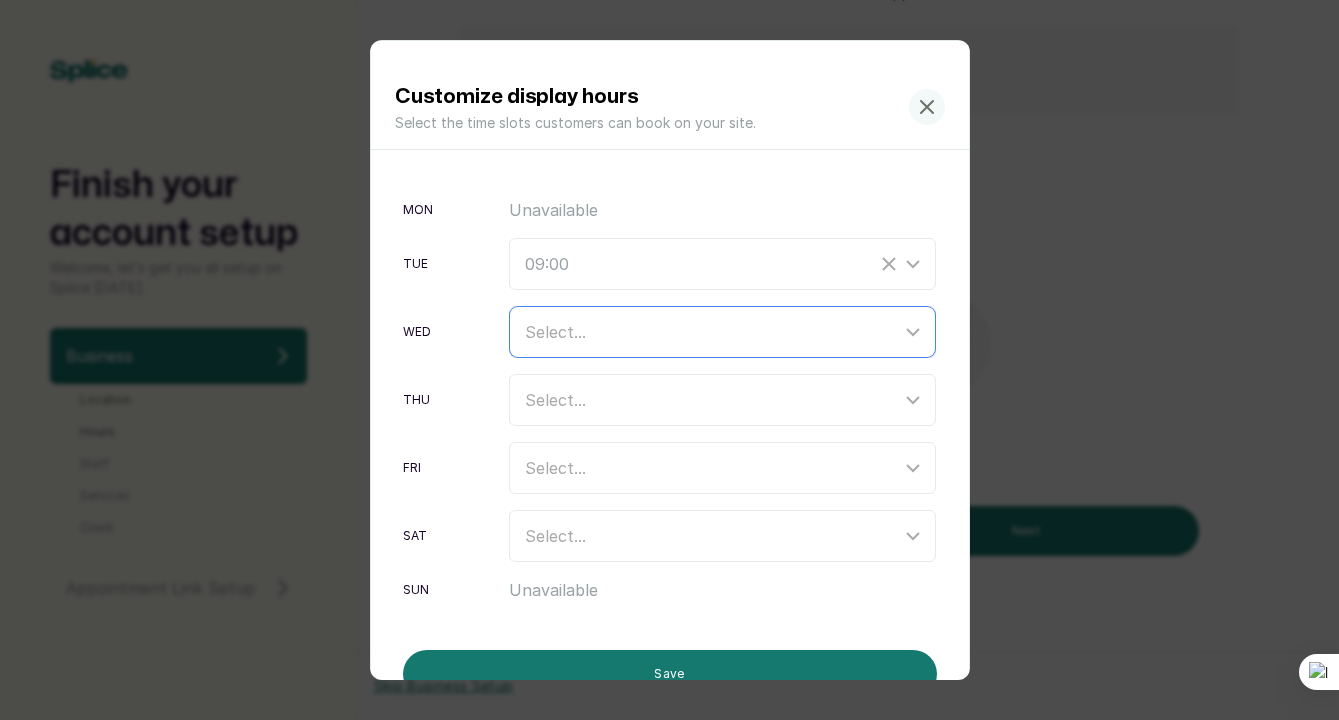 click on "Select..." at bounding box center [713, 332] 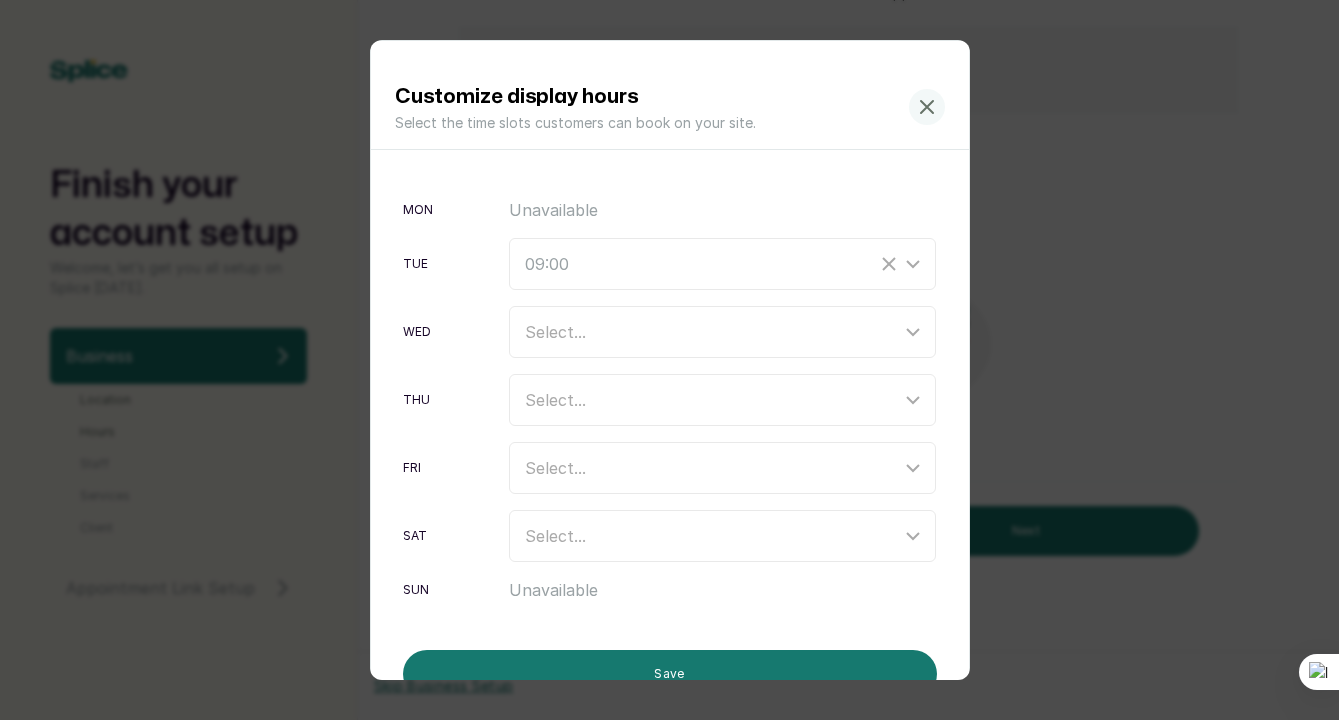 click on "mon Unavailable tue 09:00 wed Select... thu Select... fri Select... sat Select... sun Unavailable Save Cancel" at bounding box center (670, 444) 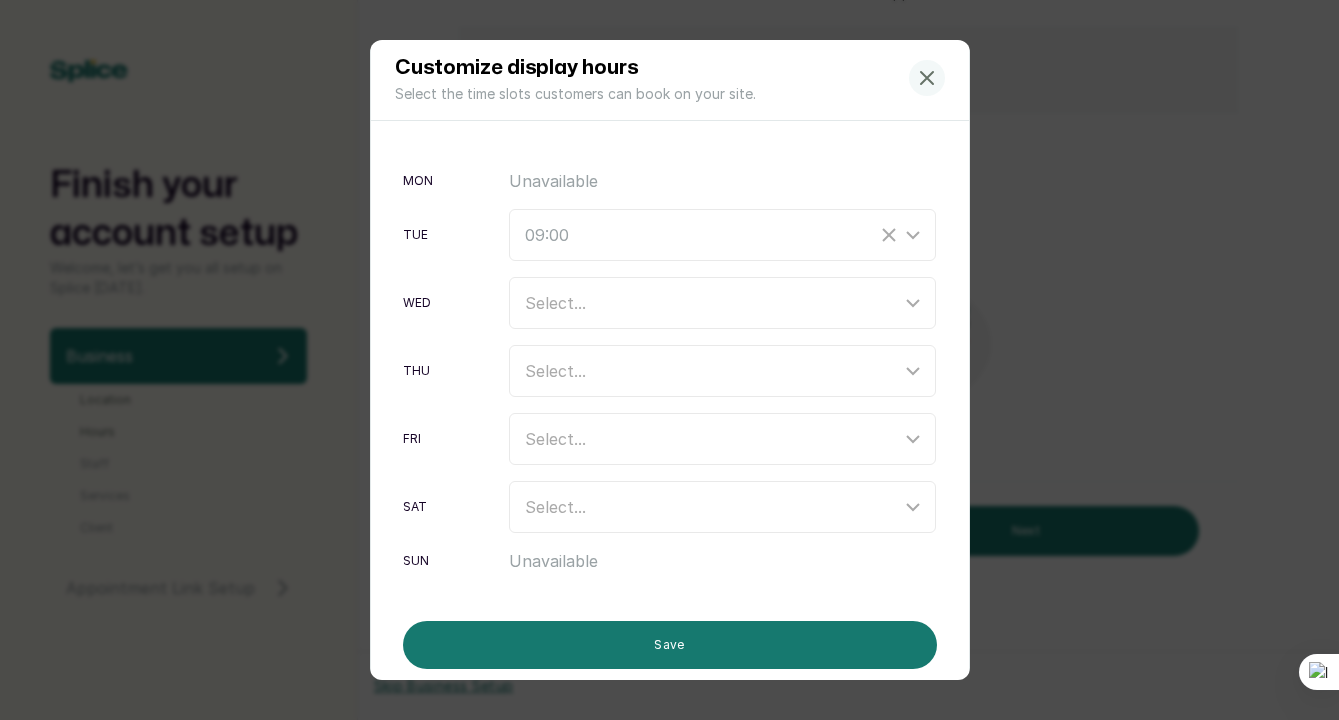 scroll, scrollTop: 0, scrollLeft: 0, axis: both 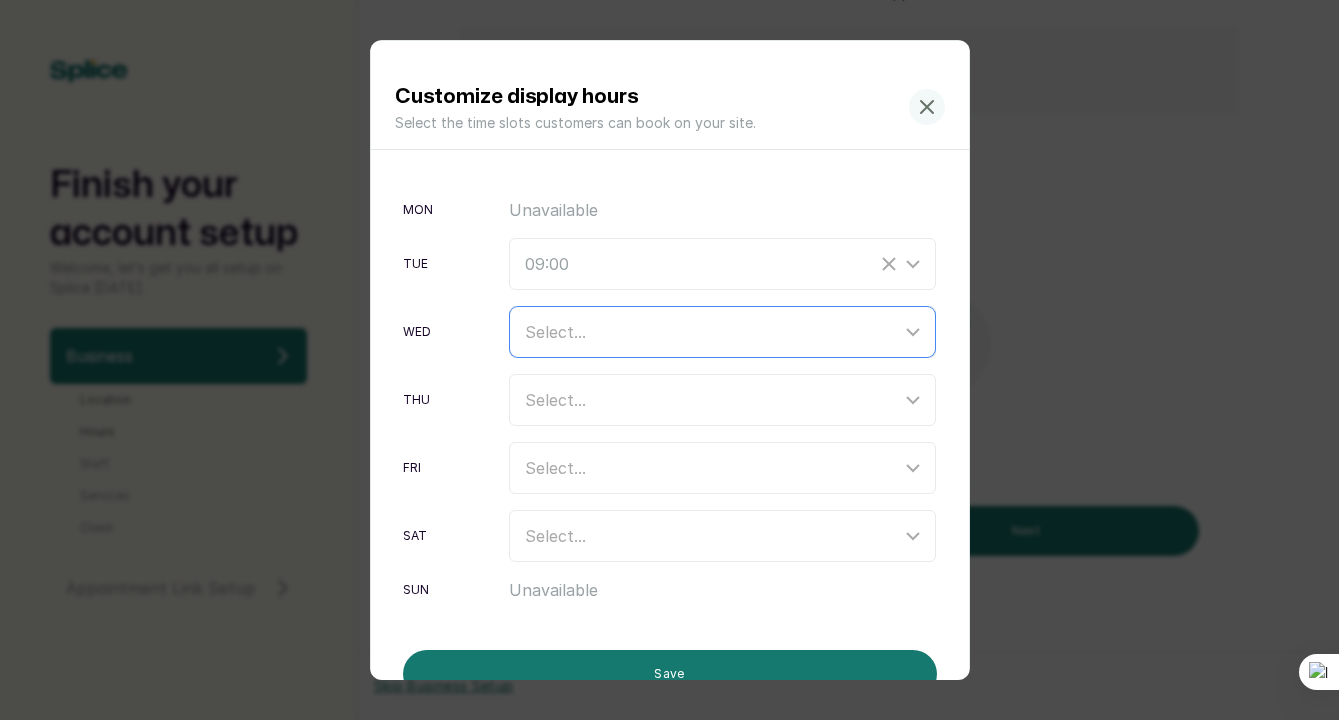 click on "Select..." at bounding box center (555, 332) 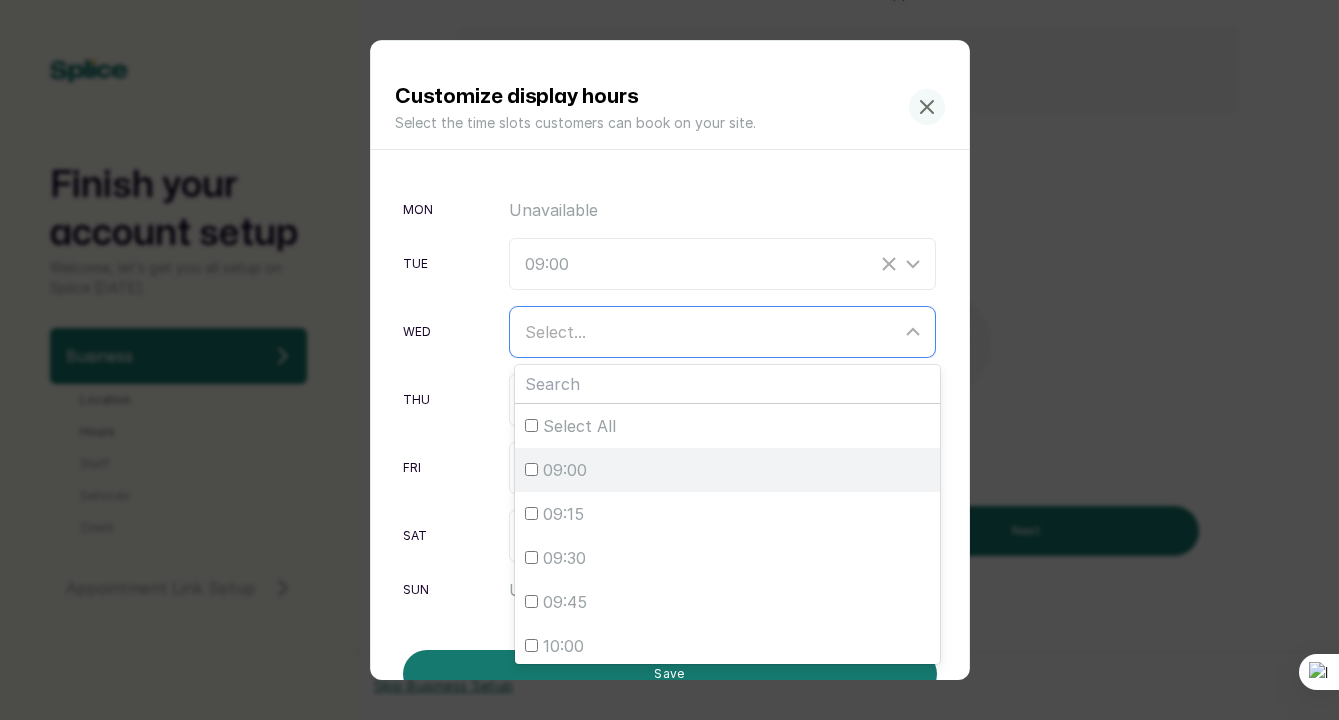 click on "09:00" at bounding box center (531, 469) 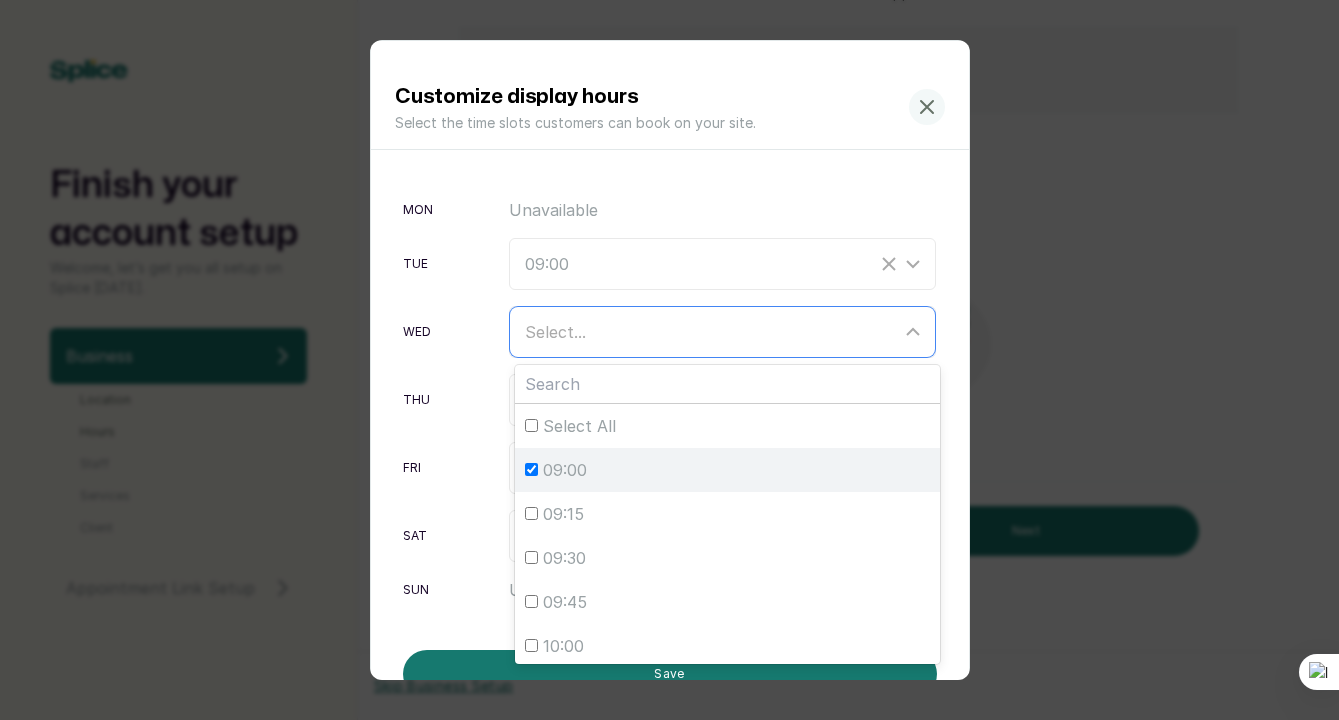 checkbox on "true" 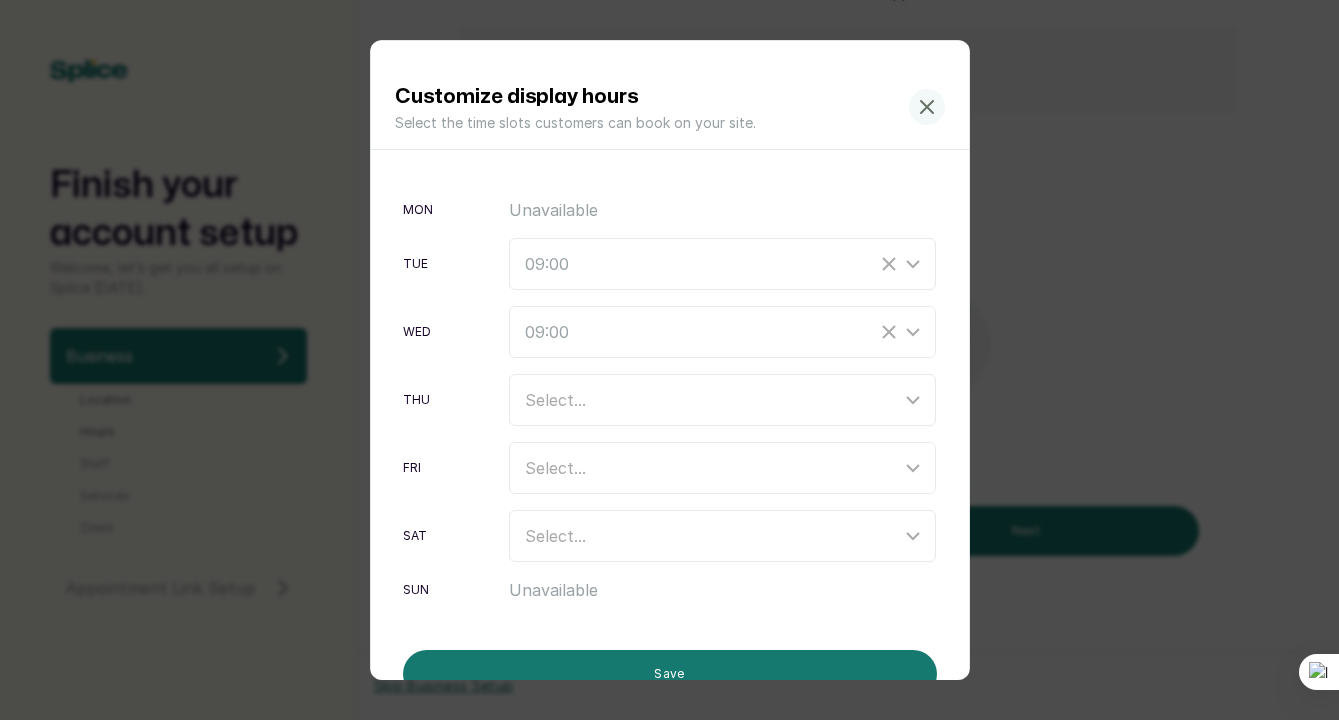 click on "mon Unavailable tue 09:00 wed 09:00 thu Select... fri Select... sat Select... sun Unavailable Save Cancel" at bounding box center [670, 444] 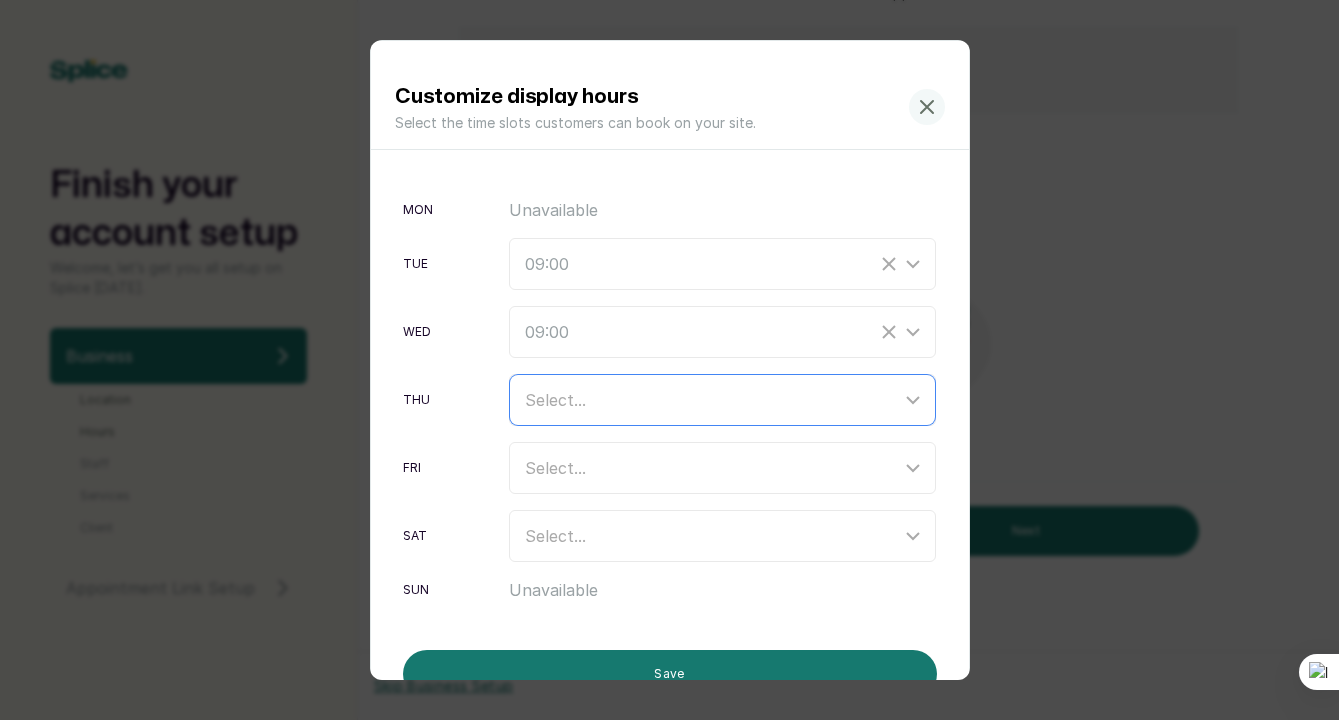 click on "Select..." at bounding box center (713, 400) 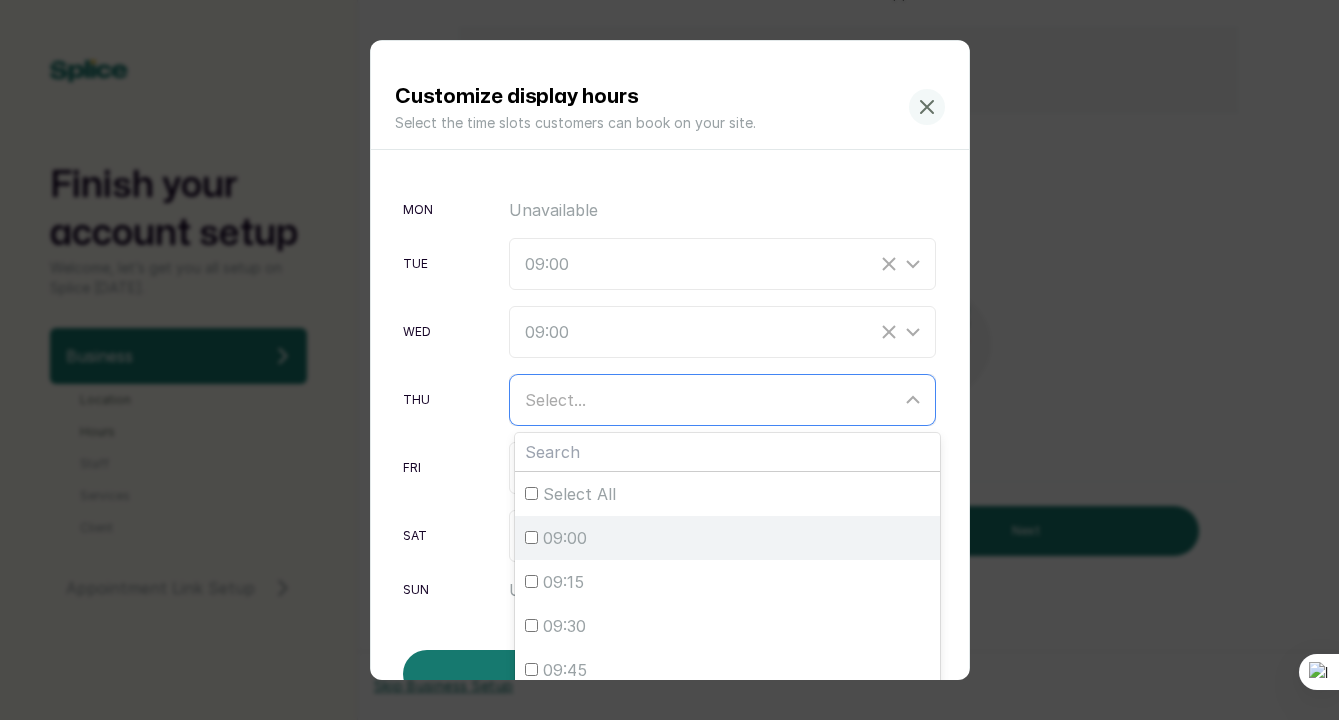 click on "09:00" at bounding box center (531, 537) 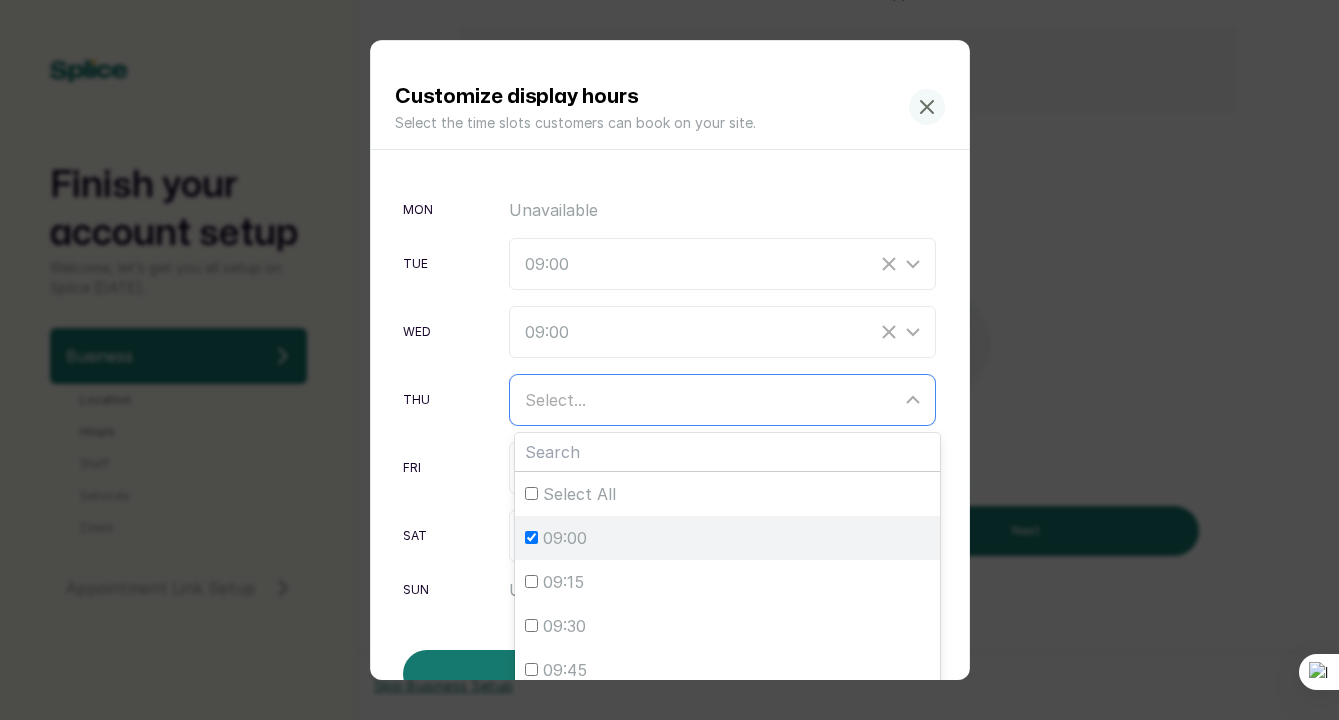 checkbox on "true" 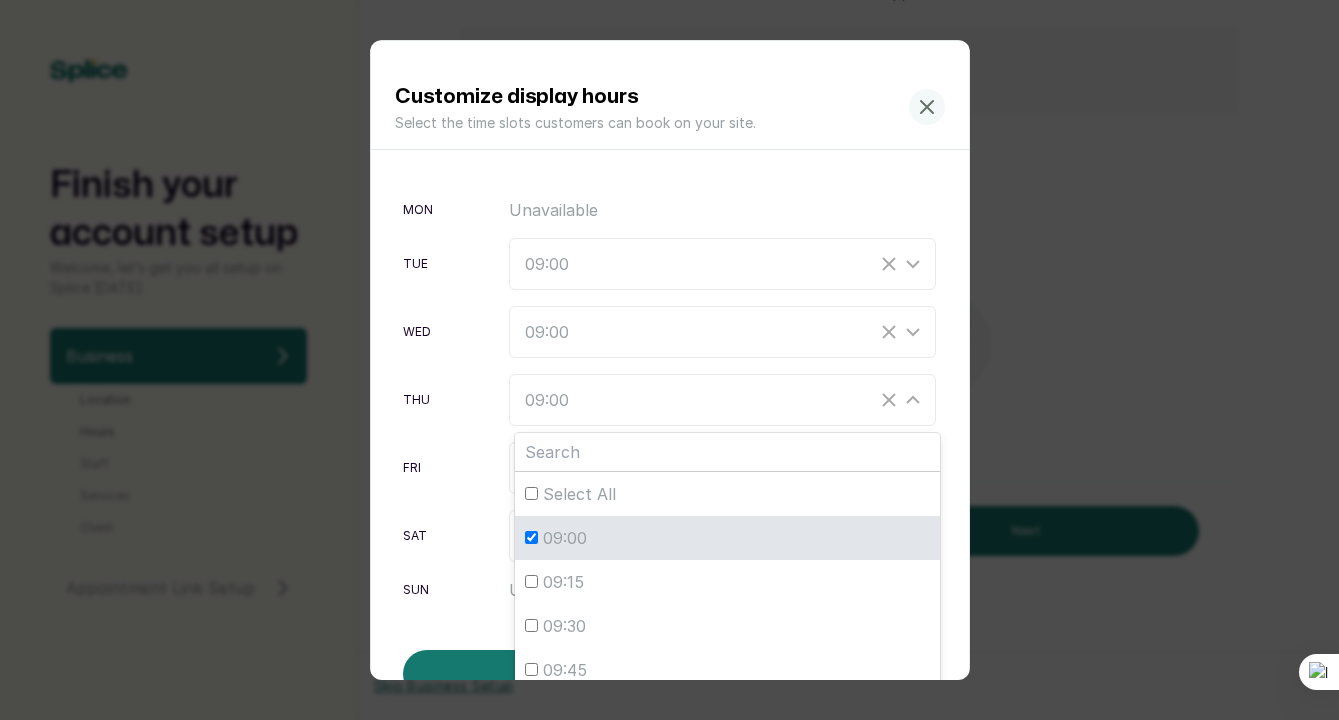click on "mon Unavailable tue 09:00 wed 09:00 thu 09:00 Select All 09:00 09:15 09:30 09:45 10:00 10:15 10:30 10:45 11:00 11:15 11:30 11:45 12:00 12:15 12:30 12:45 13:00 13:15 13:30 13:45 14:00 14:15 14:30 14:45 15:00 15:15 15:30 15:45 16:00 16:15 16:30 16:45 17:00 17:15 17:30 17:45 fri Select... sat Select... sun Unavailable Save Cancel" at bounding box center (670, 444) 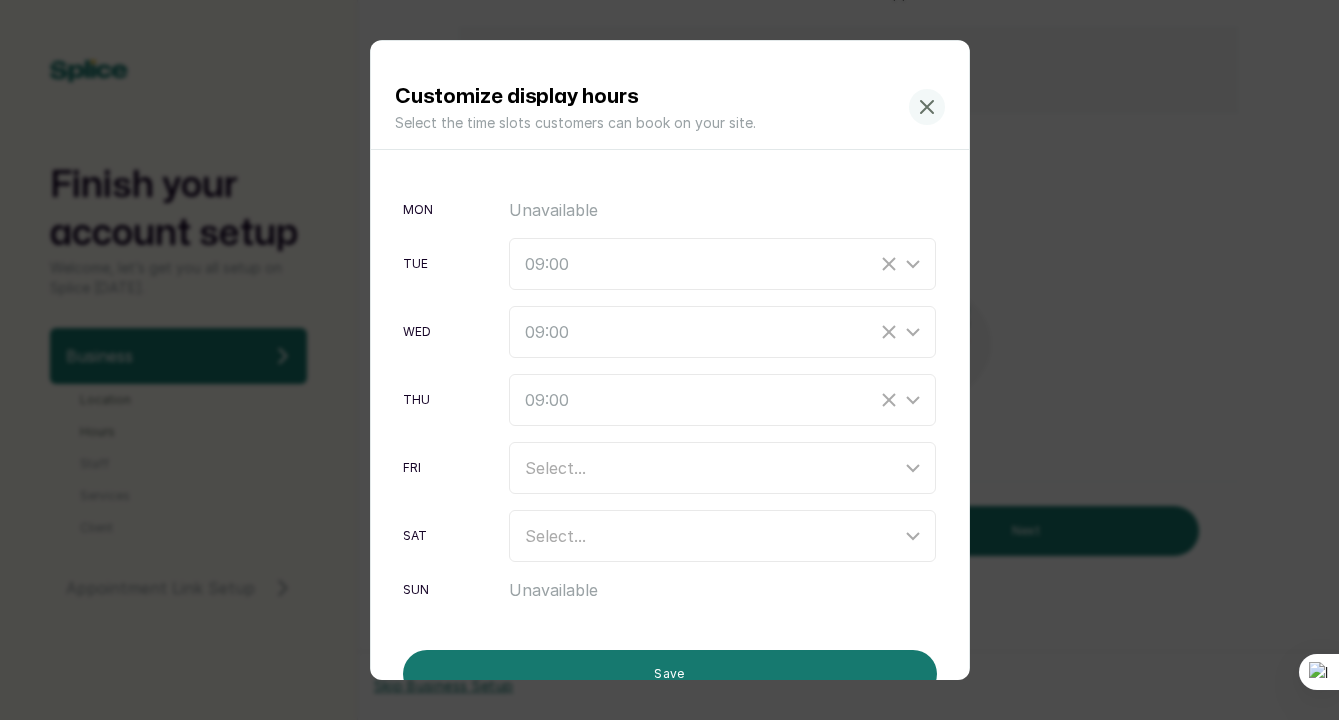 scroll, scrollTop: 83, scrollLeft: 0, axis: vertical 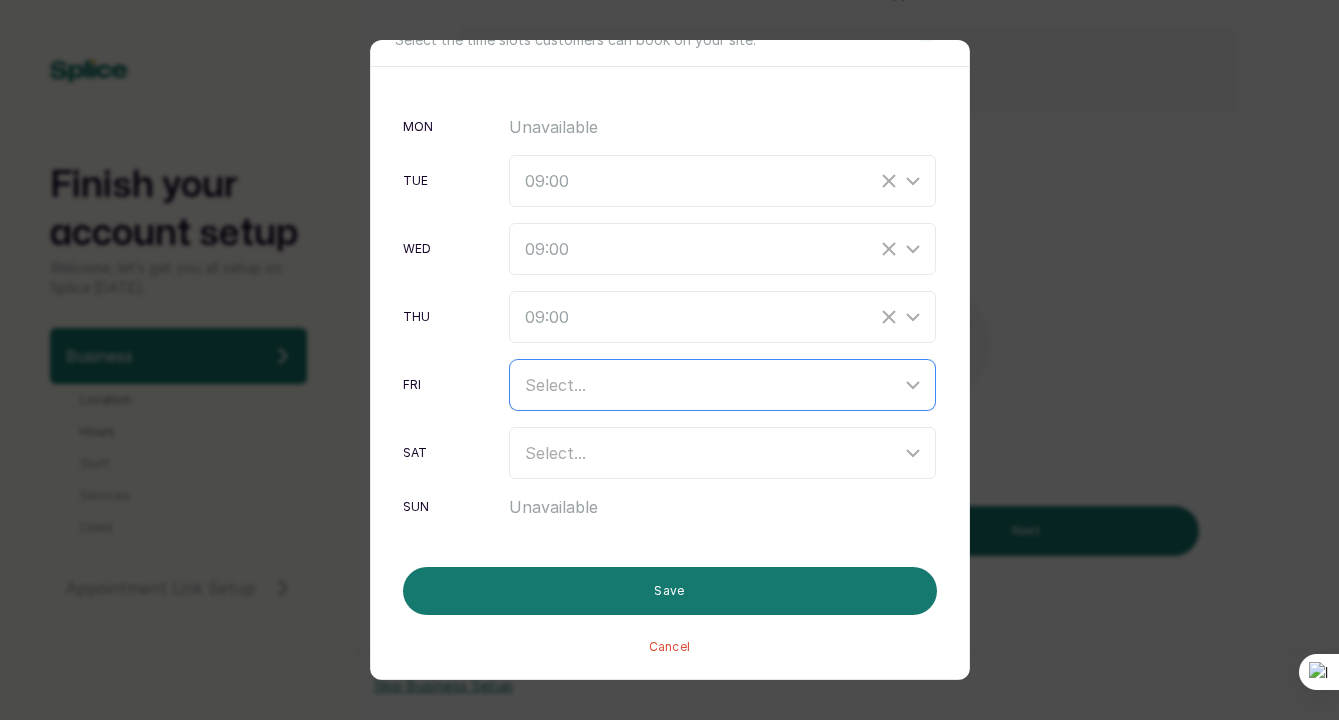 click on "Select..." at bounding box center [713, 385] 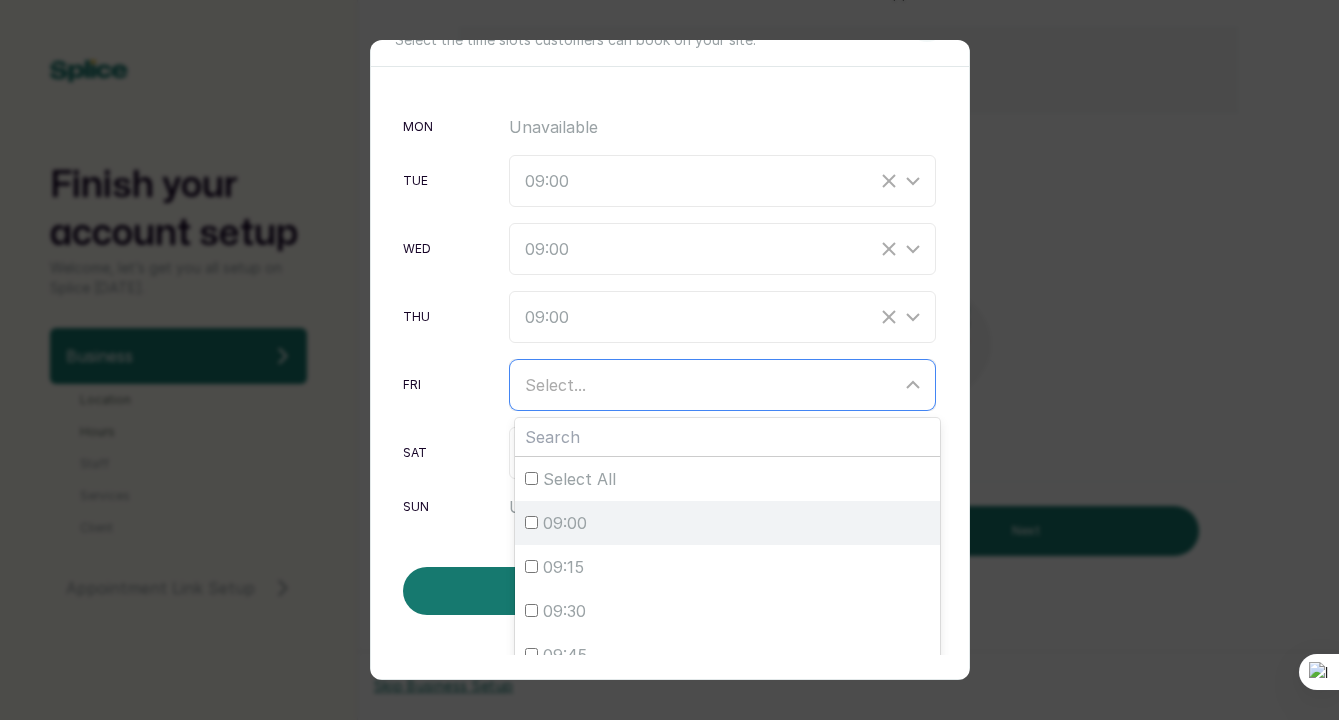 click on "09:00" at bounding box center [531, 522] 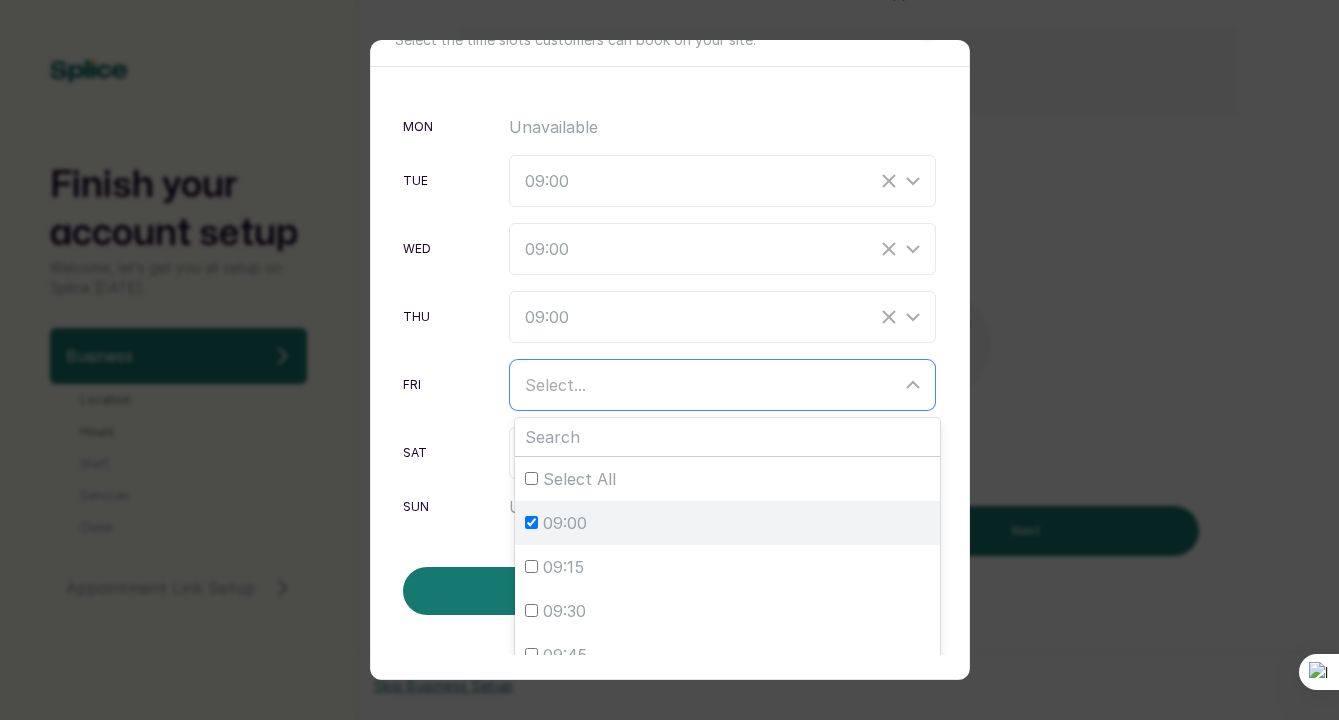 checkbox on "true" 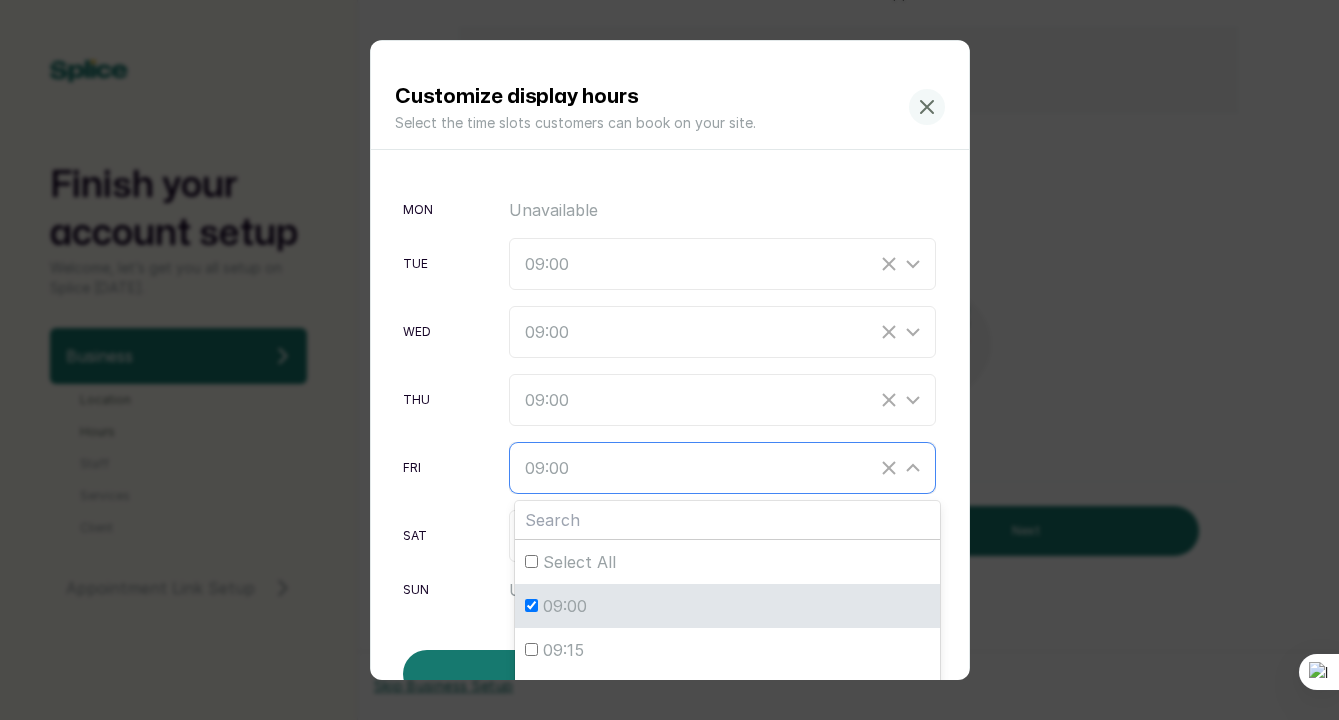 scroll, scrollTop: 1, scrollLeft: 0, axis: vertical 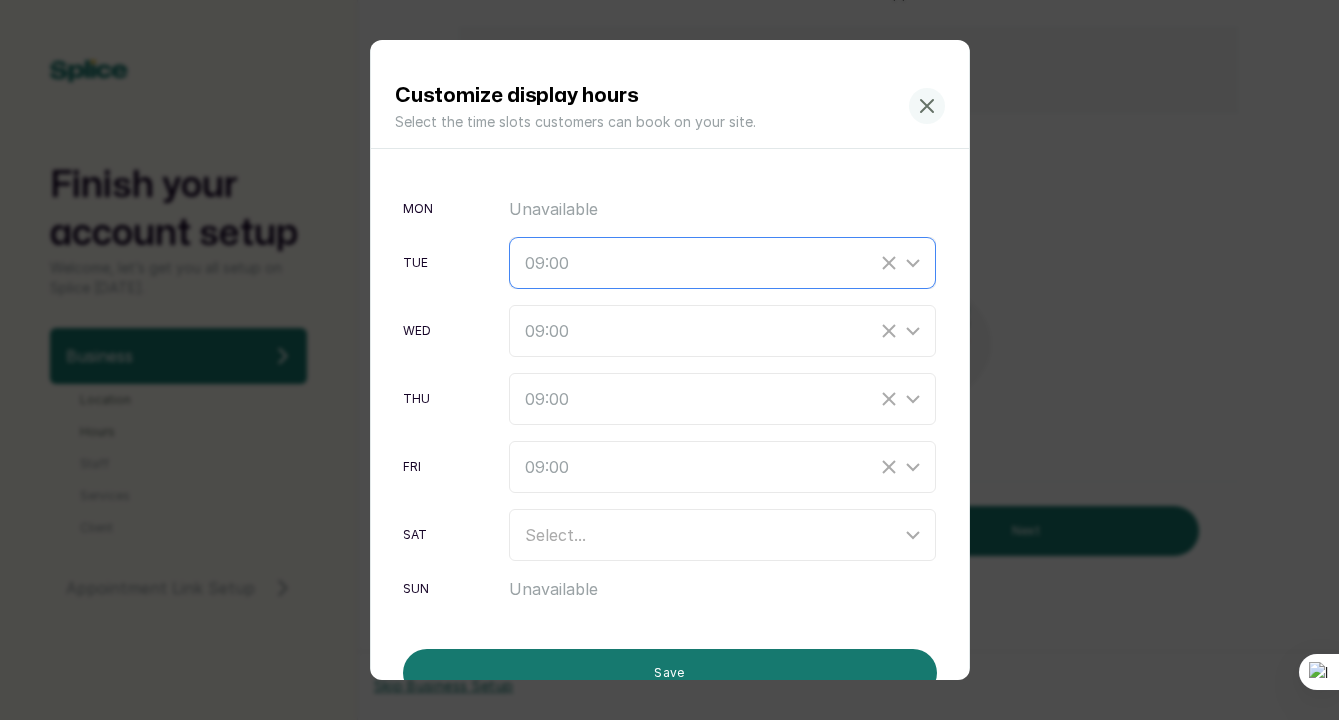 click on "09:00" at bounding box center (701, 263) 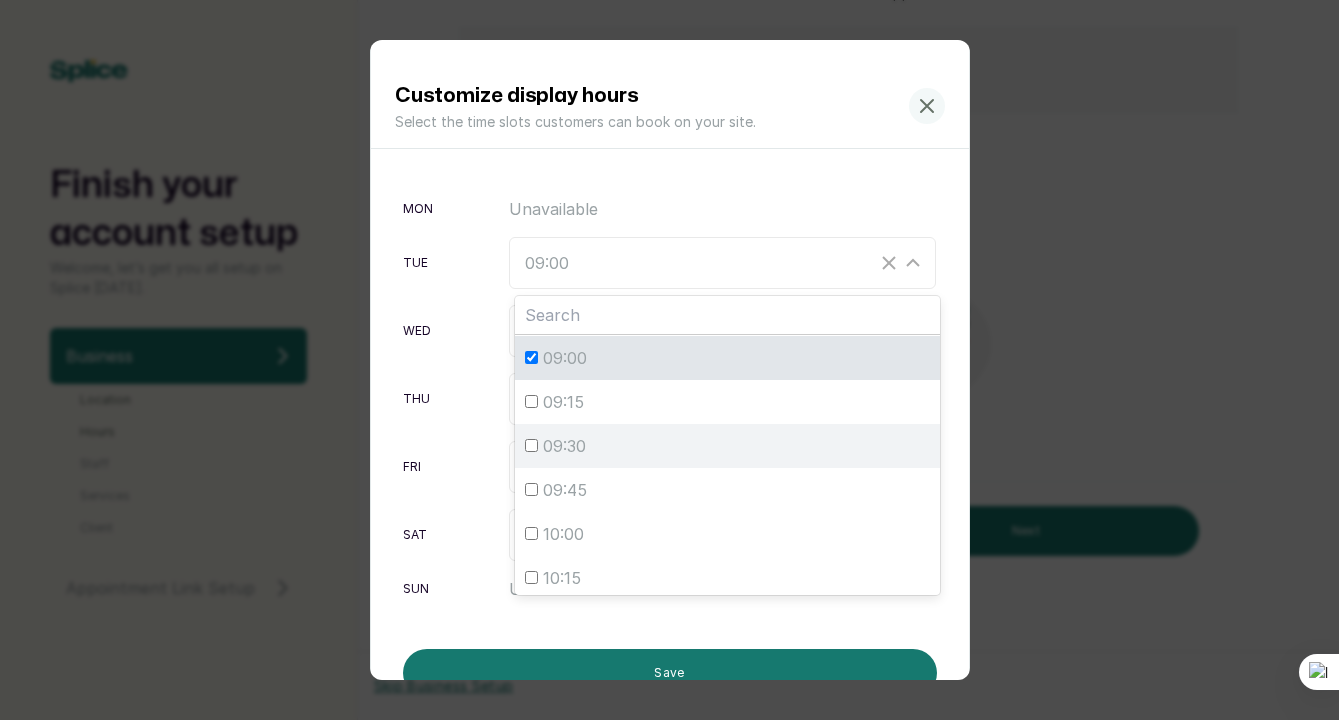 scroll, scrollTop: 46, scrollLeft: 0, axis: vertical 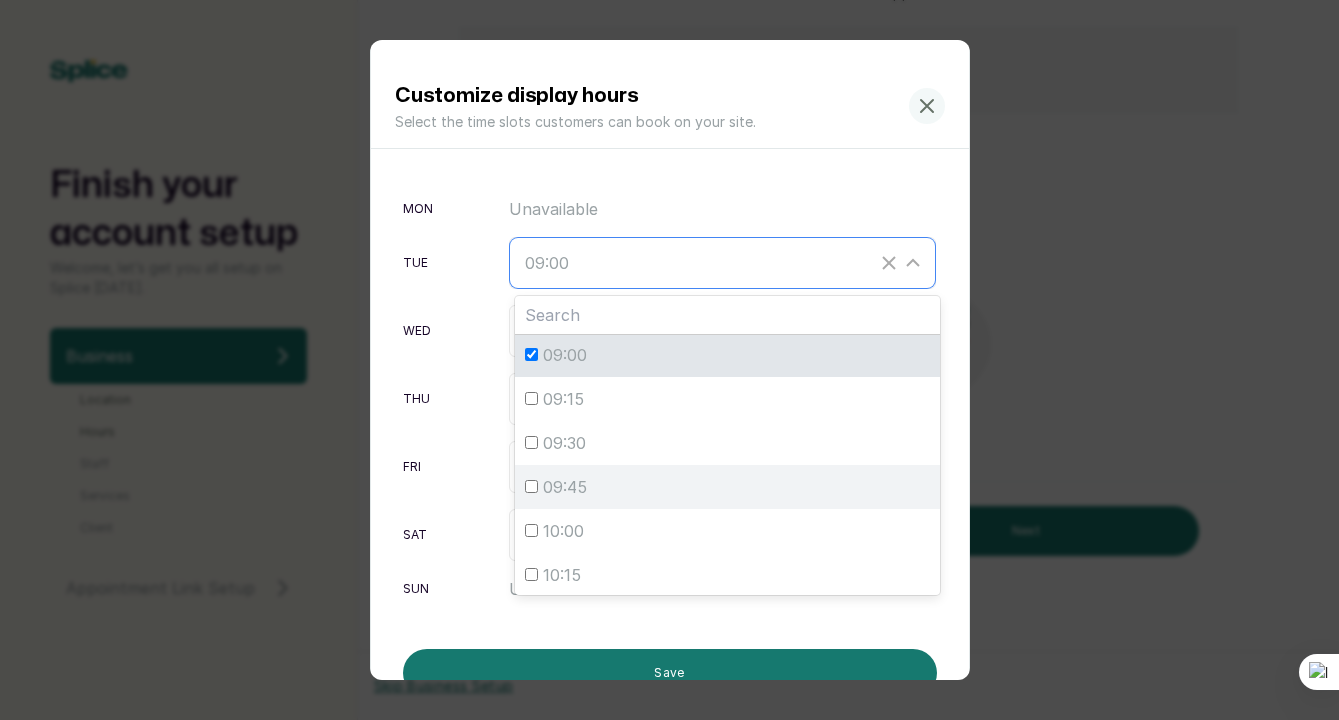 click on "09:45" at bounding box center (531, 486) 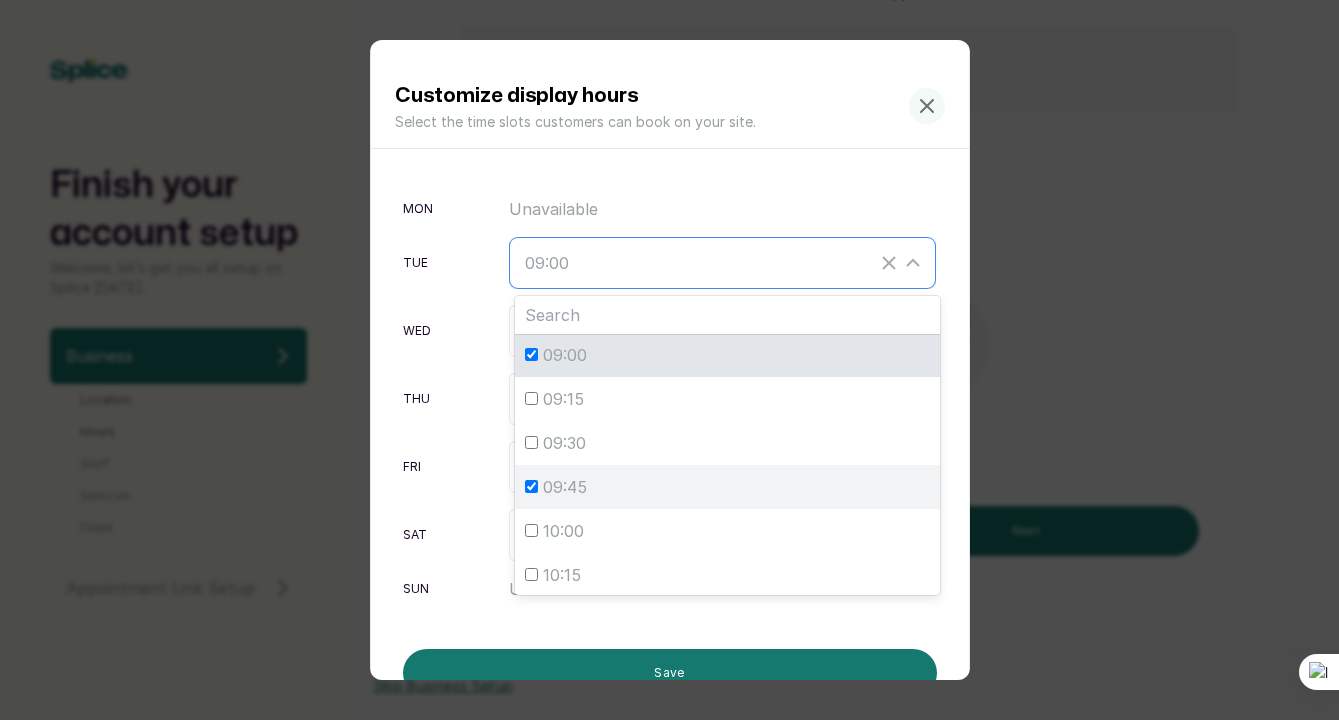 checkbox on "true" 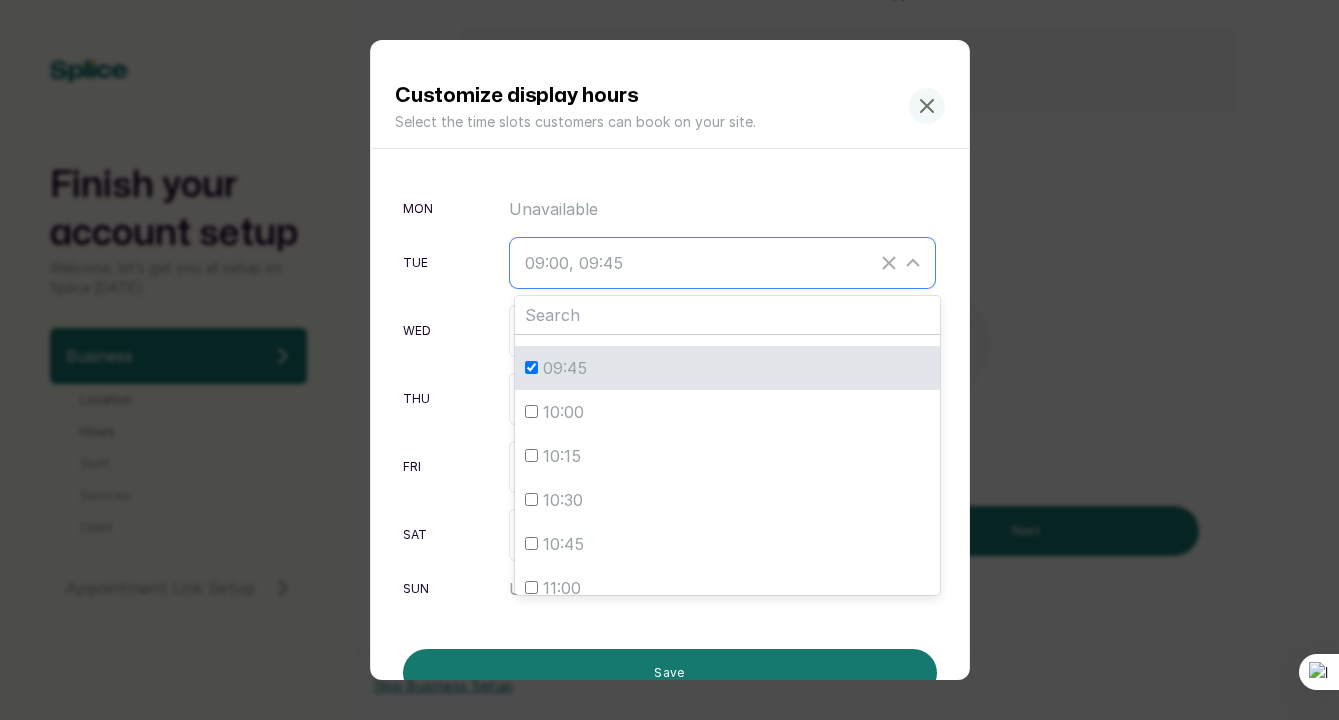 scroll, scrollTop: 172, scrollLeft: 0, axis: vertical 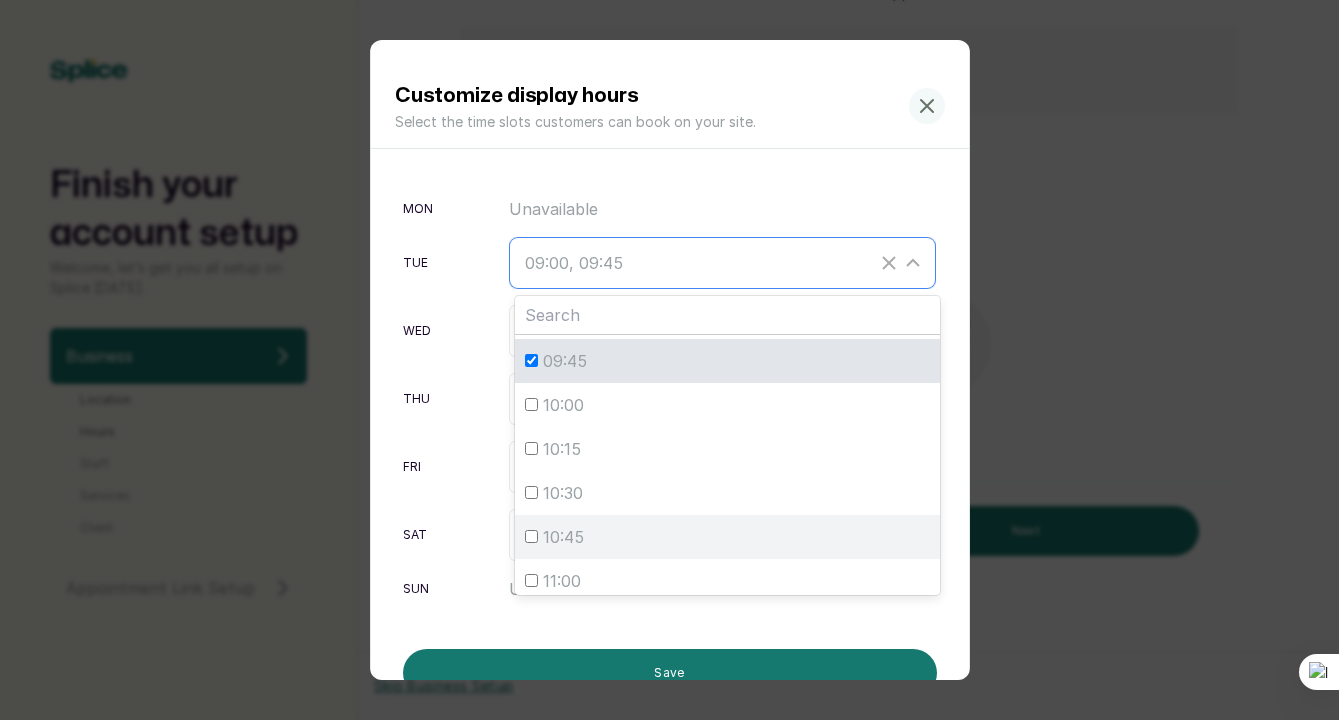 click on "10:45" at bounding box center [531, 536] 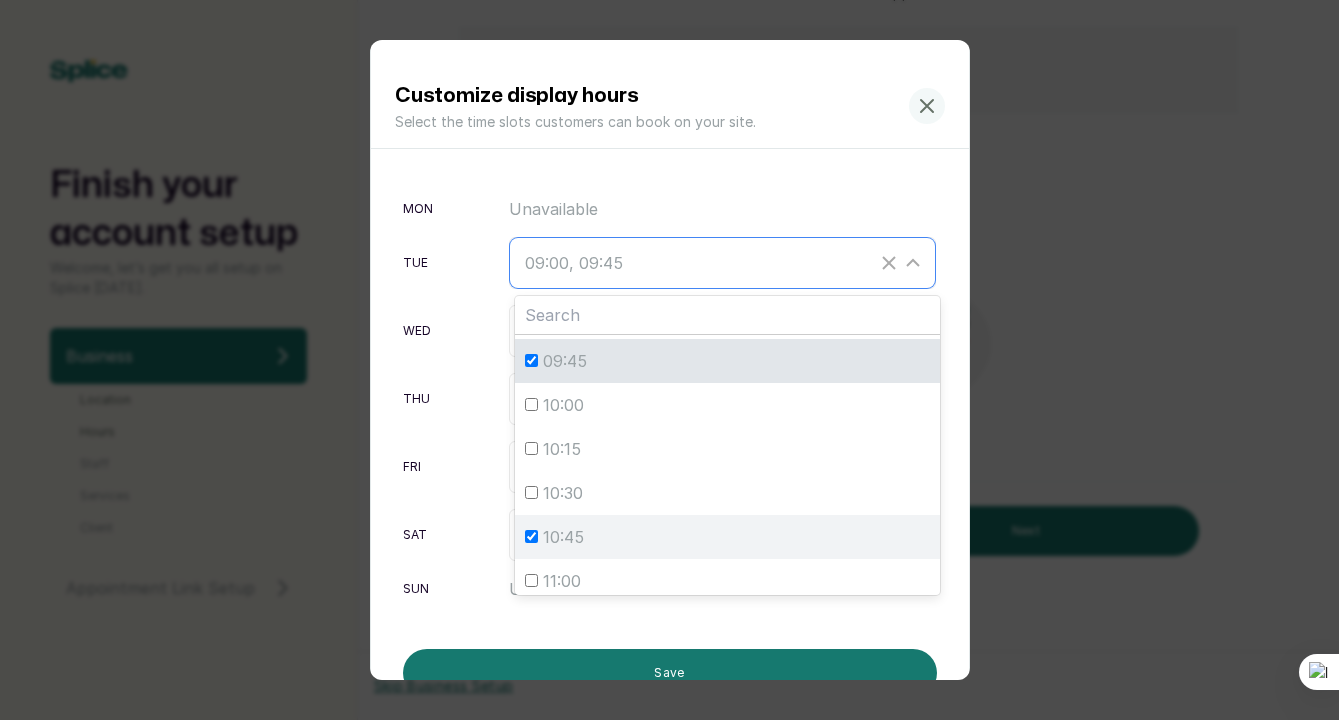 checkbox on "true" 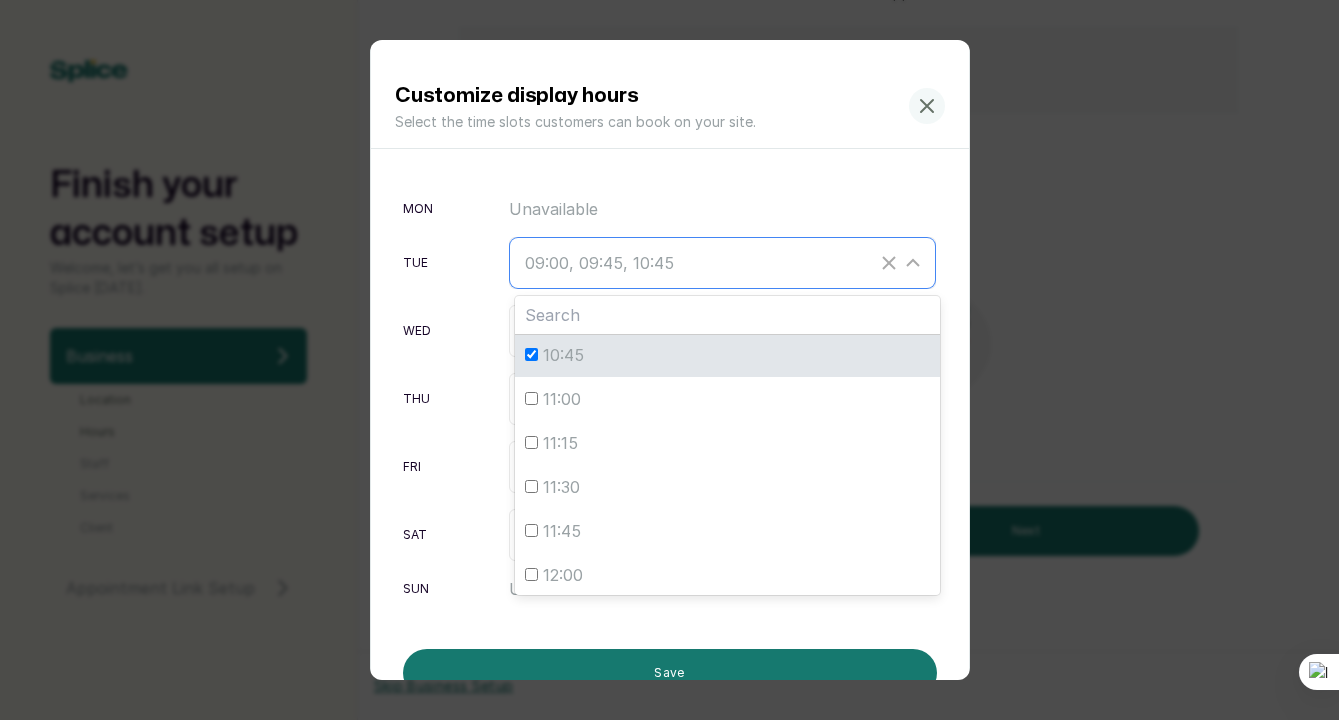 scroll, scrollTop: 356, scrollLeft: 0, axis: vertical 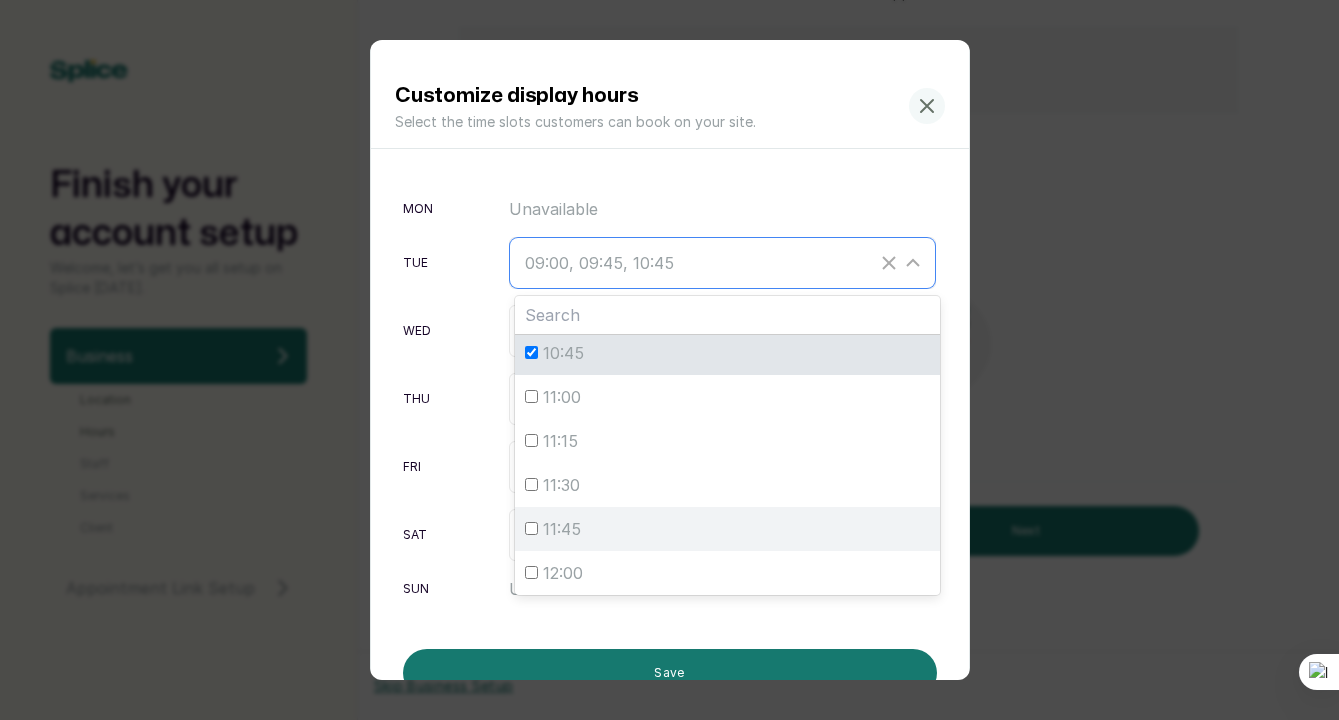 click on "11:45" at bounding box center (531, 528) 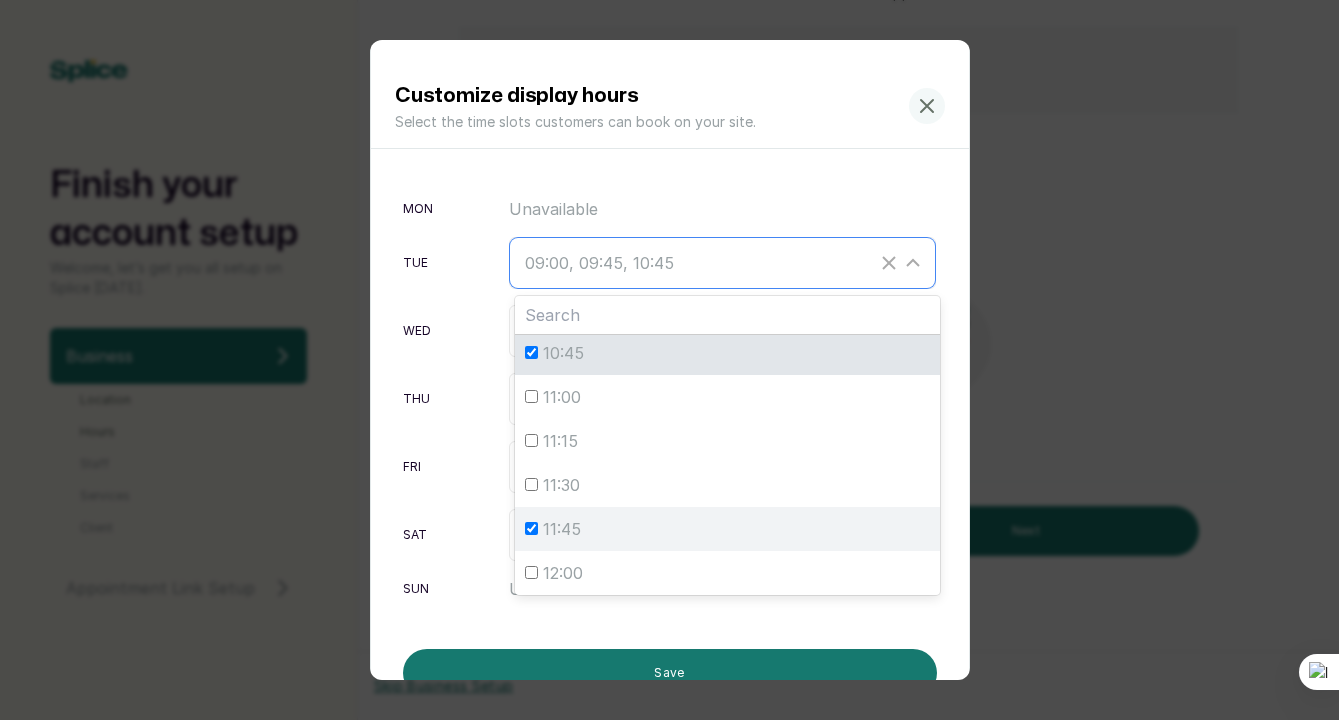 checkbox on "true" 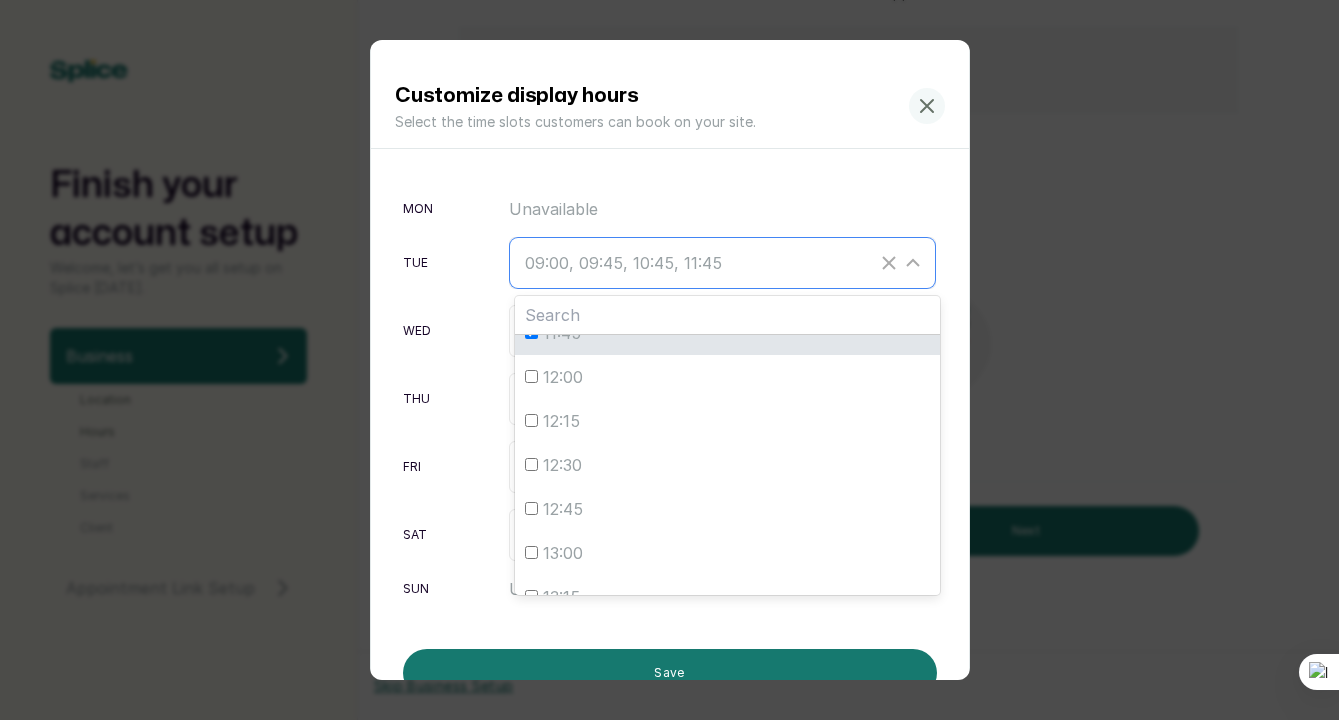 scroll, scrollTop: 554, scrollLeft: 0, axis: vertical 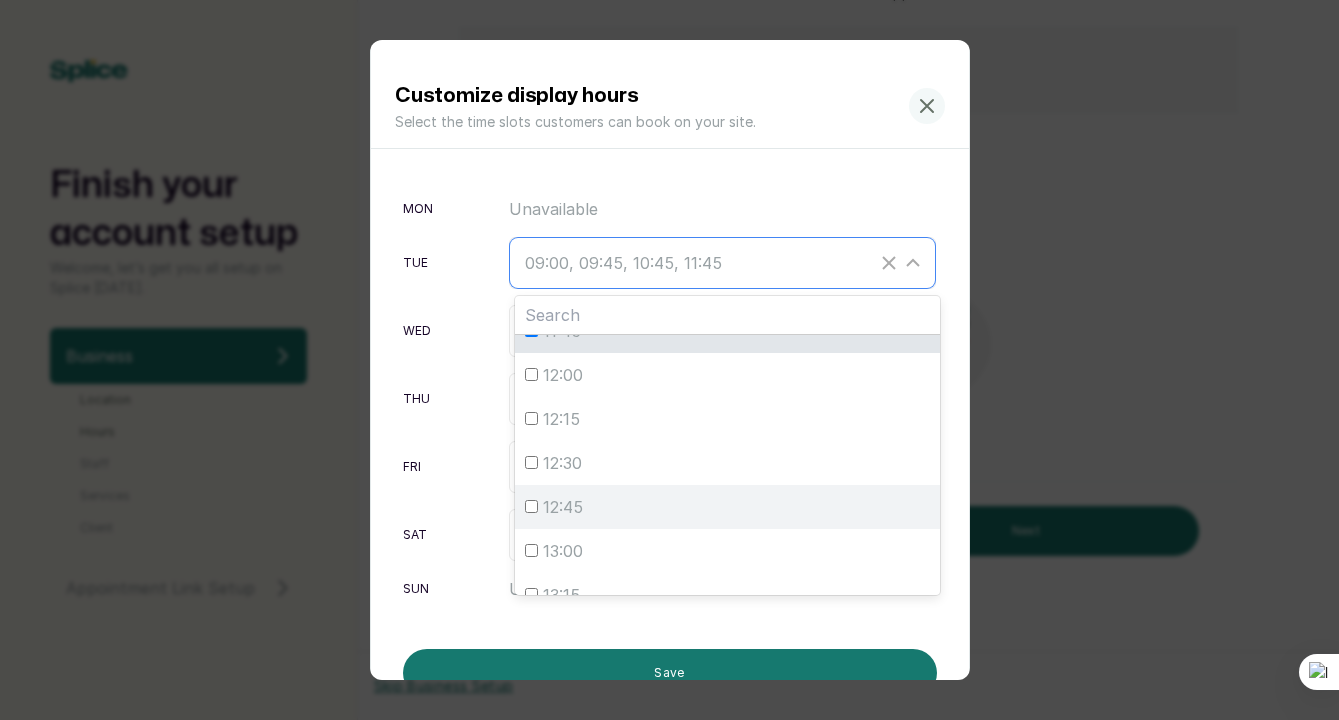 click on "12:45" at bounding box center [531, 506] 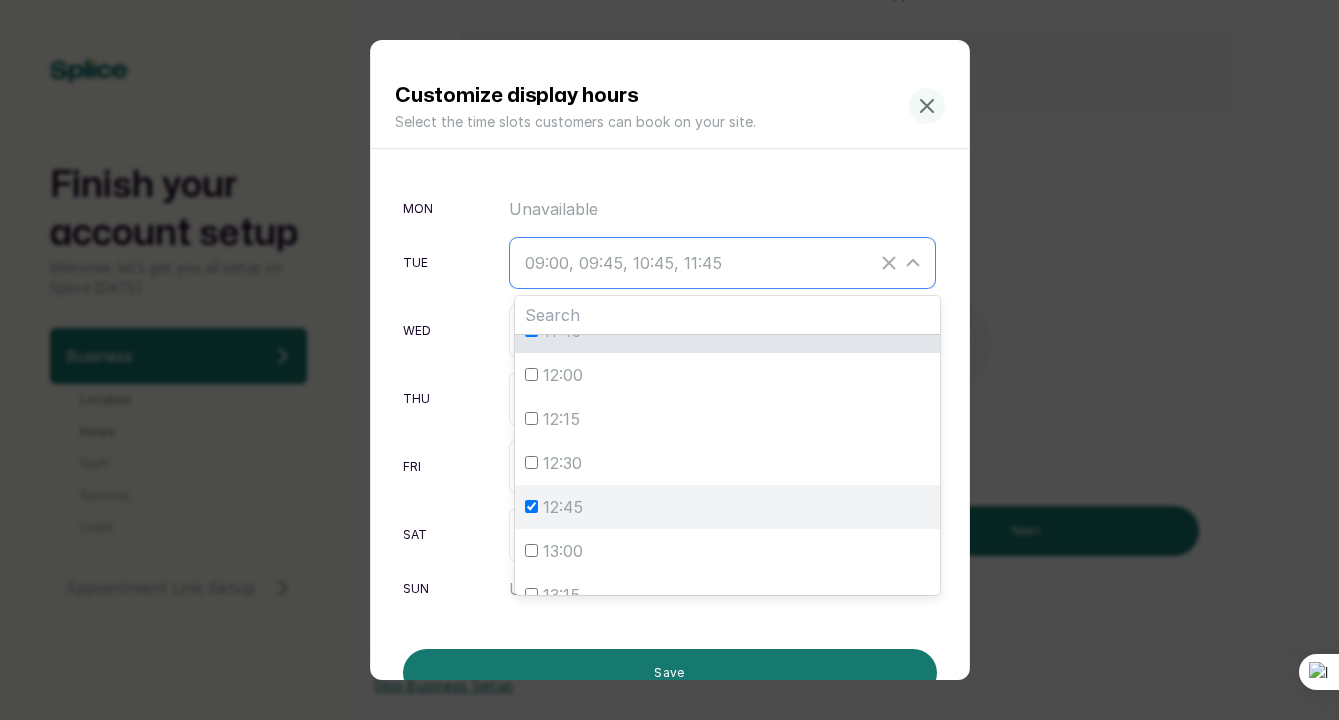 checkbox on "true" 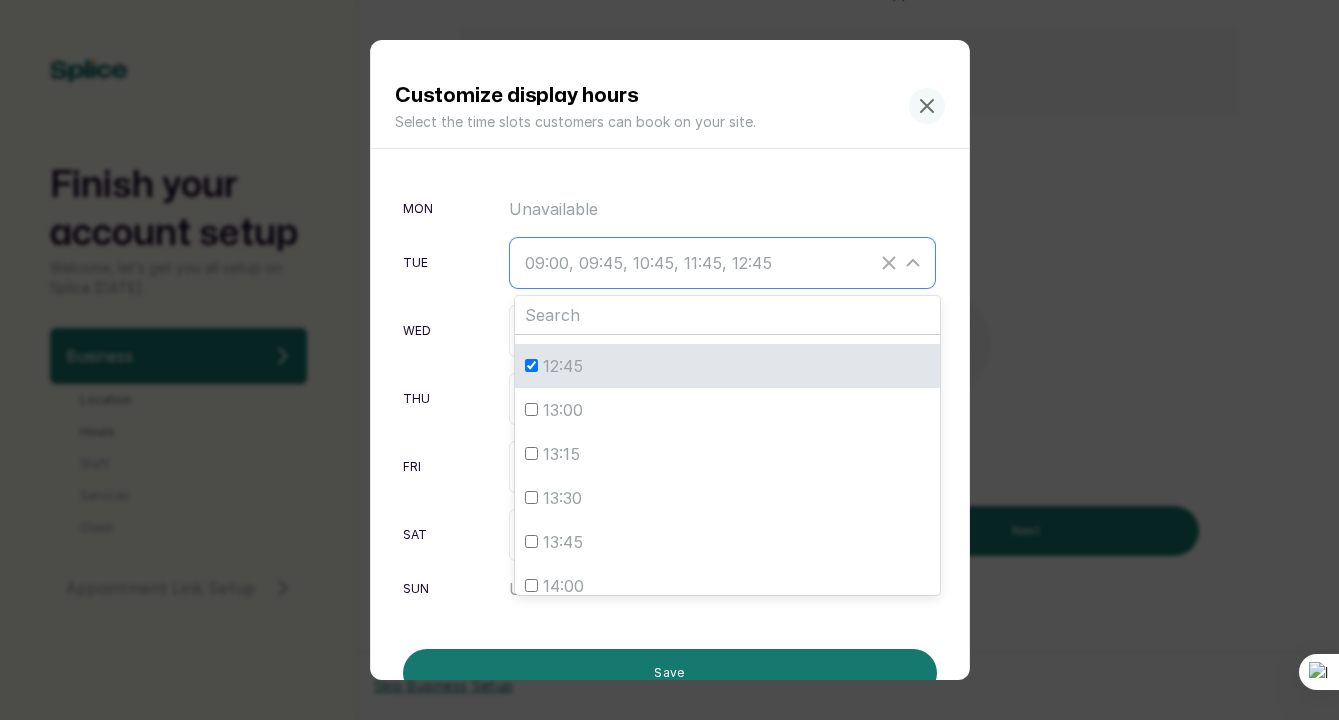 scroll, scrollTop: 703, scrollLeft: 0, axis: vertical 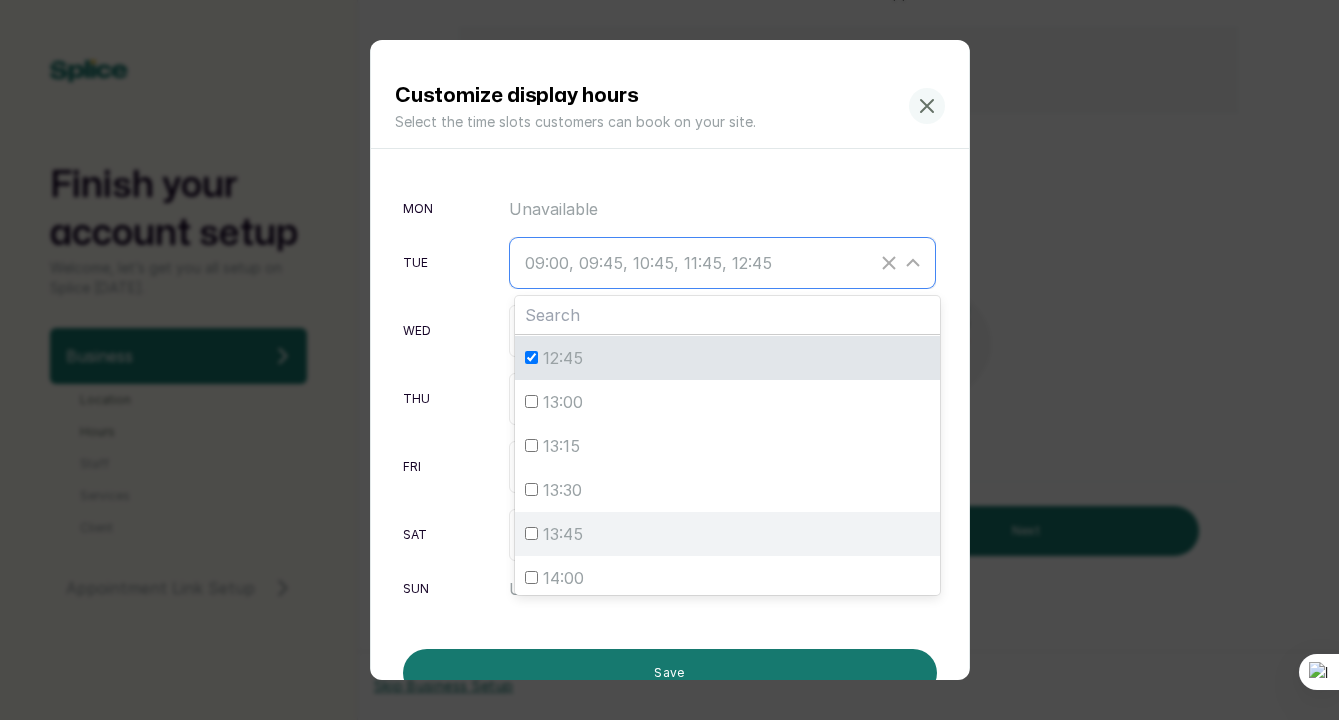 click on "13:45" at bounding box center [531, 533] 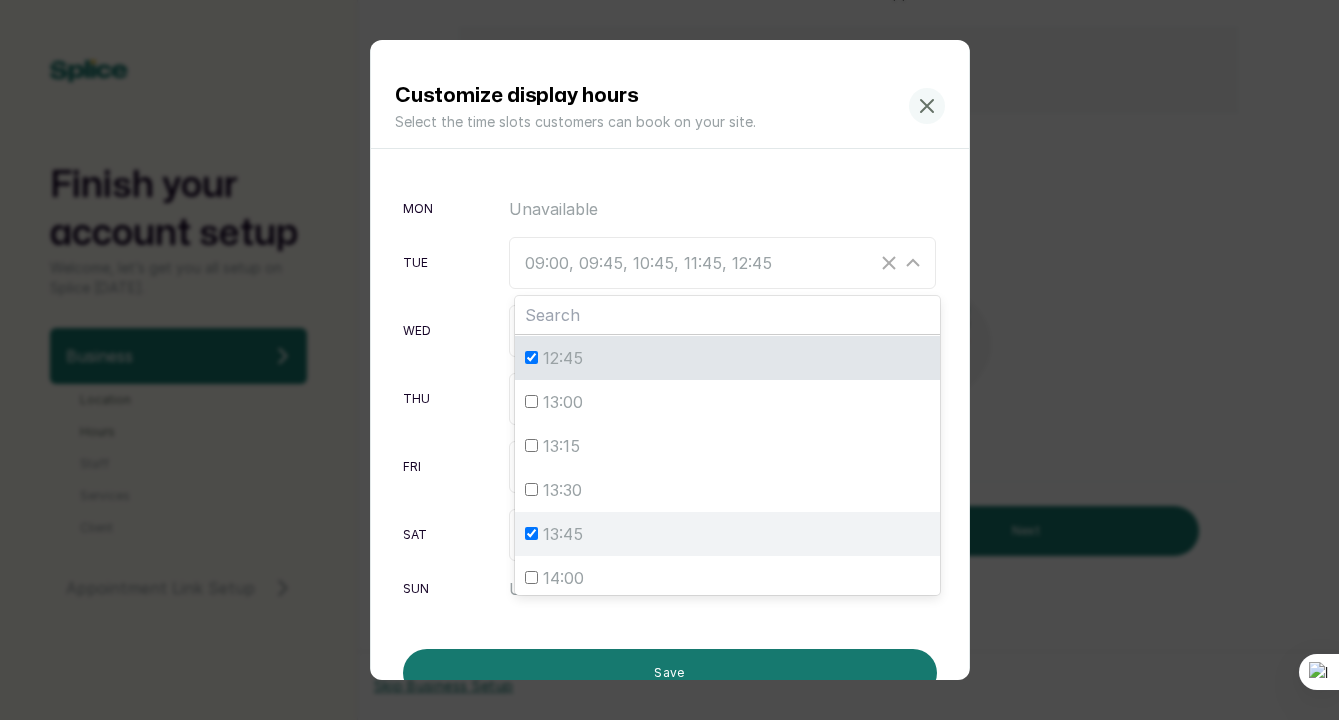 checkbox on "true" 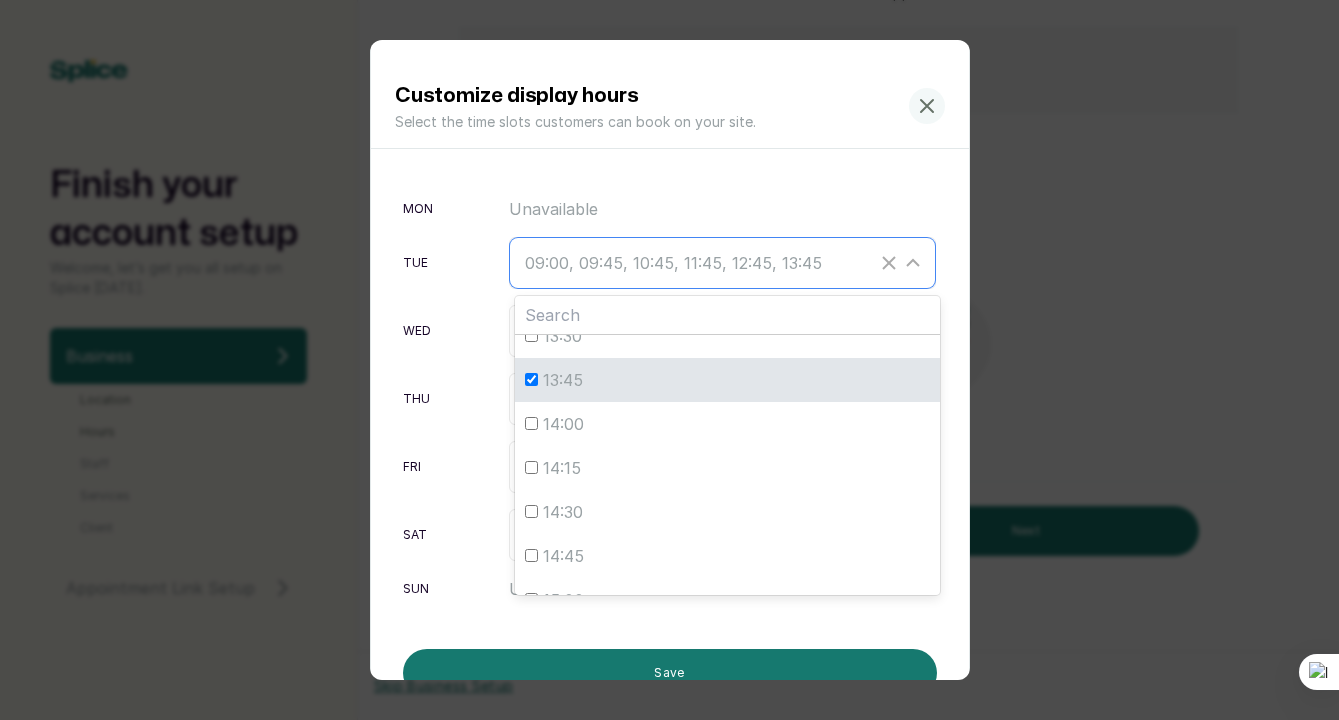scroll, scrollTop: 873, scrollLeft: 0, axis: vertical 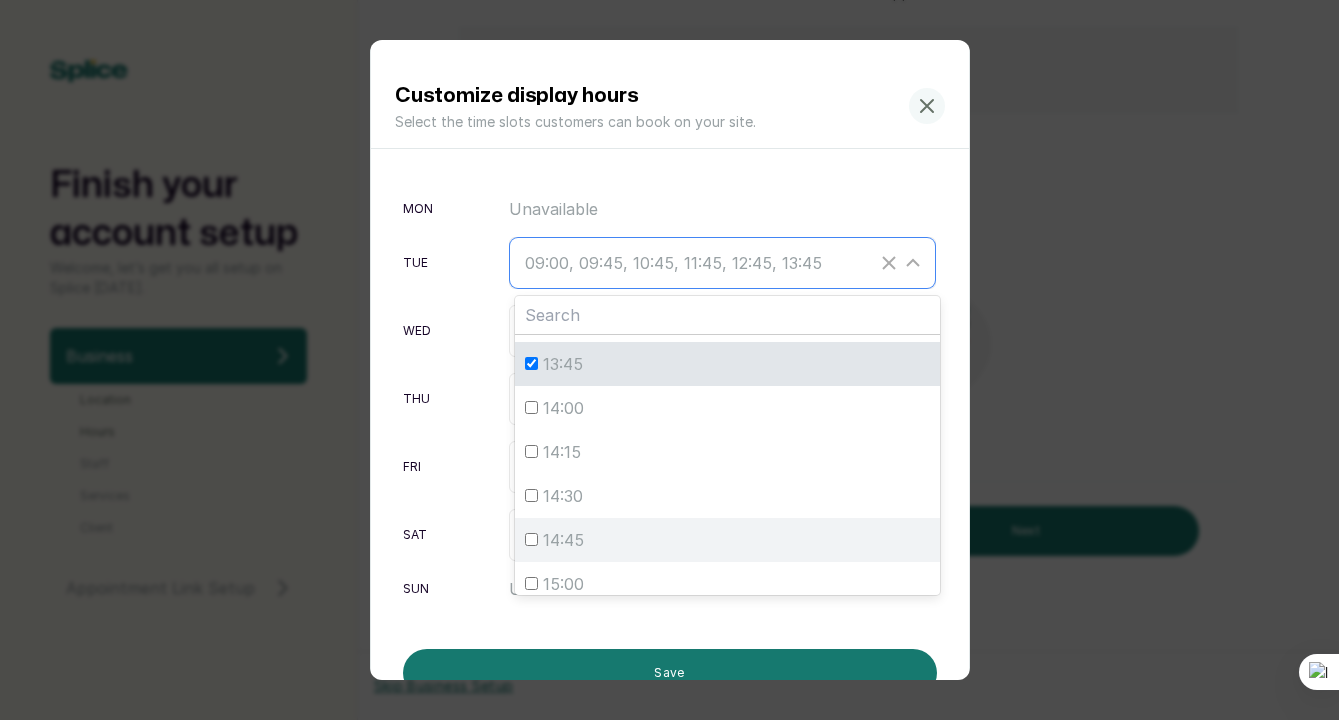 click on "14:45" at bounding box center [531, 539] 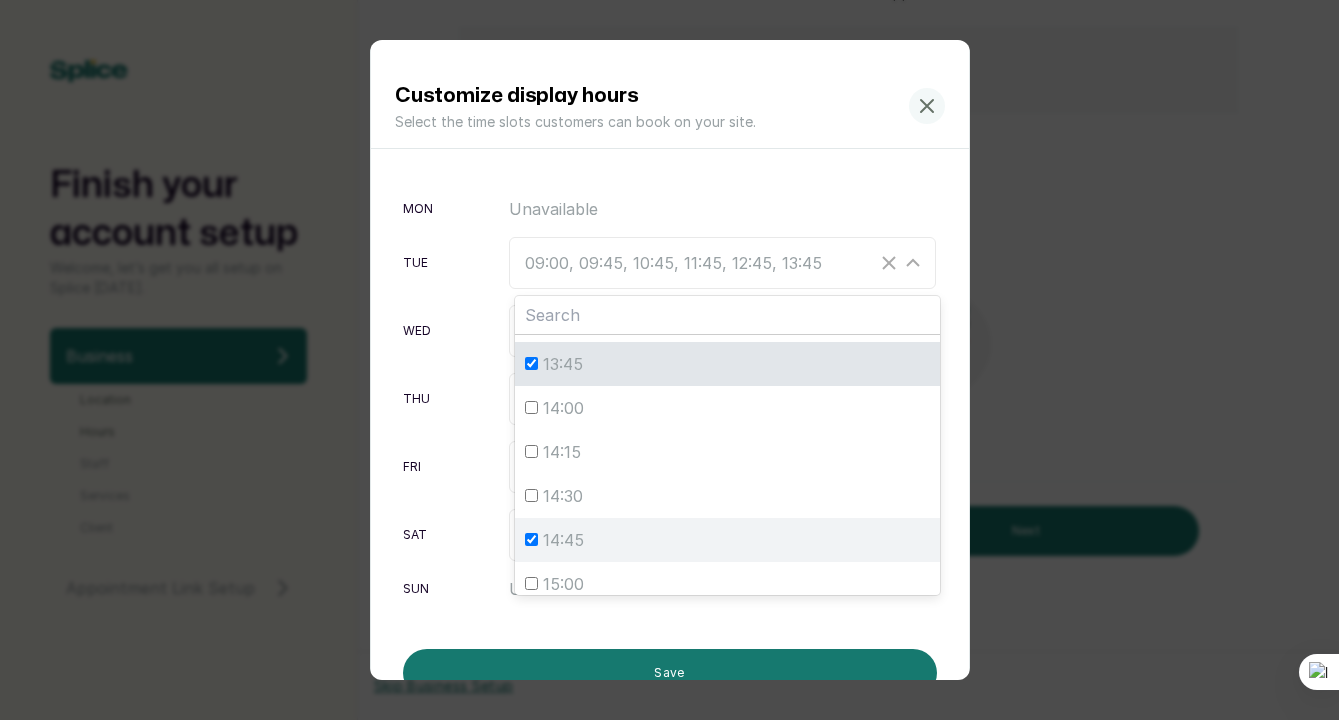 checkbox on "true" 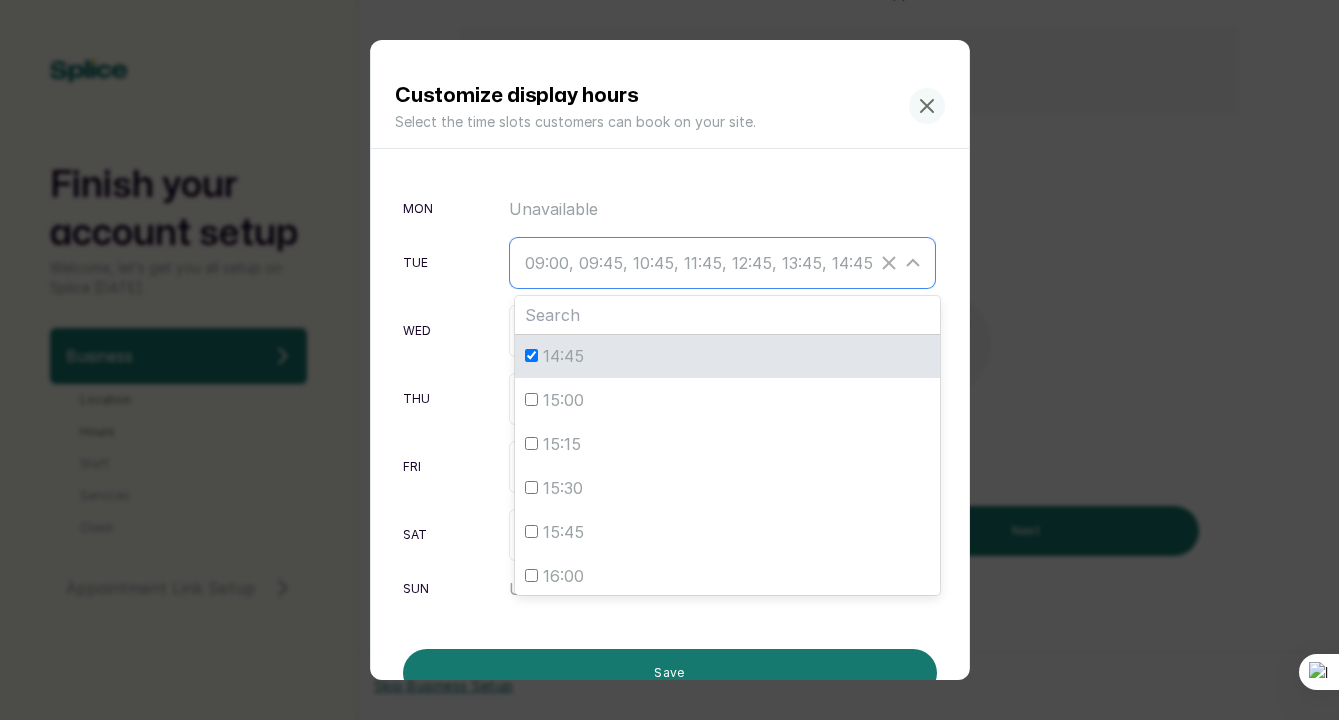 scroll, scrollTop: 1101, scrollLeft: 0, axis: vertical 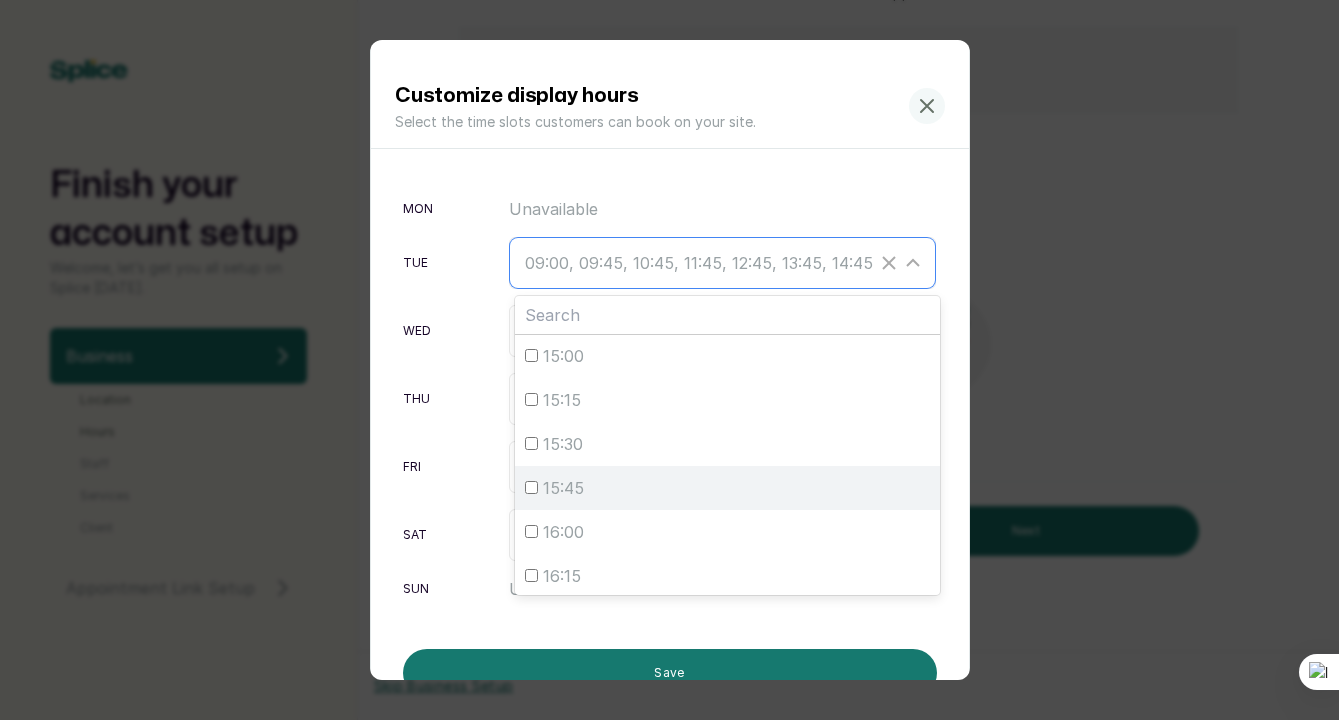 click on "15:45" at bounding box center (531, 487) 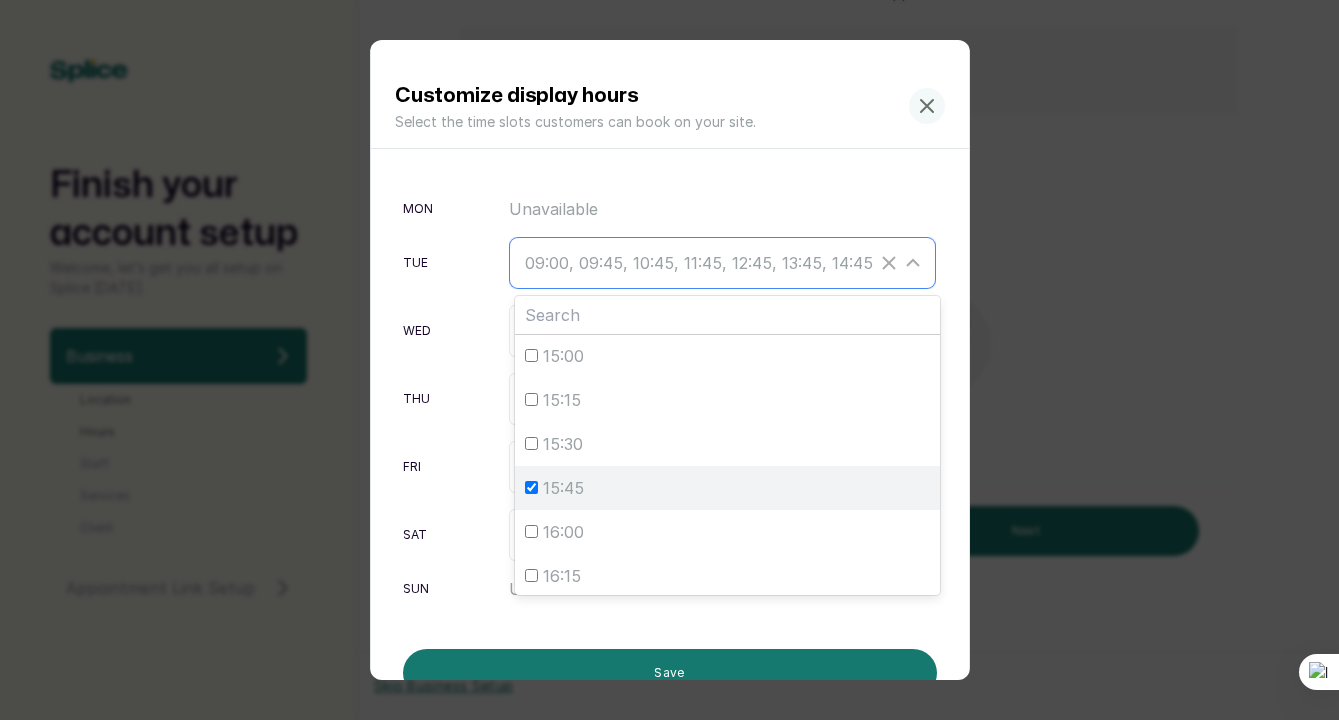 checkbox on "true" 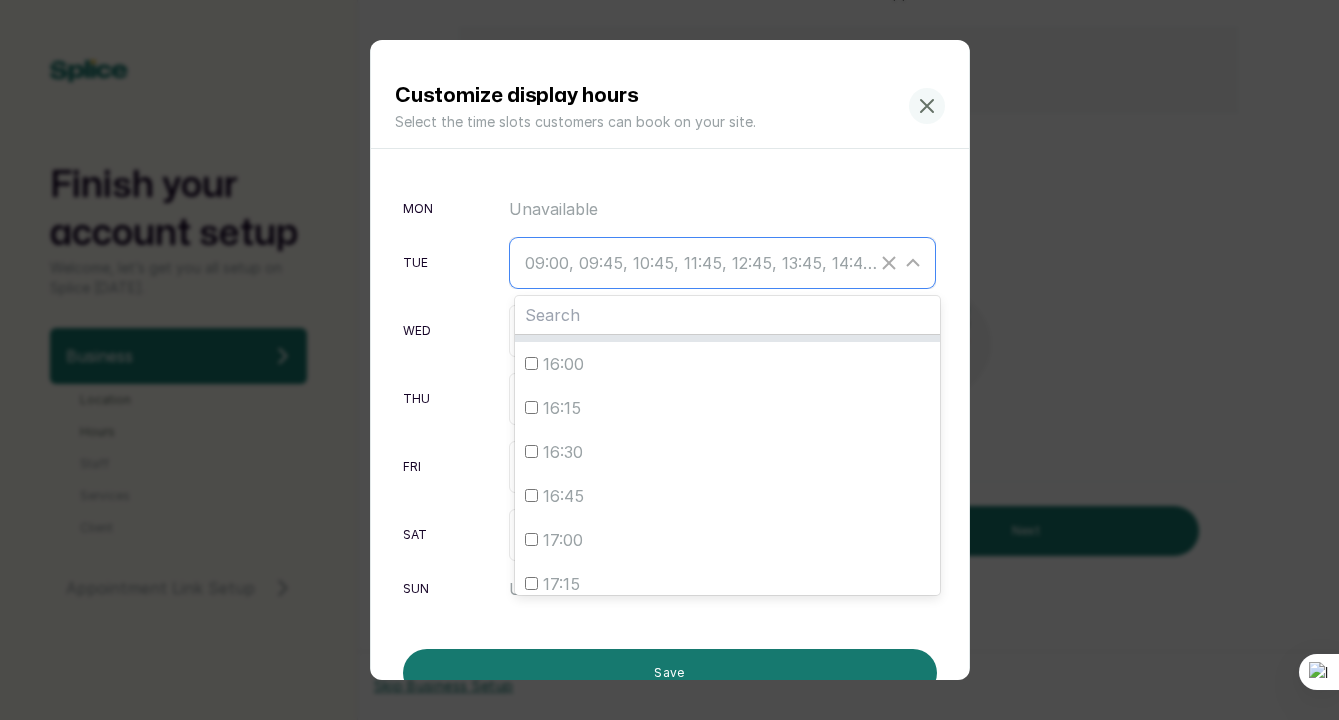 scroll, scrollTop: 1291, scrollLeft: 0, axis: vertical 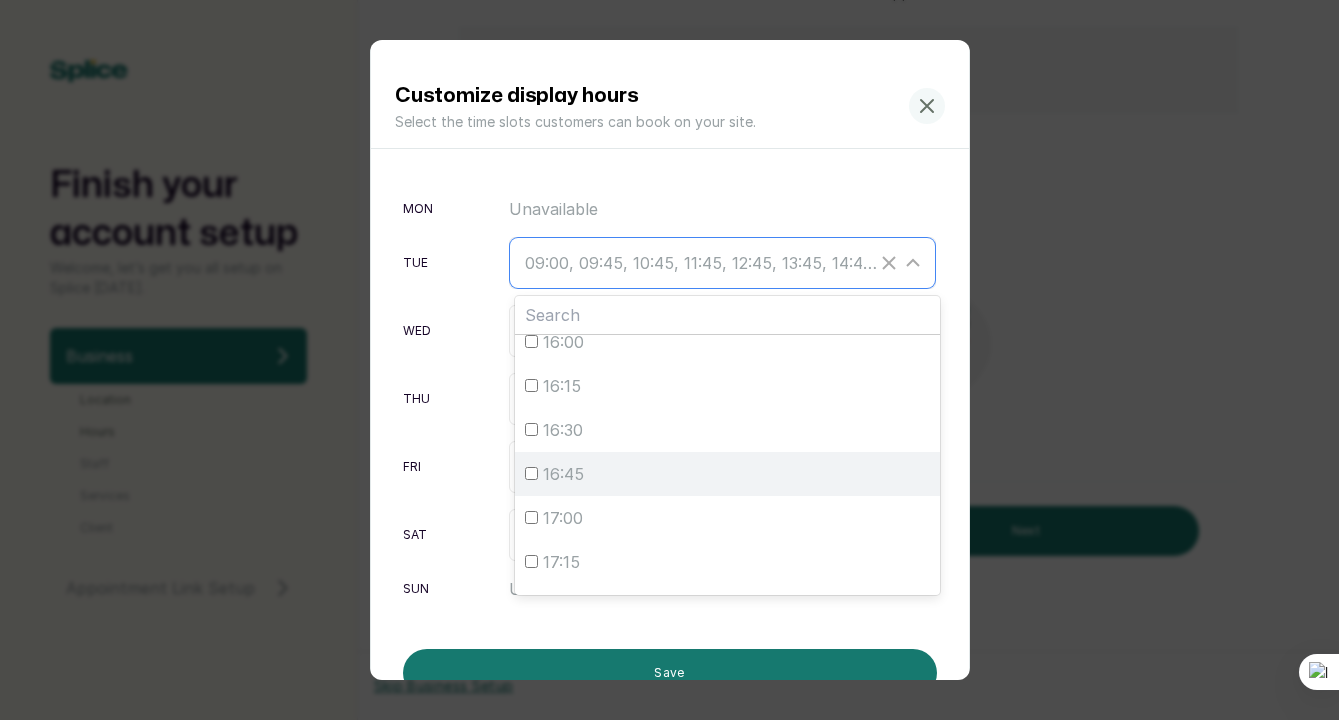 click on "16:45" at bounding box center [531, 473] 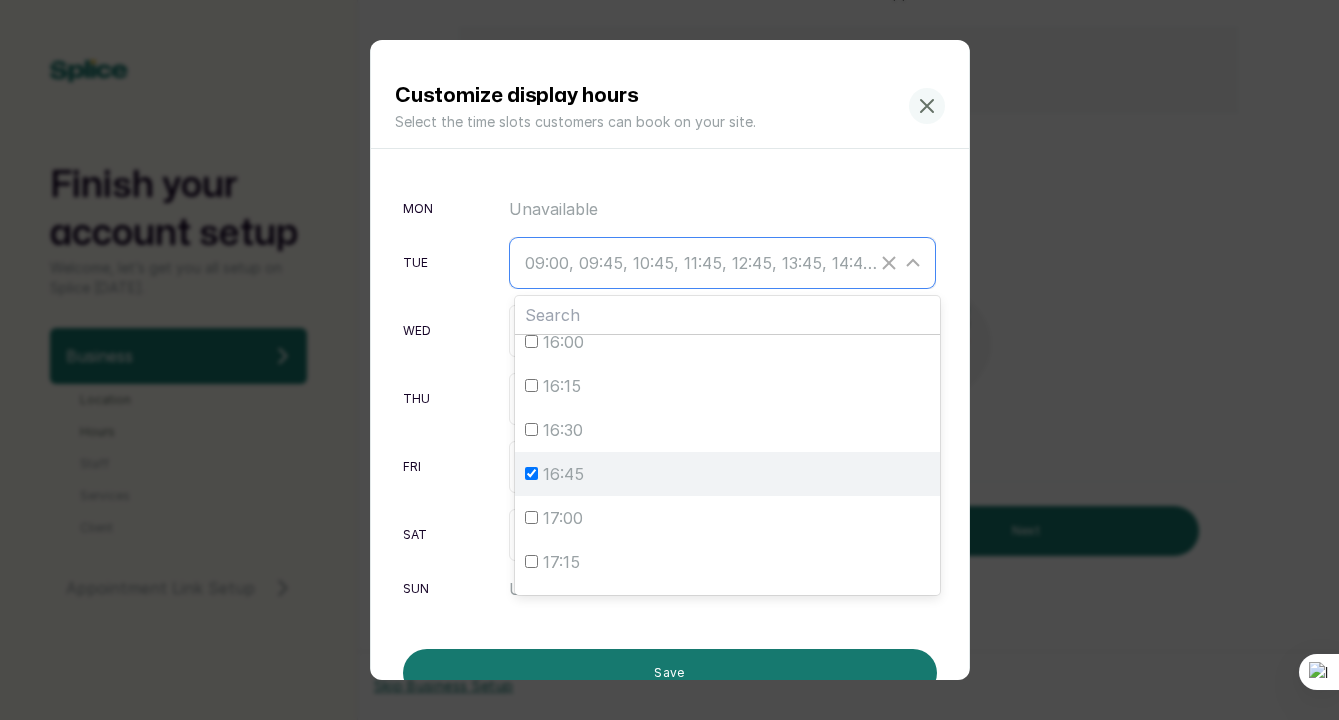 checkbox on "true" 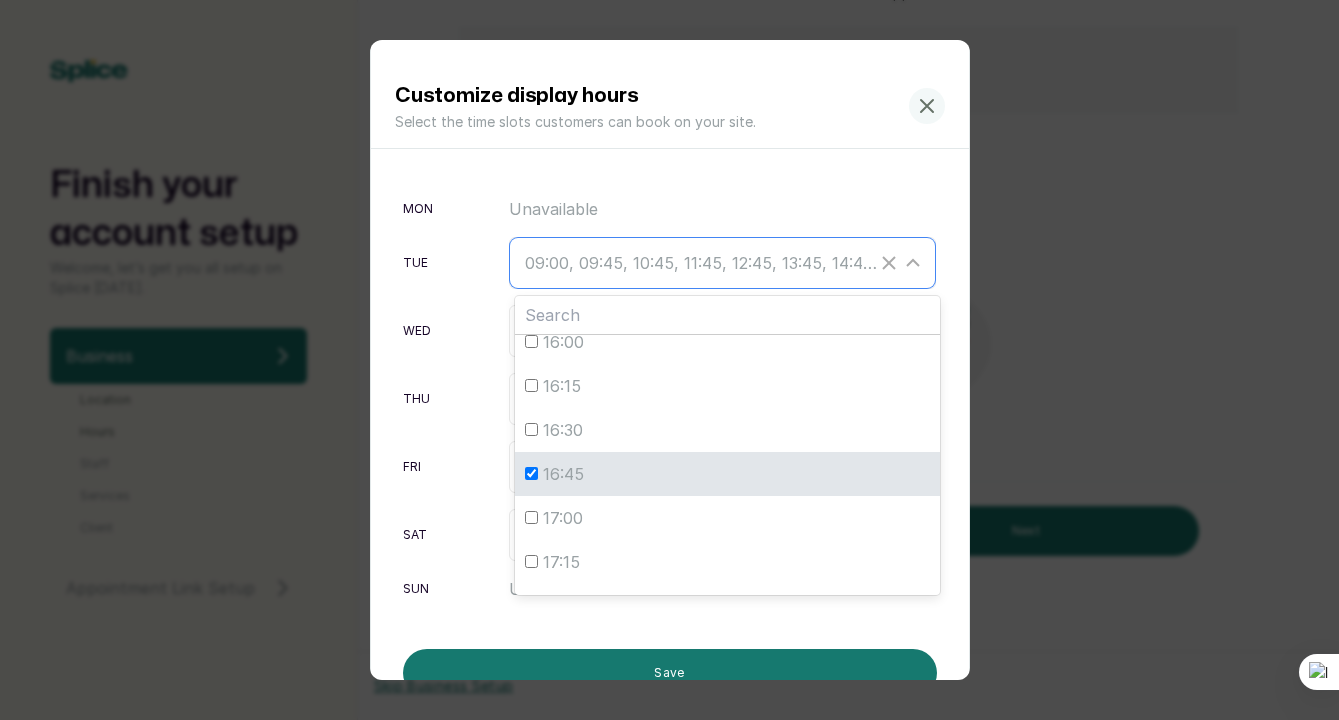 scroll, scrollTop: 1368, scrollLeft: 0, axis: vertical 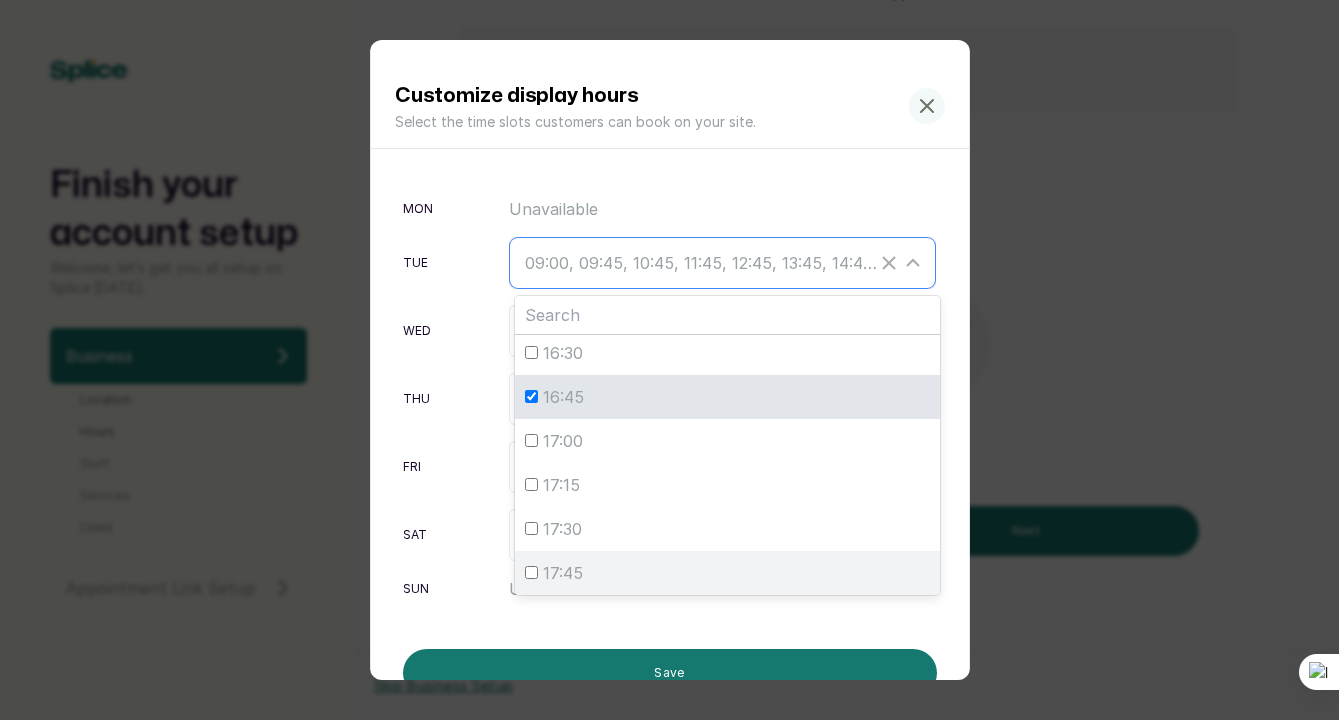 click on "17:45" at bounding box center [531, 572] 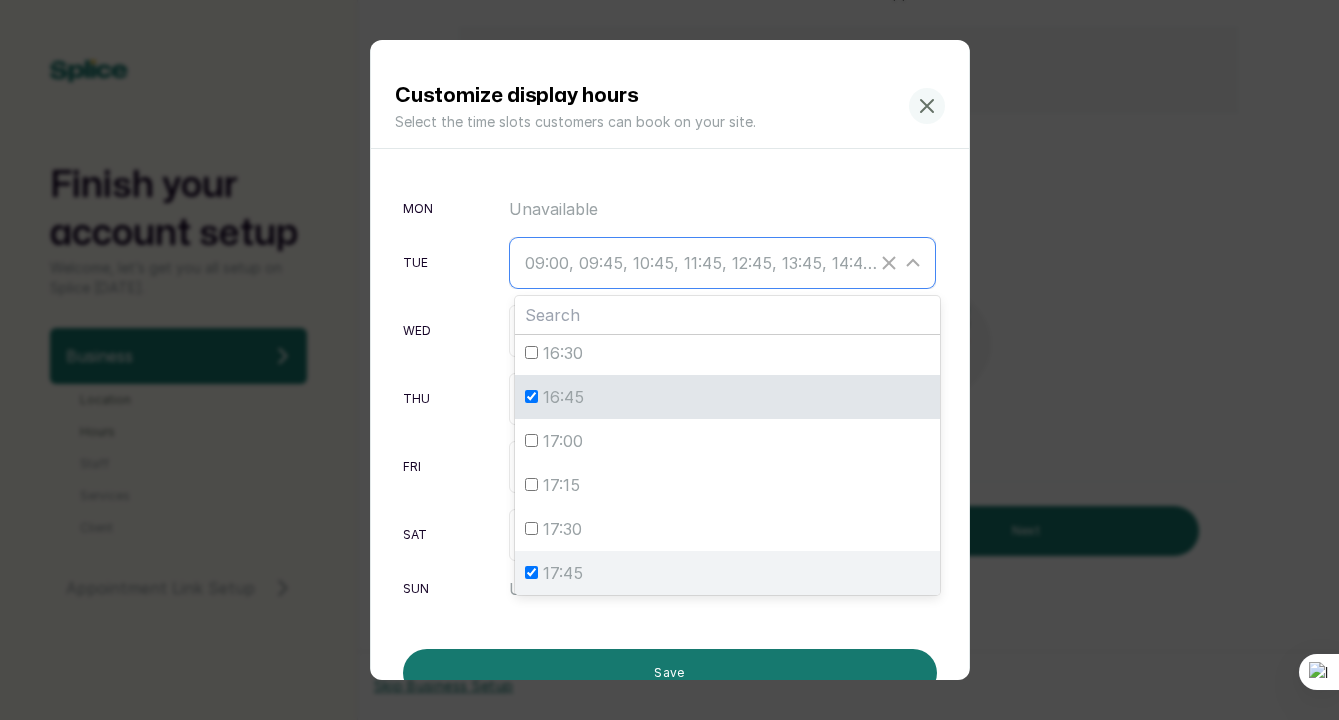 checkbox on "true" 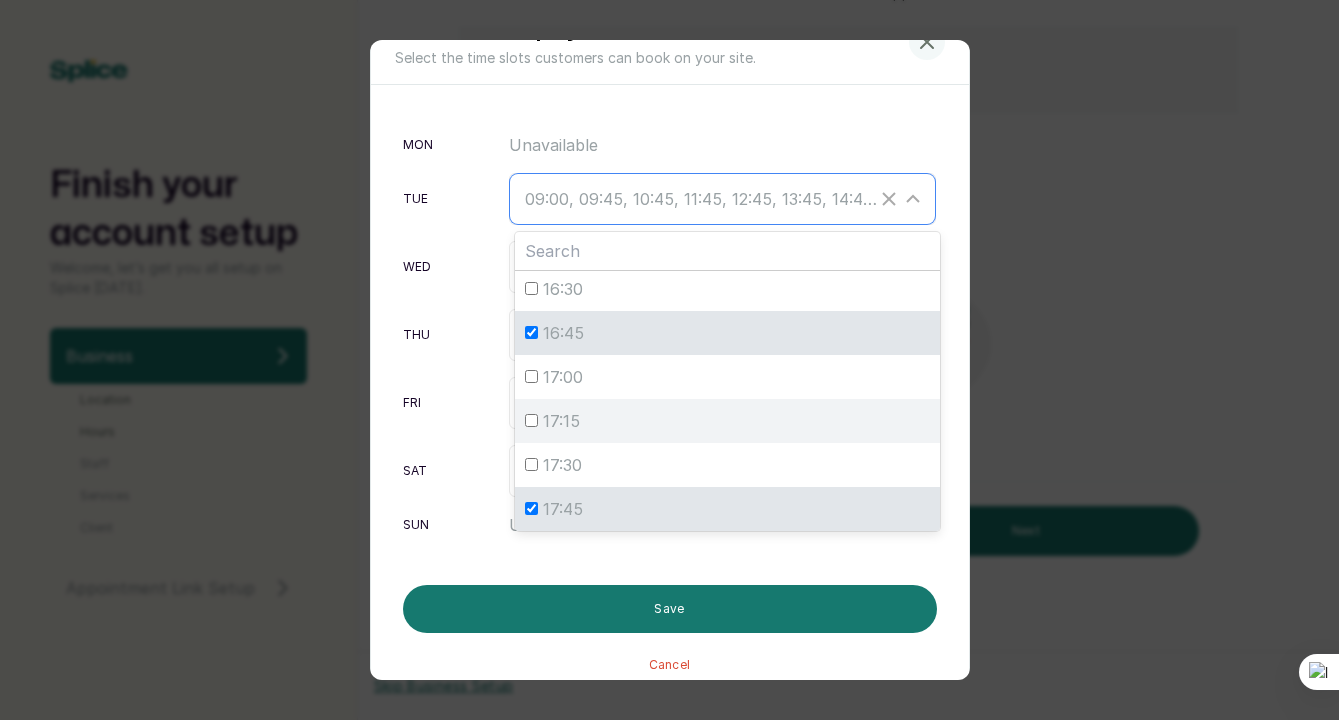 scroll, scrollTop: 74, scrollLeft: 0, axis: vertical 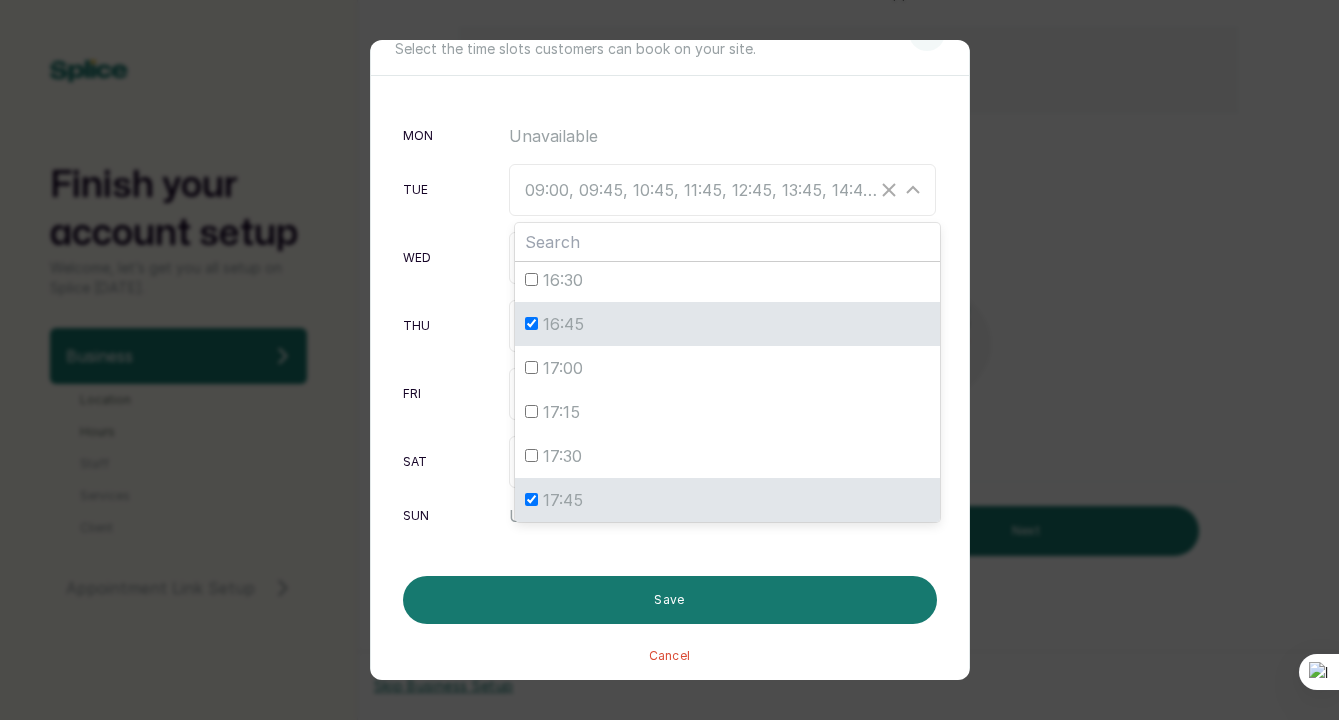 click on "Unavailable" at bounding box center [722, 136] 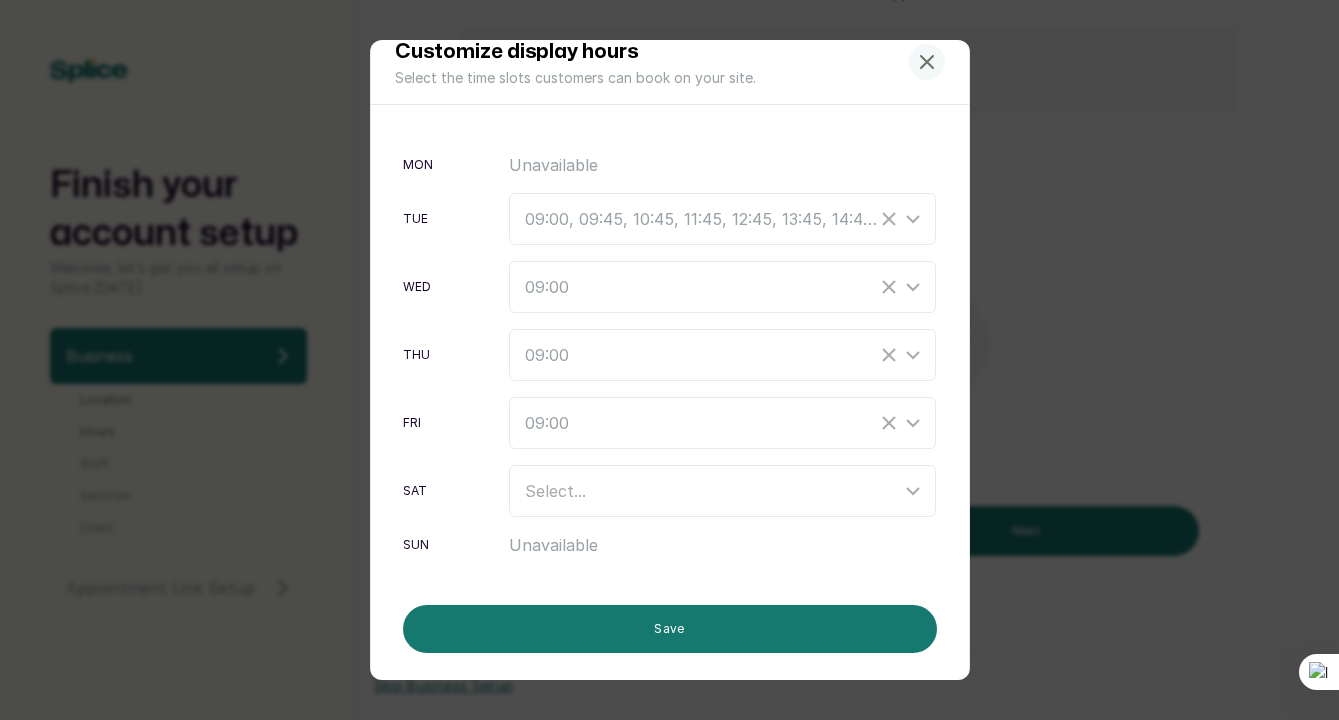 scroll, scrollTop: 38, scrollLeft: 0, axis: vertical 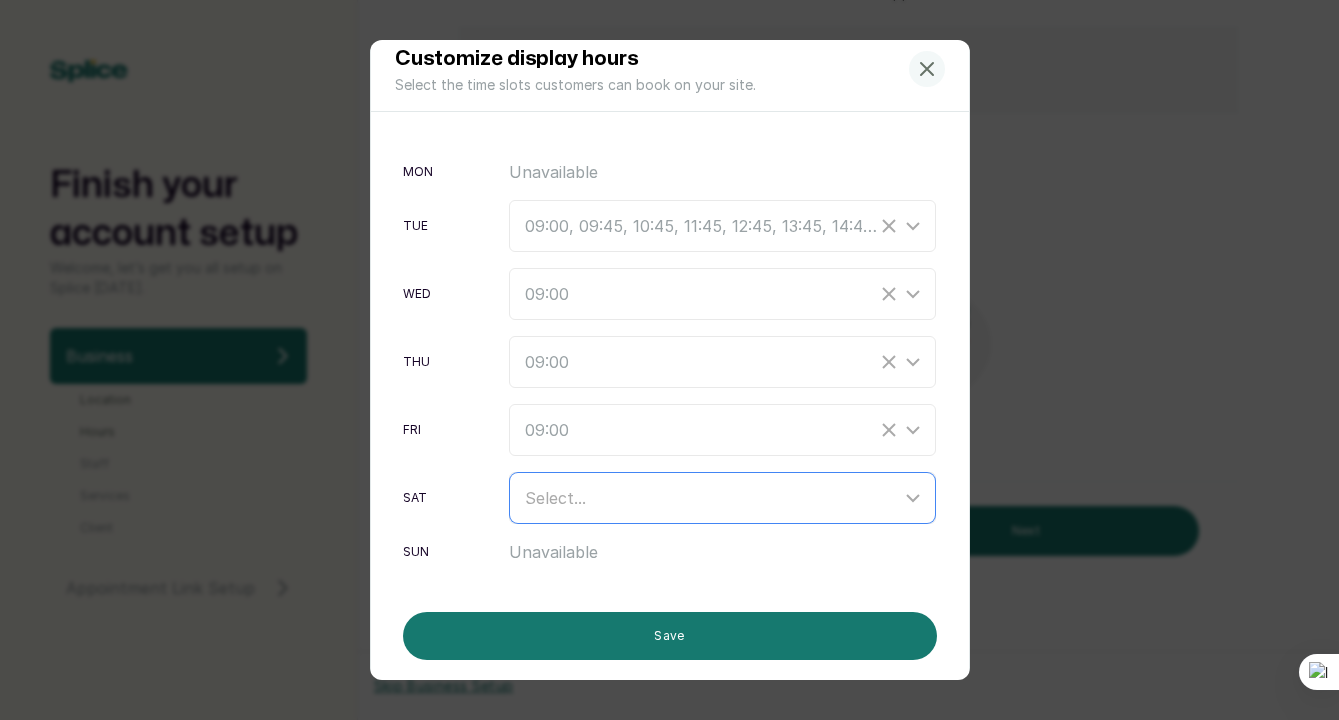 click on "Select..." at bounding box center [713, 498] 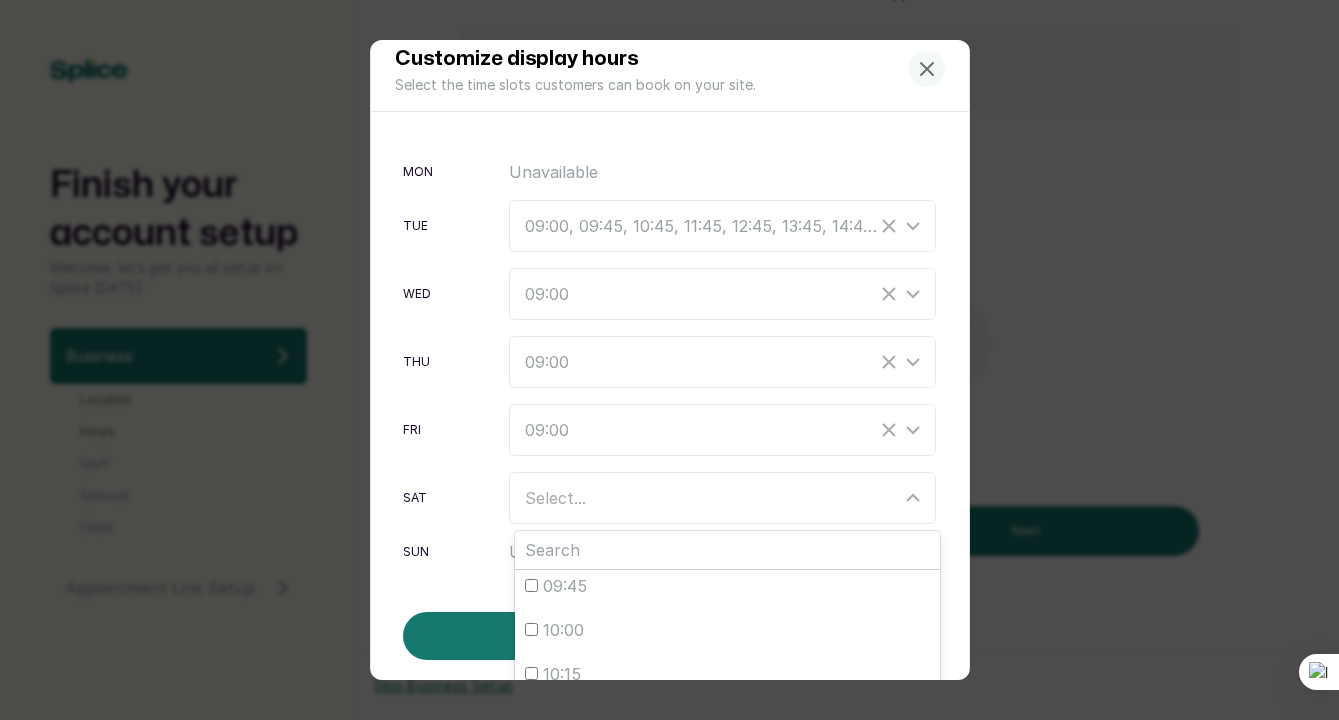 scroll, scrollTop: 243, scrollLeft: 0, axis: vertical 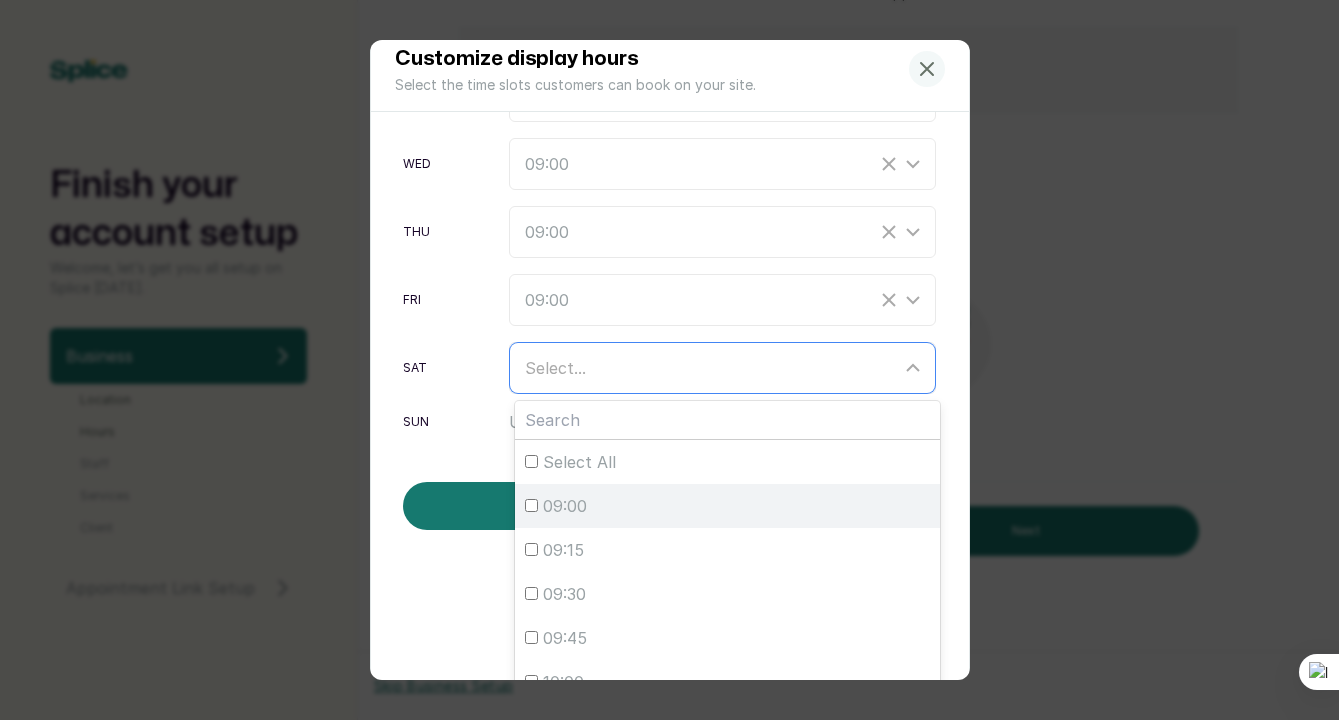 click on "09:00" at bounding box center (531, 505) 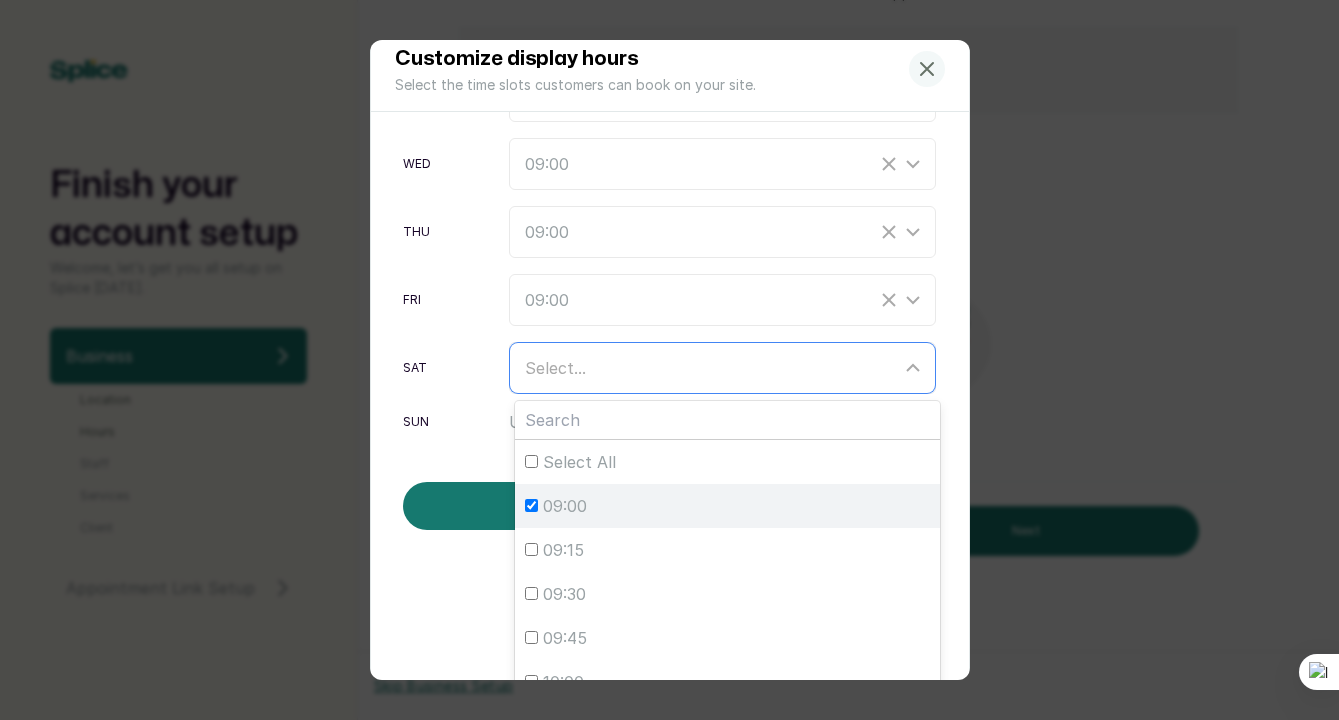 checkbox on "true" 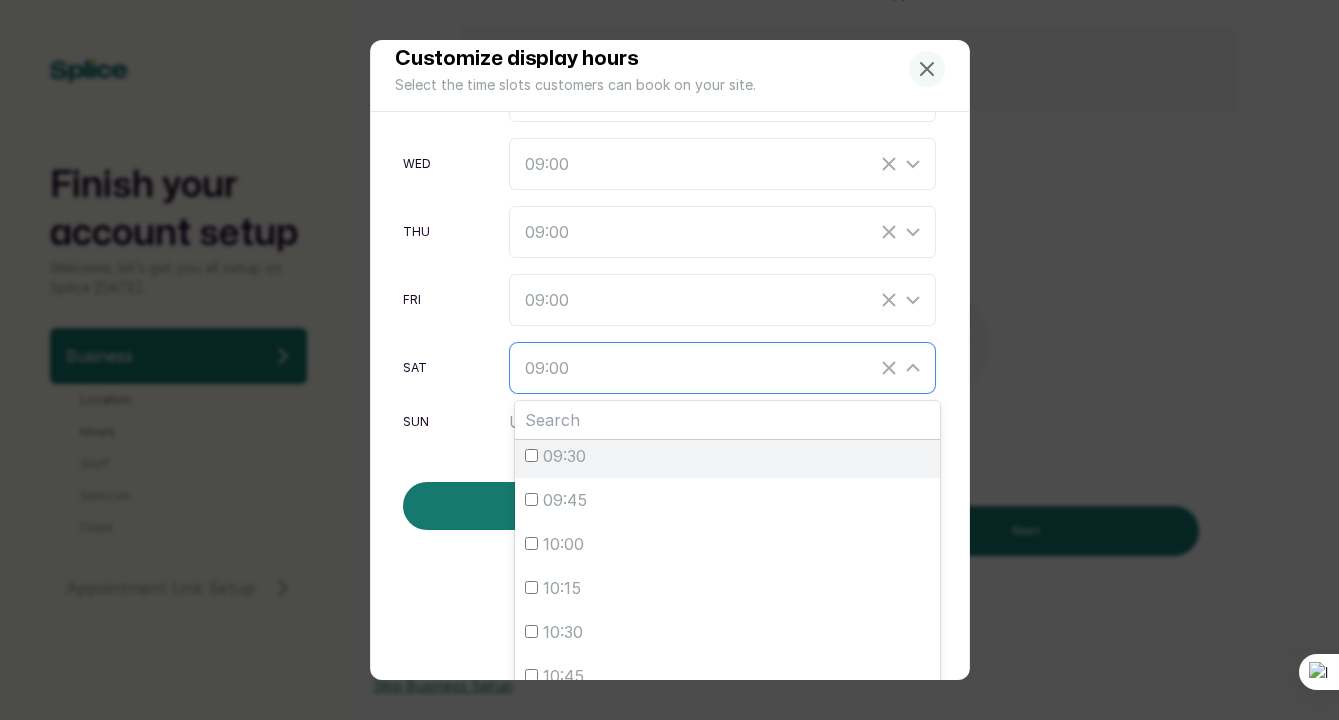 scroll, scrollTop: 140, scrollLeft: 0, axis: vertical 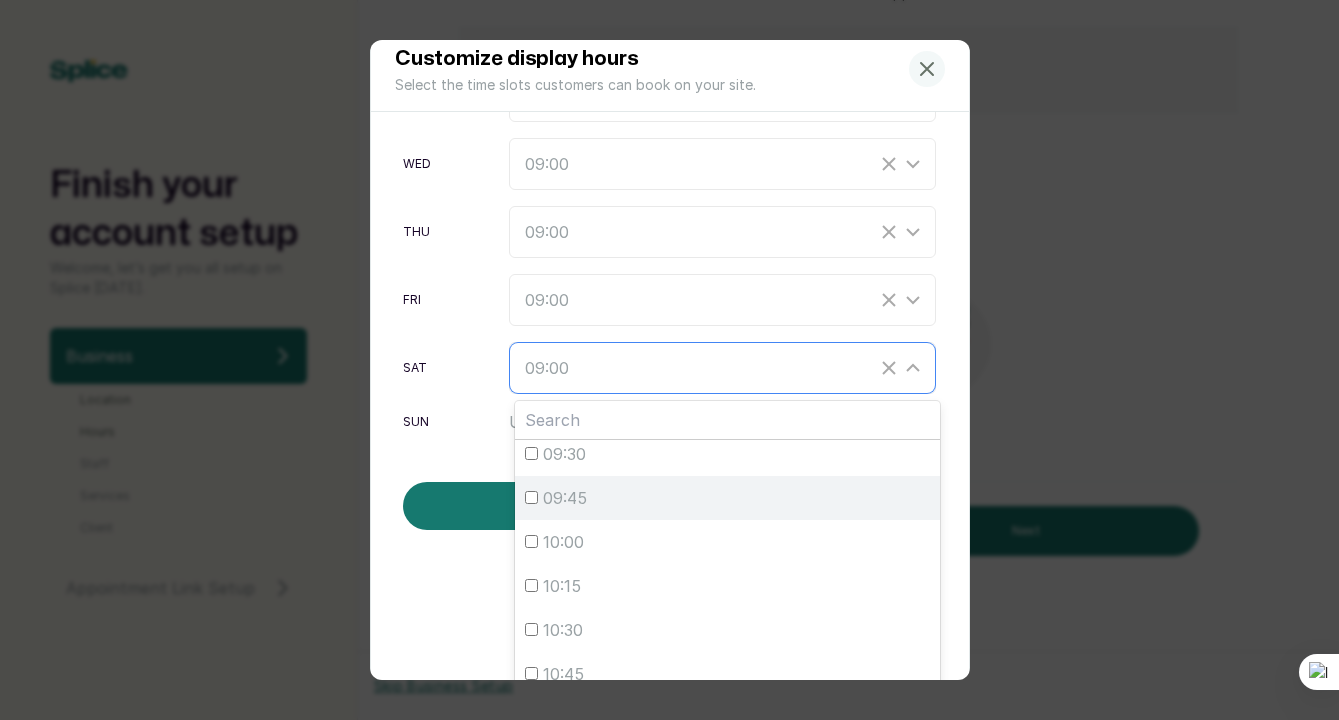 click on "09:45" at bounding box center [727, 498] 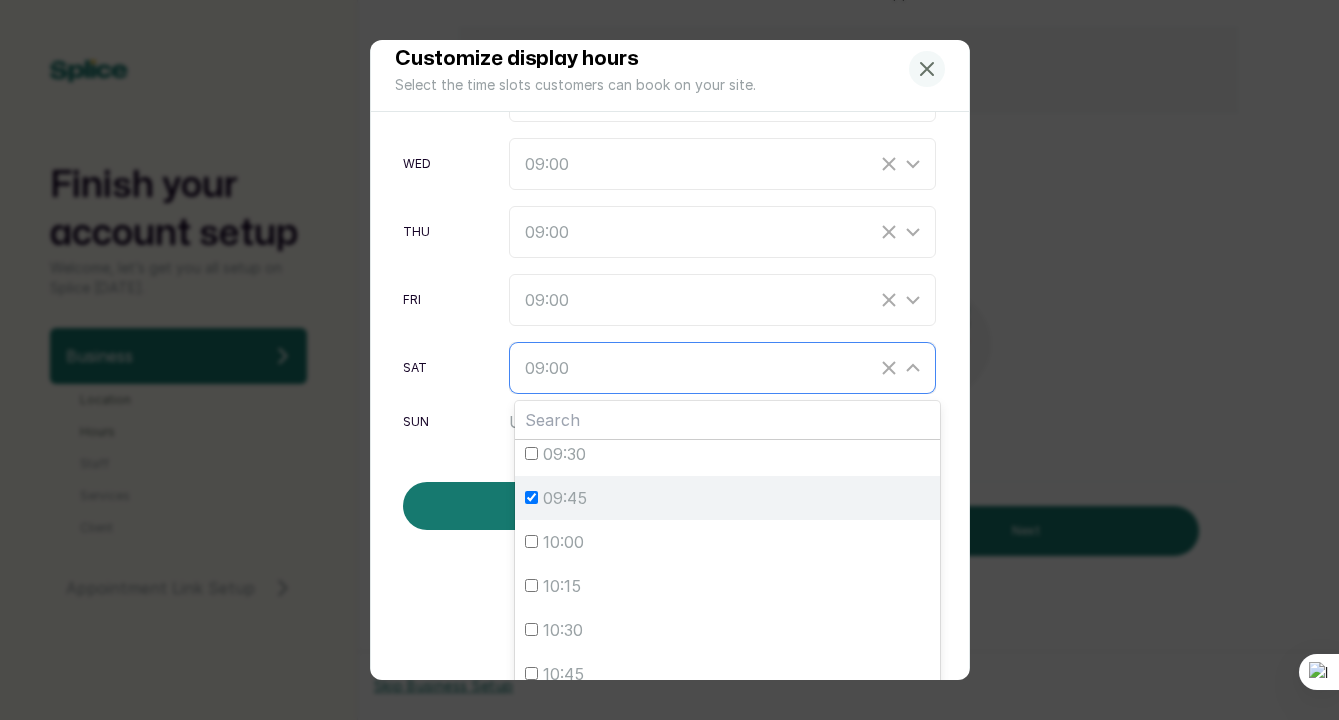 checkbox on "true" 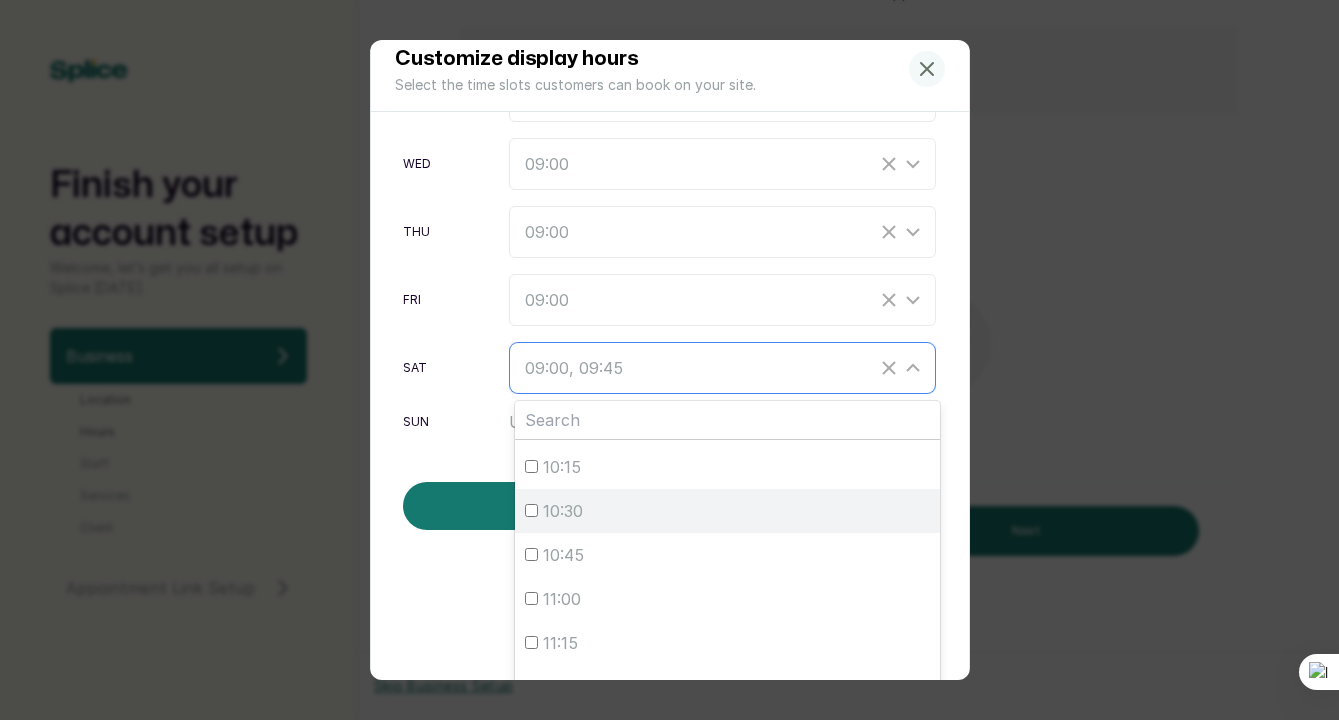 scroll, scrollTop: 314, scrollLeft: 0, axis: vertical 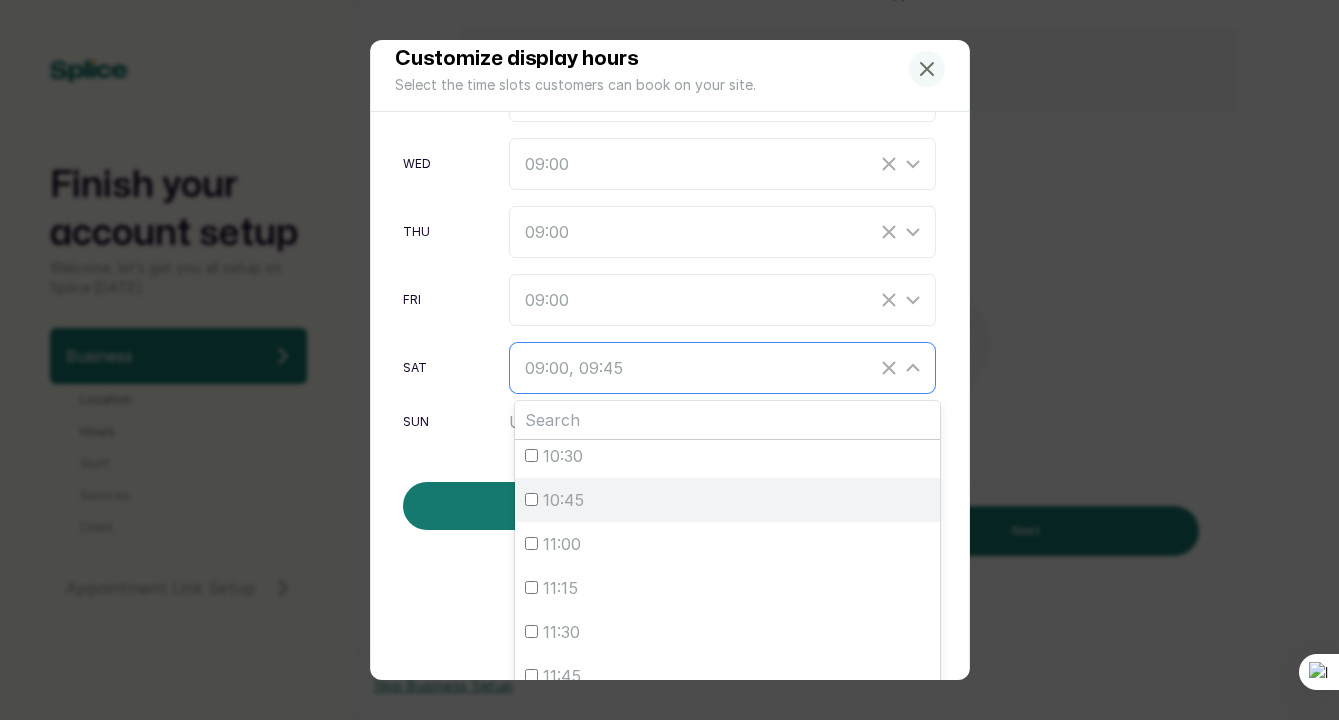 click on "10:45" at bounding box center [531, 499] 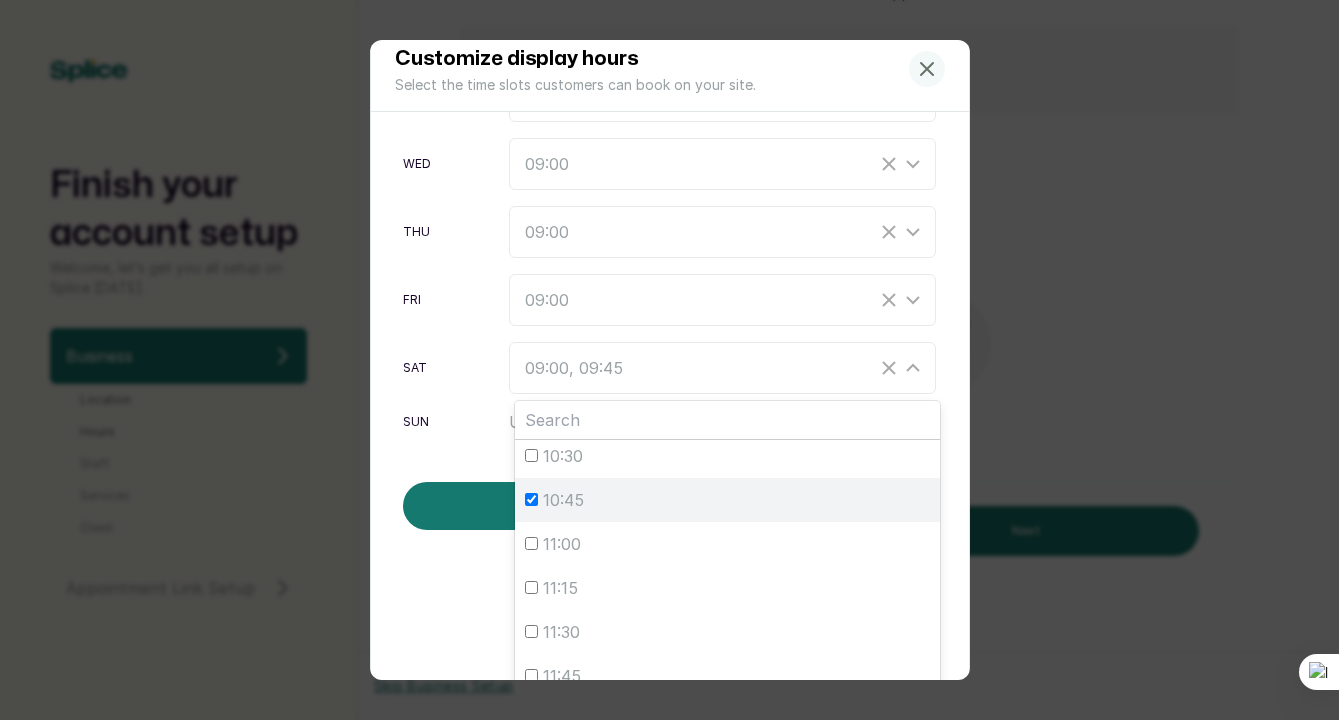 checkbox on "true" 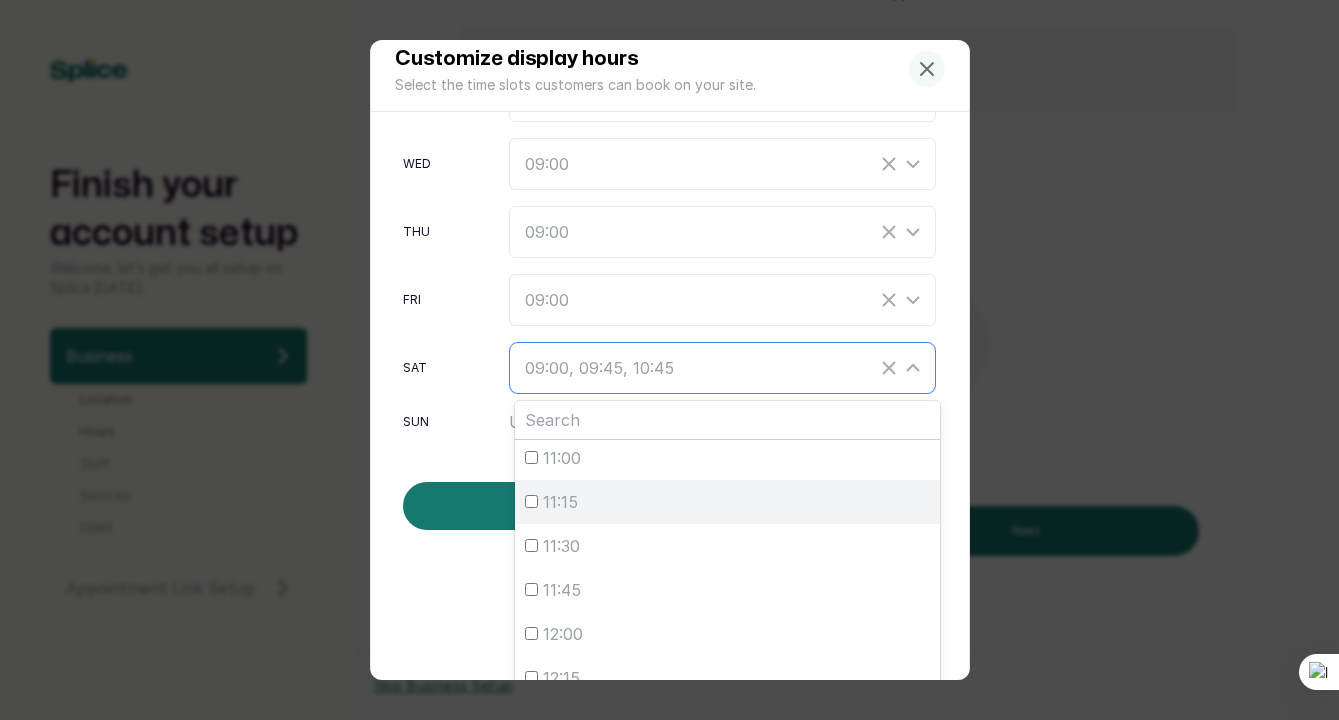 scroll, scrollTop: 403, scrollLeft: 0, axis: vertical 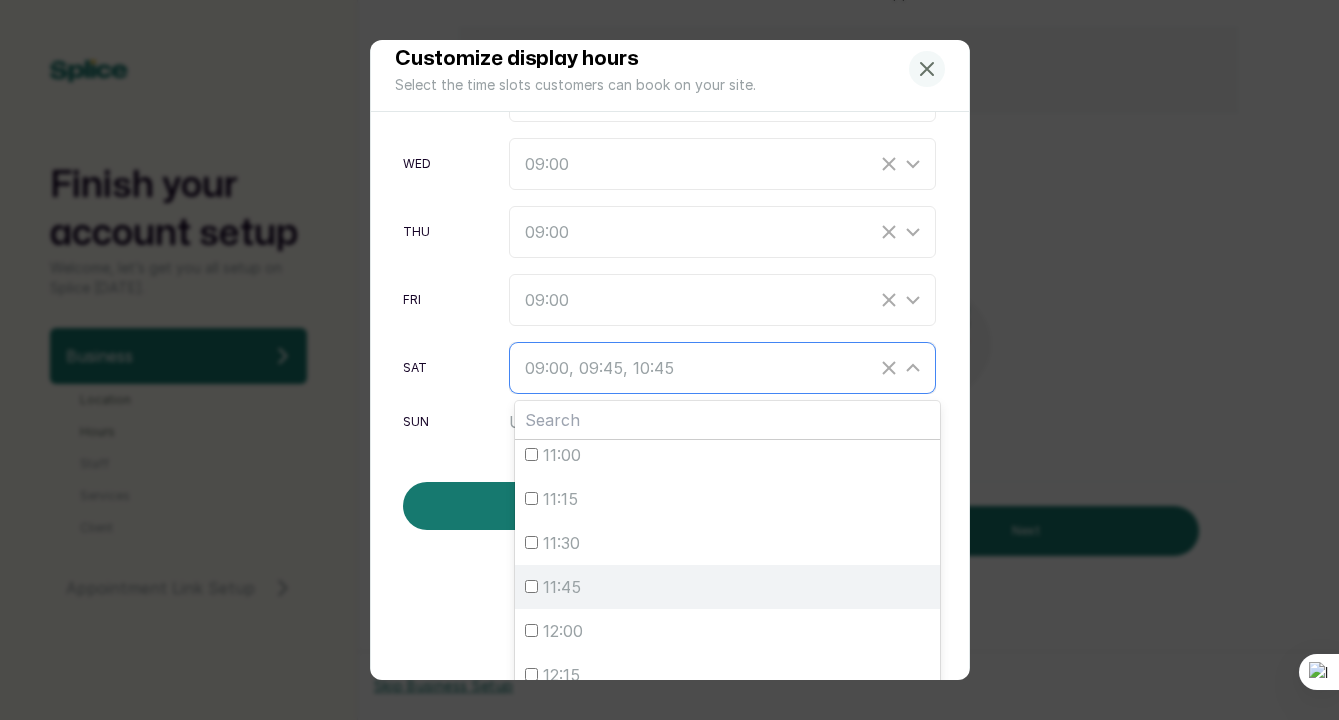 click on "11:45" at bounding box center [531, 586] 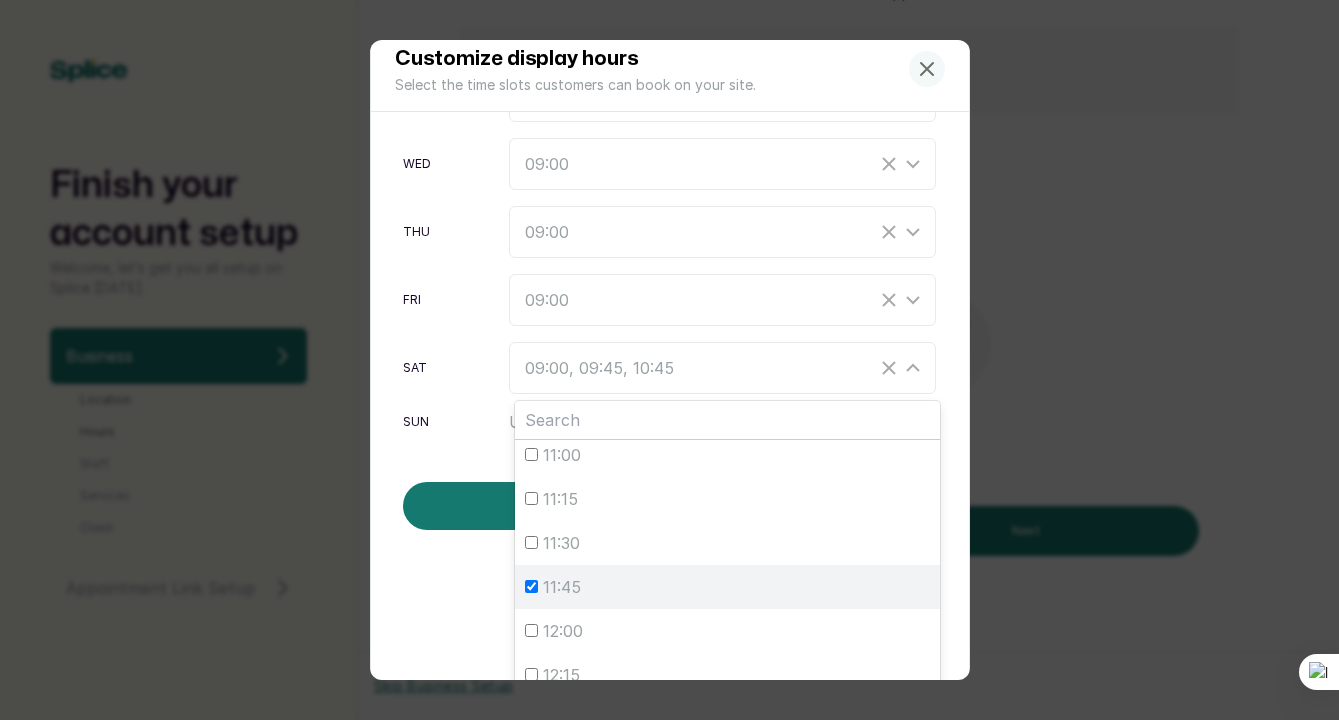 checkbox on "true" 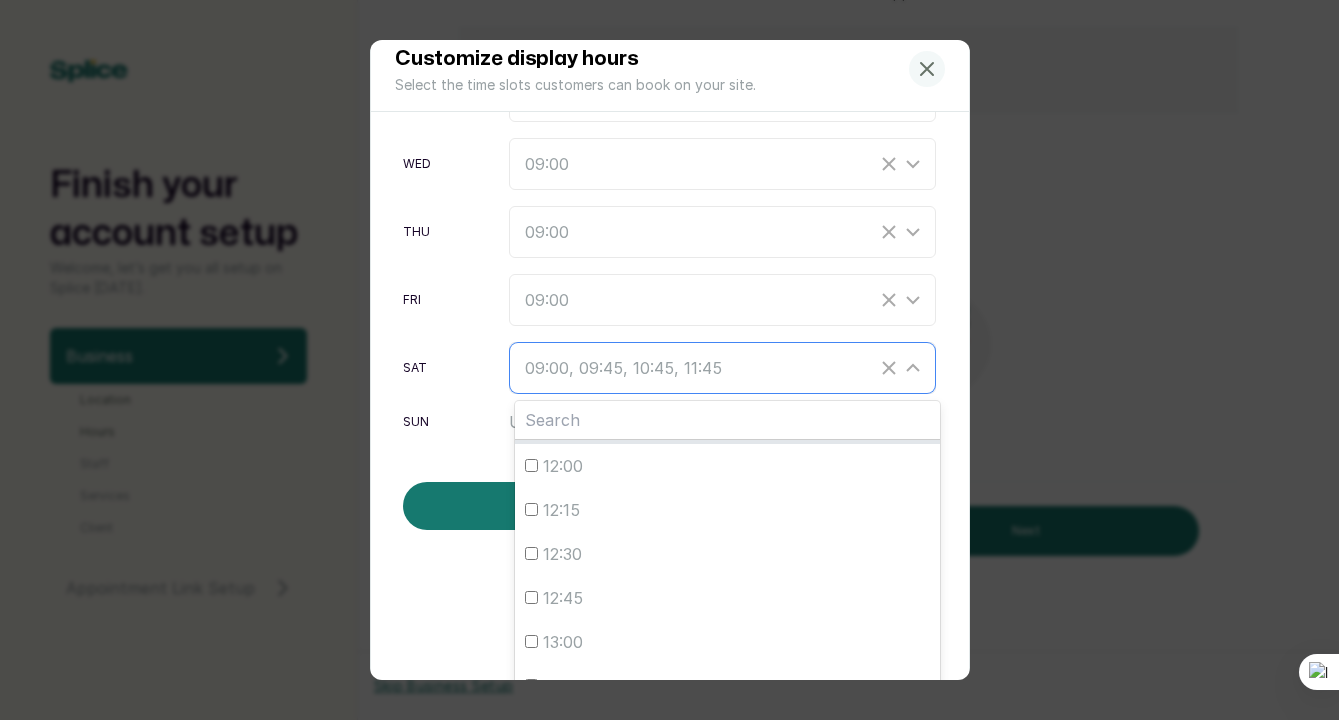scroll, scrollTop: 576, scrollLeft: 0, axis: vertical 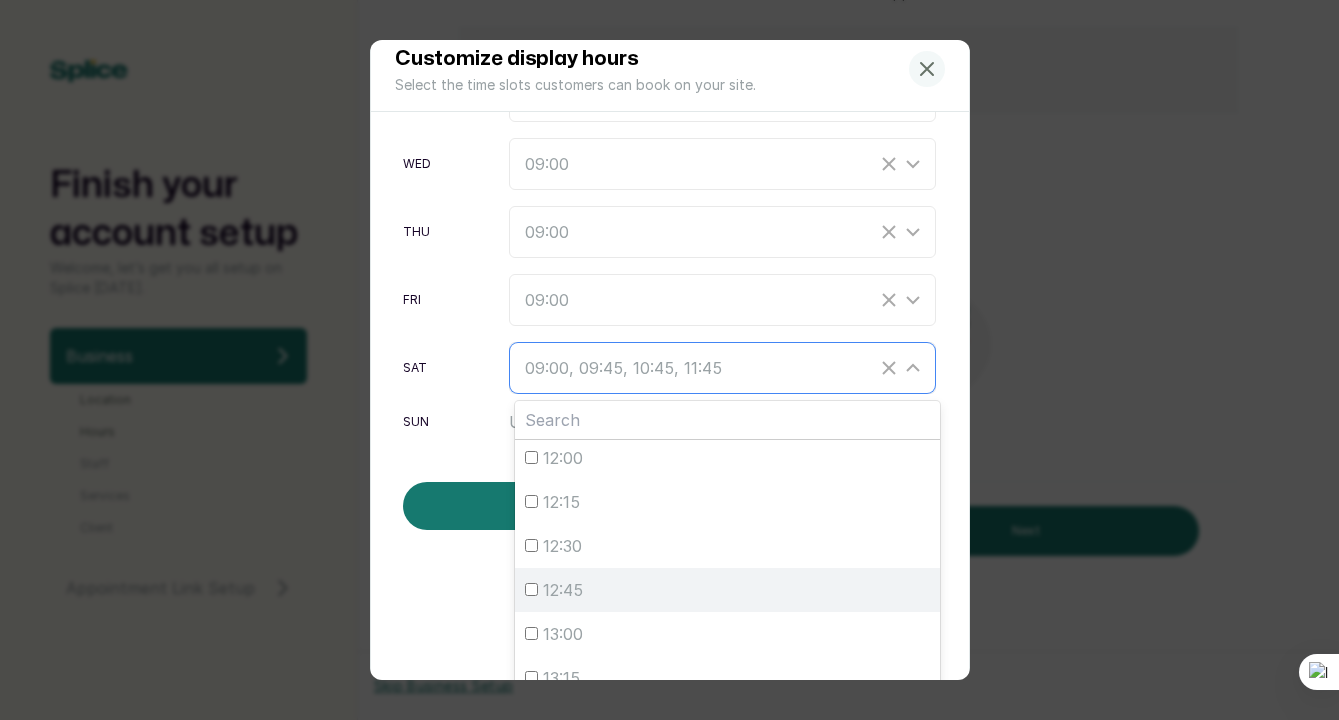 click on "12:45" at bounding box center [531, 589] 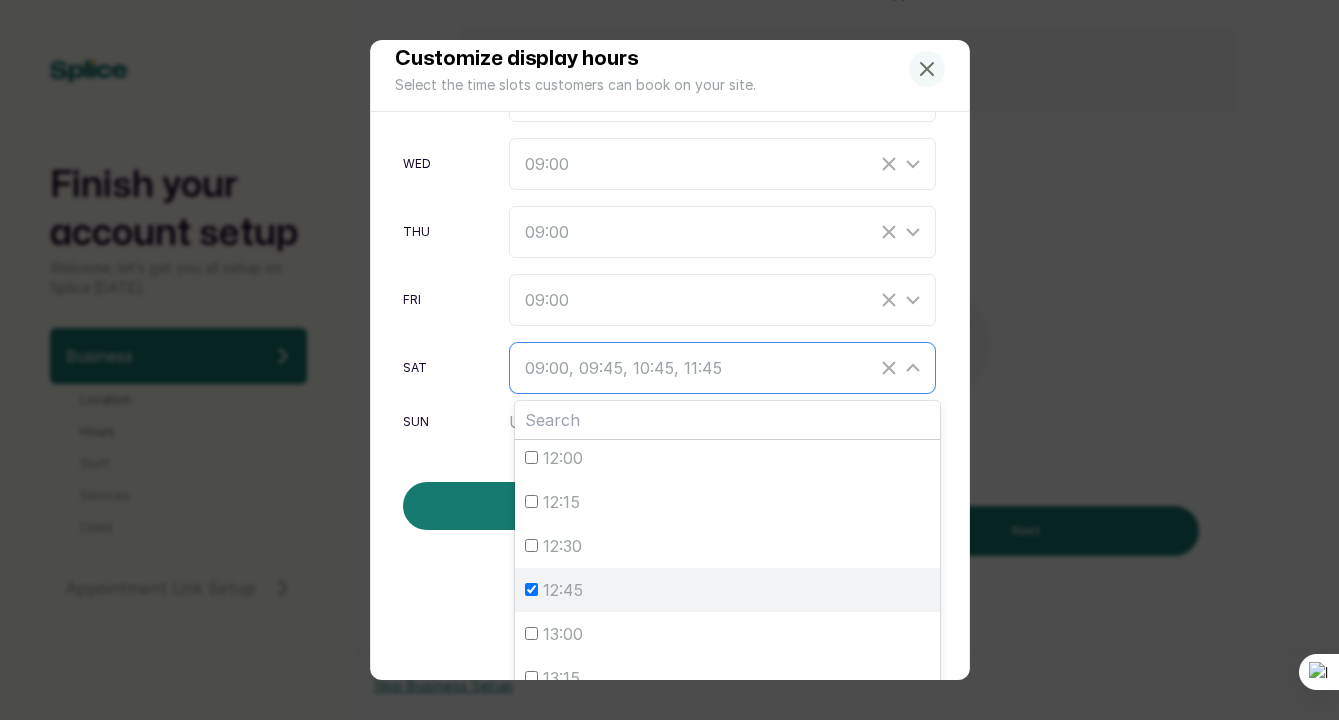 checkbox on "true" 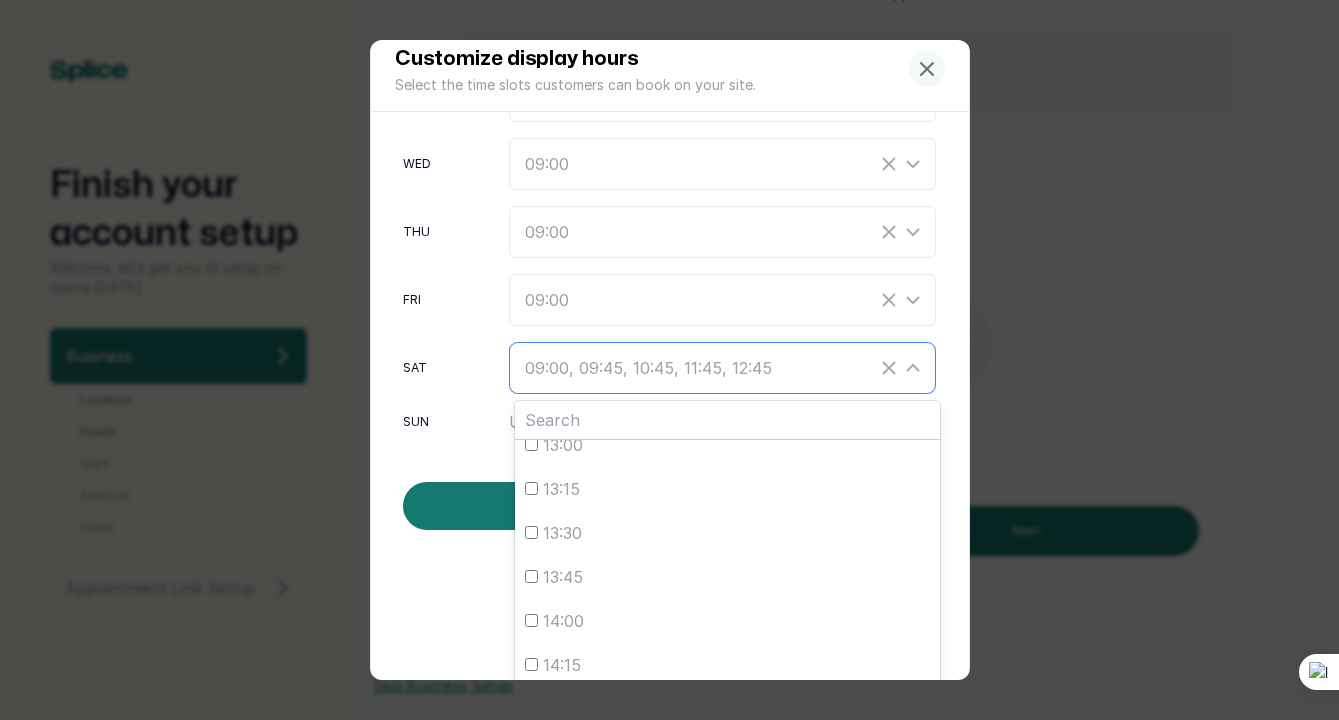 scroll, scrollTop: 770, scrollLeft: 0, axis: vertical 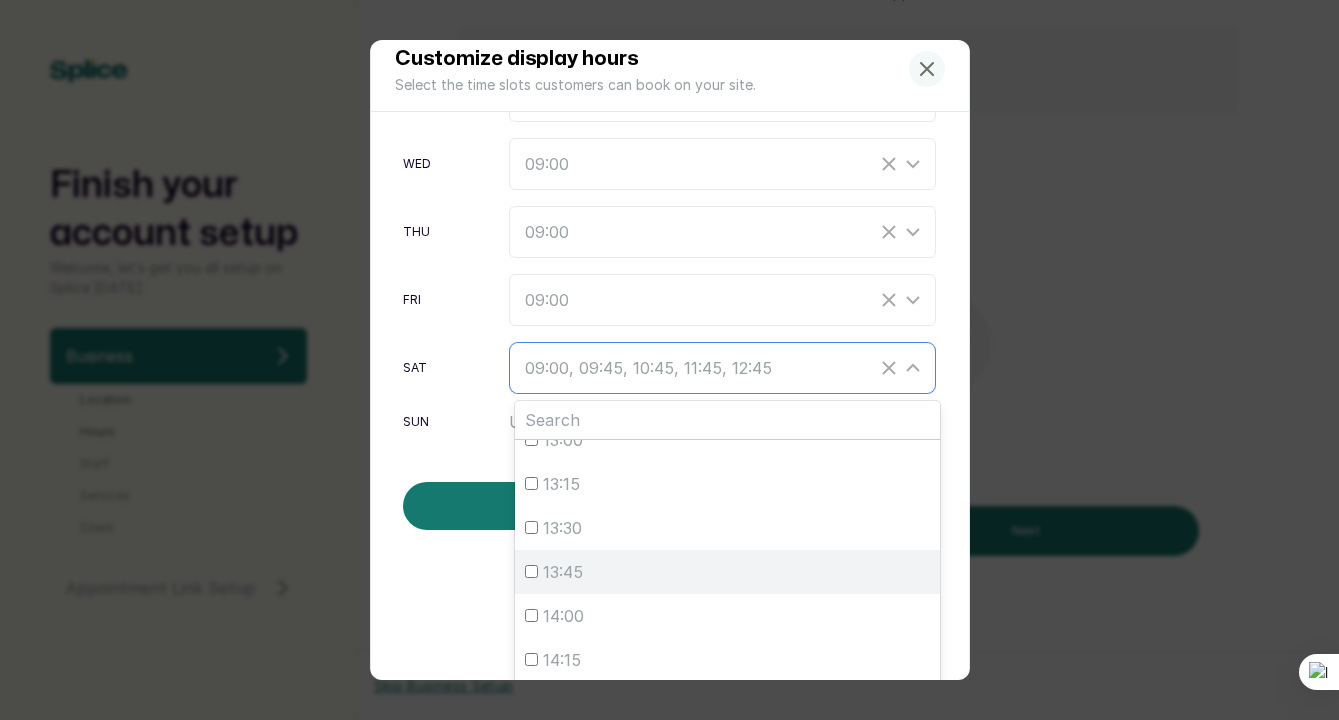 click on "13:45" at bounding box center [531, 571] 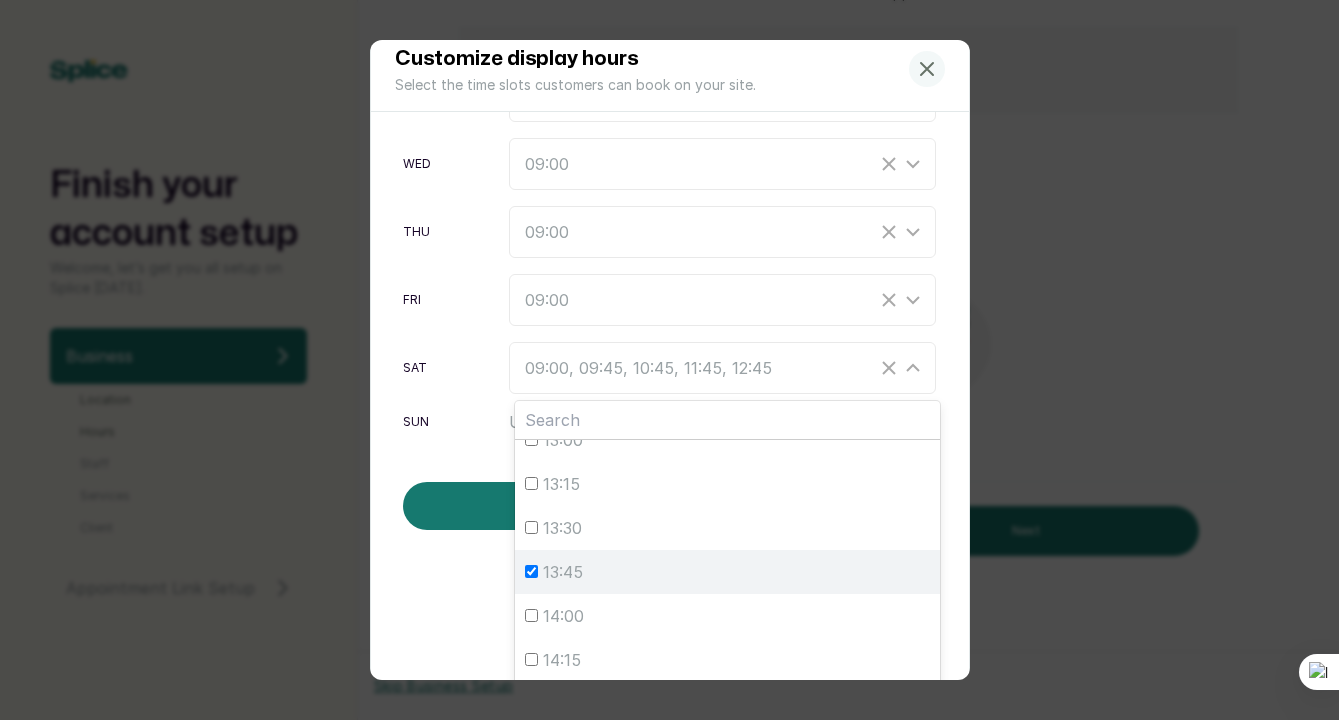 checkbox on "true" 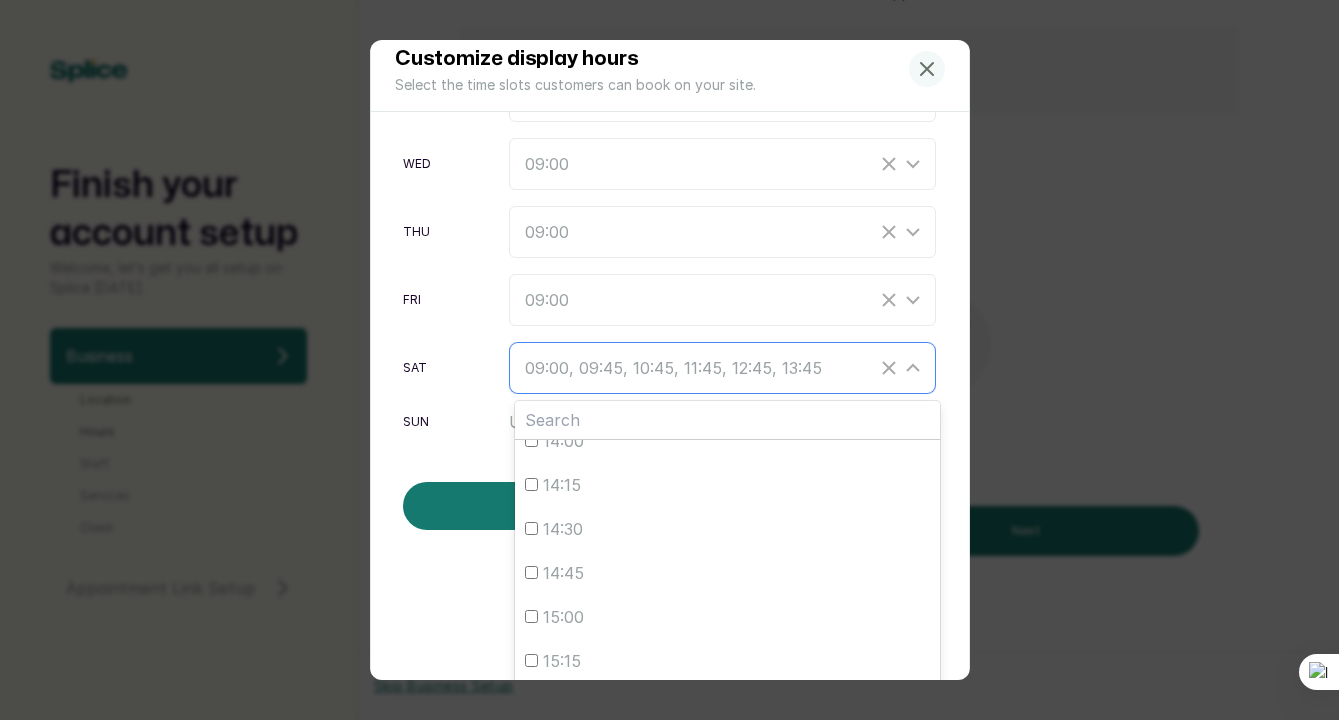 scroll, scrollTop: 948, scrollLeft: 0, axis: vertical 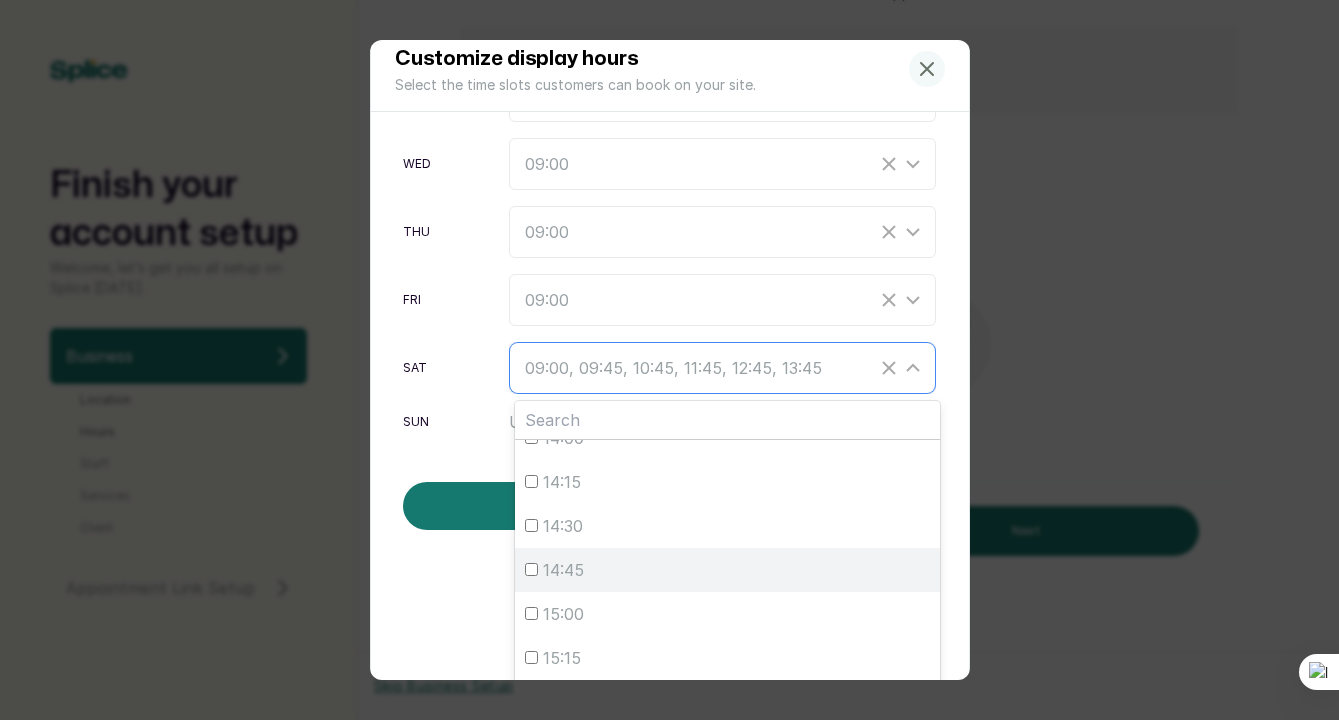 click on "14:45" at bounding box center [531, 569] 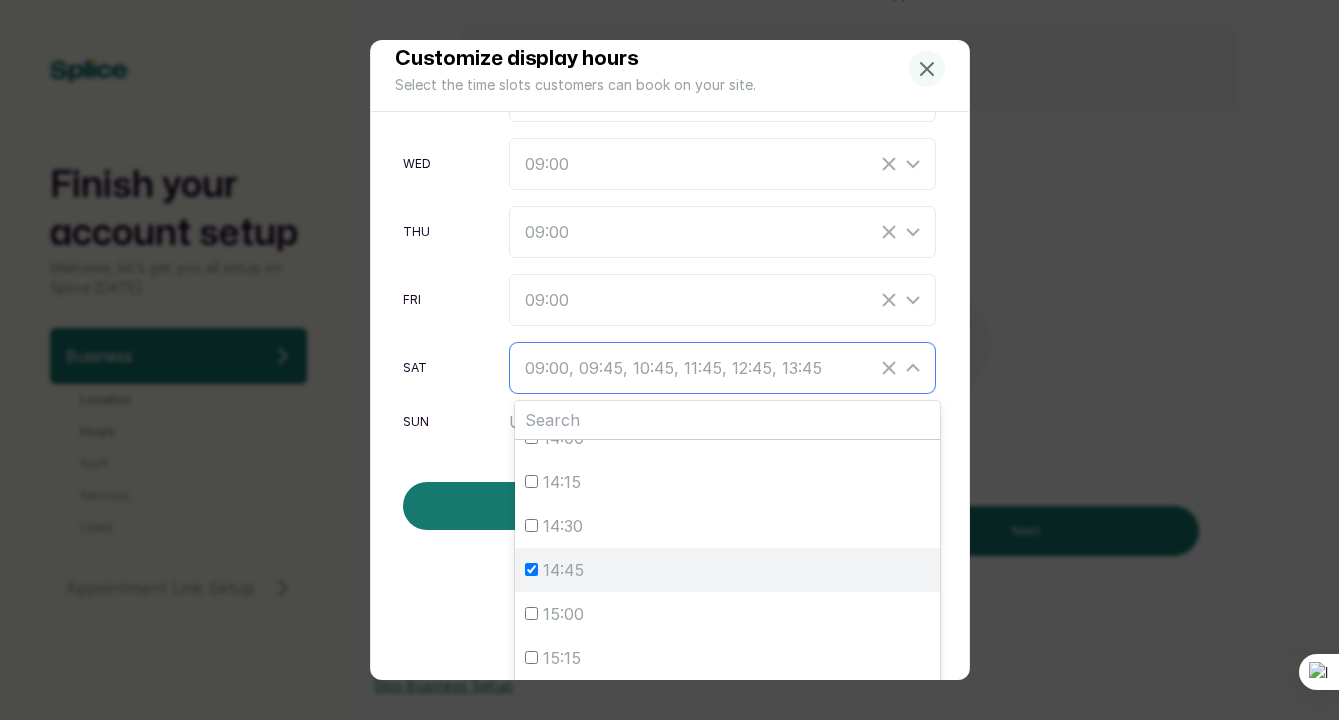 checkbox on "true" 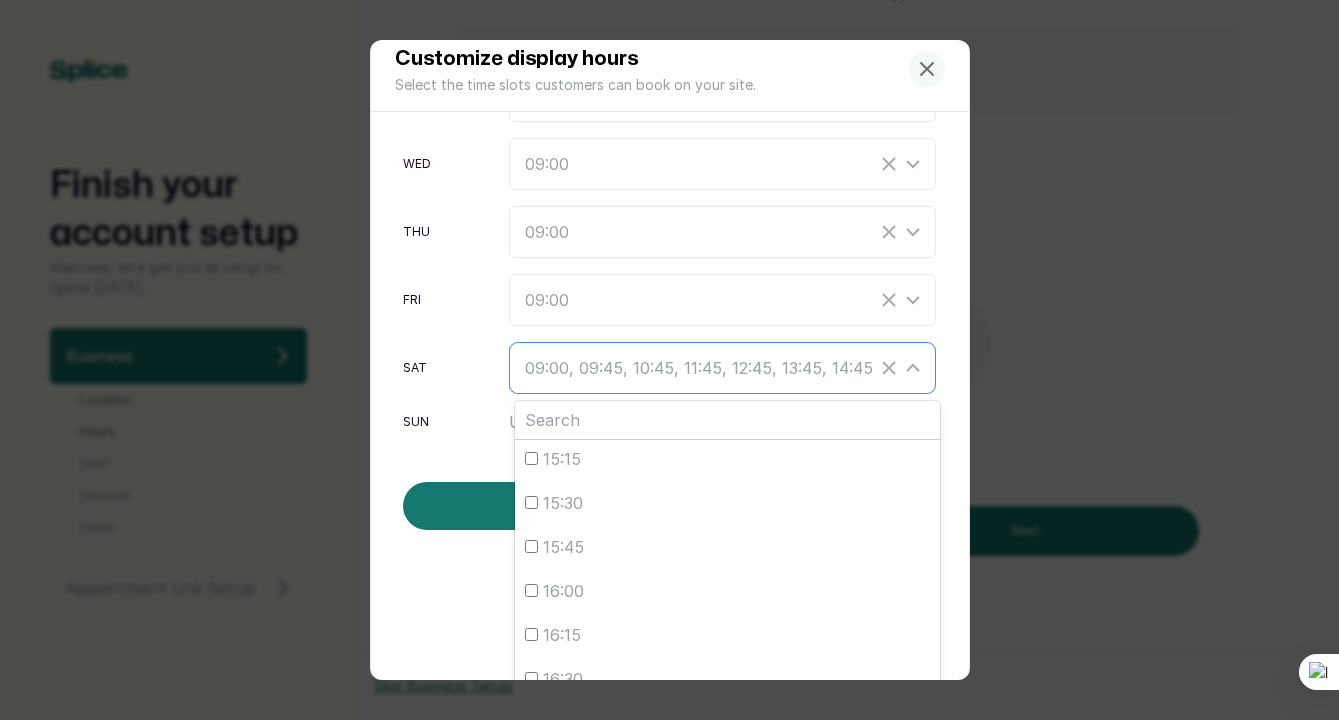 scroll, scrollTop: 1152, scrollLeft: 0, axis: vertical 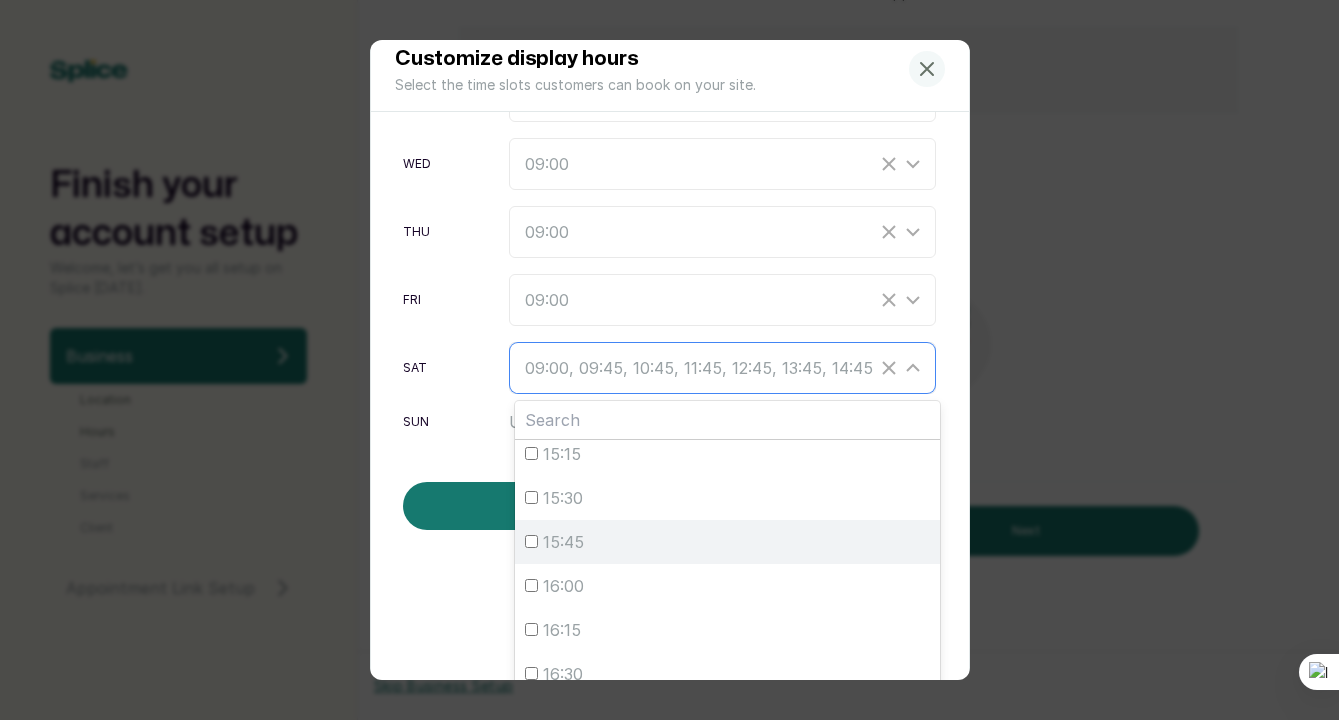 click on "15:45" at bounding box center [531, 541] 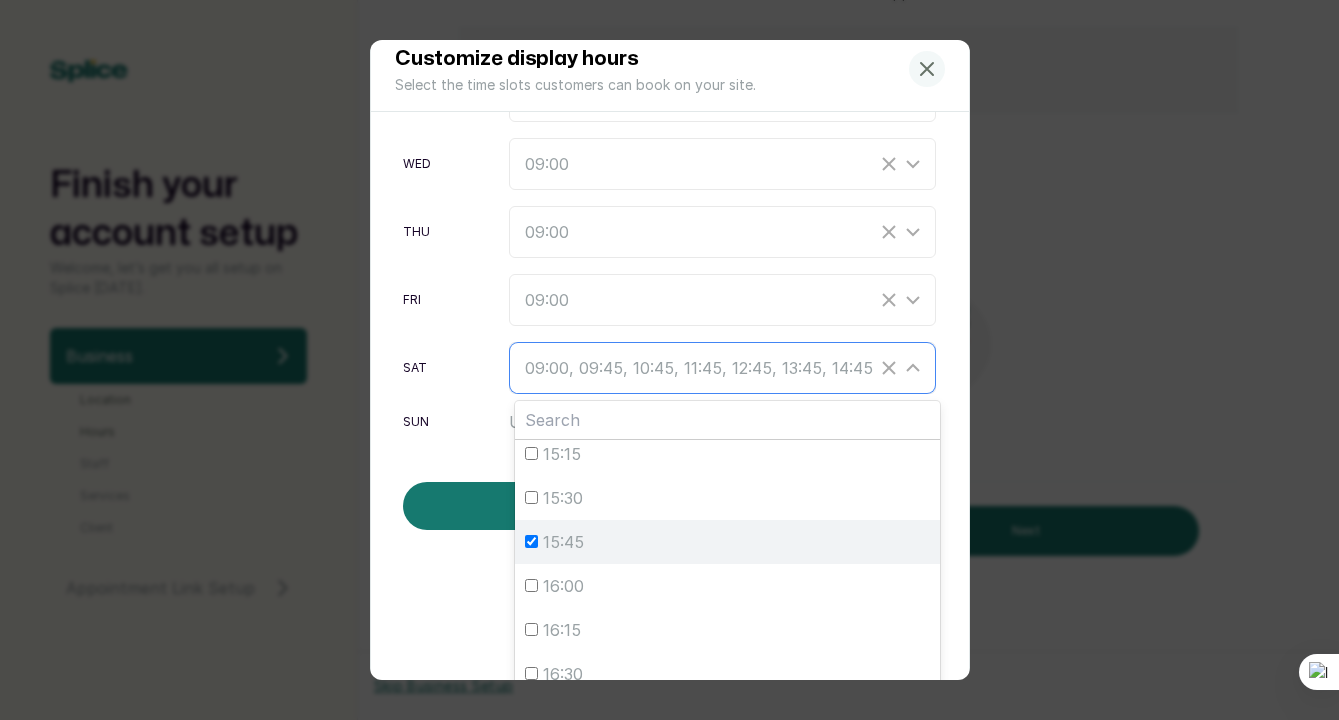 checkbox on "true" 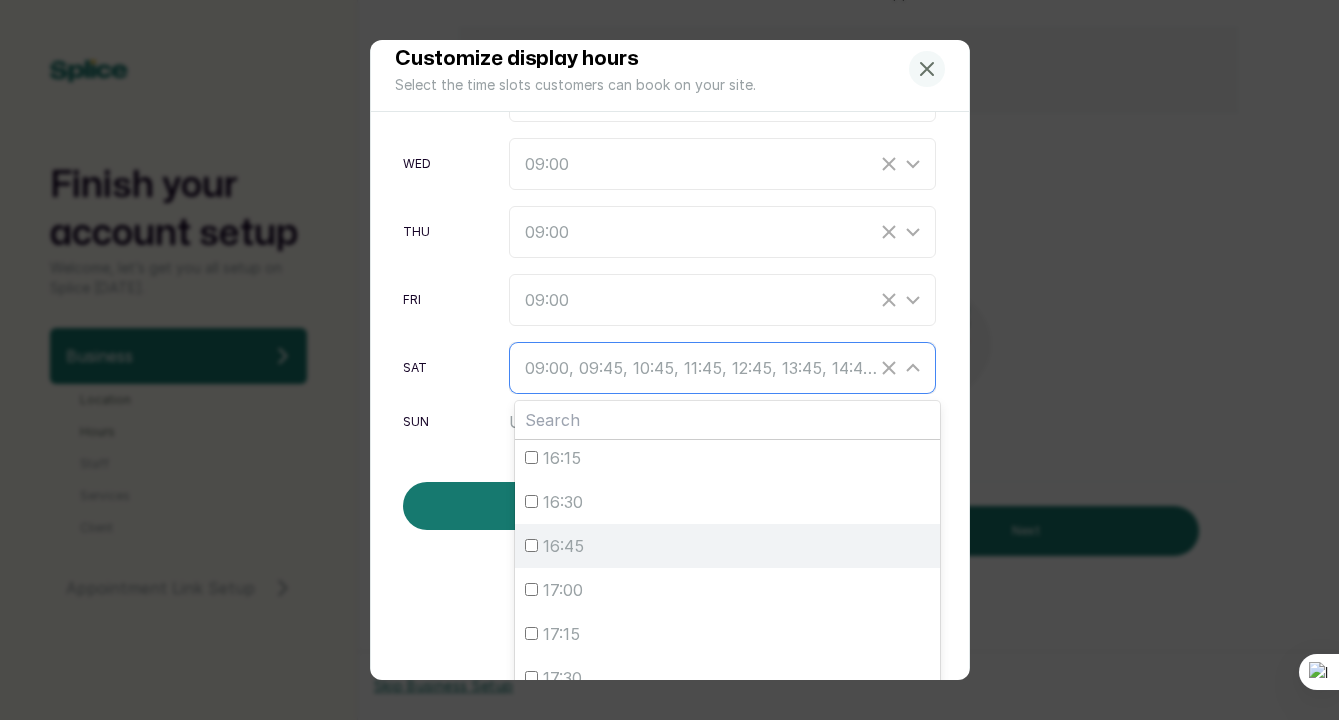 scroll, scrollTop: 1331, scrollLeft: 0, axis: vertical 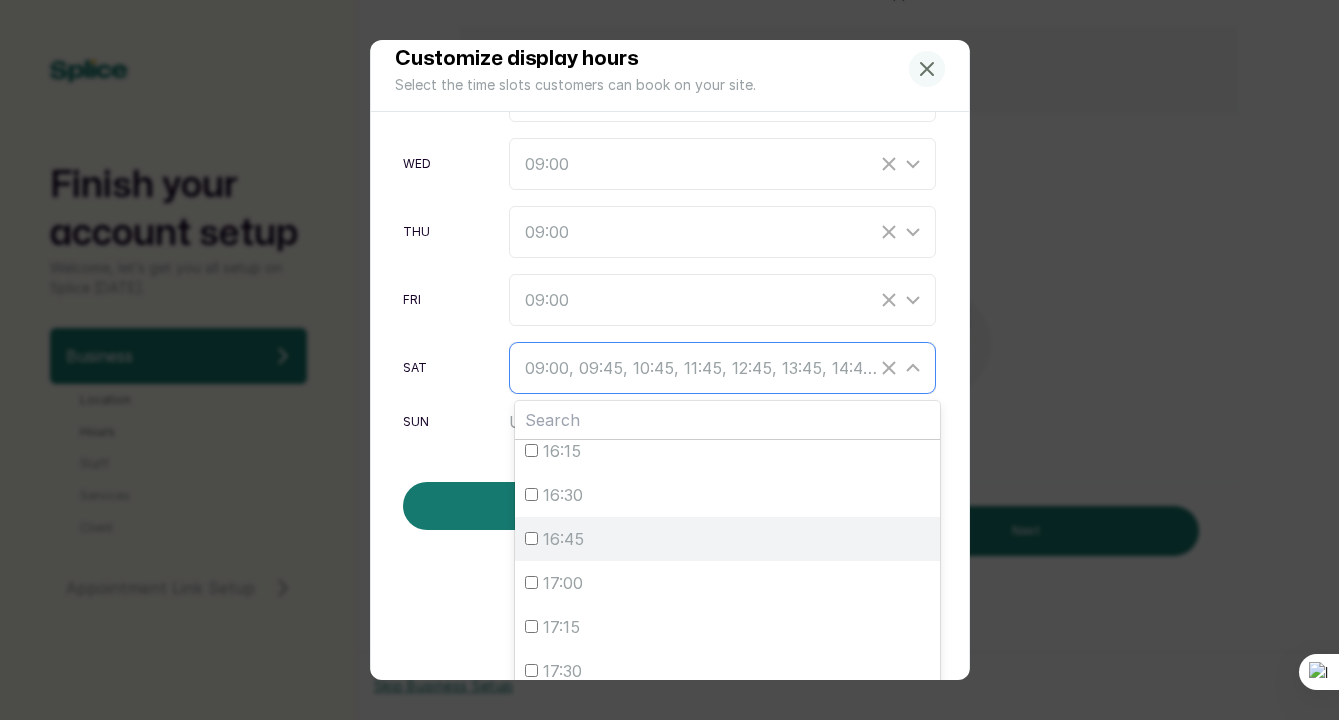 click on "16:45" at bounding box center (531, 538) 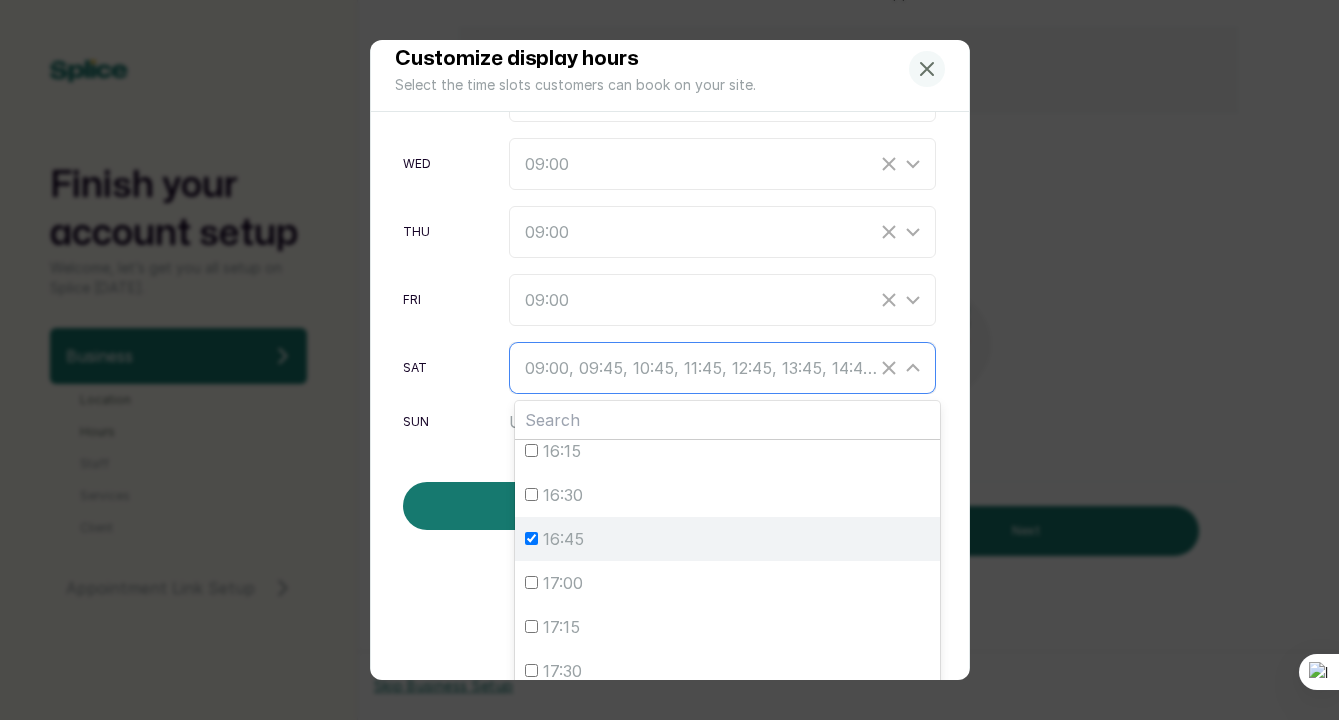 checkbox on "true" 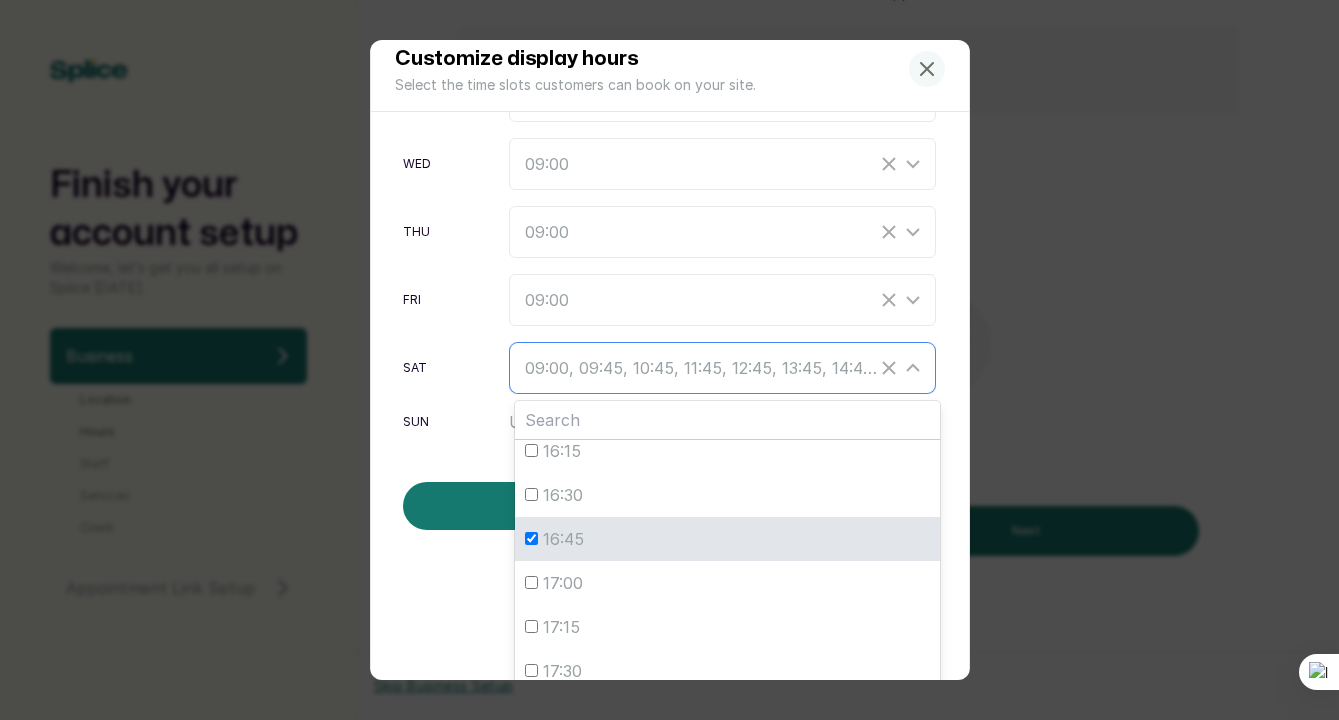 scroll, scrollTop: 1368, scrollLeft: 0, axis: vertical 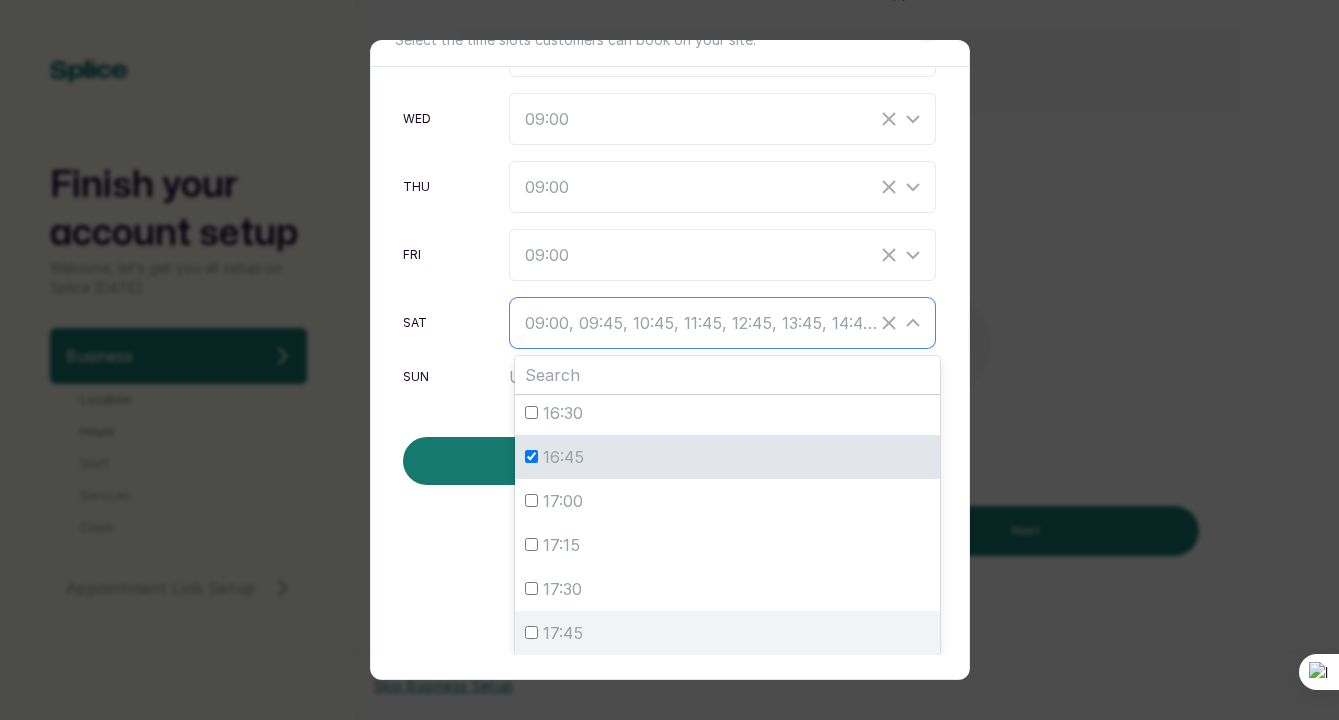 click on "17:45" at bounding box center (531, 632) 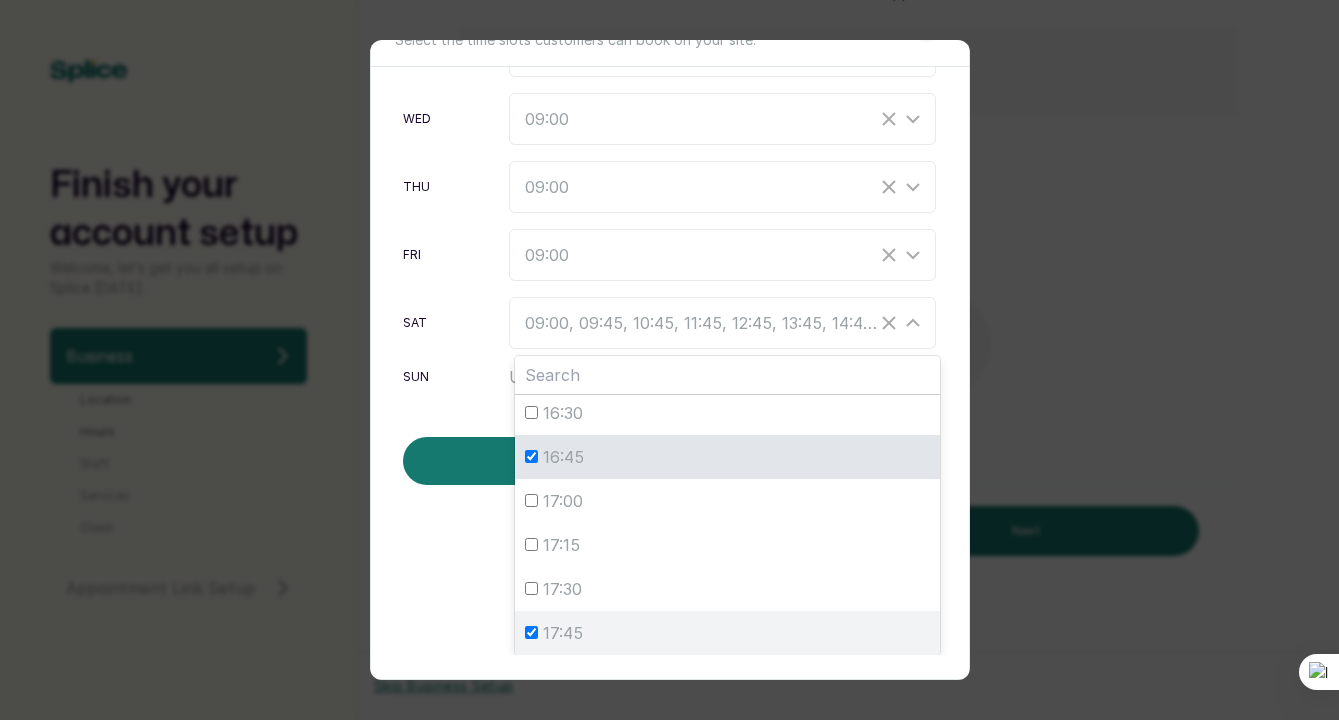 checkbox on "true" 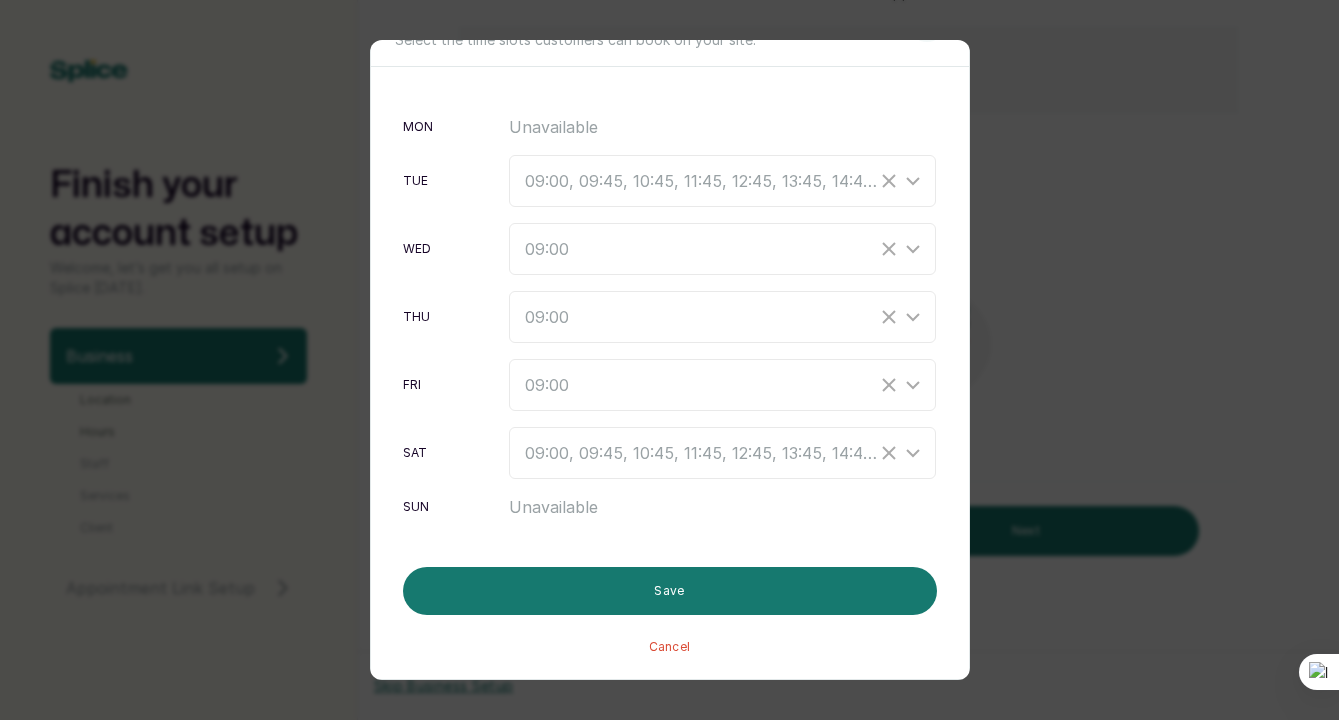 click on "mon Unavailable tue 09:00, 09:45, 10:45, 11:45, 12:45, 13:45, 14:45, 15:45, 16:45, 17:45 wed 09:00 thu 09:00 fri 09:00 sat 09:00, 09:45, 10:45, 11:45, 12:45, 13:45, 14:45, 15:45, 16:45, 17:45 sun Unavailable Save Cancel" at bounding box center [670, 361] 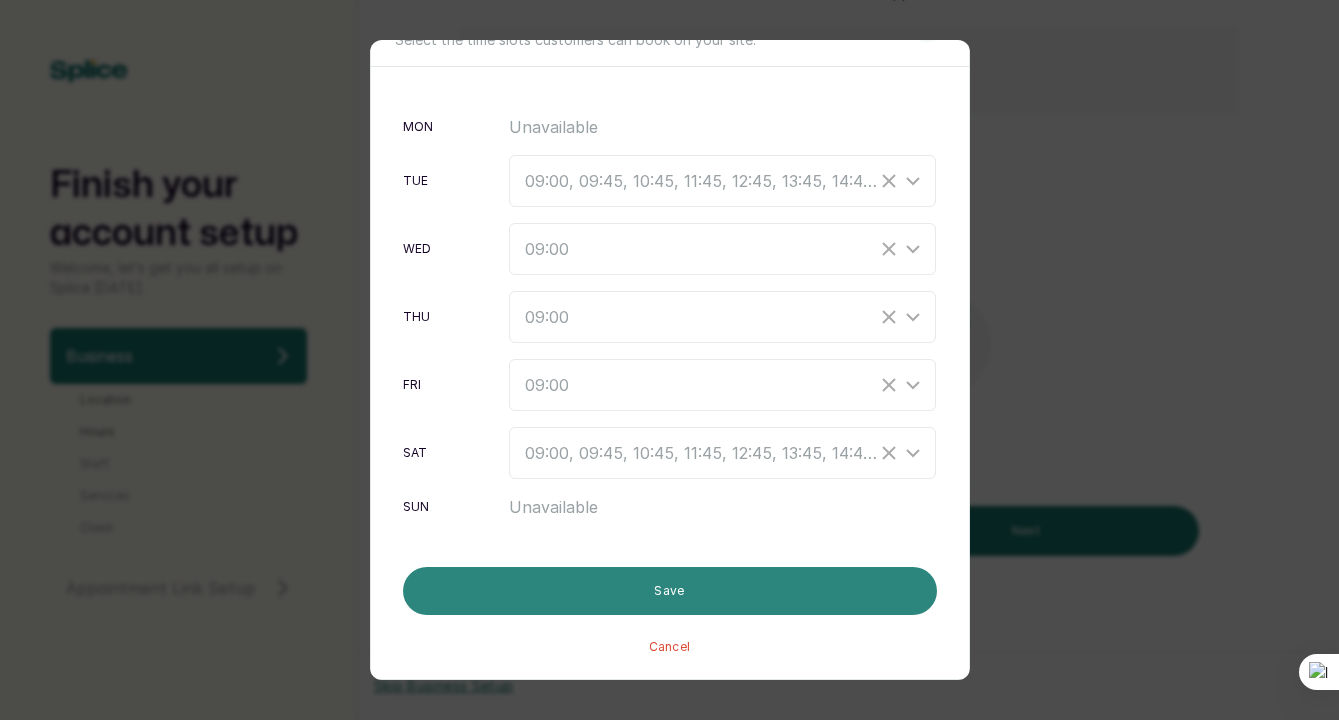 click on "Save" at bounding box center [670, 591] 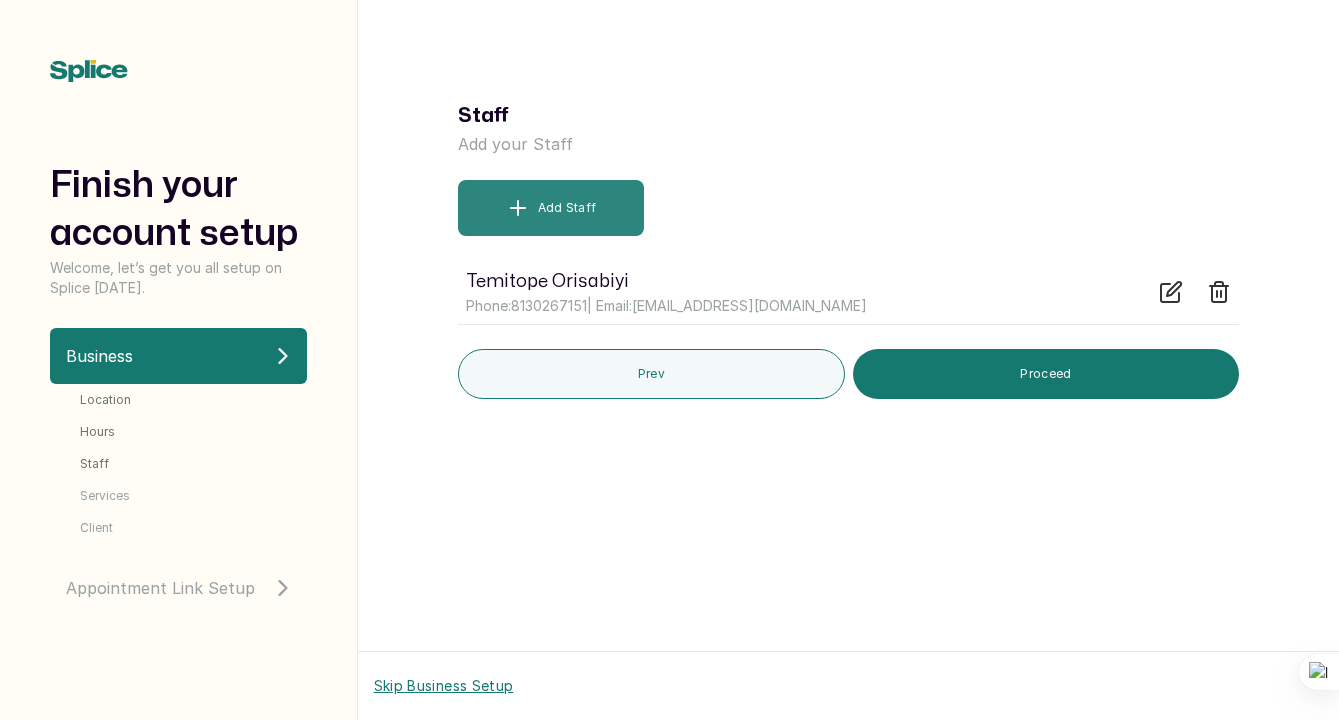 click on "Add Staff" at bounding box center [551, 208] 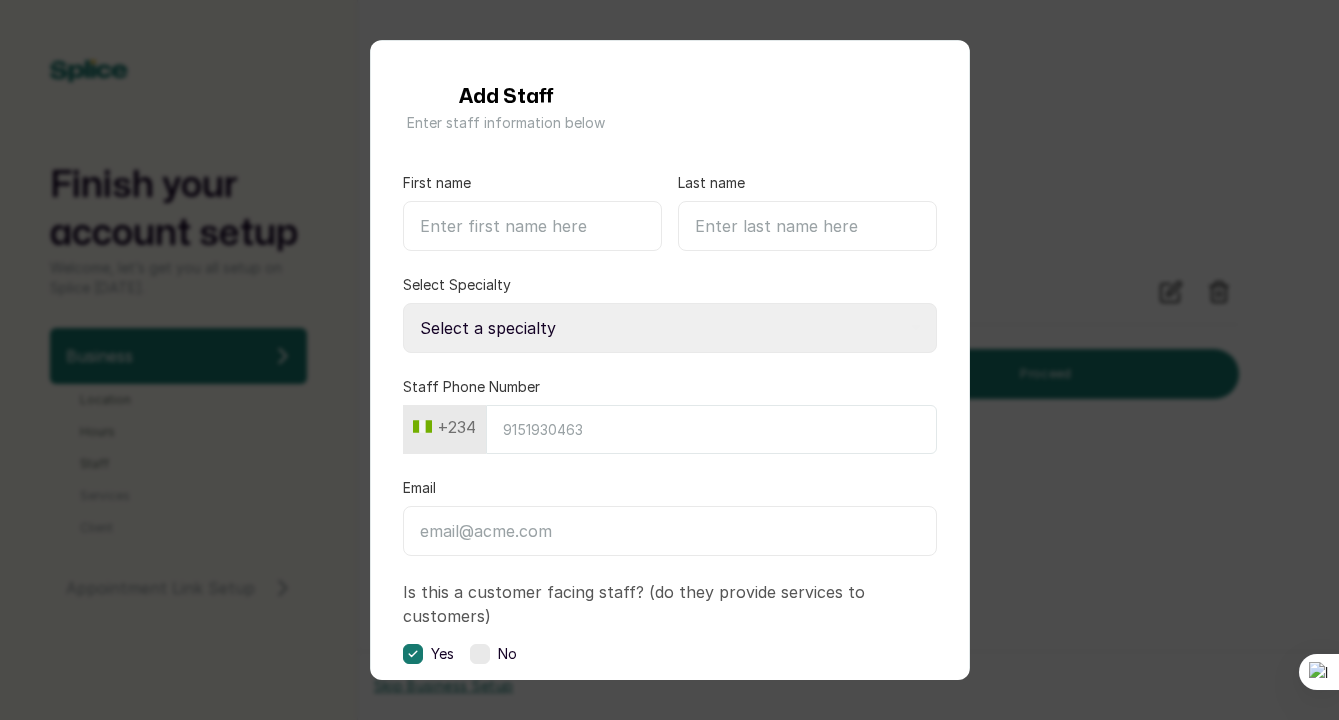 click on "First name" at bounding box center (532, 226) 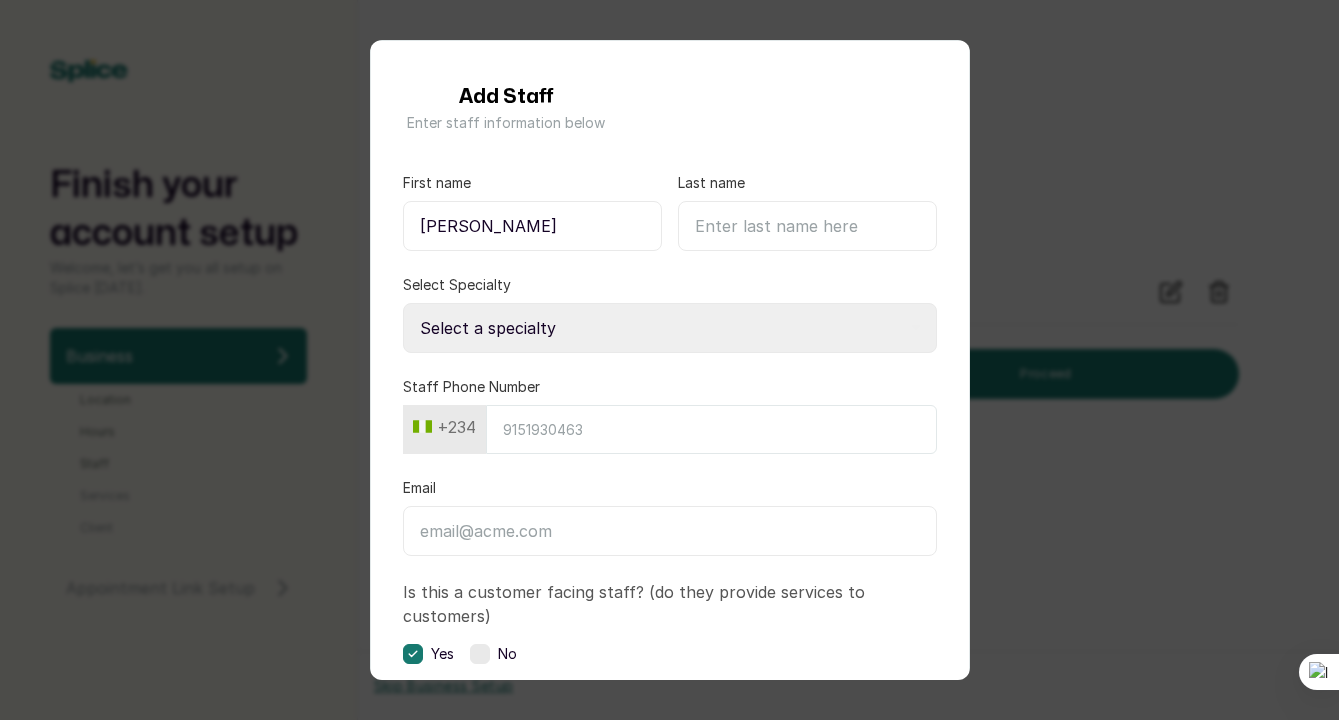 type on "Olayiwola" 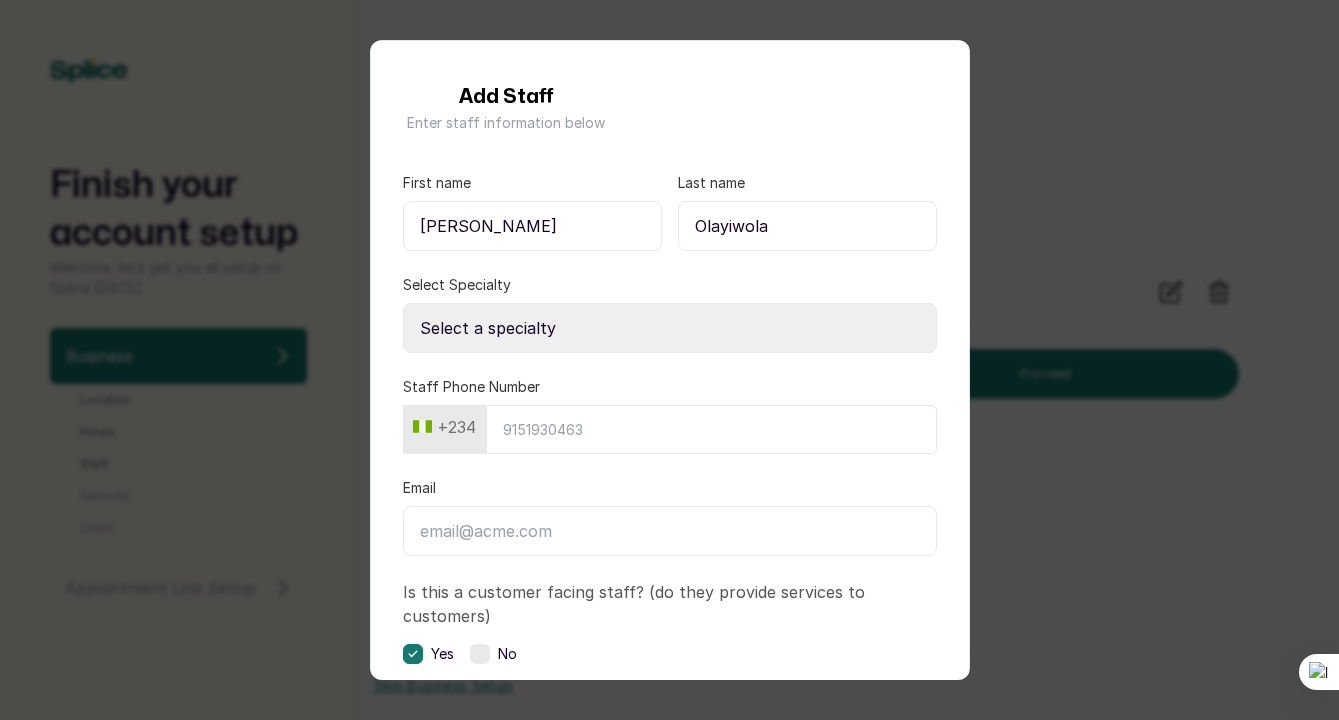 type on "7084253803" 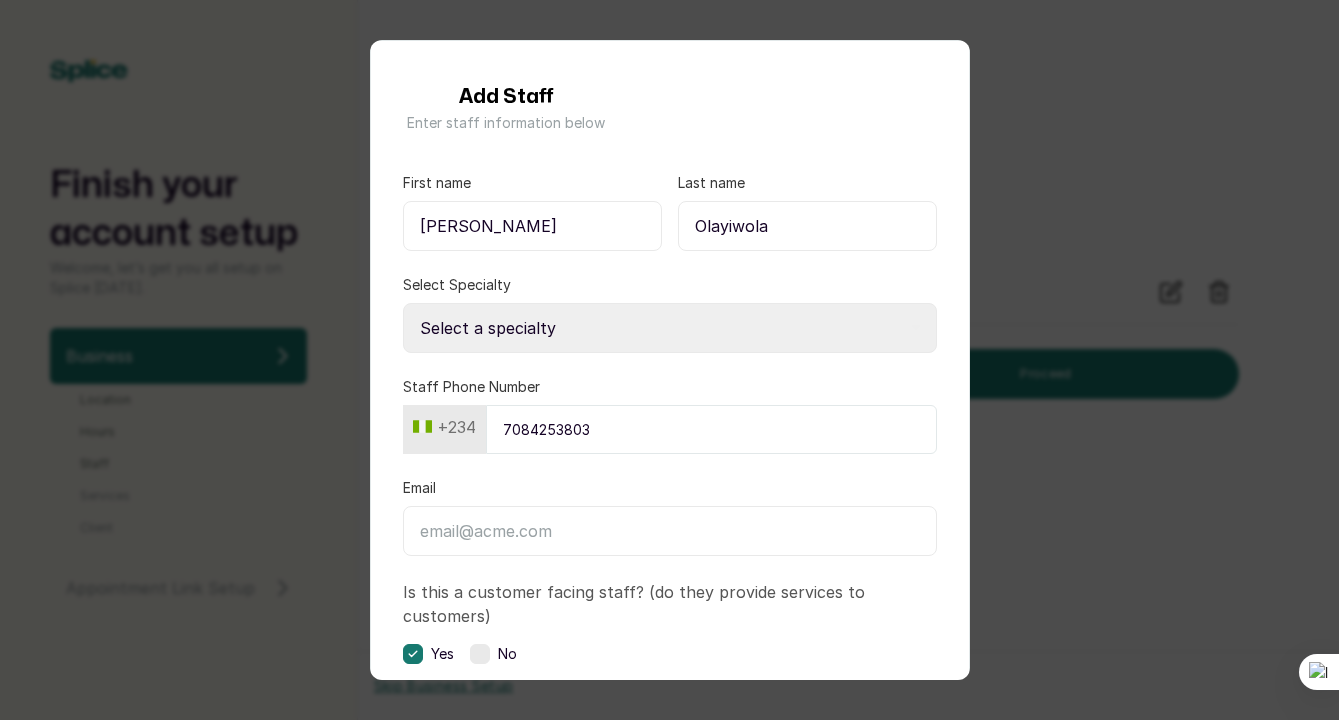 type on "saoladglobalresngldt@gmail.com" 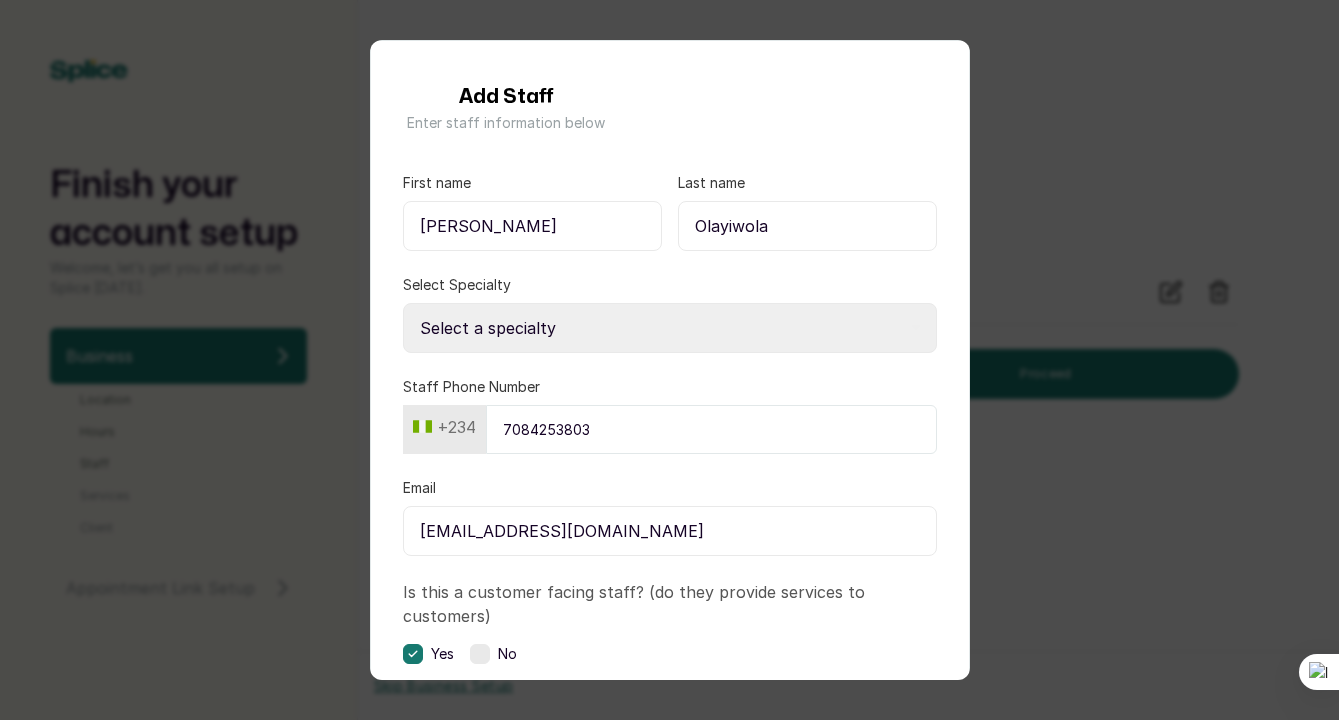 click on "Olayiwola" at bounding box center [807, 226] 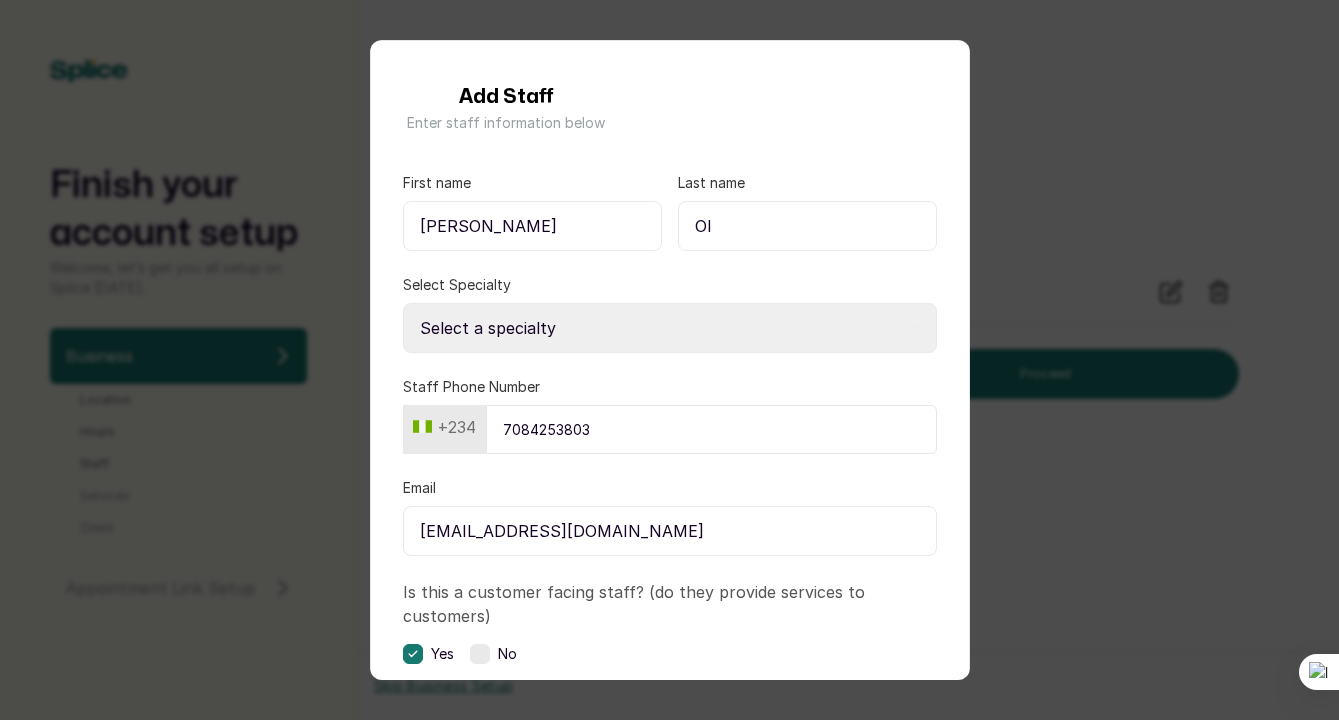 type on "O" 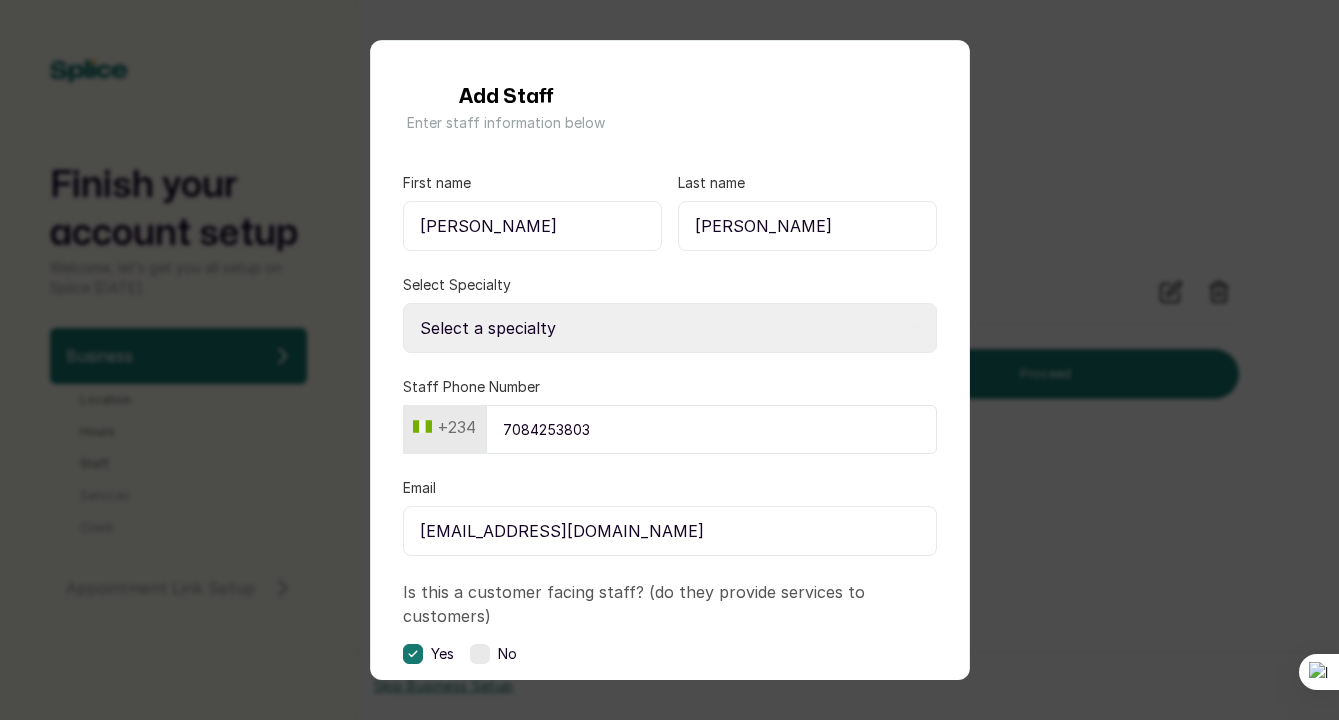 type on "Smith" 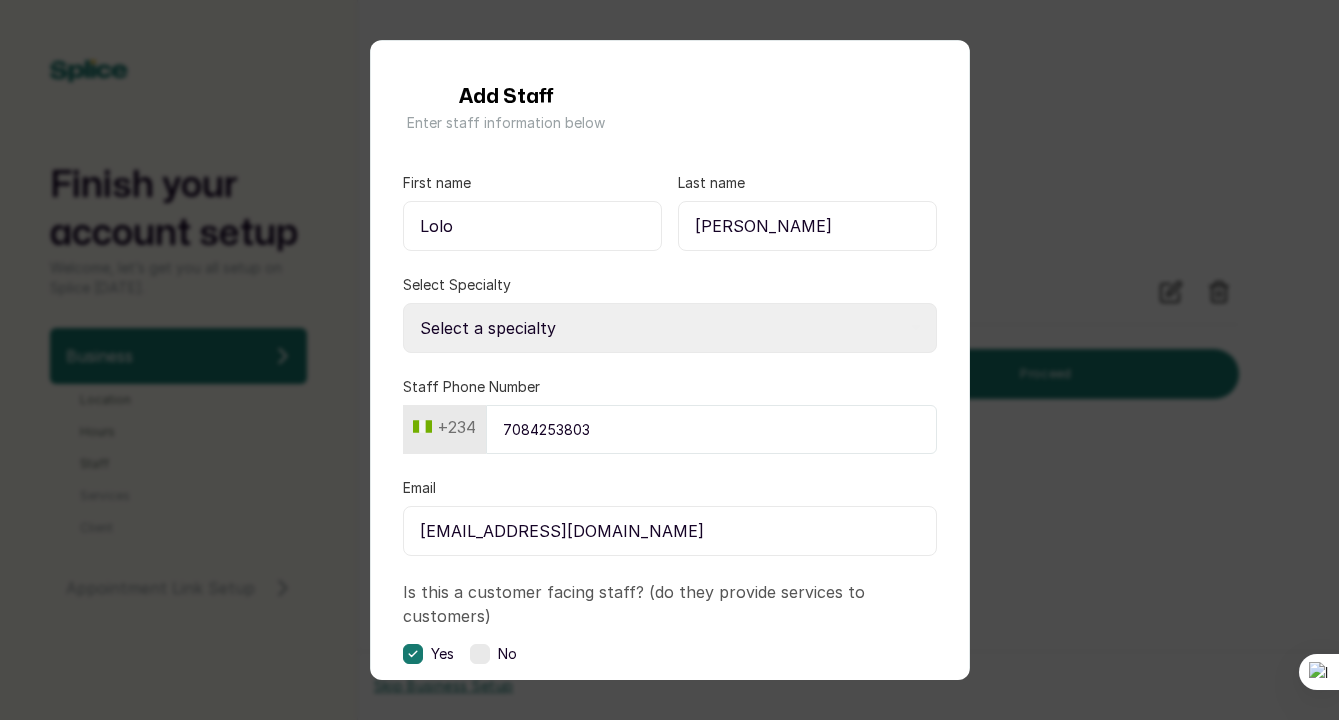 type on "Lolo" 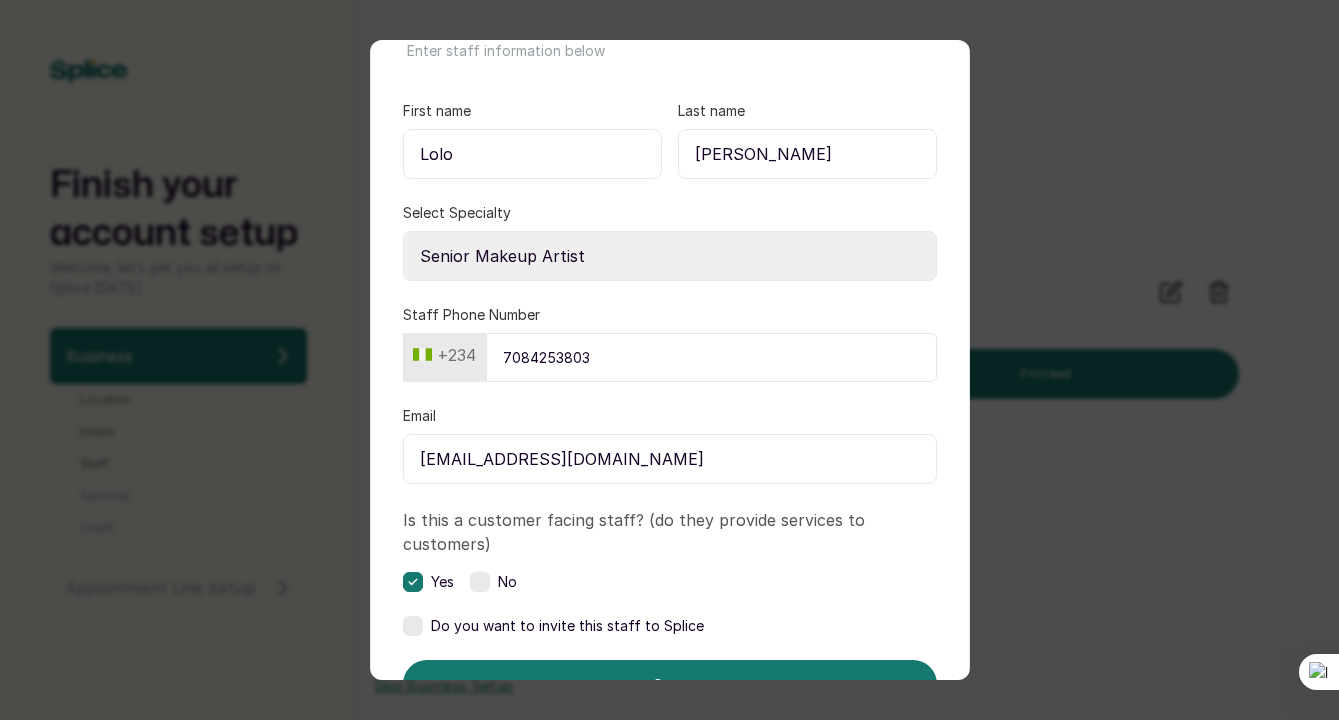 scroll, scrollTop: 165, scrollLeft: 0, axis: vertical 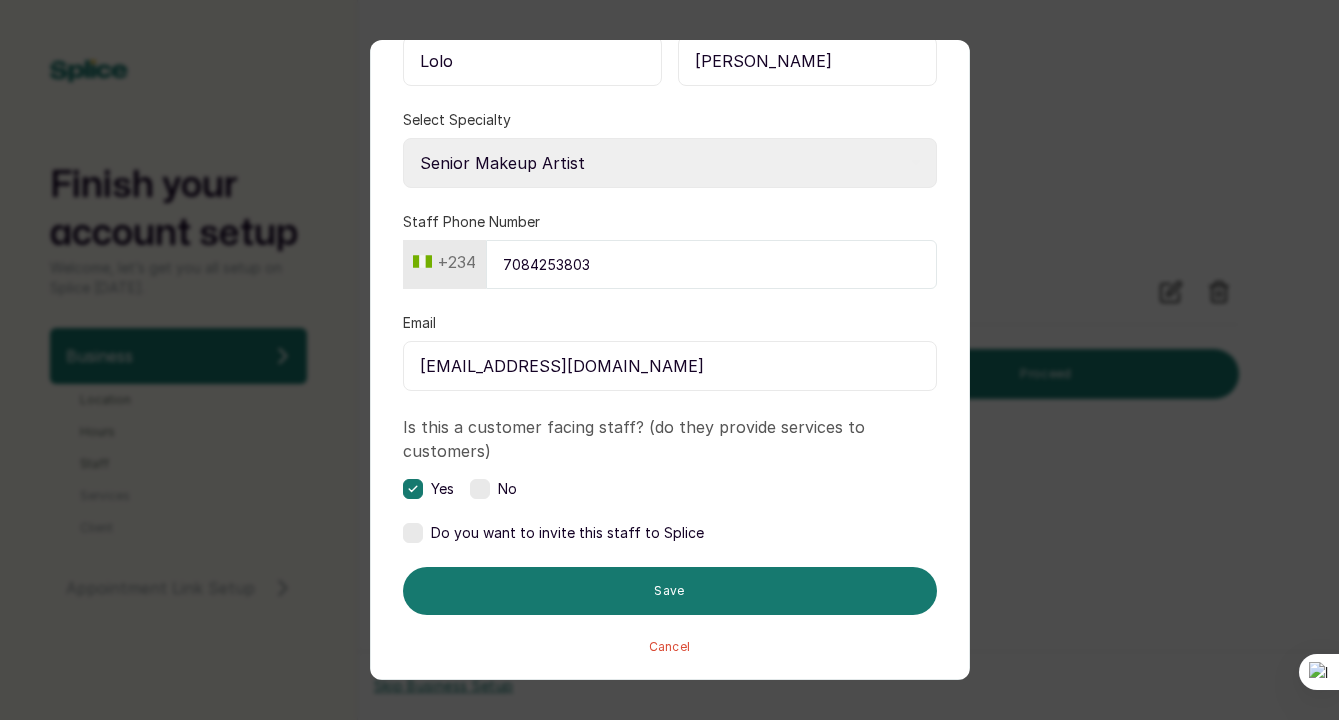 click at bounding box center [413, 533] 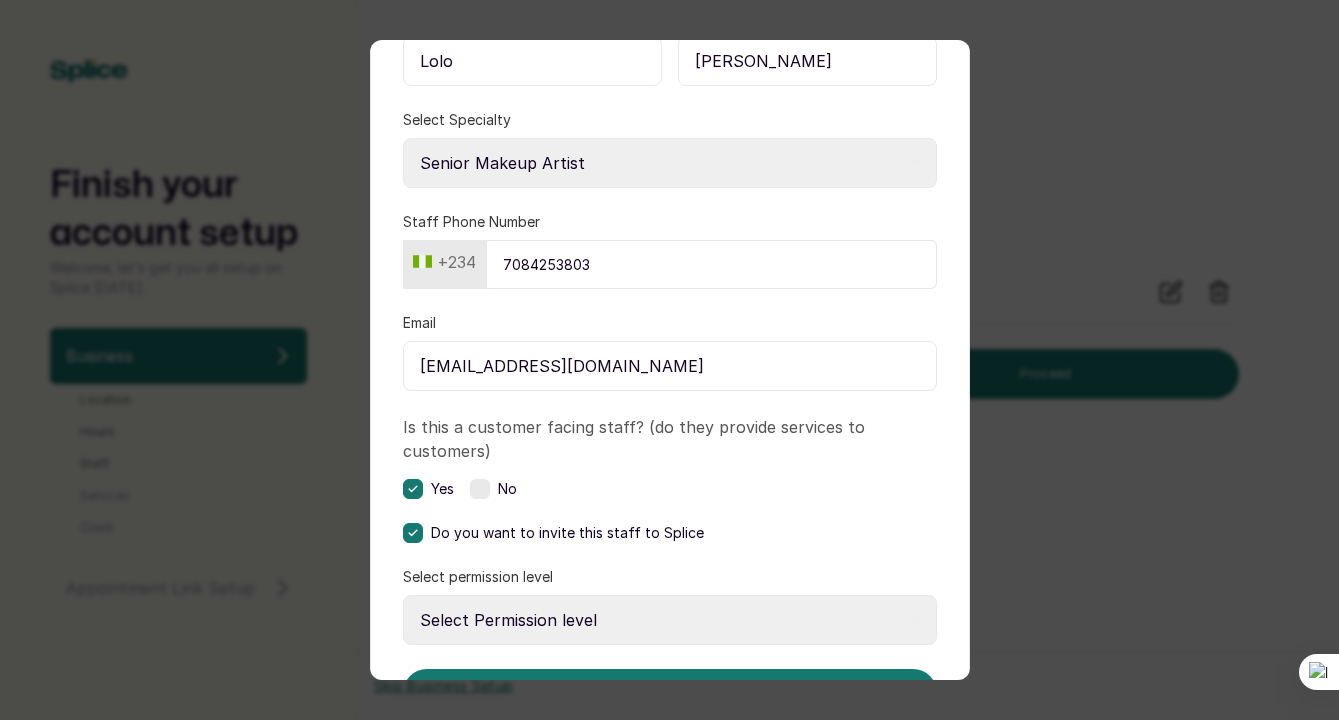 scroll, scrollTop: 267, scrollLeft: 0, axis: vertical 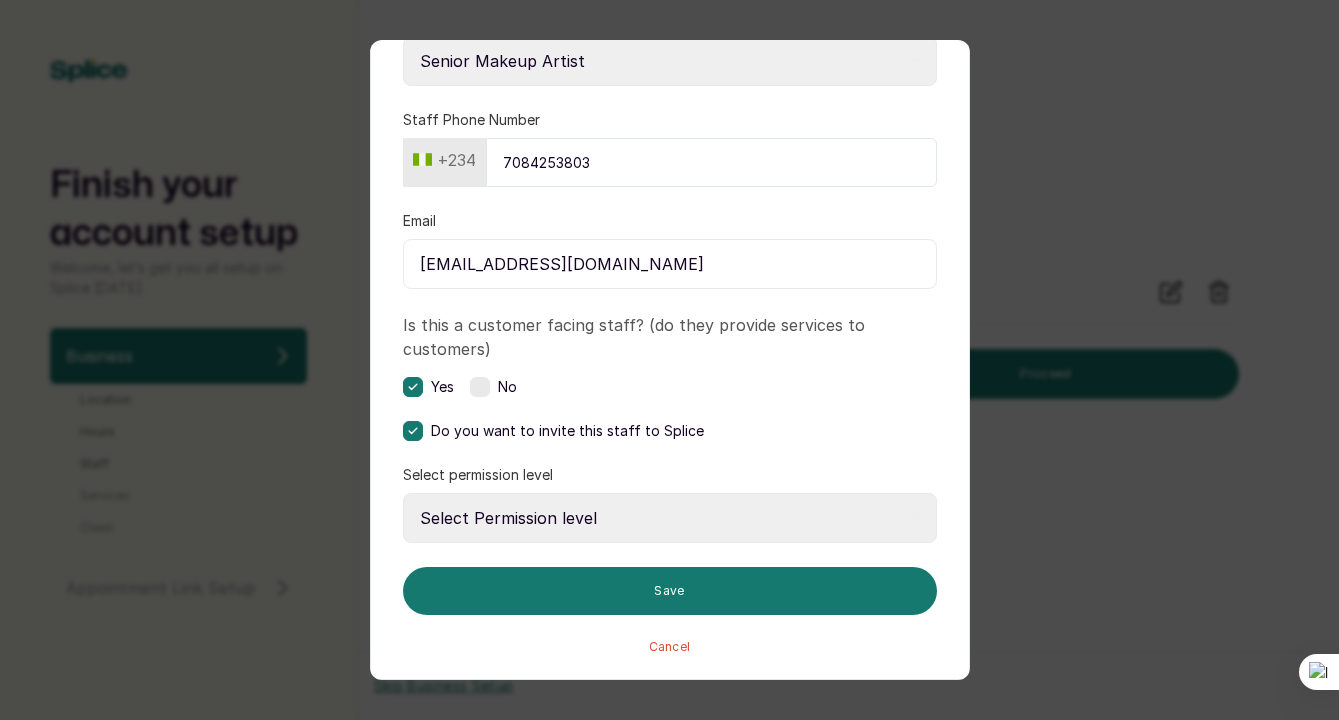 click on "Select Permission level Level 1 Level 2 Level 3 Level 4" at bounding box center [670, 518] 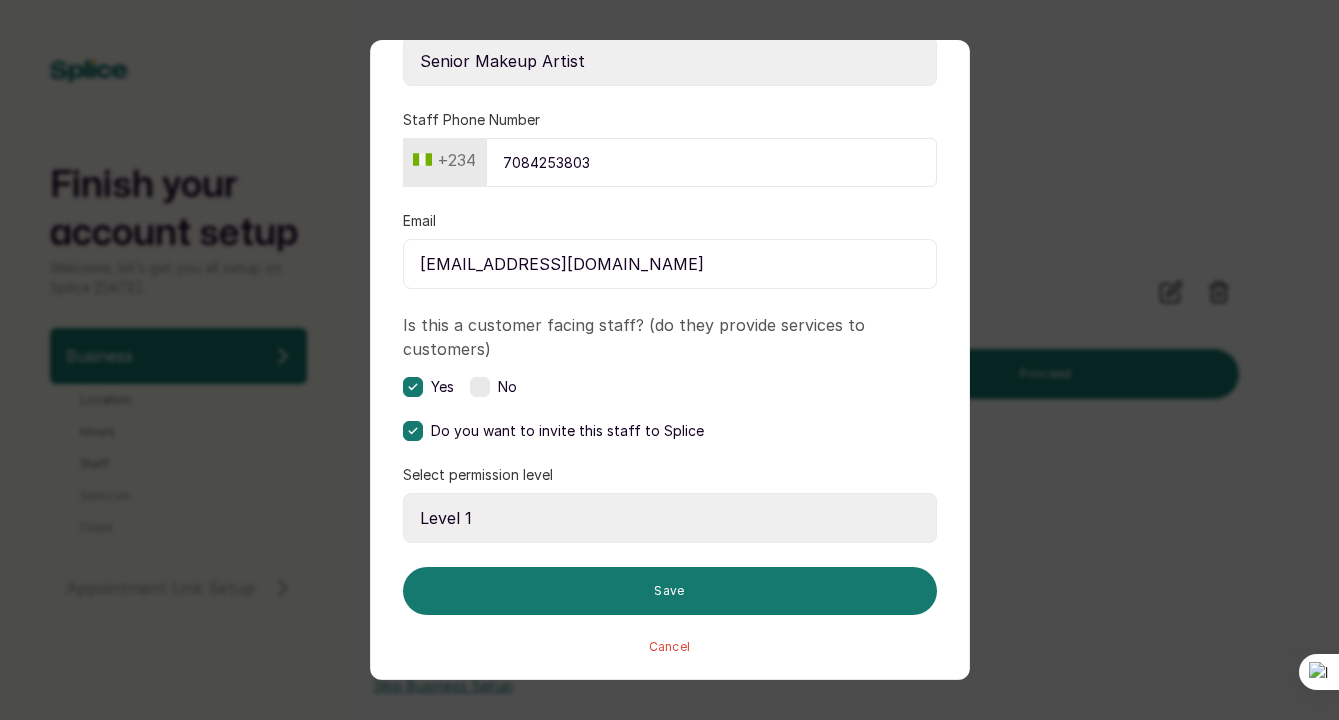 click on "Select Permission level Level 1 Level 2 Level 3 Level 4" at bounding box center [670, 518] 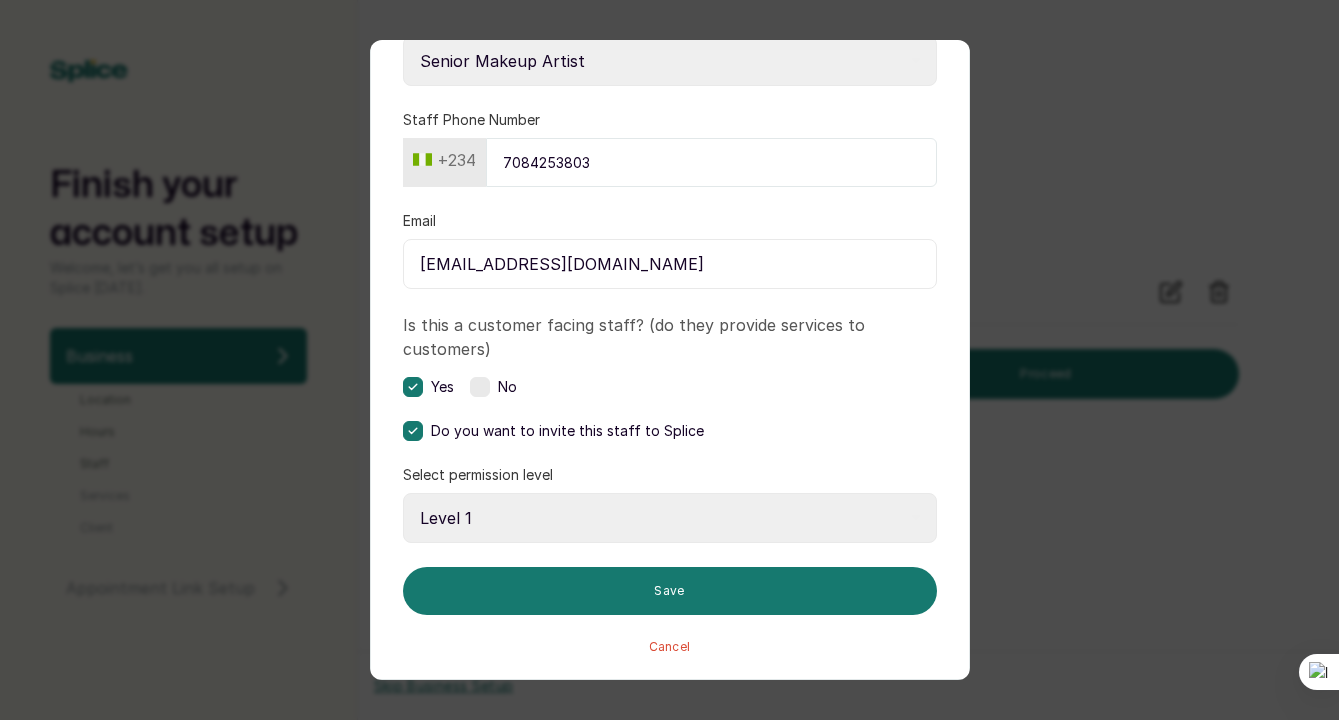 select on "1" 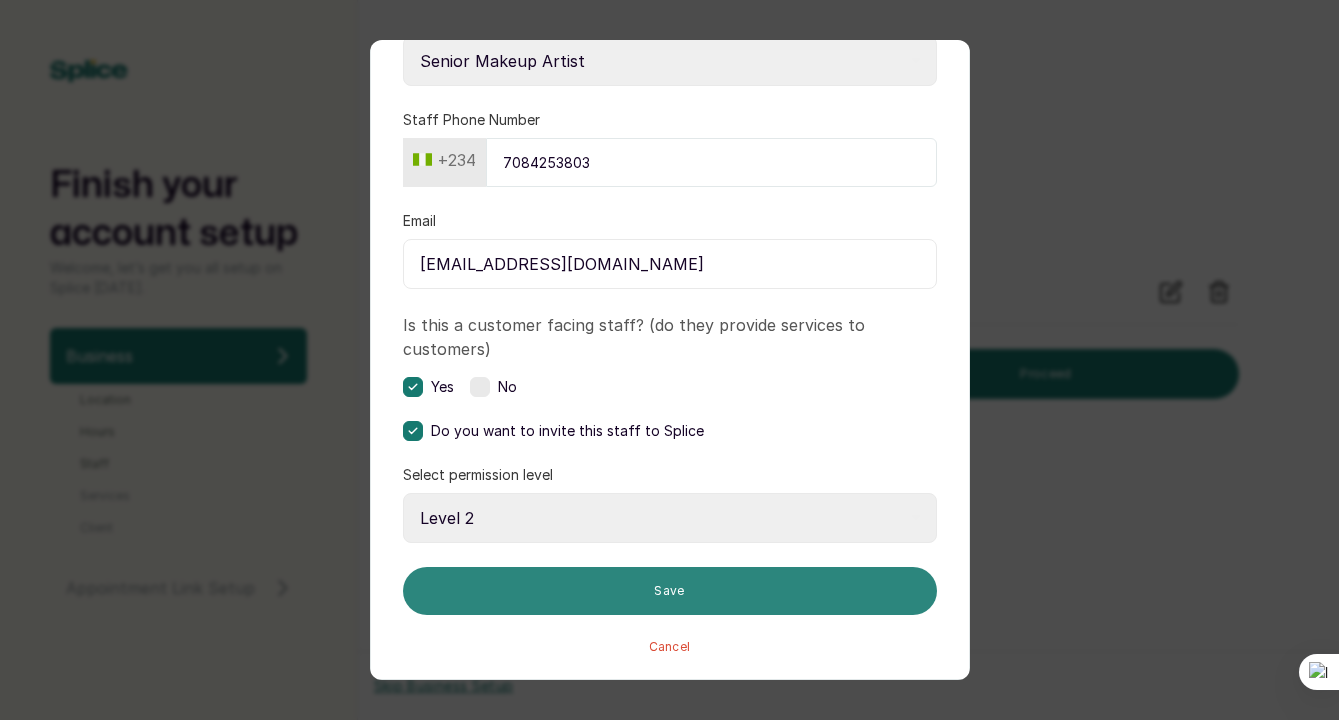 click on "Save" at bounding box center [670, 591] 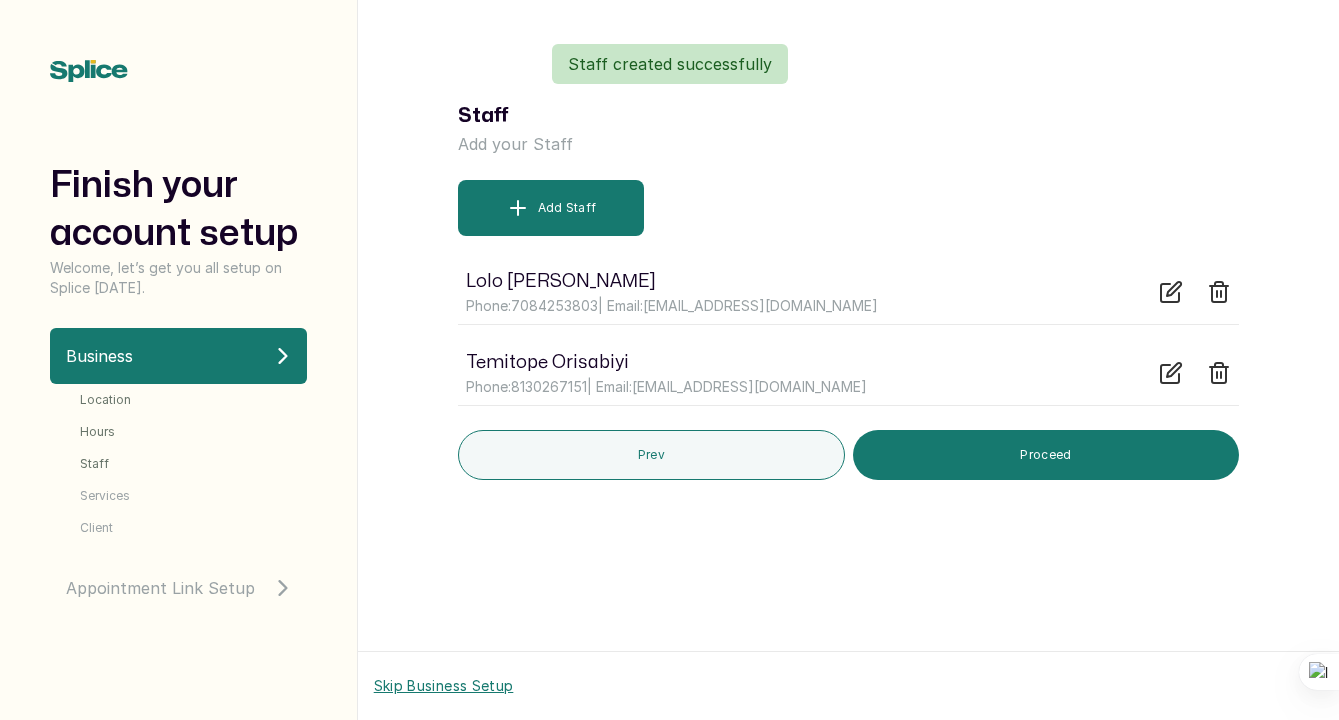 click 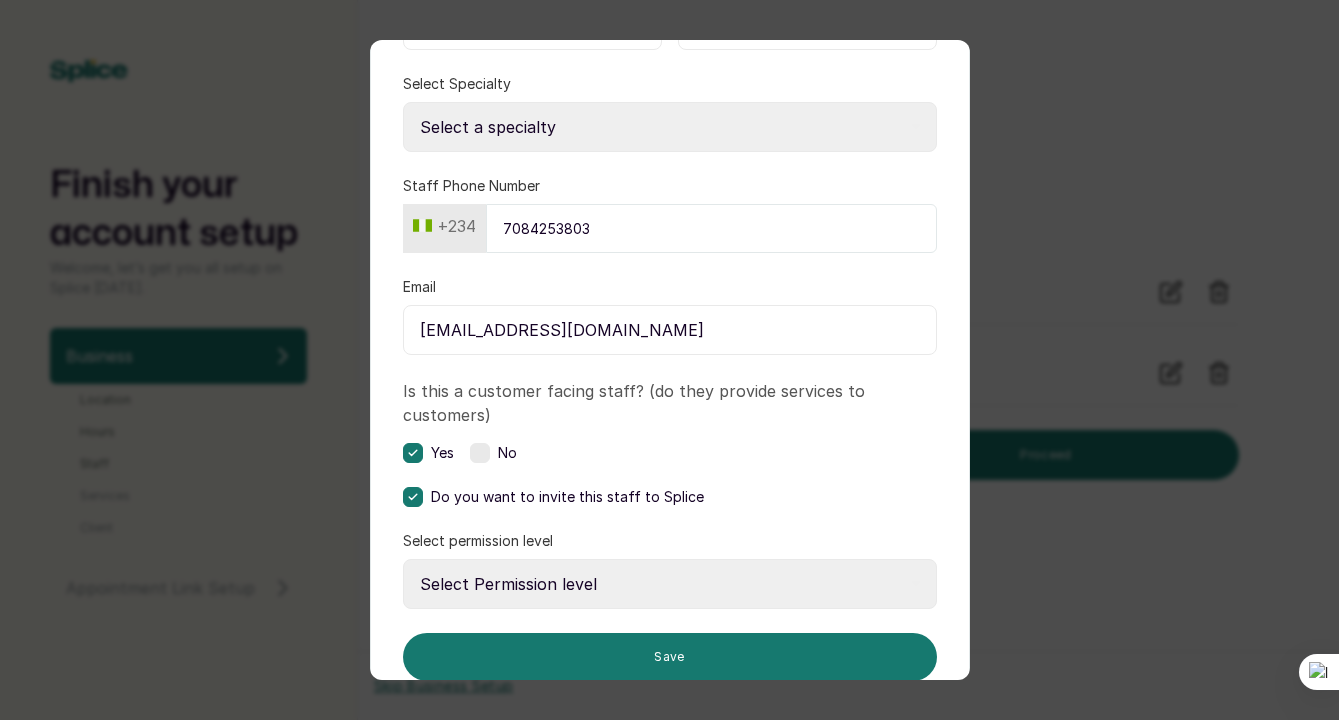scroll, scrollTop: 267, scrollLeft: 0, axis: vertical 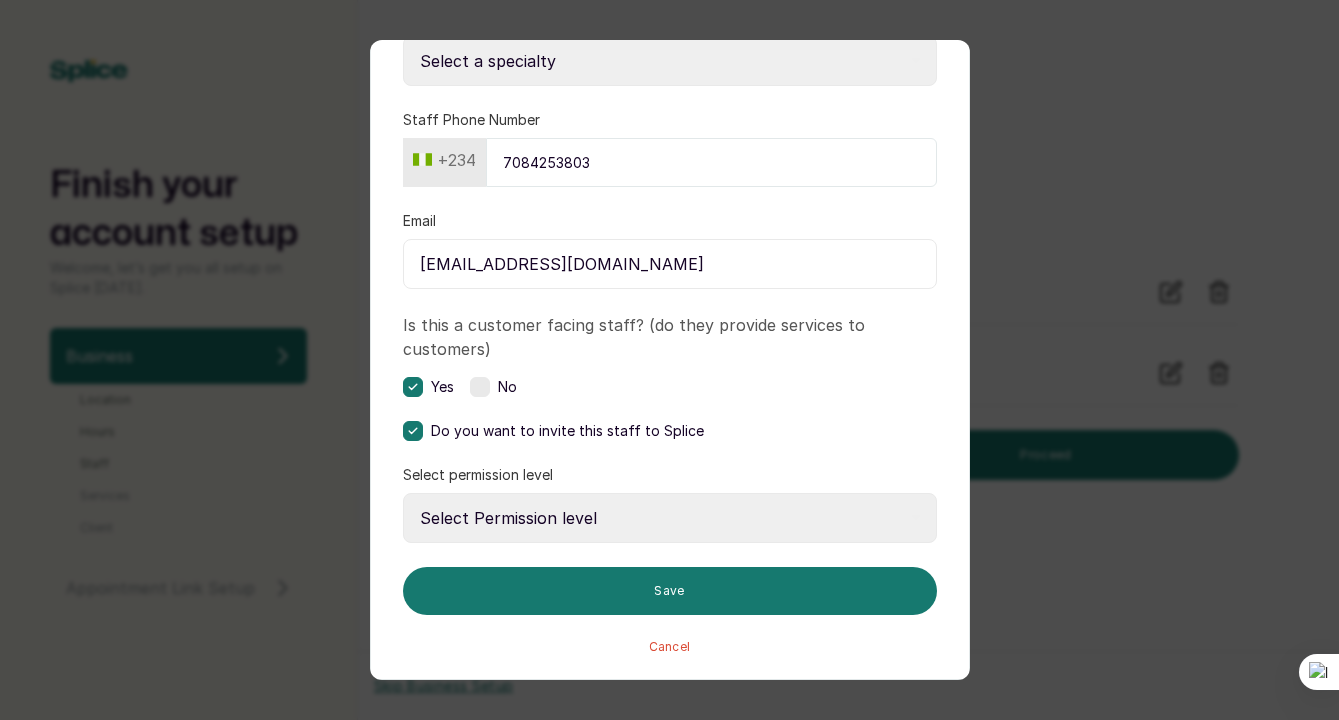 click on "Select Permission level Level 1 Level 2 Level 3 Level 4" at bounding box center [670, 518] 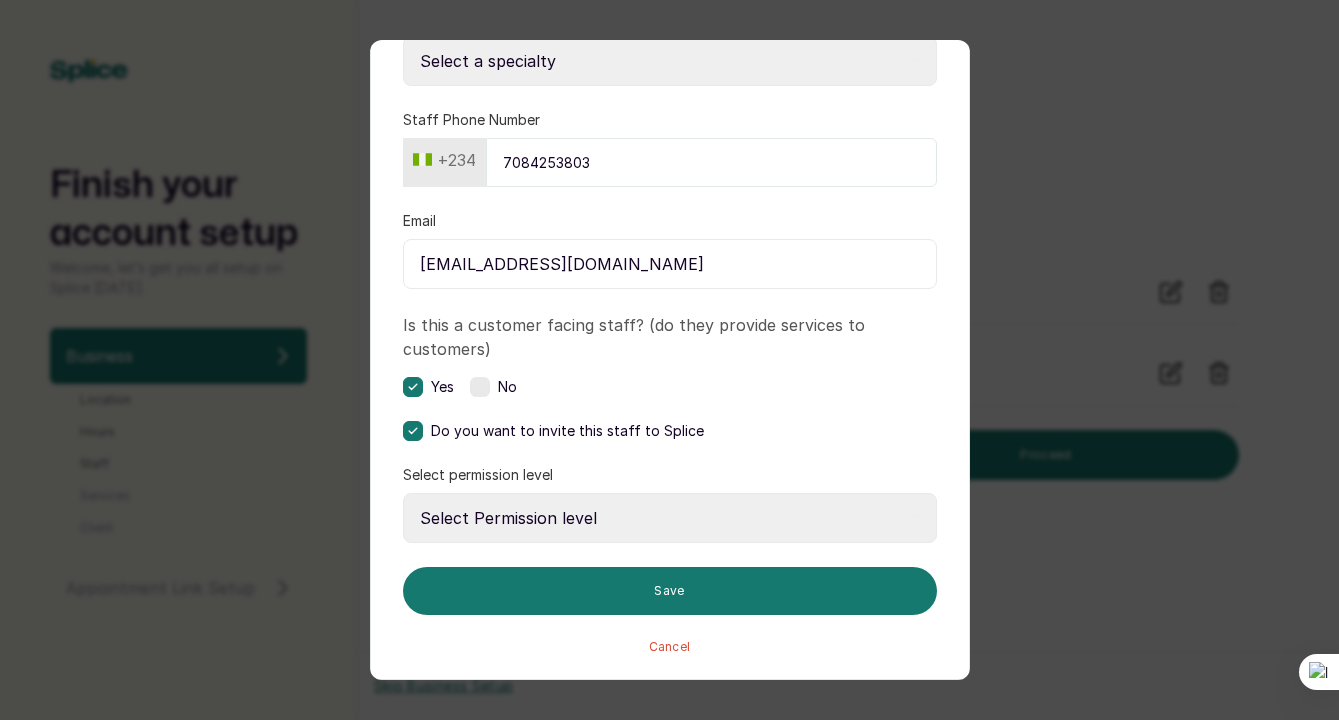 select on "1" 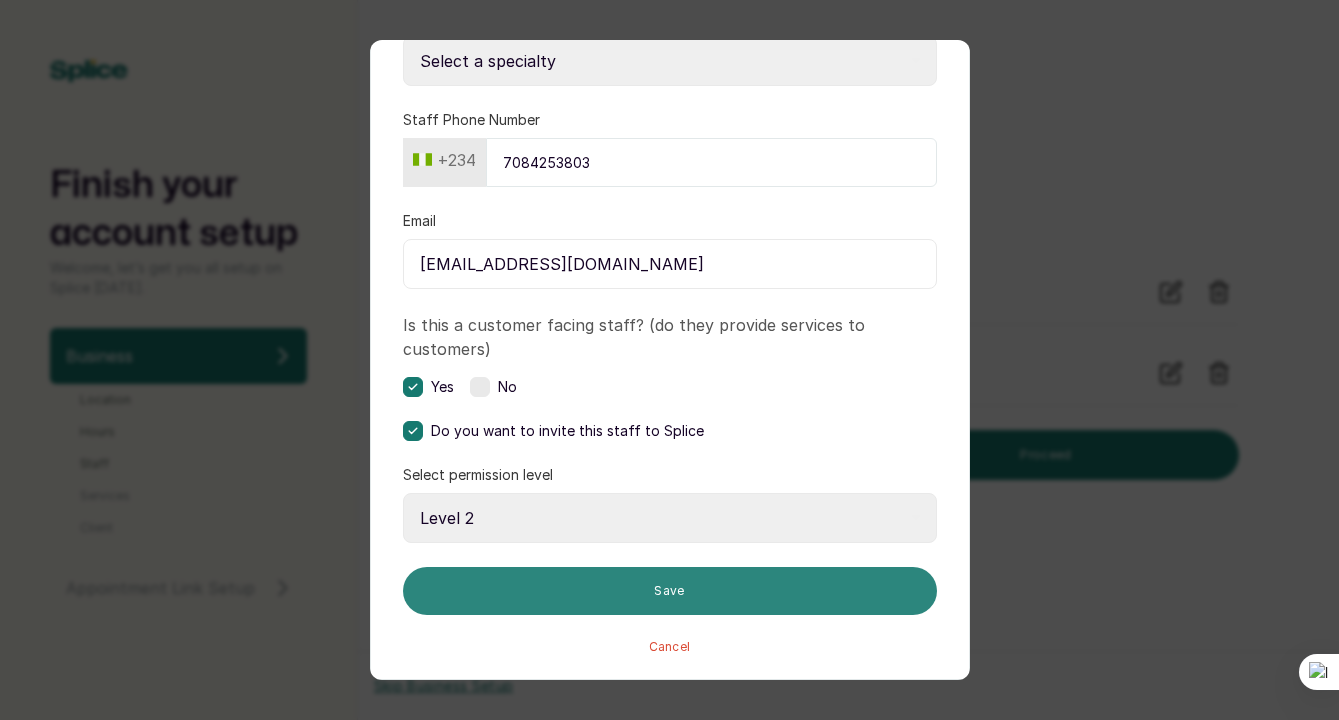 click on "Save" at bounding box center (670, 591) 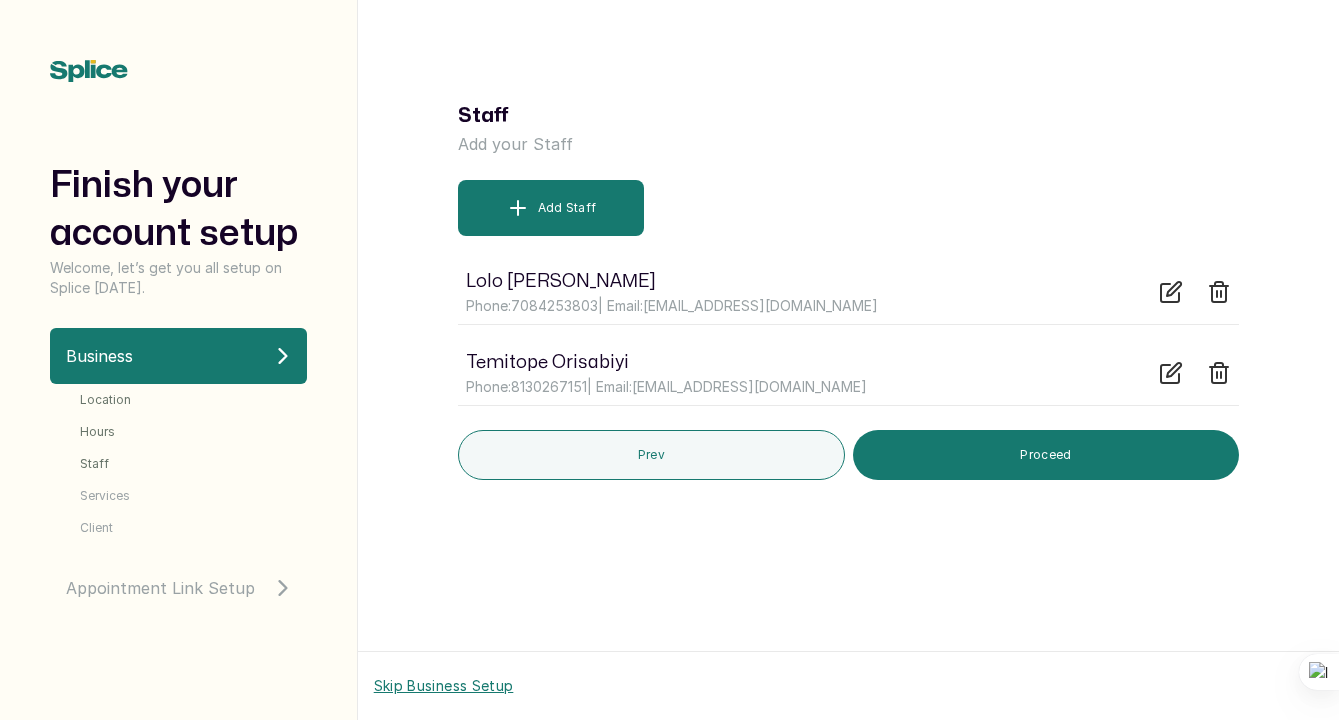 click 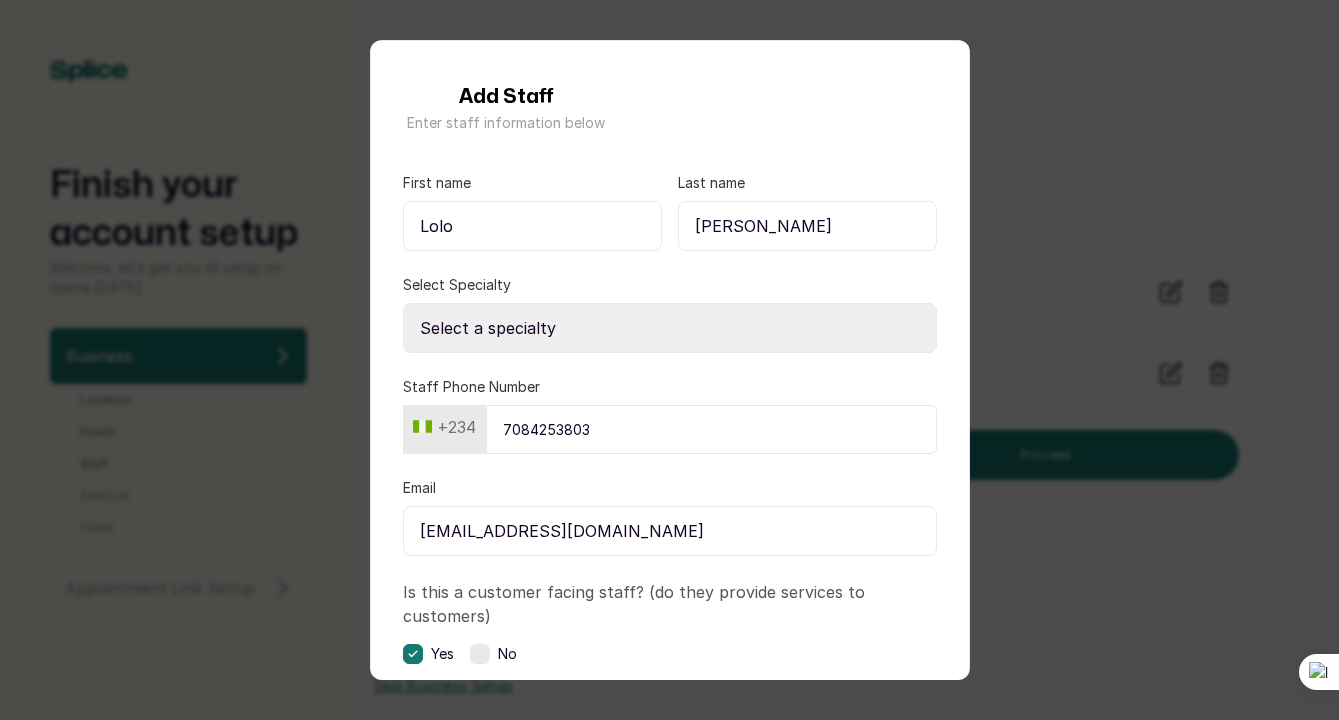 scroll, scrollTop: 267, scrollLeft: 0, axis: vertical 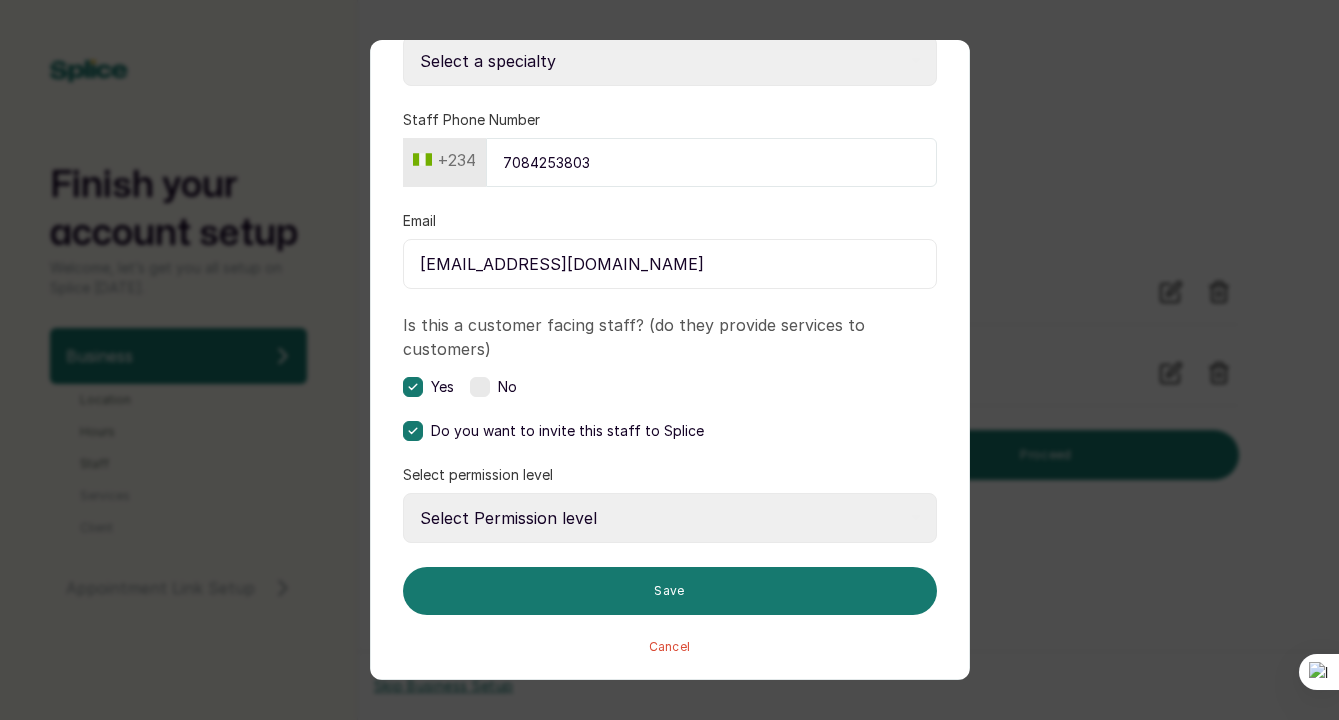 click on "Select Permission level Level 1 Level 2 Level 3 Level 4" at bounding box center [670, 518] 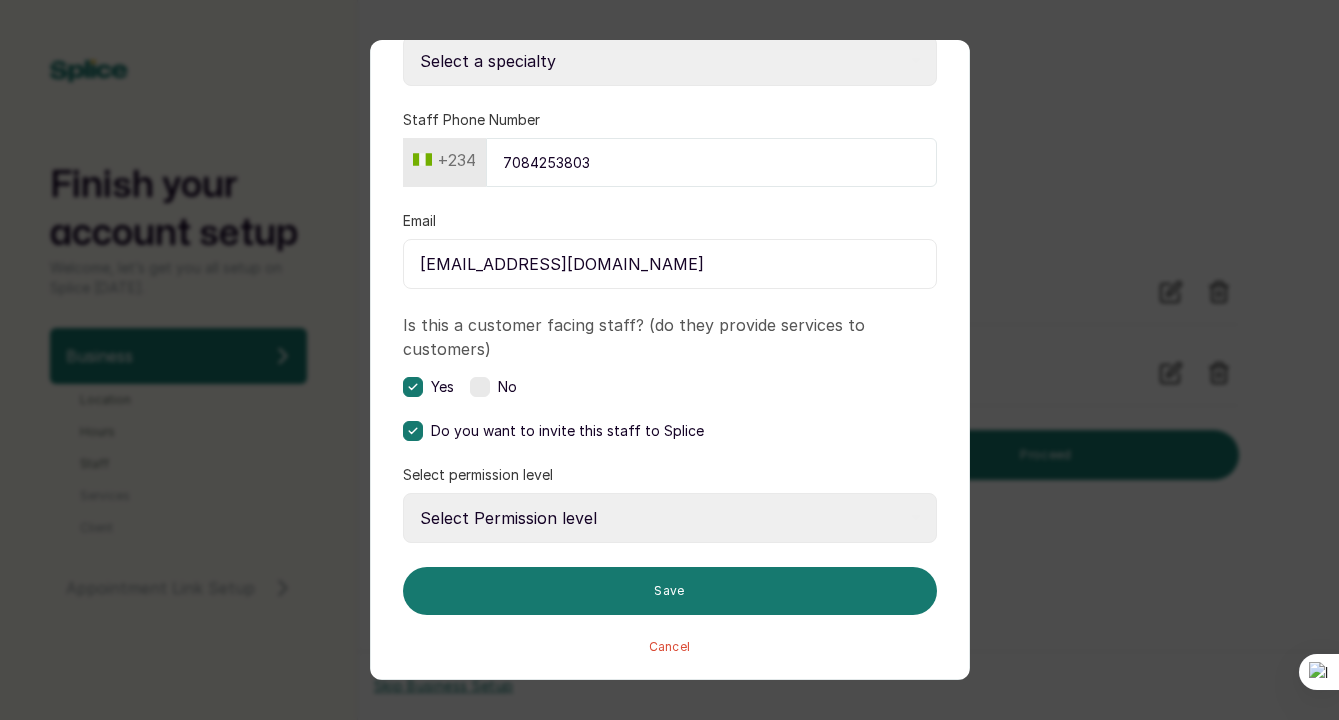 select on "1" 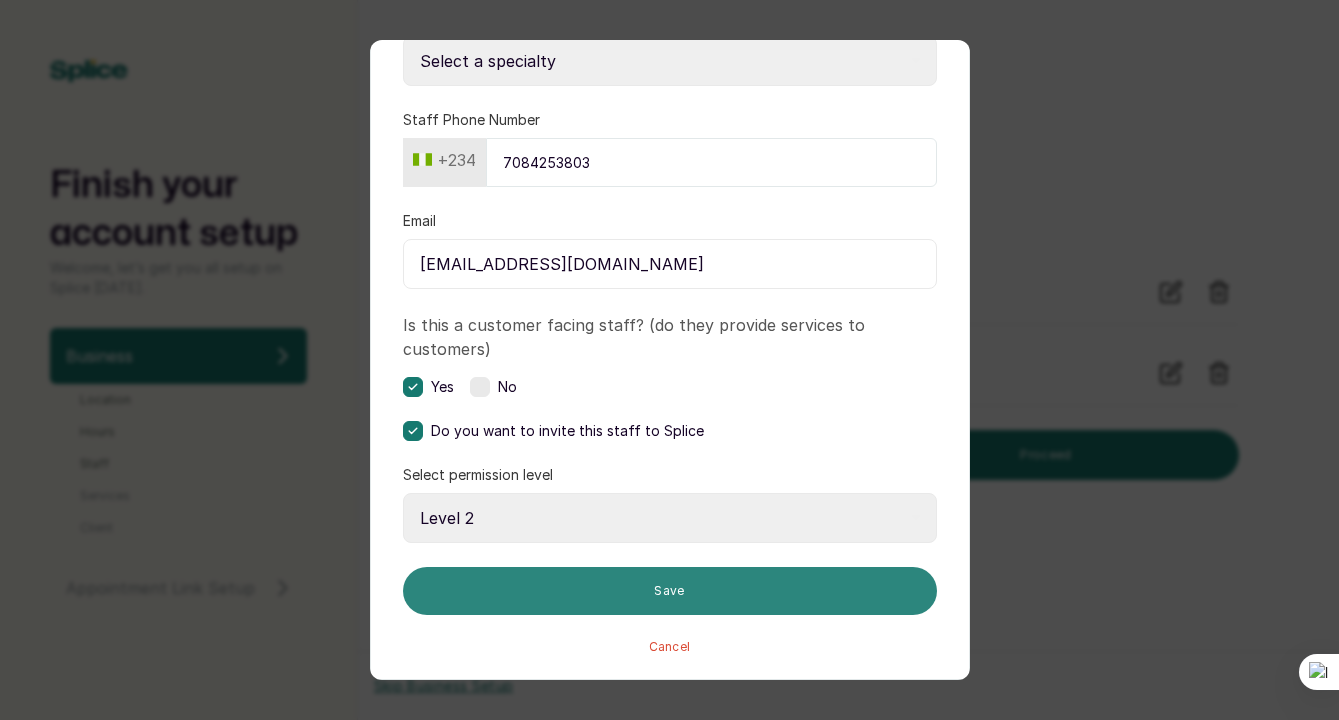 click on "Save" at bounding box center (670, 591) 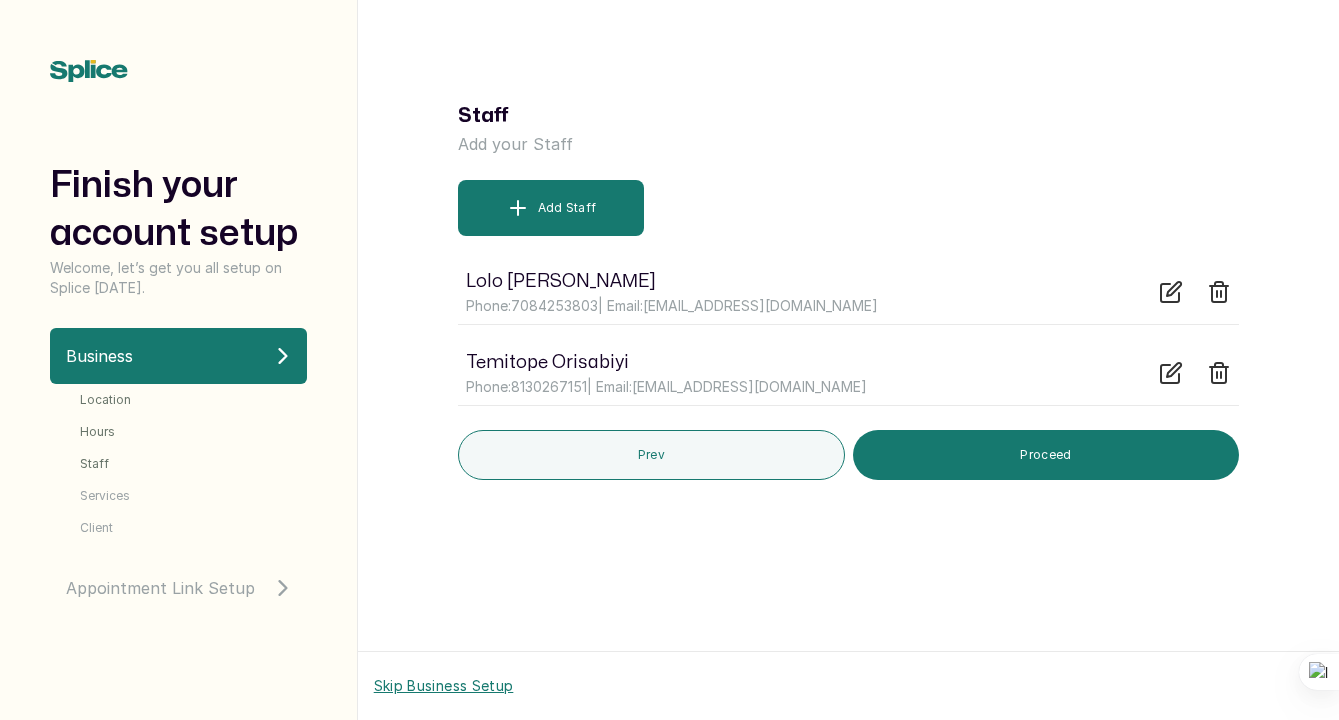 click 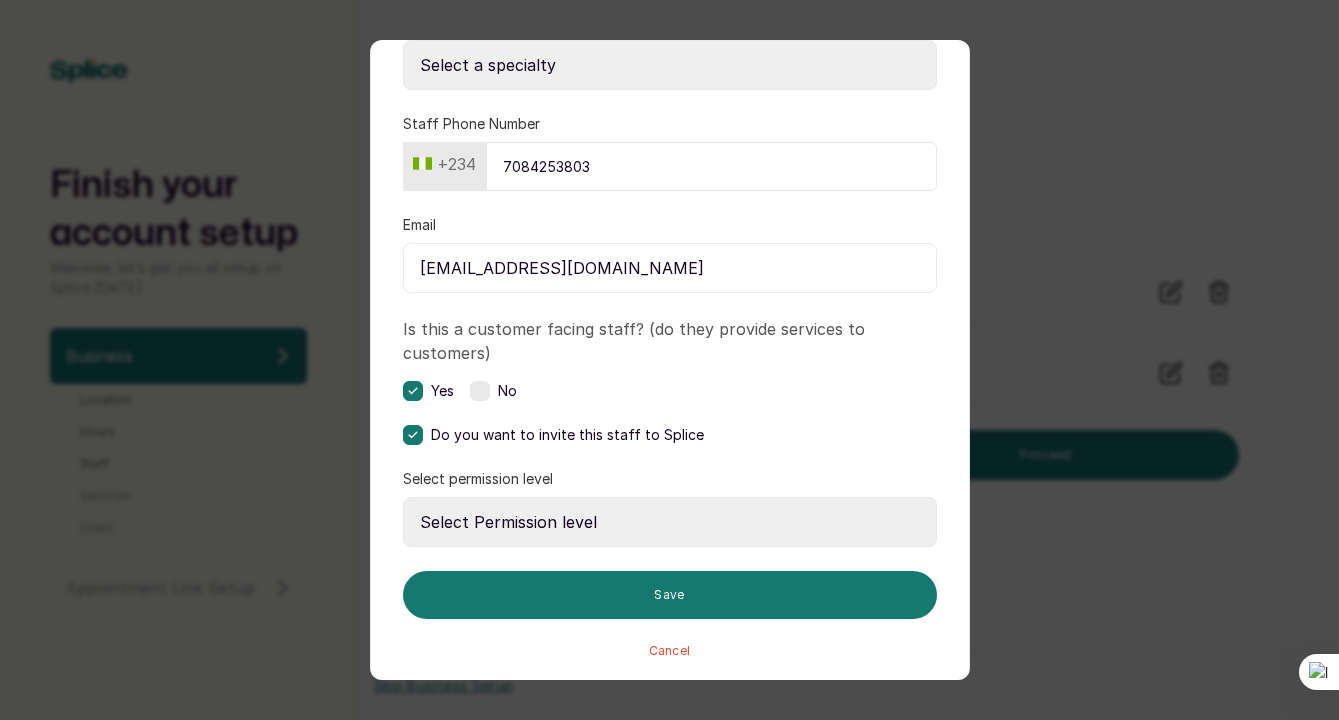 scroll, scrollTop: 267, scrollLeft: 0, axis: vertical 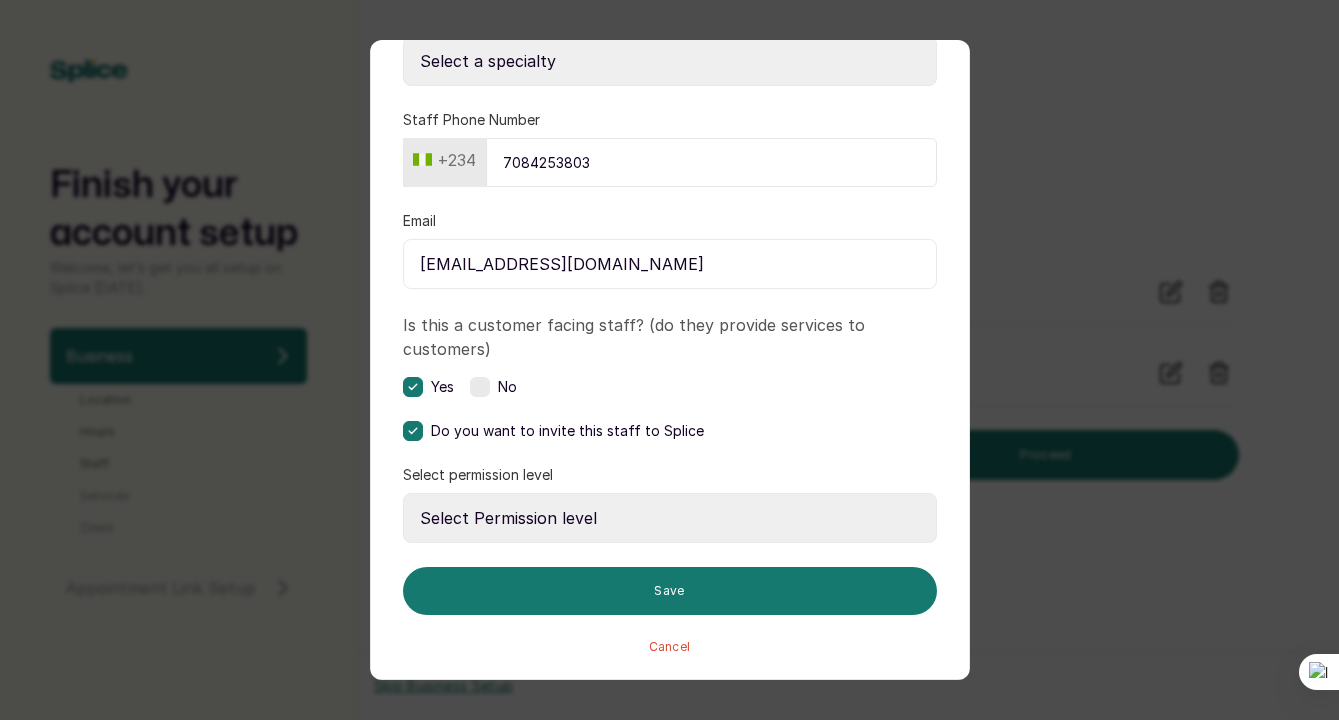 click on "Select Permission level Level 1 Level 2 Level 3 Level 4" at bounding box center (670, 518) 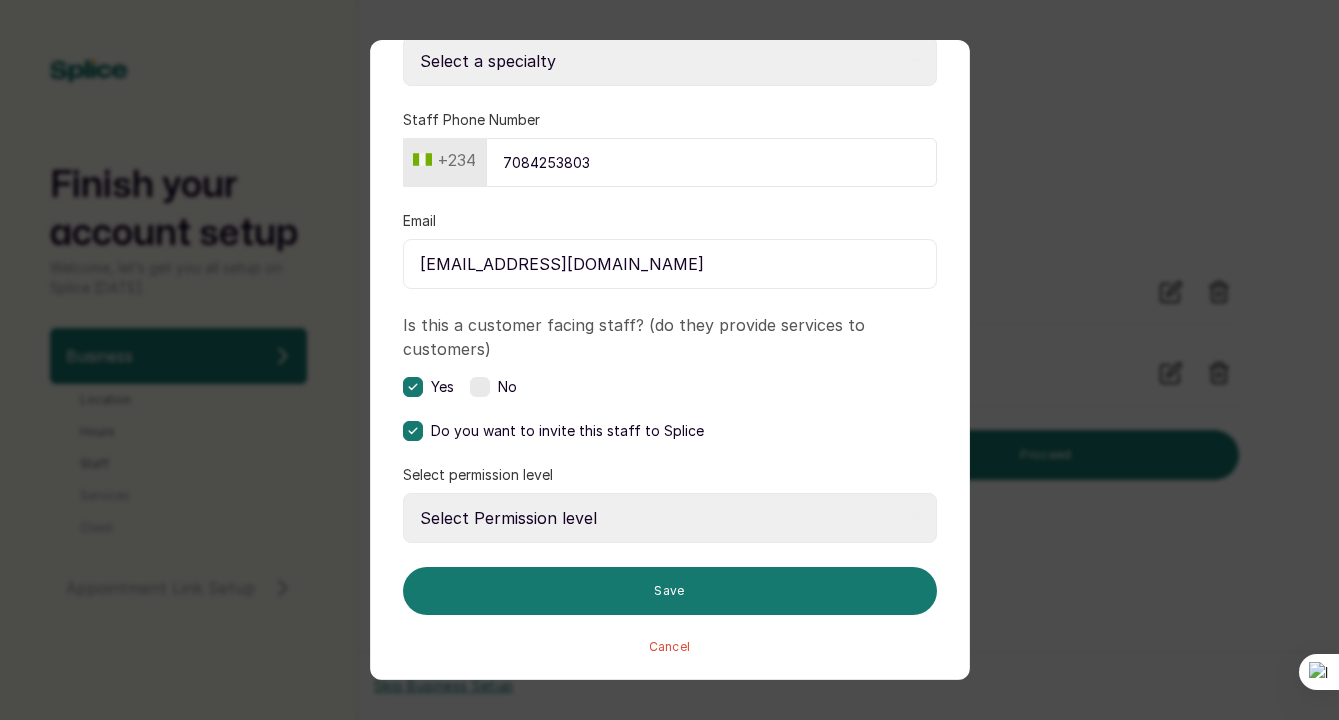 select on "1" 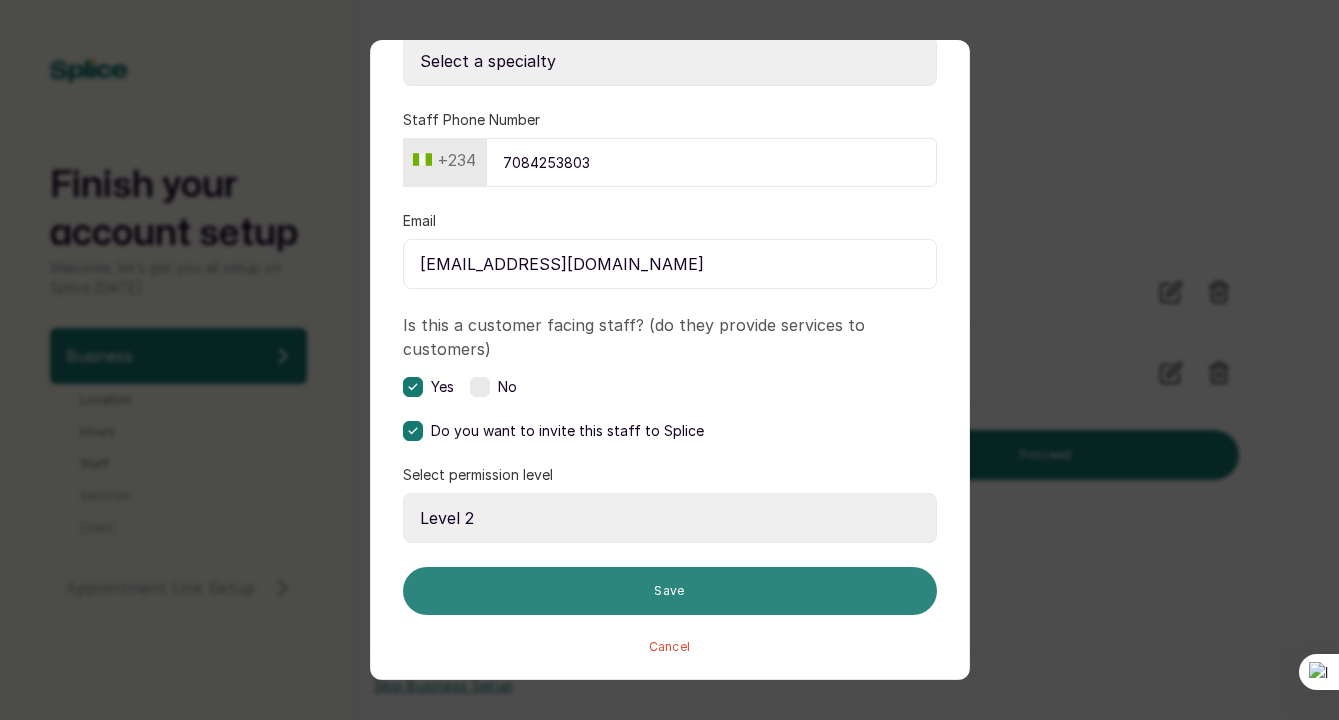 click on "Save" at bounding box center (670, 591) 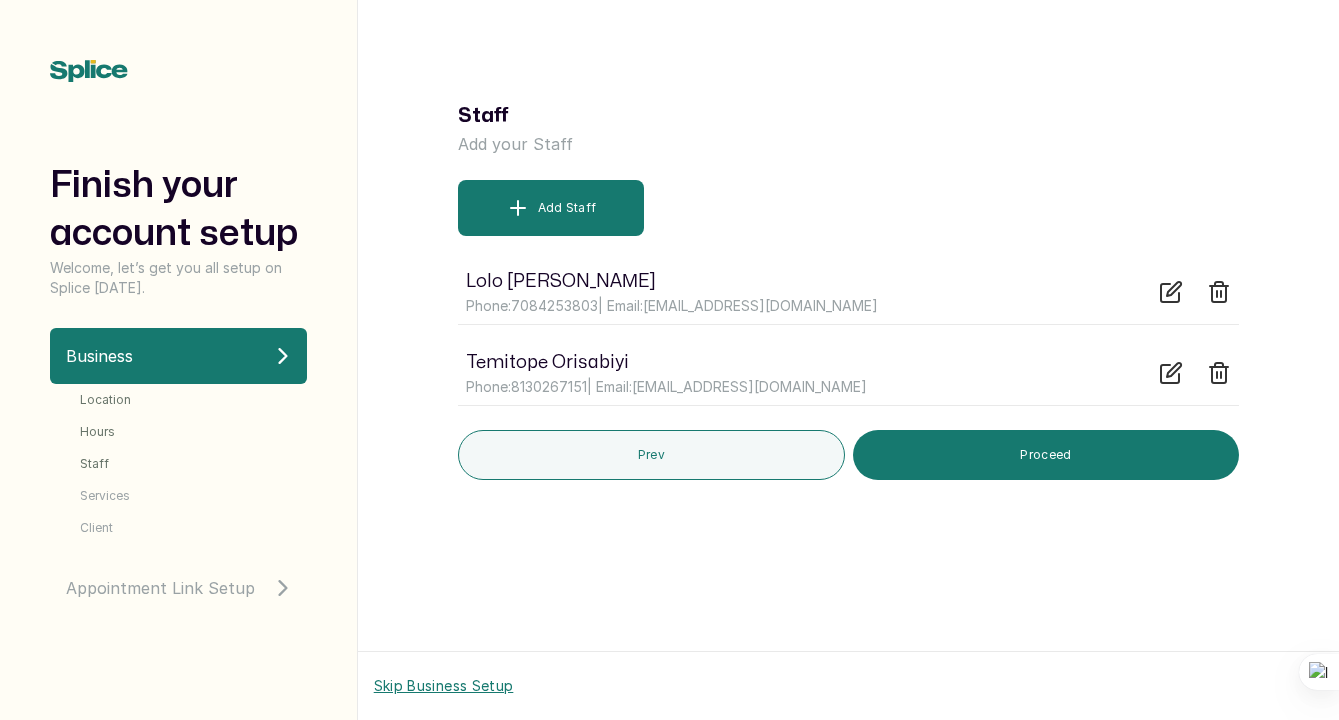 click 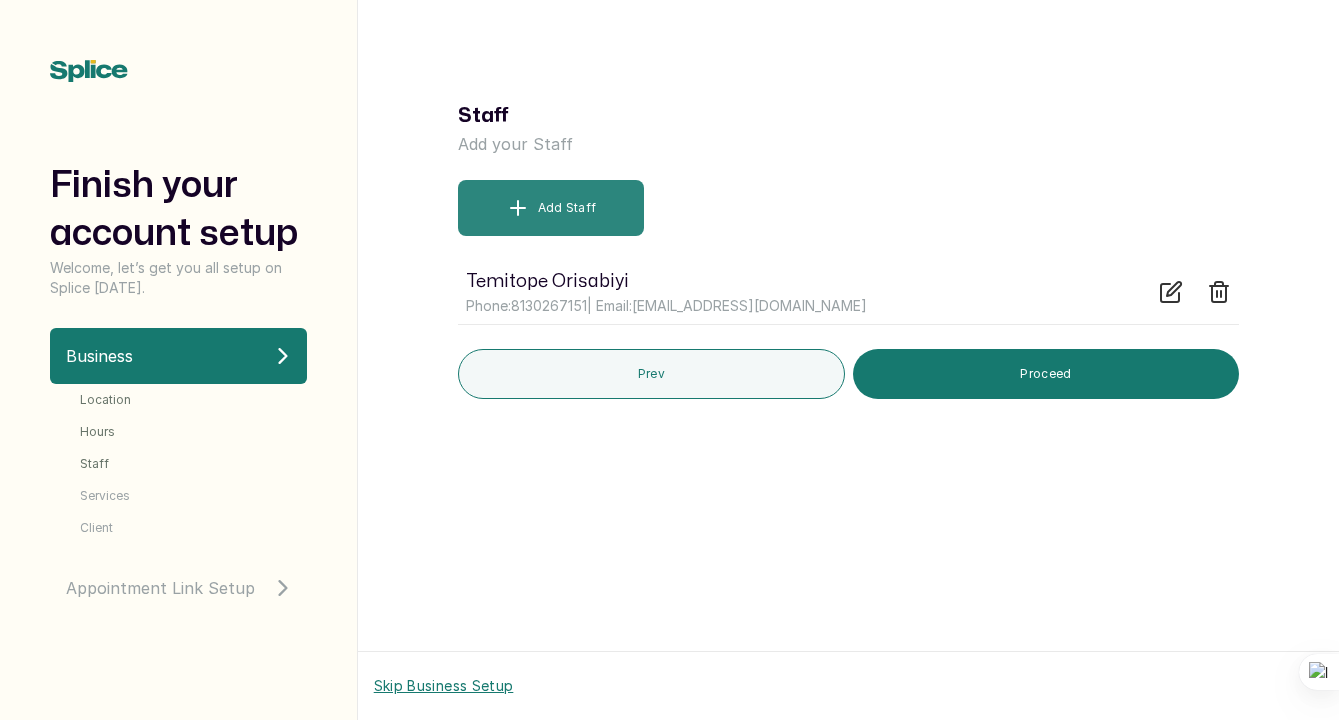 click on "Add Staff" at bounding box center [551, 208] 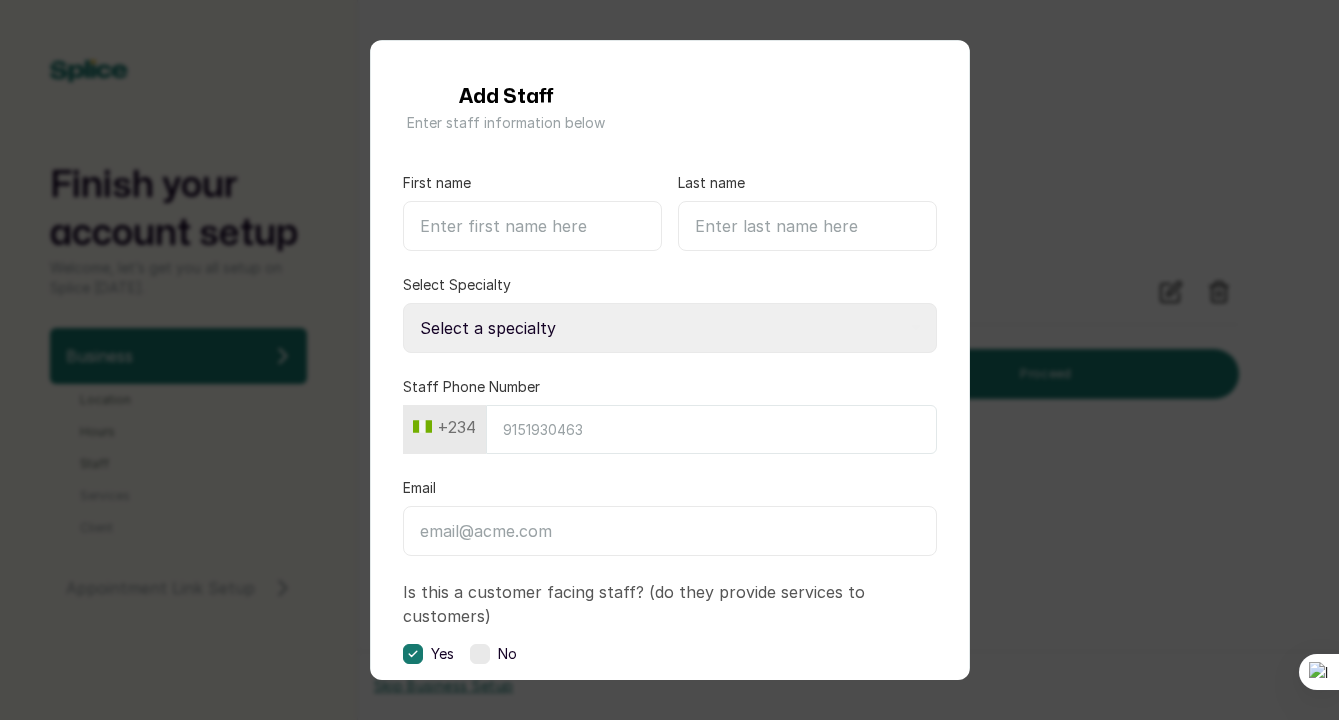 click on "First name" at bounding box center [532, 226] 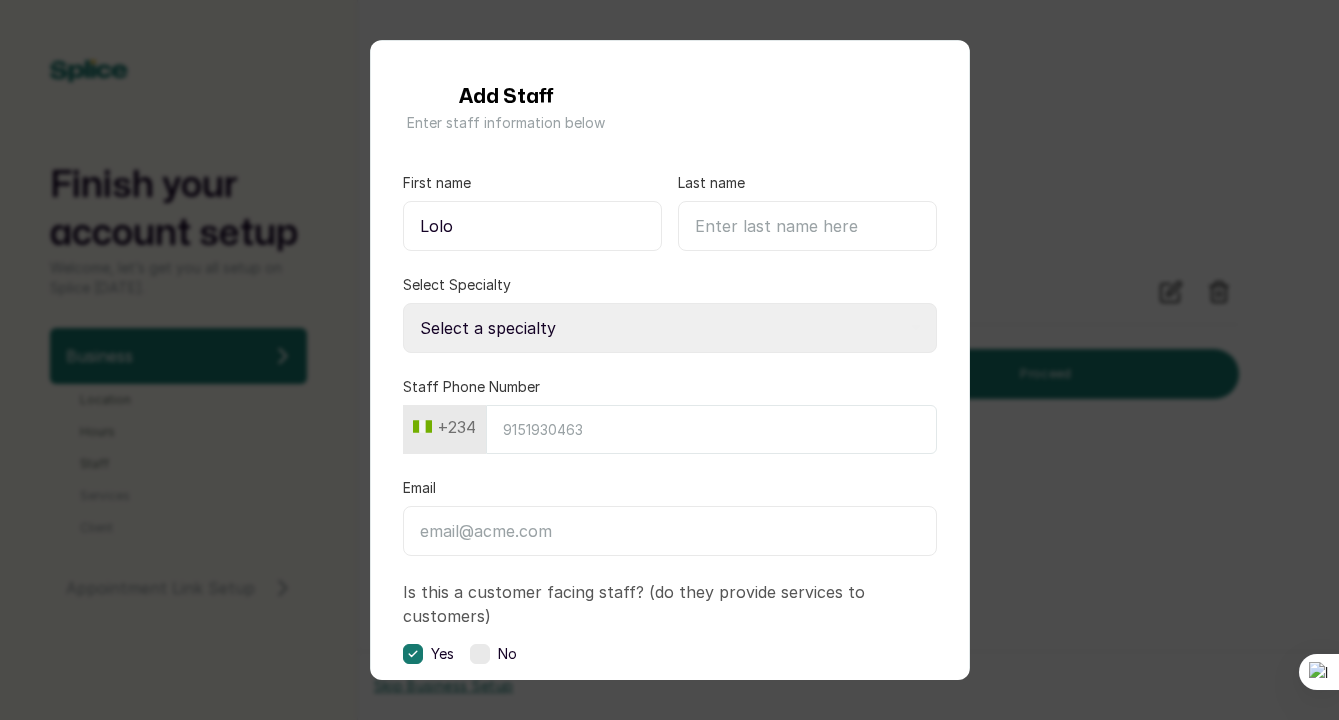 type on "Lolo" 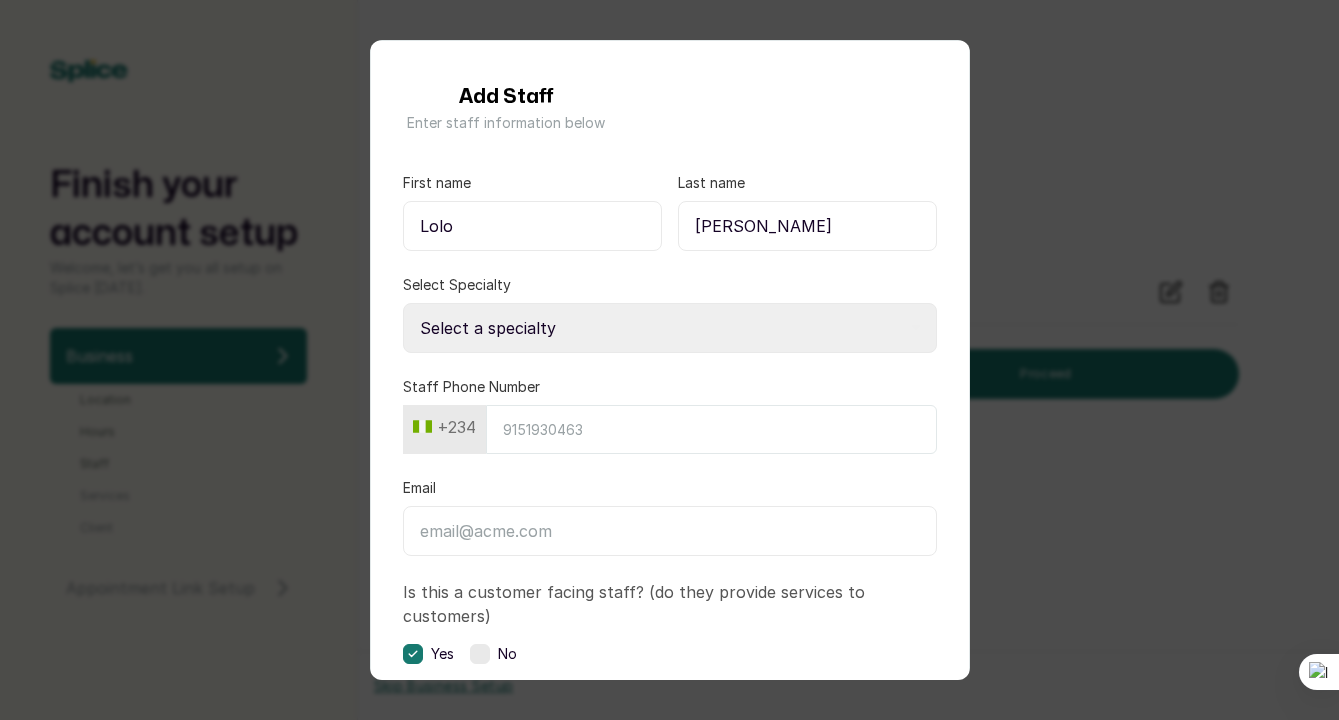 type on "Smith" 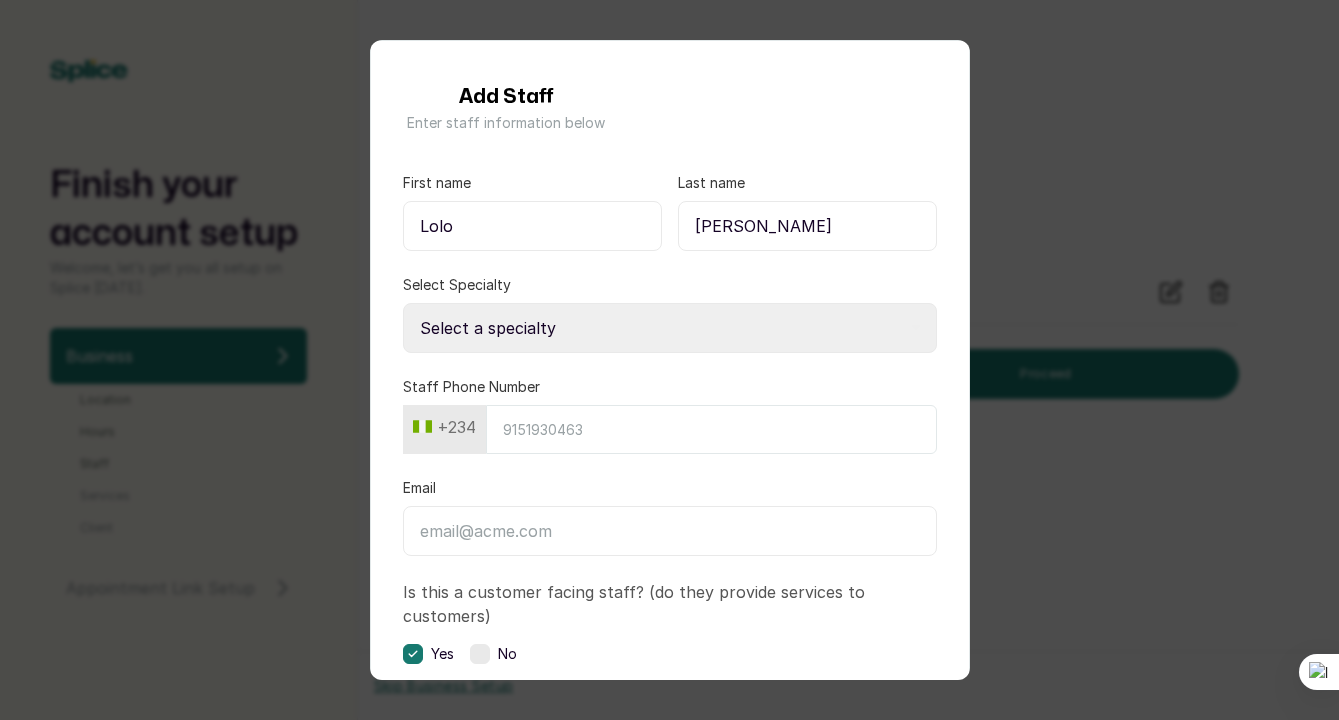 click on "Select a specialty Aesthetician Assistant Hairstylist Beauty Therapist Braider Chef Colourist Dermatologist Hairstylist Head Brow Artist Hot Wax & Treatment Specialist Junior Barber Junior Brow Artist Junior Hairstylist Junior Lash Artist Junior Lash Technician Junior Makeup Artist Junior Photographer Lash Tech Manicurist Master Brow Artist Mixologist Nail Tech Nail Technician Nail Technician - Acrylic Nail Technician - Acrylic Design Nail Technician - Dipping Powder Nail Technician - Gel Nurse Pastry Chef Pedicurist Salon Manager Salon Receptionist Senior Barber Senior Brow Artist Senior Hairstylist Senior Lash and Lamination Artist Senior Lash Artist Senior Lash Technician Senior Makeup Artist Senior Photographer Shampoo Assistant Social Media Spa Therapist Stylist Sugaring Specialist Waitress Waxing Specialist Waxing Specialist Wig Maker" at bounding box center [670, 328] 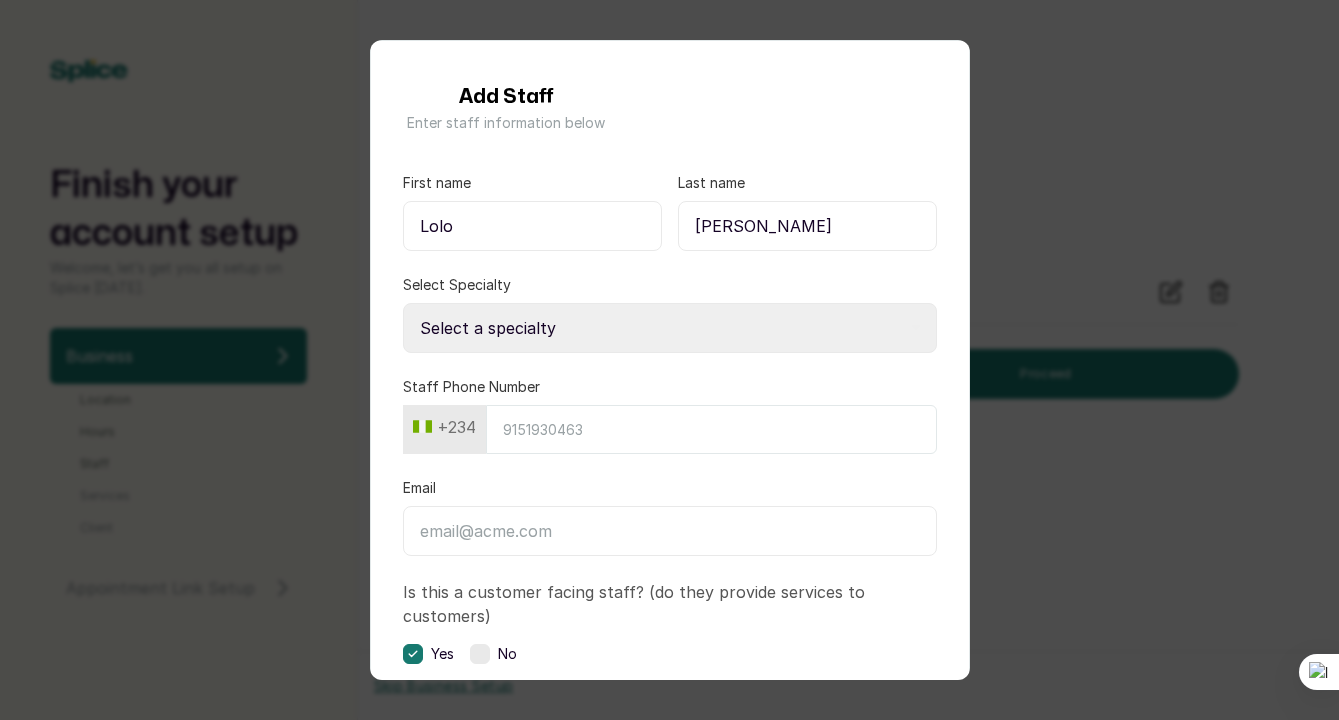 select on "senior_makeup_artist" 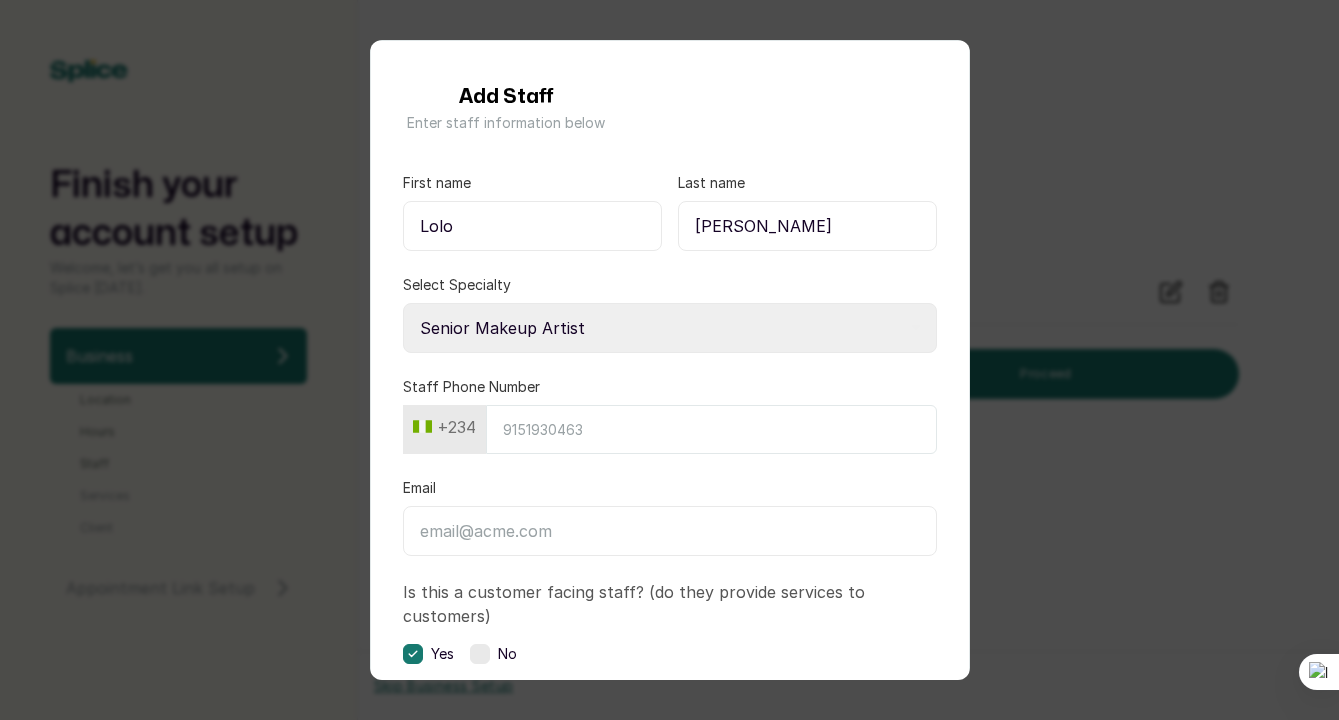 click on "Staff Phone Number" at bounding box center [711, 429] 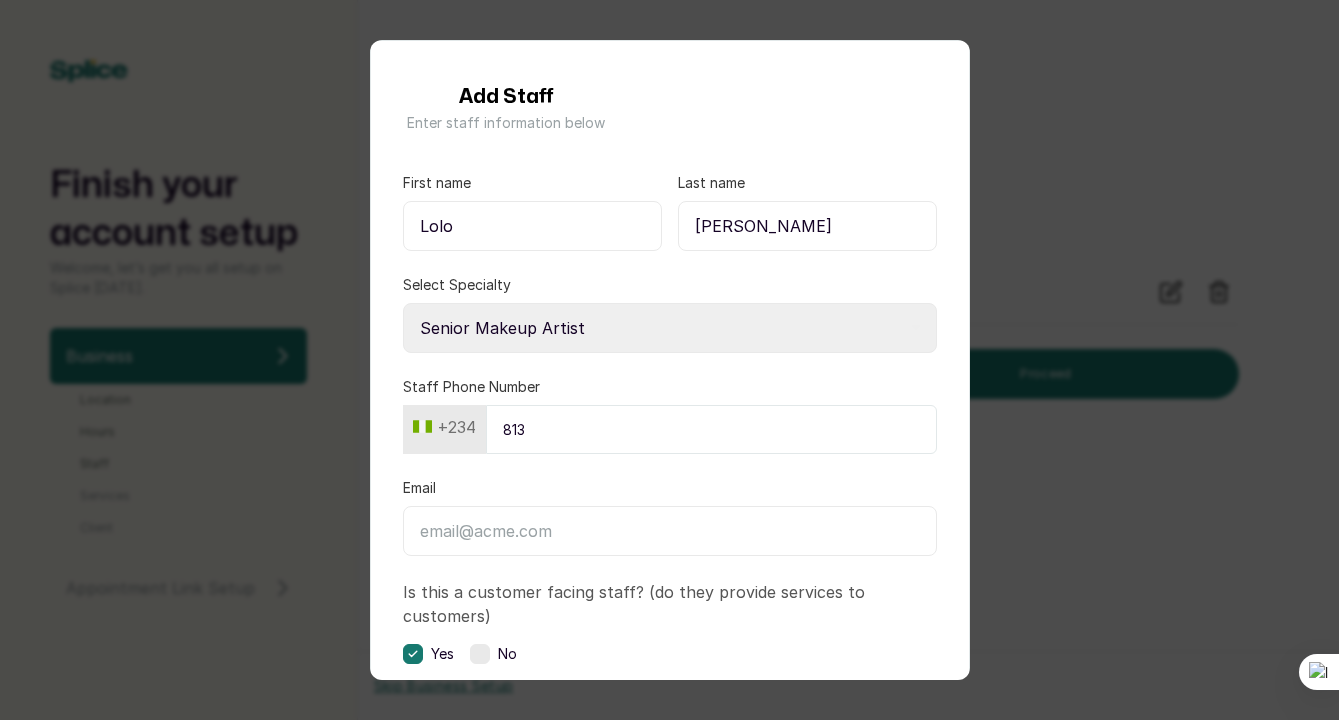 type on "8130267151" 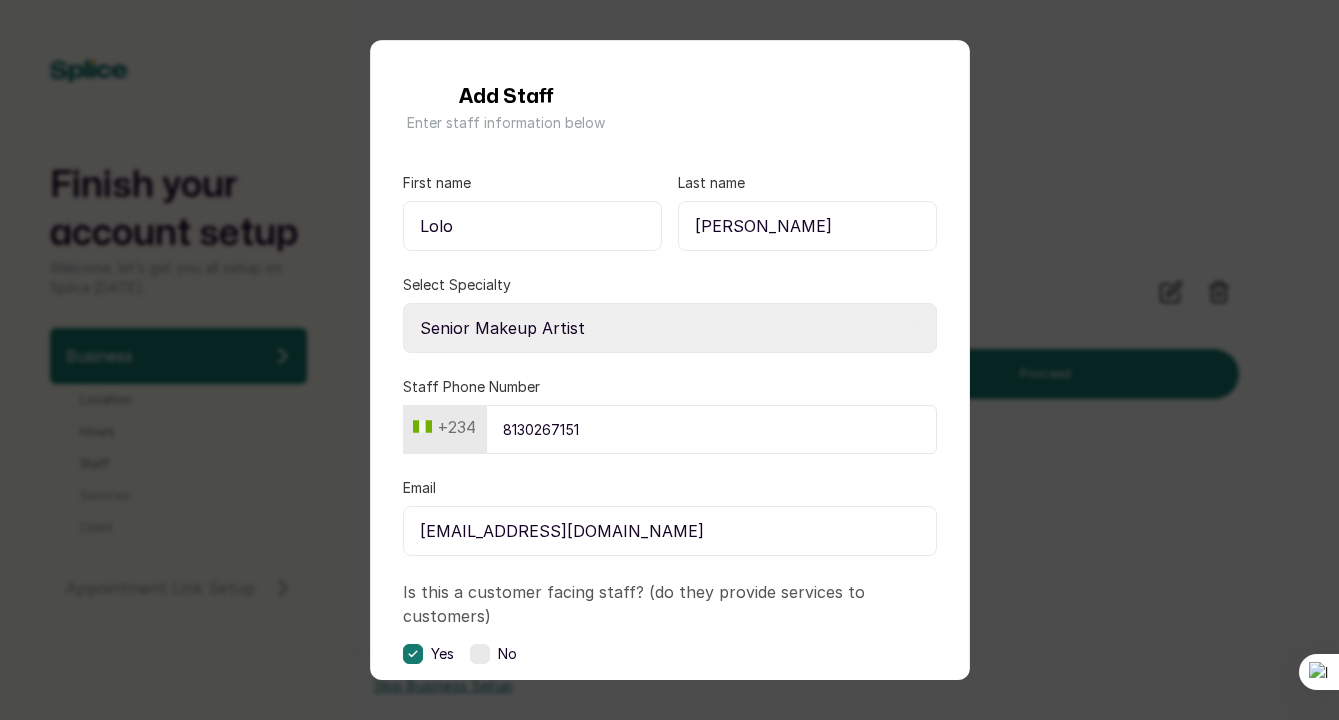 scroll, scrollTop: 101, scrollLeft: 0, axis: vertical 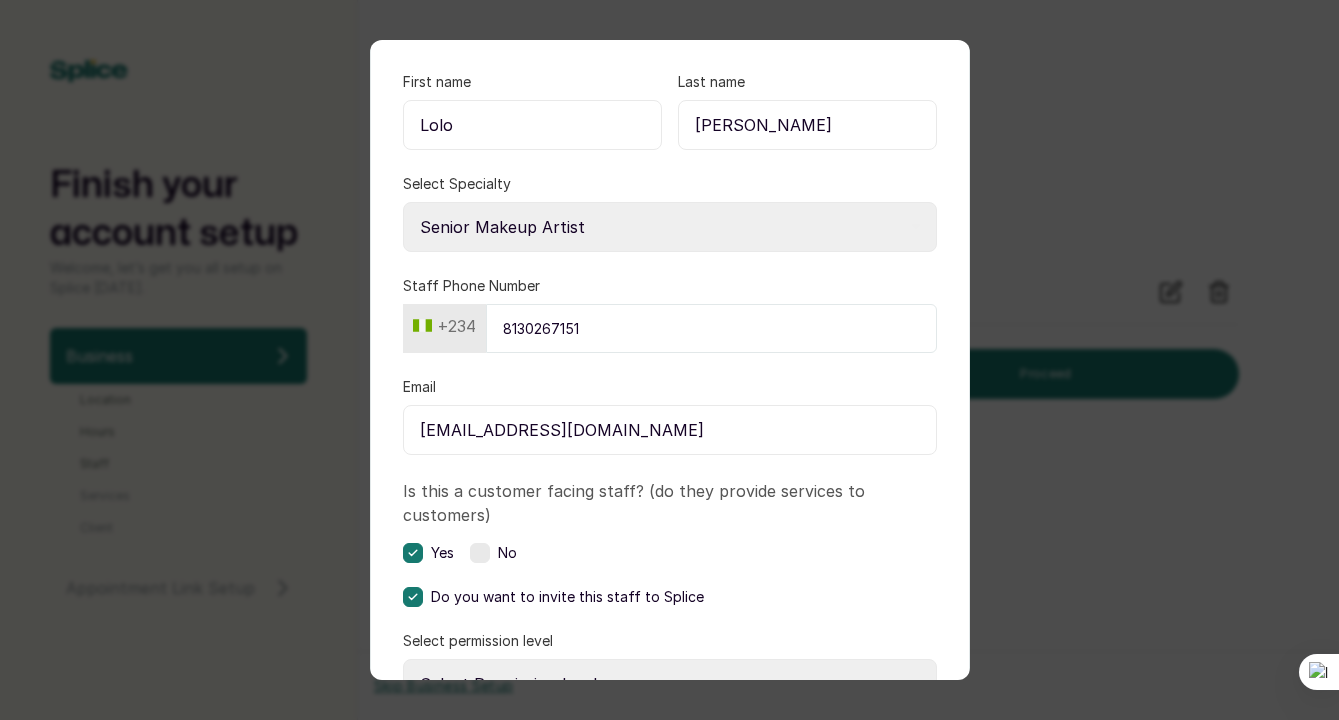 drag, startPoint x: 550, startPoint y: 428, endPoint x: 369, endPoint y: 424, distance: 181.04419 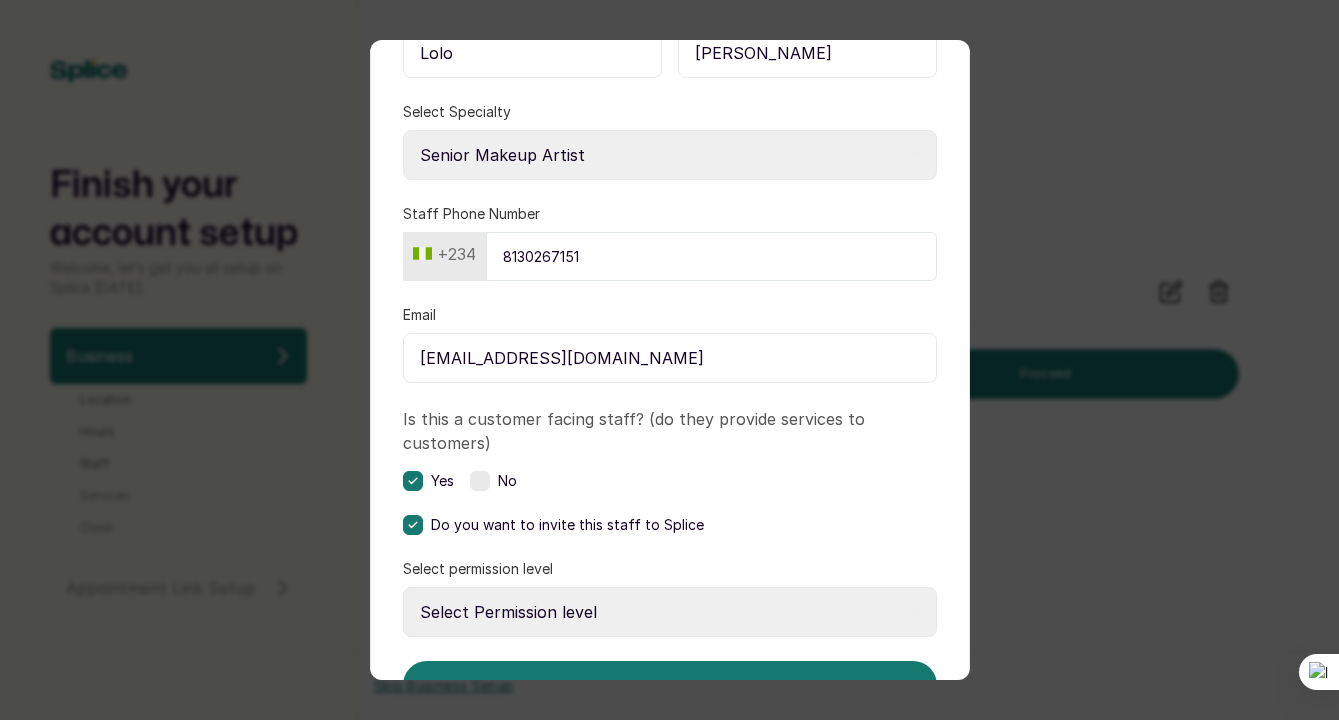 scroll, scrollTop: 238, scrollLeft: 0, axis: vertical 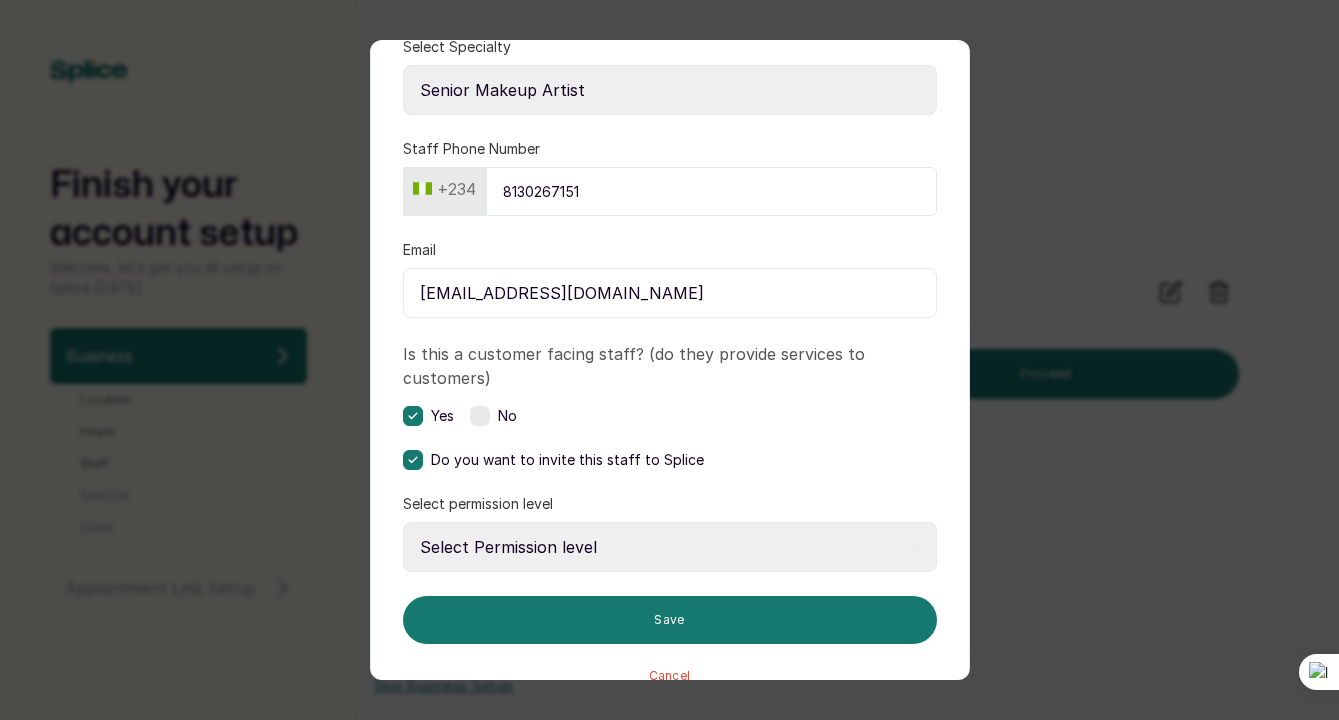 type on "Lolo1234@gmail.com" 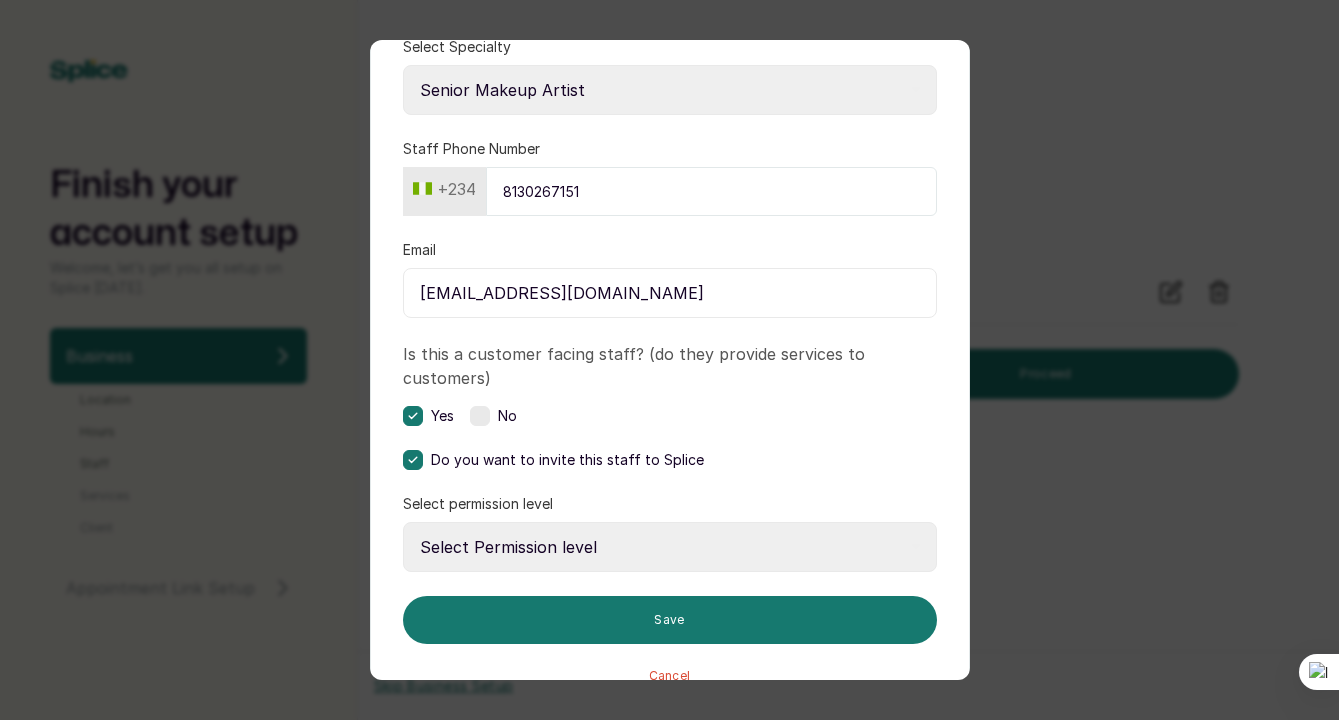 click 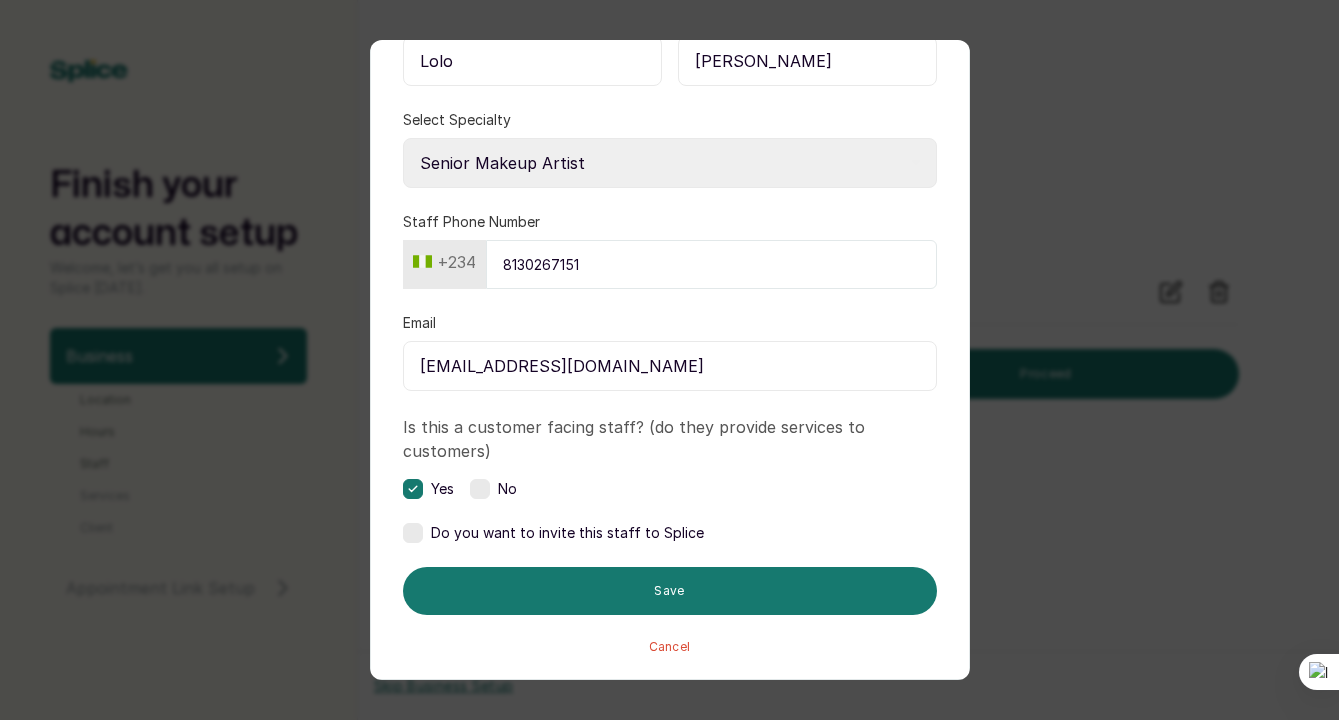 click at bounding box center (413, 533) 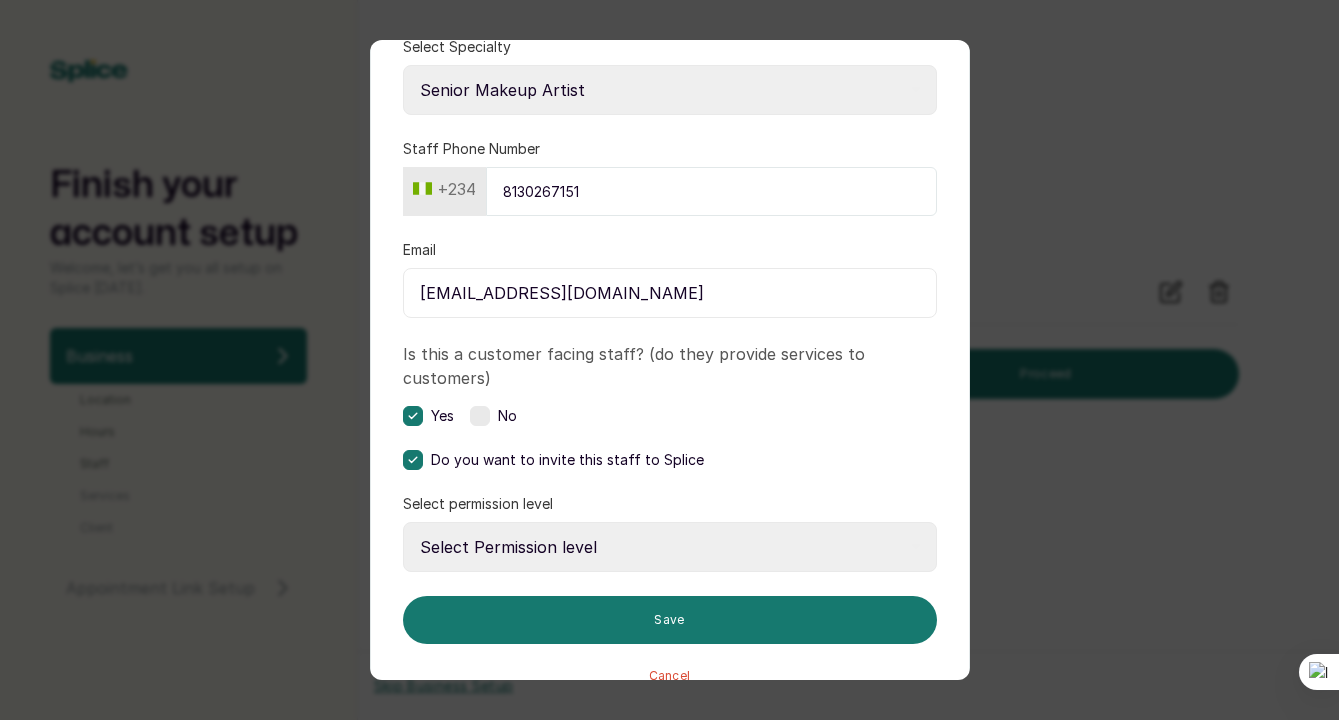 scroll, scrollTop: 267, scrollLeft: 0, axis: vertical 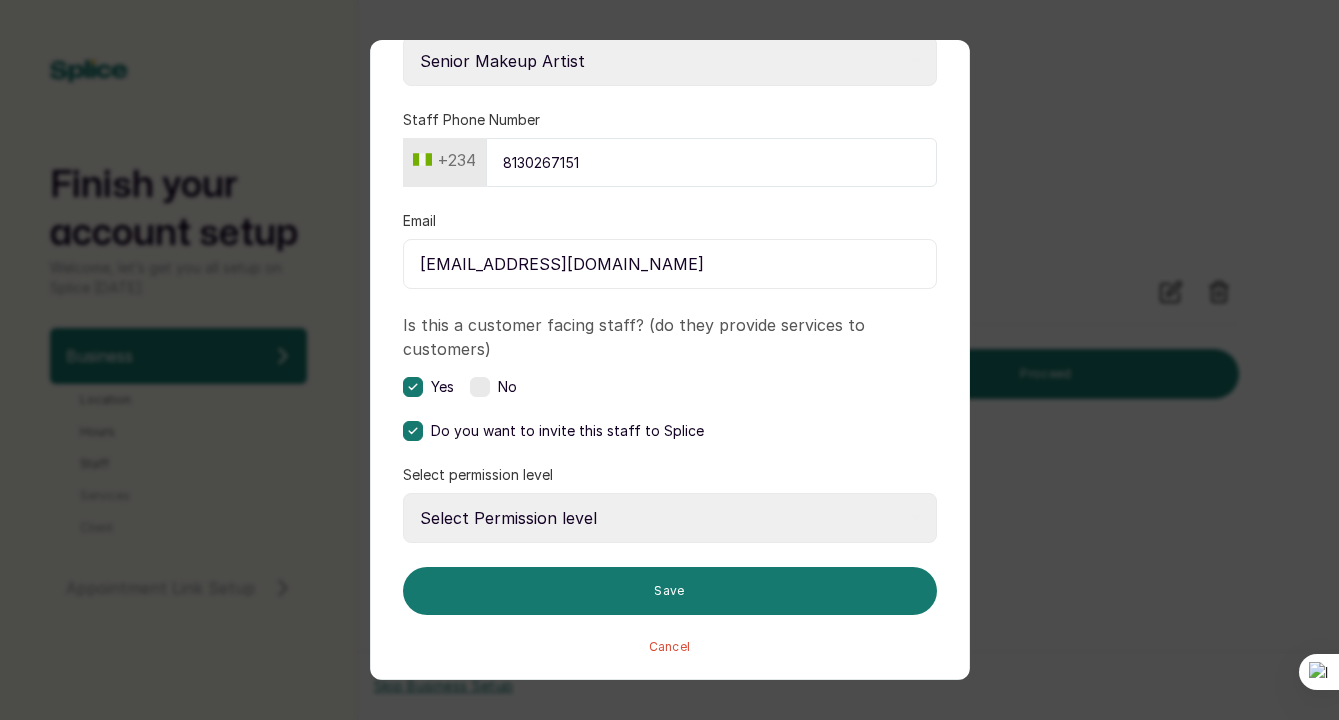 click on "Select Permission level Level 1 Level 2 Level 3 Level 4" at bounding box center (670, 518) 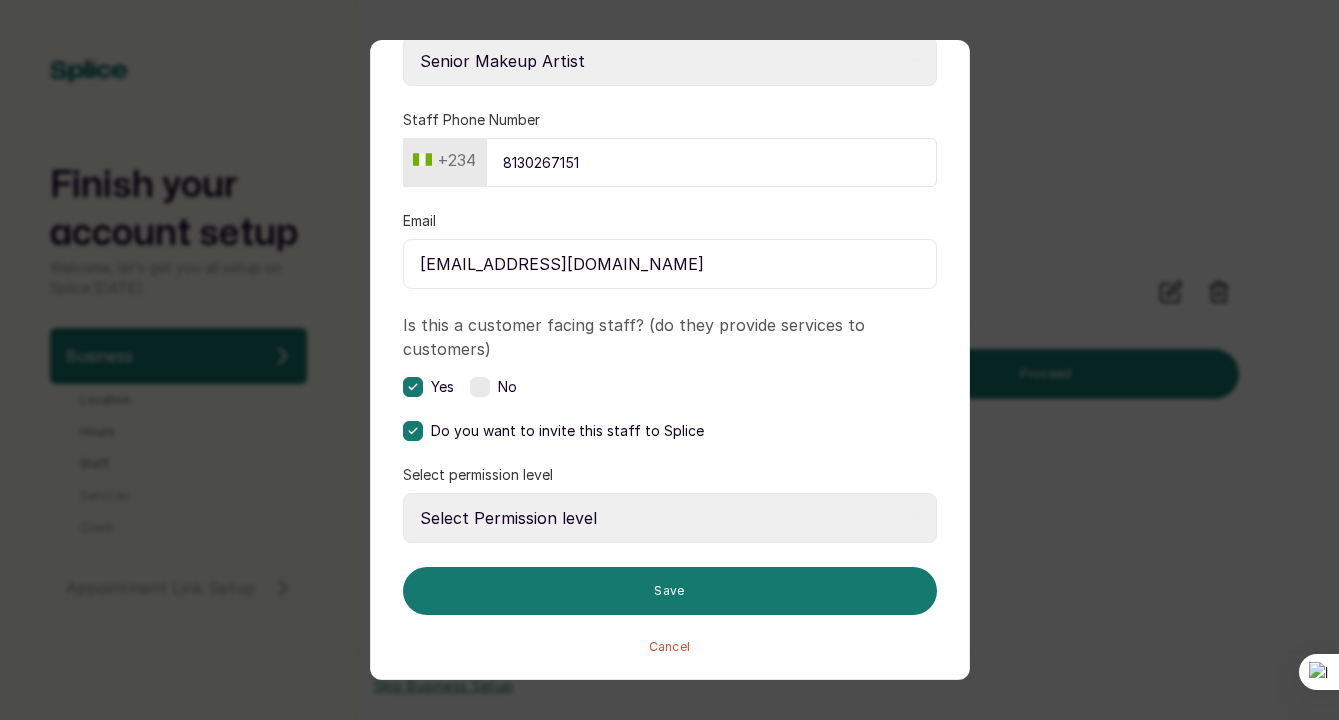select on "0" 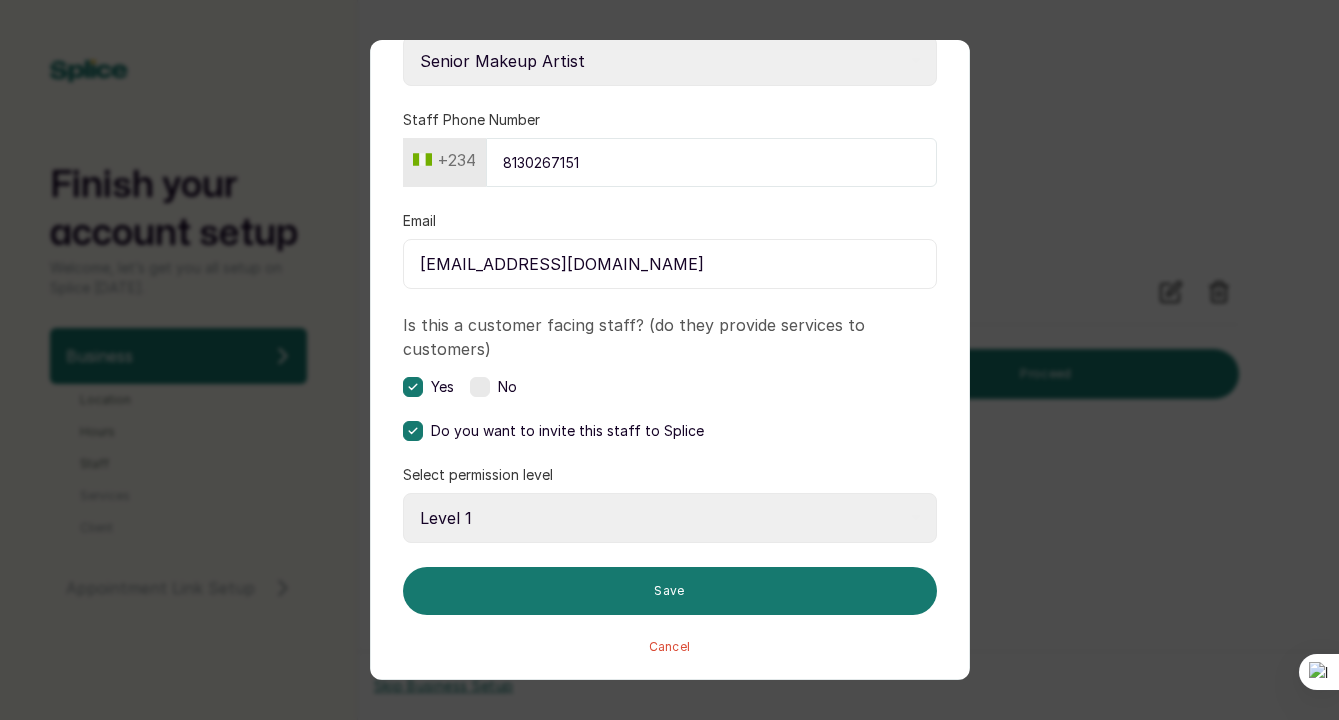 click on "Select Permission level Level 1 Level 2 Level 3 Level 4" at bounding box center [670, 518] 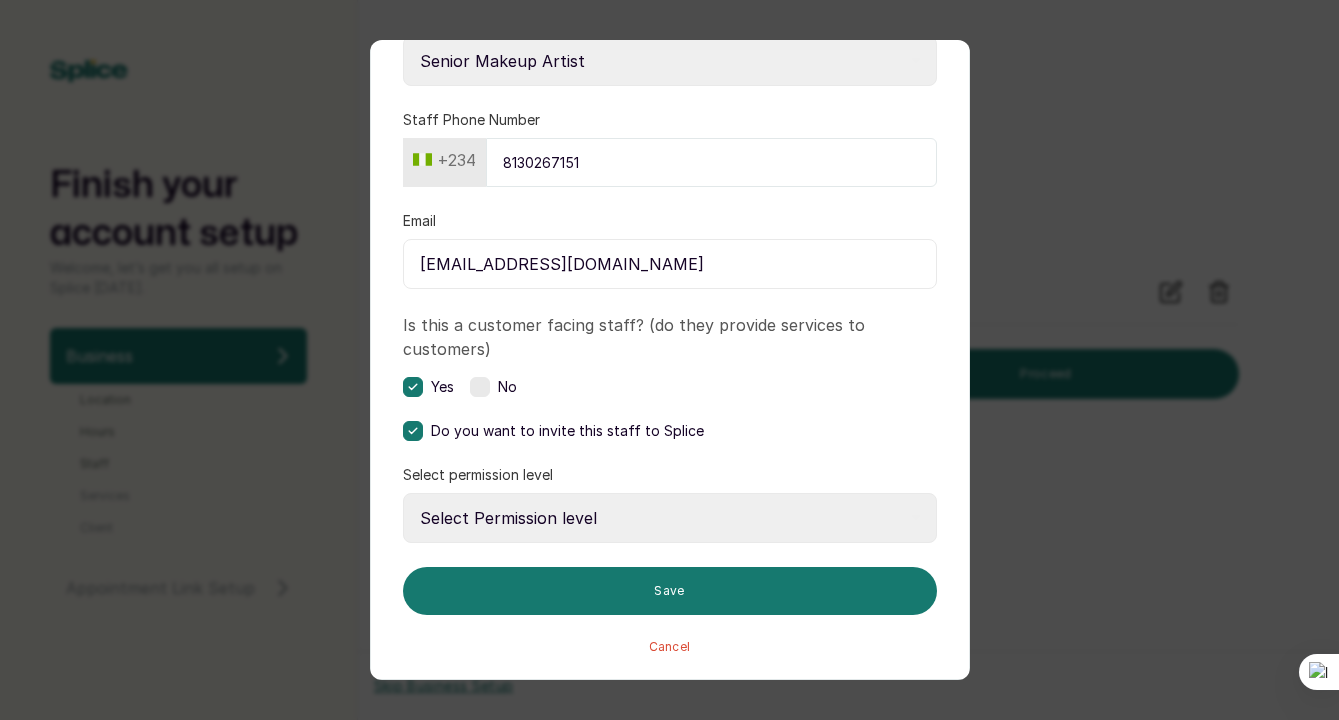 click on "Select Permission level Level 1 Level 2 Level 3 Level 4" at bounding box center [670, 518] 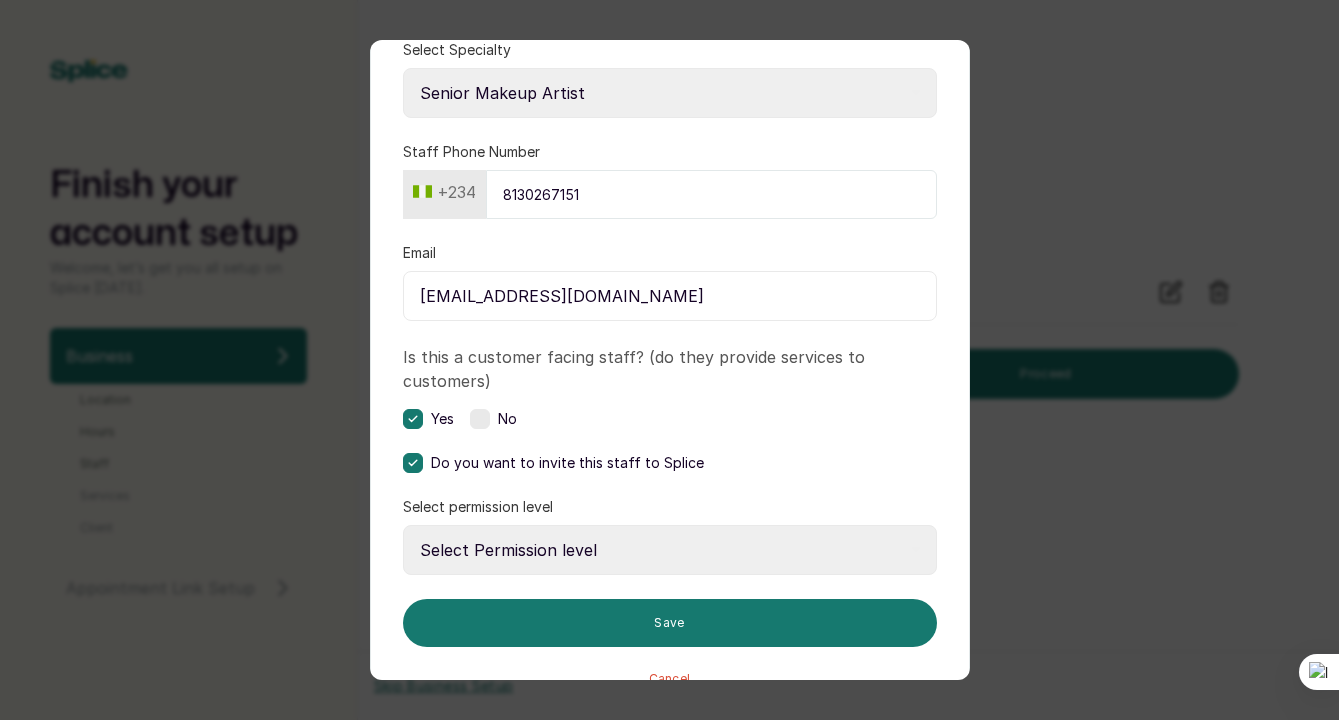 scroll, scrollTop: 267, scrollLeft: 0, axis: vertical 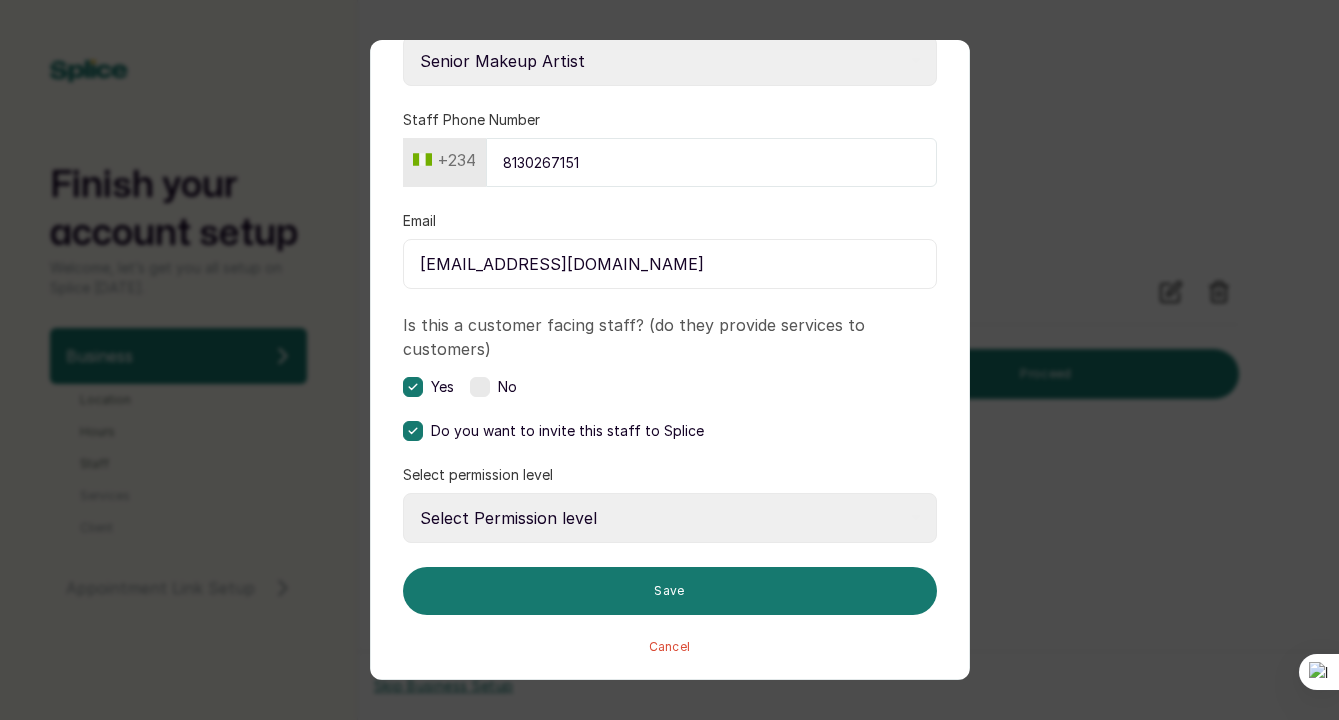 click on "Select Permission level Level 1 Level 2 Level 3 Level 4" at bounding box center [670, 518] 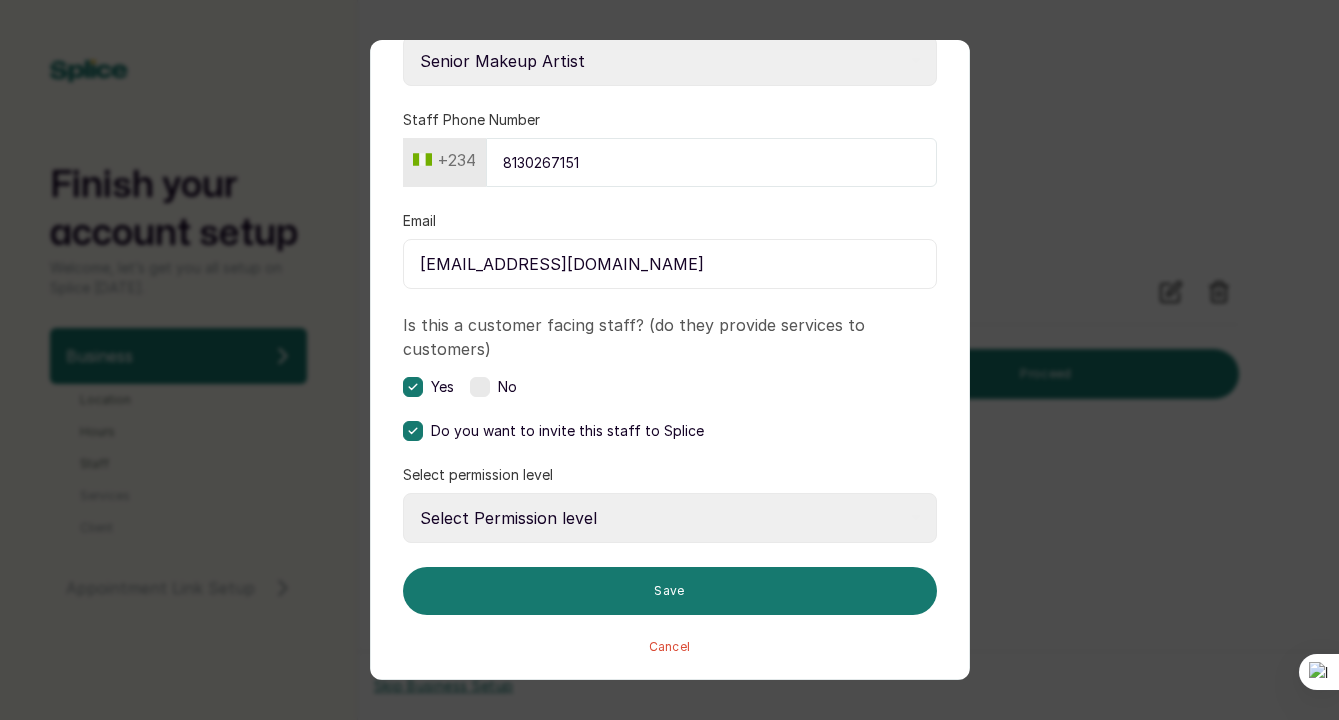 select on "0" 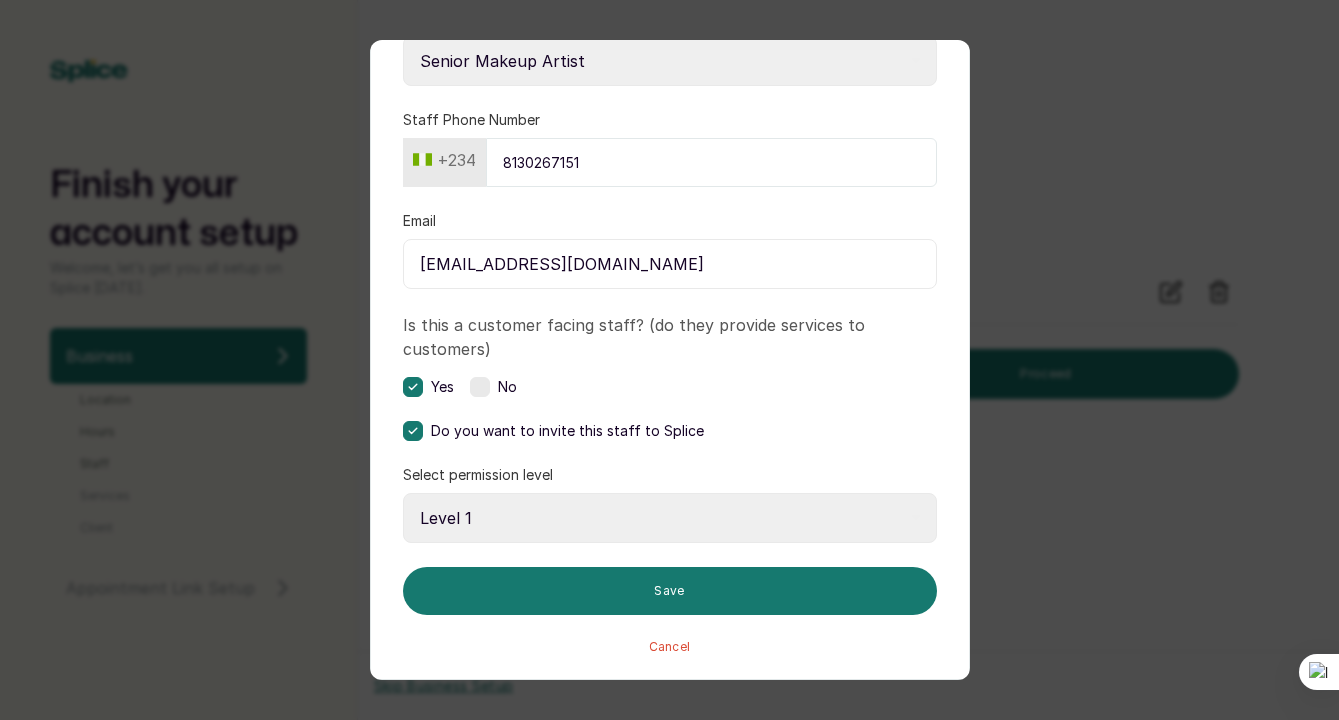 click on "Select Permission level Level 1 Level 2 Level 3 Level 4" at bounding box center (670, 518) 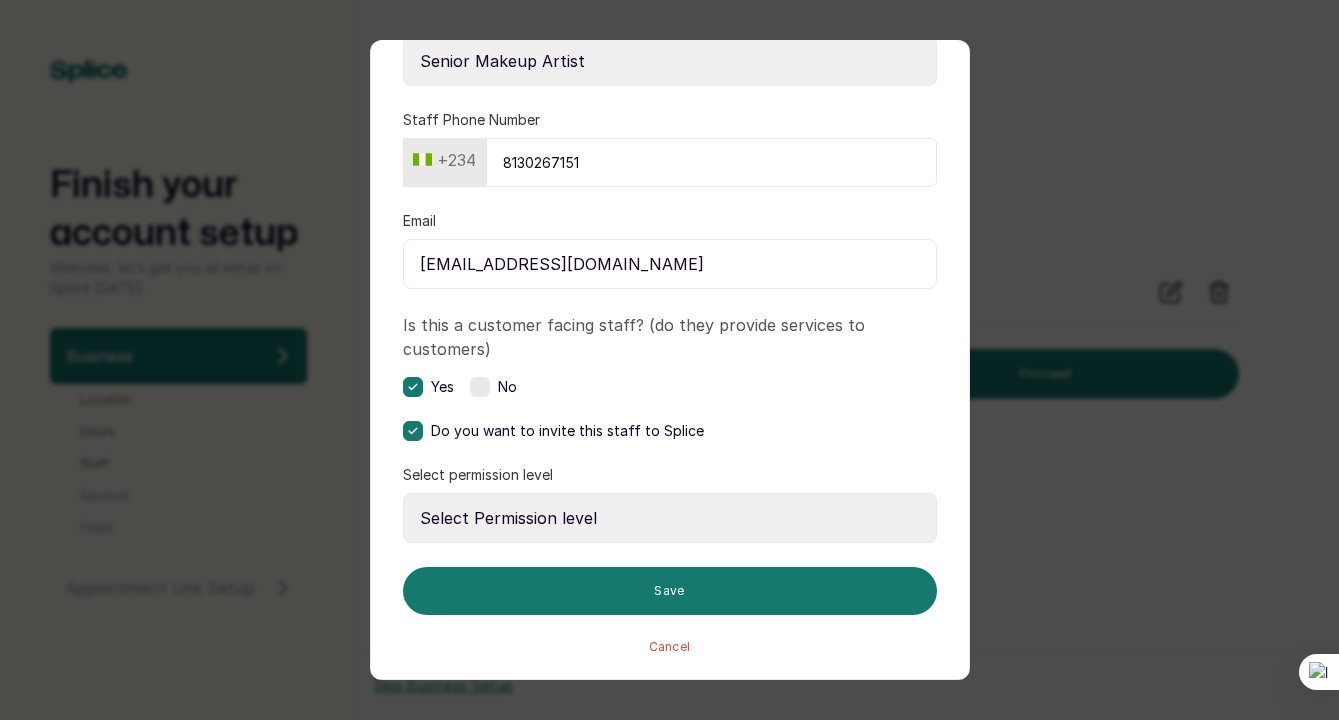 click on "Select Permission level Level 1 Level 2 Level 3 Level 4" at bounding box center [670, 518] 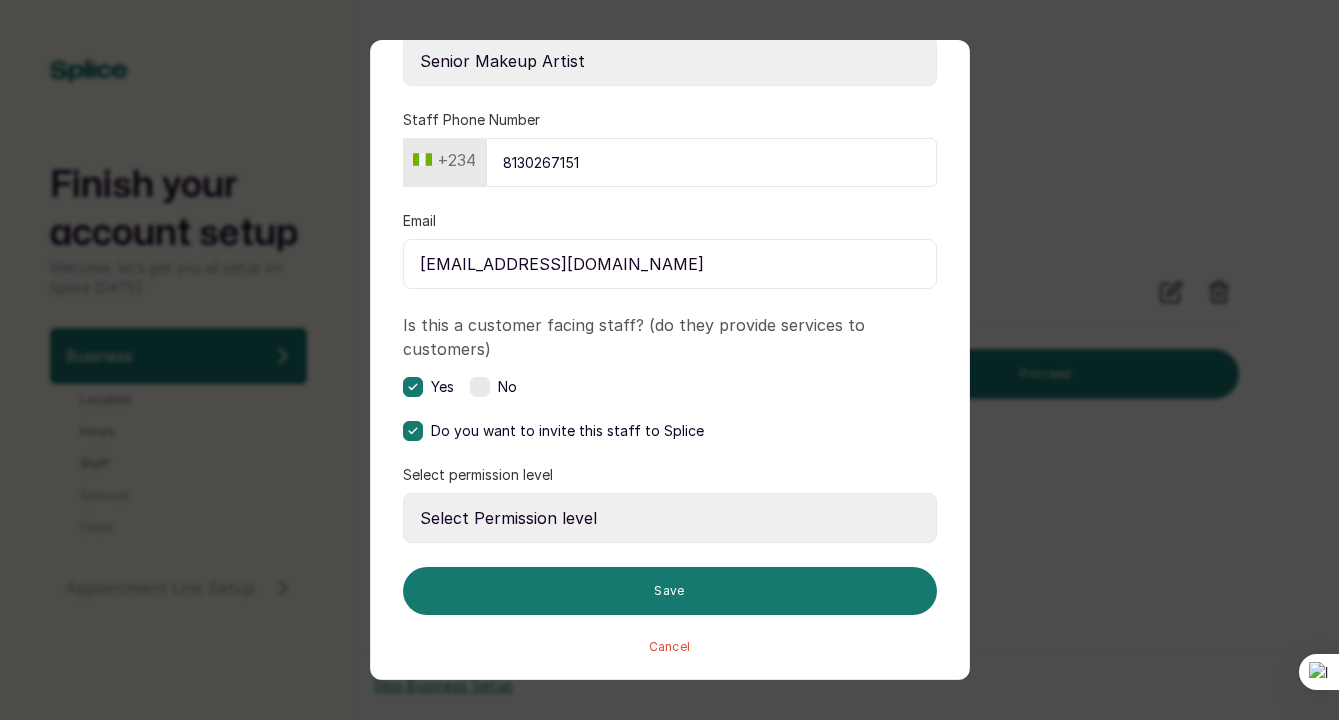 select on "0" 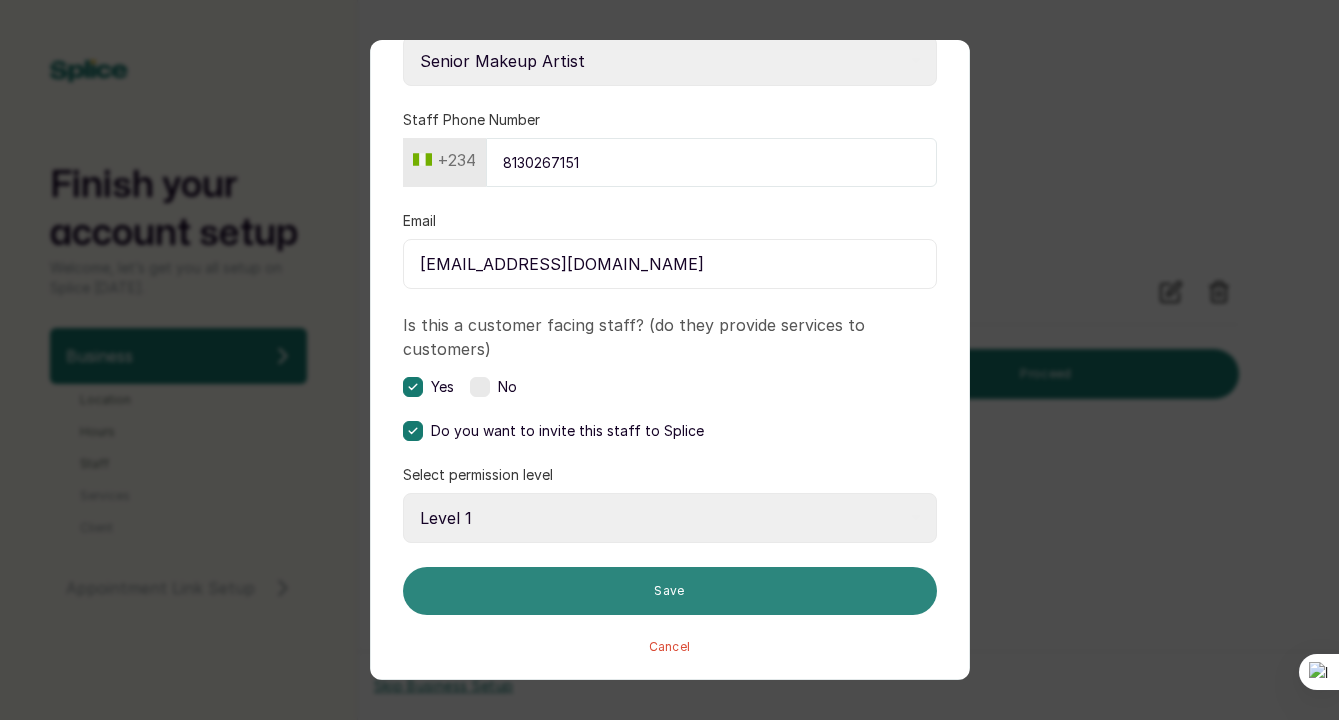 click on "Save" at bounding box center [670, 591] 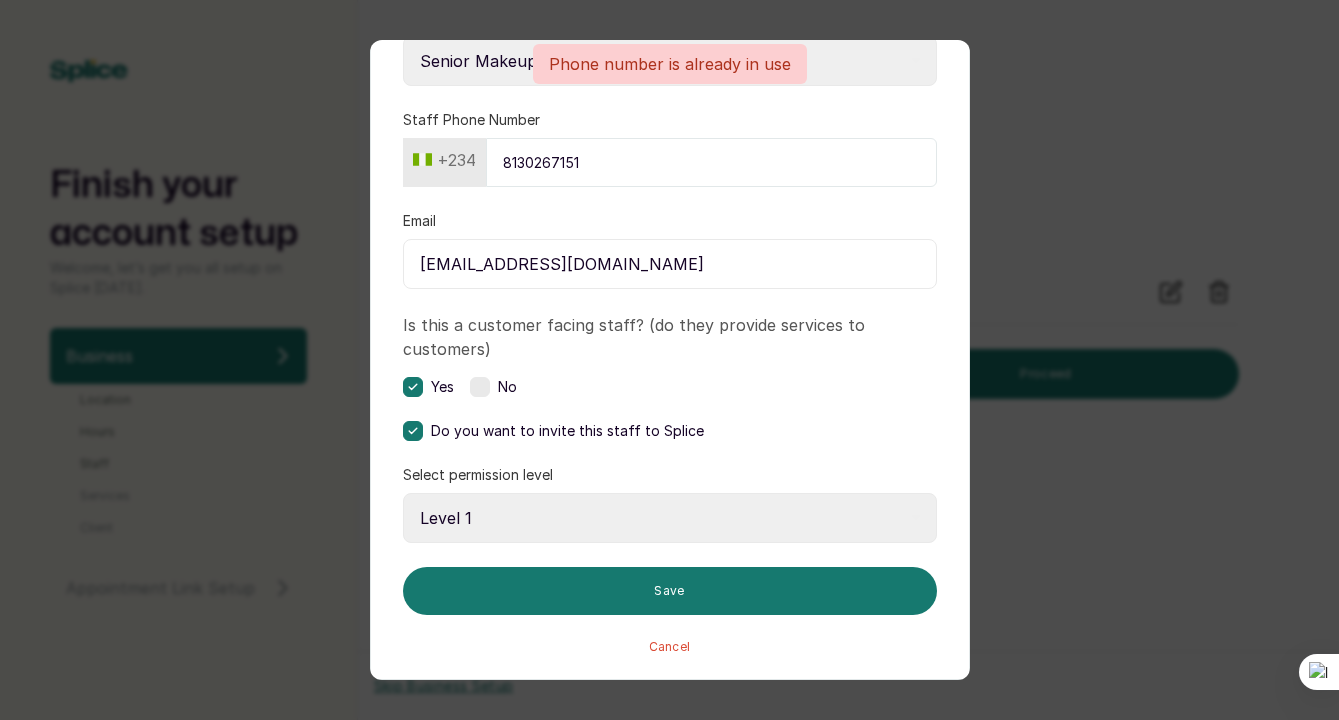 click on "8130267151" at bounding box center [711, 162] 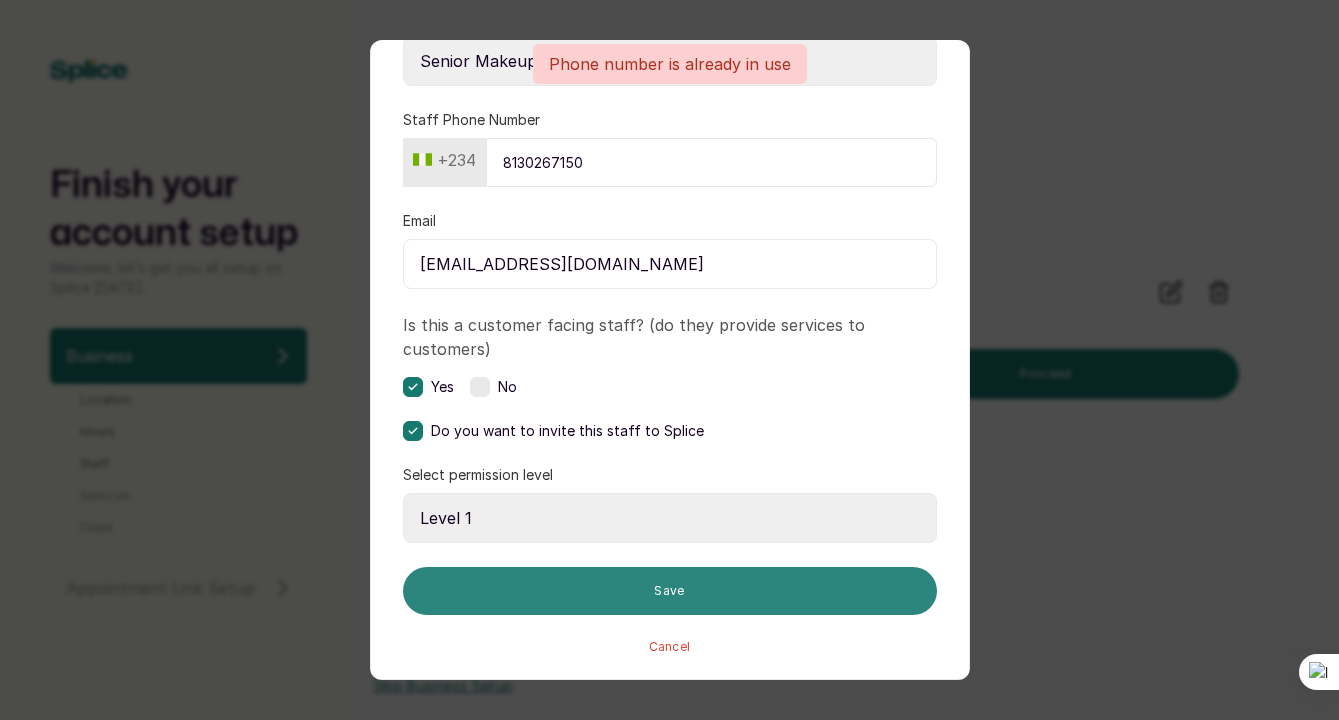 type on "8130267150" 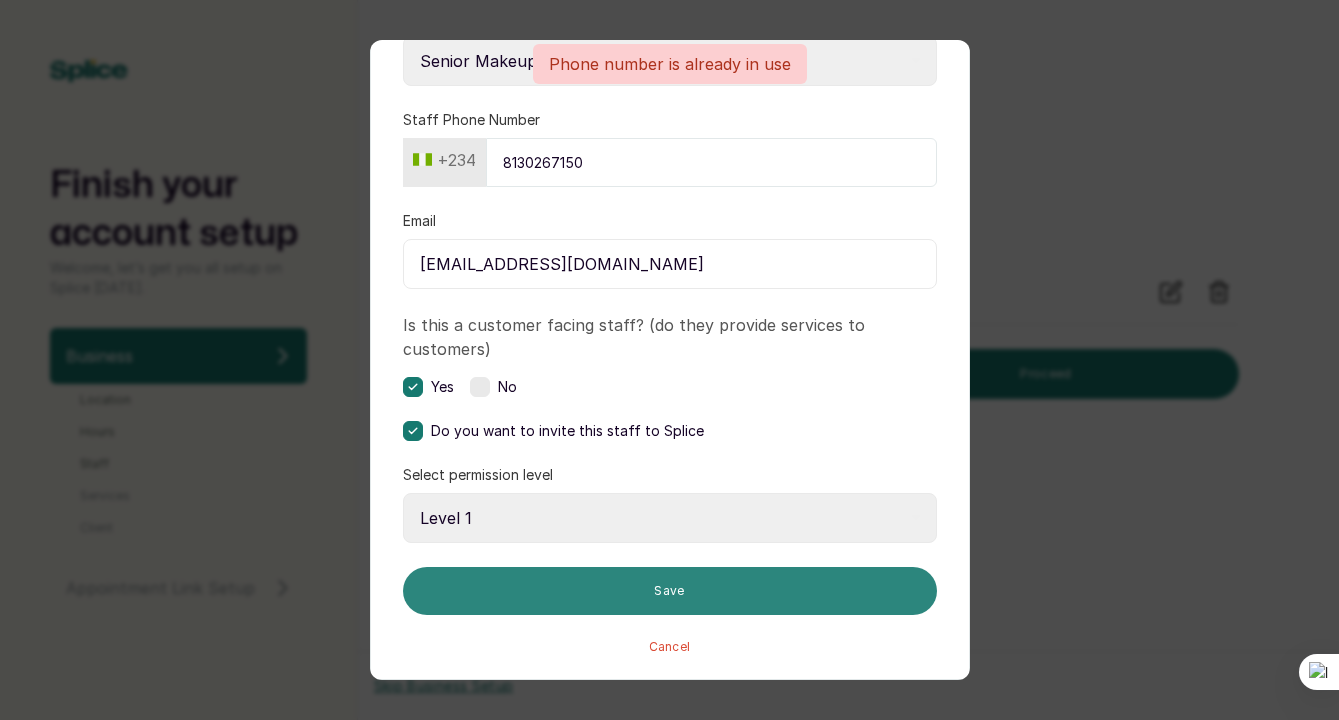 click on "Save" at bounding box center (670, 591) 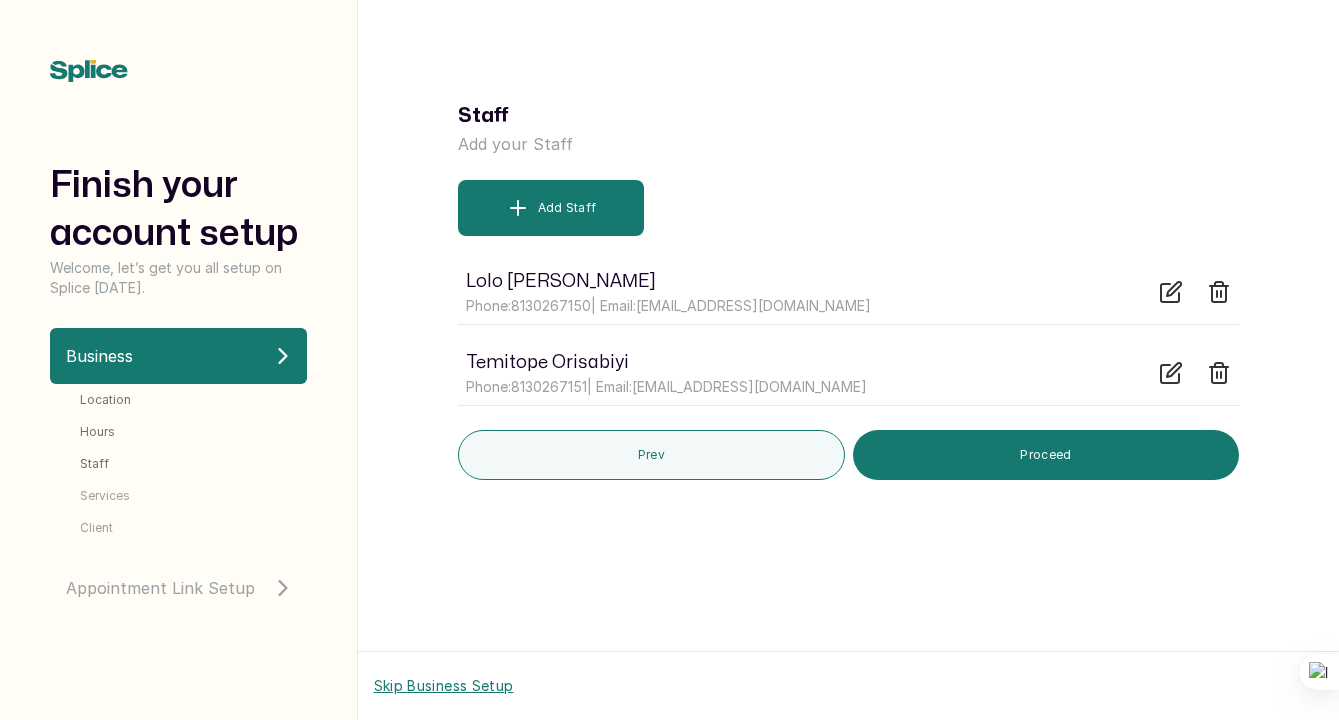 click 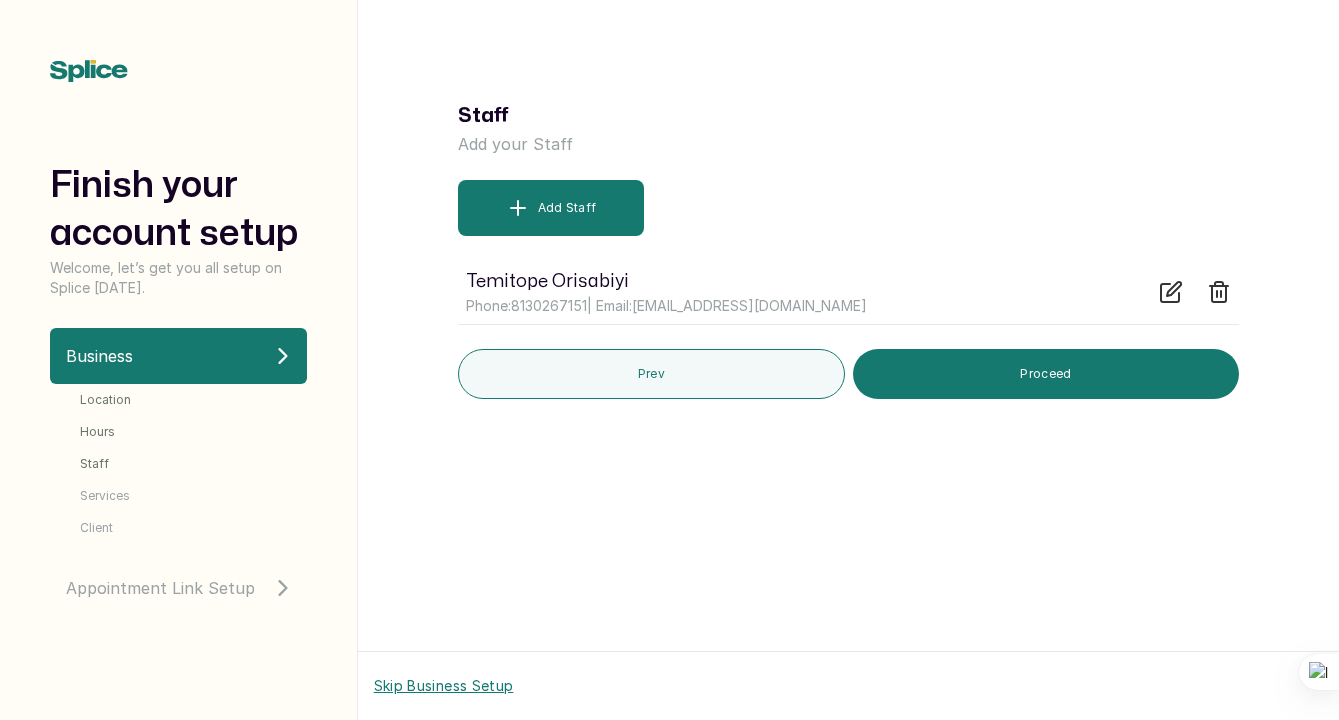 click 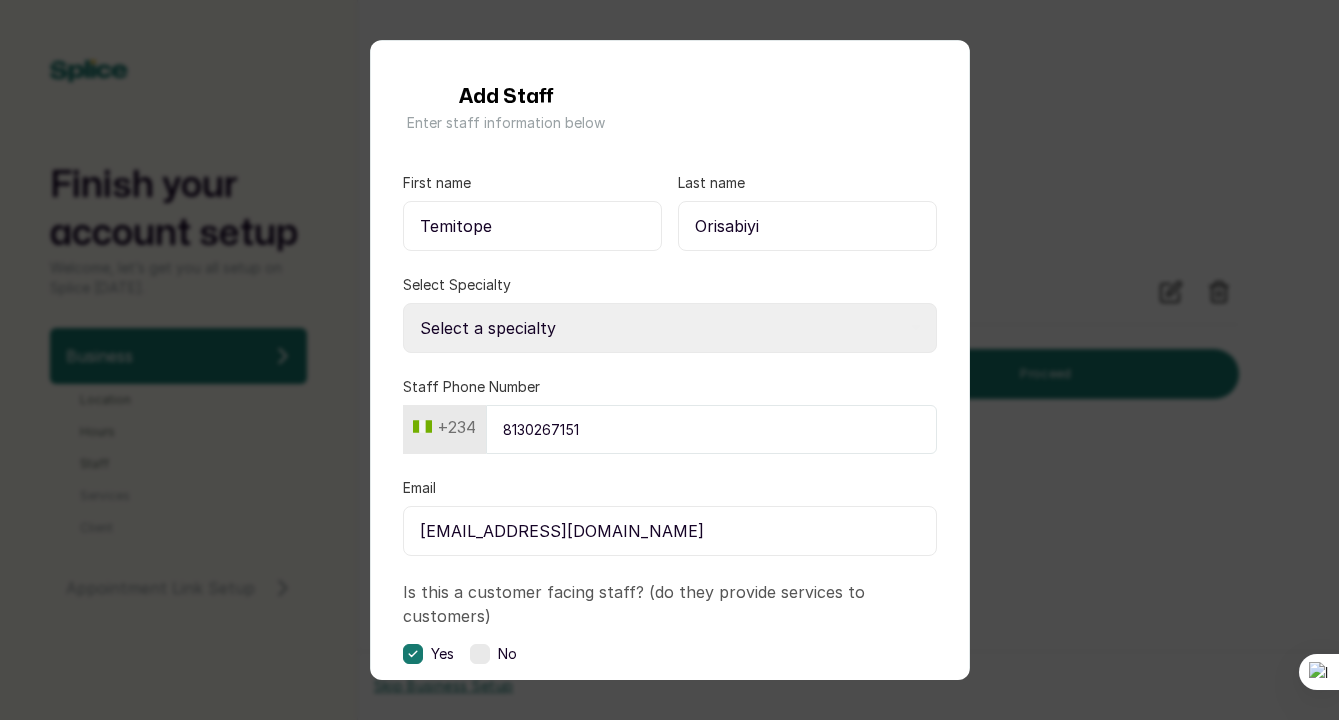 click on "Add Staff Enter staff information below First name   Temitope Last name   Orisabiyi Select Specialty Select a specialty Aesthetician Assistant Hairstylist Beauty Therapist Braider Chef Colourist Dermatologist Hairstylist Head Brow Artist Hot Wax & Treatment Specialist Junior Barber Junior Brow Artist Junior Hairstylist Junior Lash Artist Junior Lash Technician Junior Makeup Artist Junior Photographer Lash Tech Manicurist Master Brow Artist Mixologist Nail Tech Nail Technician Nail Technician - Acrylic Nail Technician - Acrylic Design Nail Technician - Dipping Powder Nail Technician - Gel Nurse Pastry Chef Pedicurist Salon Manager Salon Receptionist Senior Barber Senior Brow Artist Senior Hairstylist Senior Lash and Lamination Artist Senior Lash Artist Senior Lash Technician Senior Makeup Artist Senior Photographer Shampoo Assistant Social Media Spa Therapist Stylist Sugaring Specialist Waitress Waxing Specialist Waxing Specialist Wig Maker Staff Phone Number +234 8130267151 Email   Yes No Level 1 Level 2 Save" at bounding box center [669, 360] 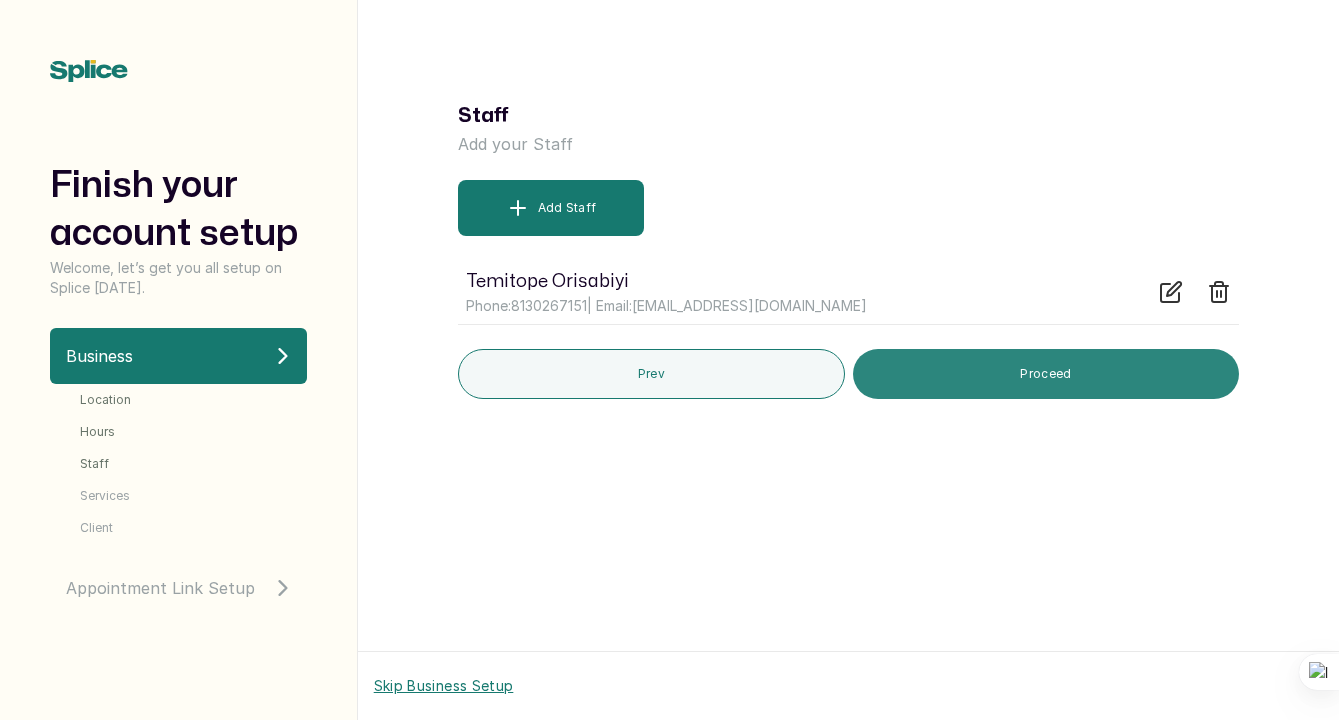 click on "Proceed" at bounding box center [1046, 374] 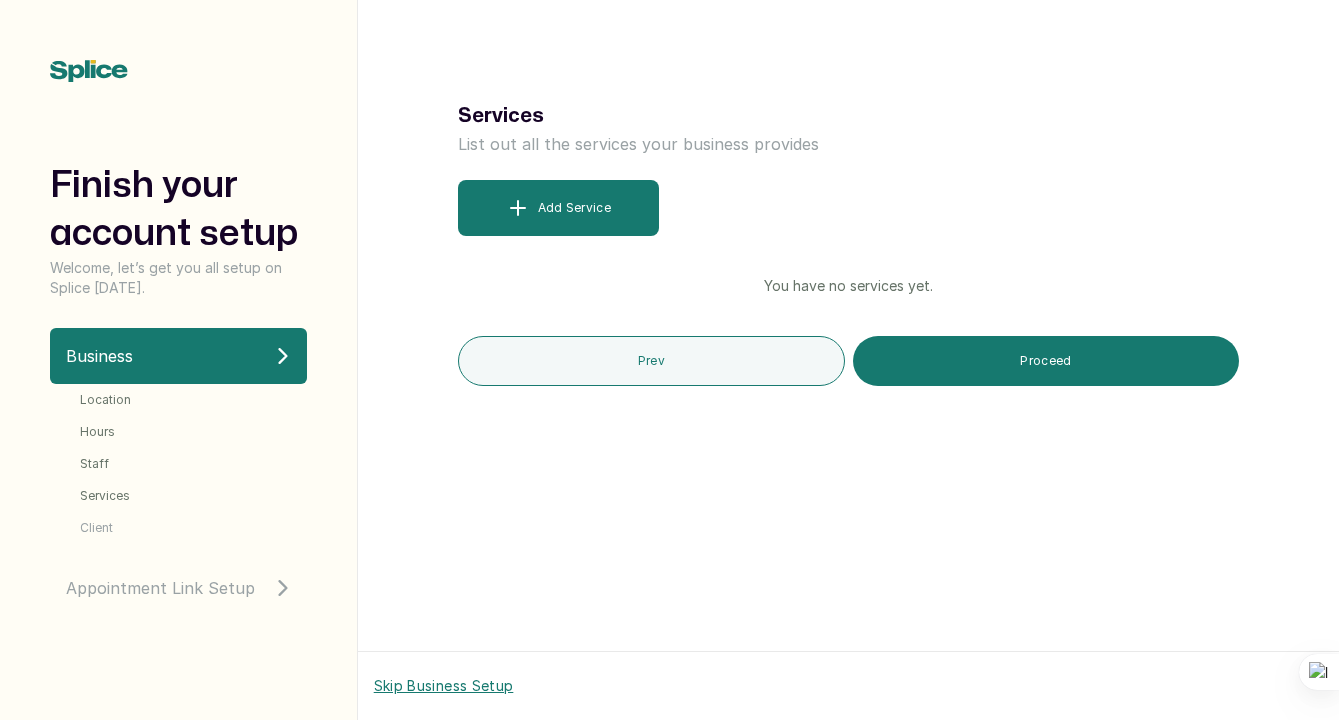 click on "Services List out all the services your business provides Add Service You have no services yet. Prev Proceed" at bounding box center [848, 360] 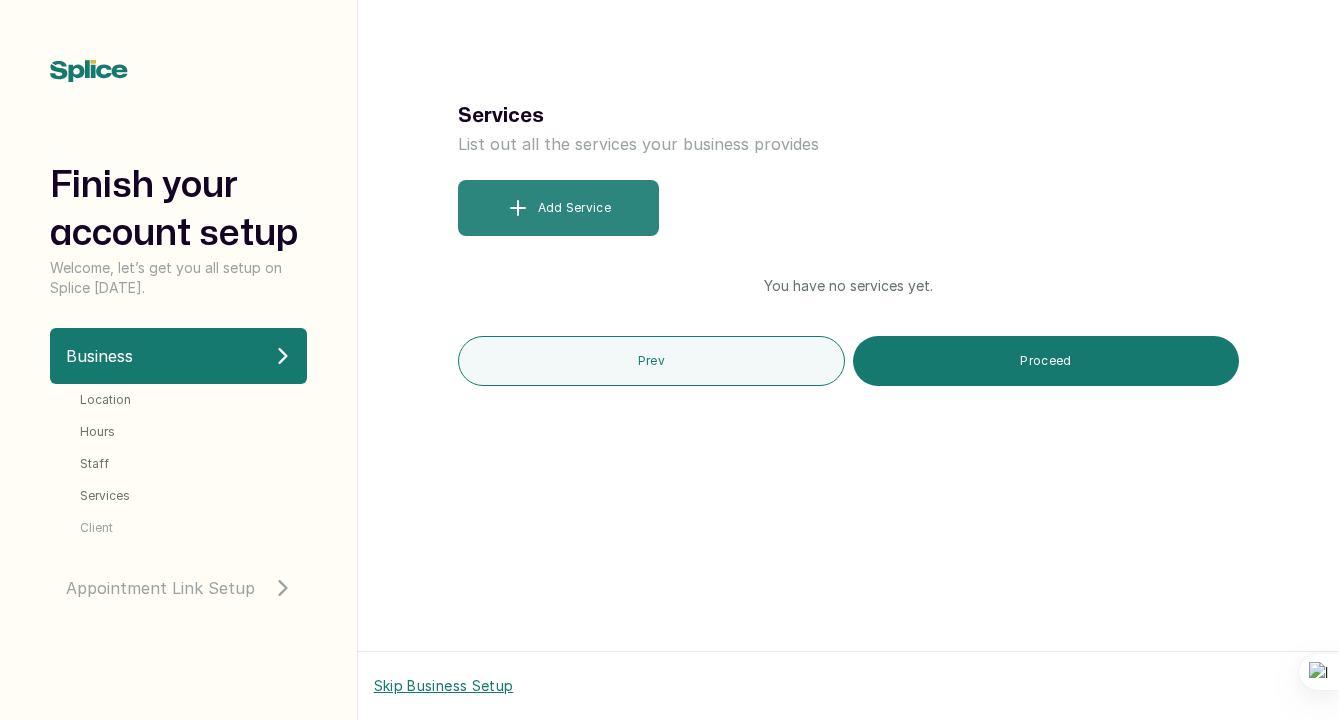 click on "Add Service" at bounding box center [558, 208] 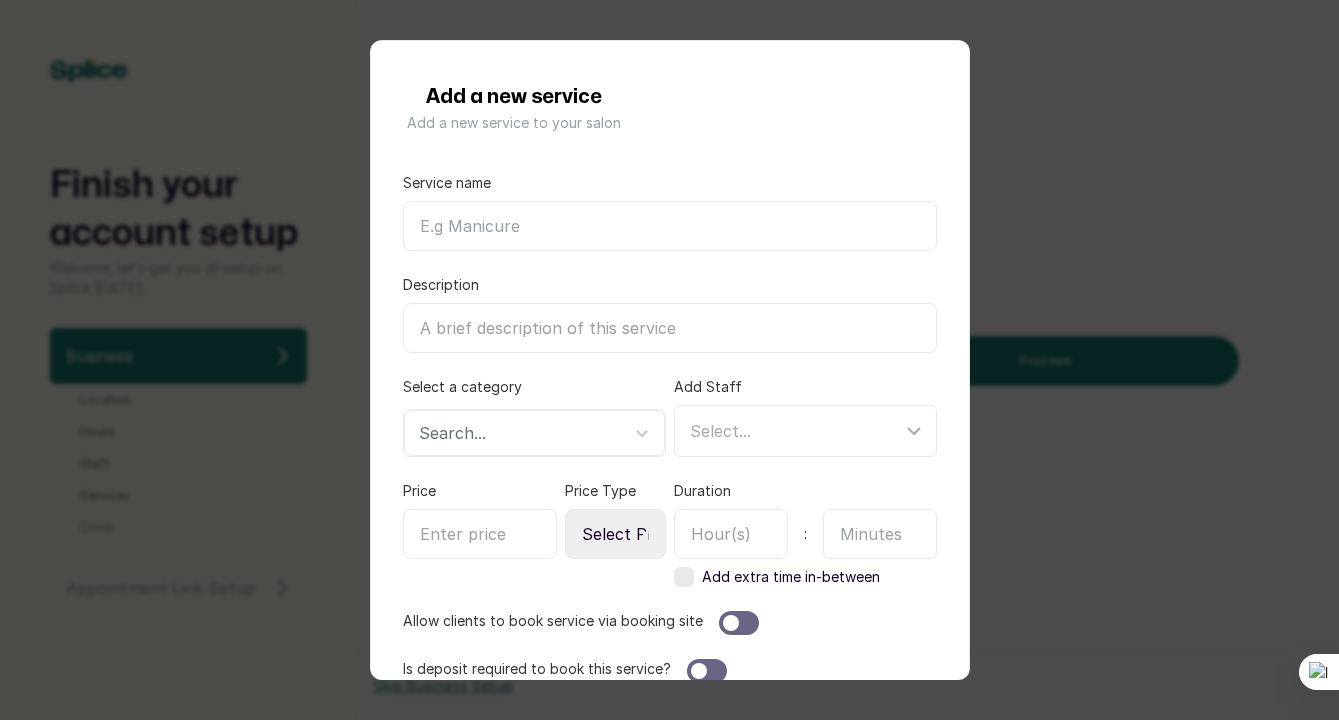 click on "Service name" at bounding box center (670, 226) 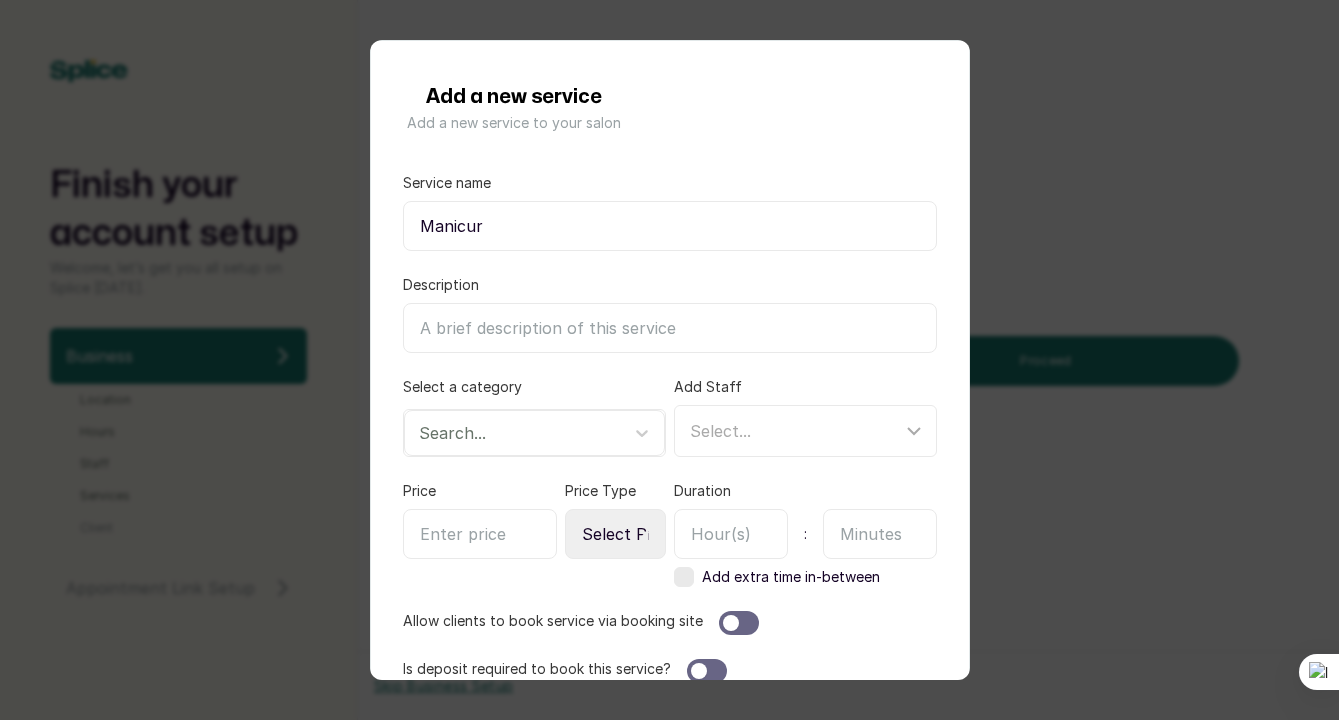 type on "Manicure" 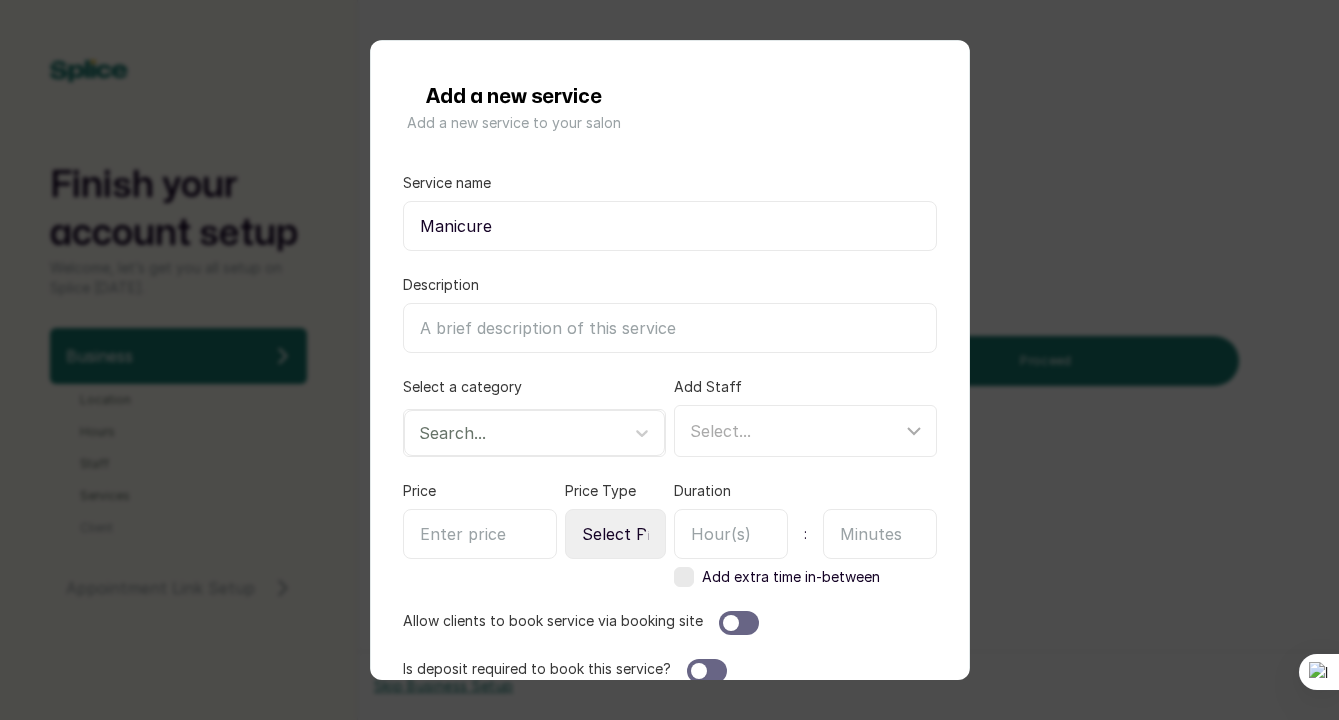 drag, startPoint x: 512, startPoint y: 231, endPoint x: 407, endPoint y: 219, distance: 105.68349 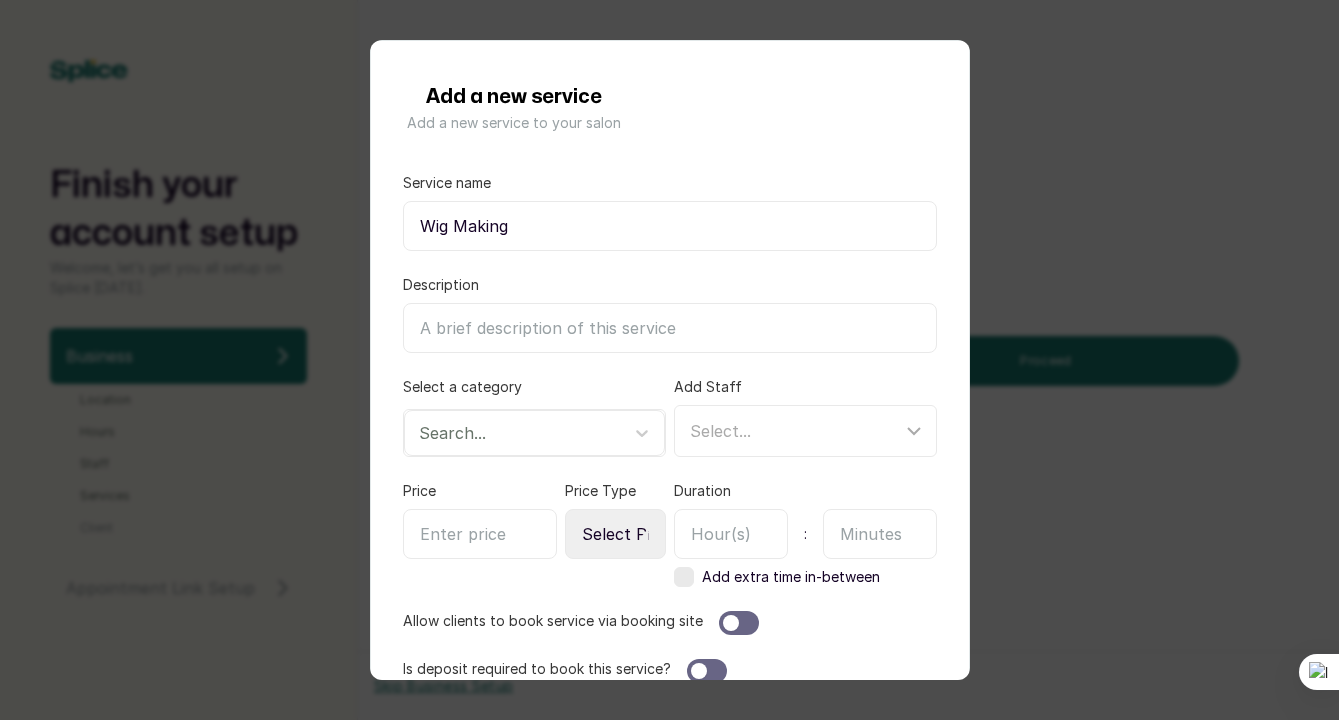 type on "Wig Making" 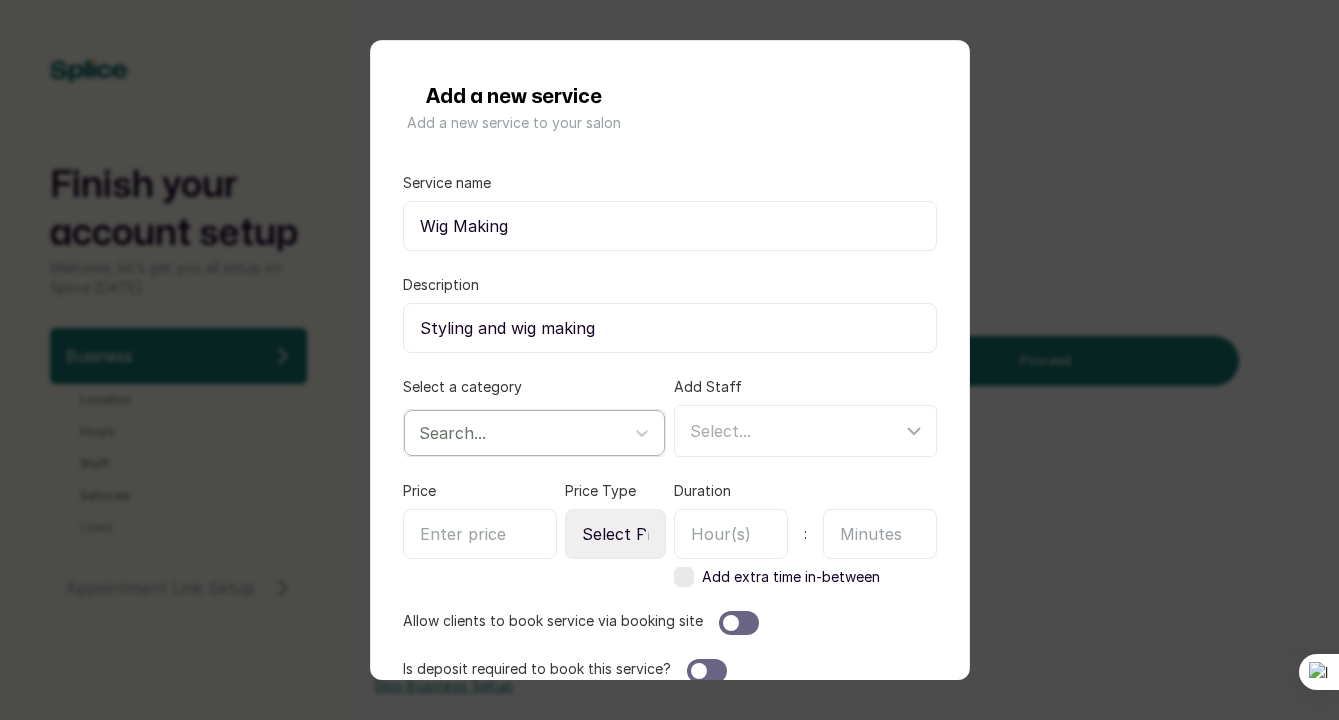 type on "Styling and wig making" 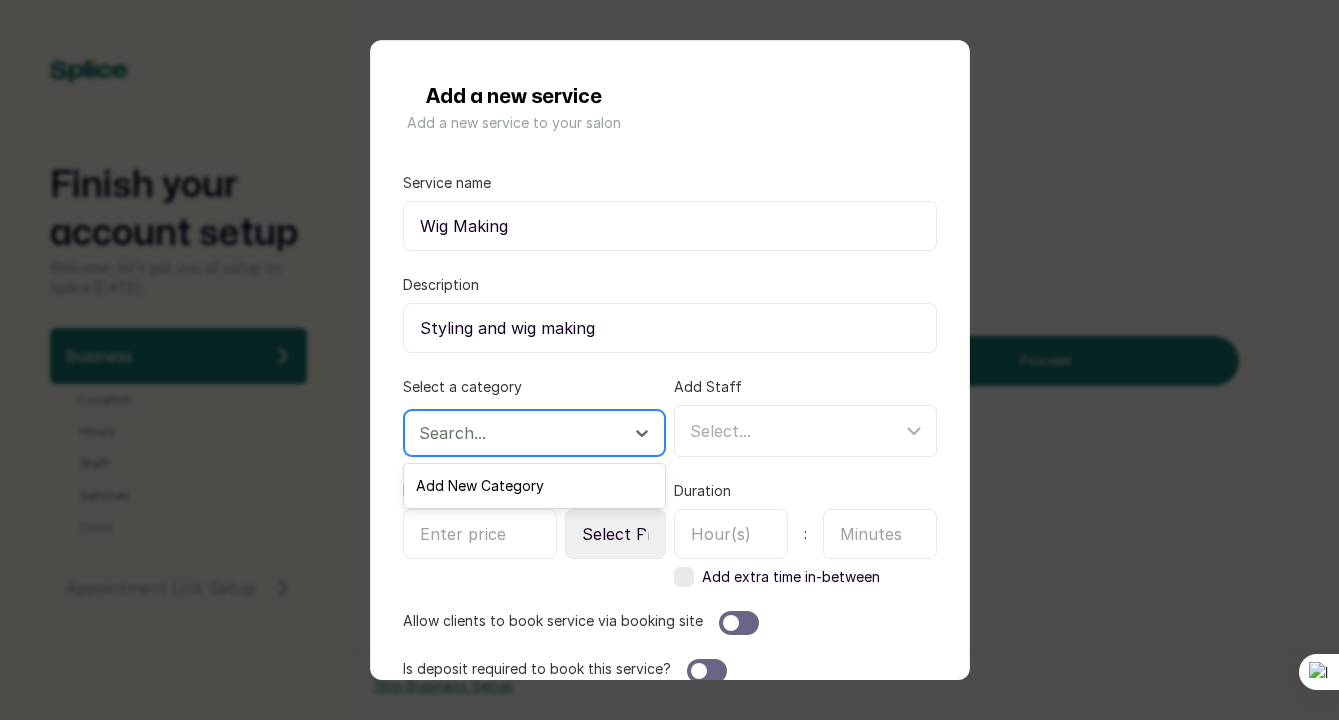 click at bounding box center (516, 433) 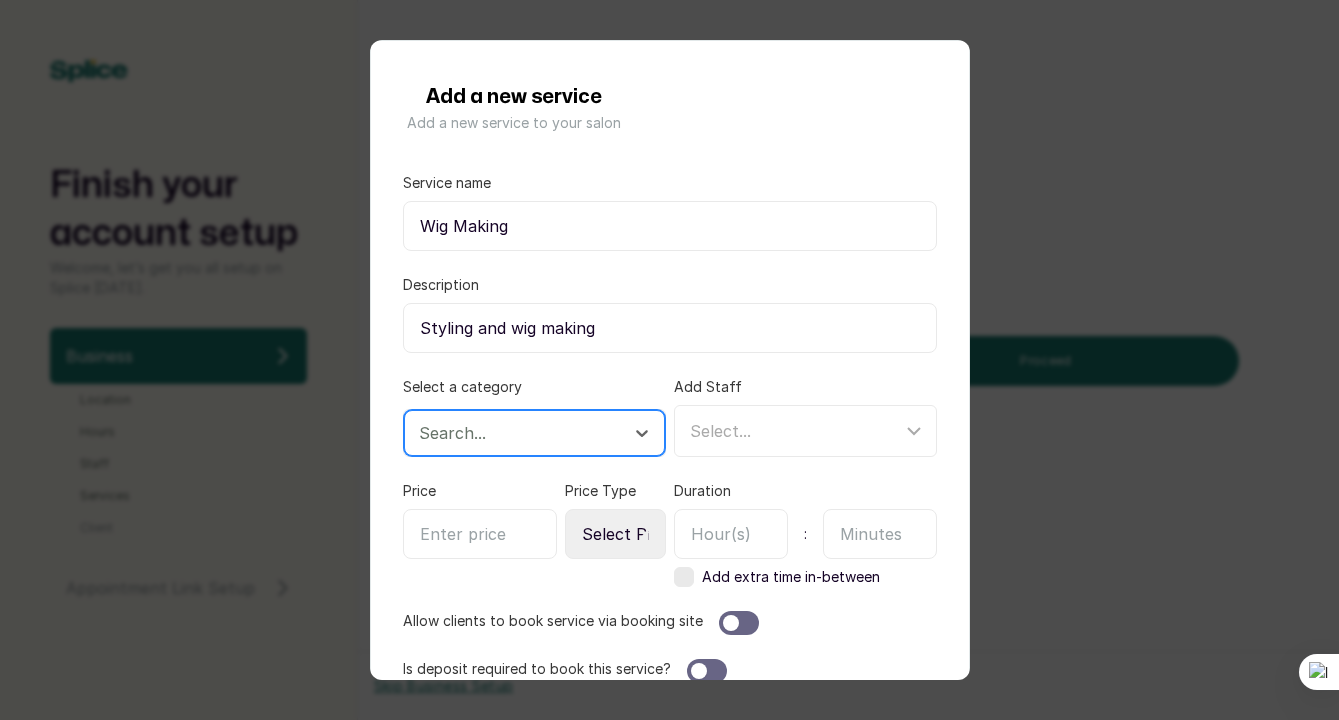 click at bounding box center [516, 433] 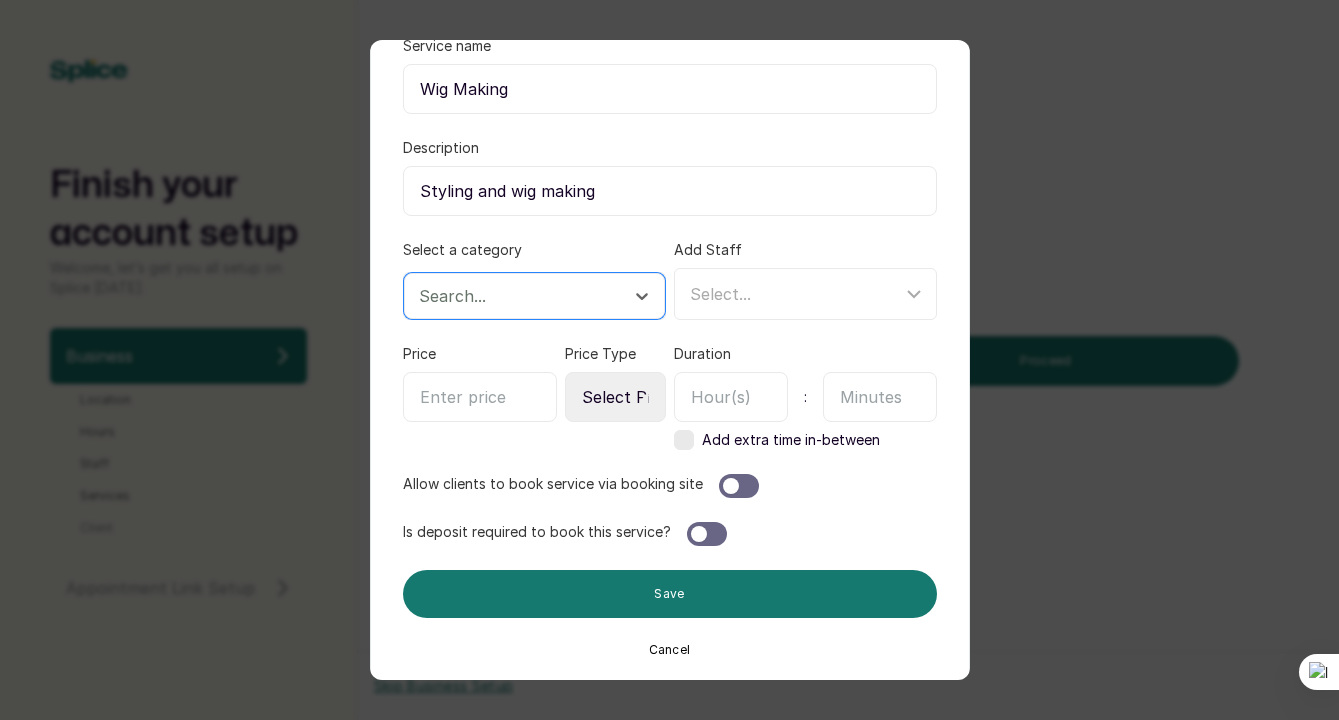 scroll, scrollTop: 140, scrollLeft: 0, axis: vertical 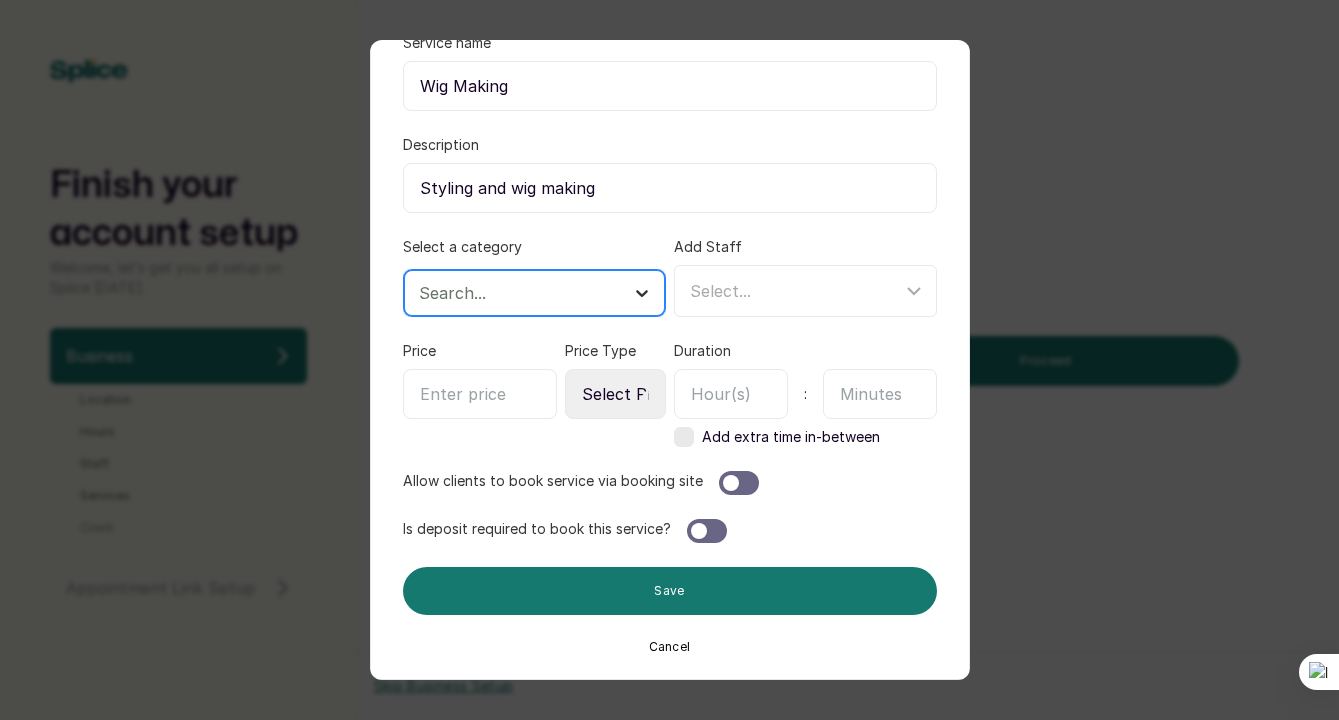 click 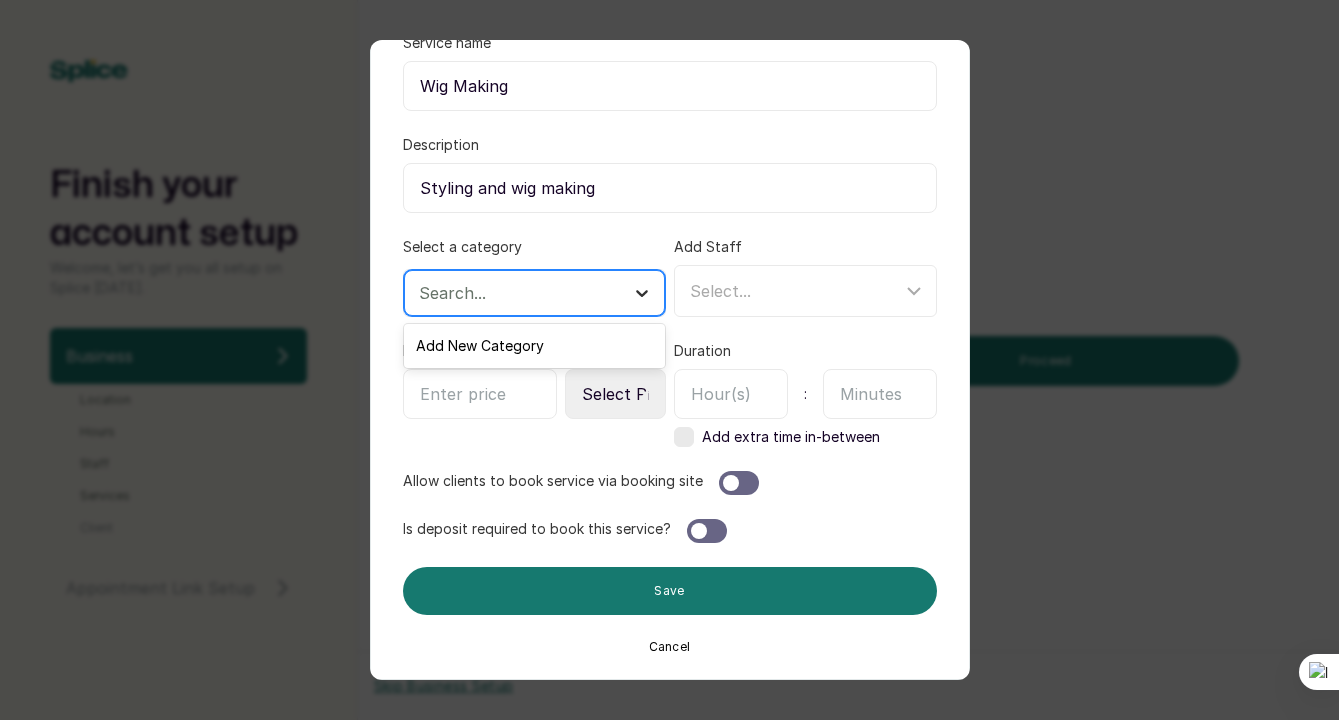 click 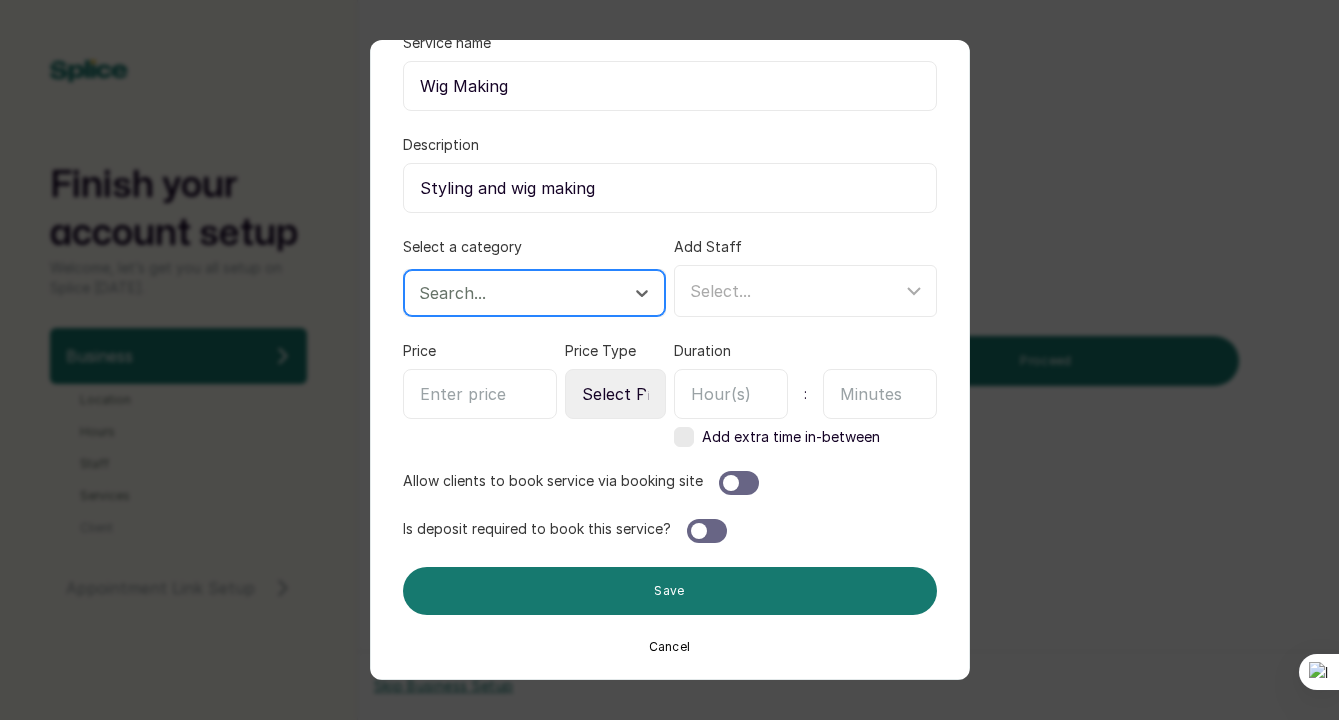 click at bounding box center (516, 293) 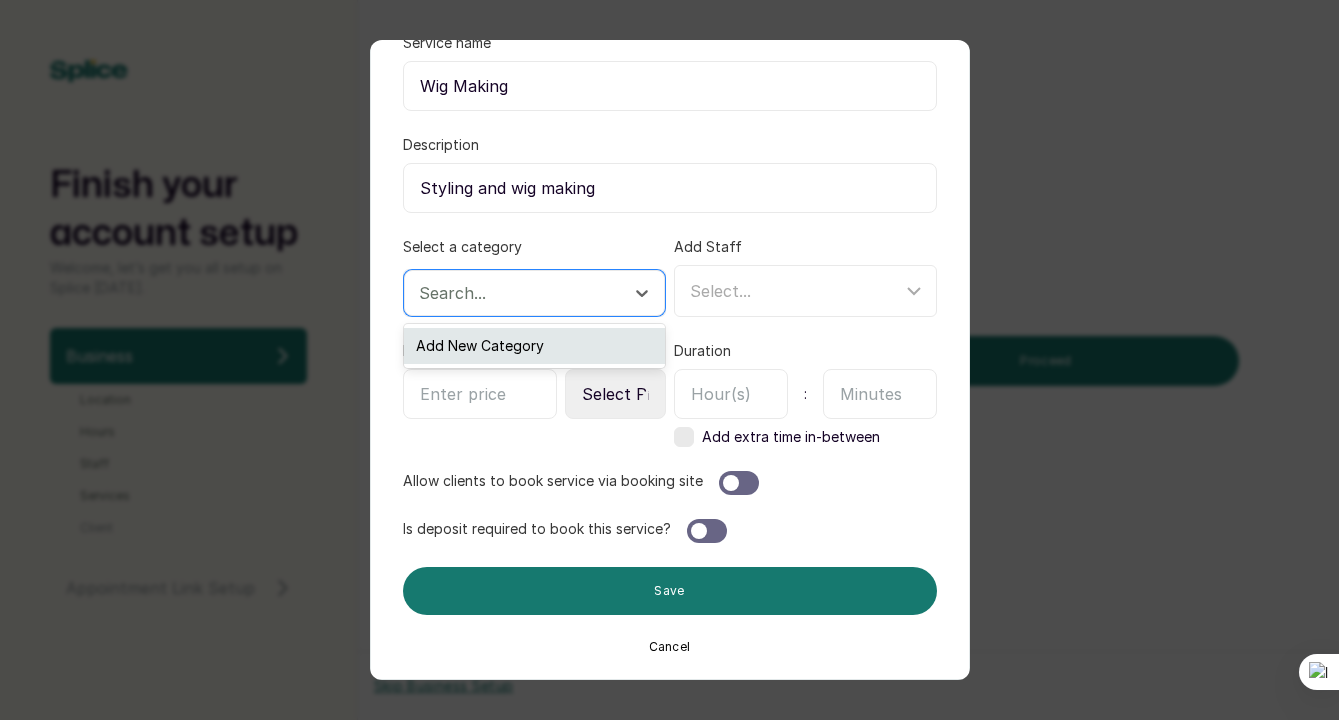 click on "Add New Category" at bounding box center [534, 346] 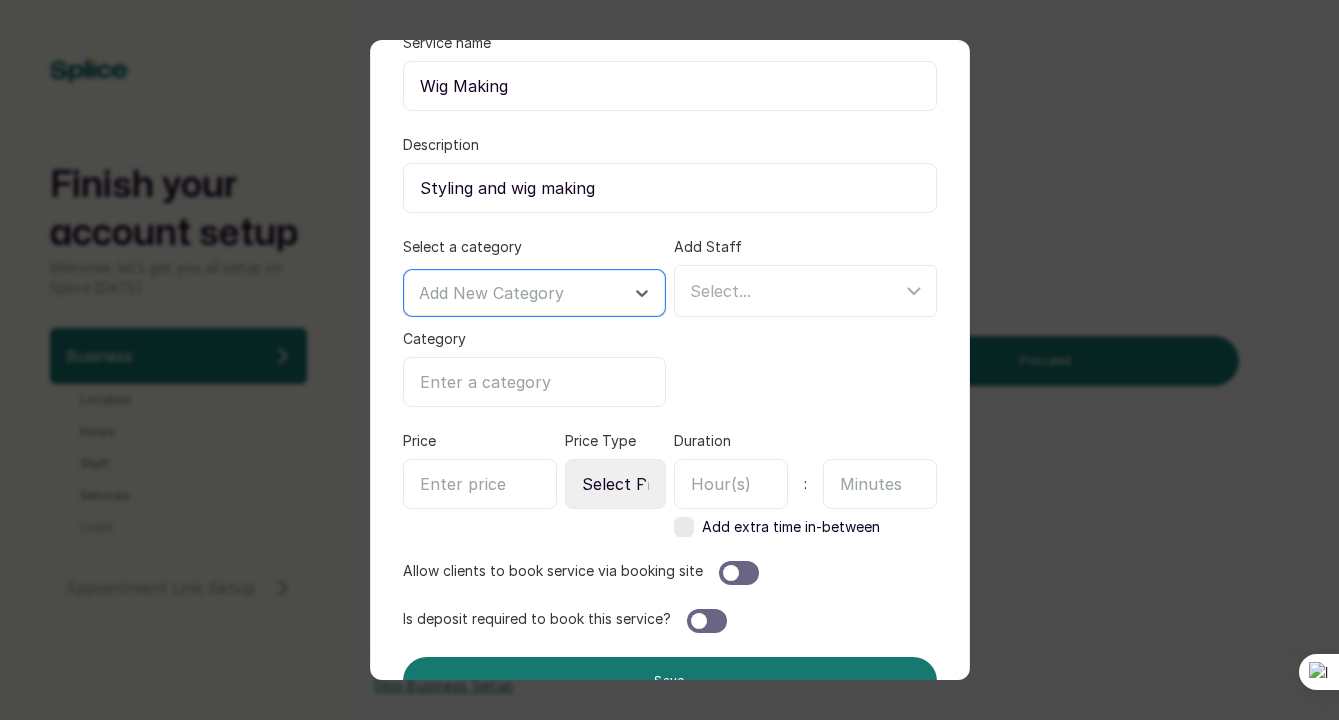 click on "Category" at bounding box center (534, 382) 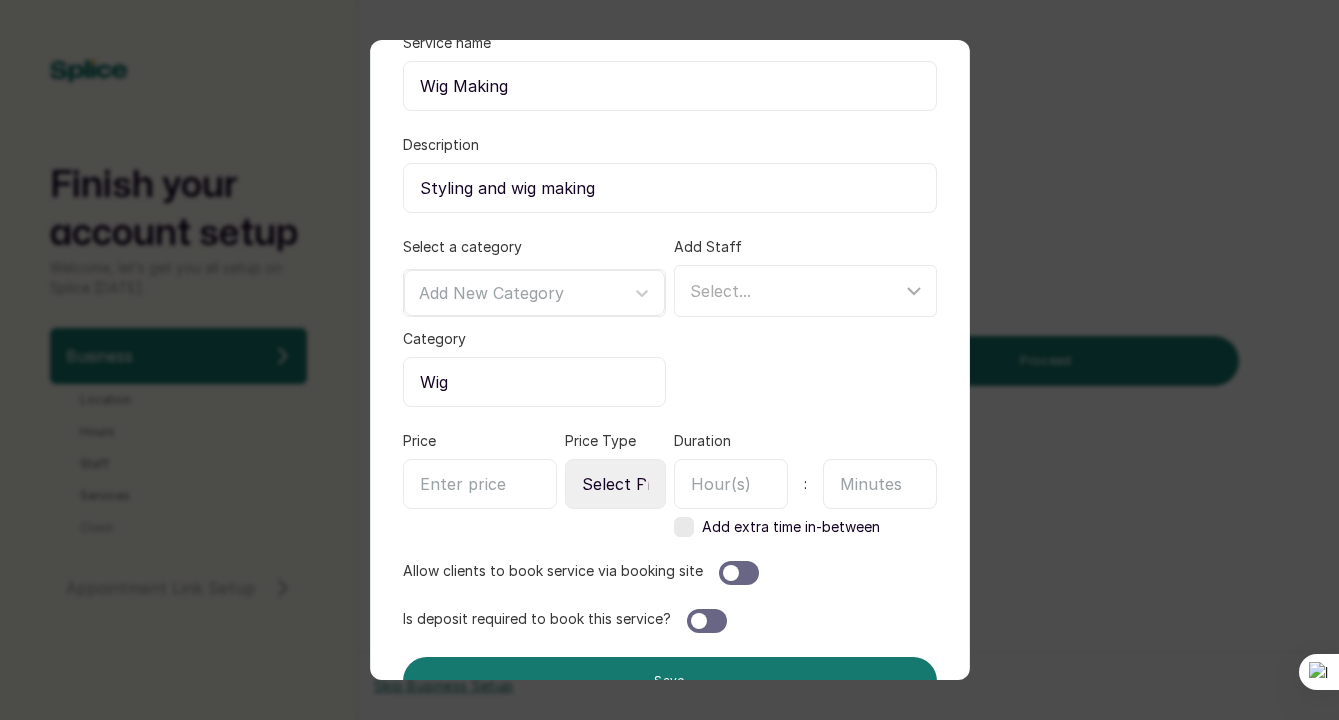 type on "Wig" 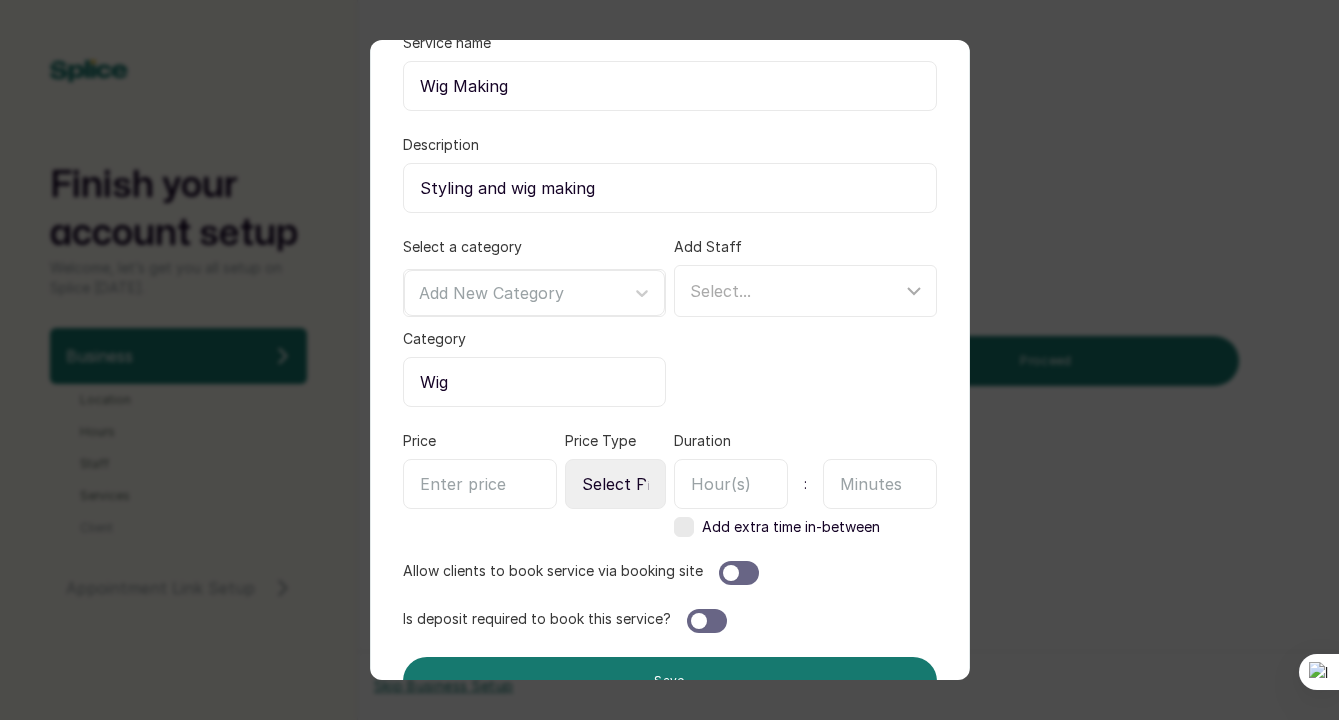 click on "Add Staff Select..." at bounding box center [805, 322] 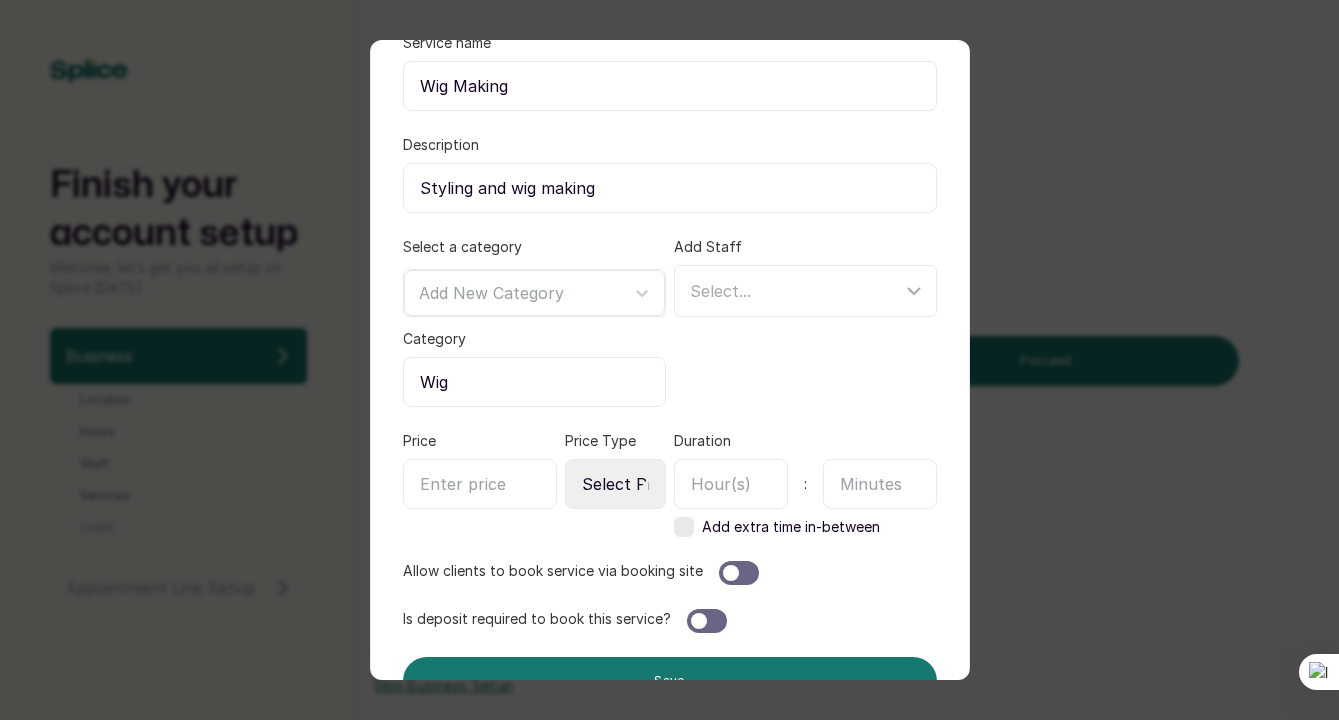 click on "Wig" at bounding box center (534, 382) 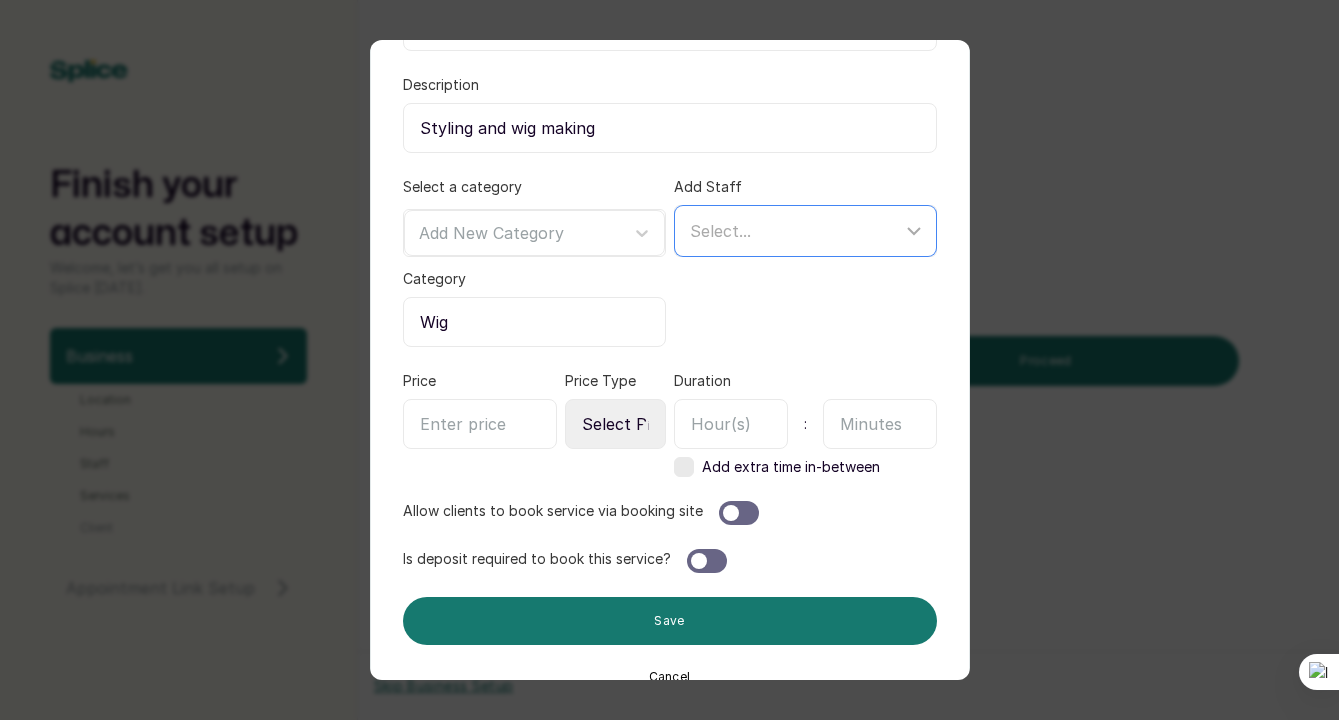 click on "Select..." at bounding box center (720, 231) 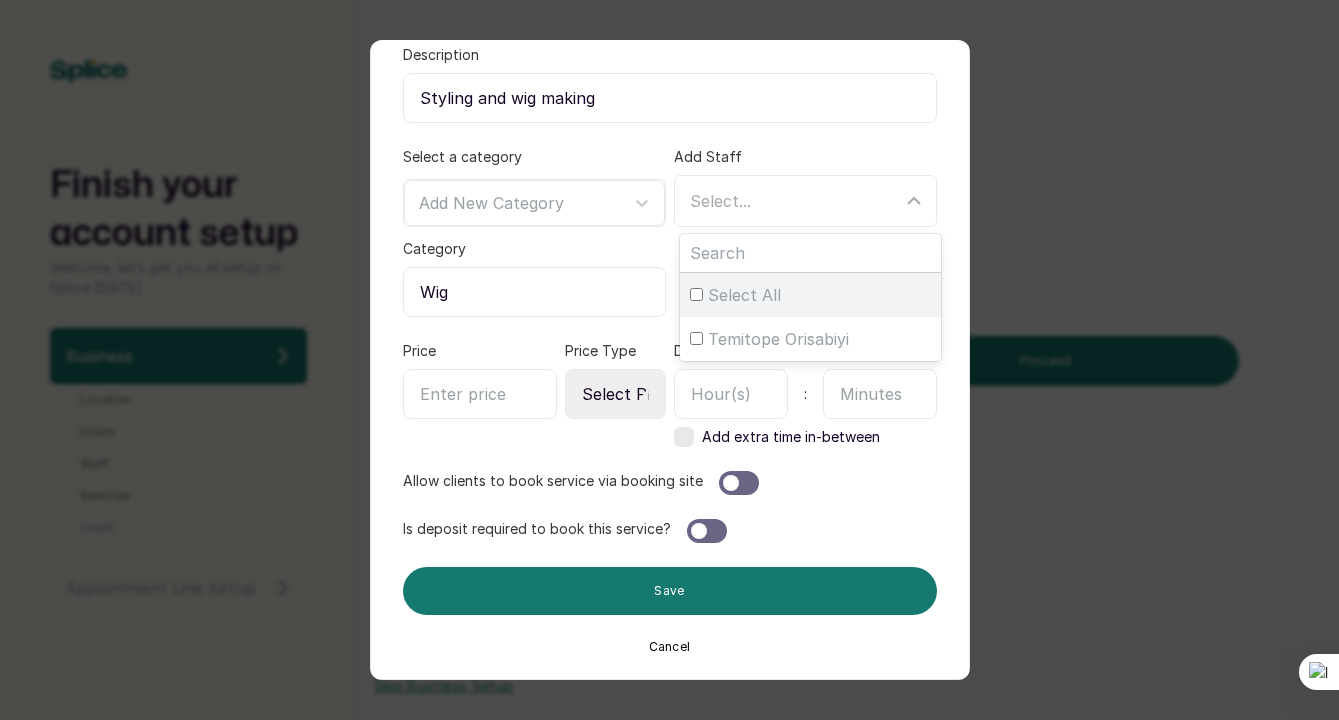 scroll, scrollTop: 228, scrollLeft: 0, axis: vertical 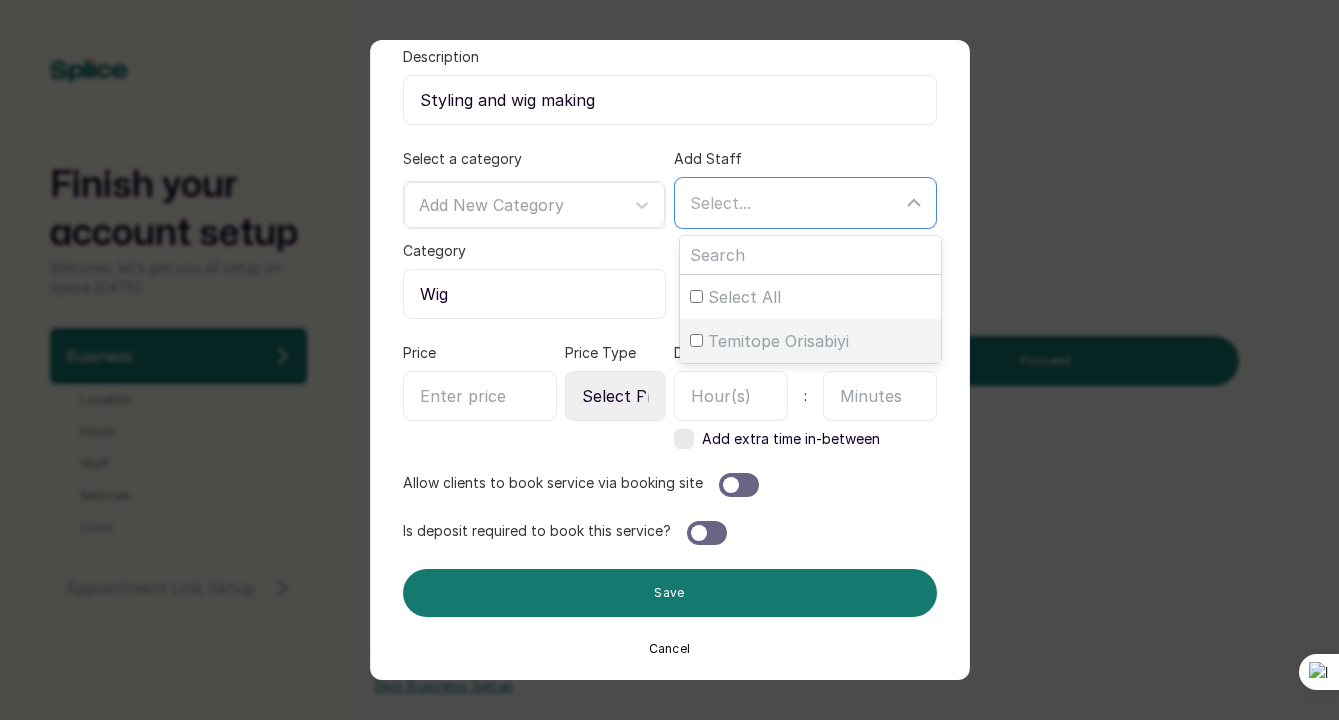 click on "Temitope Orisabiyi" at bounding box center (696, 340) 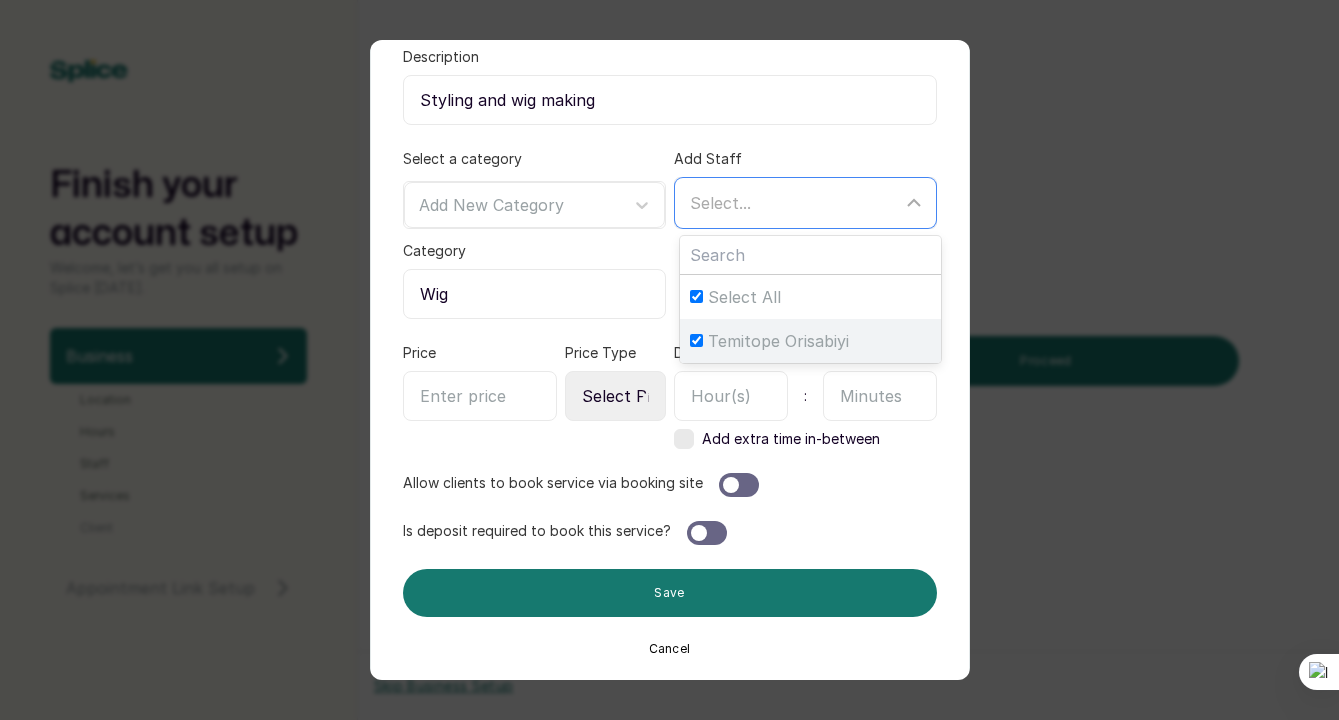 checkbox on "true" 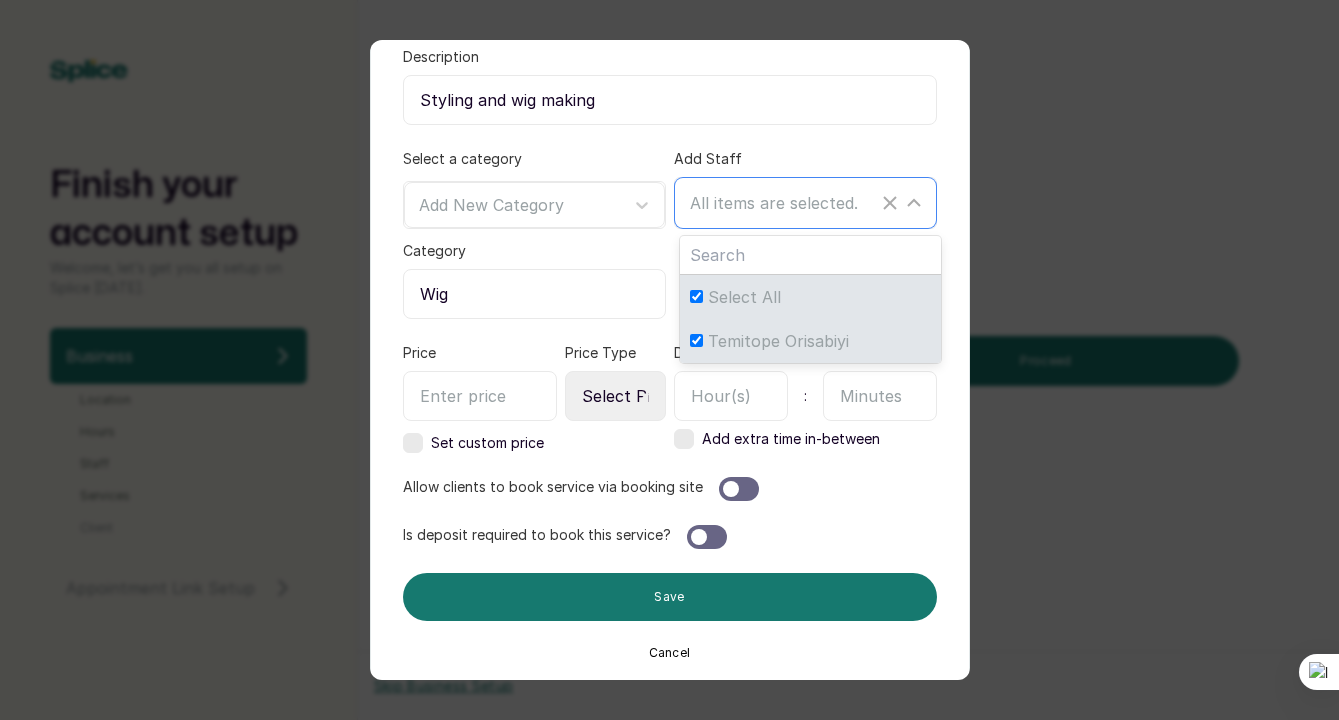 click on "Select All" at bounding box center [696, 296] 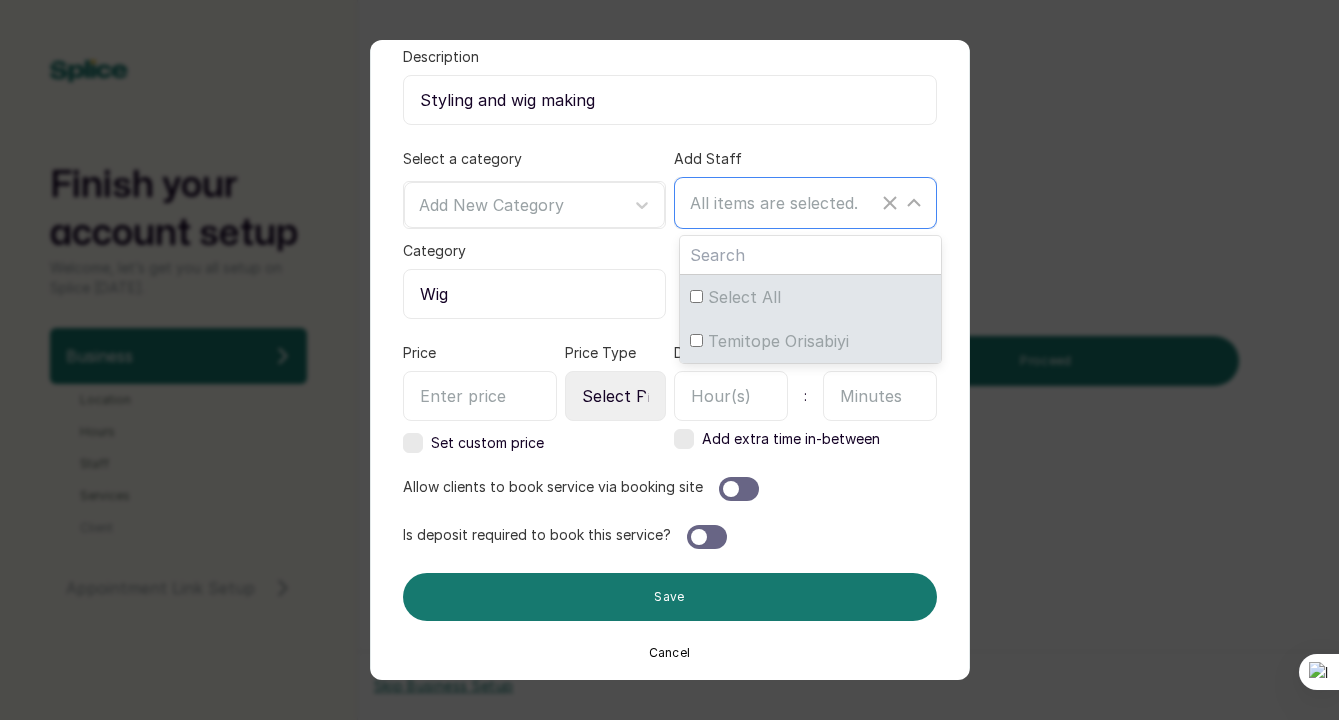 checkbox on "false" 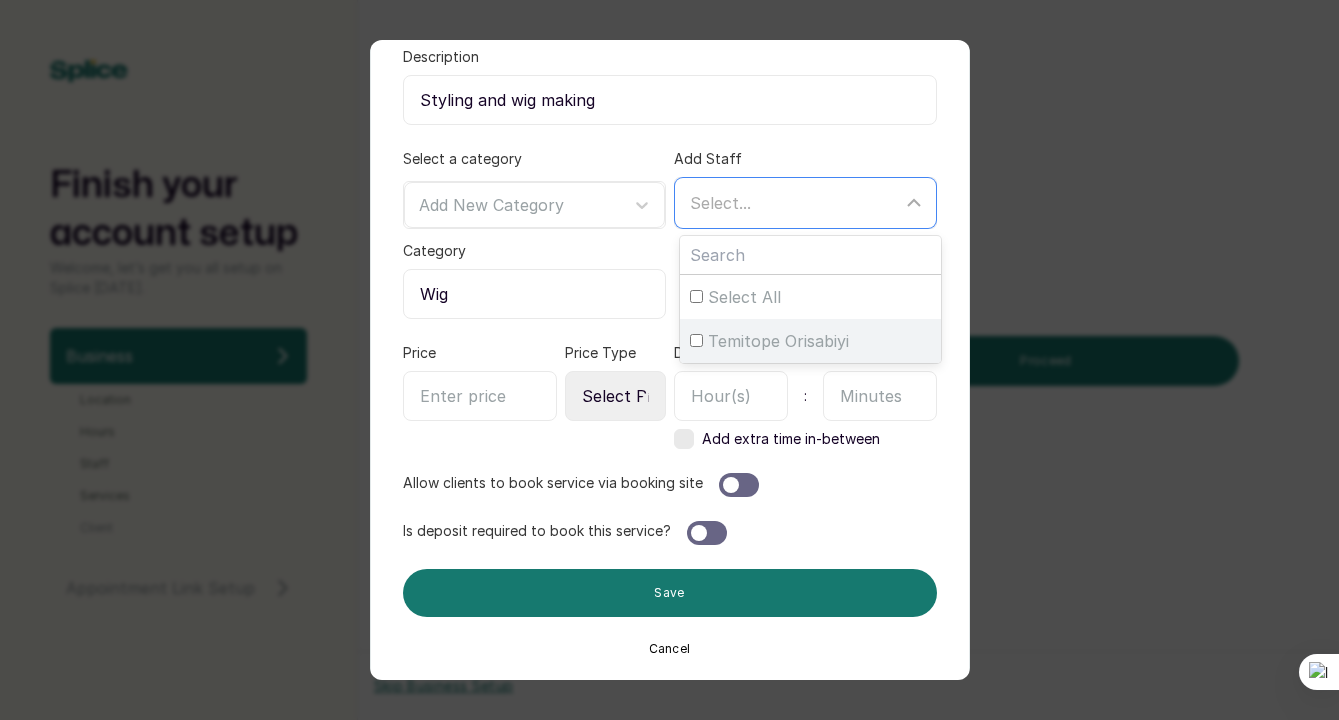 click on "Temitope Orisabiyi" at bounding box center (696, 340) 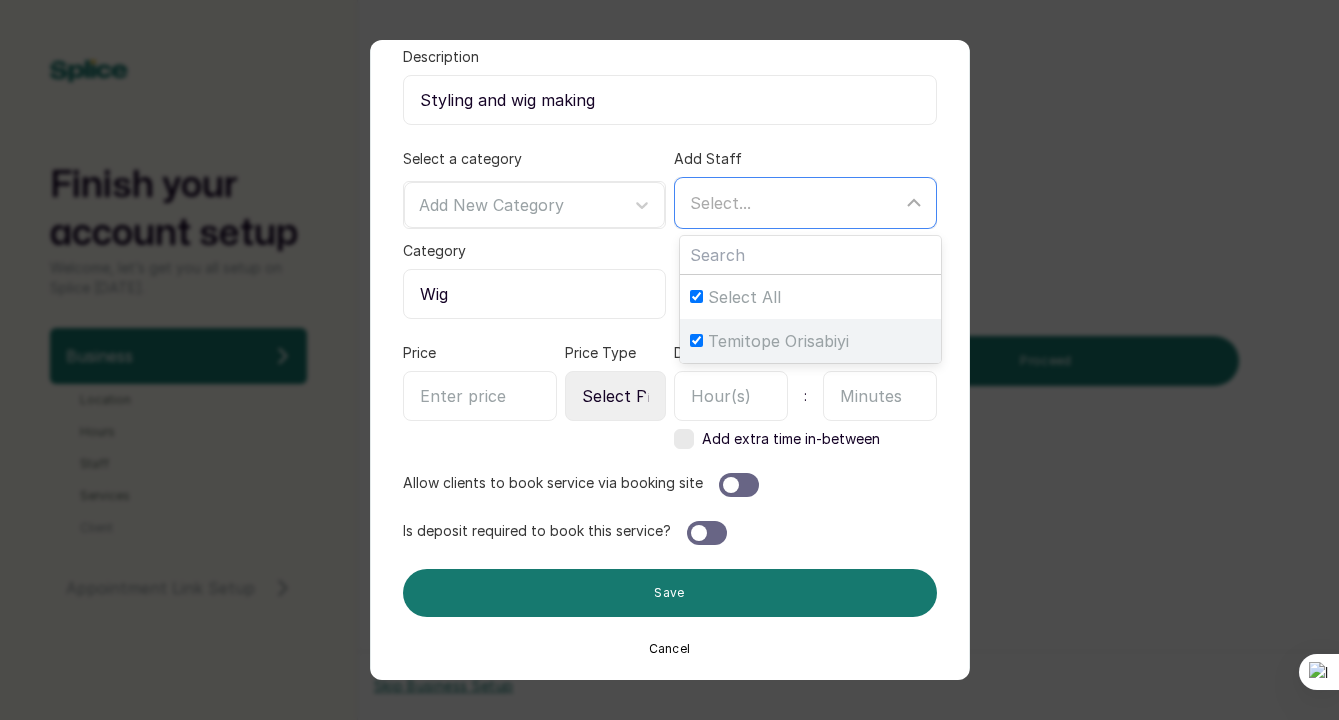 checkbox on "true" 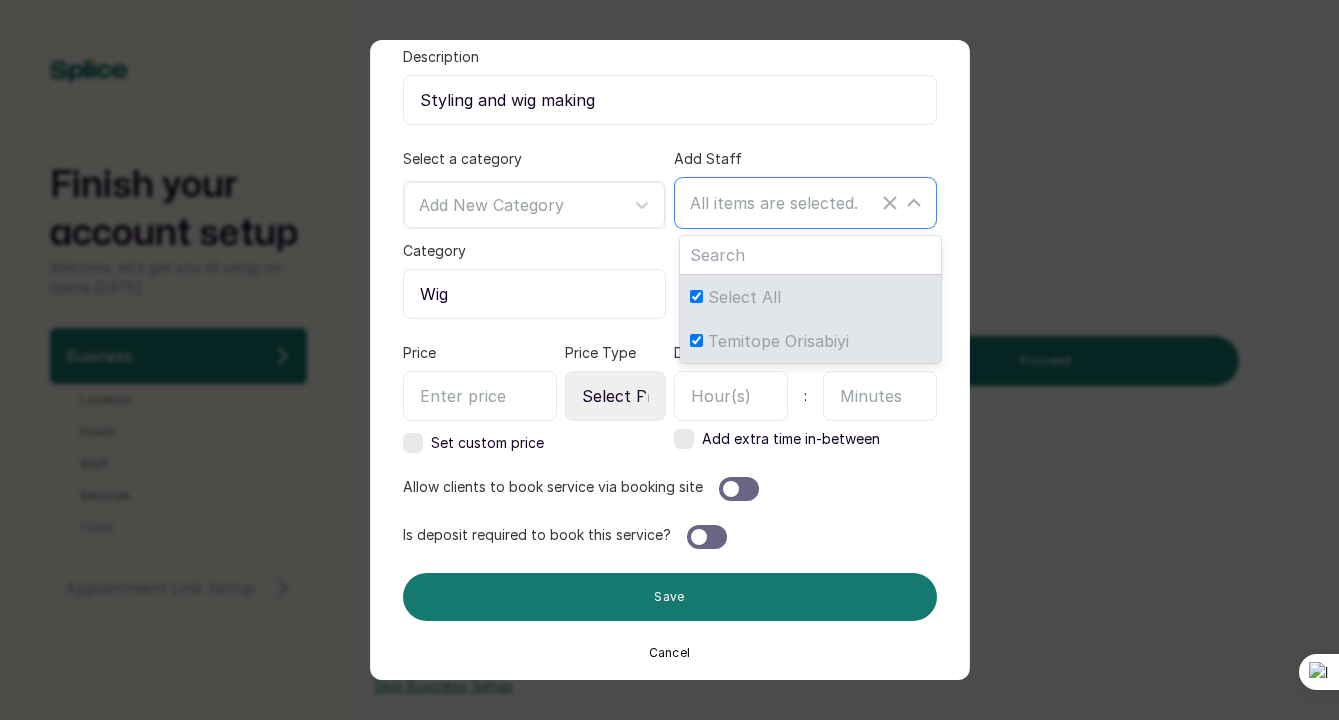 click on "Temitope Orisabiyi" at bounding box center (696, 340) 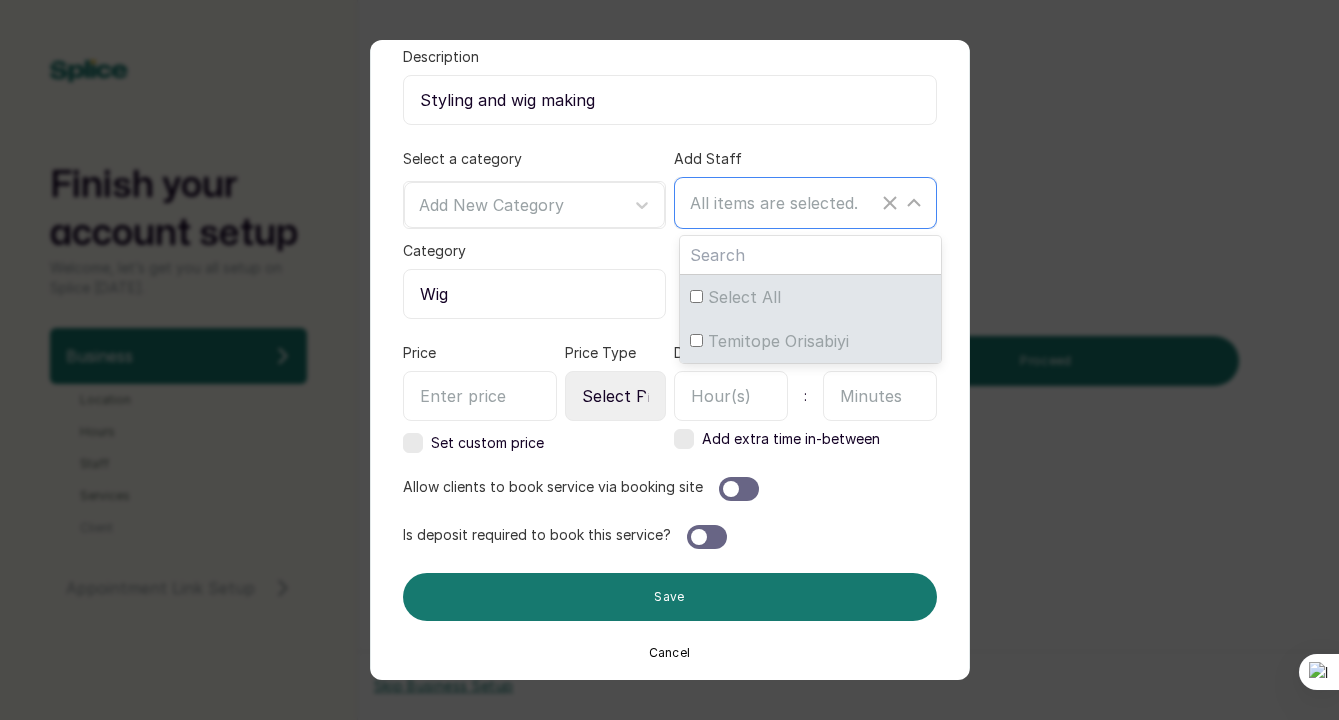 checkbox on "false" 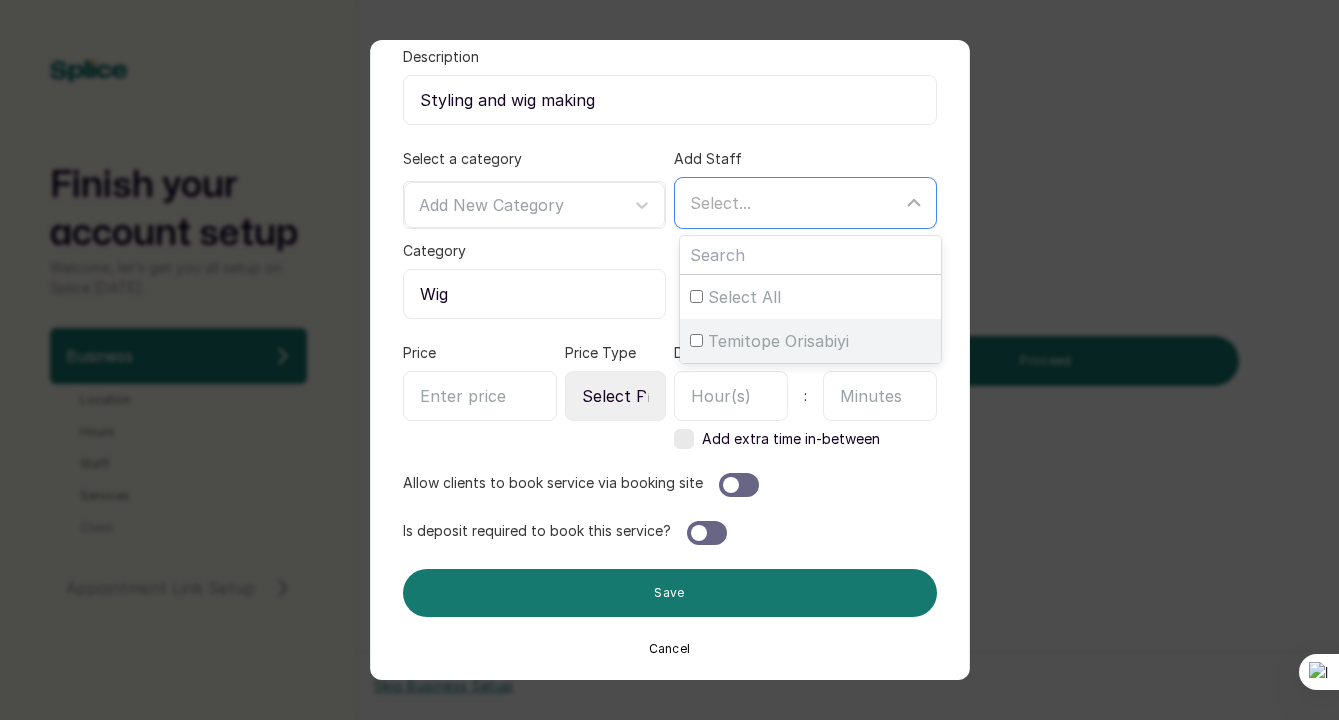 click on "Temitope Orisabiyi" at bounding box center [696, 340] 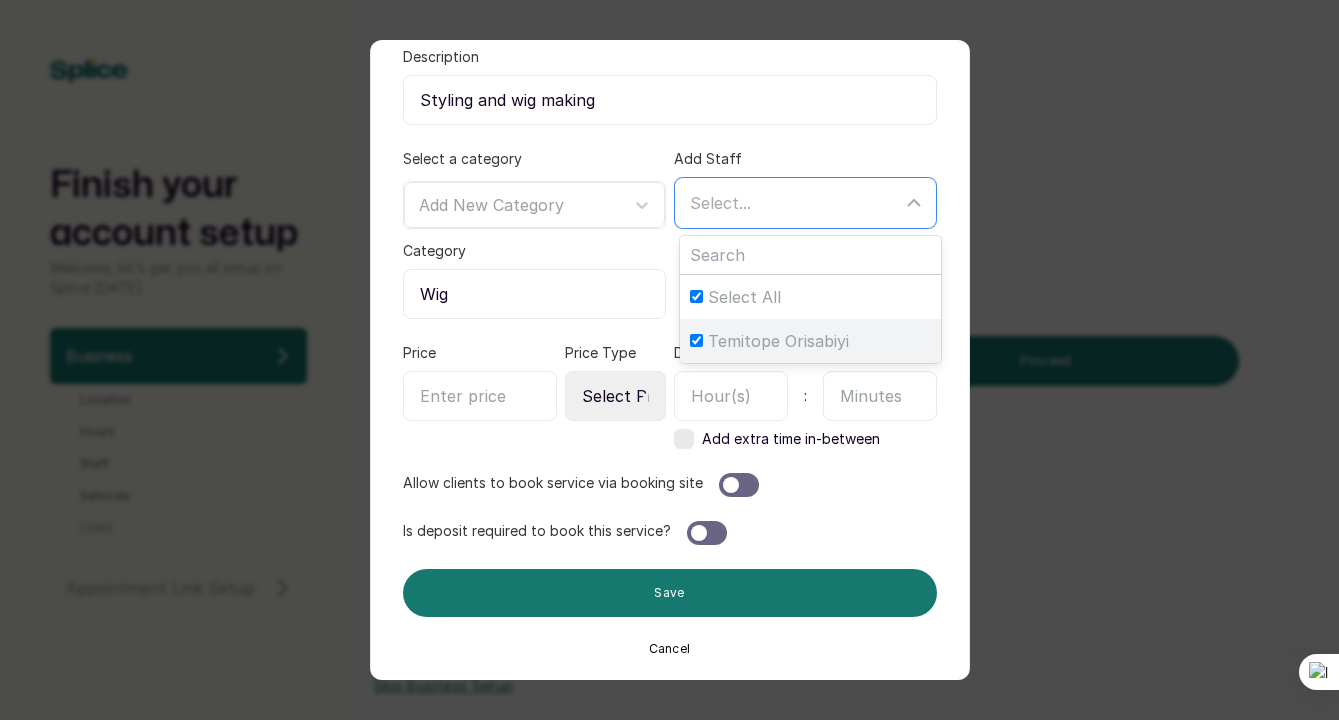 checkbox on "true" 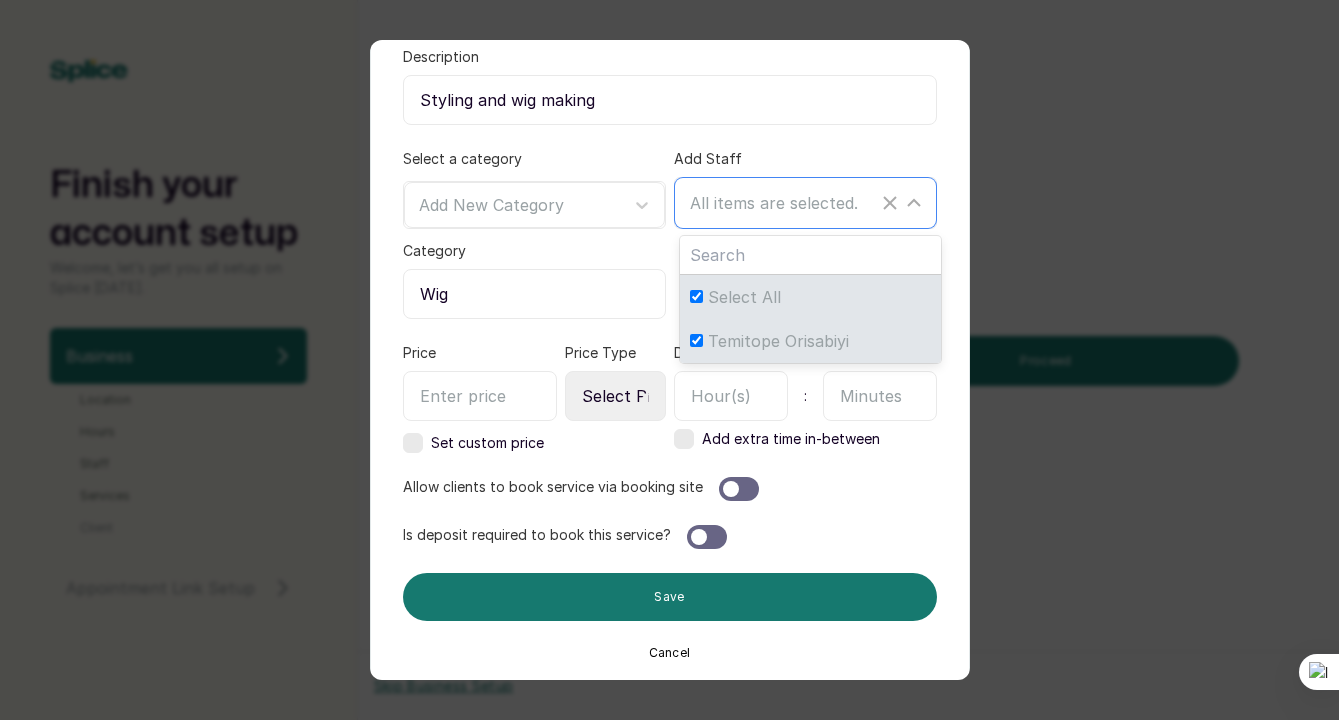 scroll, scrollTop: 234, scrollLeft: 0, axis: vertical 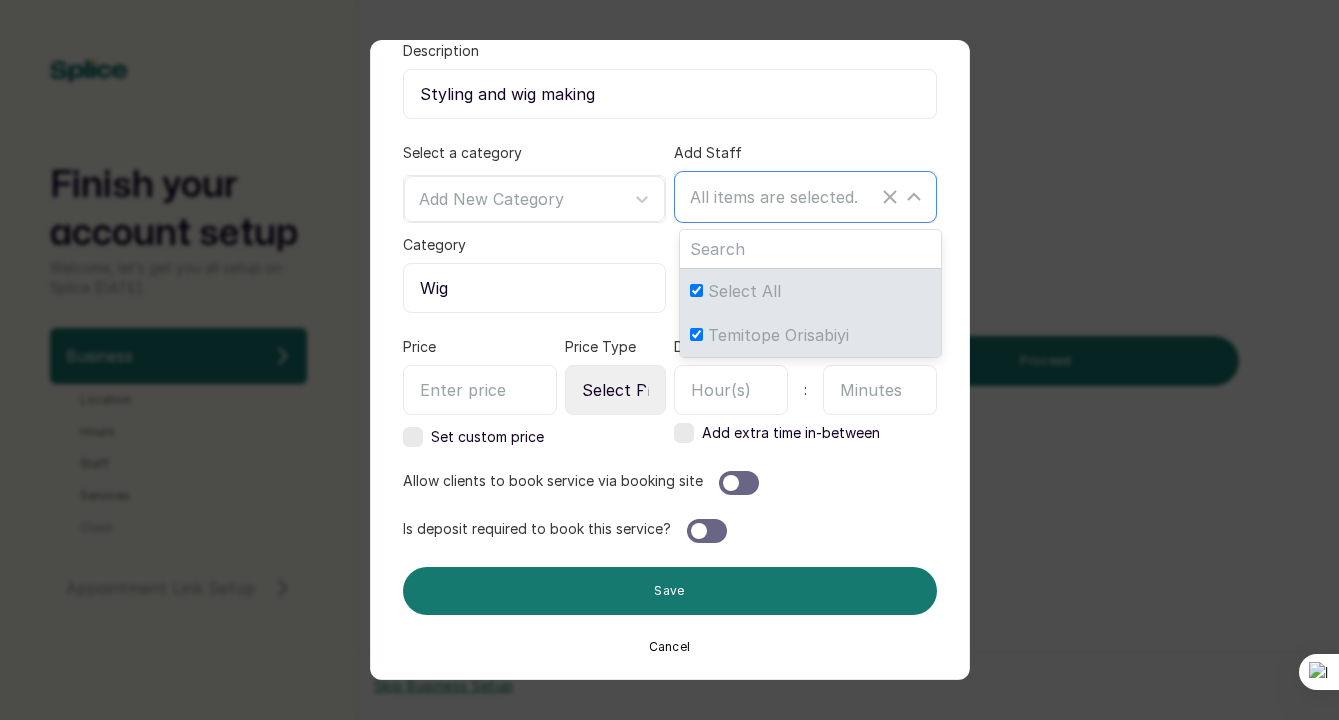 click on "Temitope Orisabiyi" at bounding box center (696, 334) 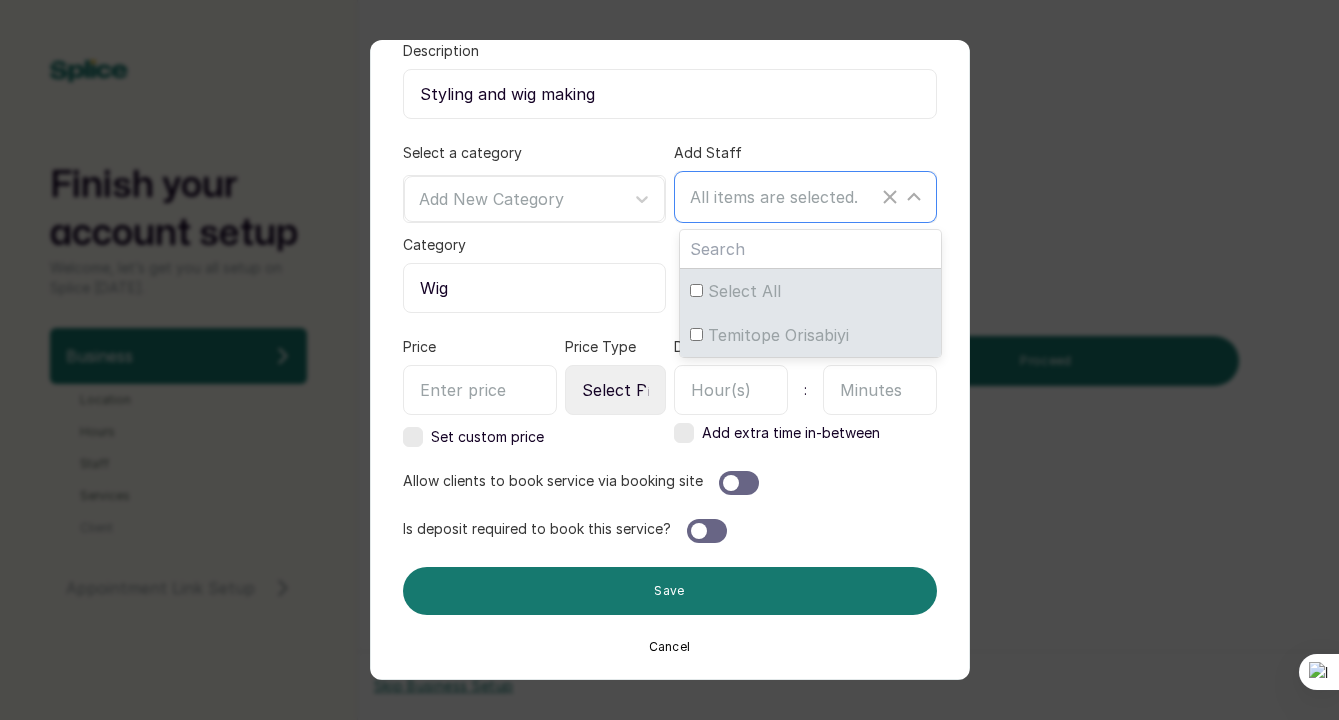 checkbox on "false" 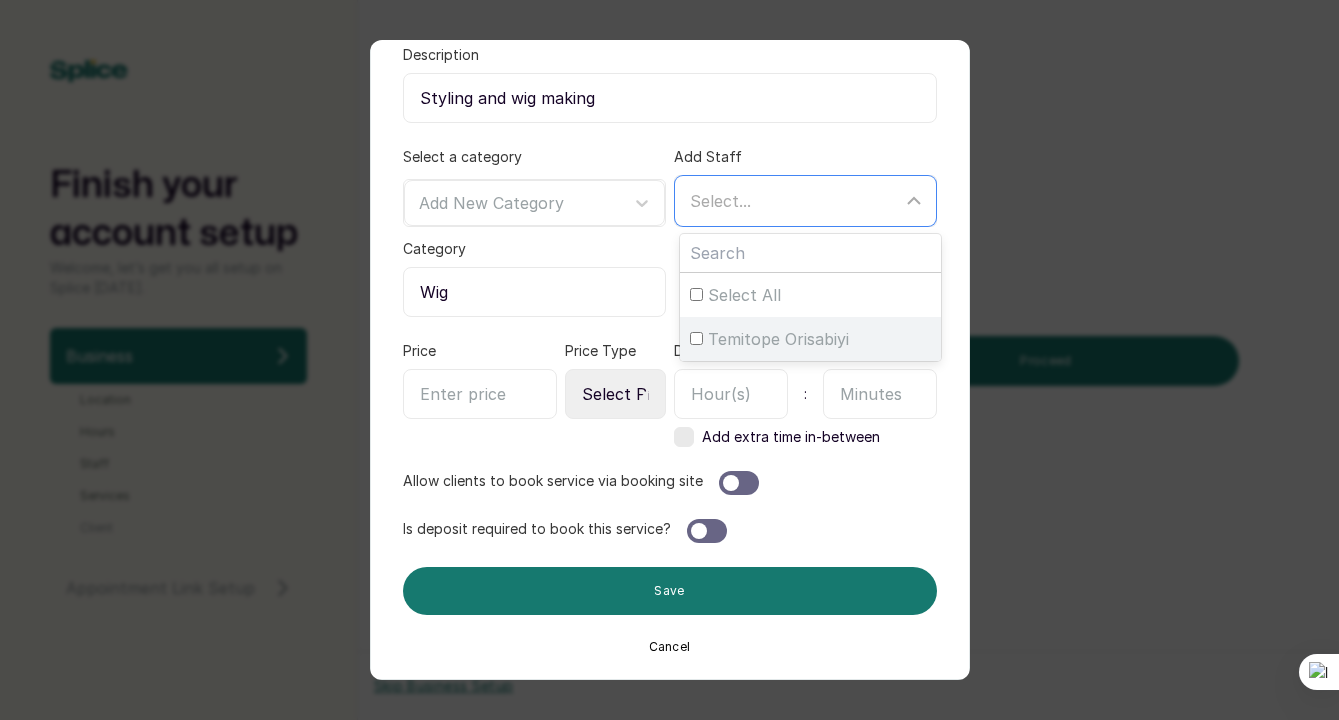 click on "Temitope Orisabiyi" at bounding box center (696, 338) 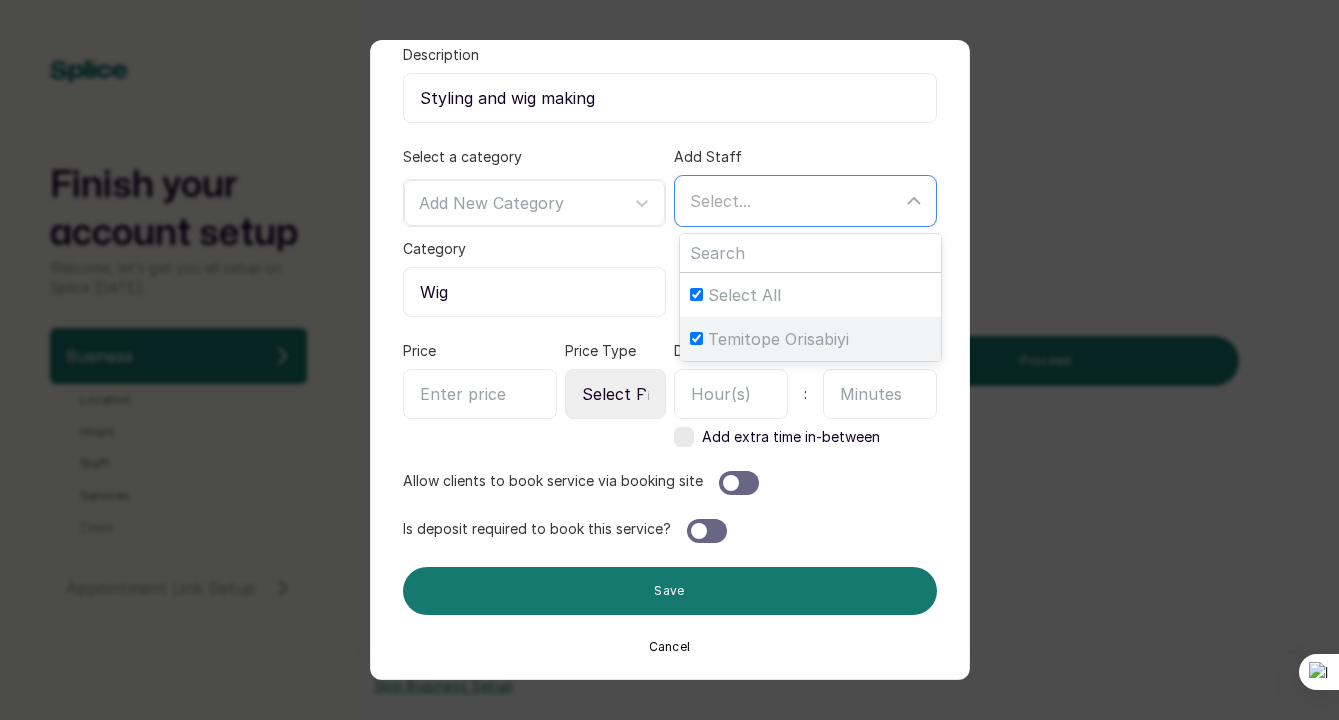 checkbox on "true" 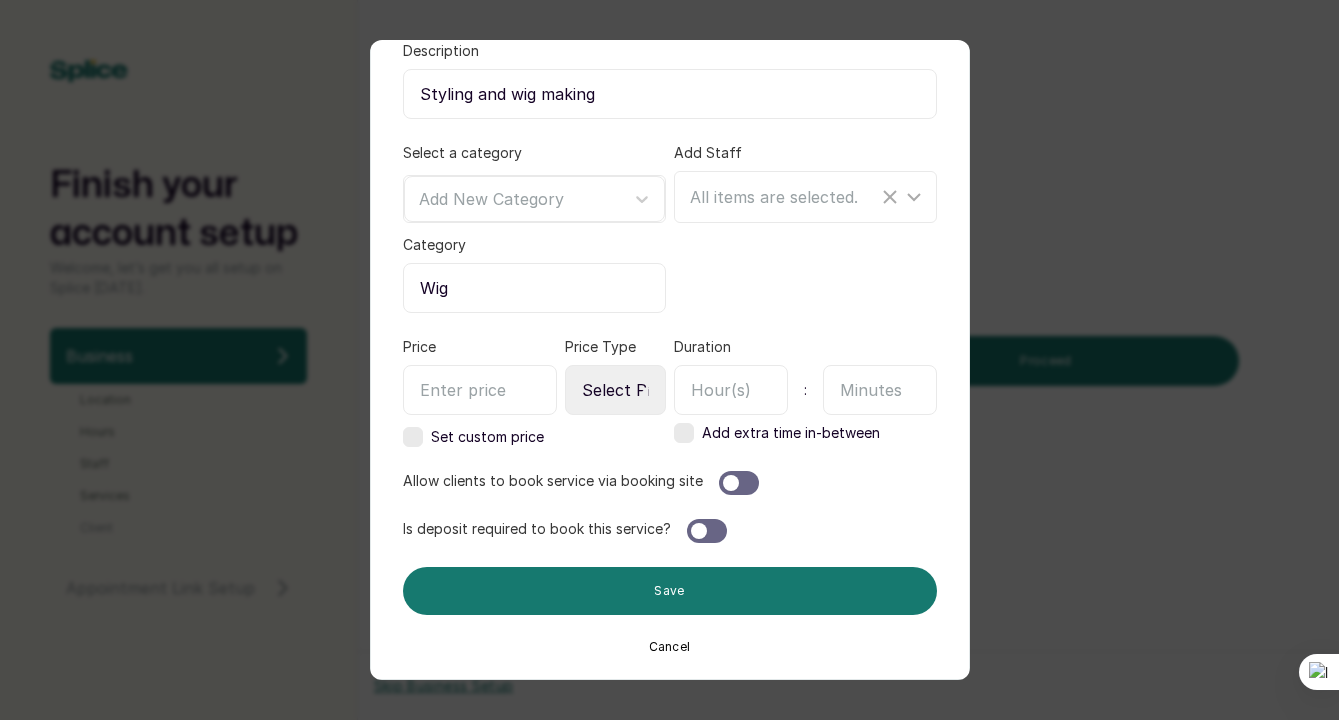 click on "Service name   Wig Making Description   Styling and wig making Select a category Add New Category Category   Wig Add Staff All items are selected. Price Price Type Select Price Type Fixed From Set custom price Duration : Add extra time in-between Allow clients to book service via booking site Is deposit required to book this service? Save Cancel" at bounding box center [670, 297] 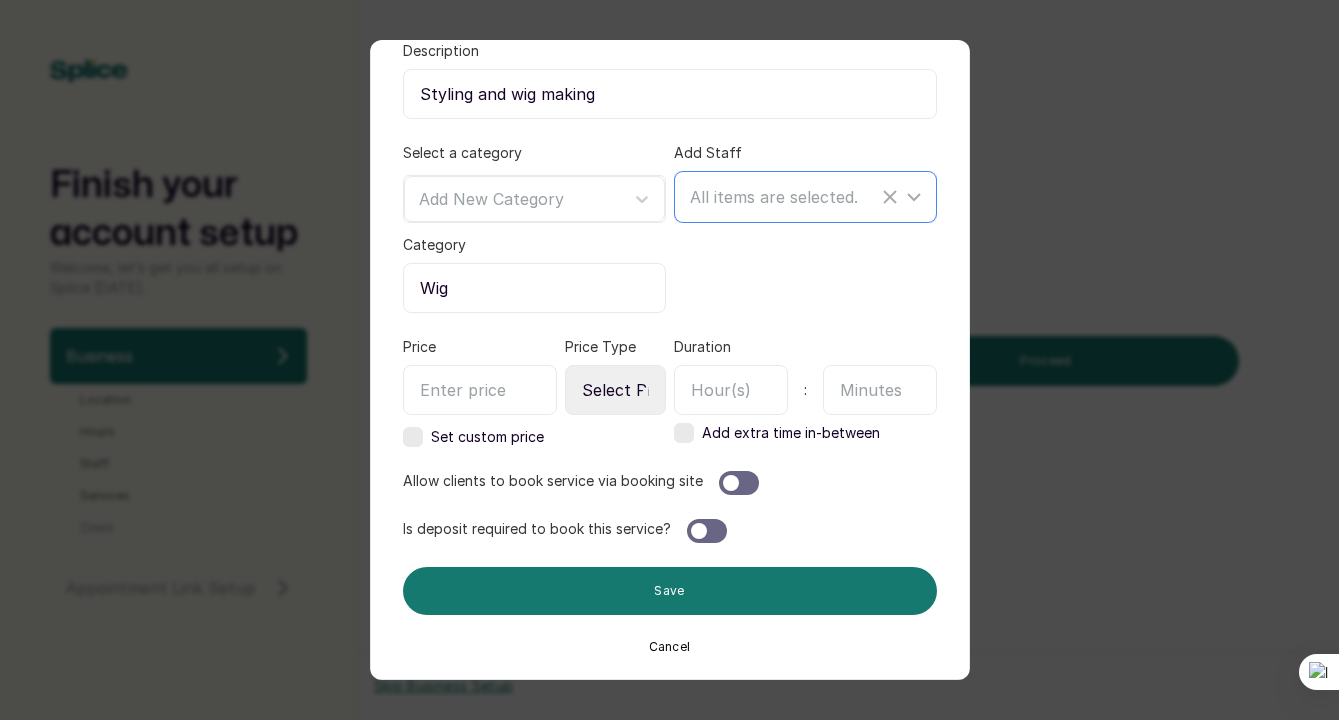 click on "All items are selected." at bounding box center (774, 197) 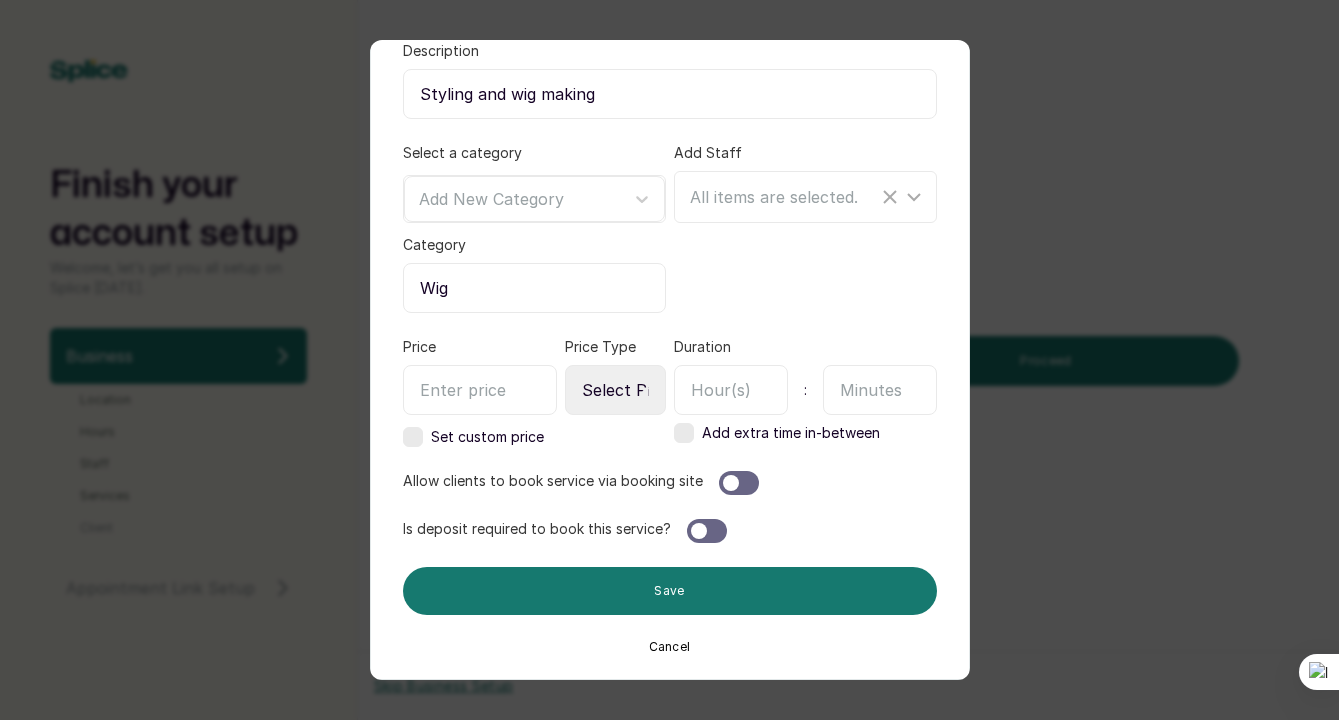 click on "Service name   Wig Making Description   Styling and wig making Select a category Add New Category Category   Wig Add Staff All items are selected. Price Price Type Select Price Type Fixed From Set custom price Duration : Add extra time in-between Allow clients to book service via booking site Is deposit required to book this service? Save Cancel" at bounding box center [670, 297] 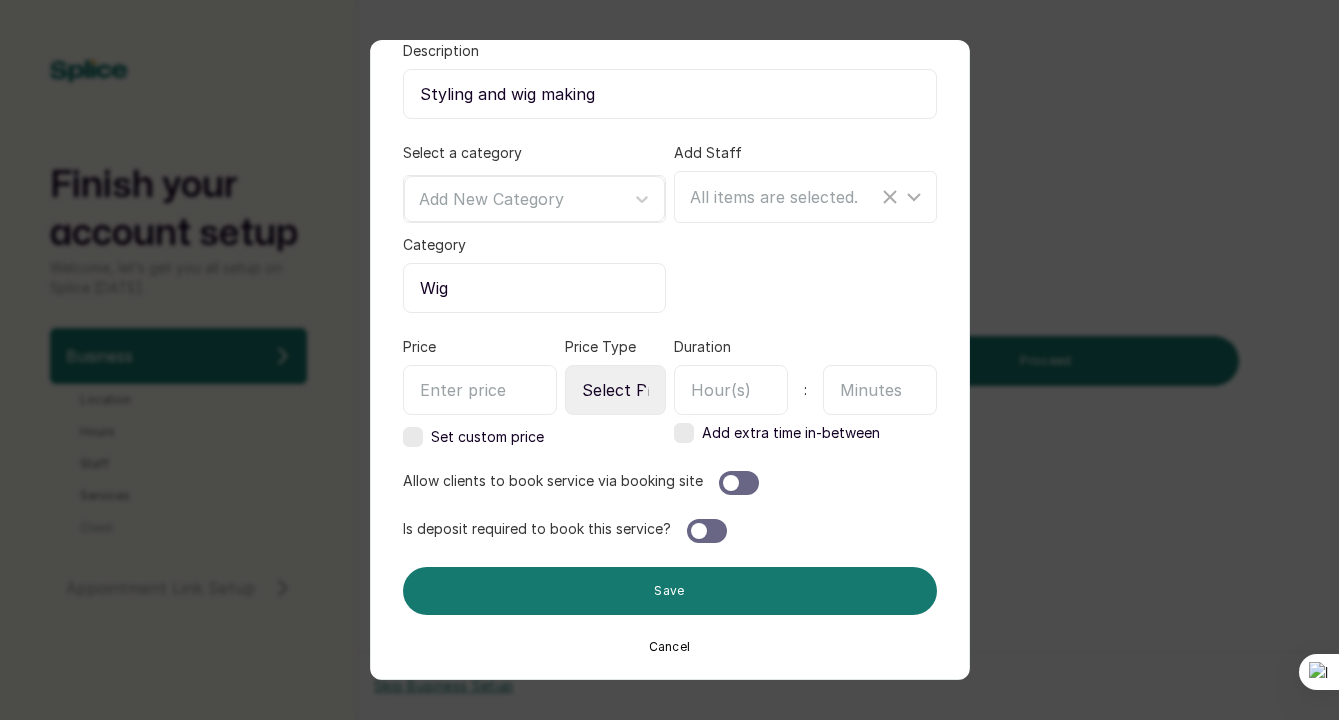 click at bounding box center (480, 390) 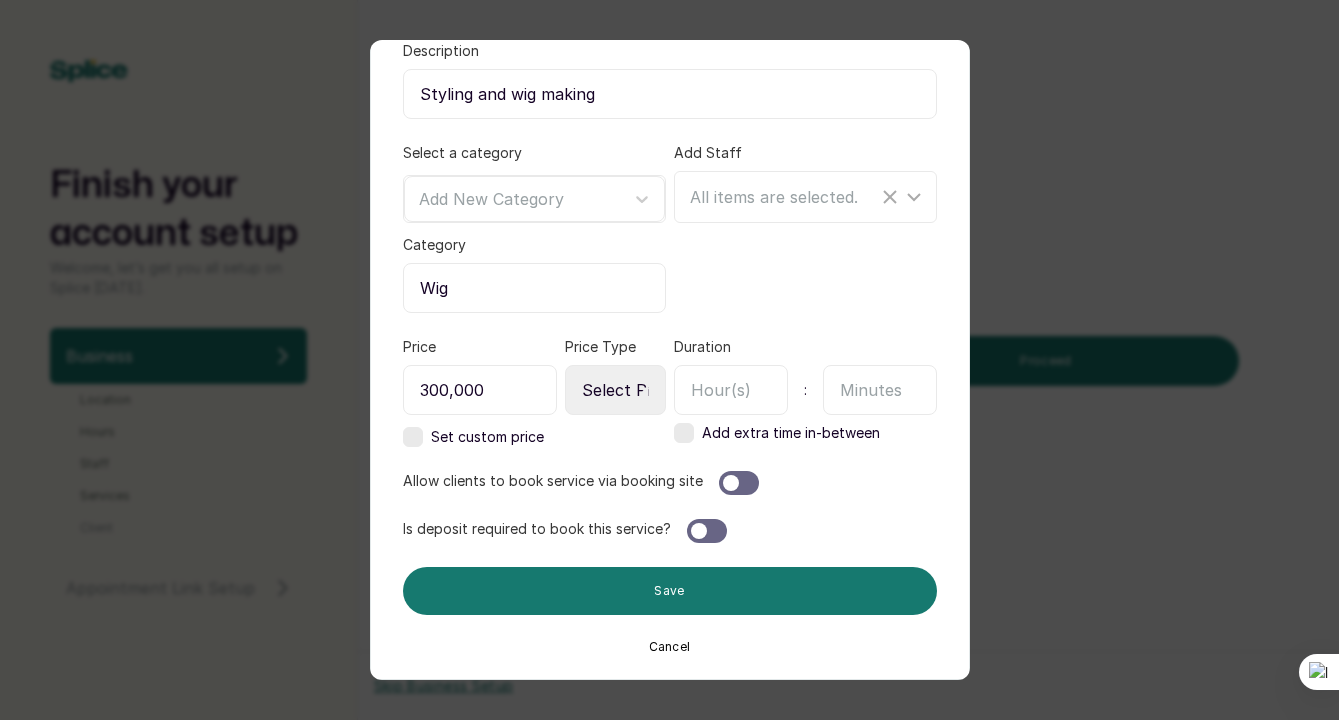 type on "300,000" 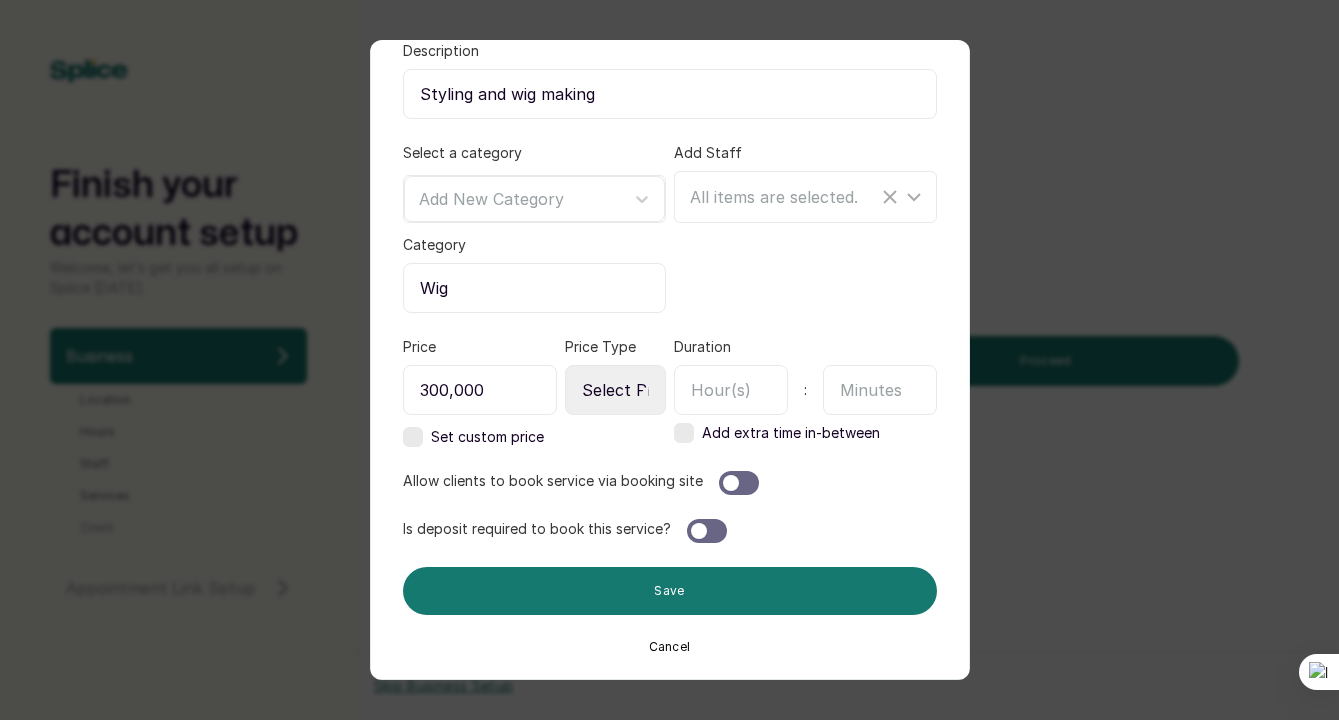 click on "Select Price Type Fixed From" at bounding box center [615, 390] 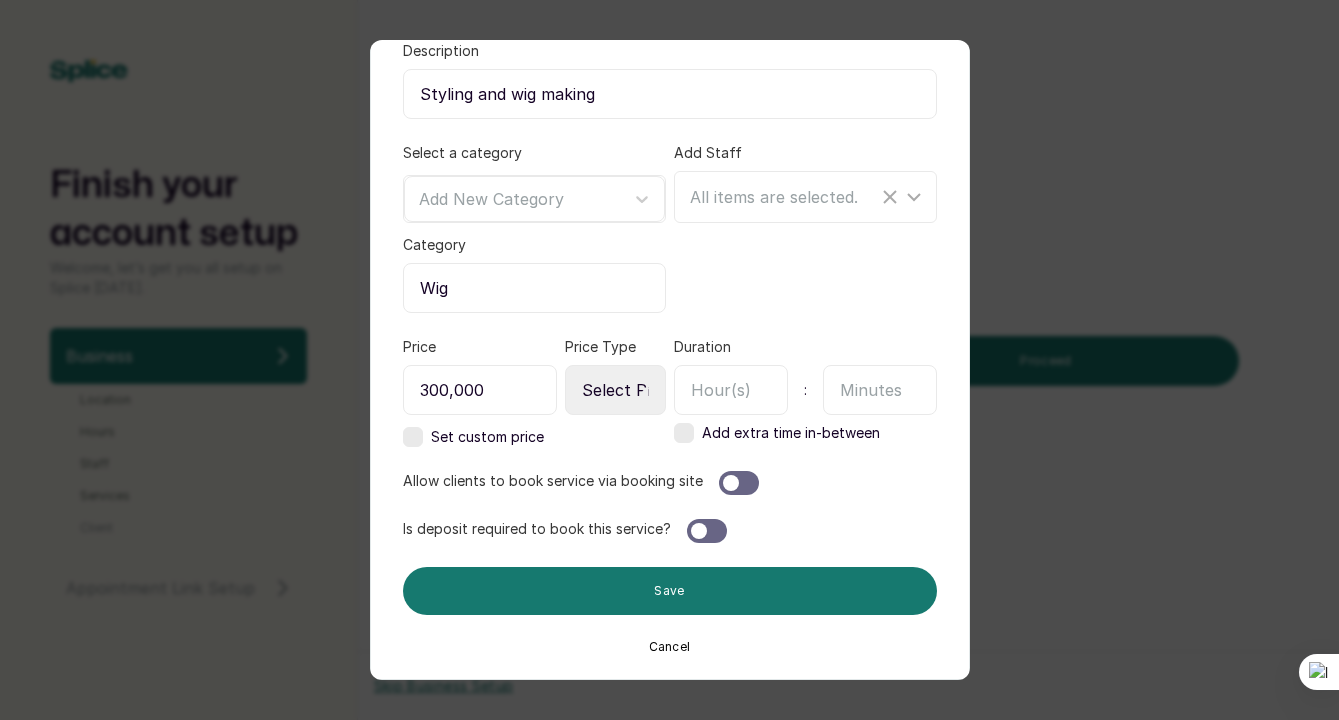 select on "starting_at" 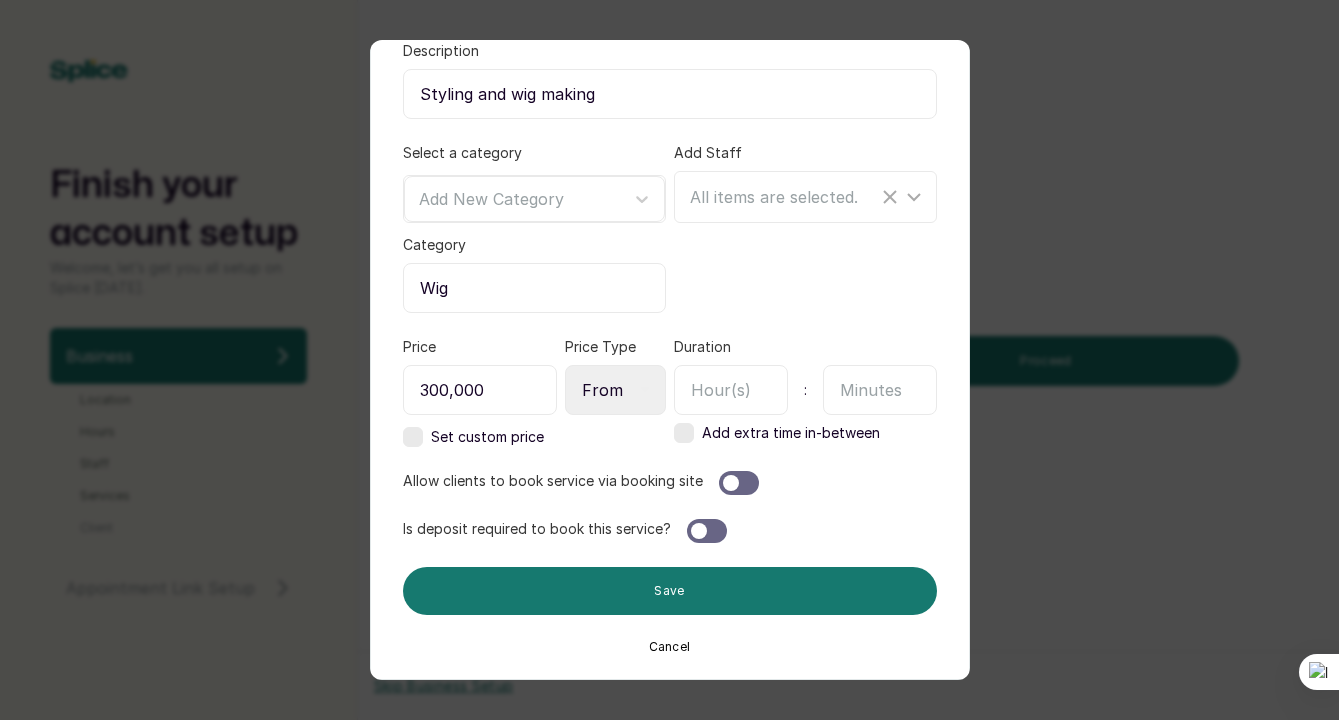 click on "300,000" at bounding box center (480, 390) 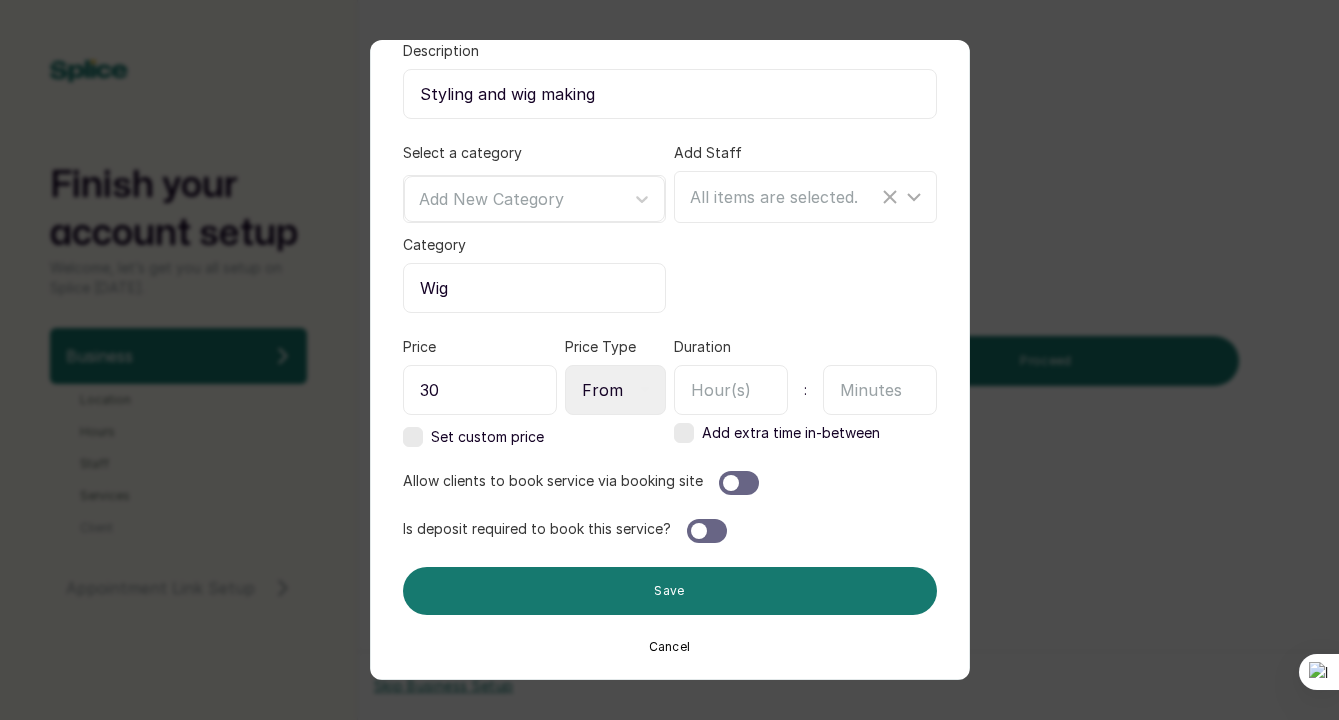 type on "3" 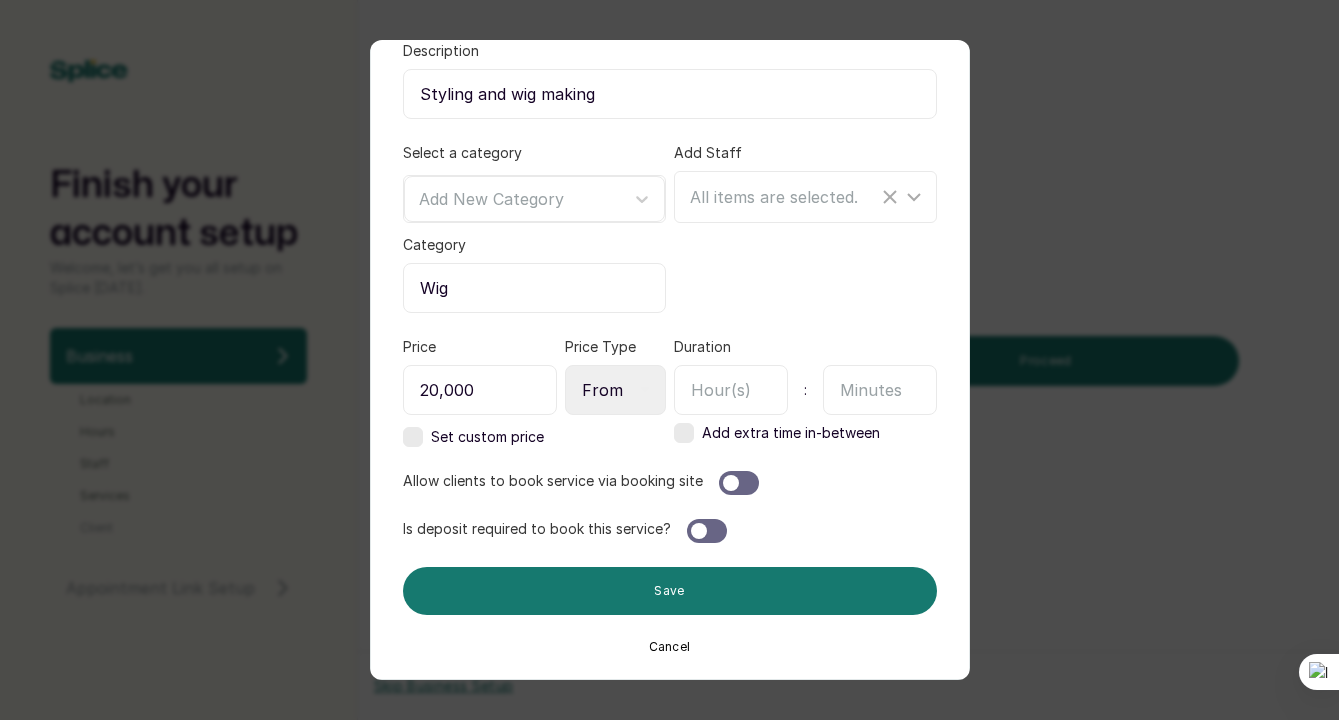 type on "20,000" 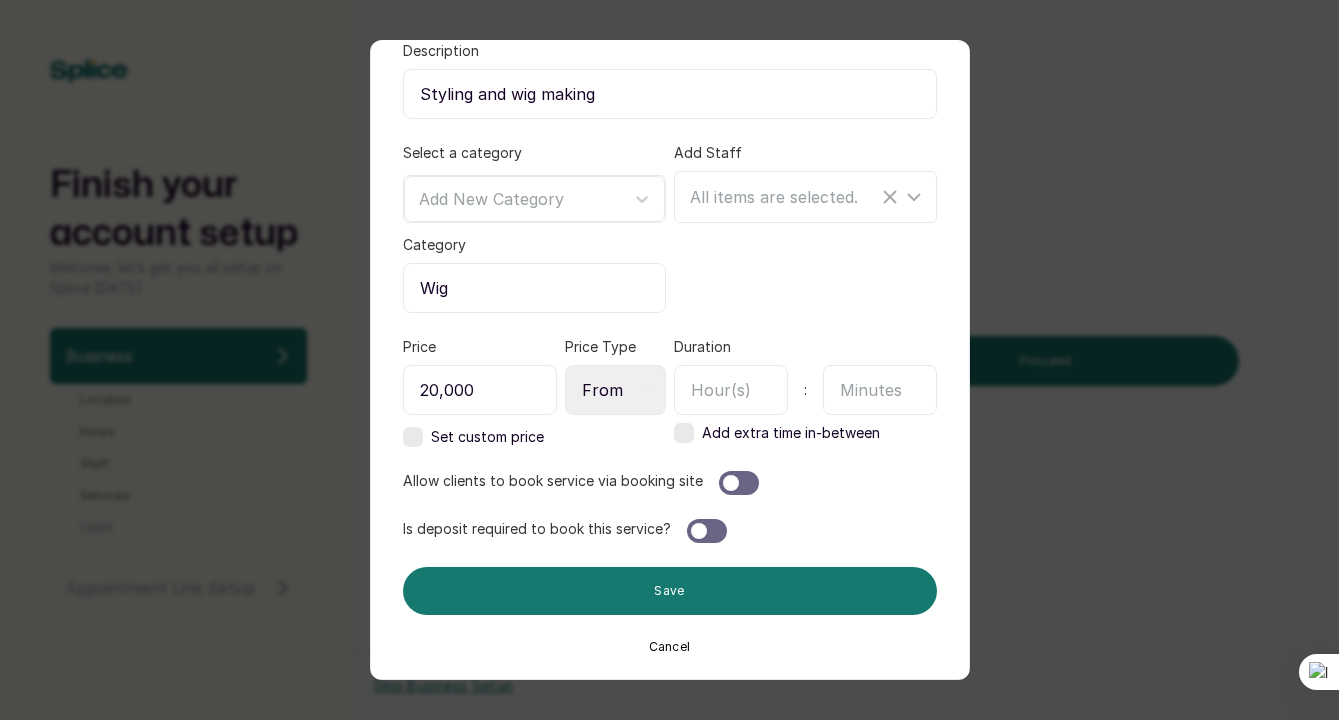 click at bounding box center [731, 390] 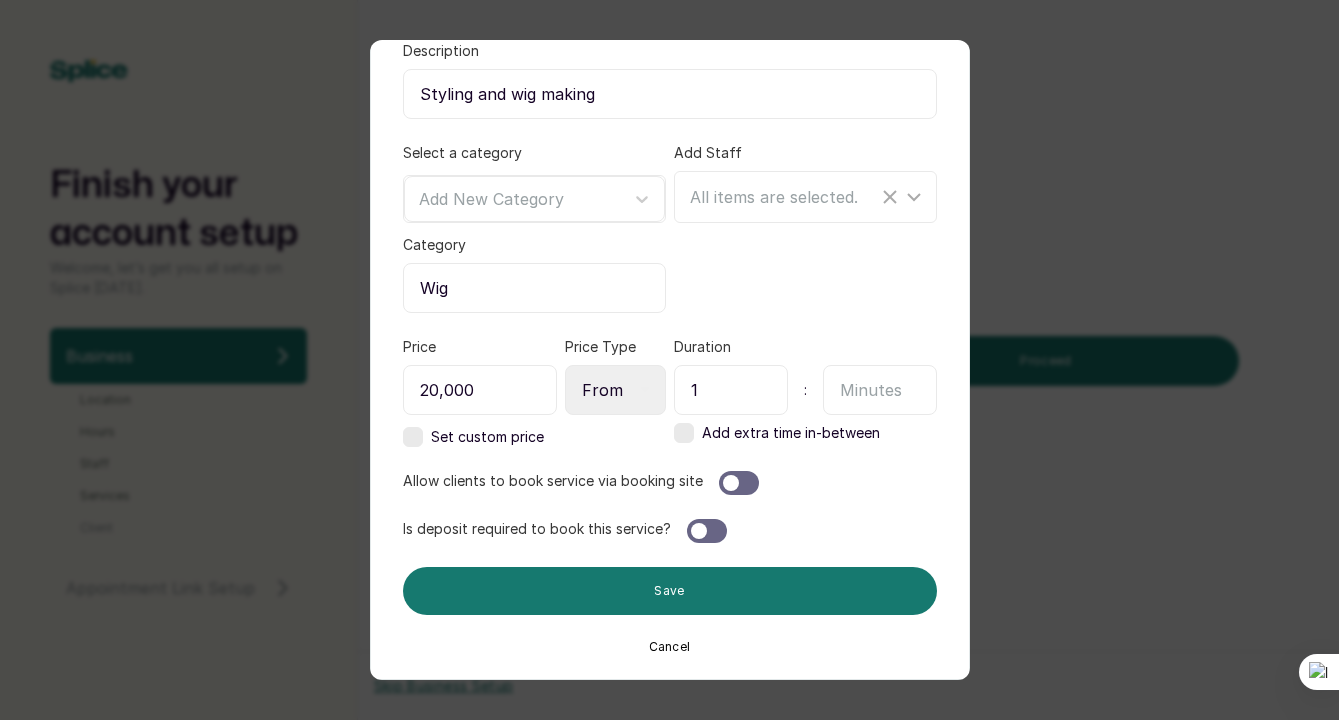 type on "1" 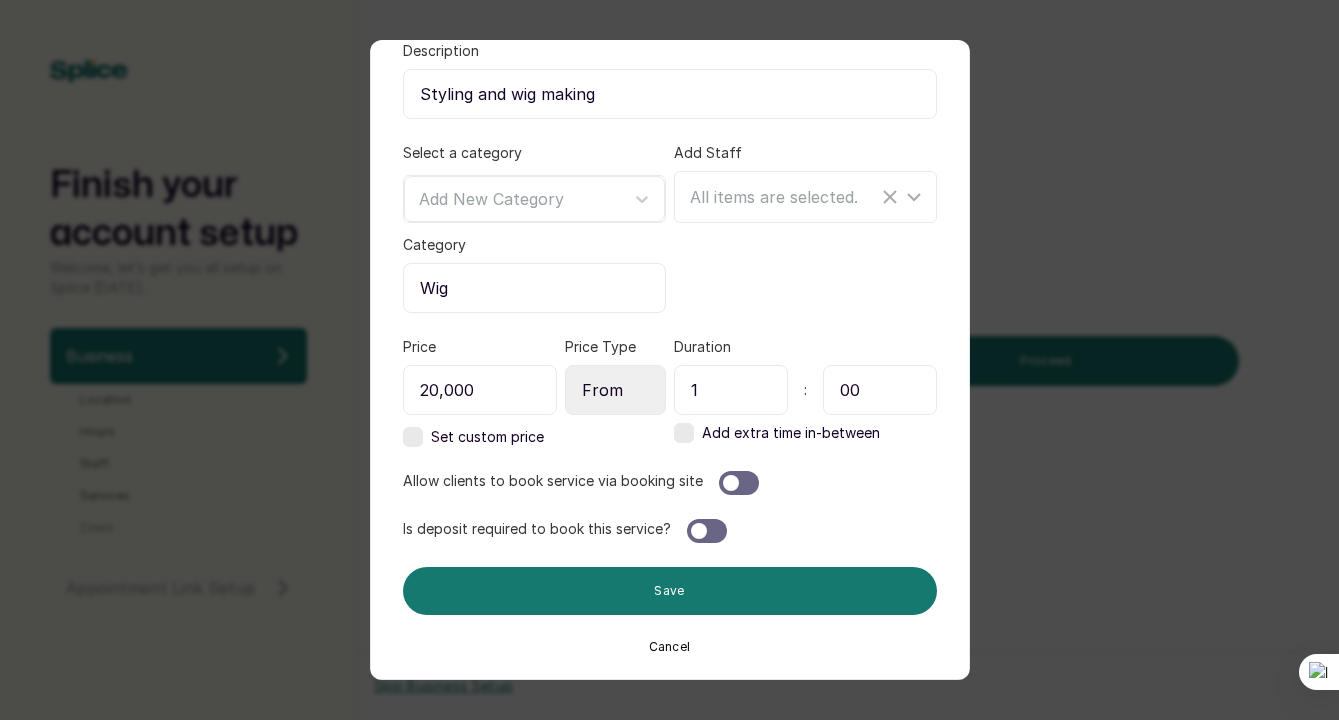type on "00" 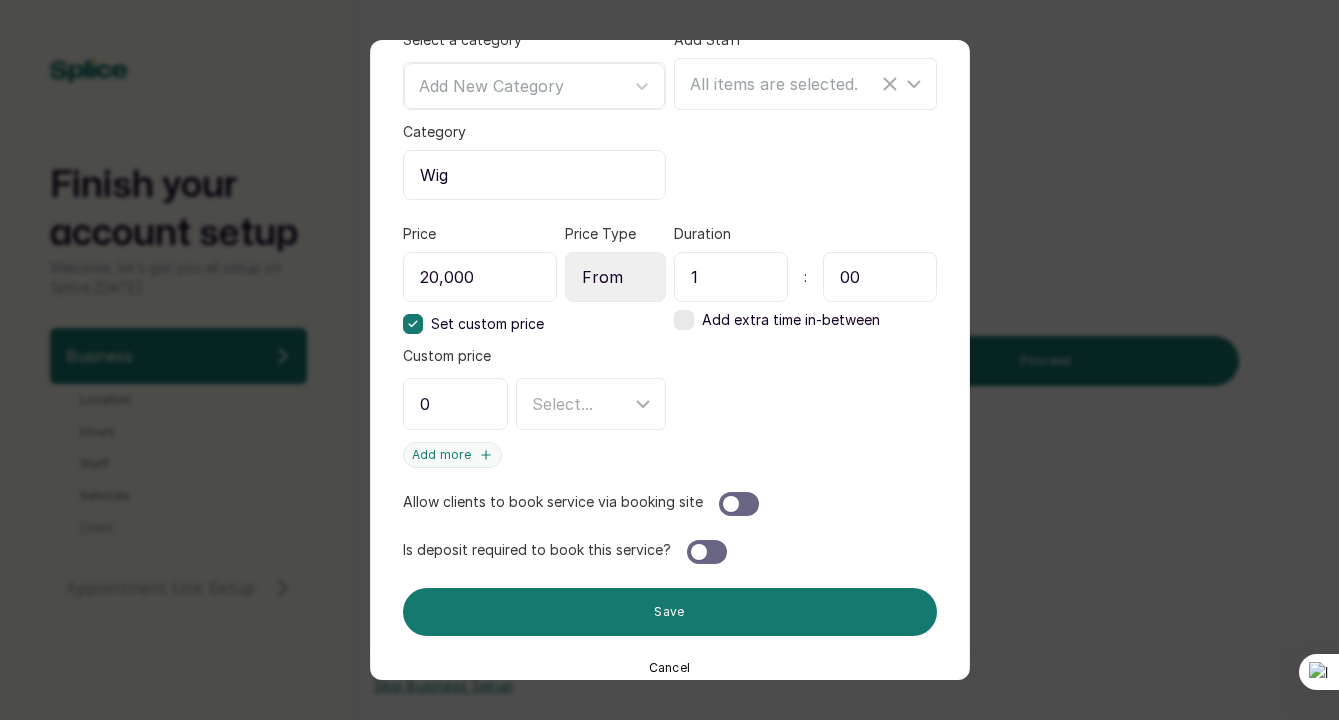 scroll, scrollTop: 368, scrollLeft: 0, axis: vertical 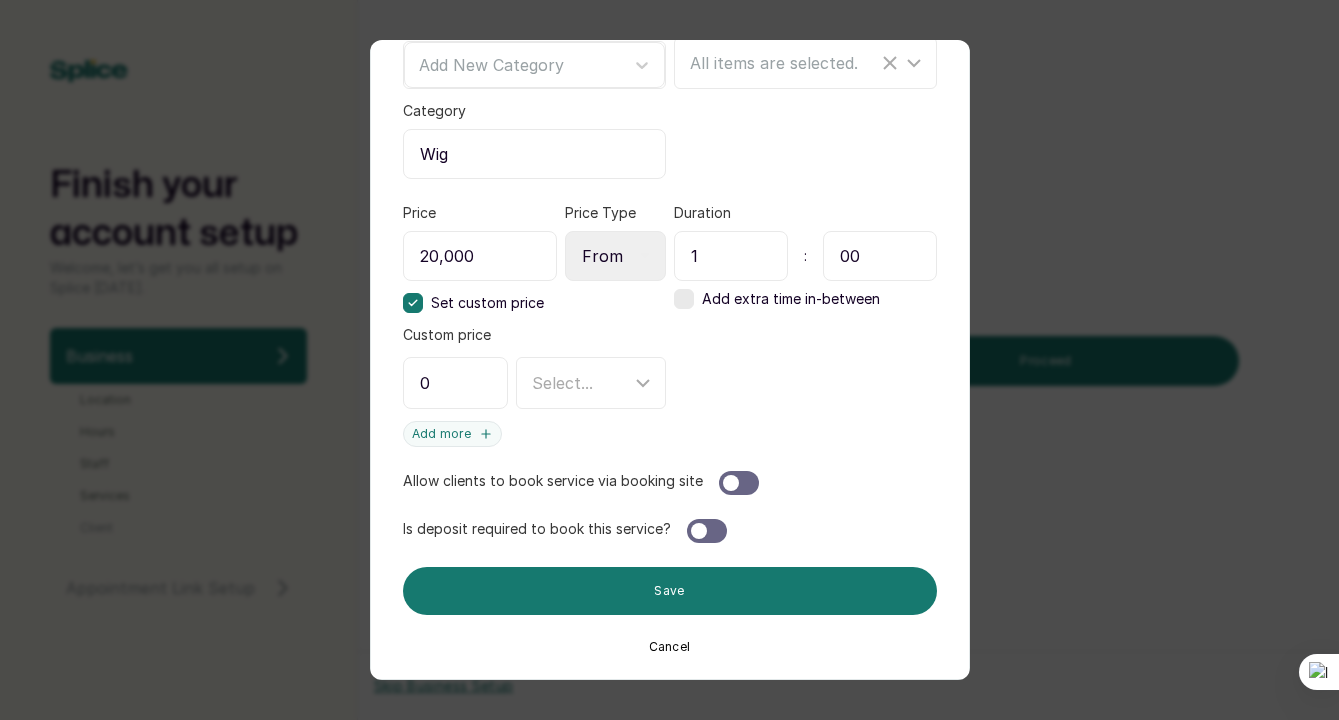 click on "0" at bounding box center (455, 383) 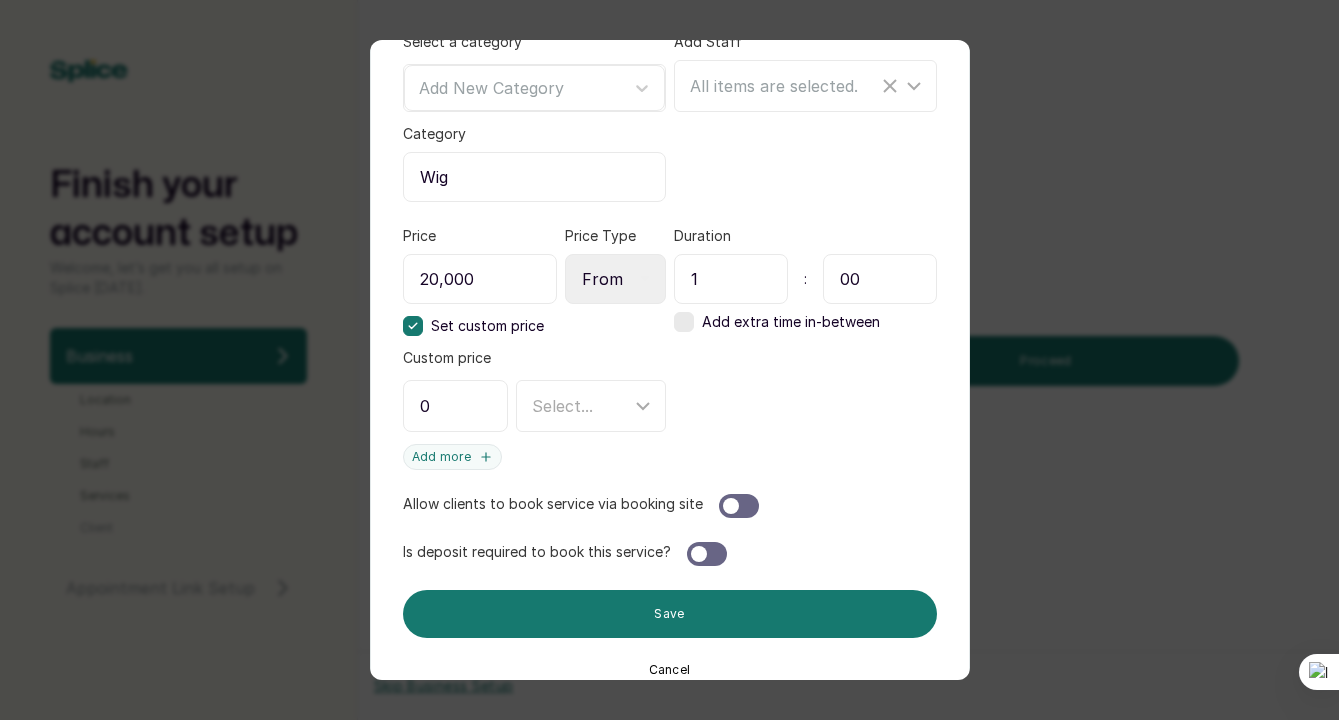 scroll, scrollTop: 368, scrollLeft: 0, axis: vertical 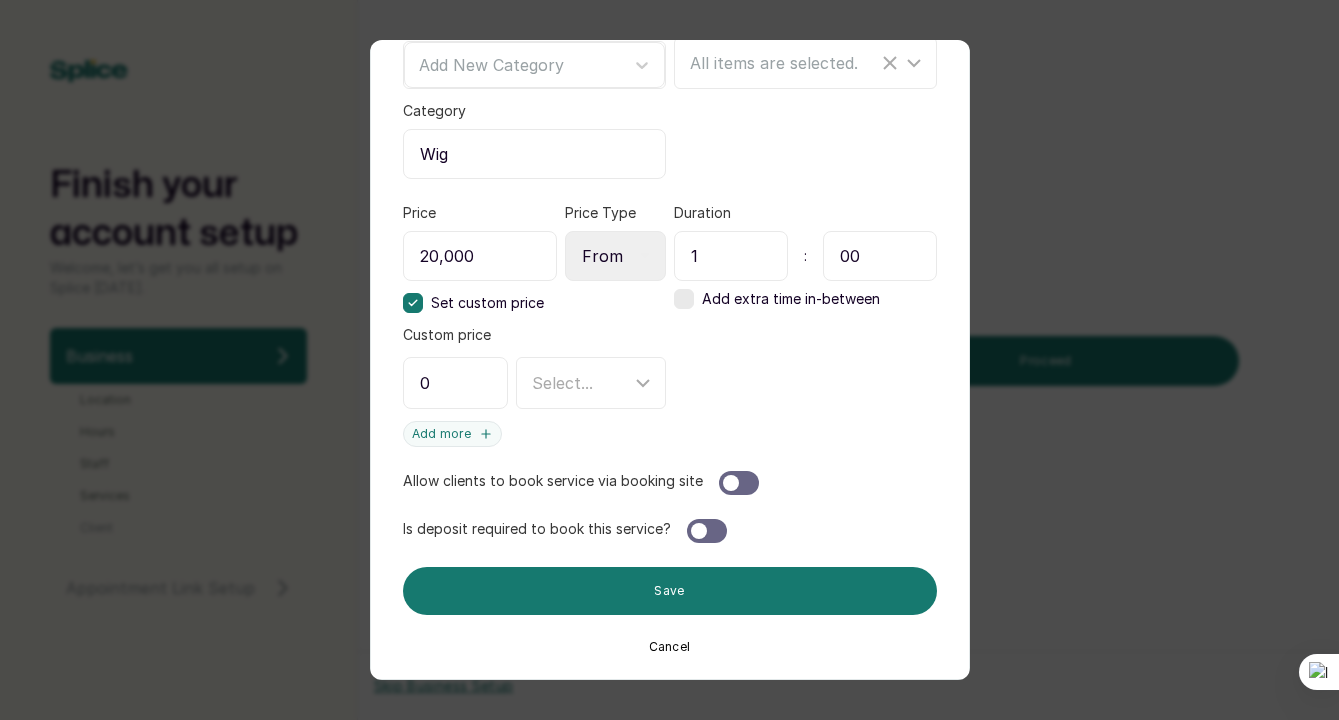 click at bounding box center (739, 483) 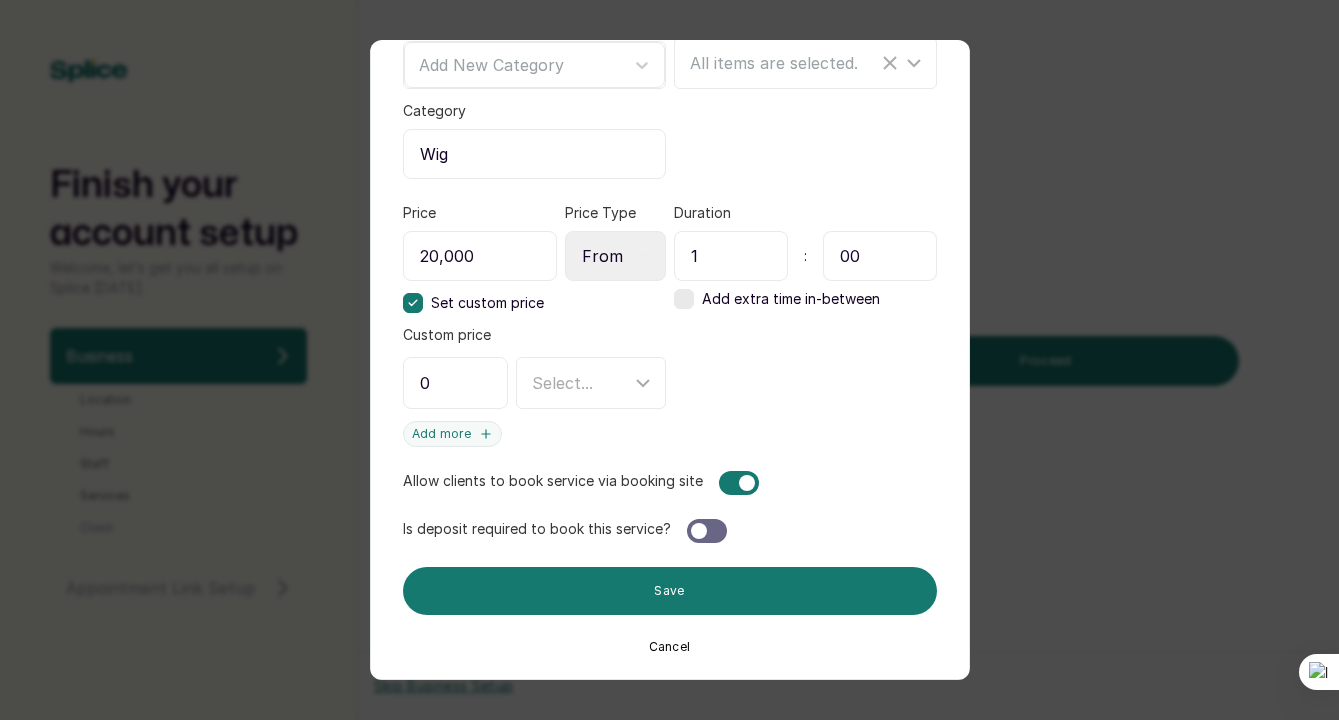 click at bounding box center (707, 531) 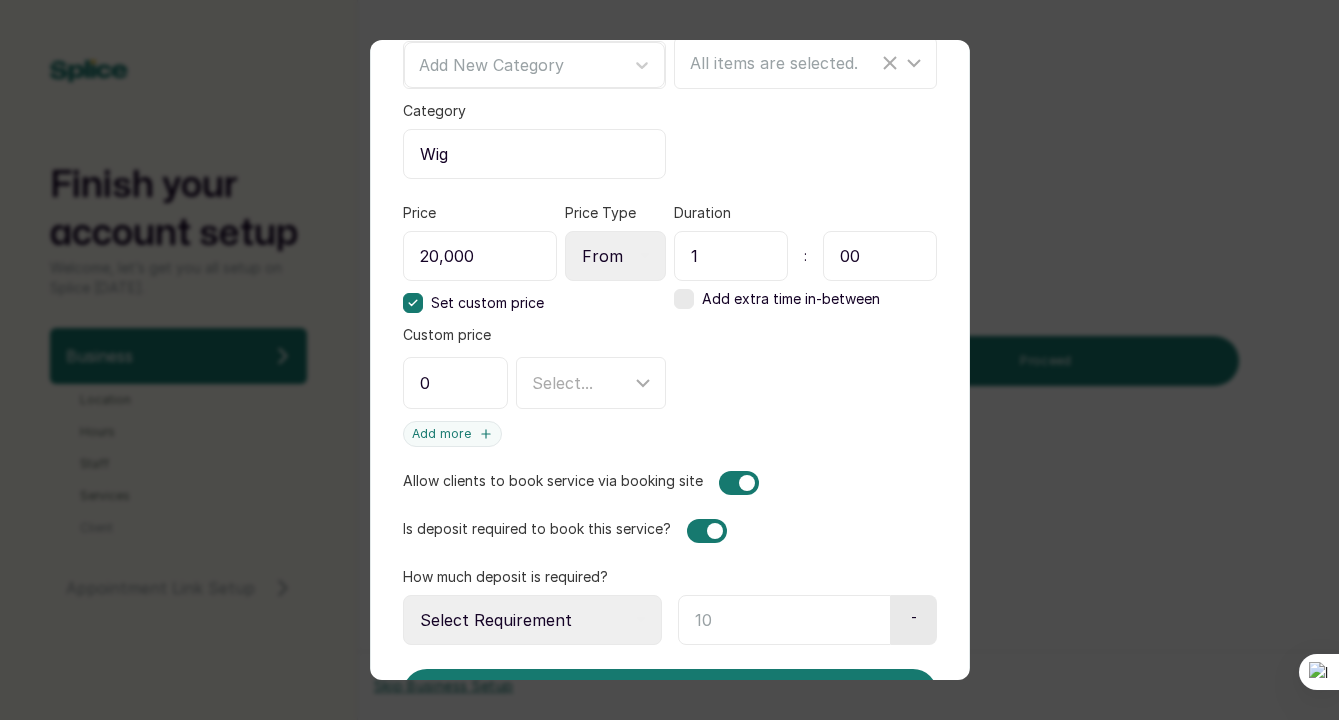 scroll, scrollTop: 470, scrollLeft: 0, axis: vertical 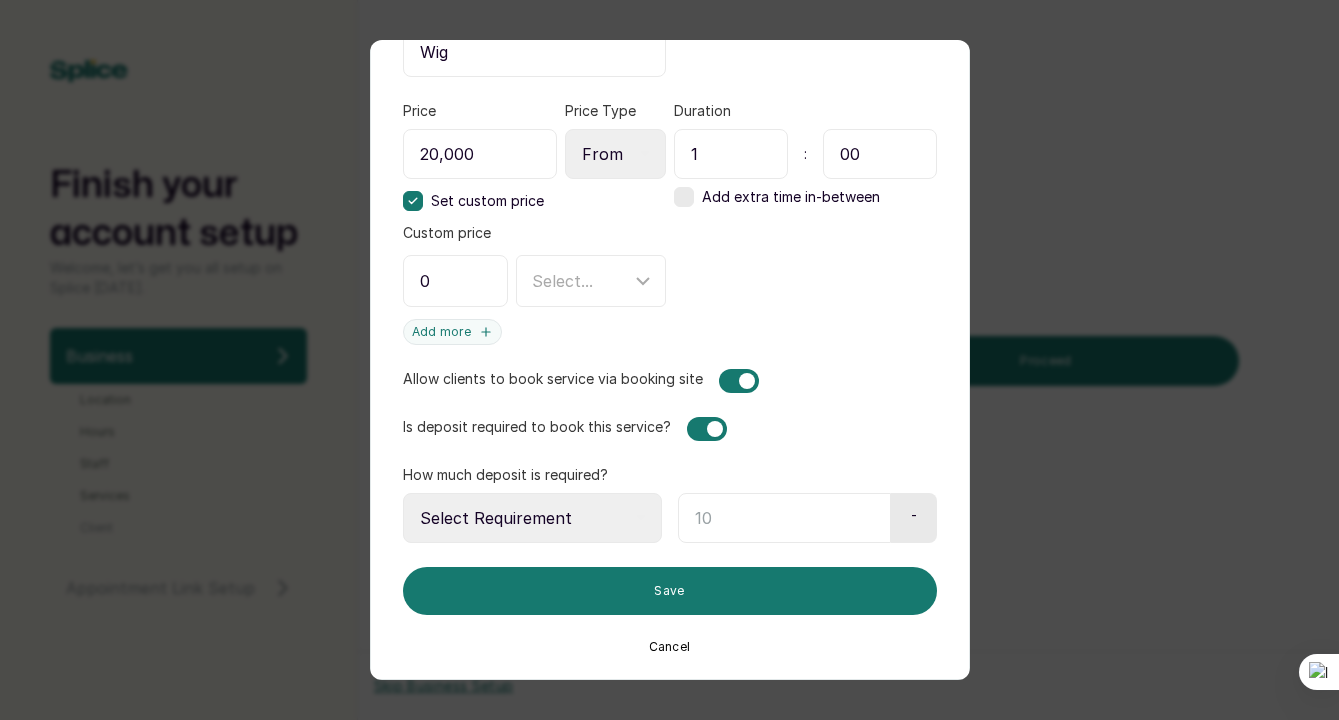 click on "Select Requirement Percentage Fixed Amount" at bounding box center (532, 518) 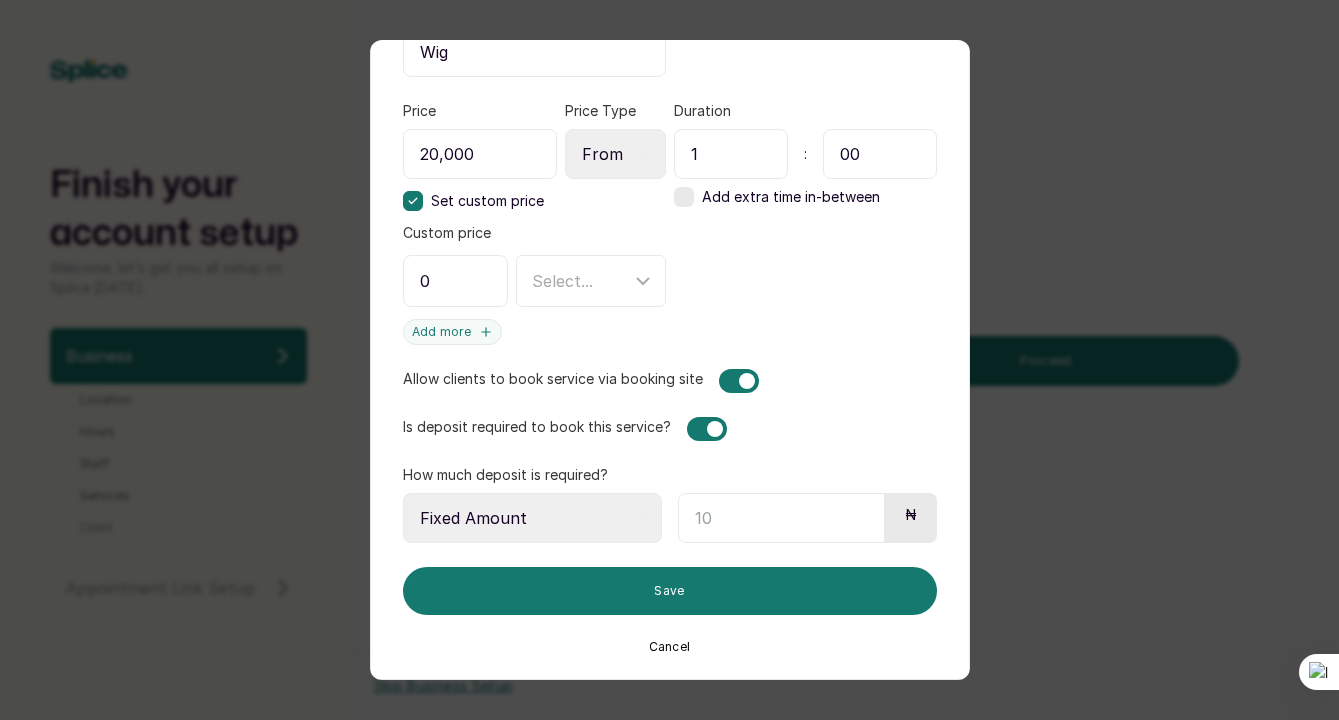 click at bounding box center [781, 518] 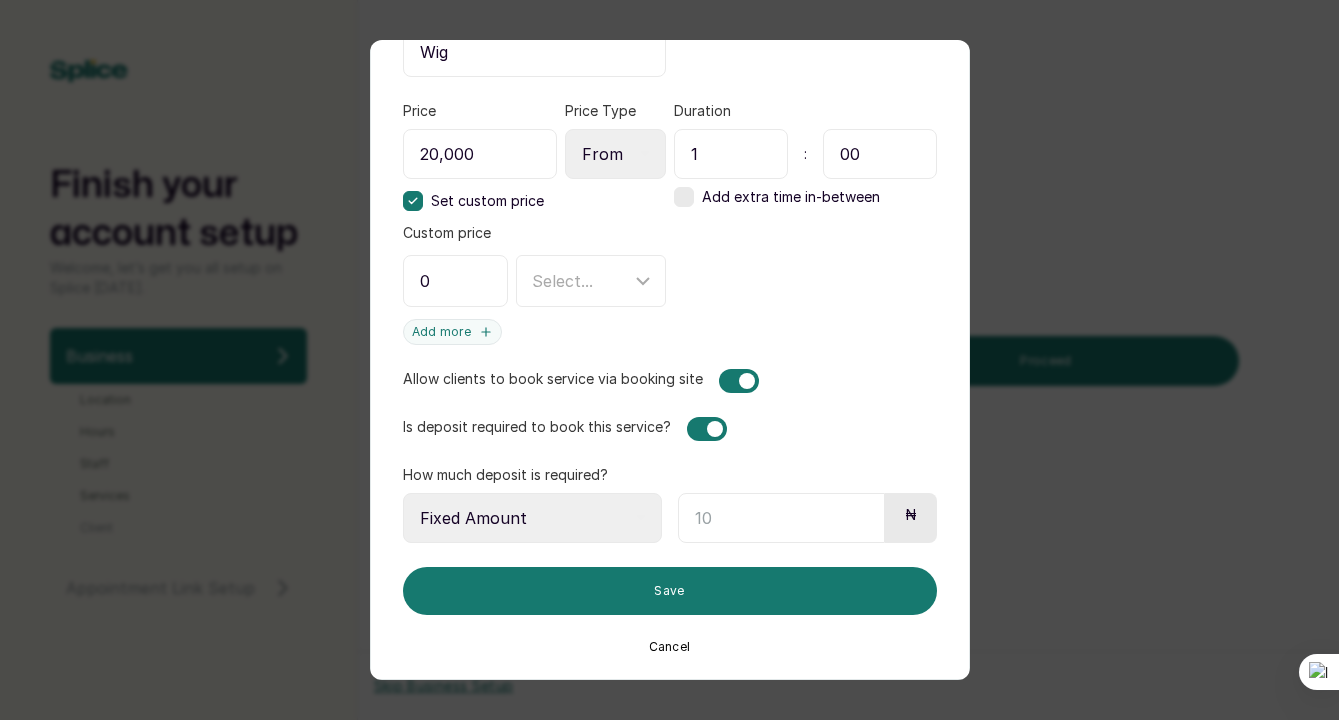 select on "percentage" 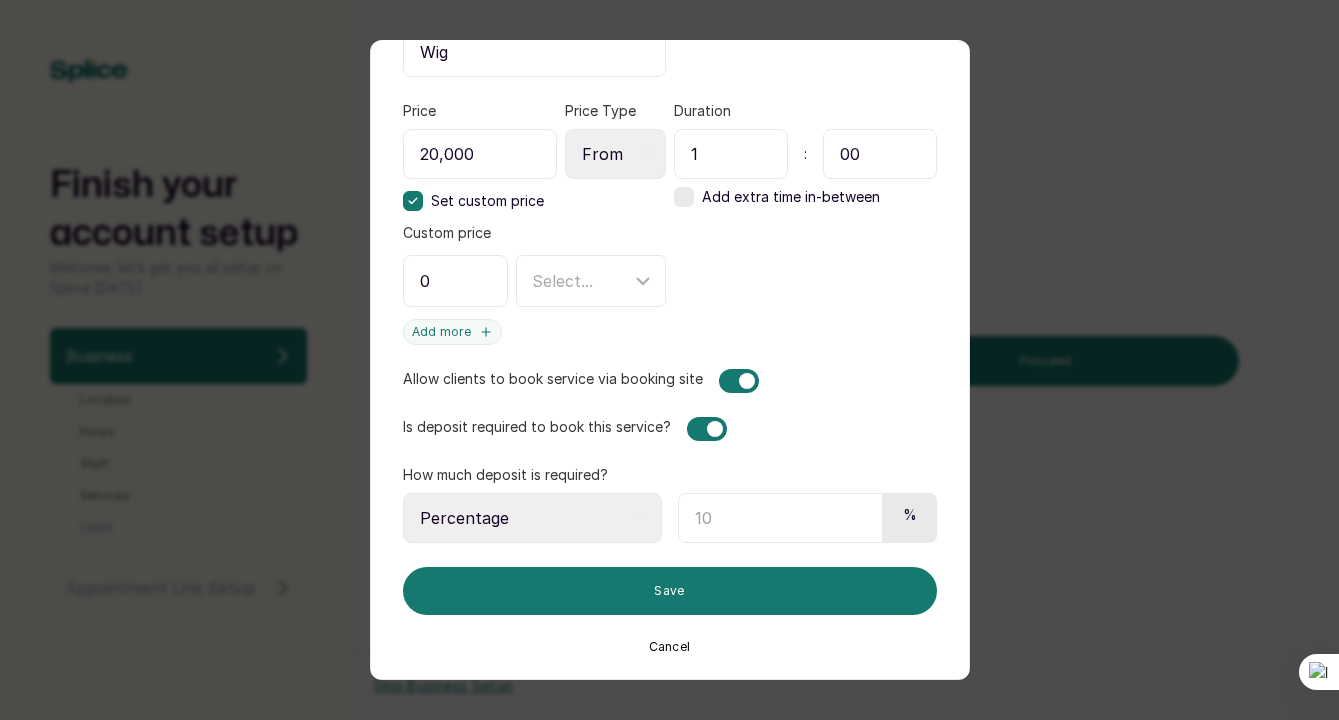 click at bounding box center (780, 518) 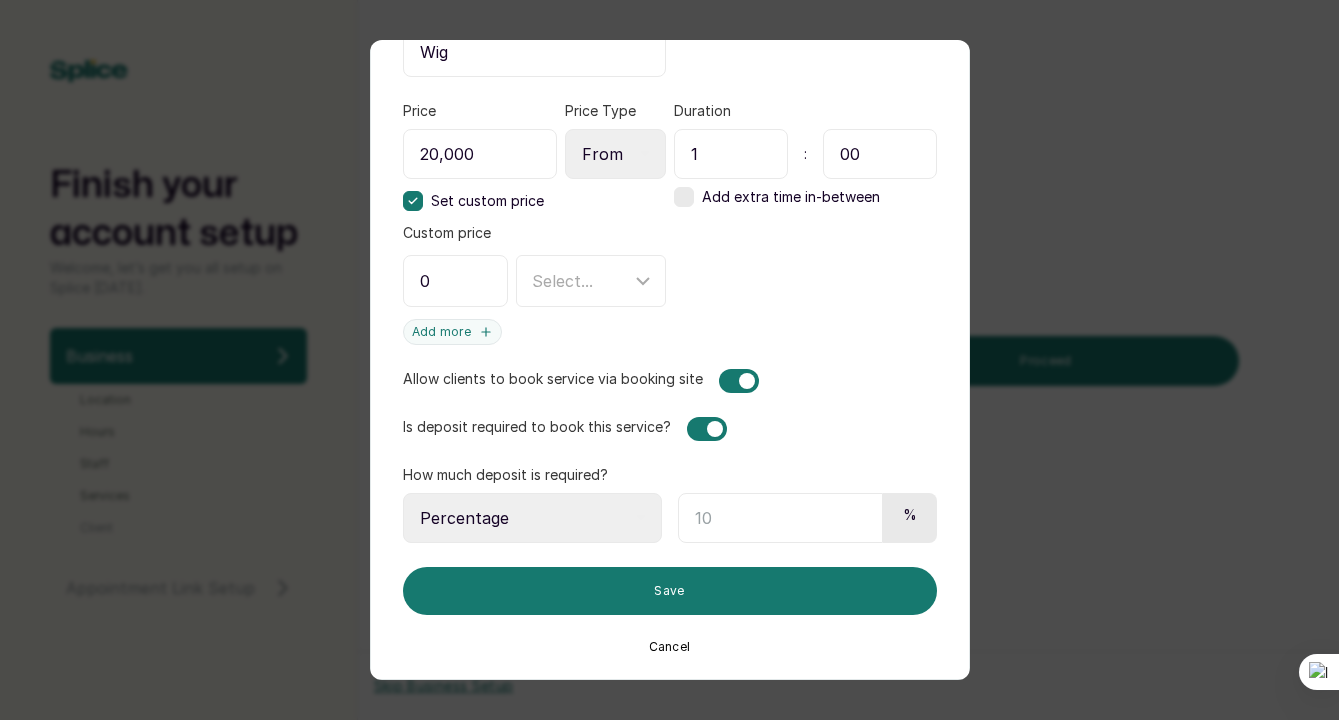 type on "3" 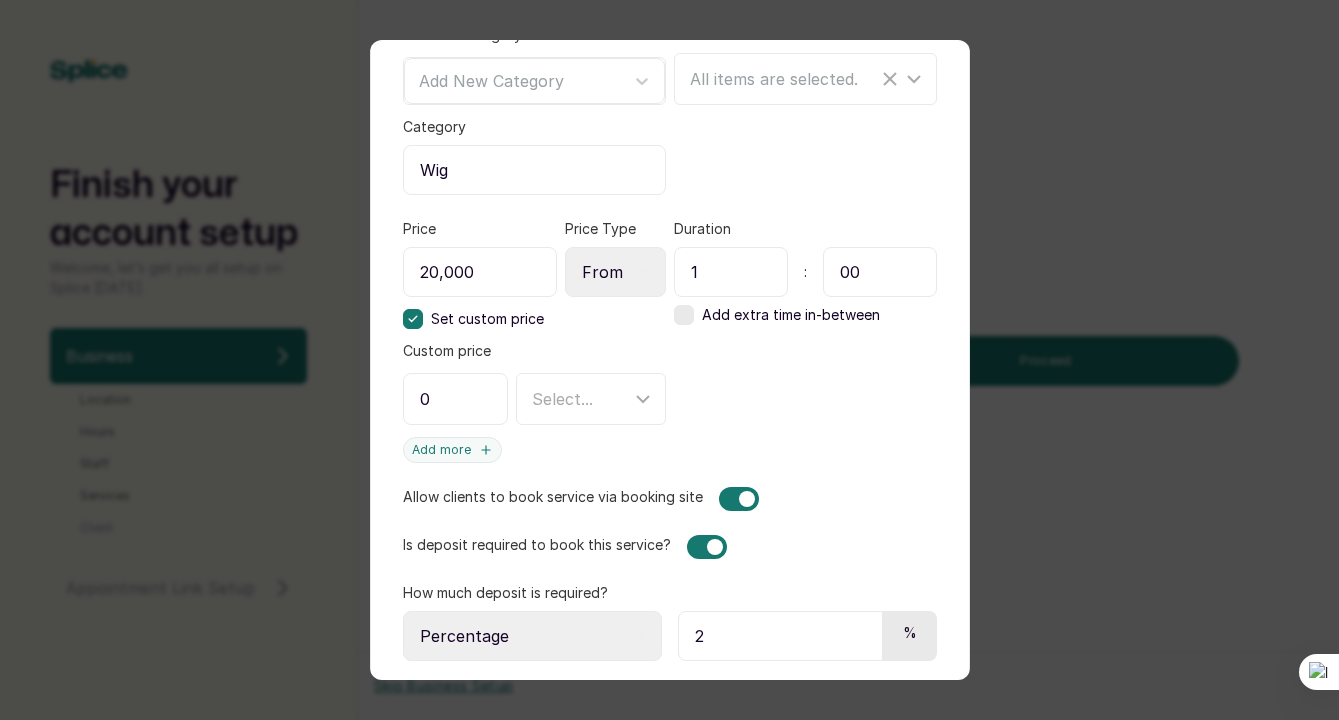 scroll, scrollTop: 350, scrollLeft: 0, axis: vertical 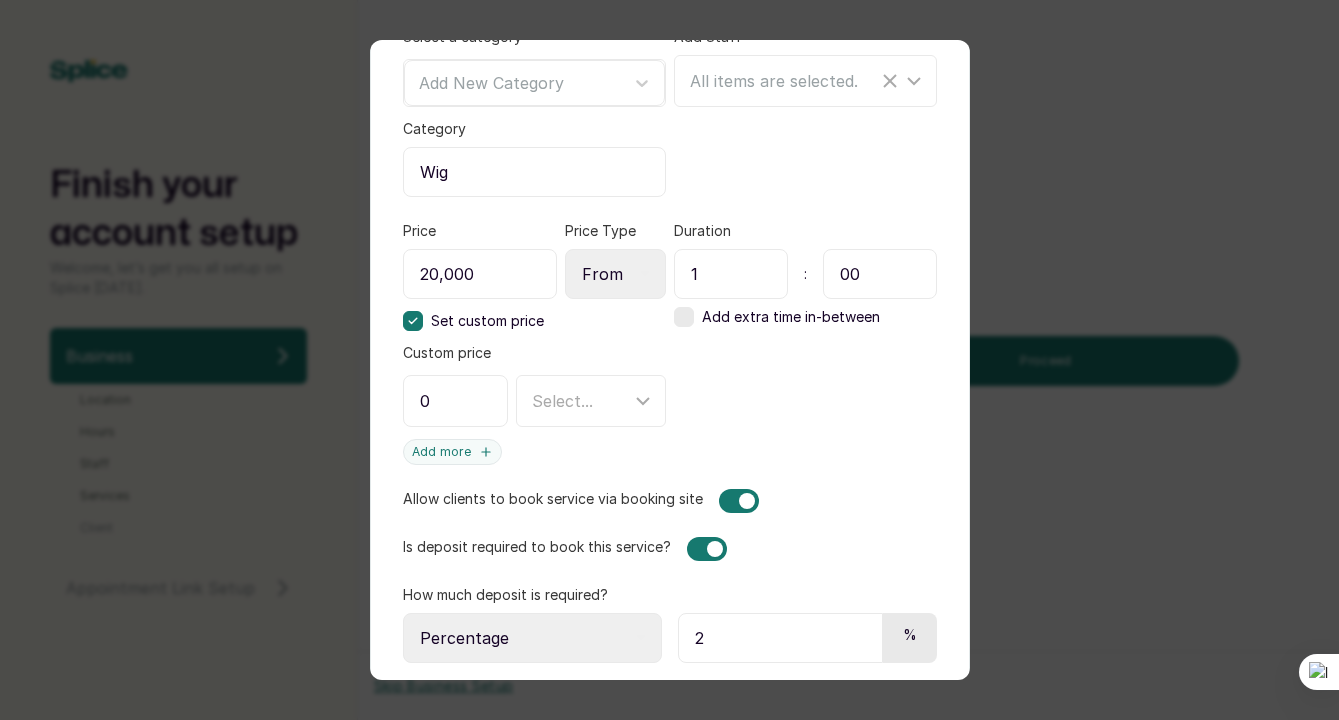 type on "2" 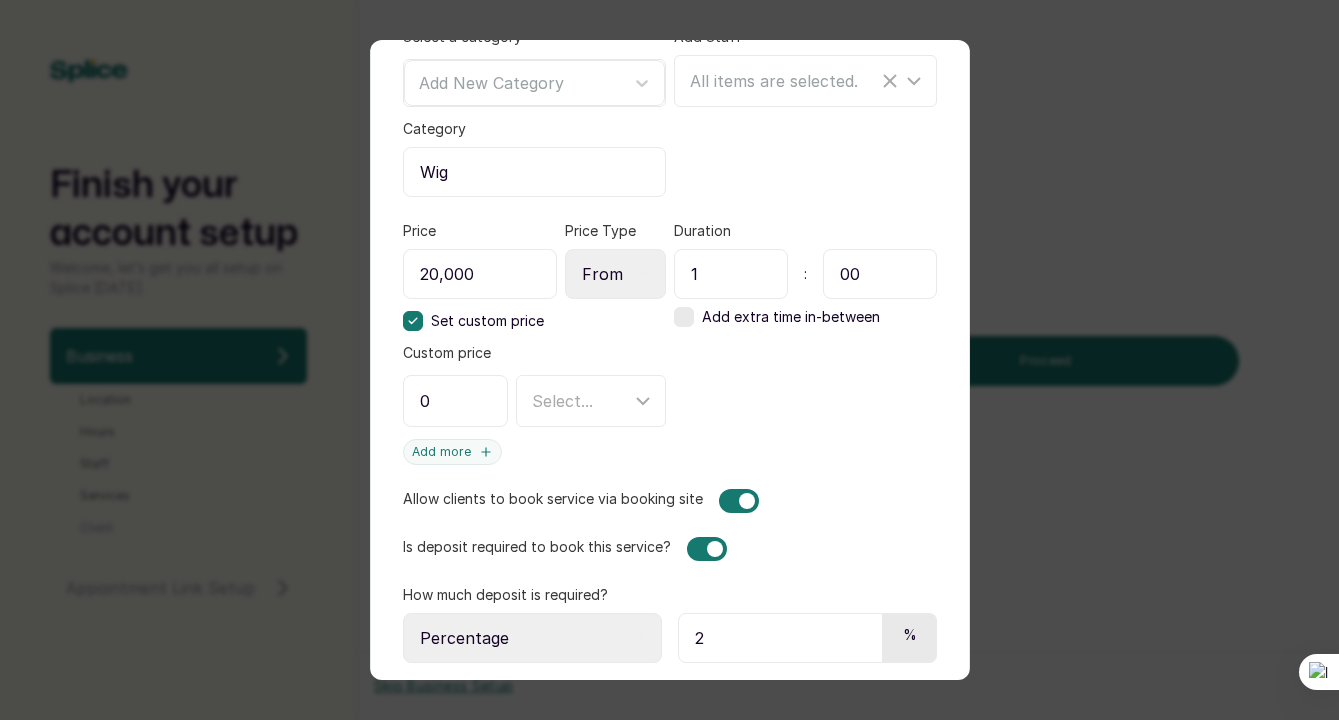 click on "0" at bounding box center (455, 401) 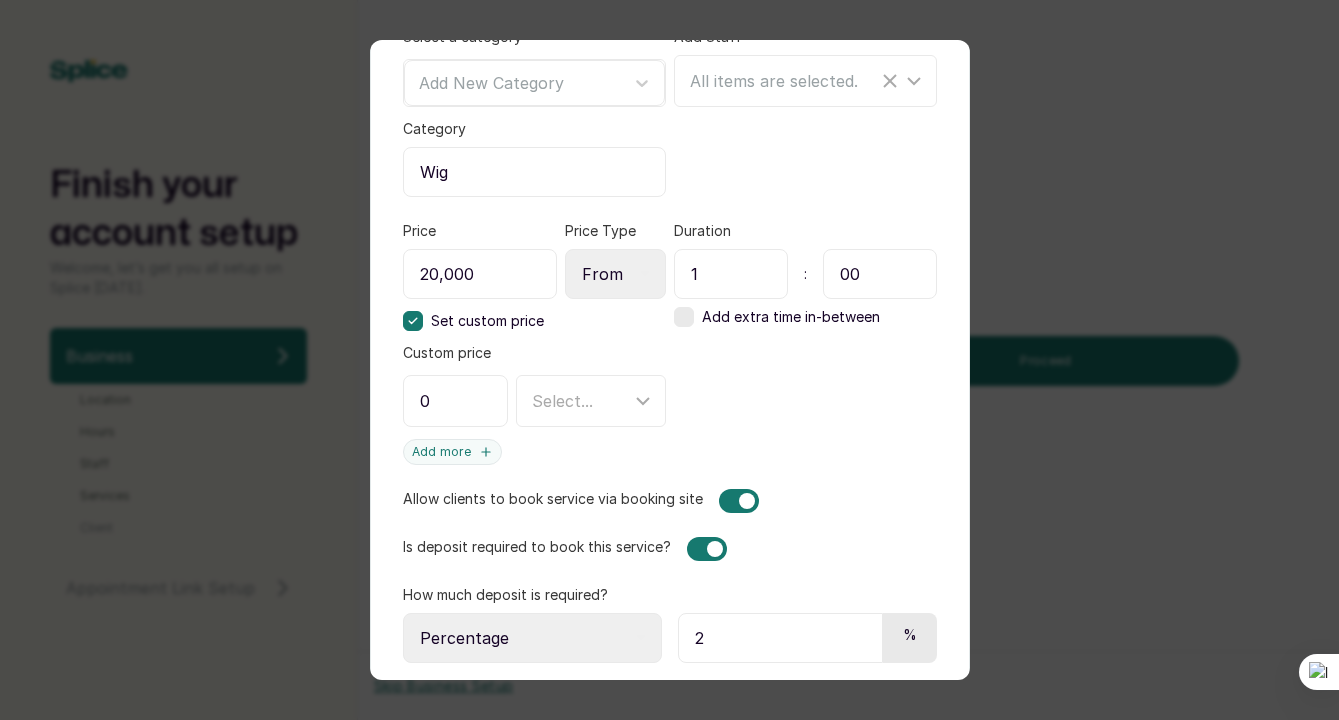 click on "Select Price Type Fixed From" at bounding box center (615, 274) 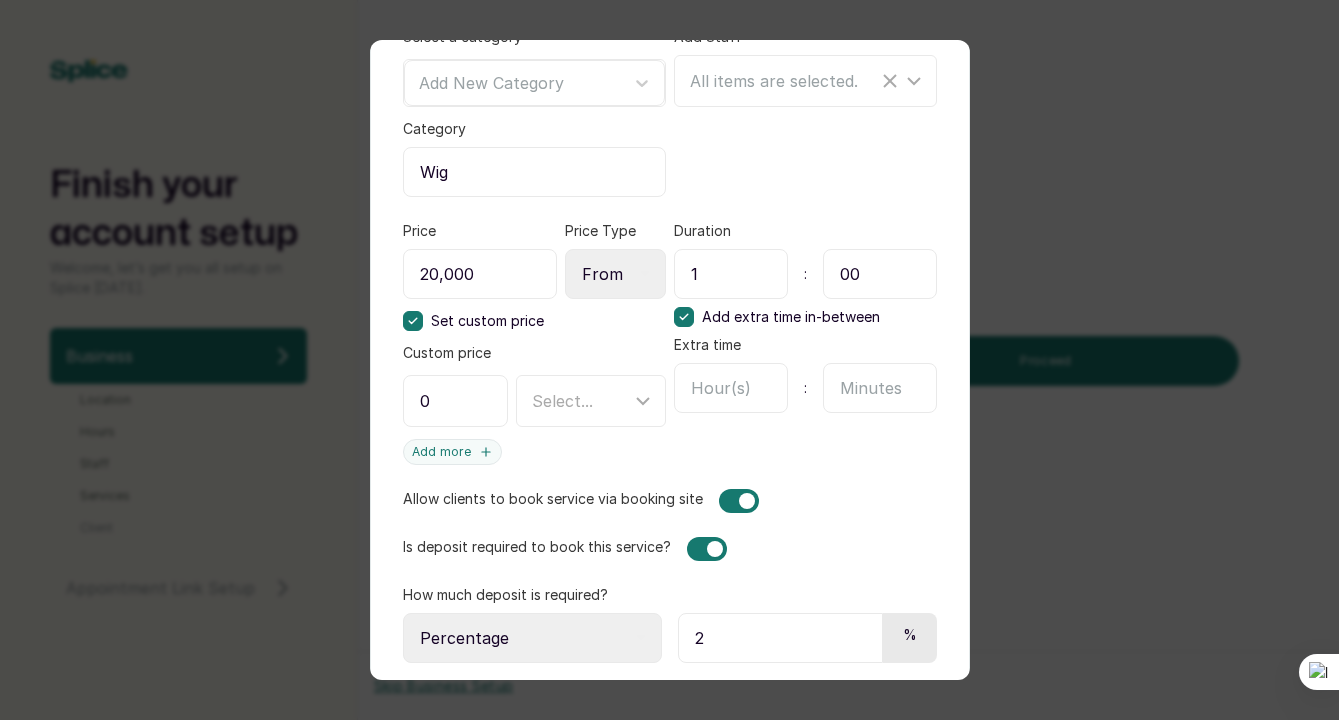 click 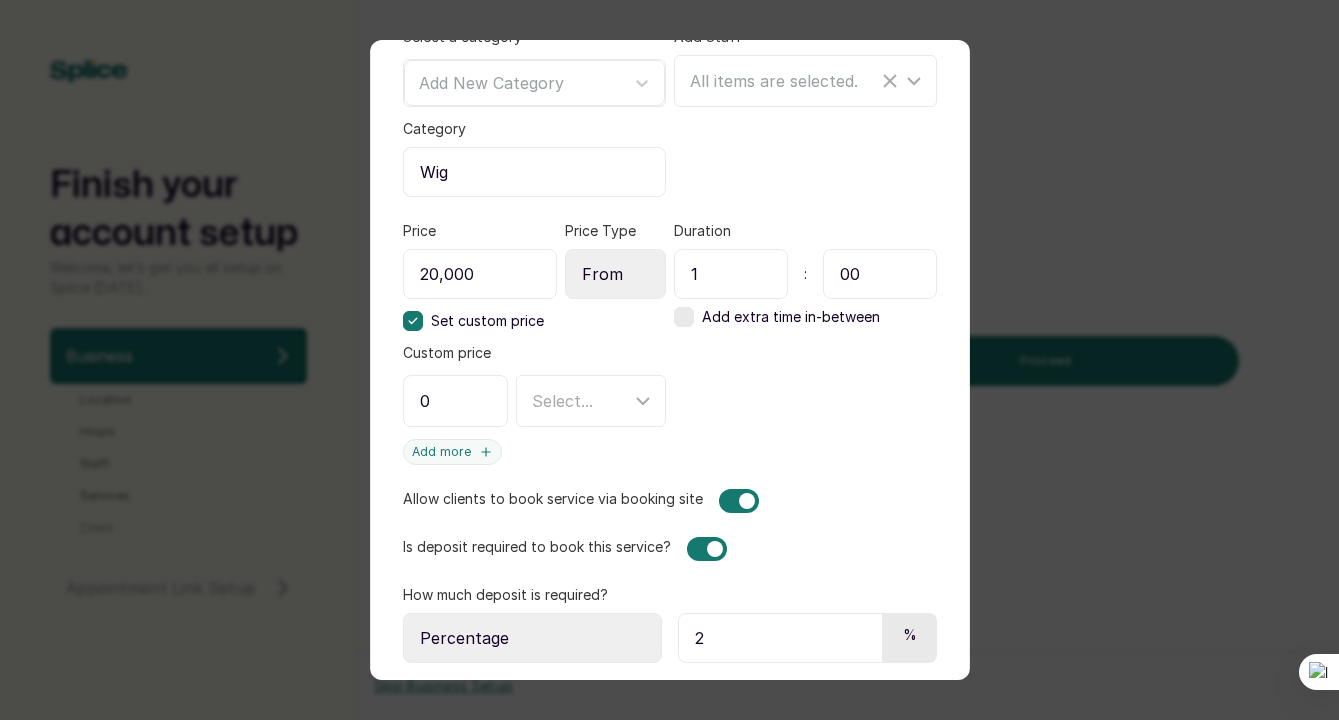 click on "0" at bounding box center [455, 401] 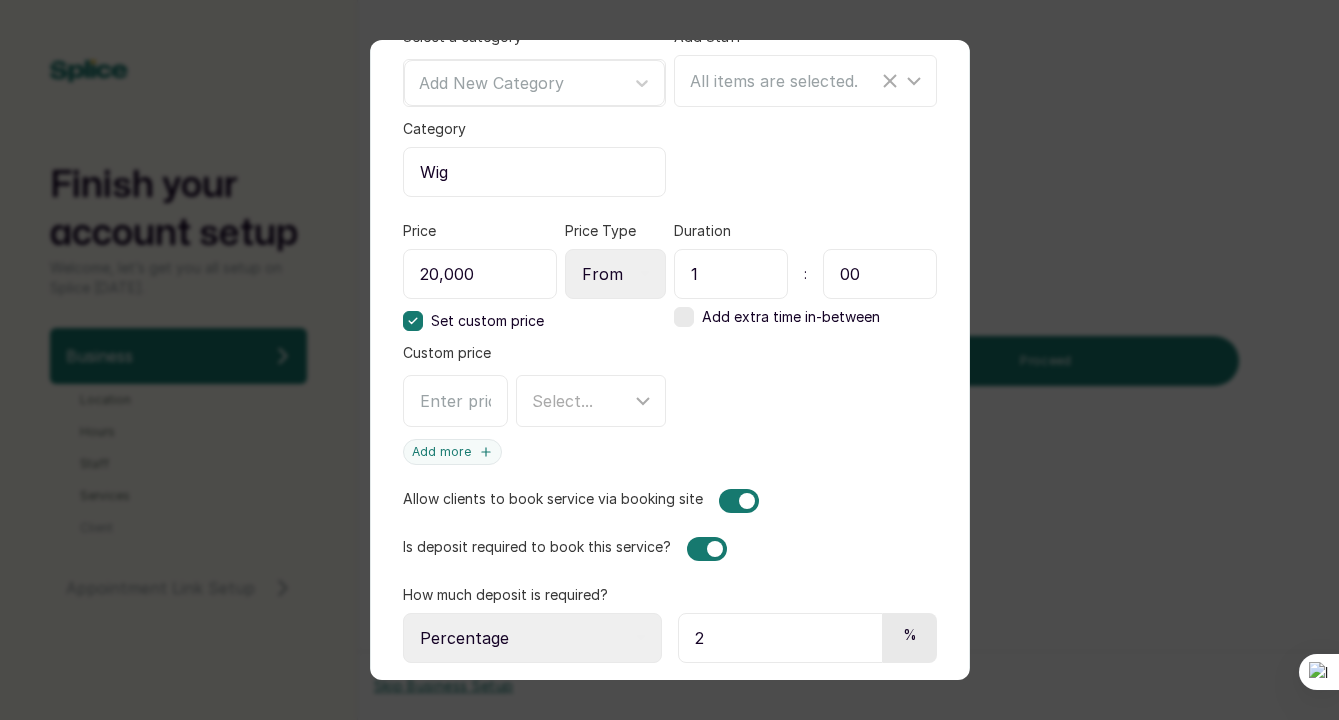 type 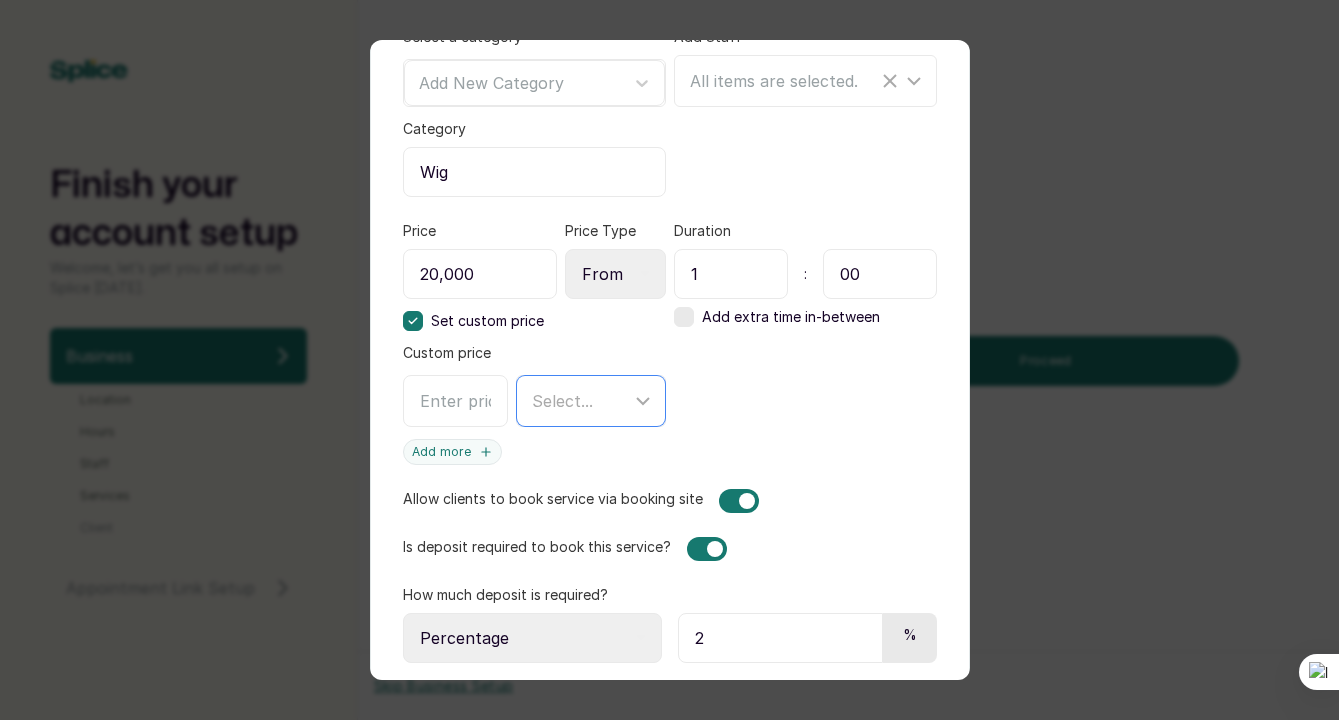 click on "Select..." at bounding box center [562, 401] 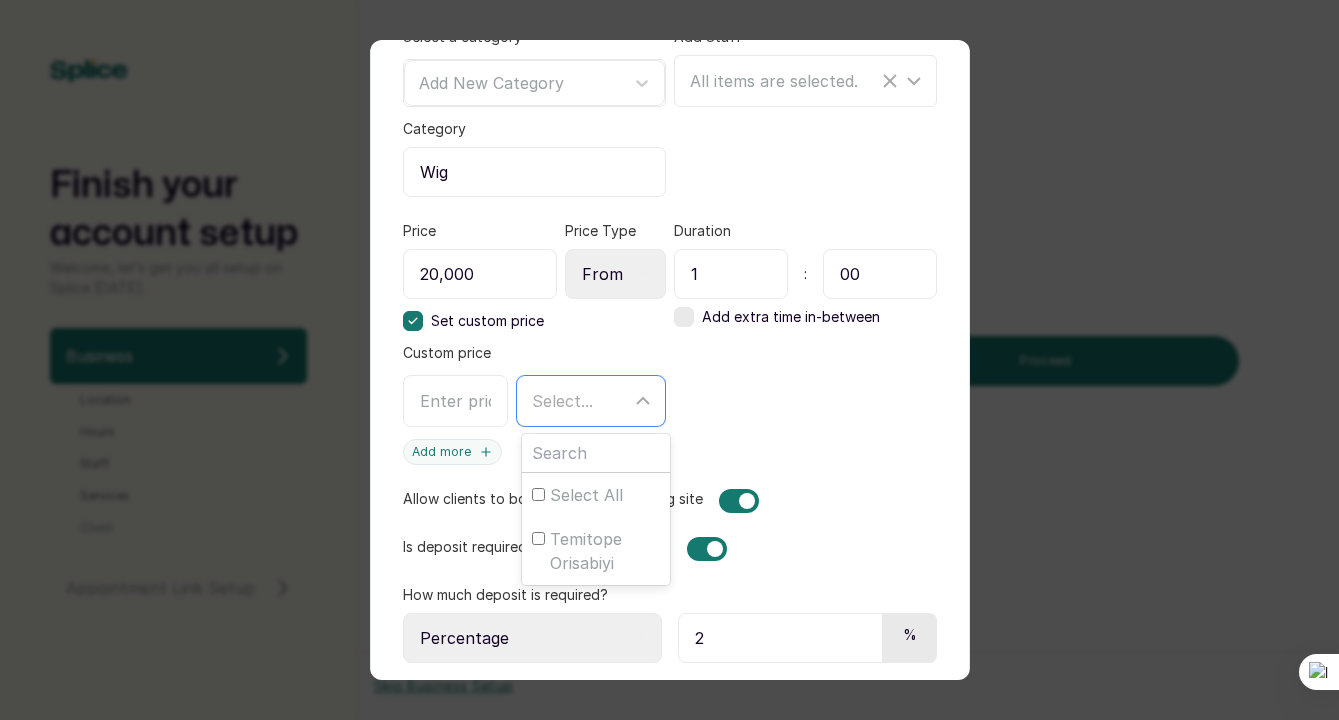 click on "Select..." at bounding box center [581, 401] 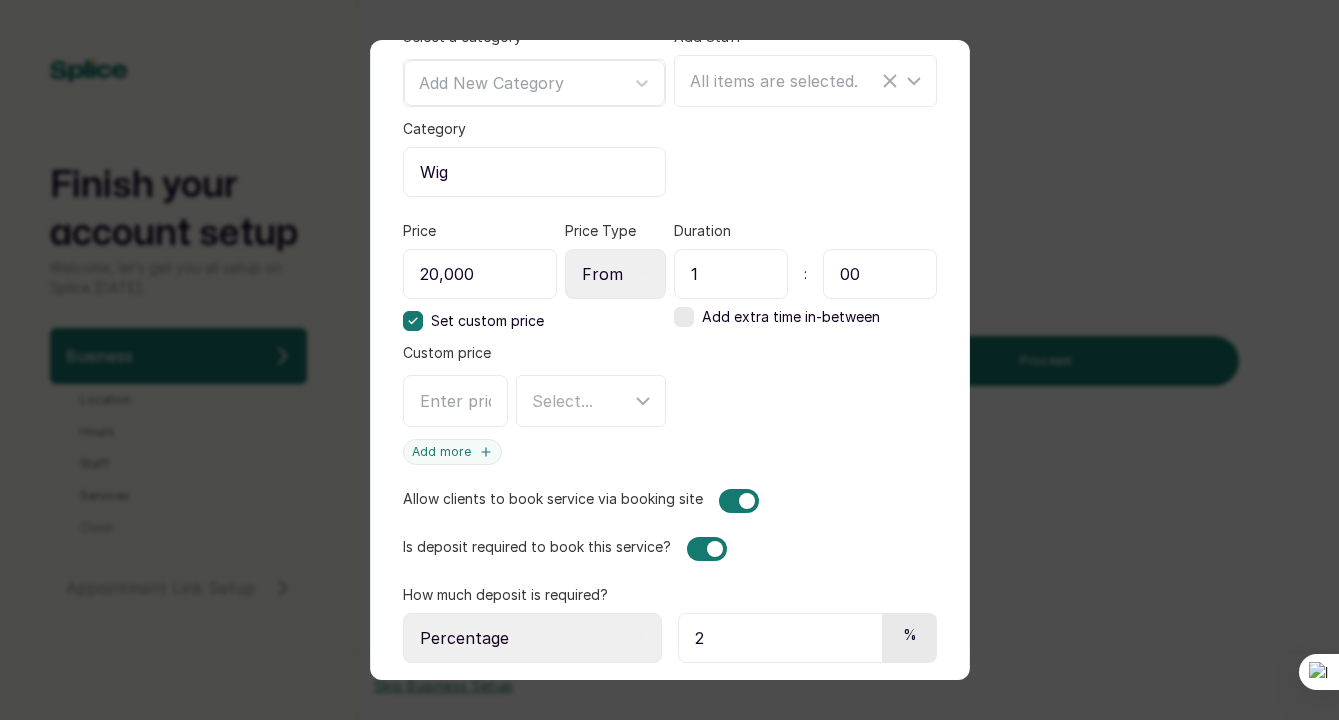 click at bounding box center [455, 401] 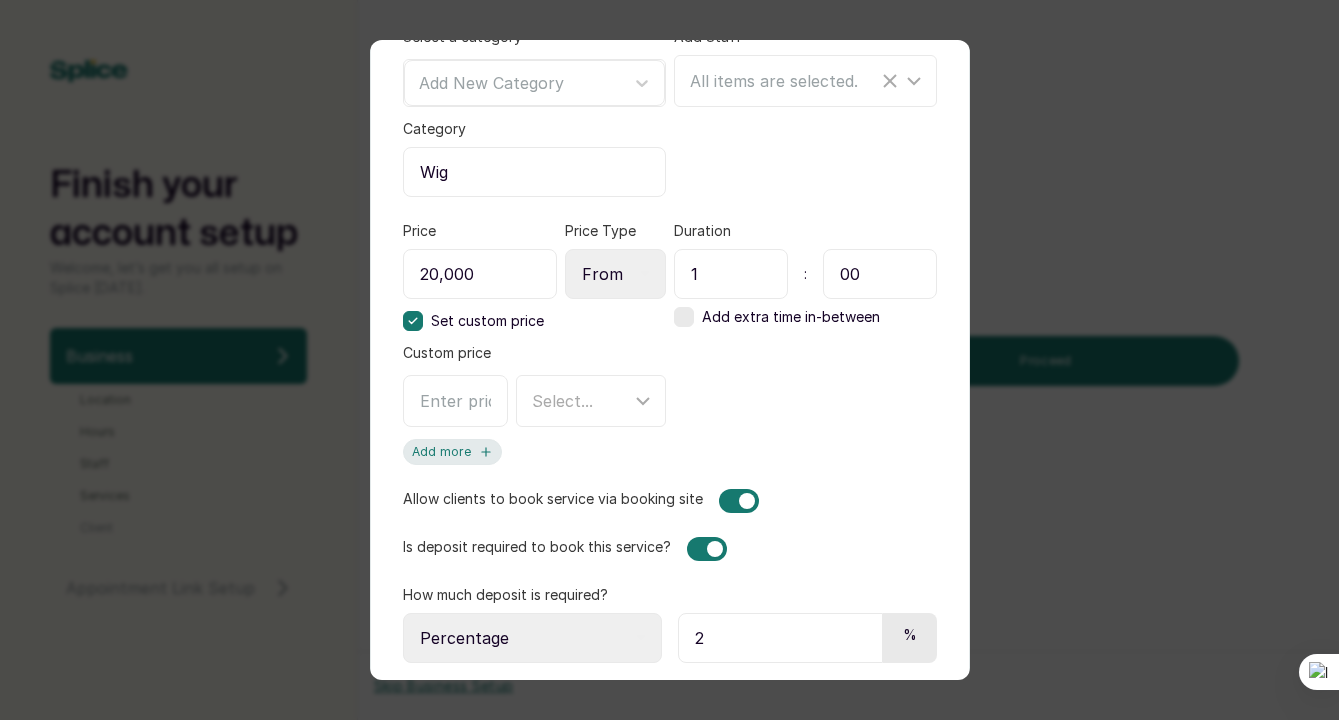 click on "Add more" at bounding box center (452, 452) 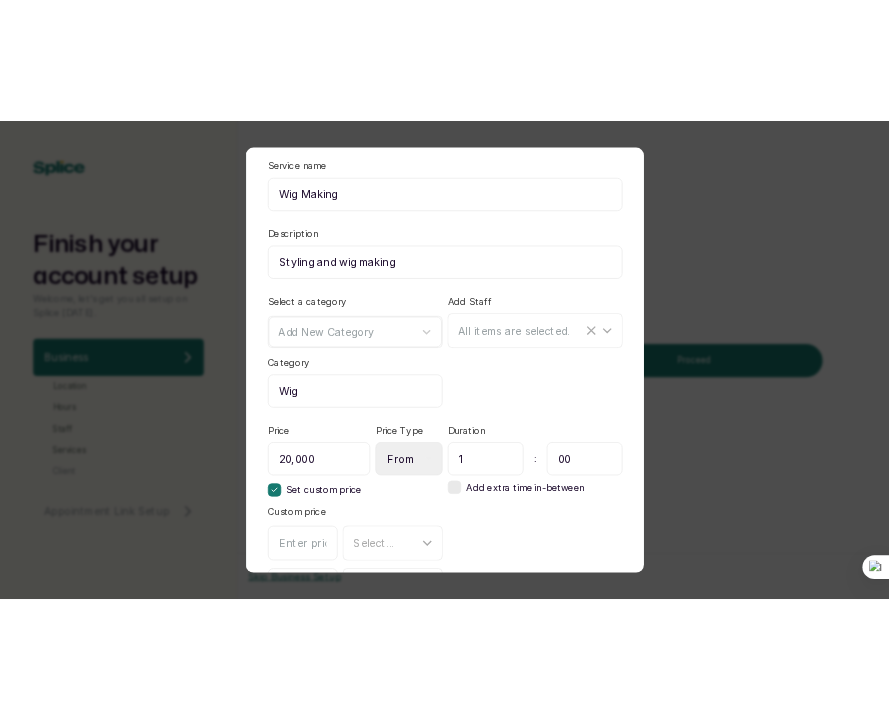 scroll, scrollTop: 0, scrollLeft: 0, axis: both 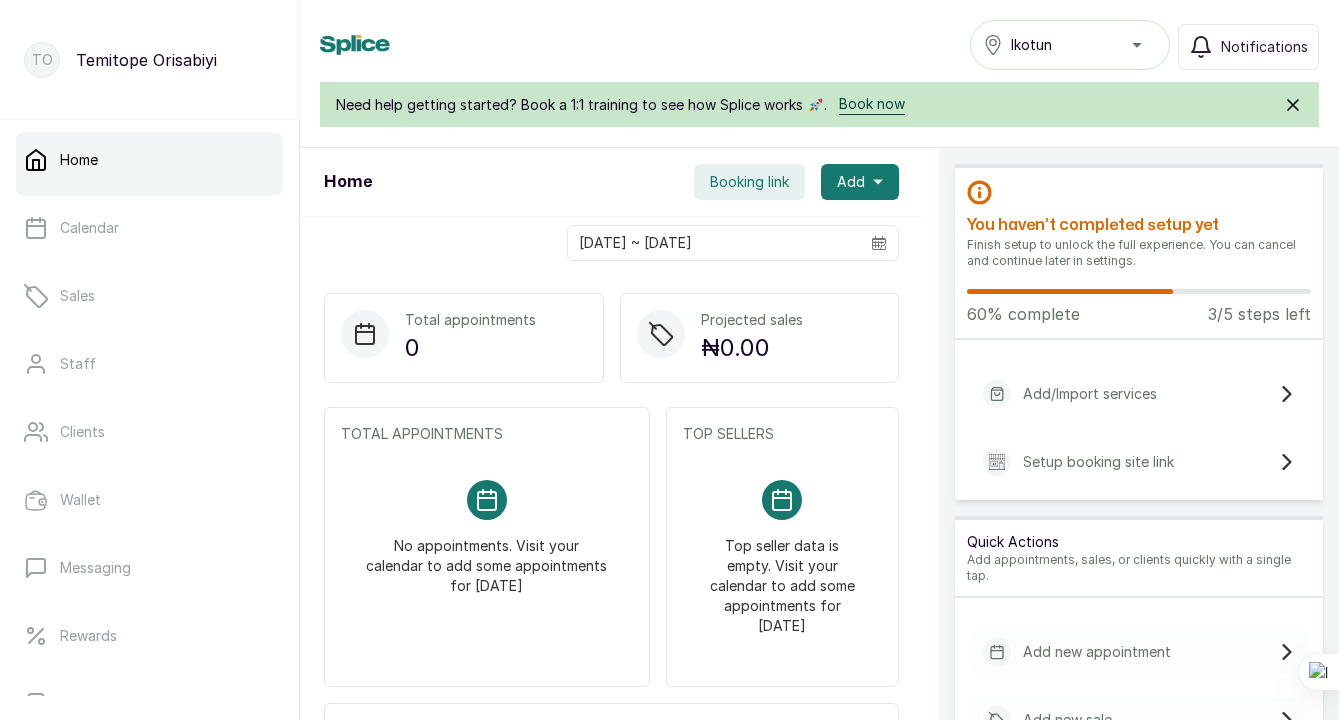 click on "Book now" at bounding box center (872, 104) 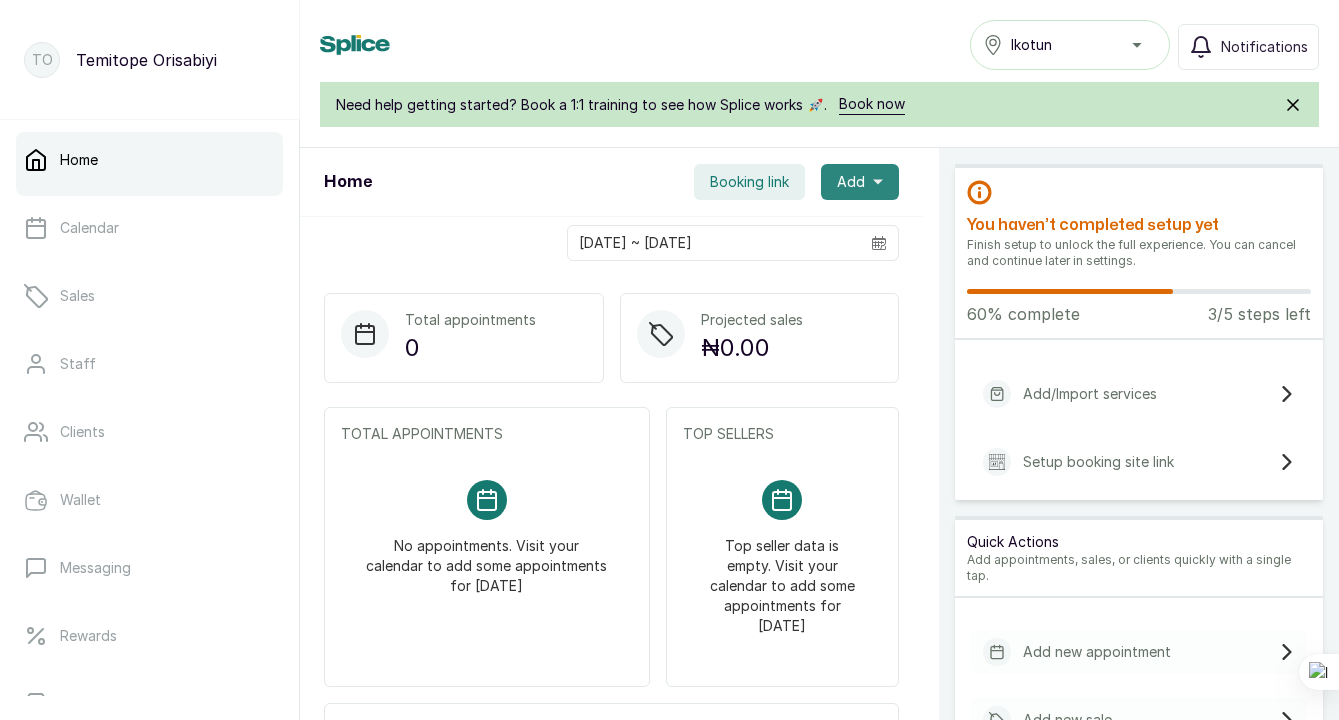 click on "Add" at bounding box center [860, 182] 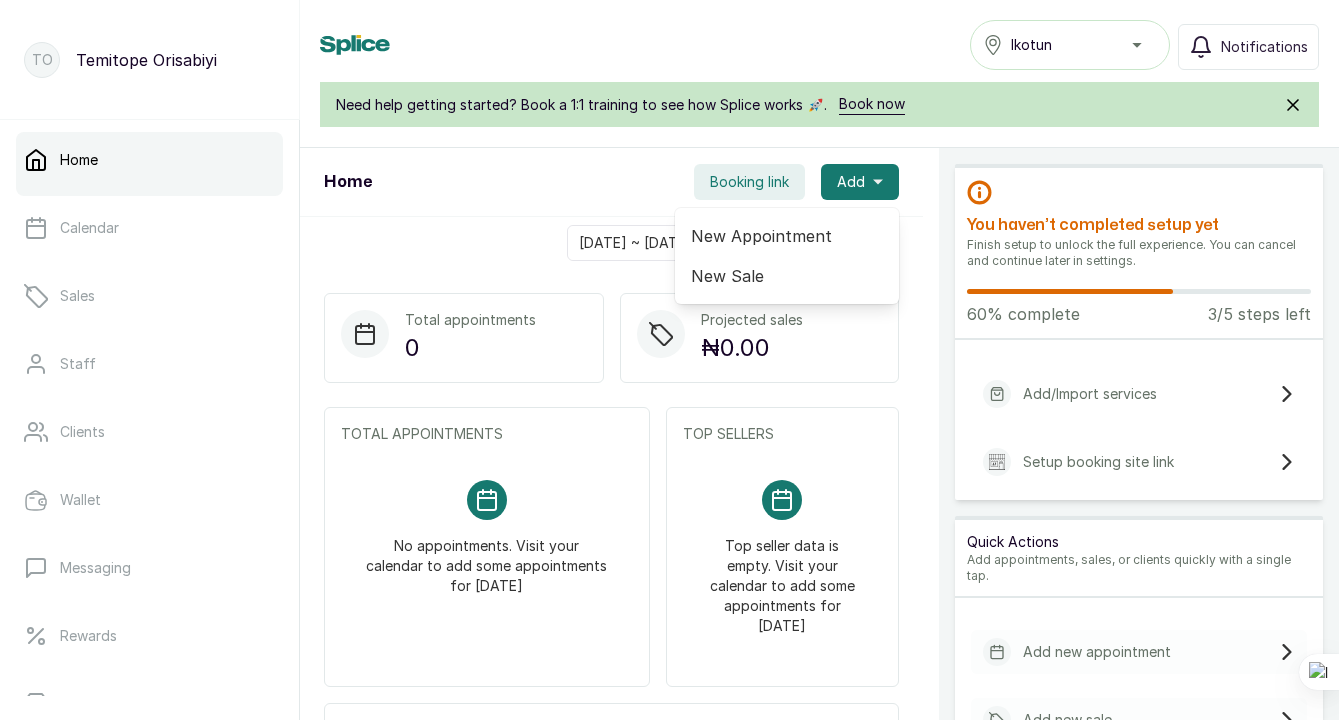 click on "Home Ikotun Notifications" at bounding box center (819, 45) 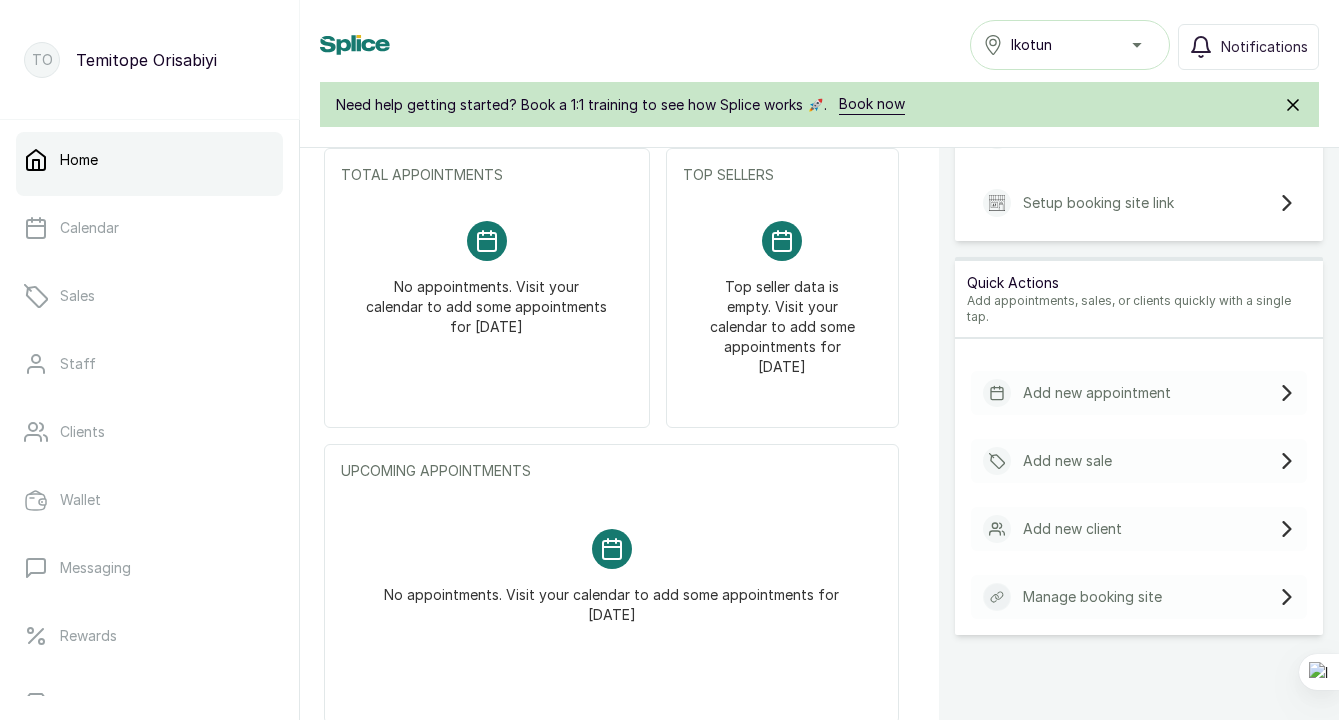 scroll, scrollTop: 0, scrollLeft: 0, axis: both 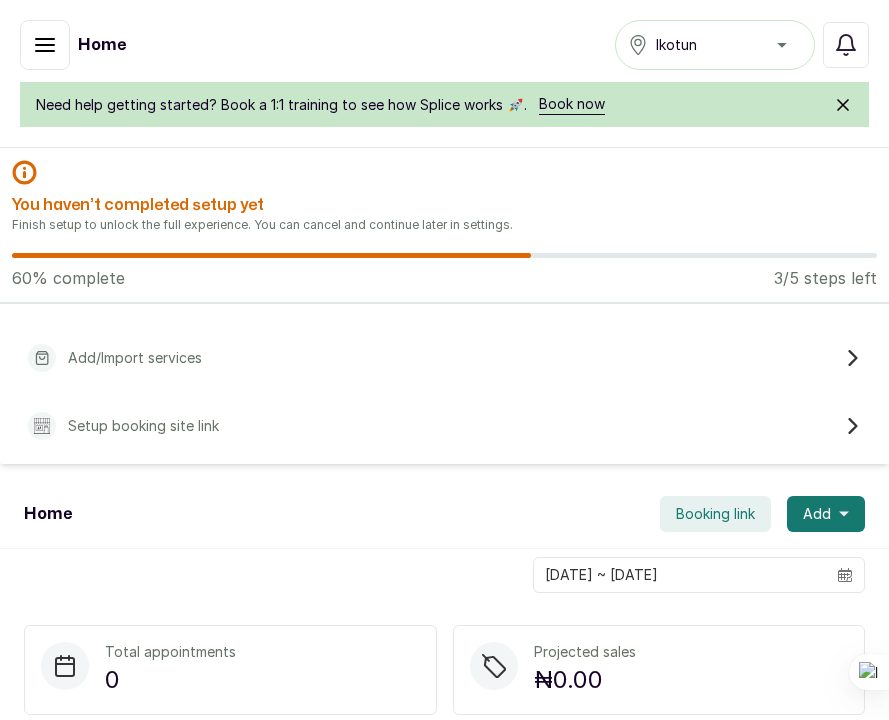 click 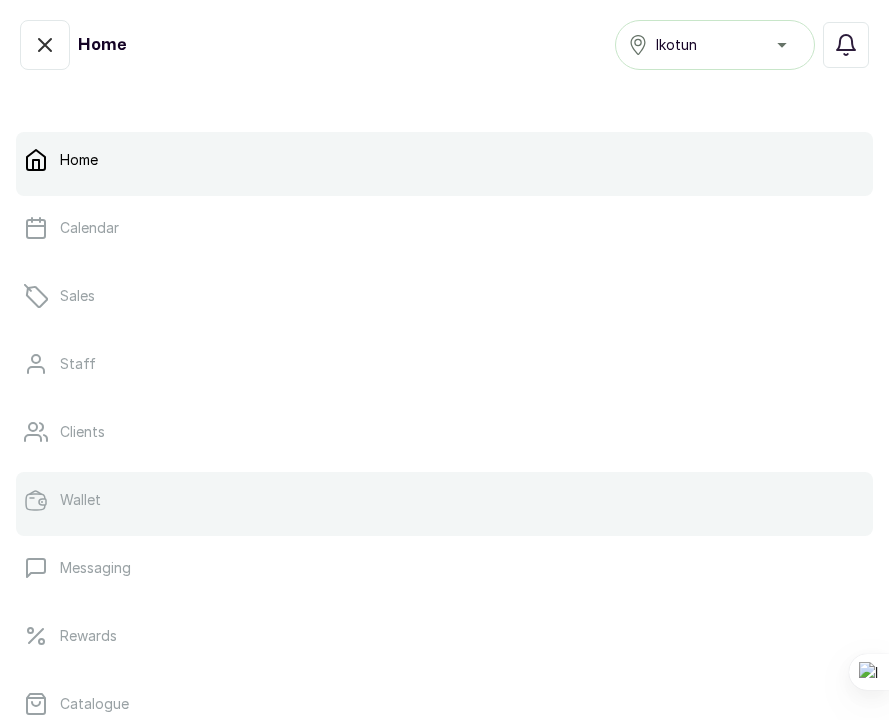 scroll, scrollTop: 414, scrollLeft: 0, axis: vertical 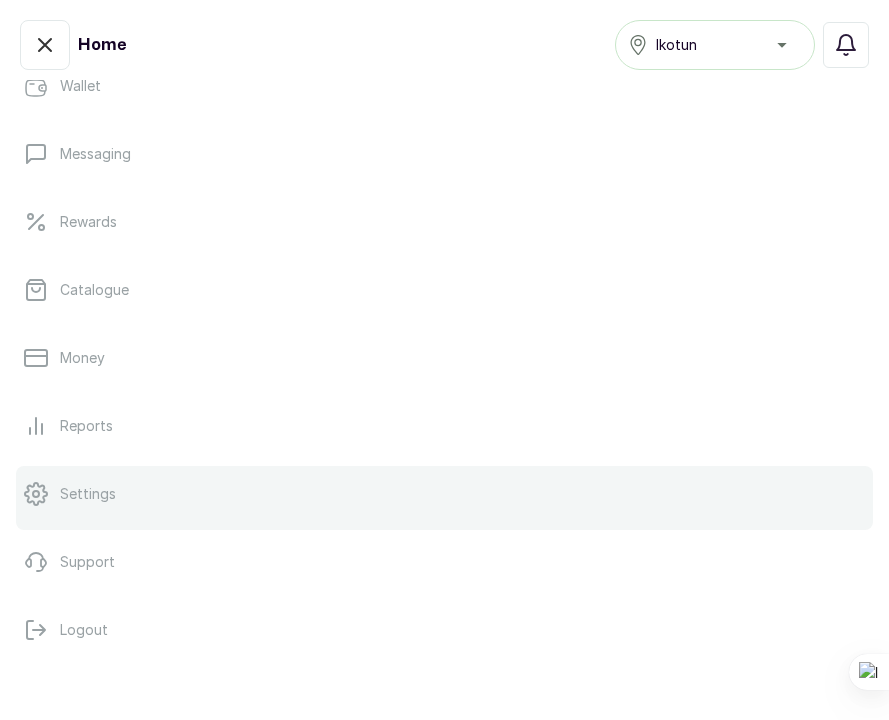 click on "Settings" at bounding box center (88, 494) 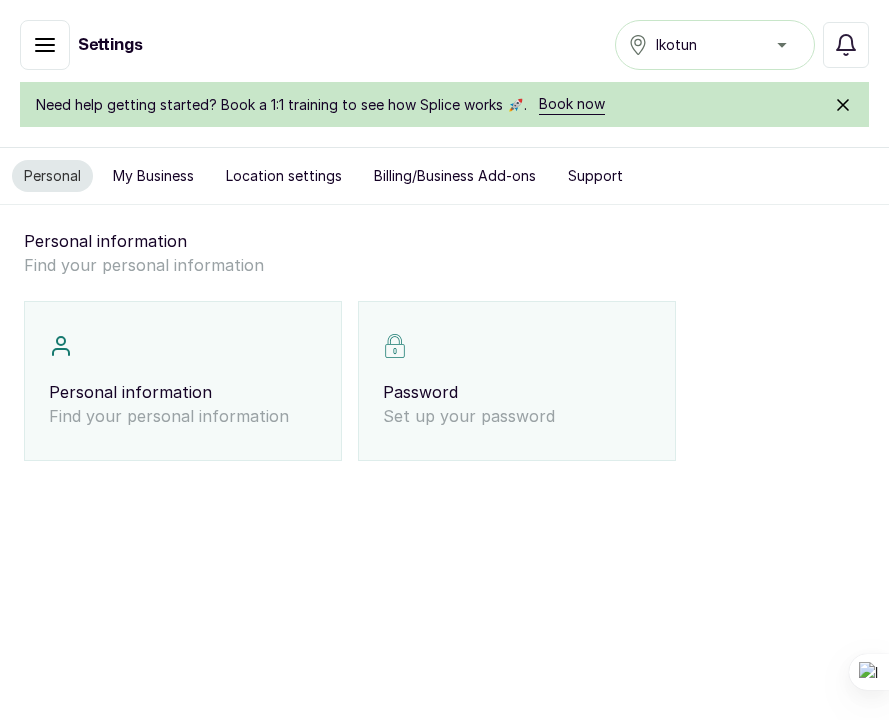 click on "My Business" at bounding box center [153, 176] 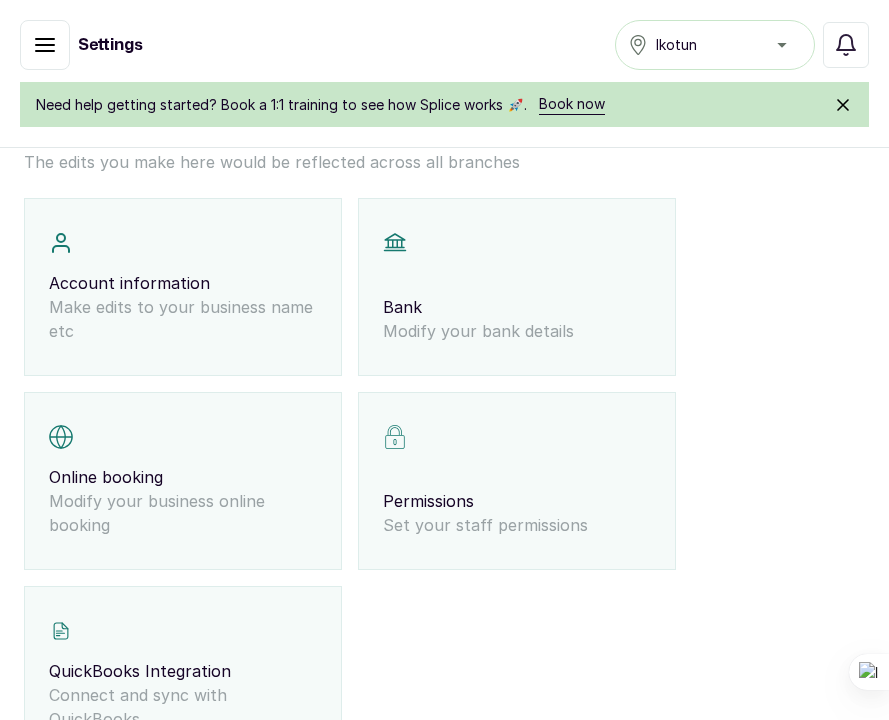 scroll, scrollTop: 0, scrollLeft: 0, axis: both 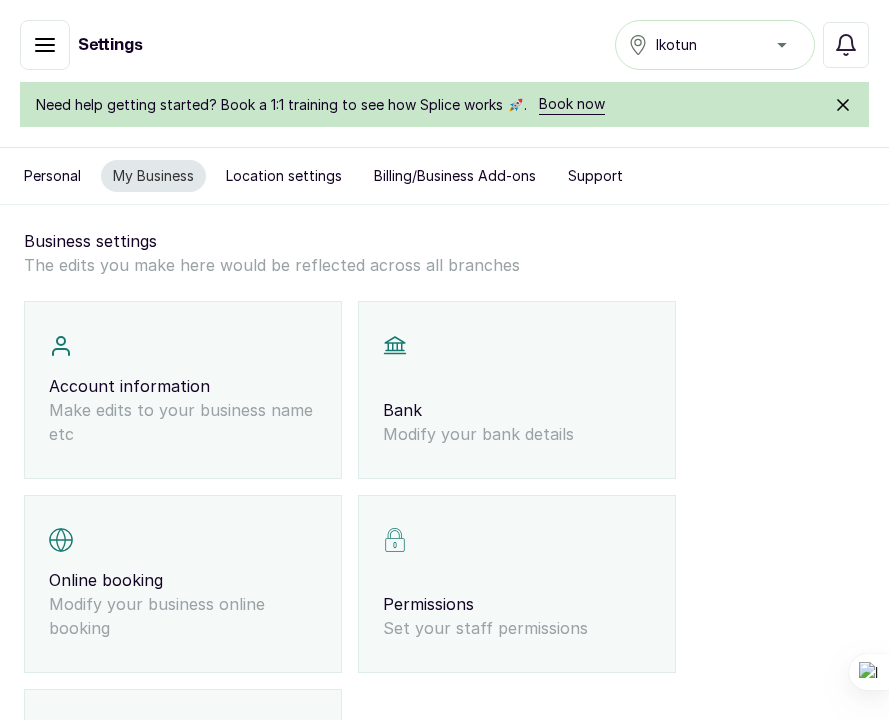 click on "Location settings" at bounding box center [284, 176] 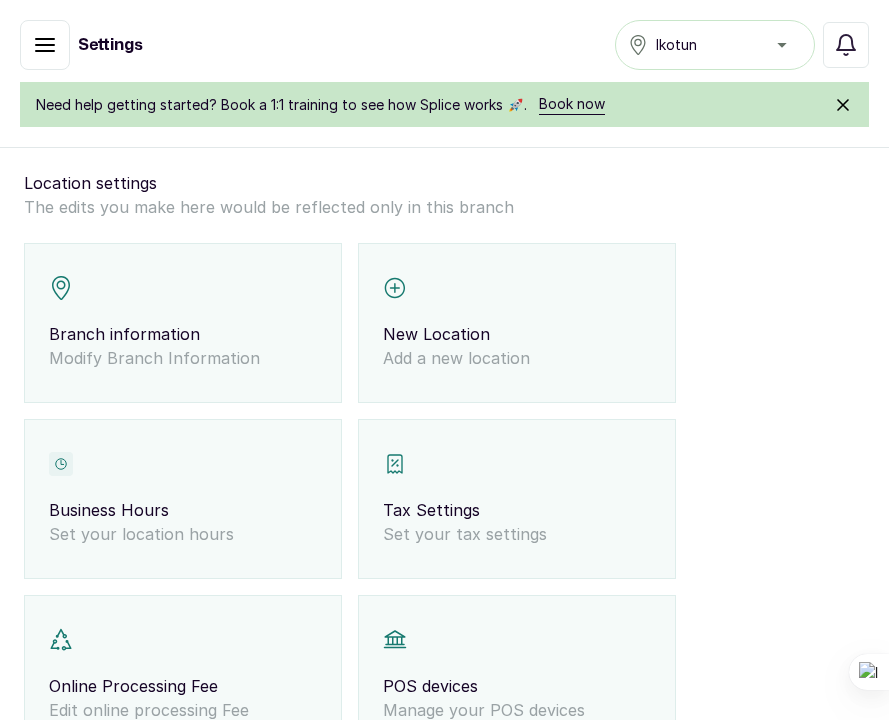scroll, scrollTop: 0, scrollLeft: 0, axis: both 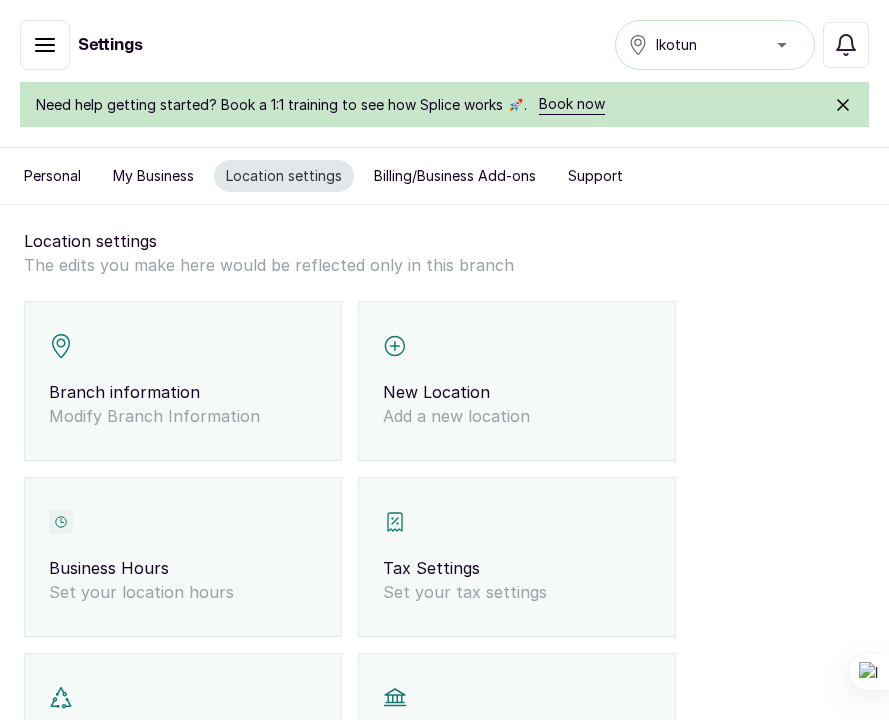 click 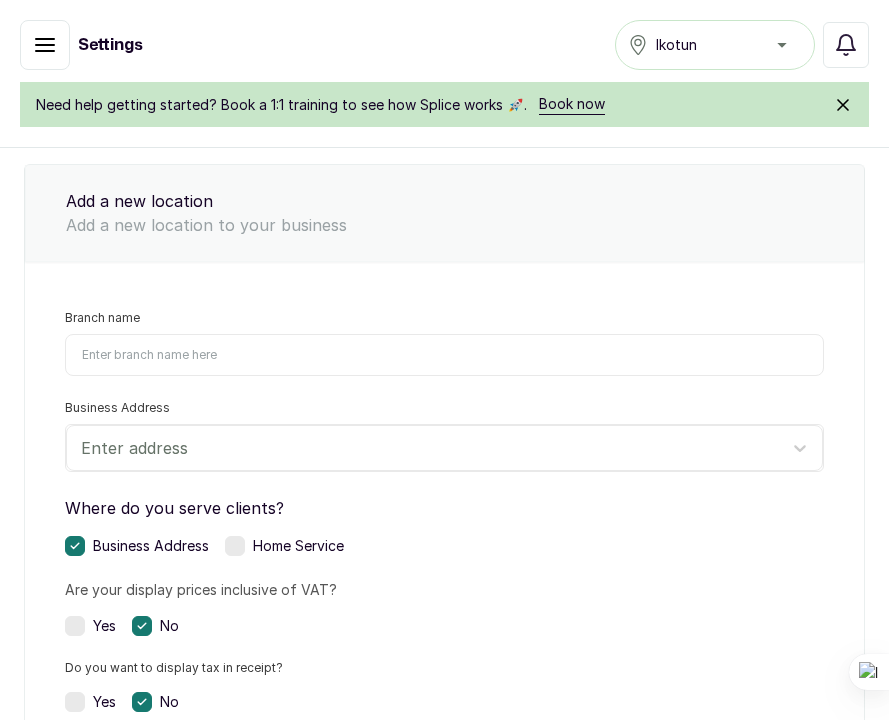 scroll, scrollTop: 165, scrollLeft: 0, axis: vertical 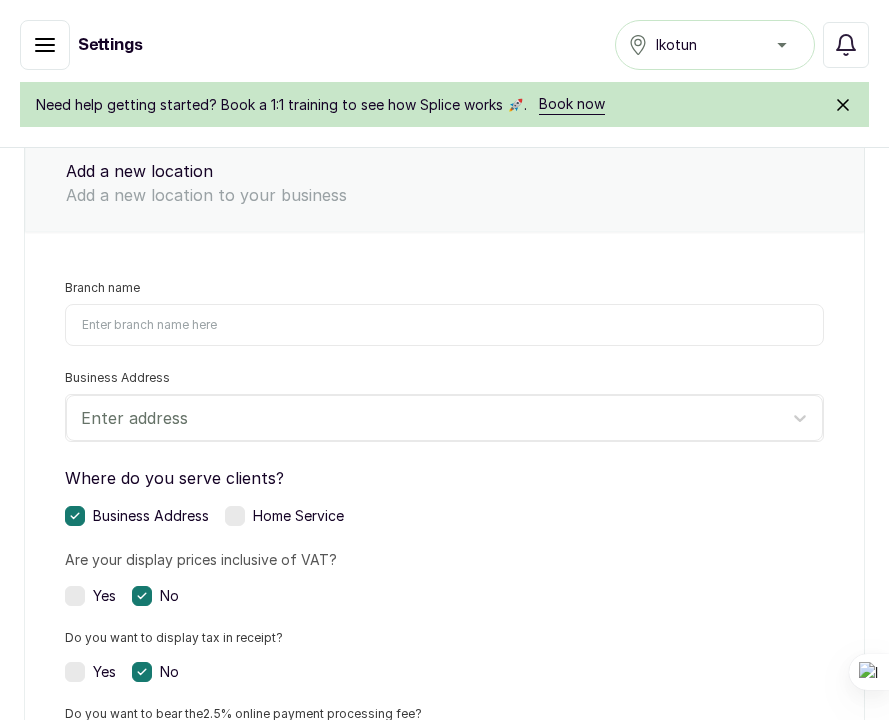 click on "Branch name" at bounding box center [444, 325] 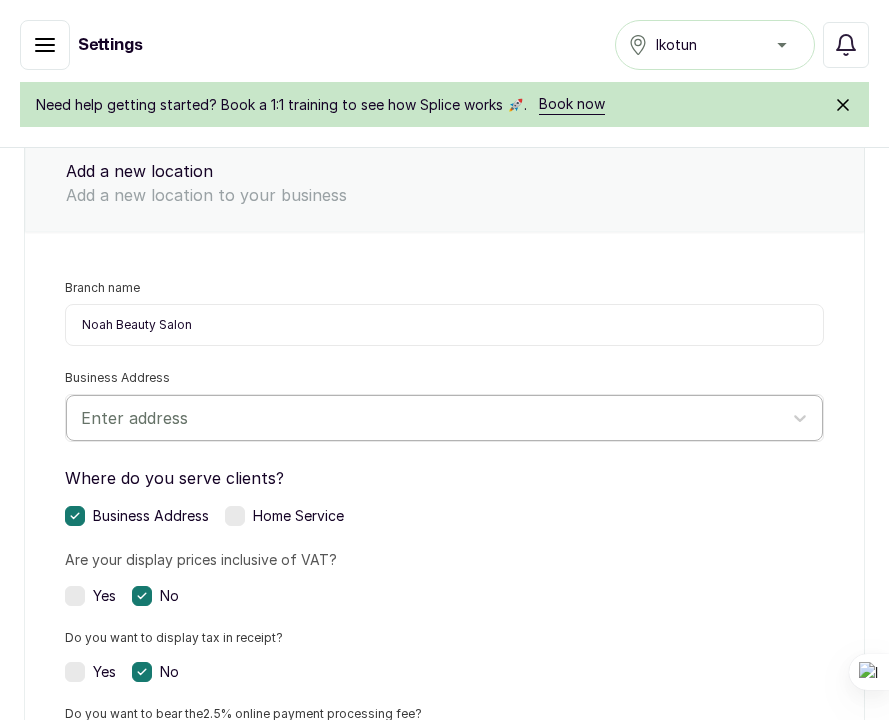 type on "Noah Beauty Salon" 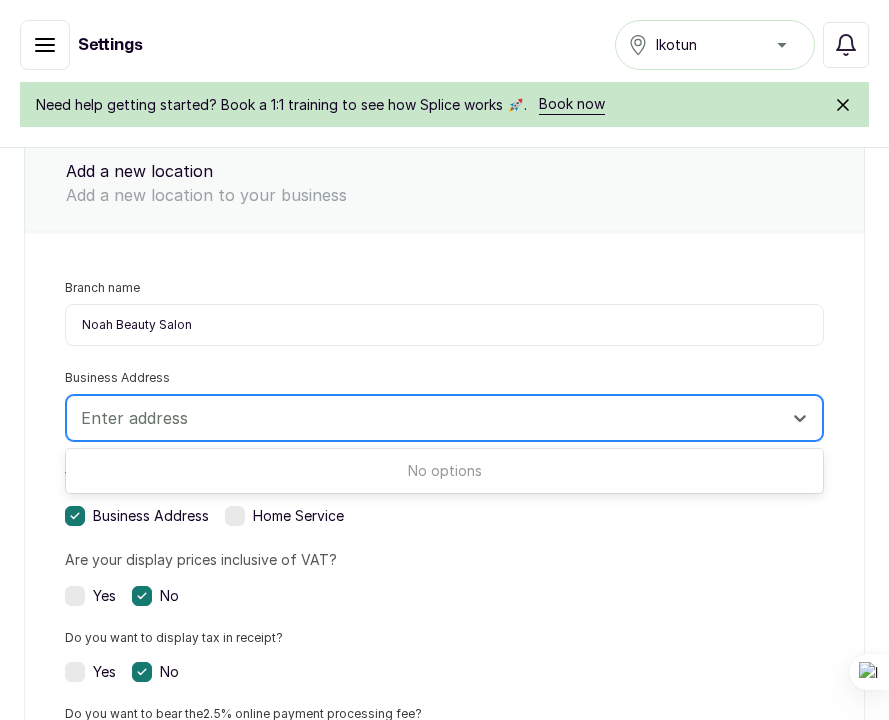 click at bounding box center [426, 418] 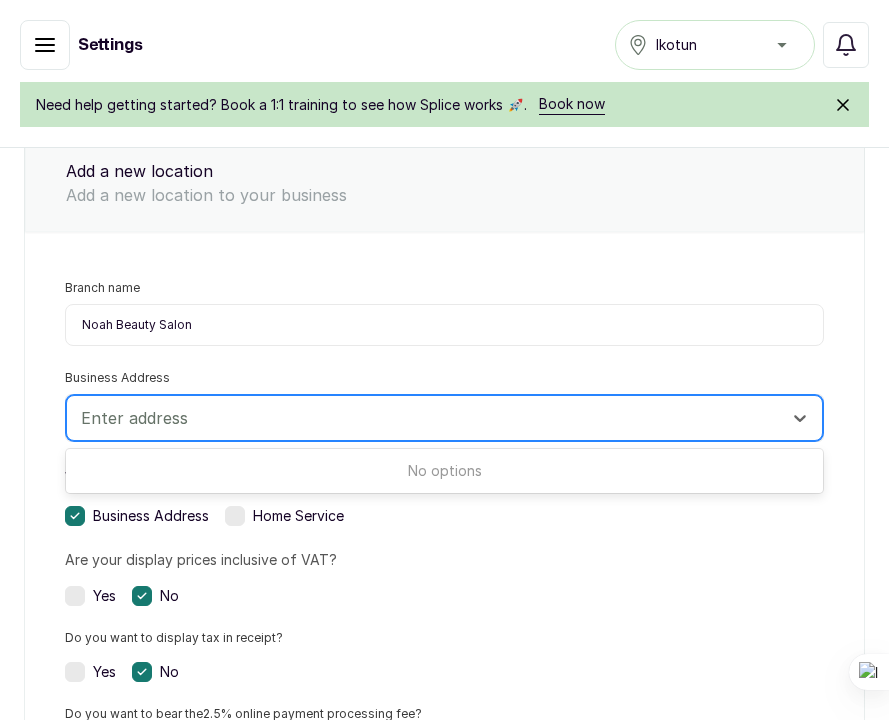 click at bounding box center [426, 418] 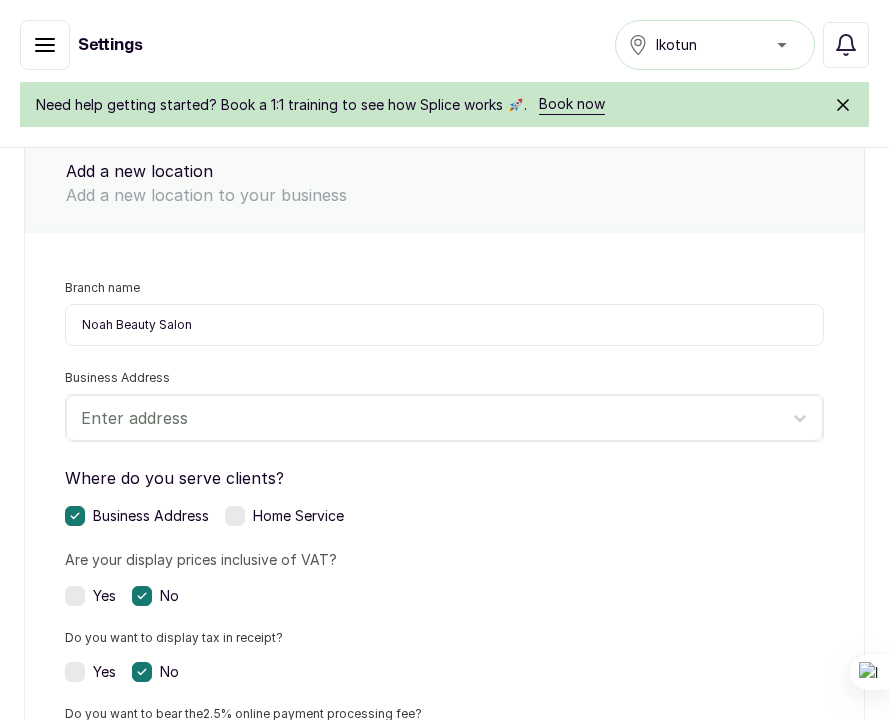 click on "Branch name   Noah Beauty Salon Business Address Enter address Where do you serve clients? Business Address Home Service Are your display prices inclusive of VAT? Yes No Do you want to display tax in receipt? Yes No Do you want to bear the  2.5 % online payment processing fee? Yes No Is payment required for booking? Yes No Contact information Contact Email   Contact Phone Number +234 Transfer items from parent salon Services Products Working Hours Staff Save" at bounding box center [444, 744] 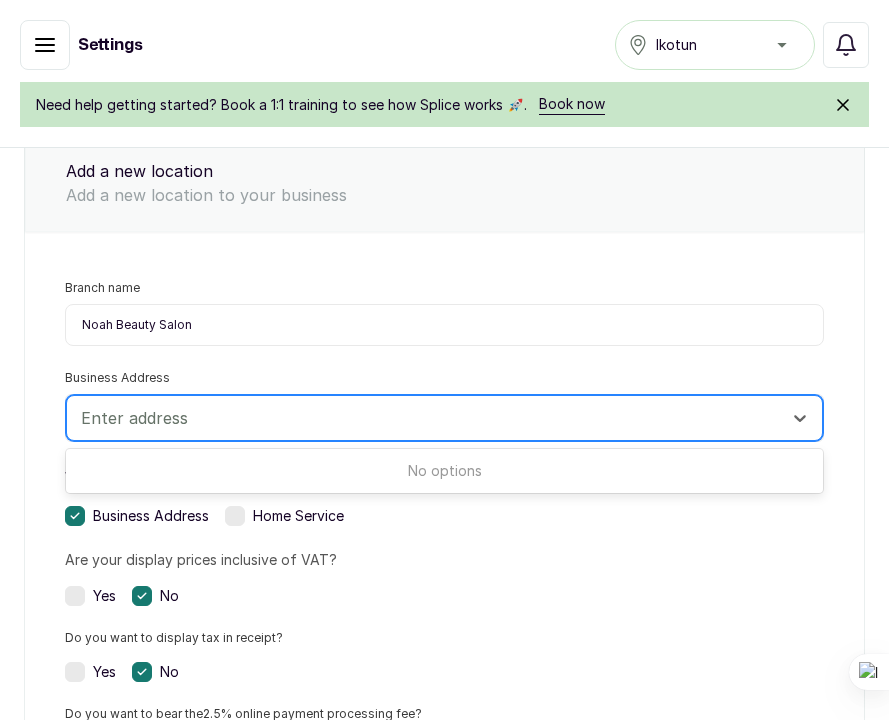 click at bounding box center [426, 418] 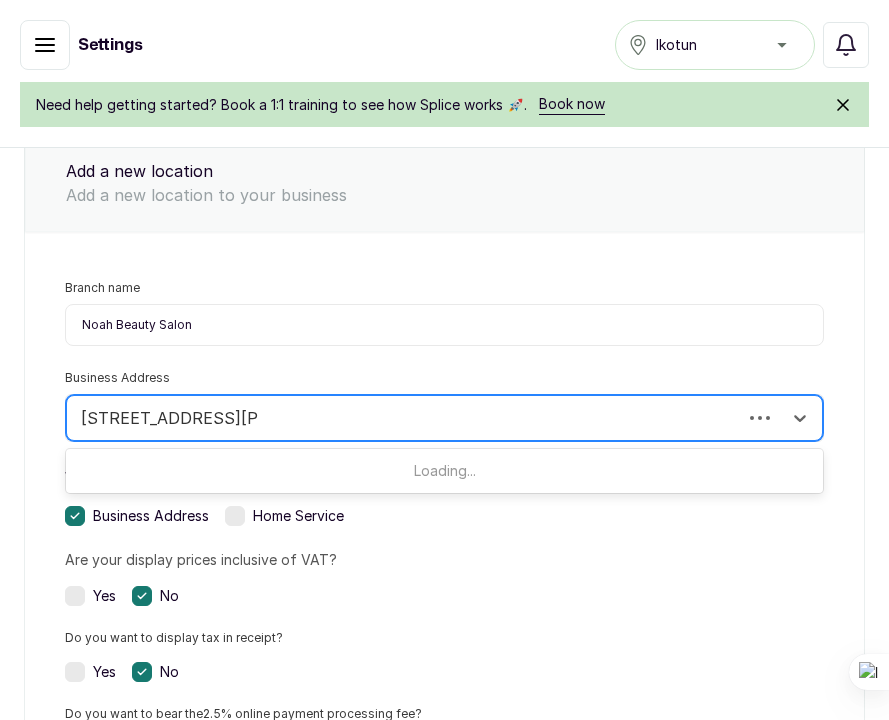 type on "13 samuel sode street" 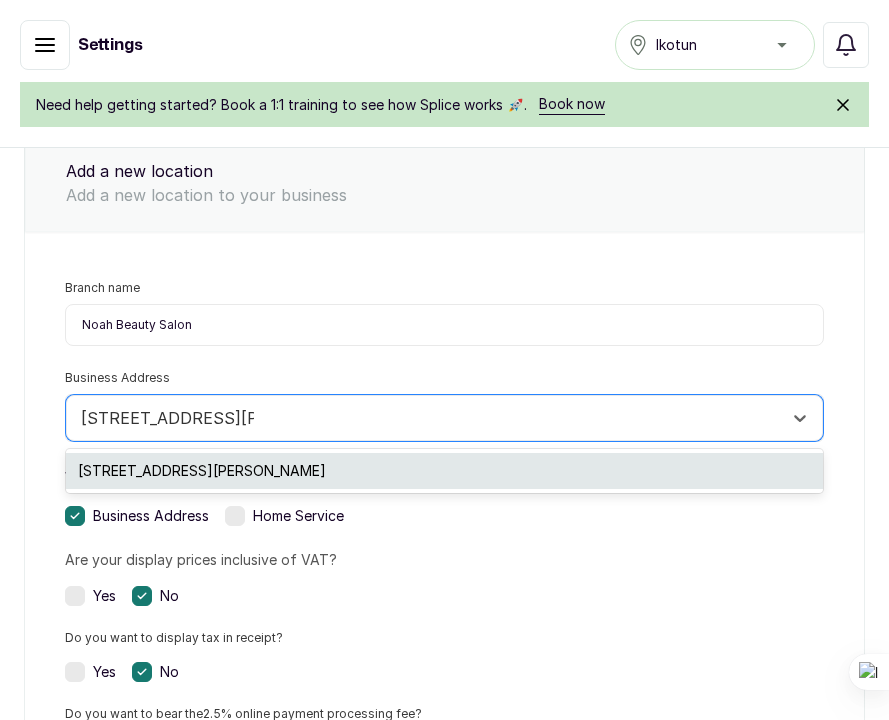 click on "13 Samuel Sode Street, Lagos, Nigeria" at bounding box center (444, 471) 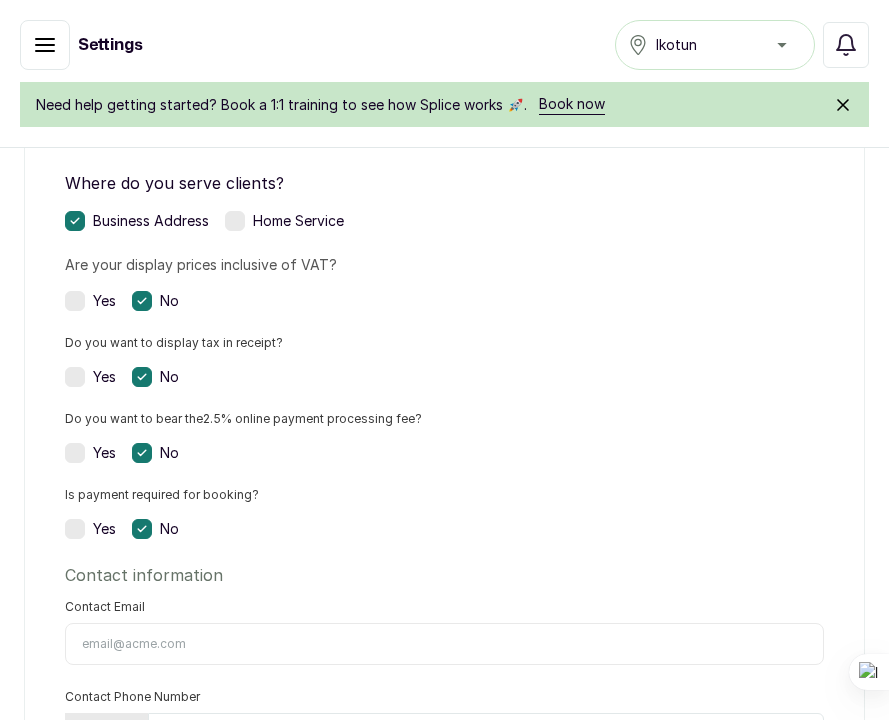 scroll, scrollTop: 505, scrollLeft: 0, axis: vertical 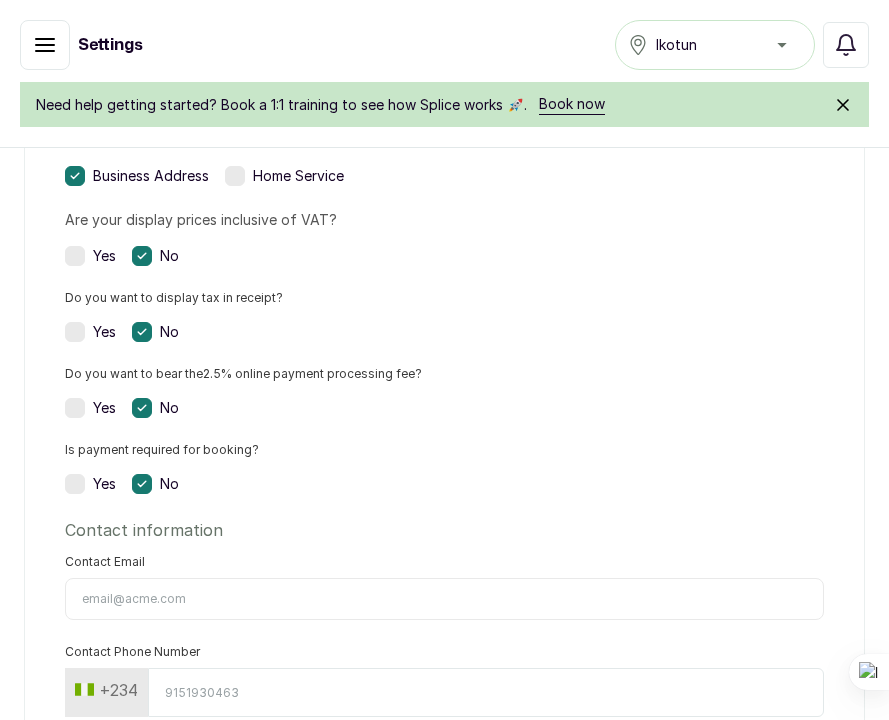 click at bounding box center (75, 408) 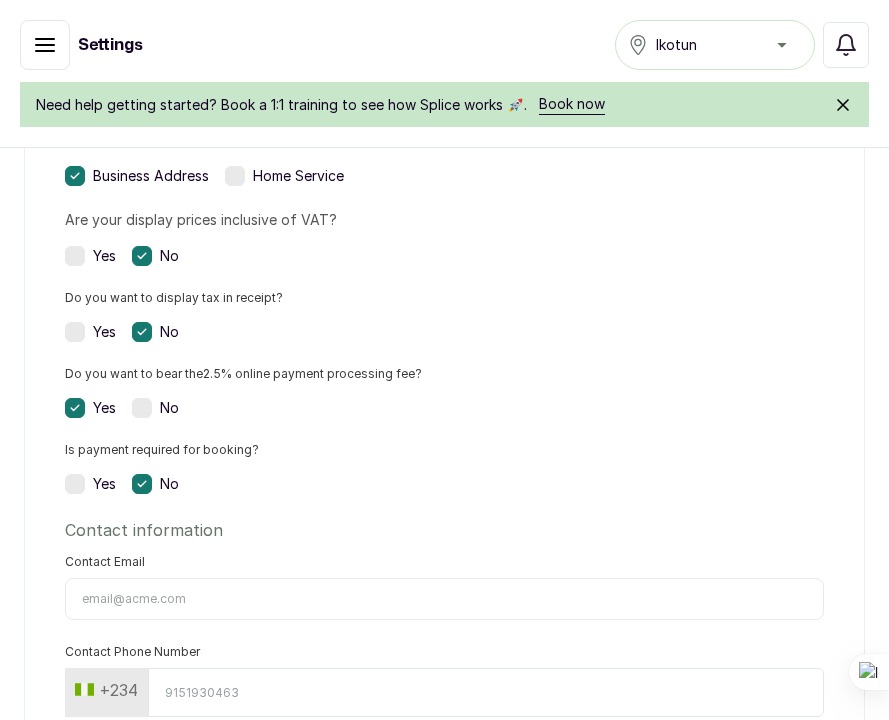 click at bounding box center [75, 484] 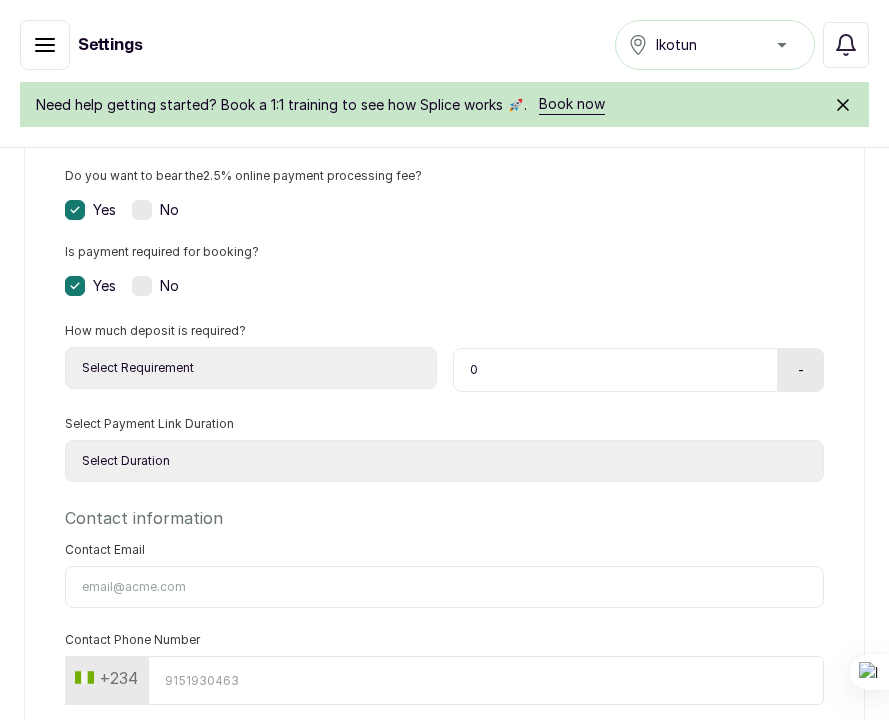scroll, scrollTop: 720, scrollLeft: 0, axis: vertical 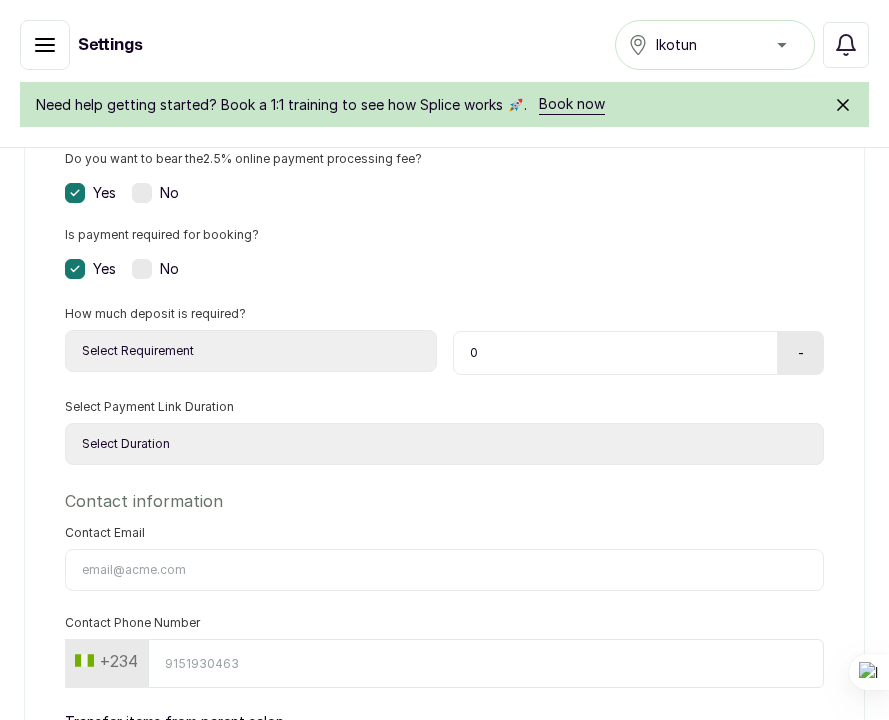 click on "0" at bounding box center [616, 353] 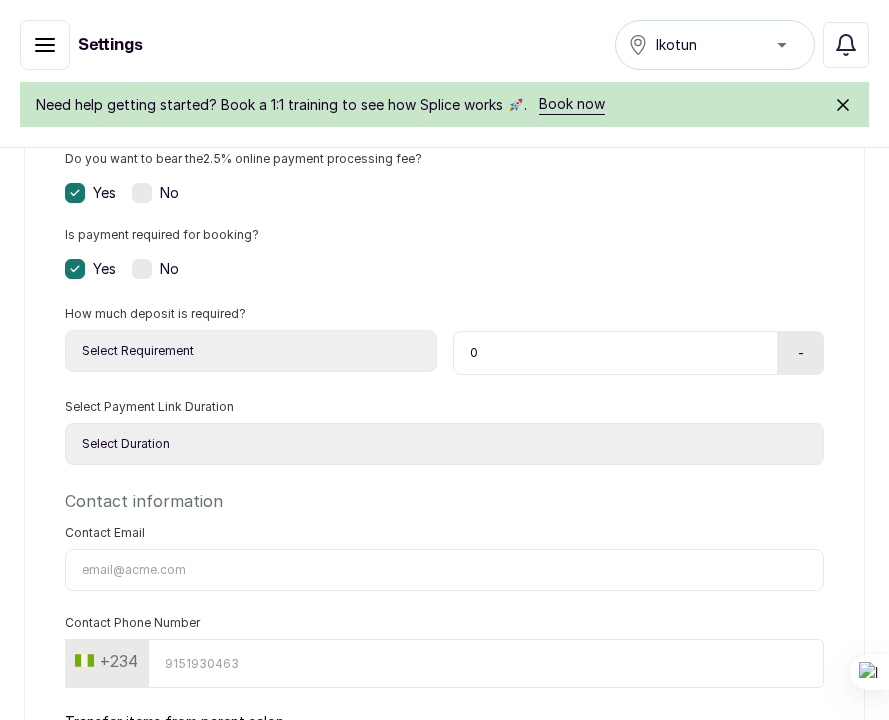 click on "Select Requirement Percentage Fixed Amount" at bounding box center (251, 351) 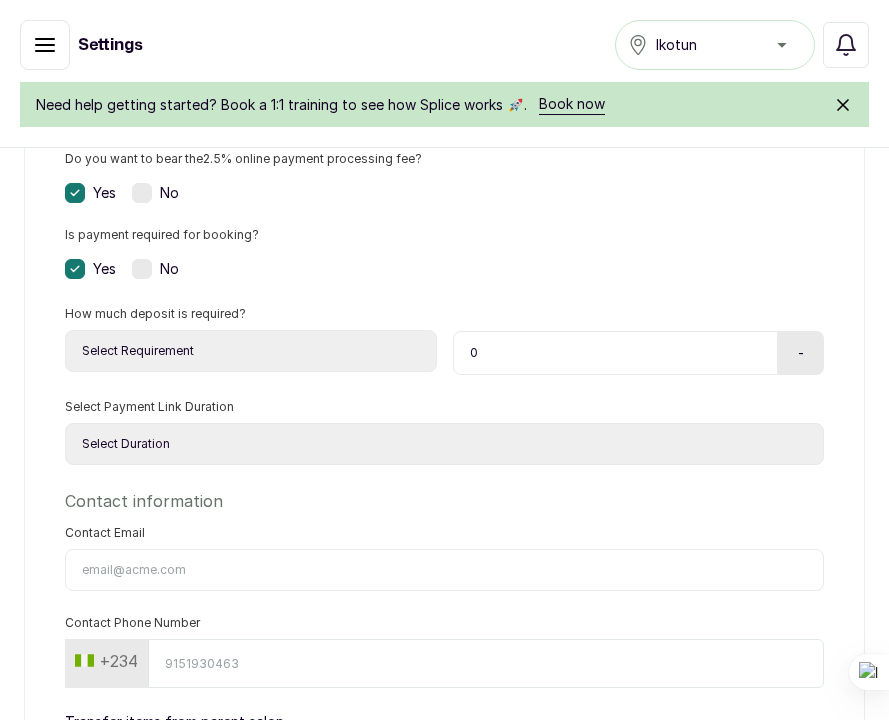 select on "percentage" 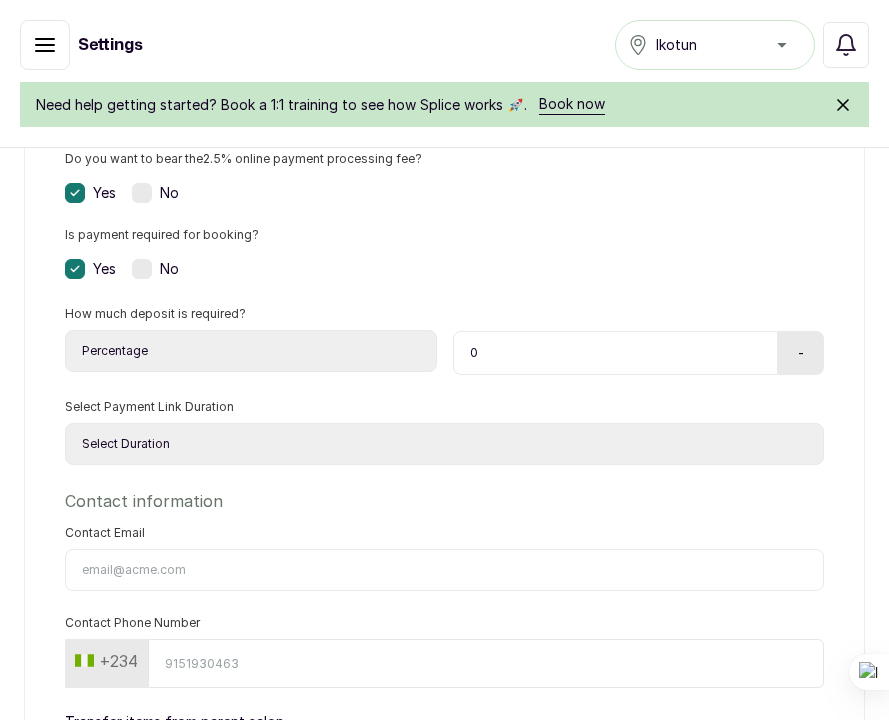 click on "0" at bounding box center (616, 353) 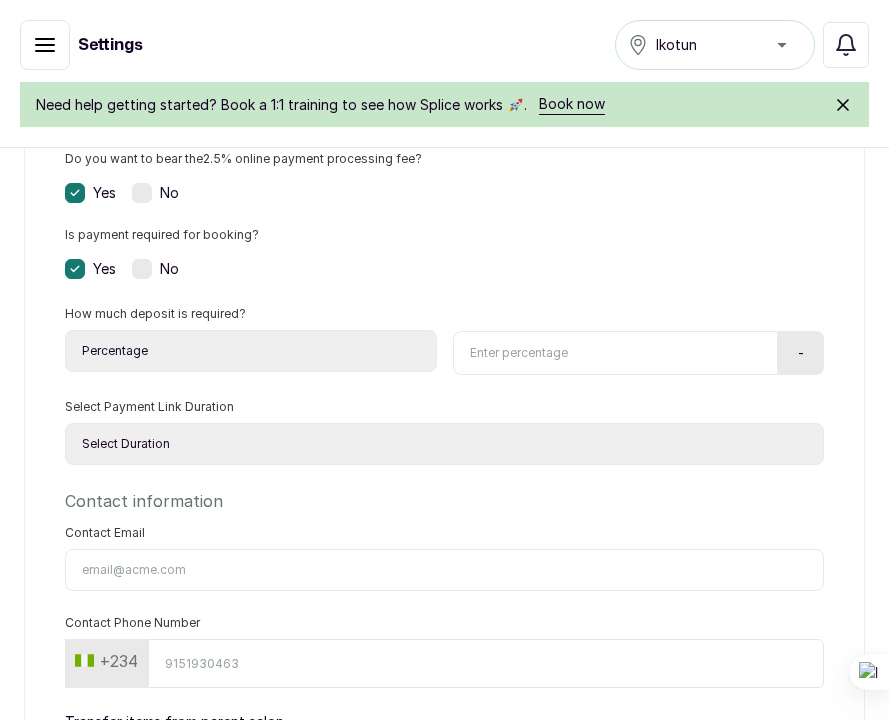 type on "1" 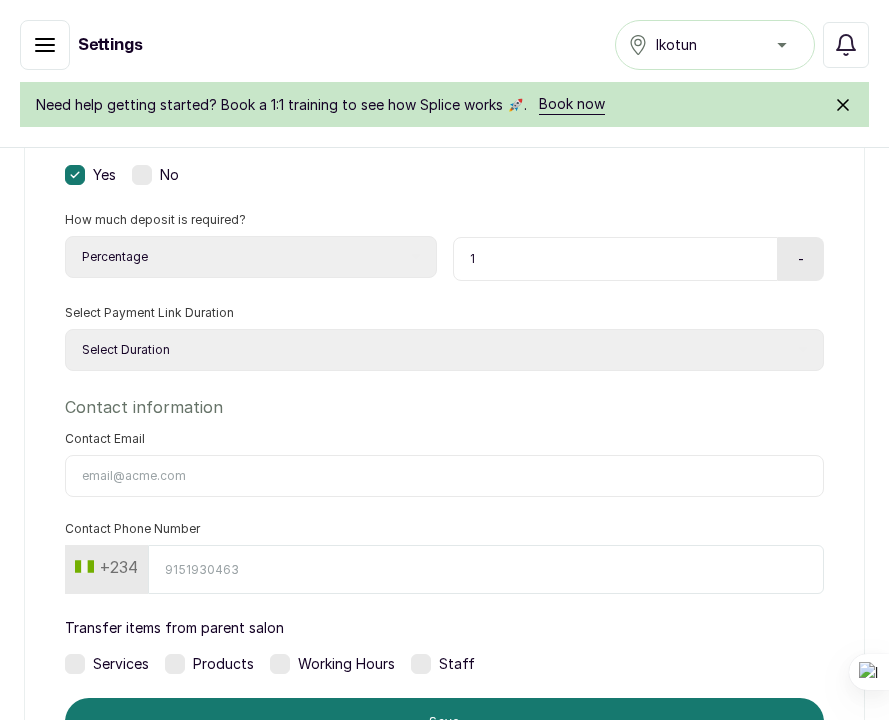scroll, scrollTop: 821, scrollLeft: 0, axis: vertical 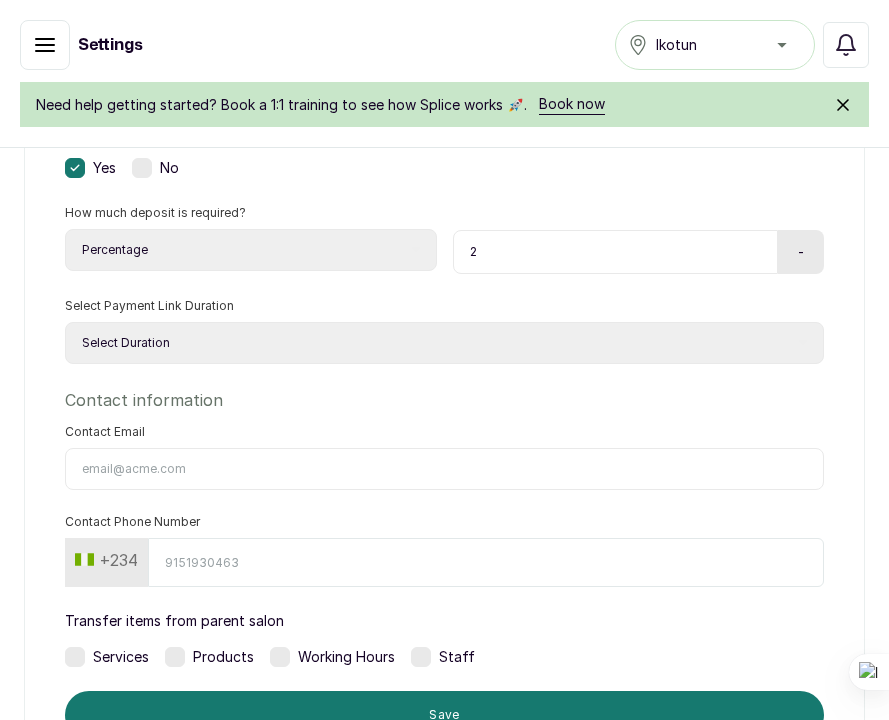 type on "2" 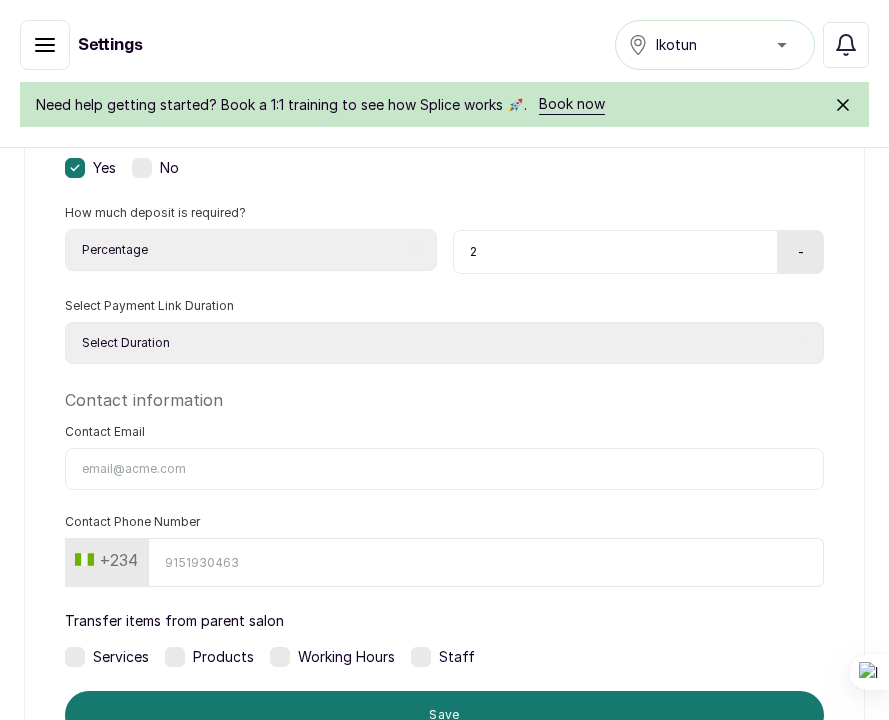 click on "Select Duration 1 hour 2 hour 3 hour 4 hour 5 hour 6 hour 7 hour 8 hour 9 hour 10 hour 11 hour 12 hour 13 hour 14 hour 15 hour 16 hour 17 hour 18 hour 19 hour 20 hour 21 hour 22 hour 23 hour 24 hour" at bounding box center (444, 343) 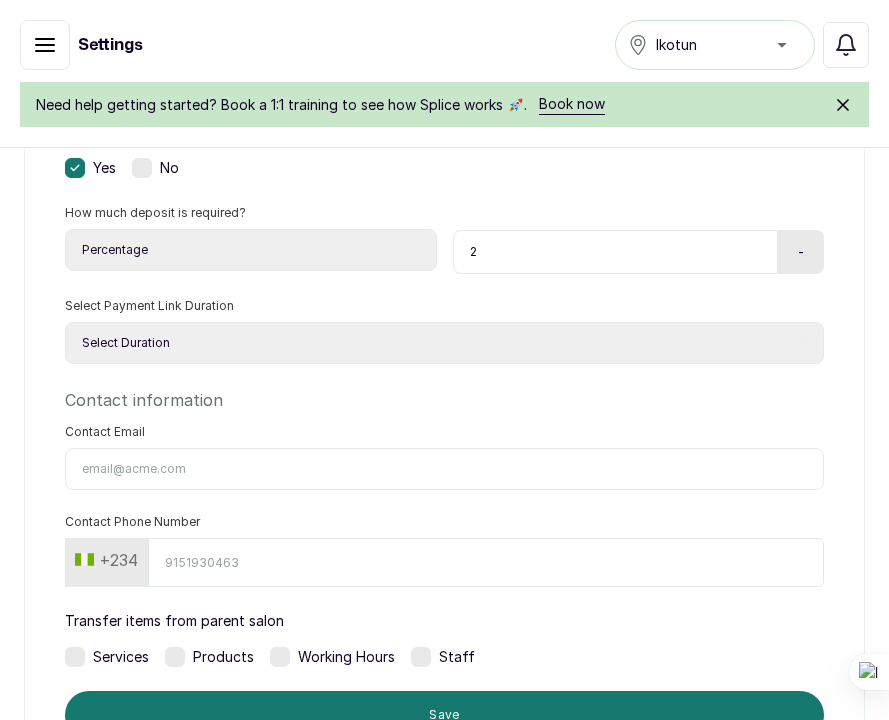 select on "1" 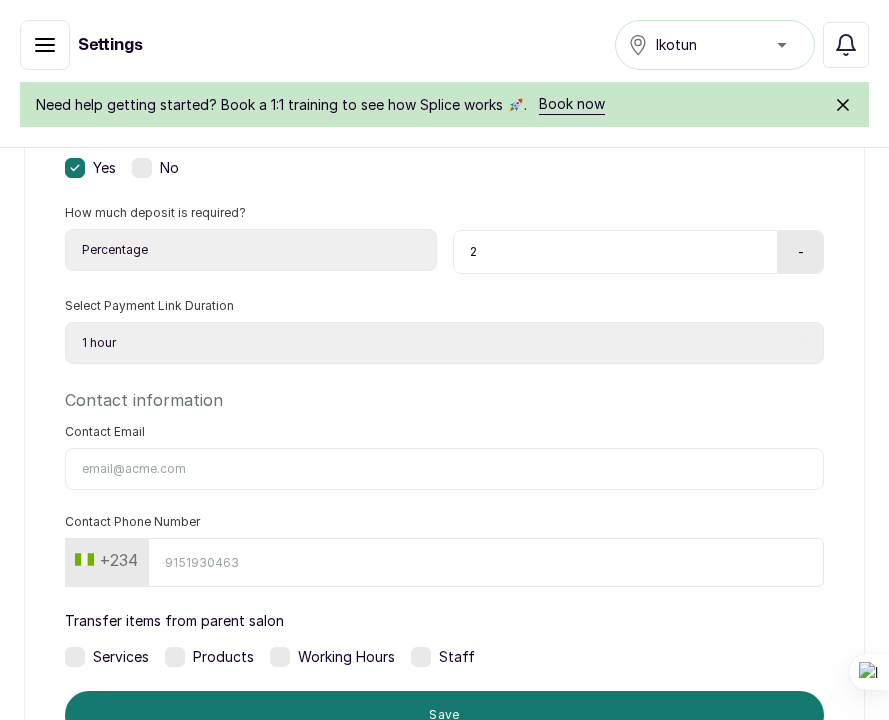 click on "Contact Email" at bounding box center (444, 469) 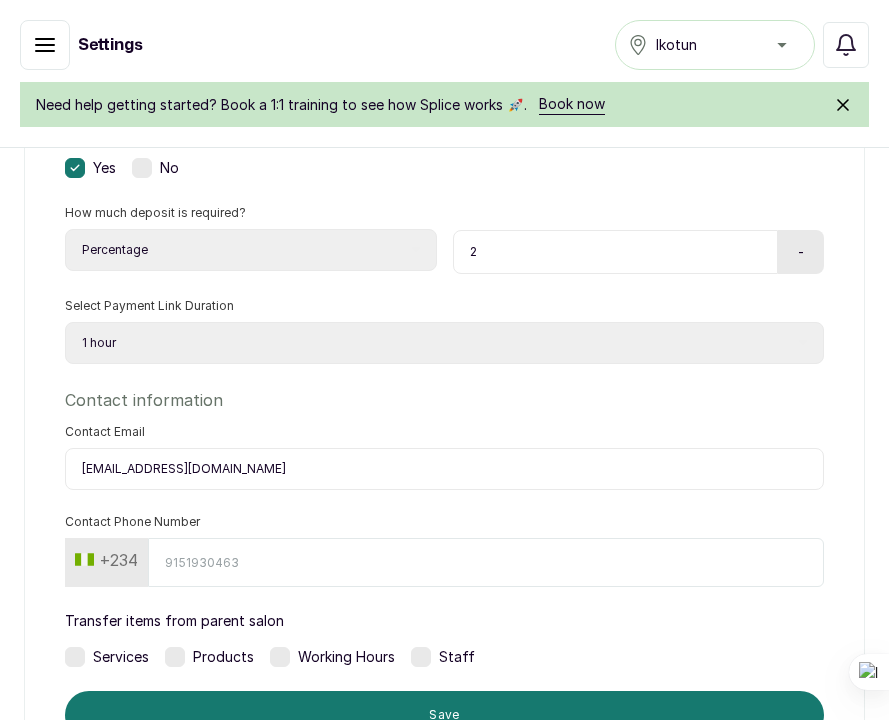 type on "temitope.orisabiyi@gmail.com" 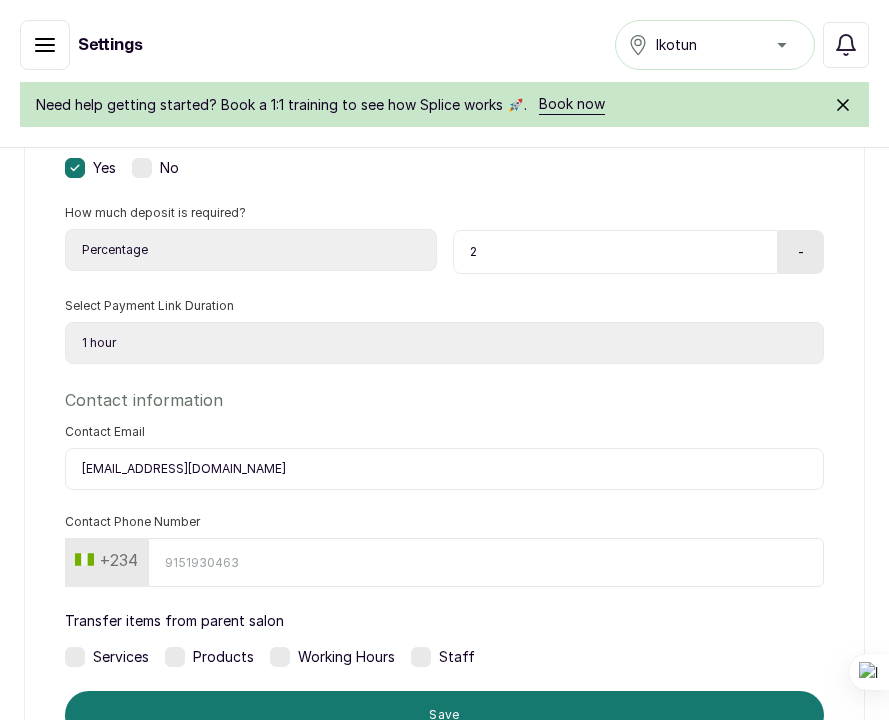 click on "Contact Phone Number" at bounding box center (486, 562) 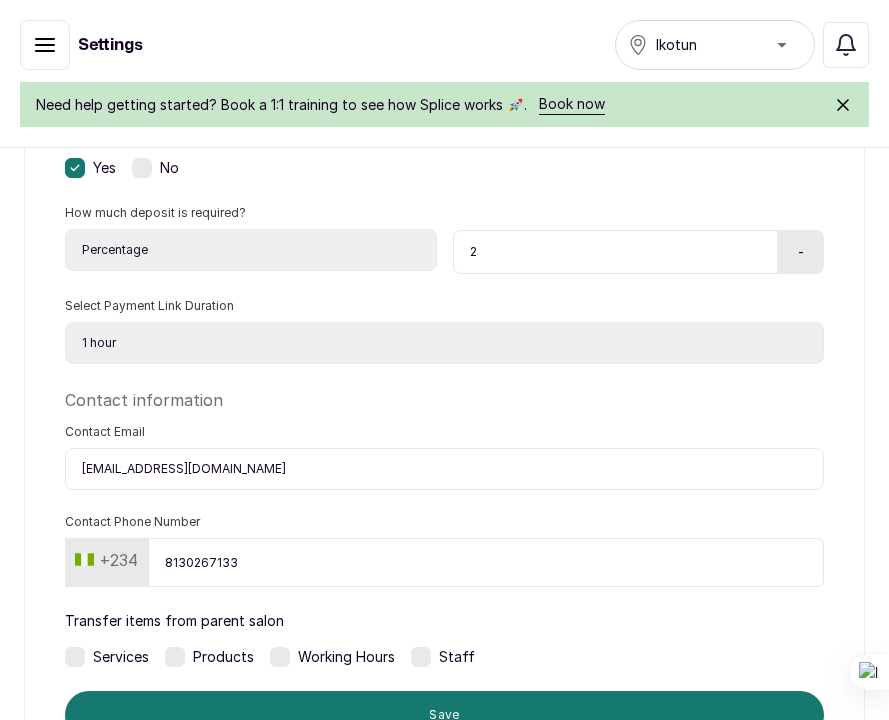 type on "8130267133" 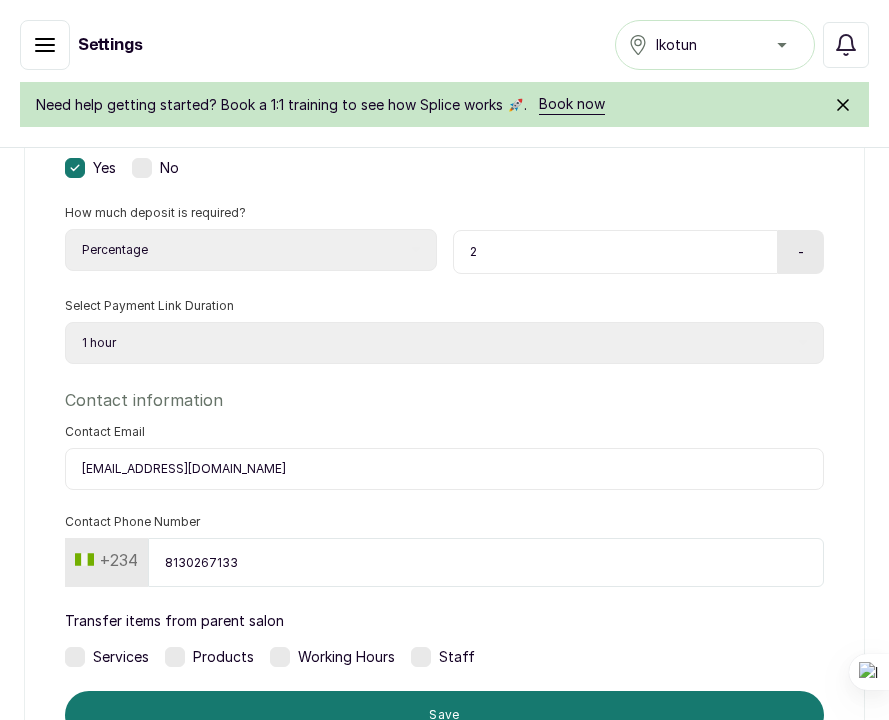 click at bounding box center (85, 657) 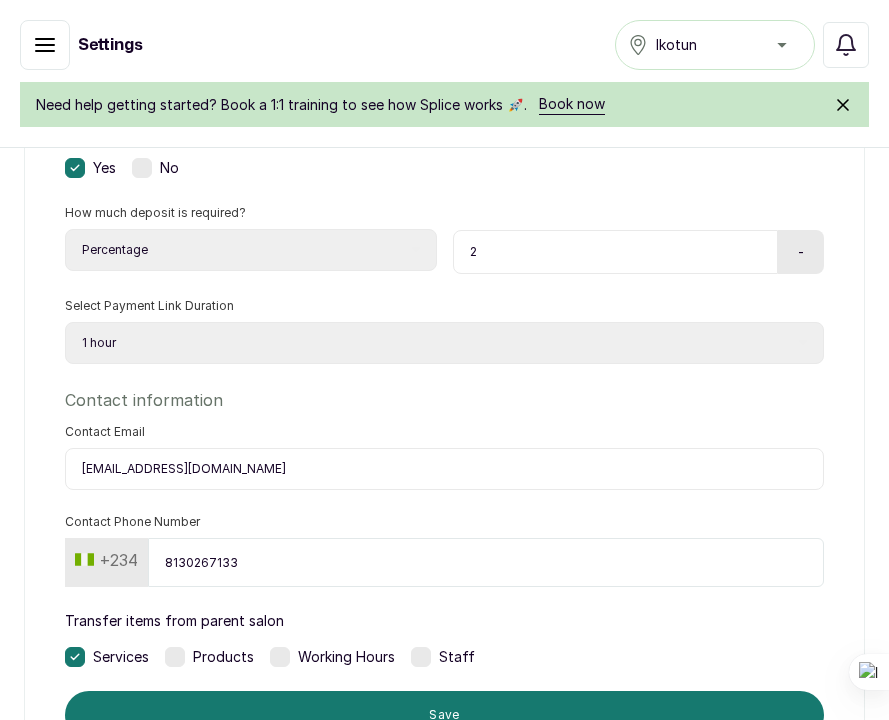 click at bounding box center [185, 657] 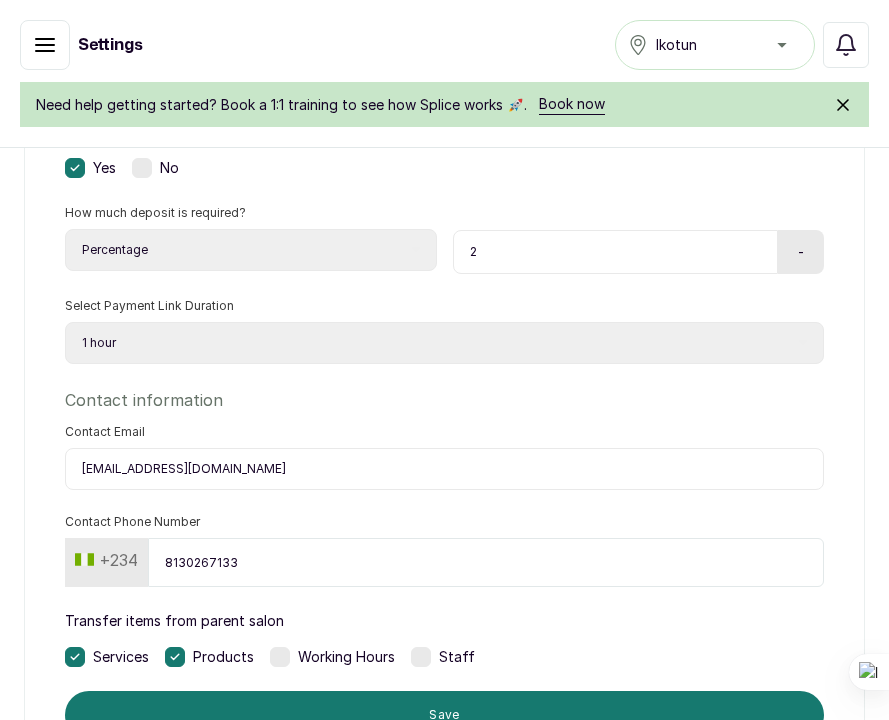 click at bounding box center [290, 657] 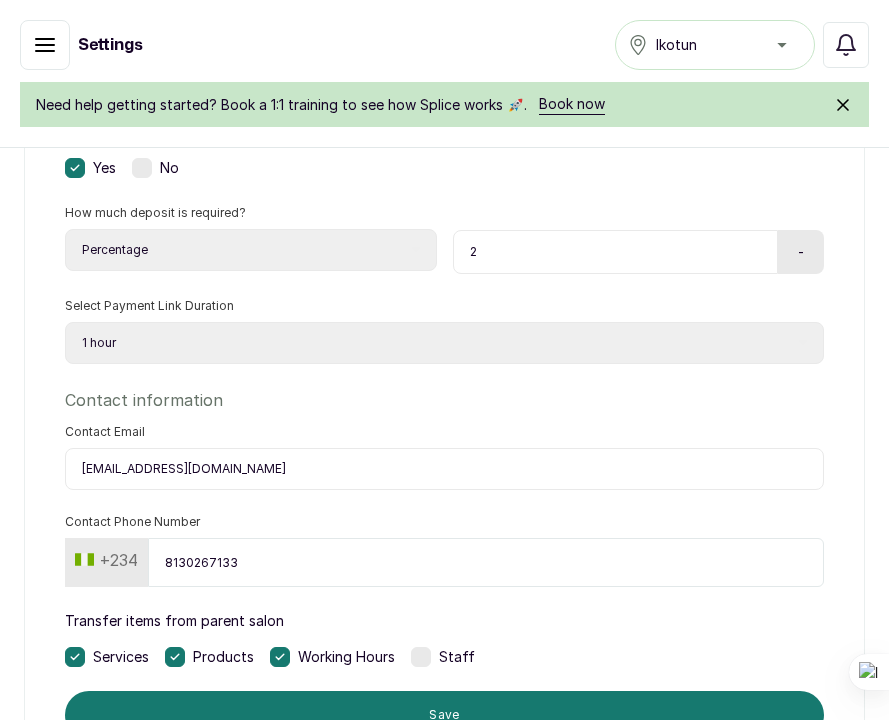 click at bounding box center (421, 657) 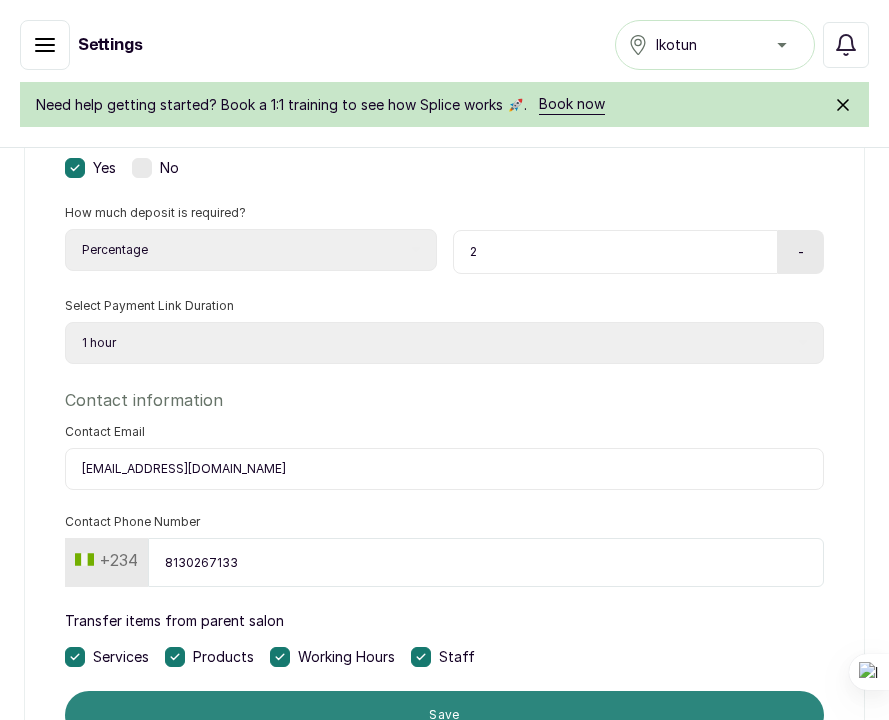 click on "Save" at bounding box center (444, 715) 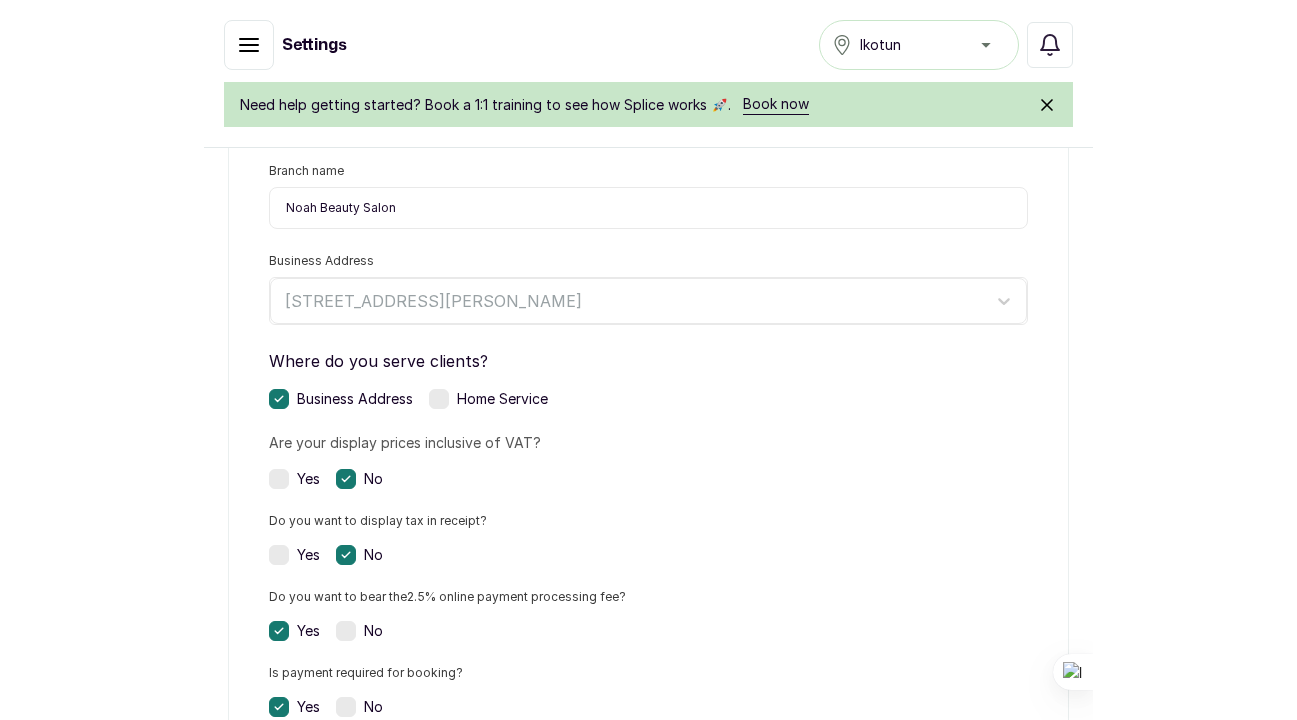 scroll, scrollTop: 821, scrollLeft: 0, axis: vertical 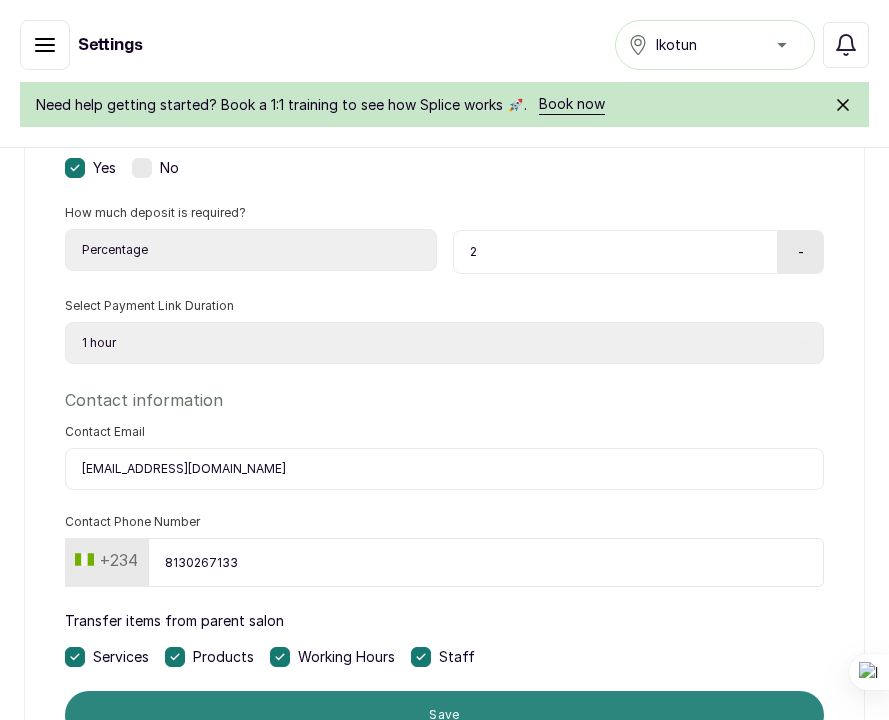 click on "Save" at bounding box center [444, 715] 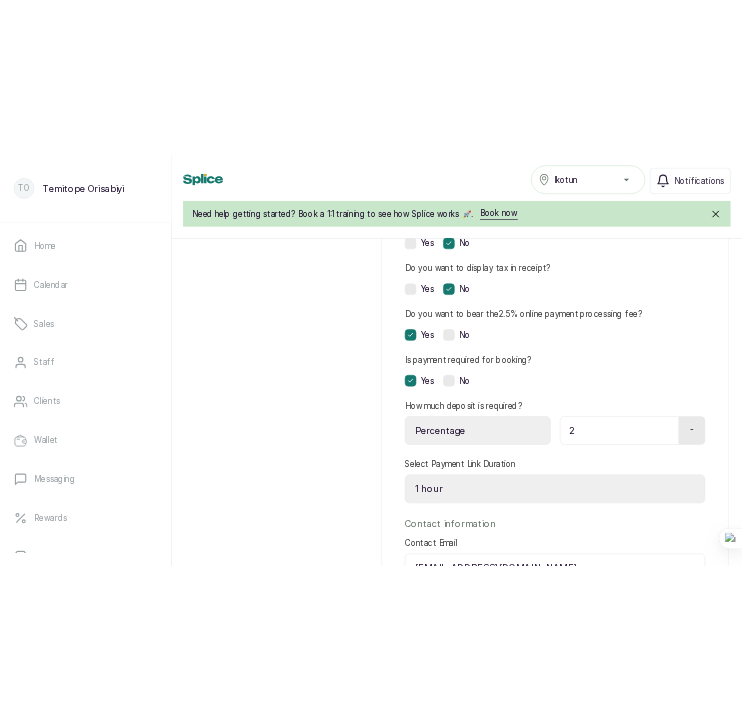 scroll, scrollTop: 903, scrollLeft: 0, axis: vertical 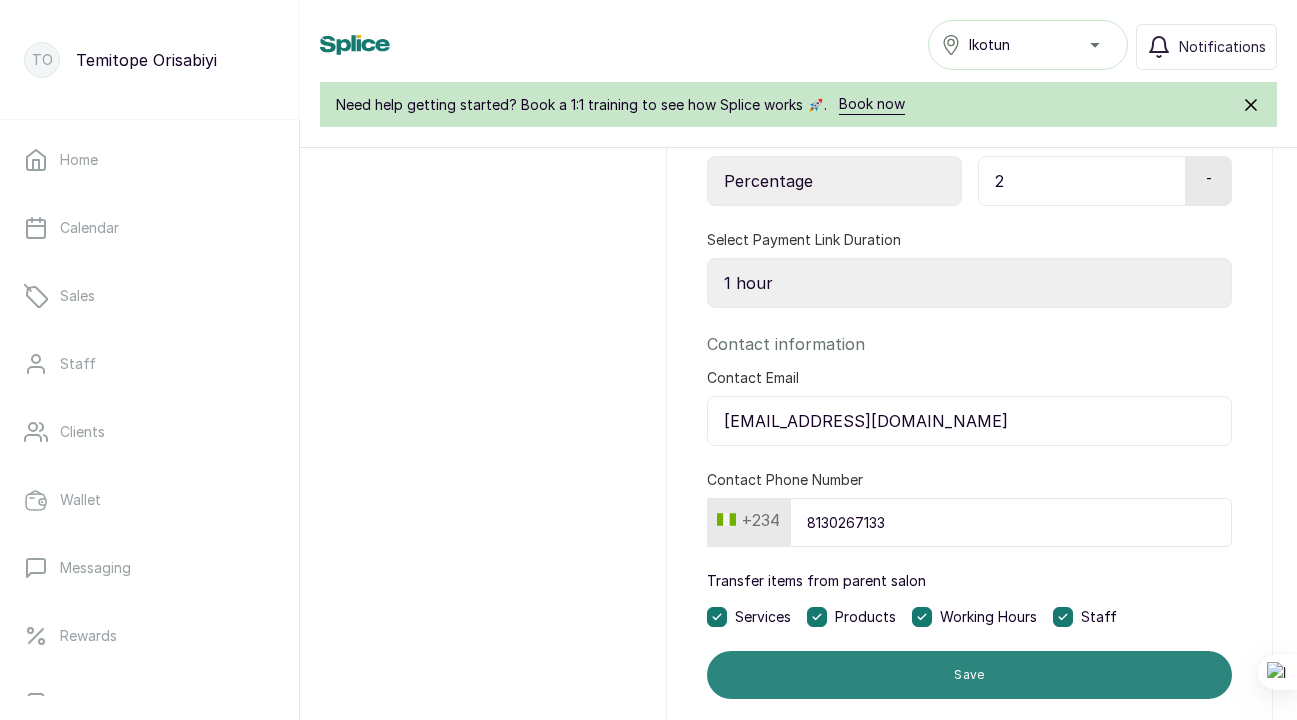 click on "Save" at bounding box center (969, 675) 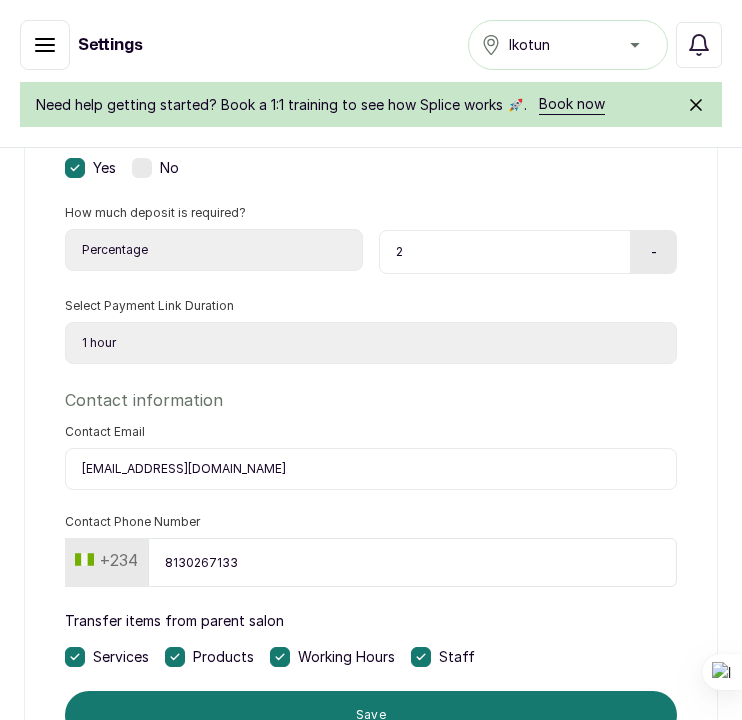 scroll, scrollTop: 821, scrollLeft: 0, axis: vertical 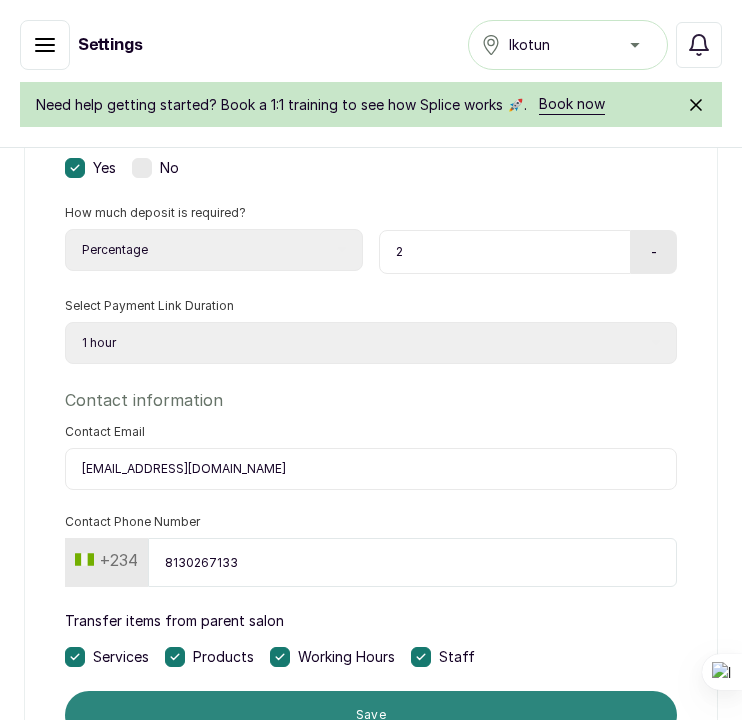 click on "Save" at bounding box center [371, 715] 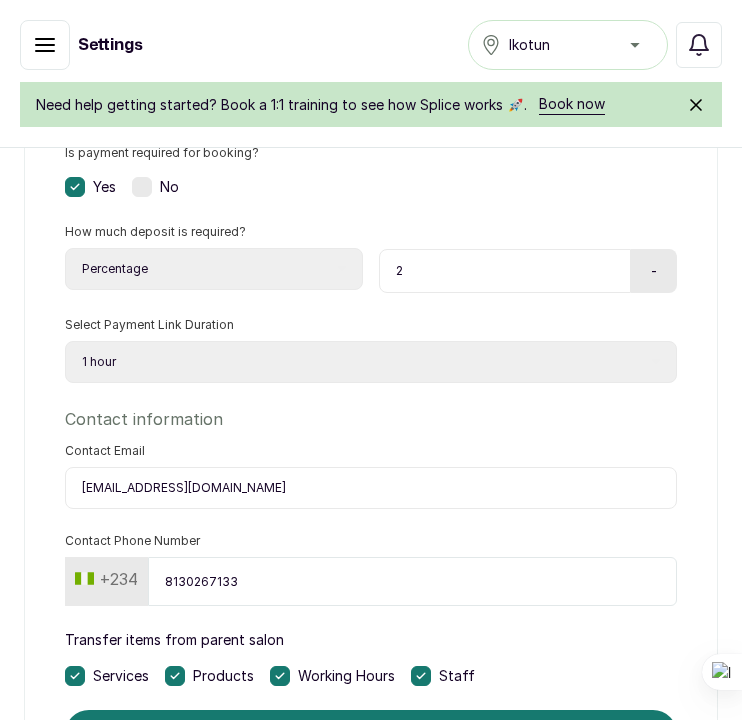 scroll, scrollTop: 821, scrollLeft: 0, axis: vertical 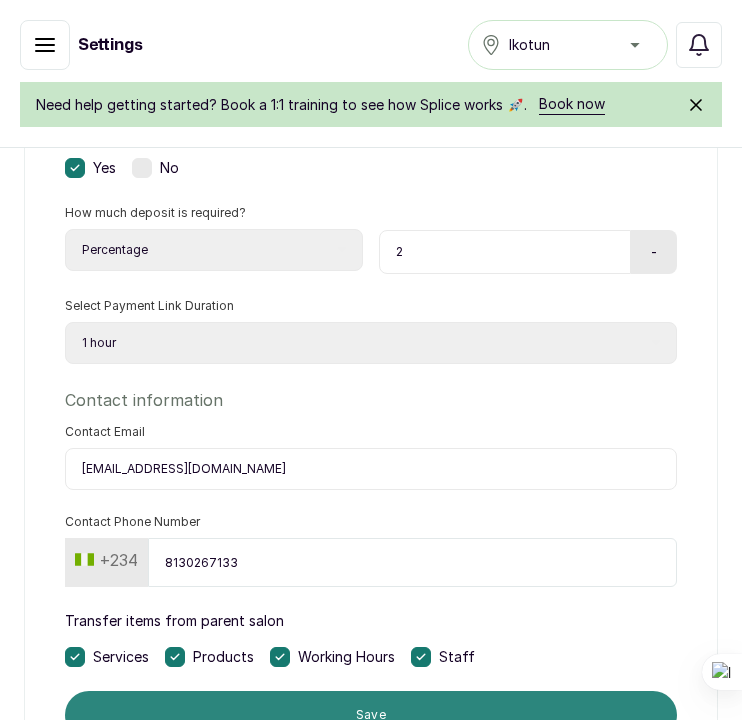 click on "Save" at bounding box center (371, 715) 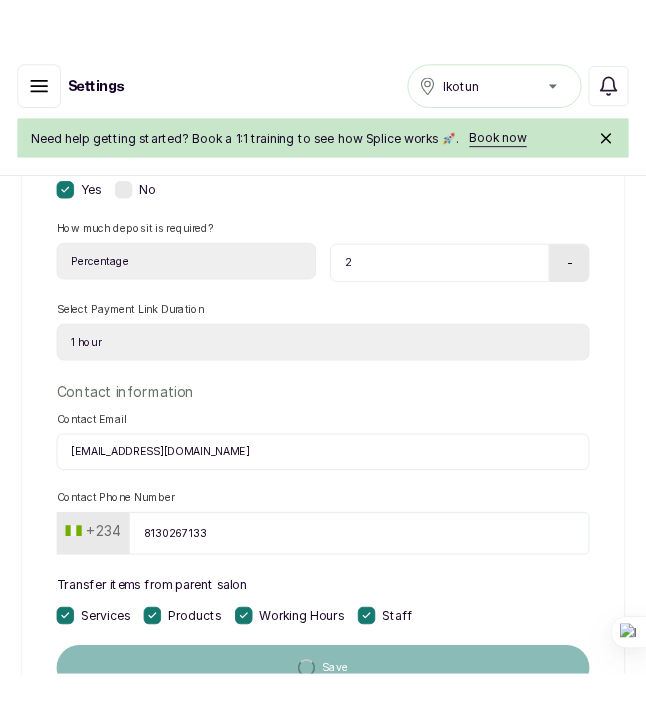 scroll, scrollTop: 821, scrollLeft: 0, axis: vertical 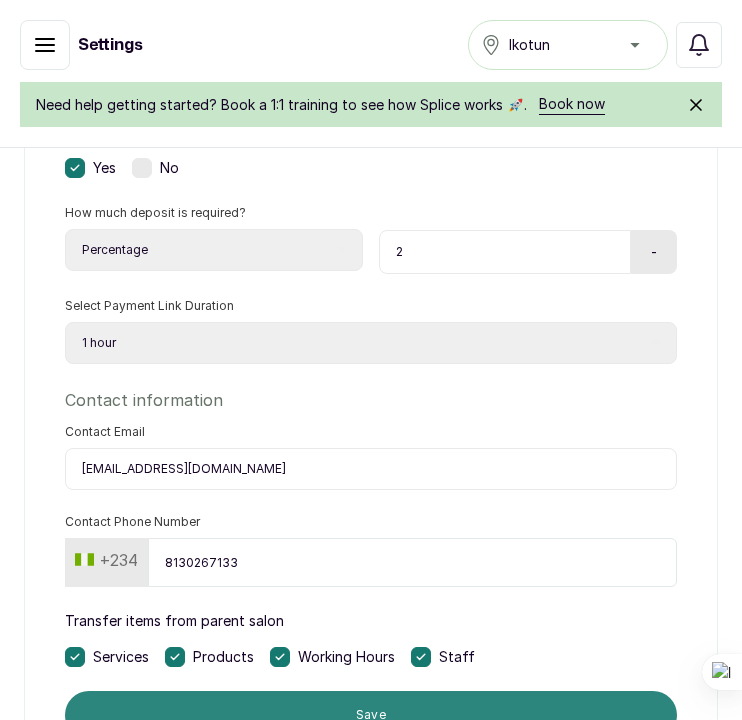 click on "Save" at bounding box center [371, 715] 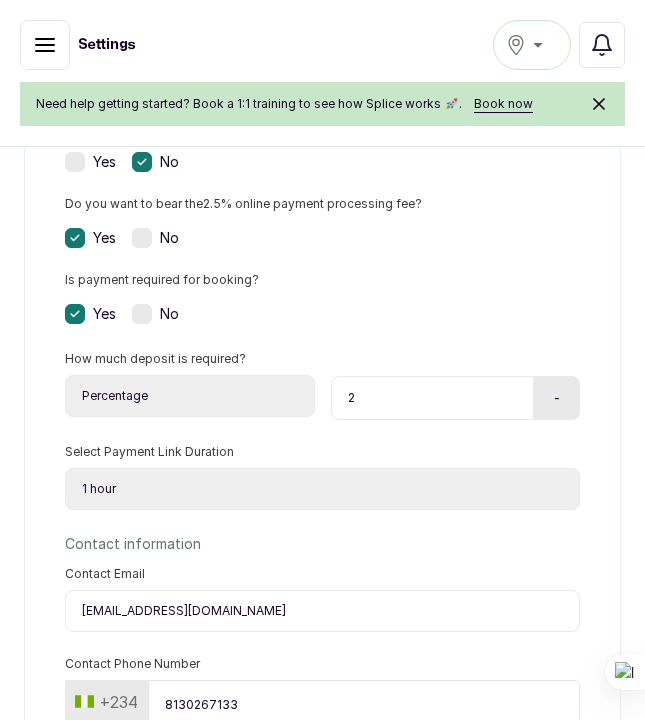 scroll, scrollTop: 686, scrollLeft: 0, axis: vertical 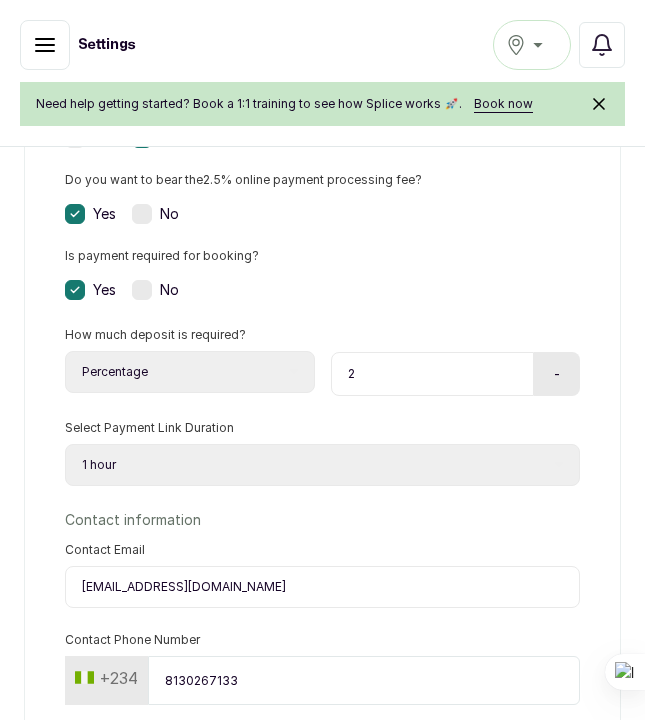 click on "Select Duration 1 hour 2 hour 3 hour 4 hour 5 hour 6 hour 7 hour 8 hour 9 hour 10 hour 11 hour 12 hour 13 hour 14 hour 15 hour 16 hour 17 hour 18 hour 19 hour 20 hour 21 hour 22 hour 23 hour 24 hour" at bounding box center [322, 465] 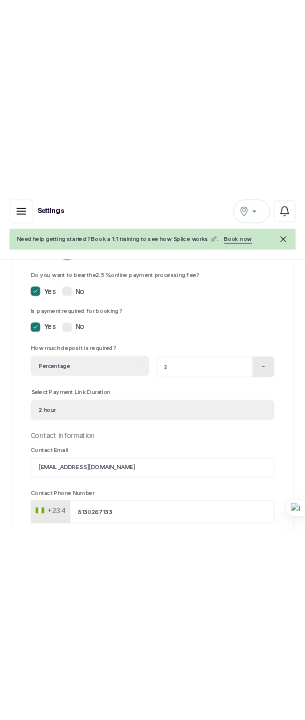 scroll, scrollTop: 789, scrollLeft: 0, axis: vertical 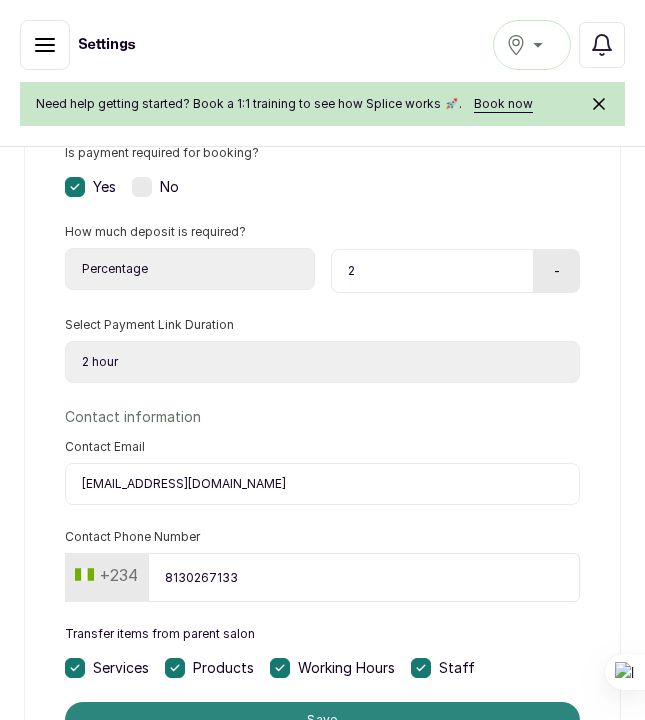 click on "Save" at bounding box center (322, 720) 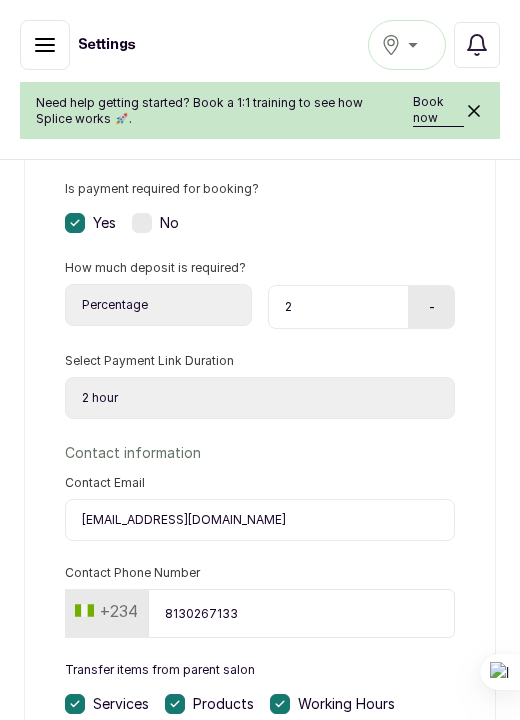scroll, scrollTop: 825, scrollLeft: 0, axis: vertical 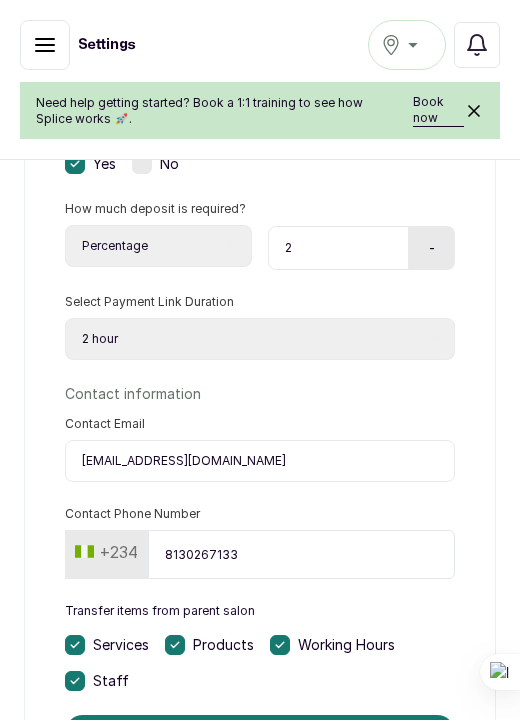 click on "Branch name   Noah Beauty Salon Business Address 13 Samuel Sode Street, Lagos, Nigeria Where do you serve clients? Business Address Home Service Are your display prices inclusive of VAT? Yes No Do you want to display tax in receipt? Yes No Do you want to bear the  2.5 % online payment processing fee? Yes No Is payment required for booking? Yes No How much deposit is required? Select Requirement Percentage Fixed Amount 2 - Select Payment Link Duration Select Duration 1 hour 2 hour 3 hour 4 hour 5 hour 6 hour 7 hour 8 hour 9 hour 10 hour 11 hour 12 hour 13 hour 14 hour 15 hour 16 hour 17 hour 18 hour 19 hour 20 hour 21 hour 22 hour 23 hour 24 hour Contact information Contact Email   temitope.orisabiyi@gmail.com Contact Phone Number +234 8130267133 Transfer items from parent salon Services Products Working Hours Staff Save" at bounding box center [260, 187] 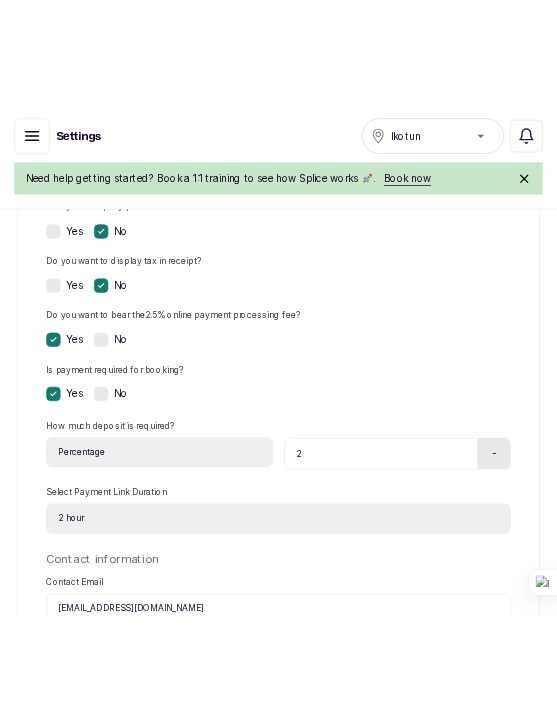 scroll, scrollTop: 0, scrollLeft: 0, axis: both 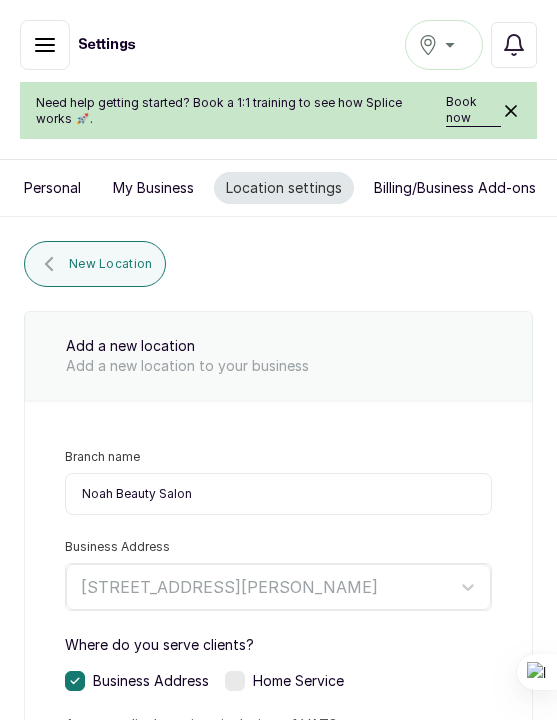 click 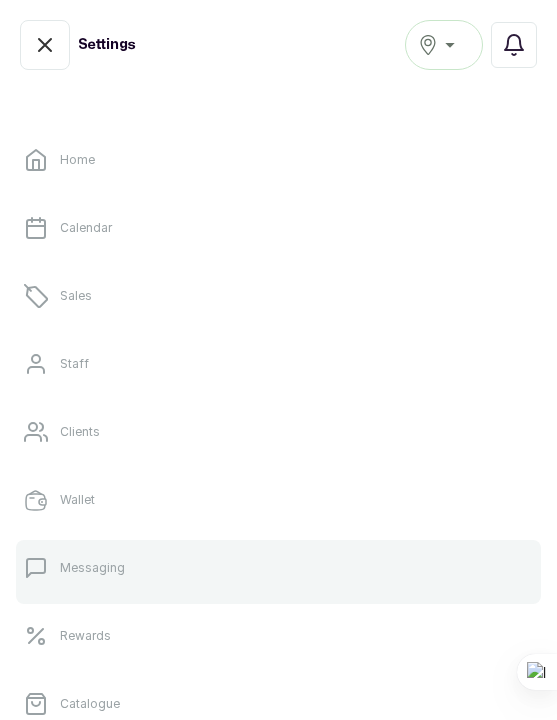 click on "Messaging" at bounding box center [278, 568] 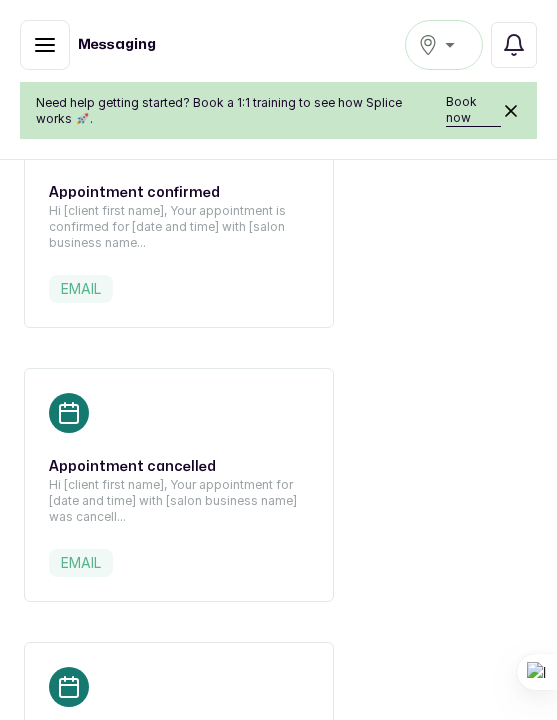 scroll, scrollTop: 0, scrollLeft: 0, axis: both 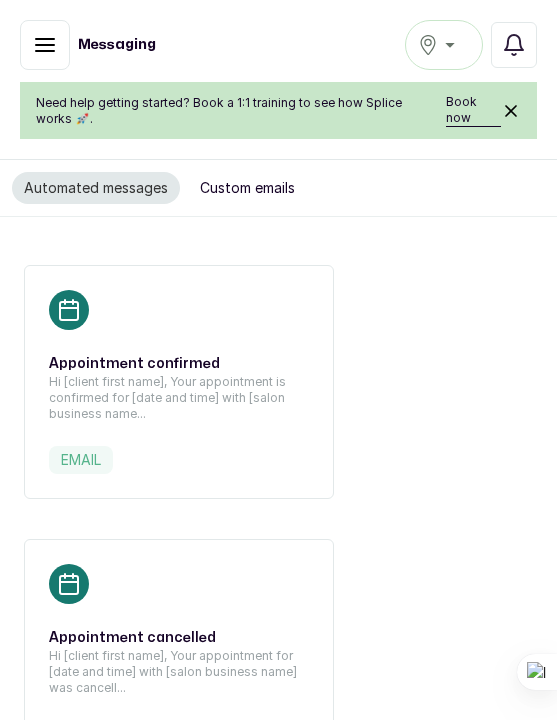 click on "Custom emails" at bounding box center [247, 188] 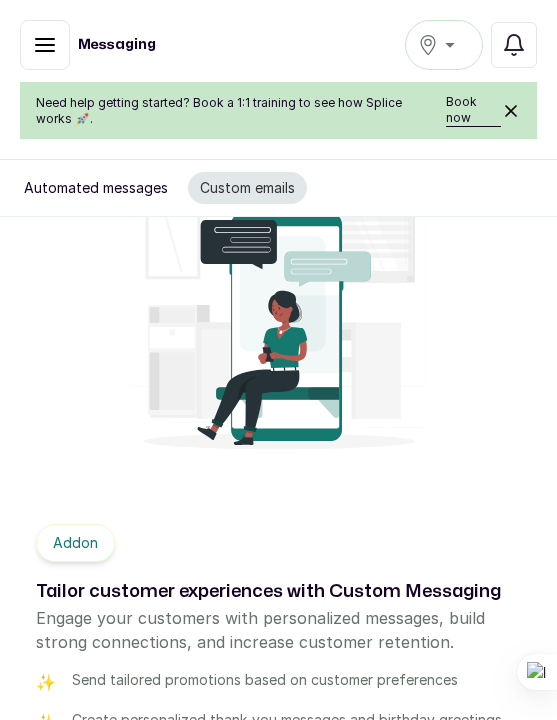 scroll, scrollTop: 172, scrollLeft: 0, axis: vertical 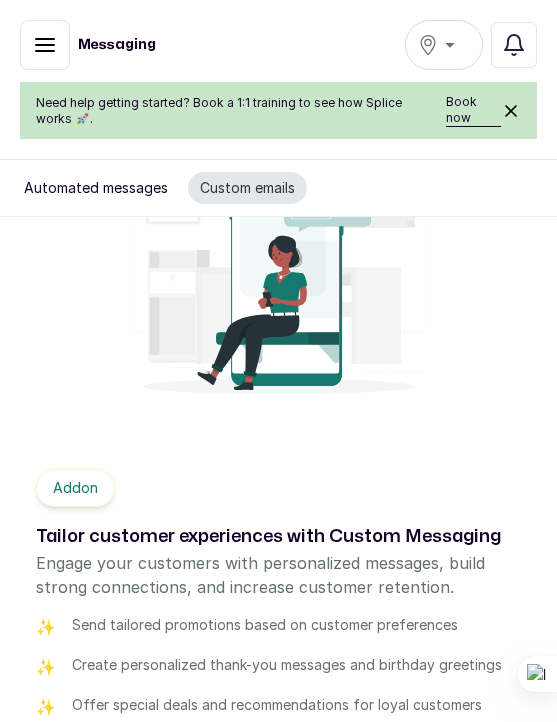 click 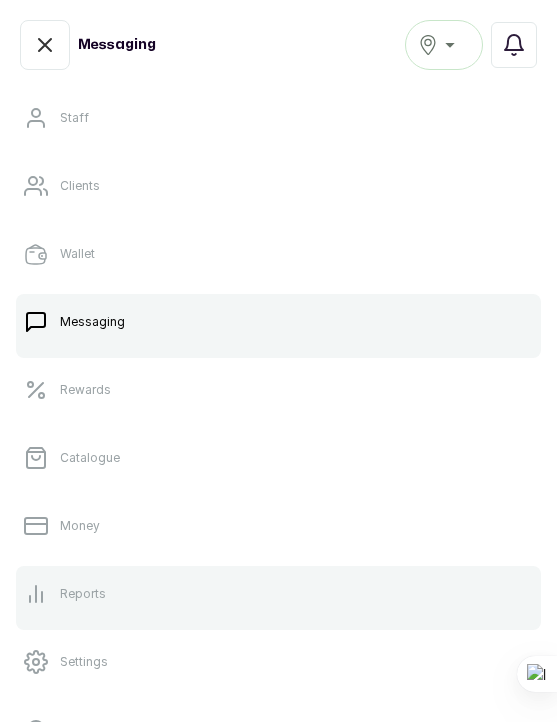 scroll, scrollTop: 0, scrollLeft: 0, axis: both 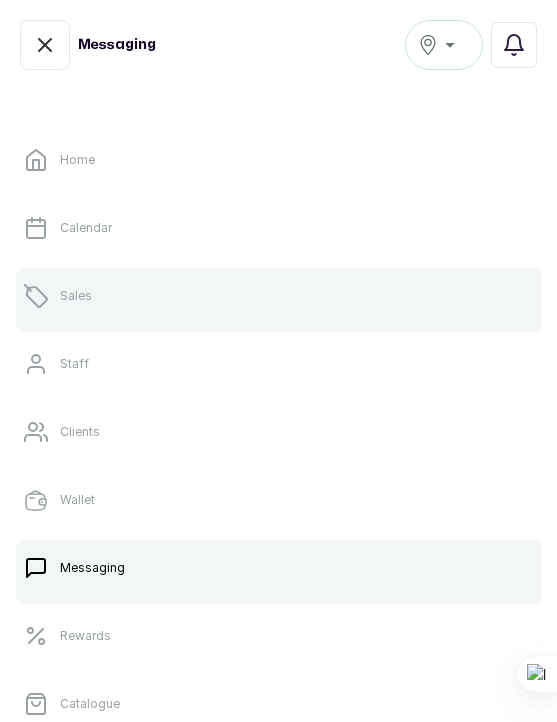 click on "Sales" at bounding box center [278, 296] 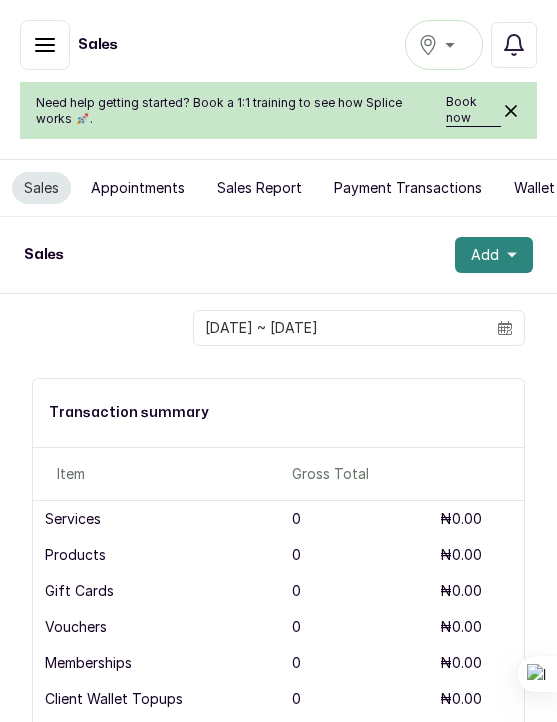 click on "Add" at bounding box center [485, 255] 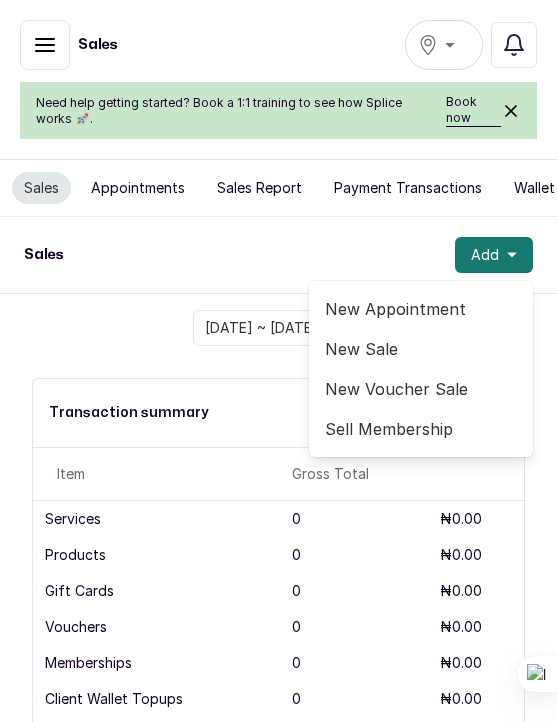 click on "New Sale" at bounding box center (421, 349) 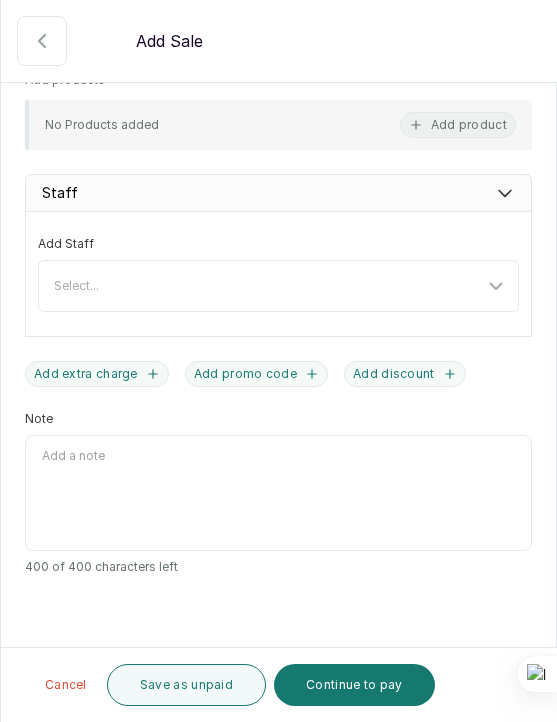 scroll, scrollTop: 571, scrollLeft: 0, axis: vertical 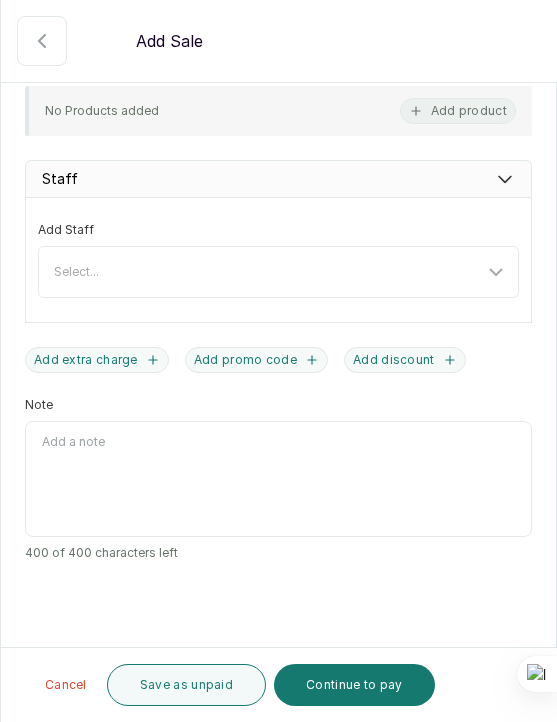 click 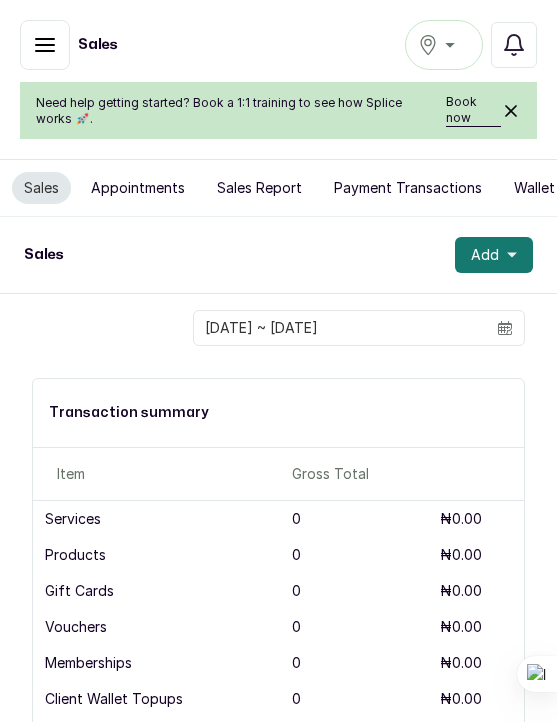 click 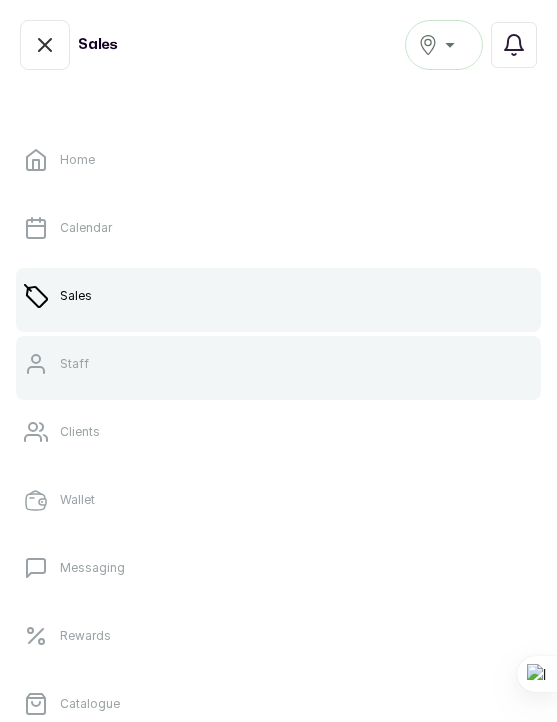 click on "Staff" at bounding box center [278, 364] 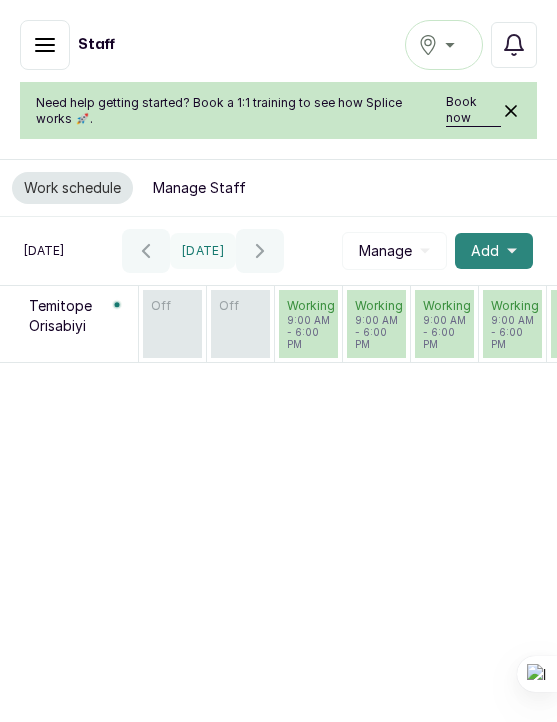 click on "Add" at bounding box center [494, 251] 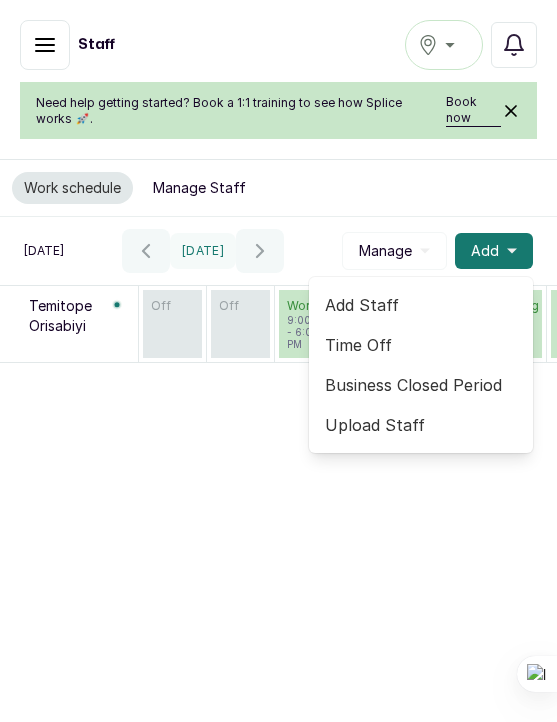 click on "Business Closed Period" at bounding box center [421, 385] 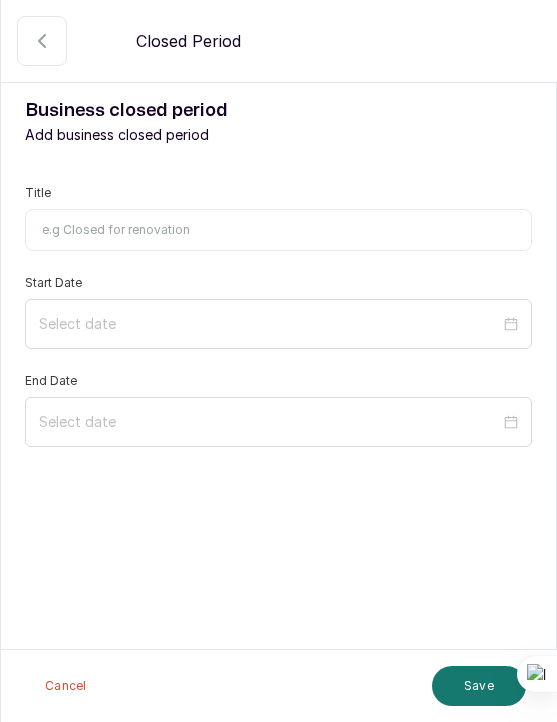 click 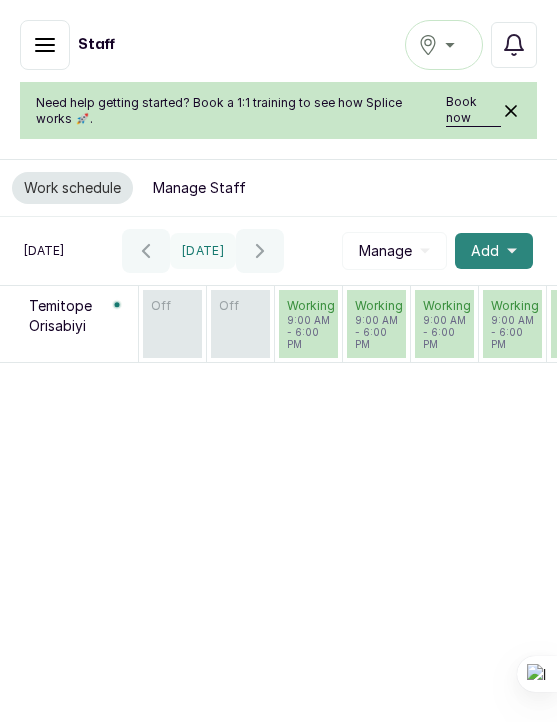 click on "Add" at bounding box center [494, 251] 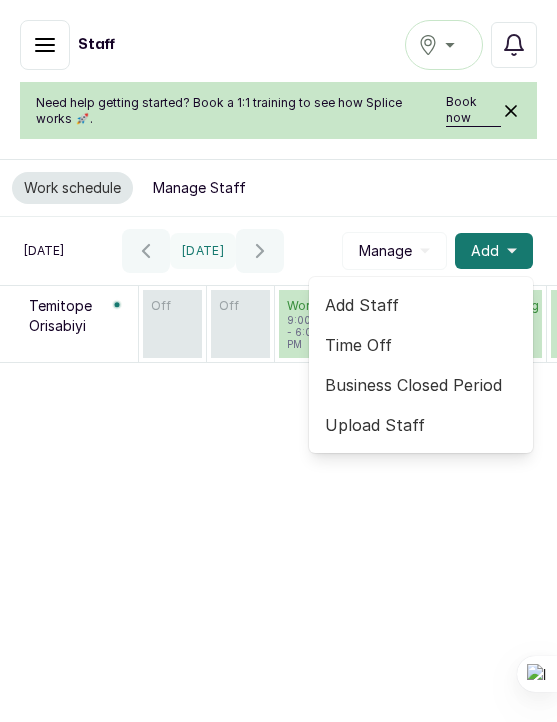 click on "Time Off" at bounding box center (421, 345) 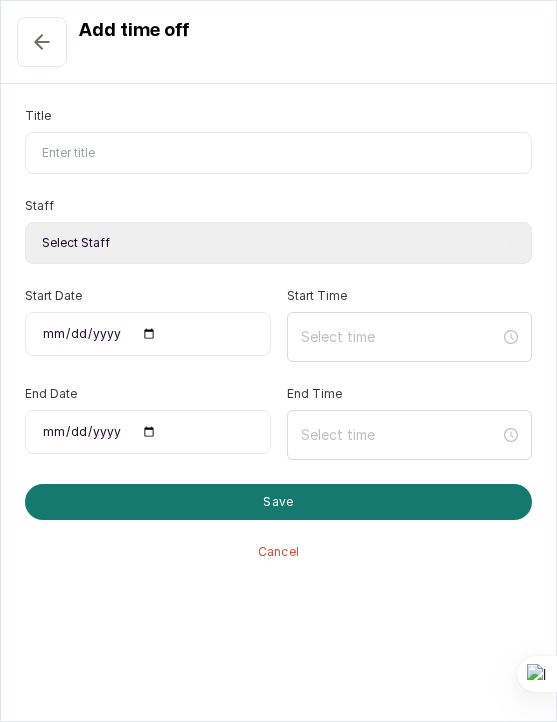 click 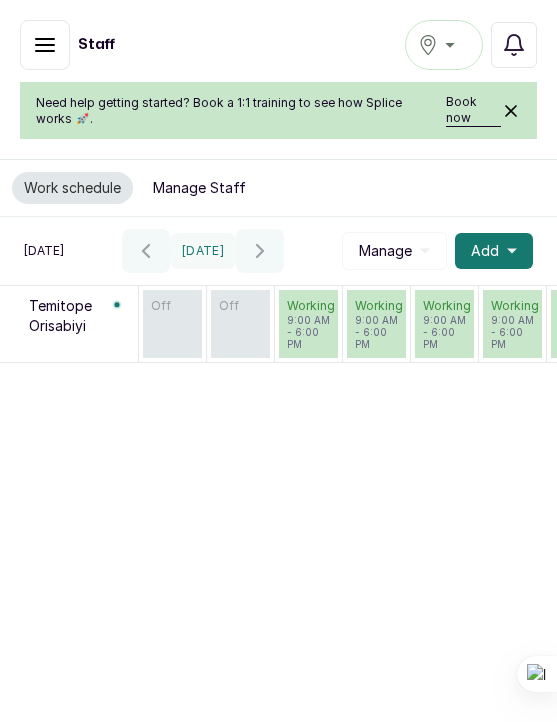 click on "Work schedule" at bounding box center [72, 188] 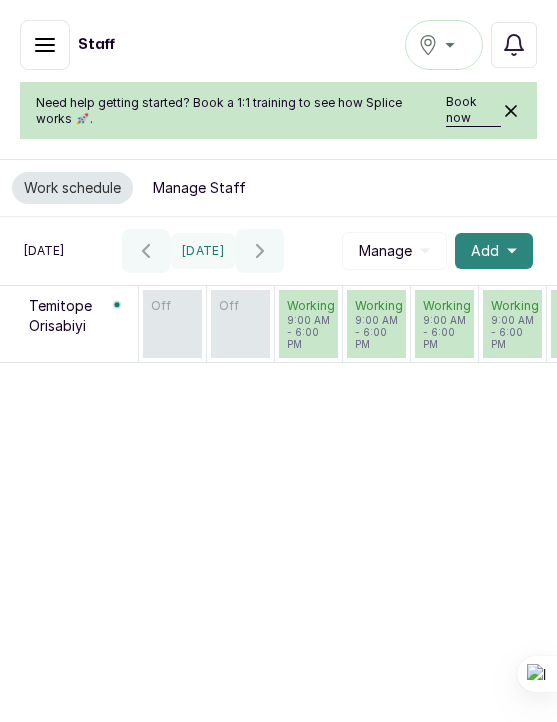 click on "Add" at bounding box center [494, 251] 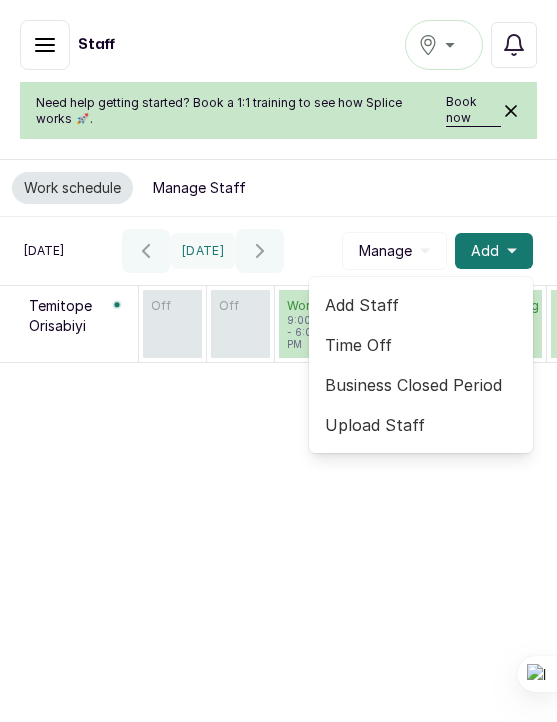 click on "Time Off" at bounding box center (421, 345) 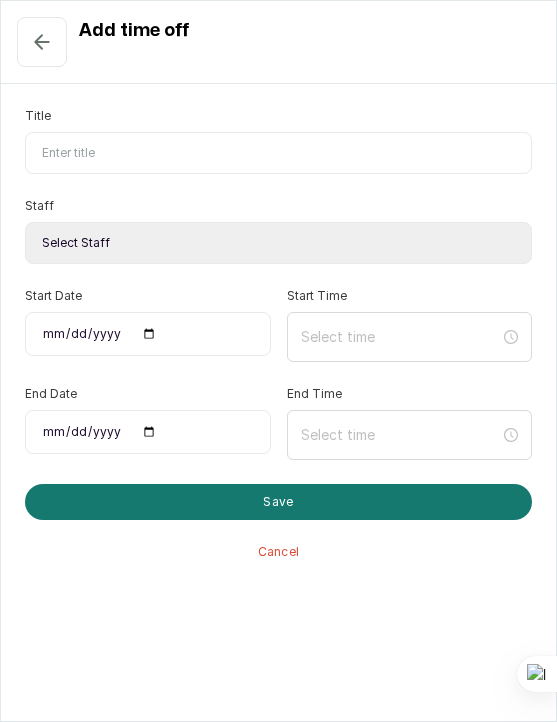 click 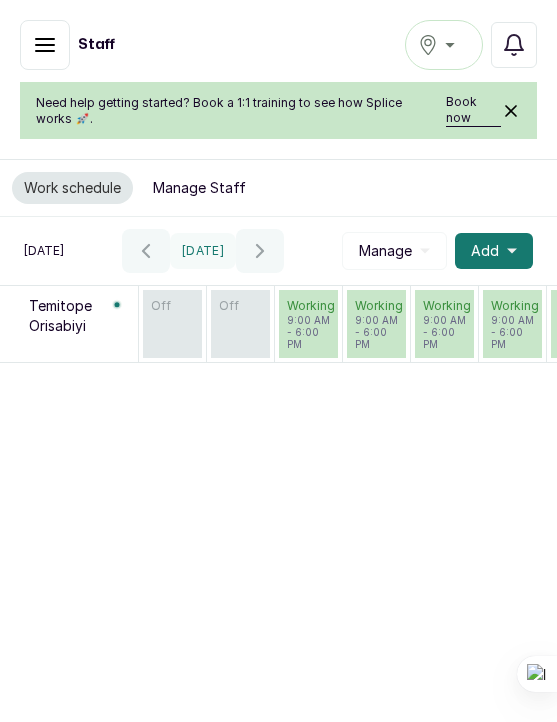 click on "Manage Staff" at bounding box center [199, 188] 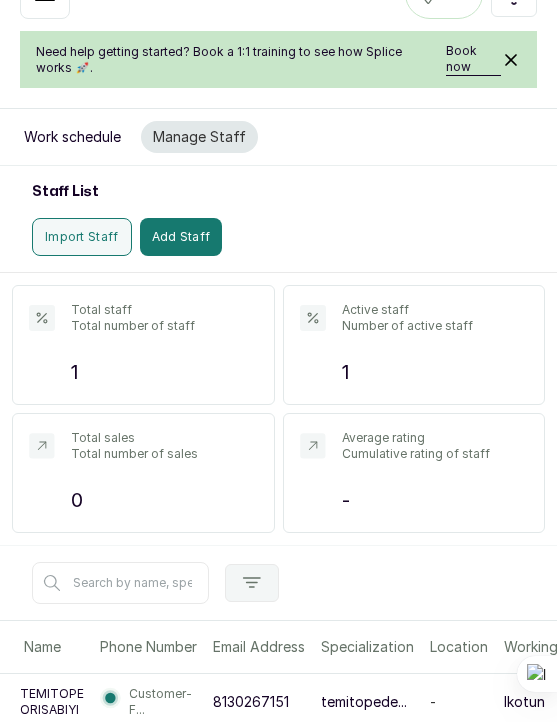 scroll, scrollTop: 80, scrollLeft: 0, axis: vertical 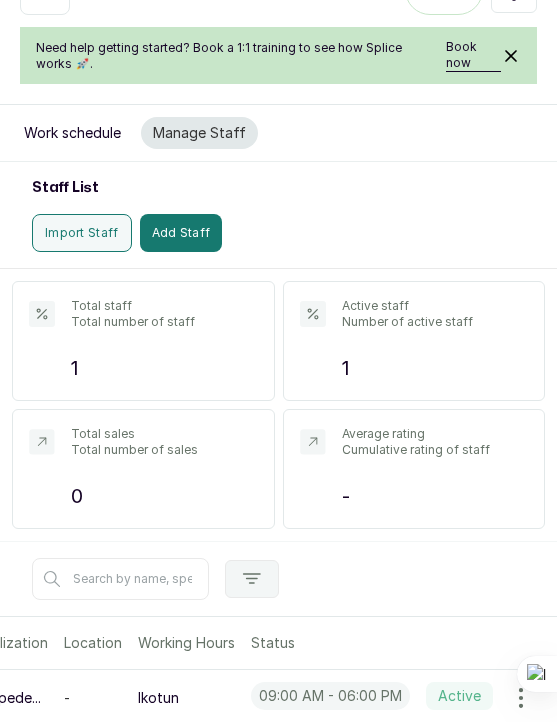 click 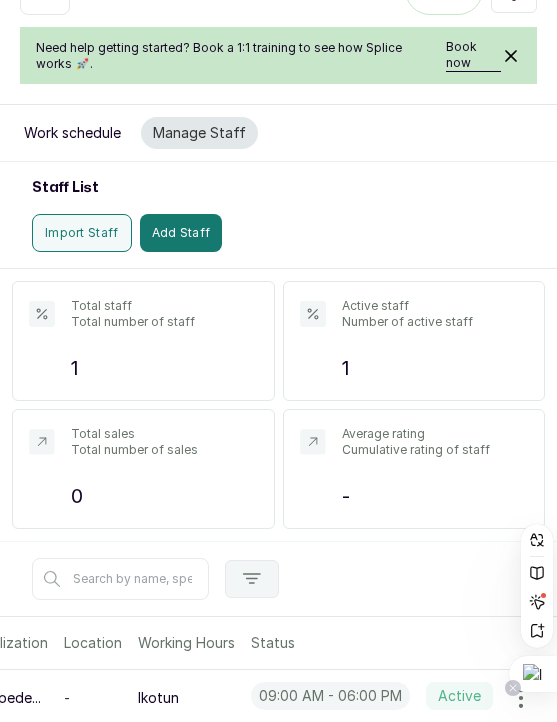 click at bounding box center [513, 688] 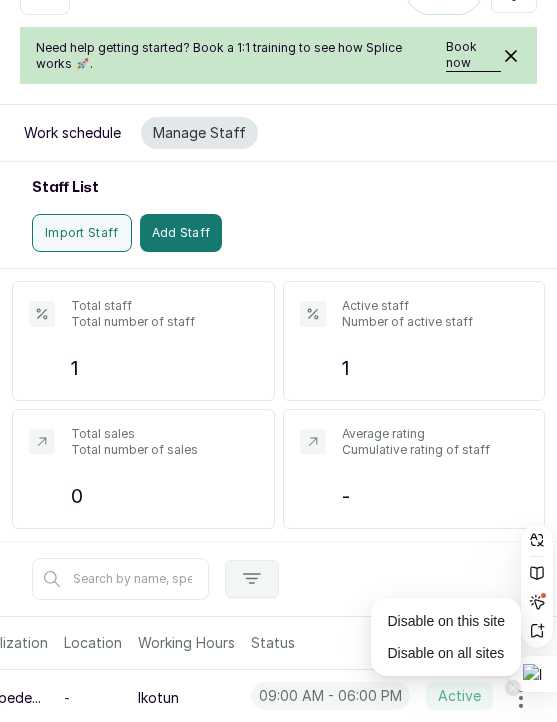 click on "Filter" at bounding box center [278, 579] 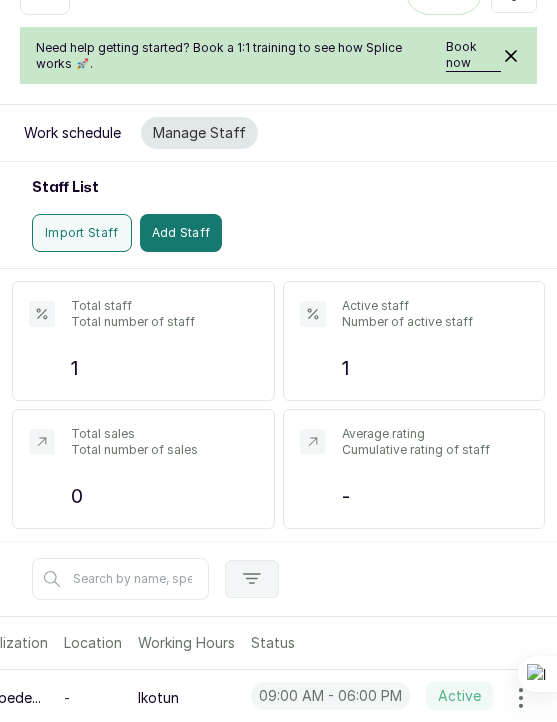 click 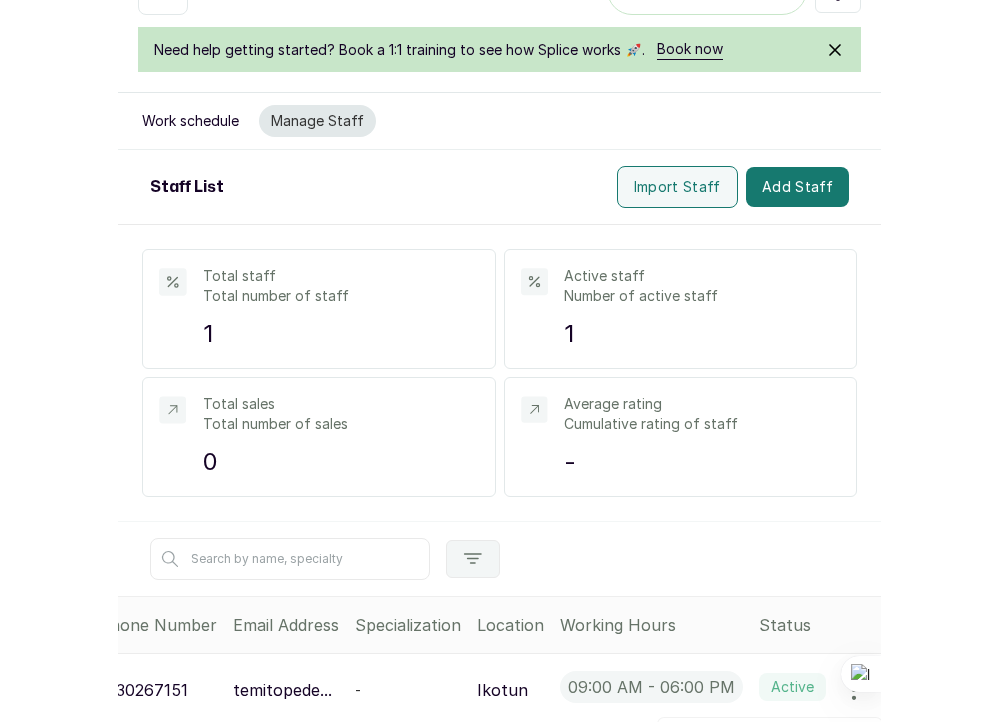 scroll, scrollTop: 0, scrollLeft: 7, axis: horizontal 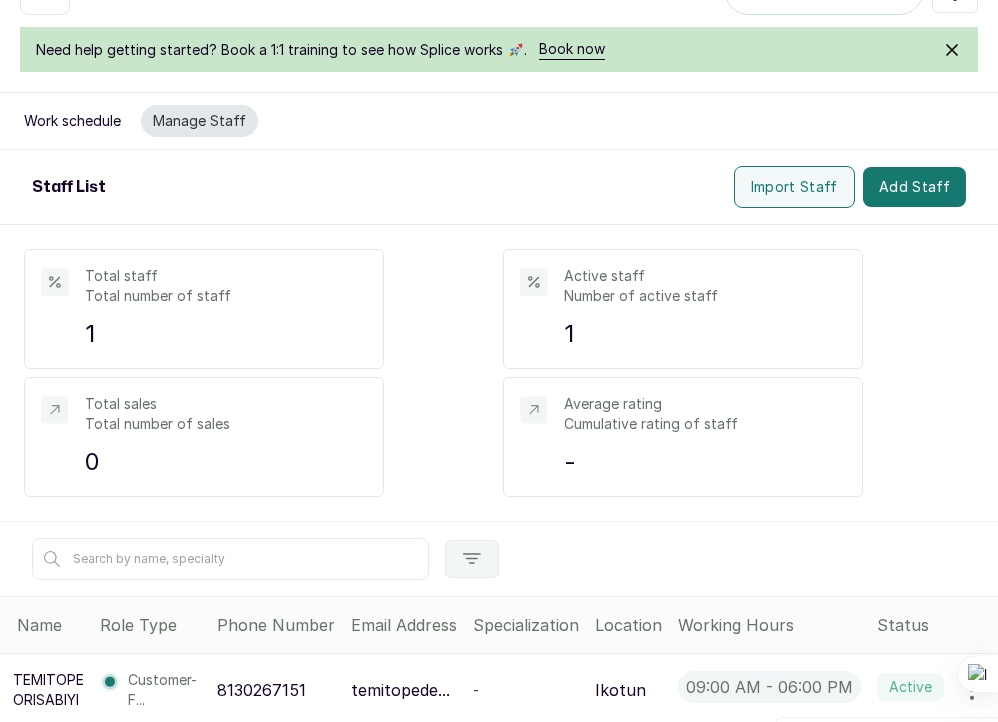 click 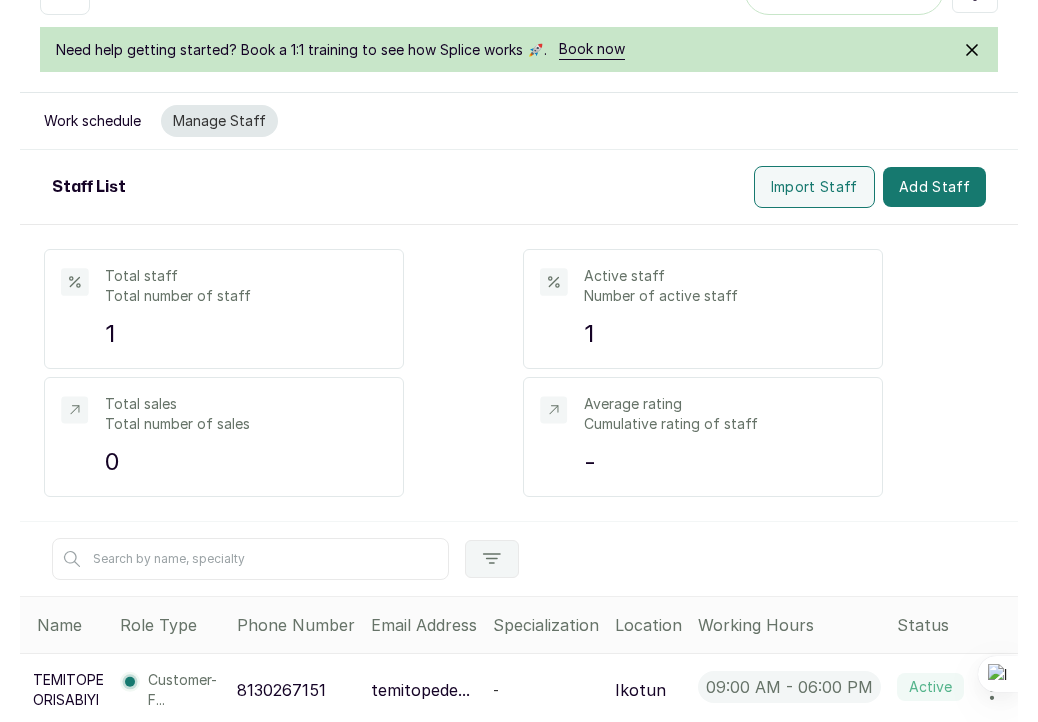 scroll, scrollTop: 68, scrollLeft: 0, axis: vertical 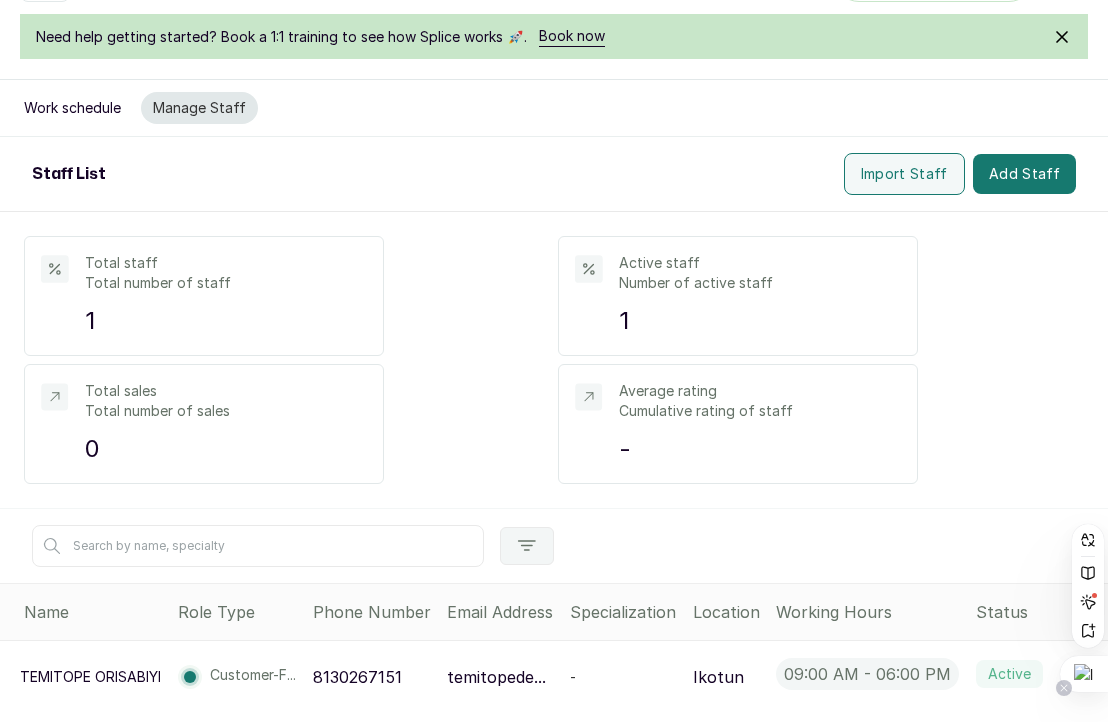 click 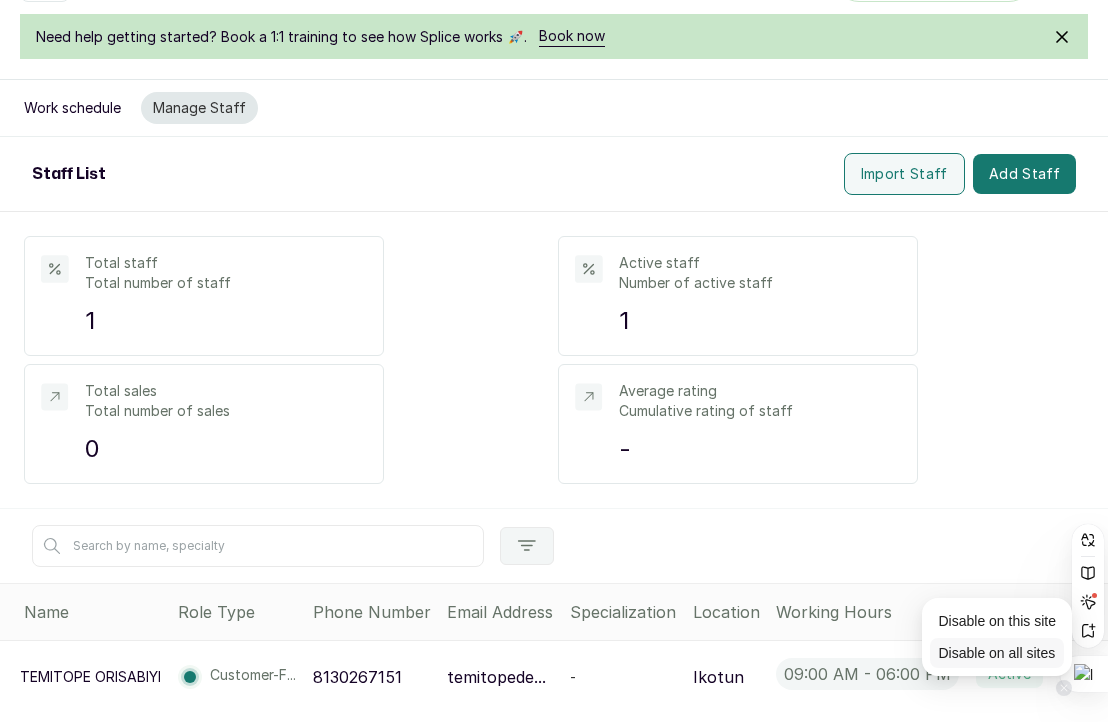 click on "Disable on all sites" at bounding box center (996, 653) 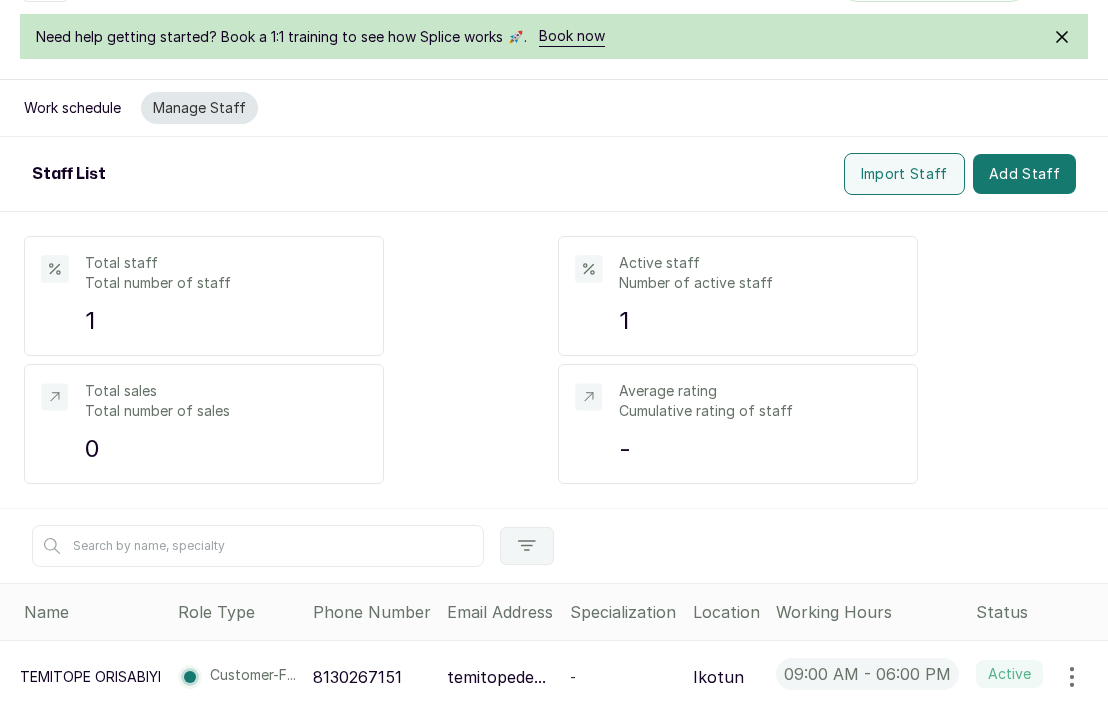 click 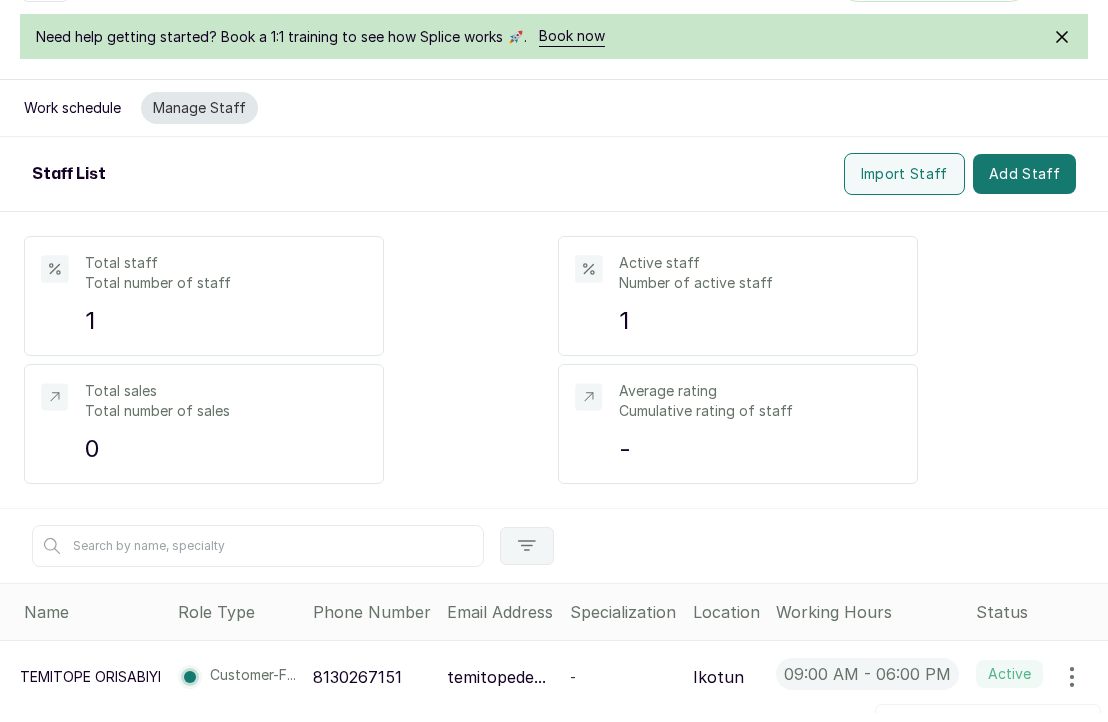 click 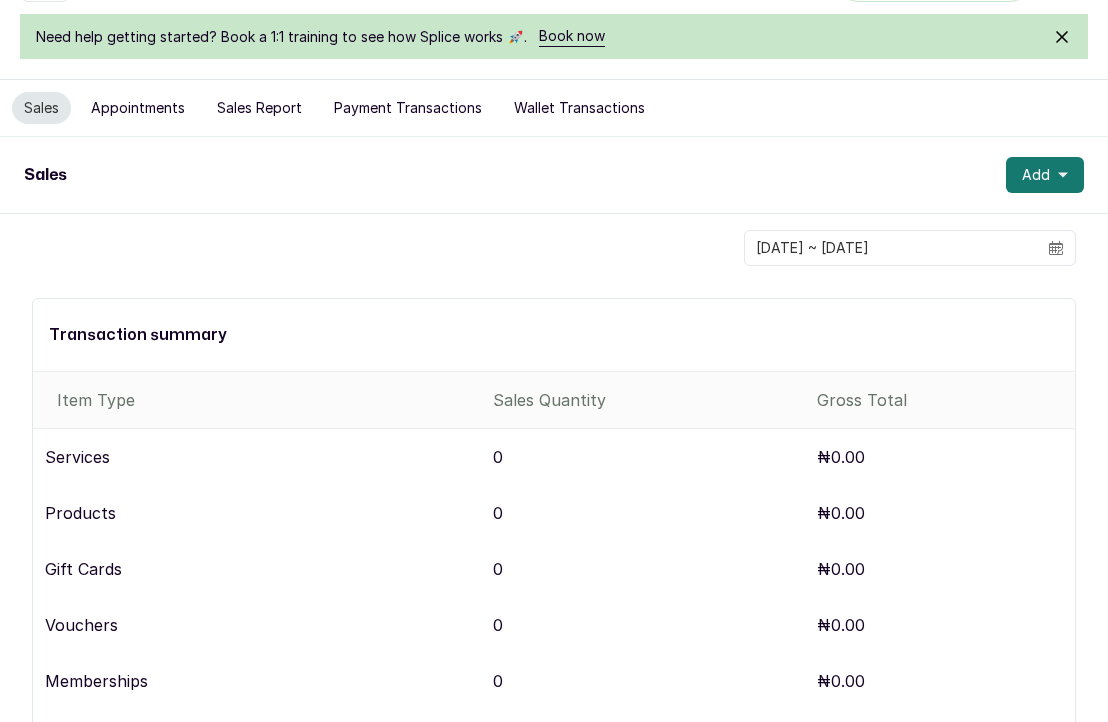 scroll, scrollTop: 0, scrollLeft: 0, axis: both 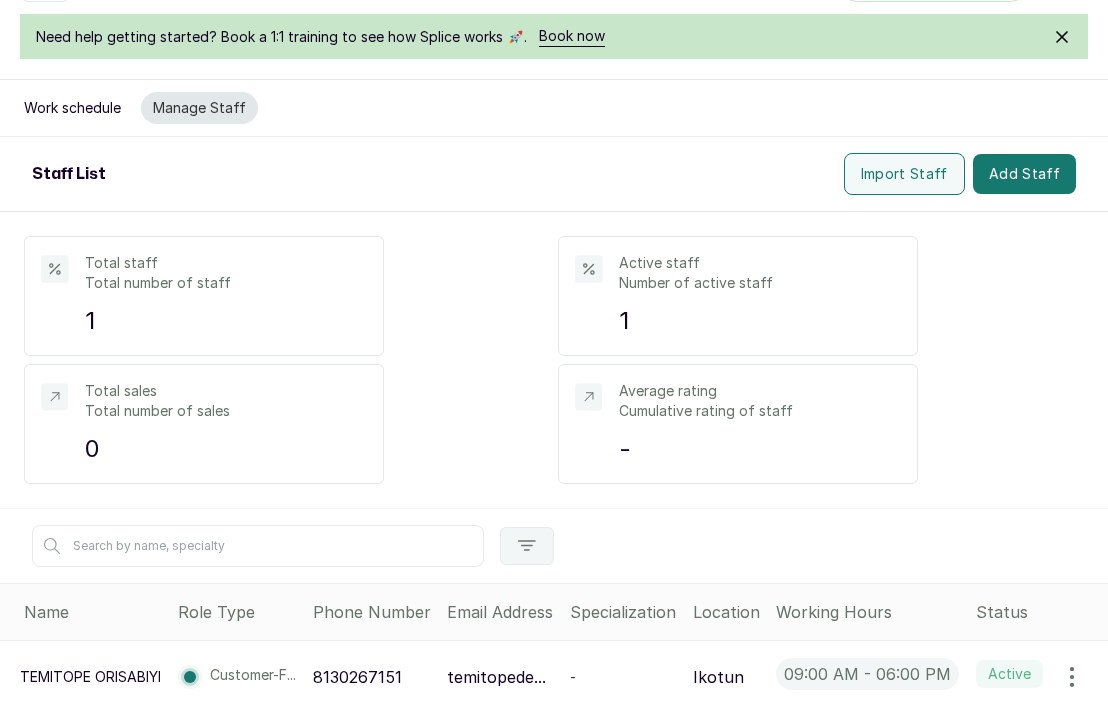 click 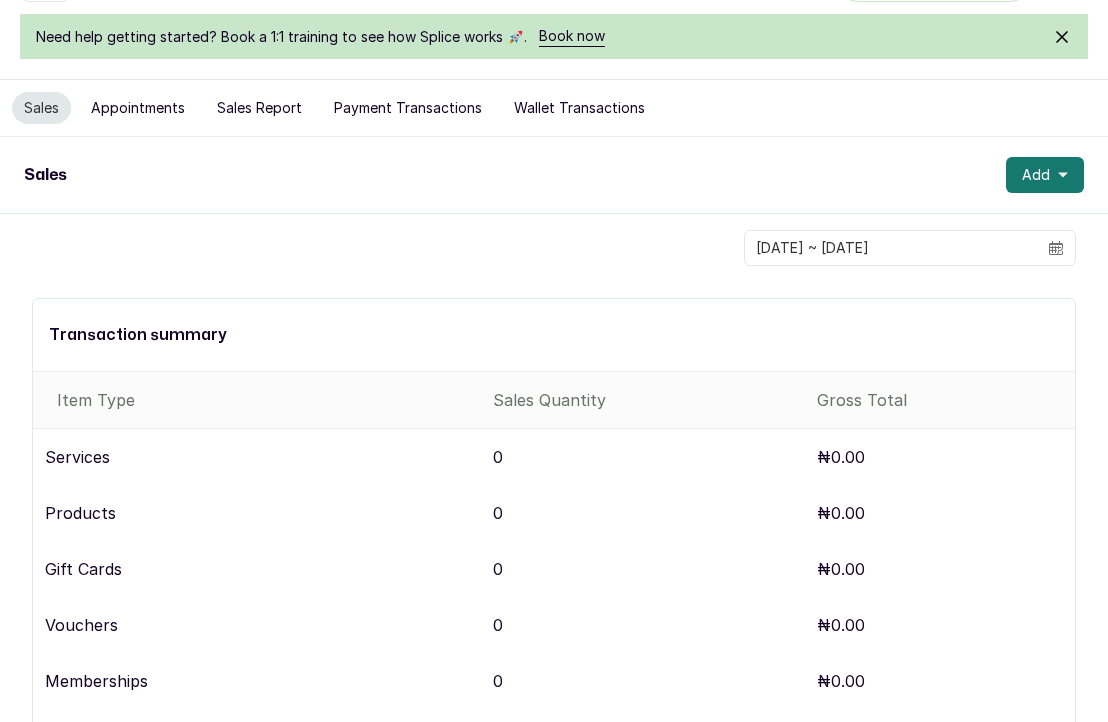 scroll, scrollTop: 0, scrollLeft: 0, axis: both 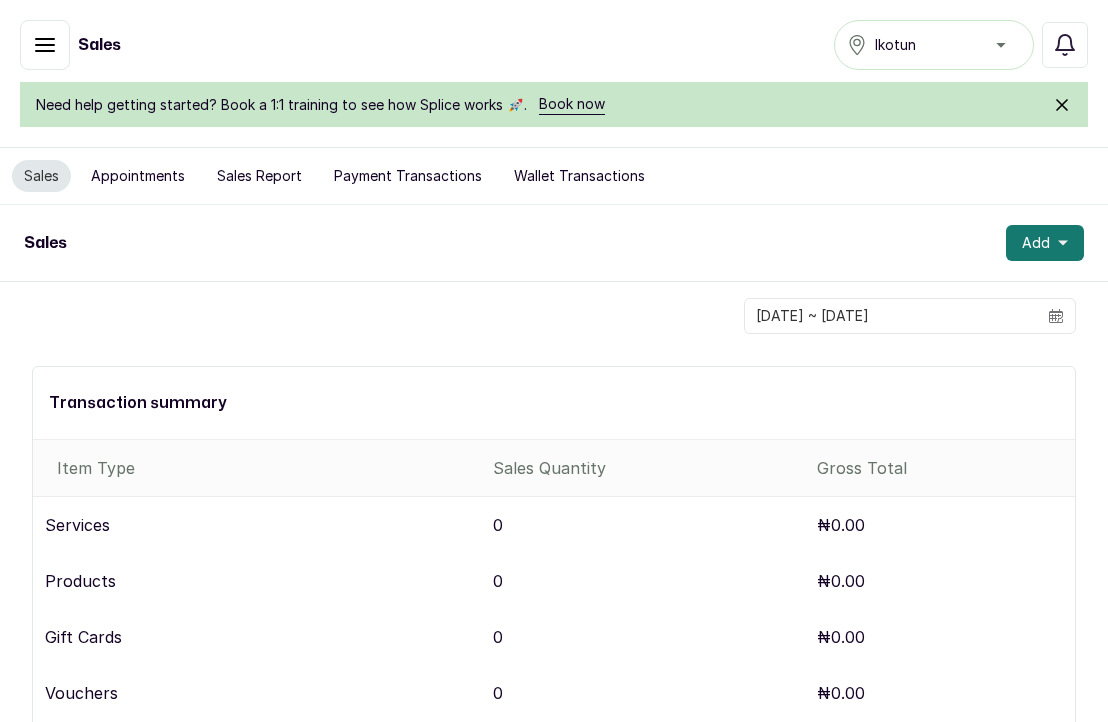 click 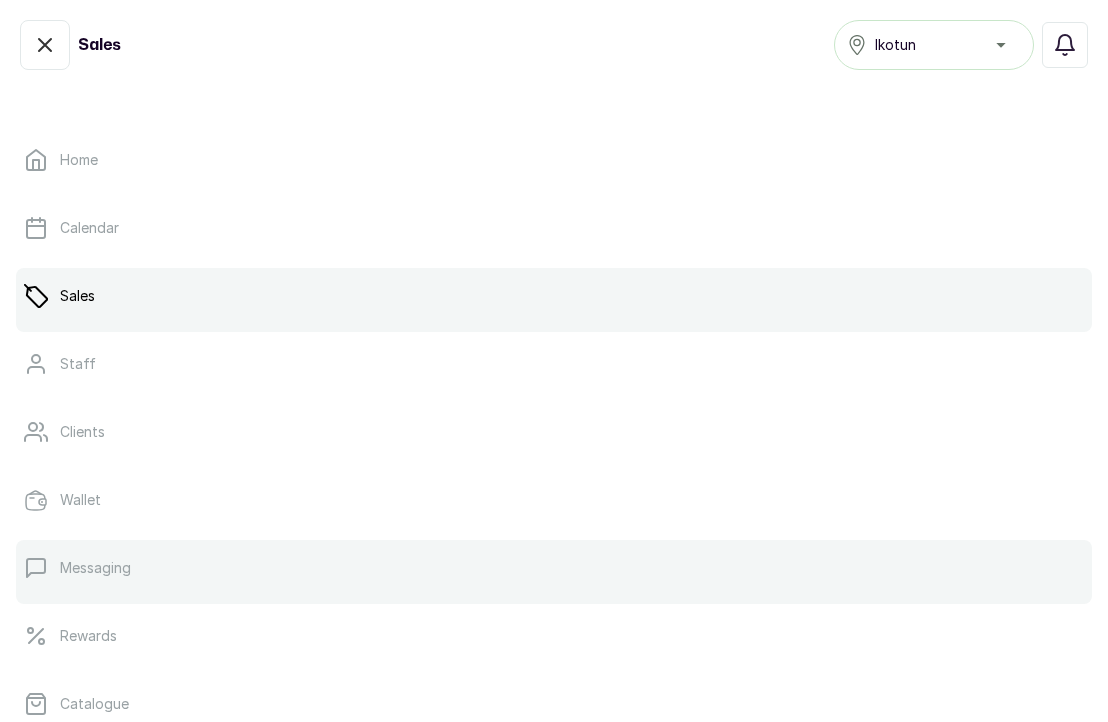 scroll, scrollTop: 412, scrollLeft: 0, axis: vertical 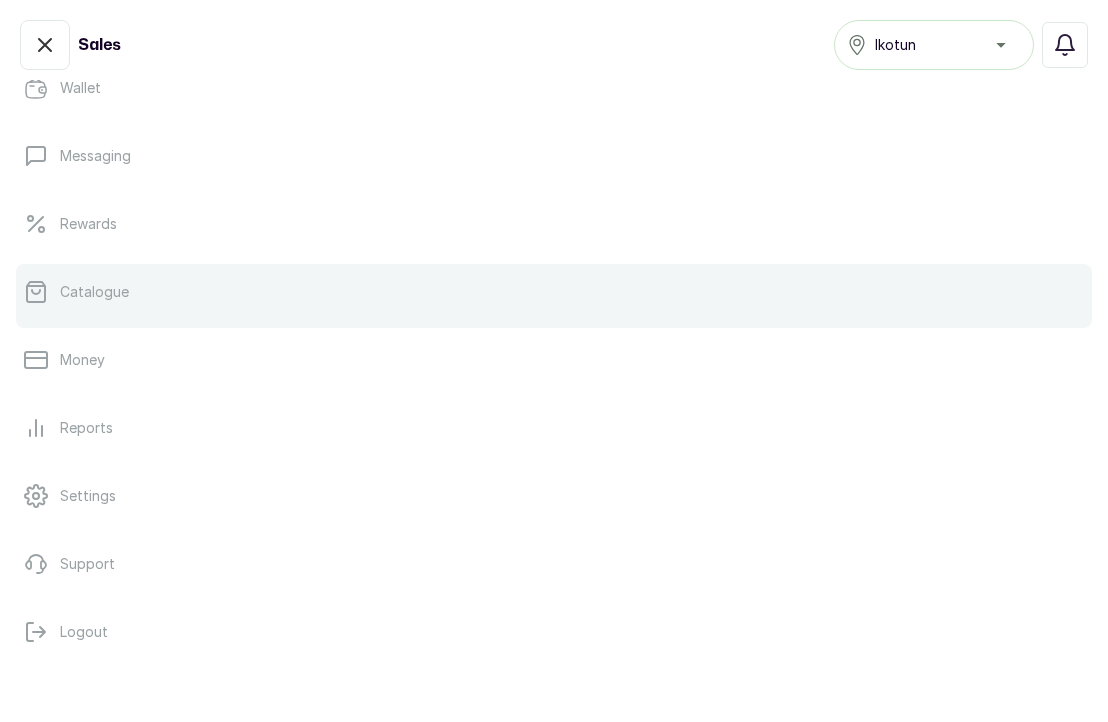 click on "Catalogue" at bounding box center [94, 292] 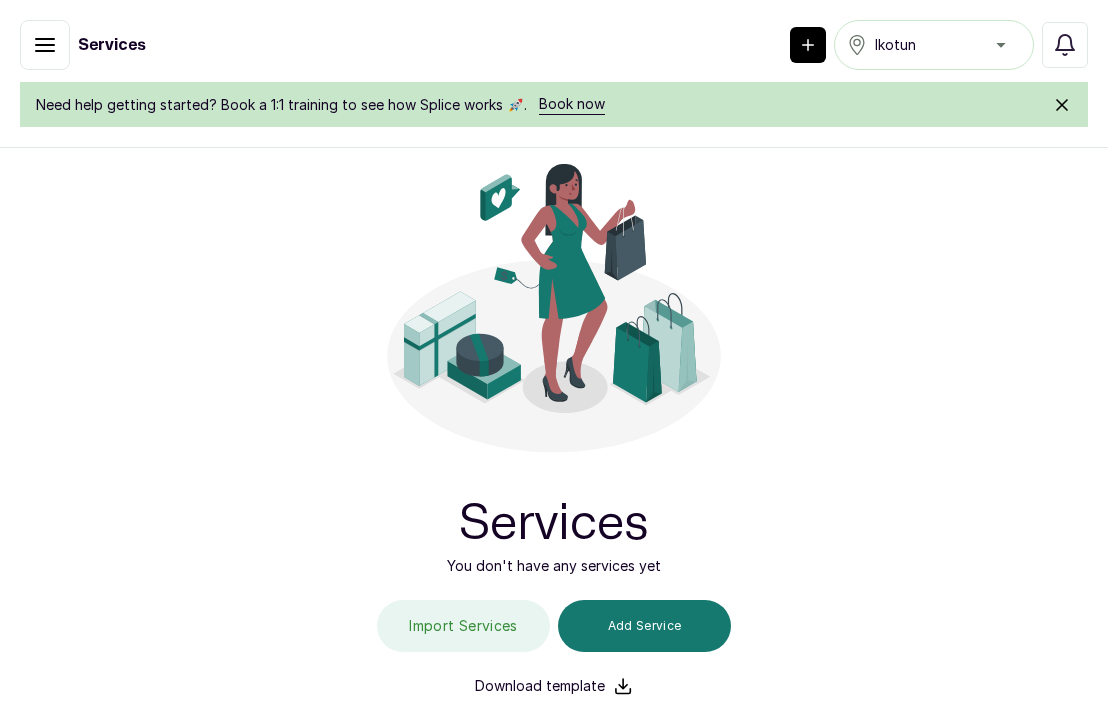 scroll, scrollTop: 173, scrollLeft: 0, axis: vertical 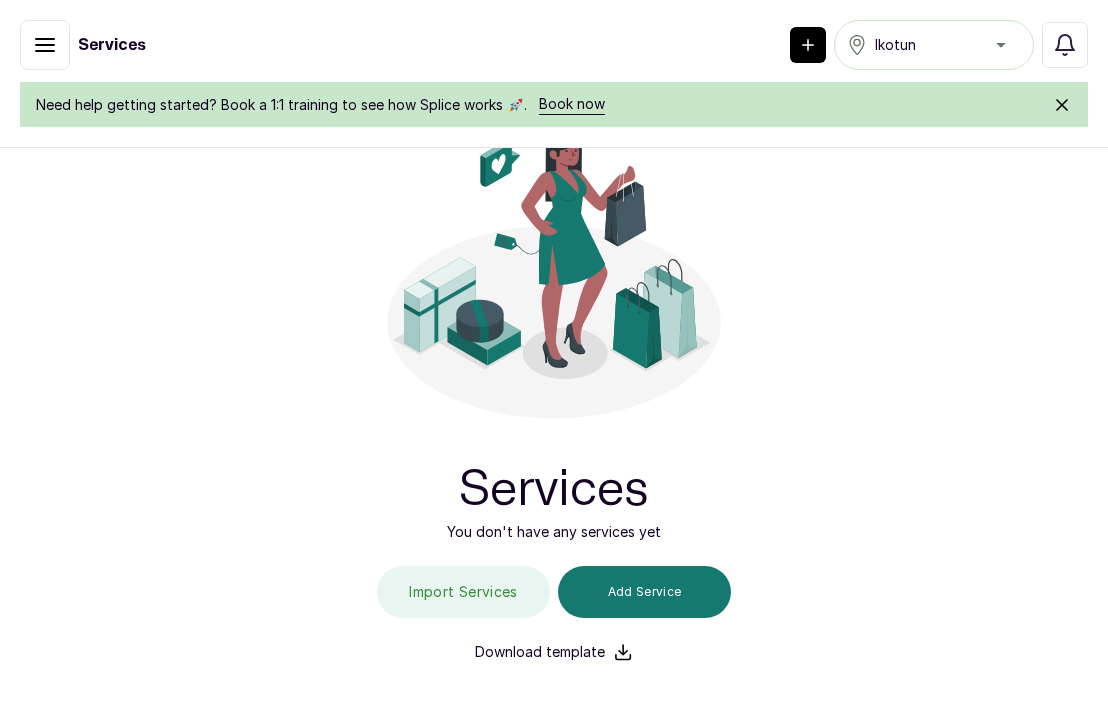 click on "Services You don't have any services yet Import Services Add Service Download template" at bounding box center (554, 371) 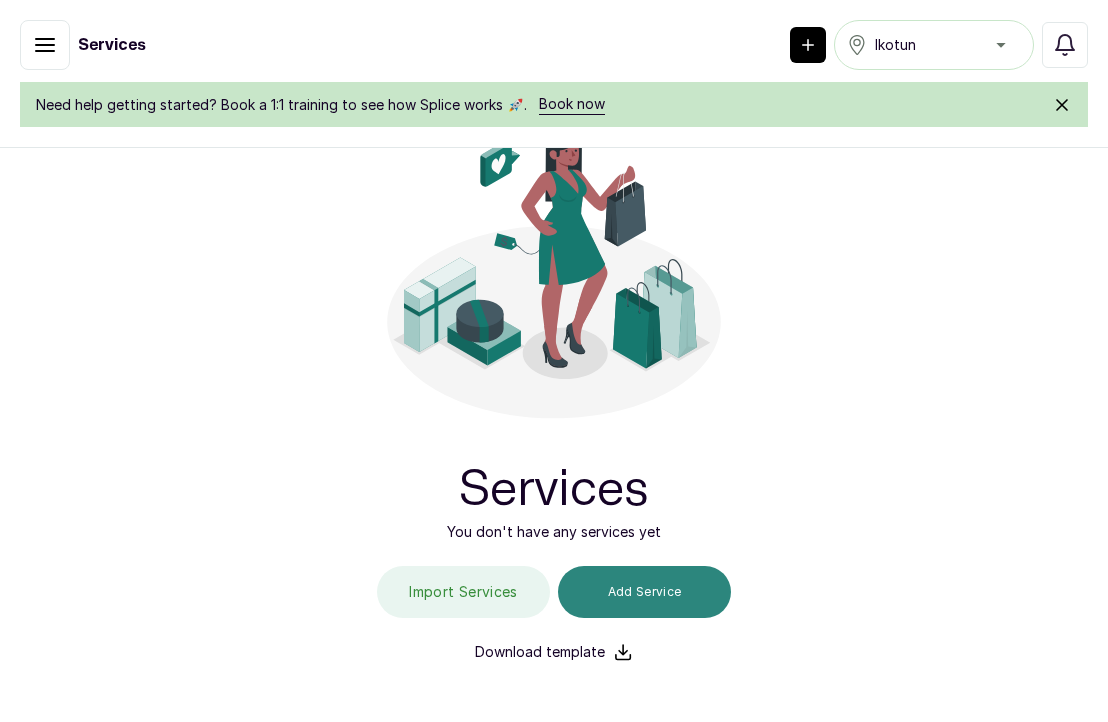 click on "Add Service" at bounding box center [644, 592] 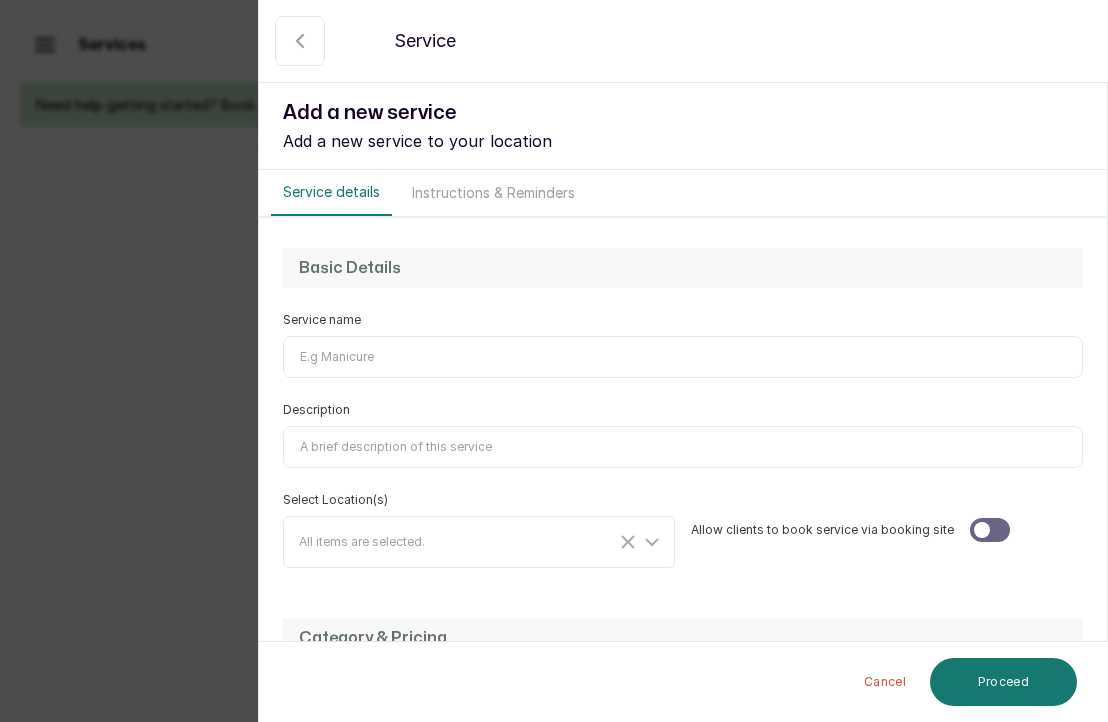 click on "Instructions & Reminders" at bounding box center [493, 193] 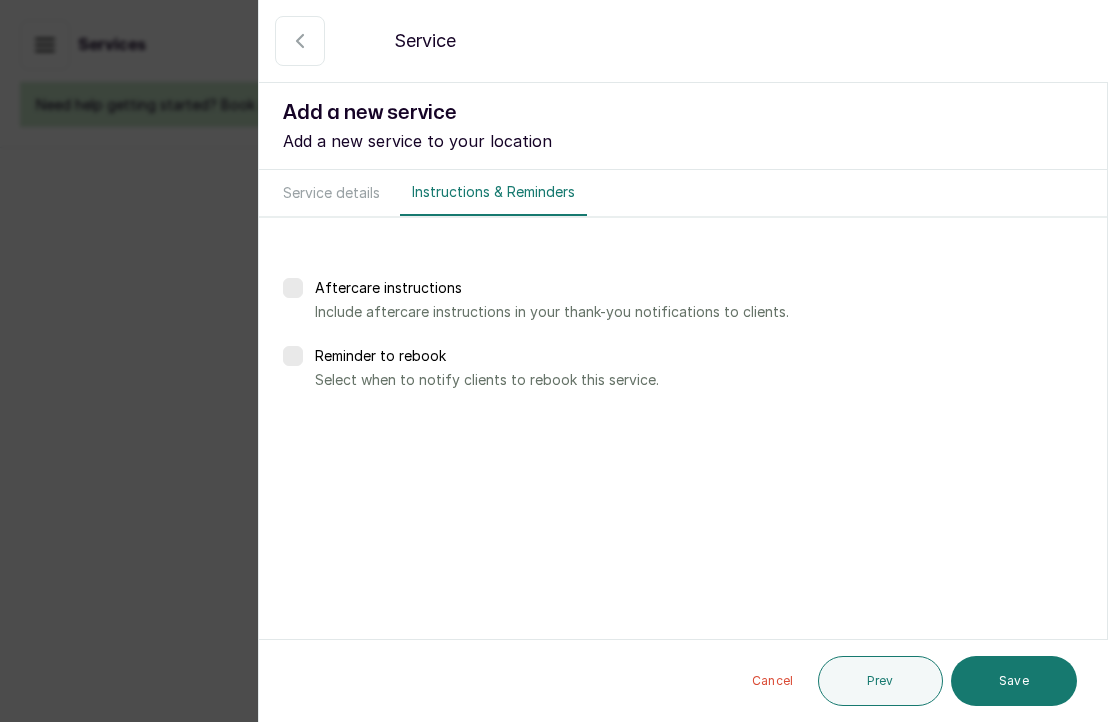 click on "Service details" at bounding box center (331, 193) 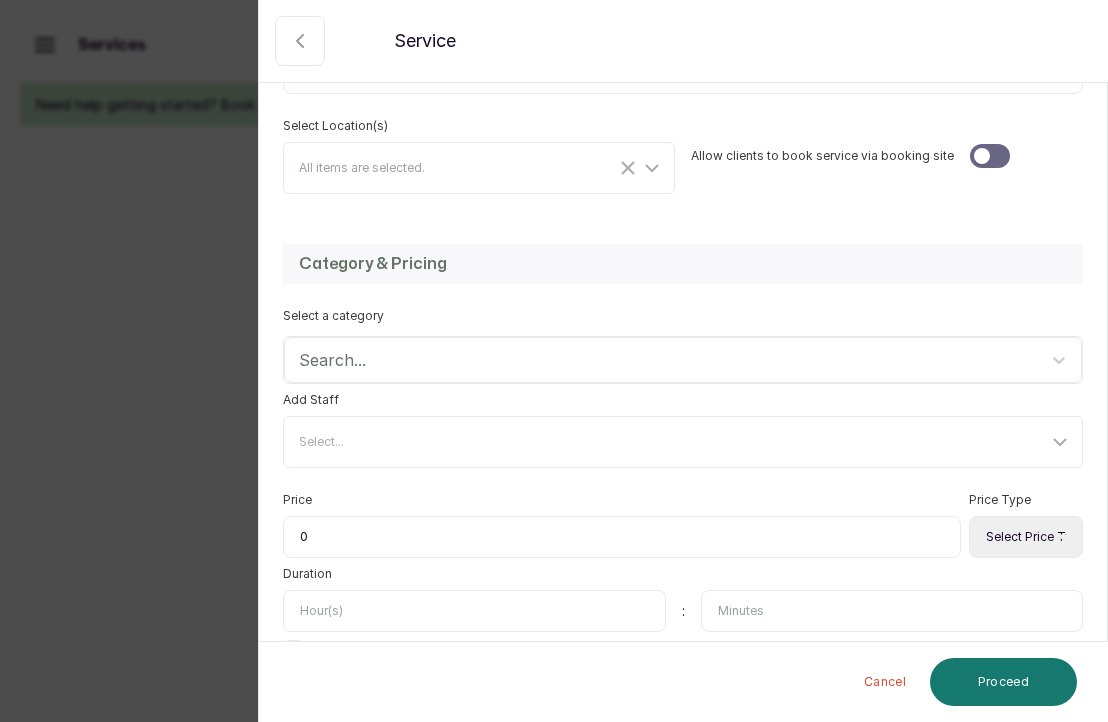 scroll, scrollTop: 461, scrollLeft: 0, axis: vertical 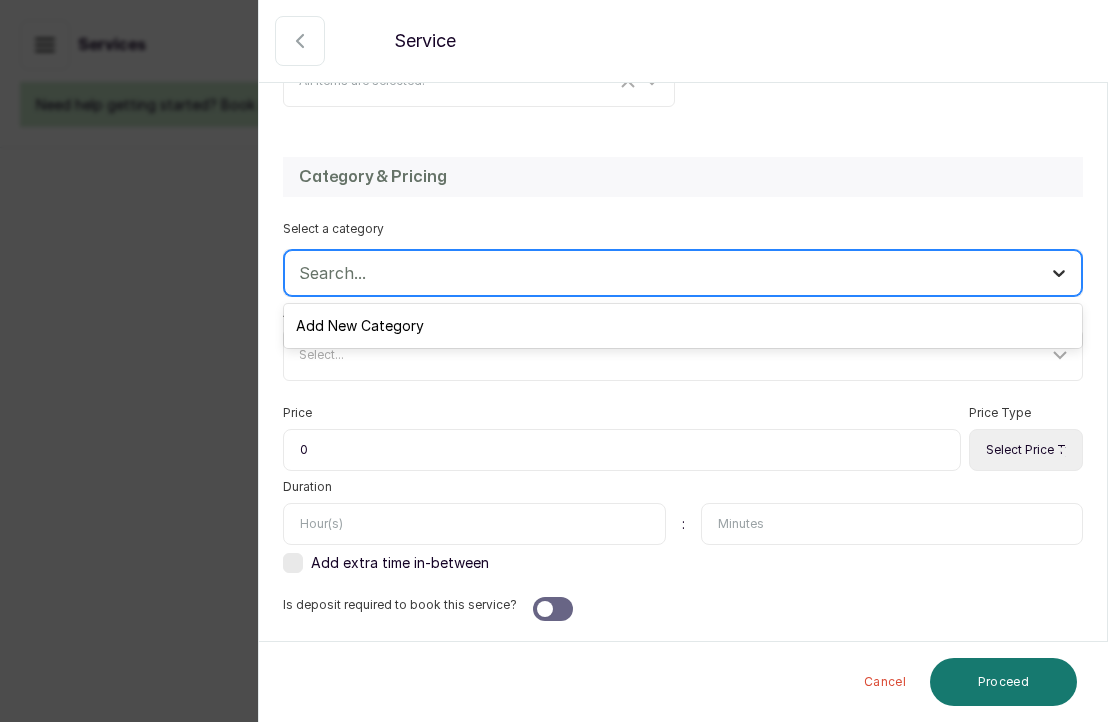 click at bounding box center (1059, 273) 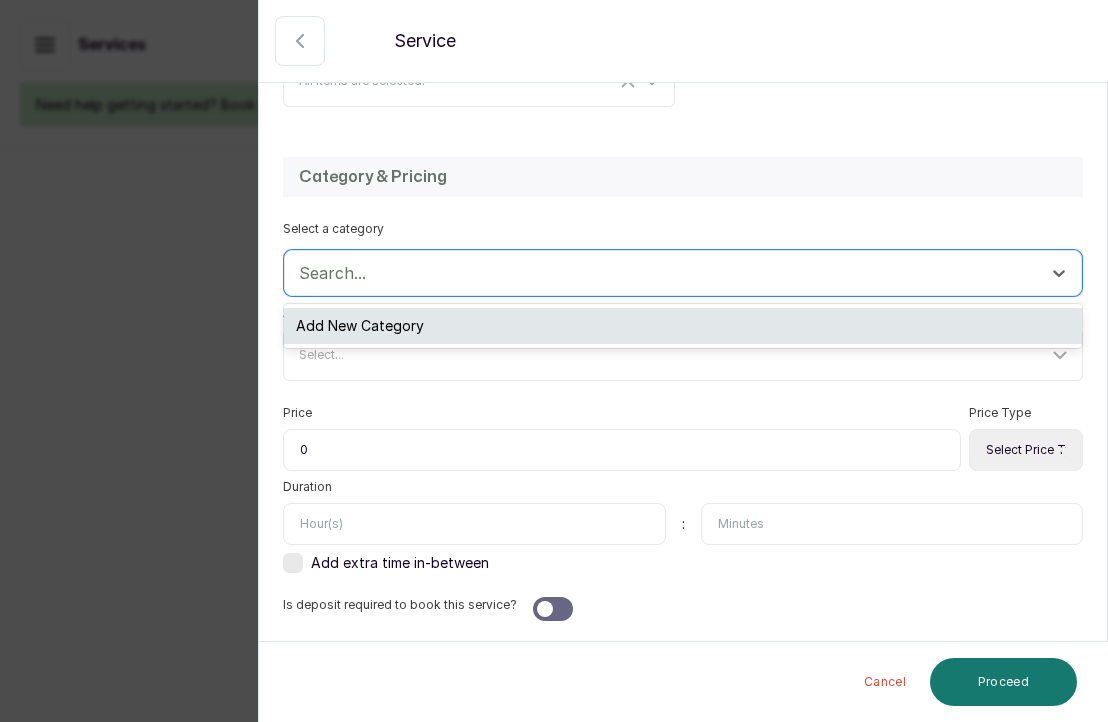 click on "Add New Category" at bounding box center (683, 326) 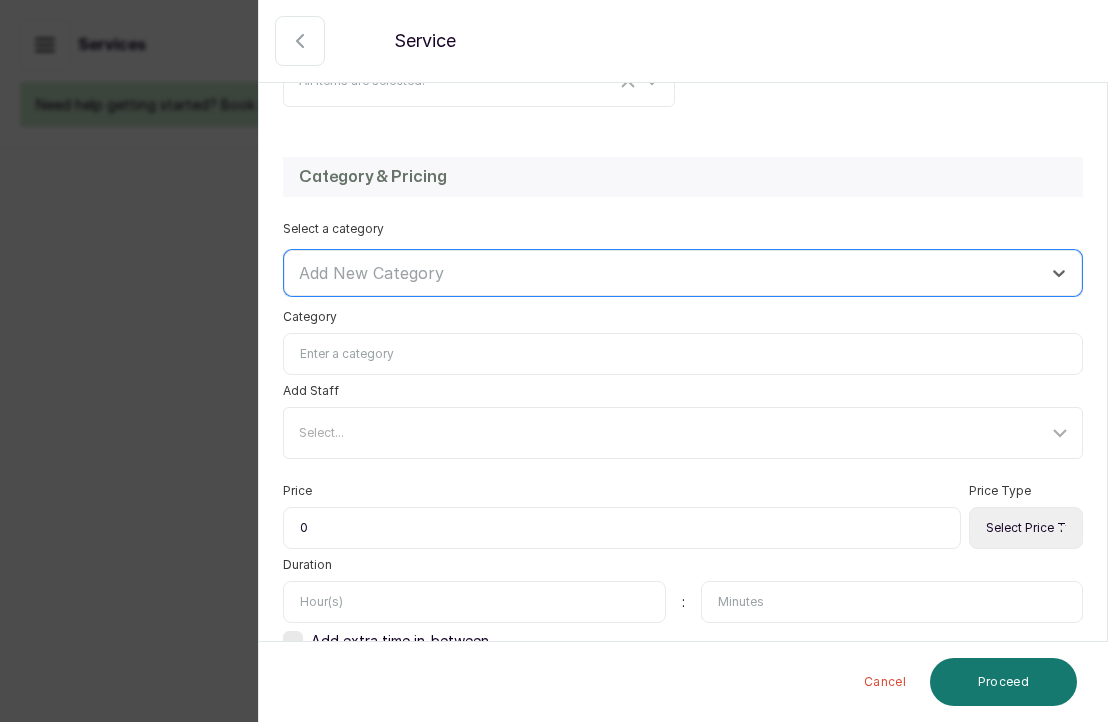scroll, scrollTop: 539, scrollLeft: 0, axis: vertical 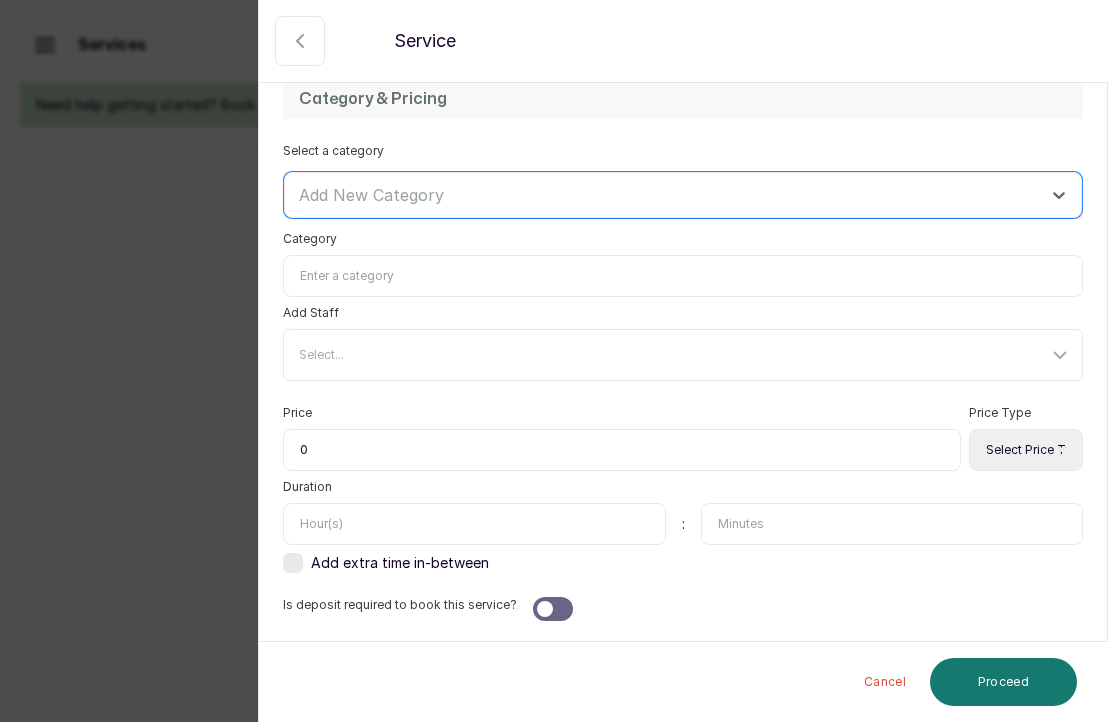 click on "Cancel" at bounding box center [885, 682] 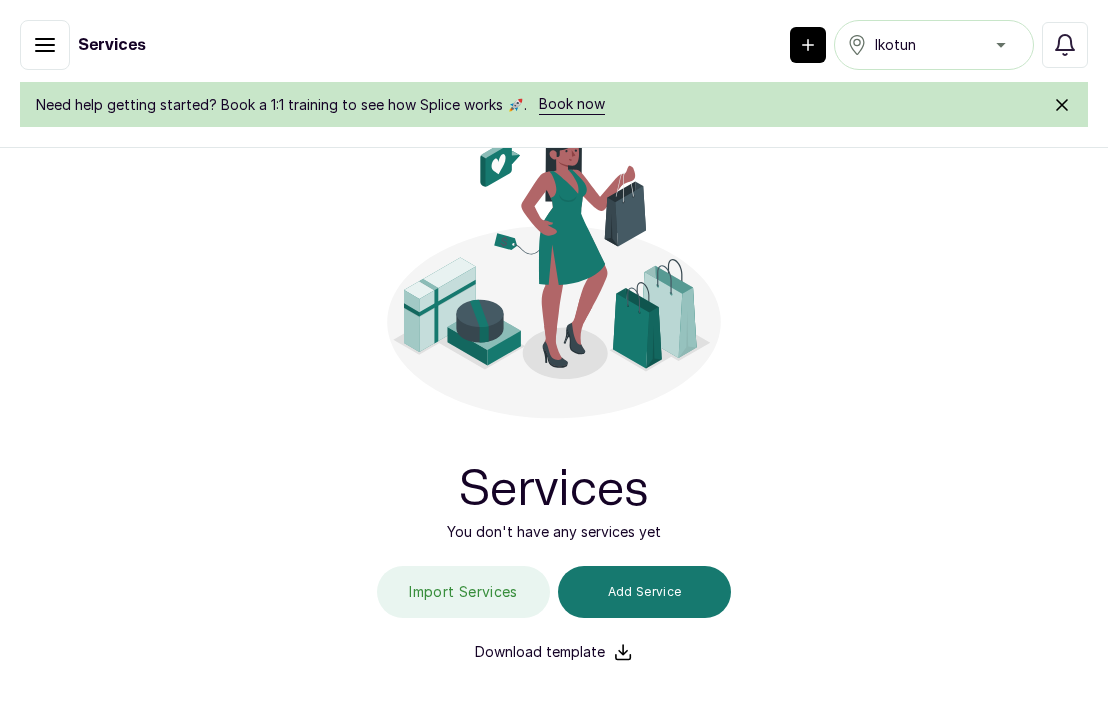 click 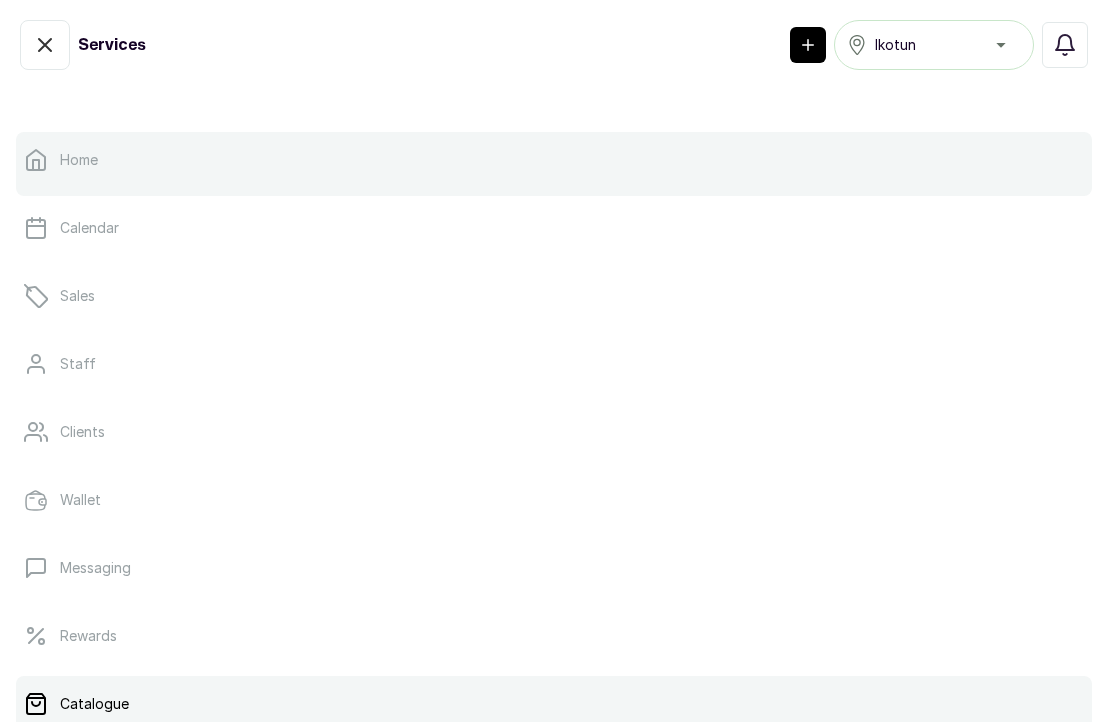 click on "Home" at bounding box center (79, 160) 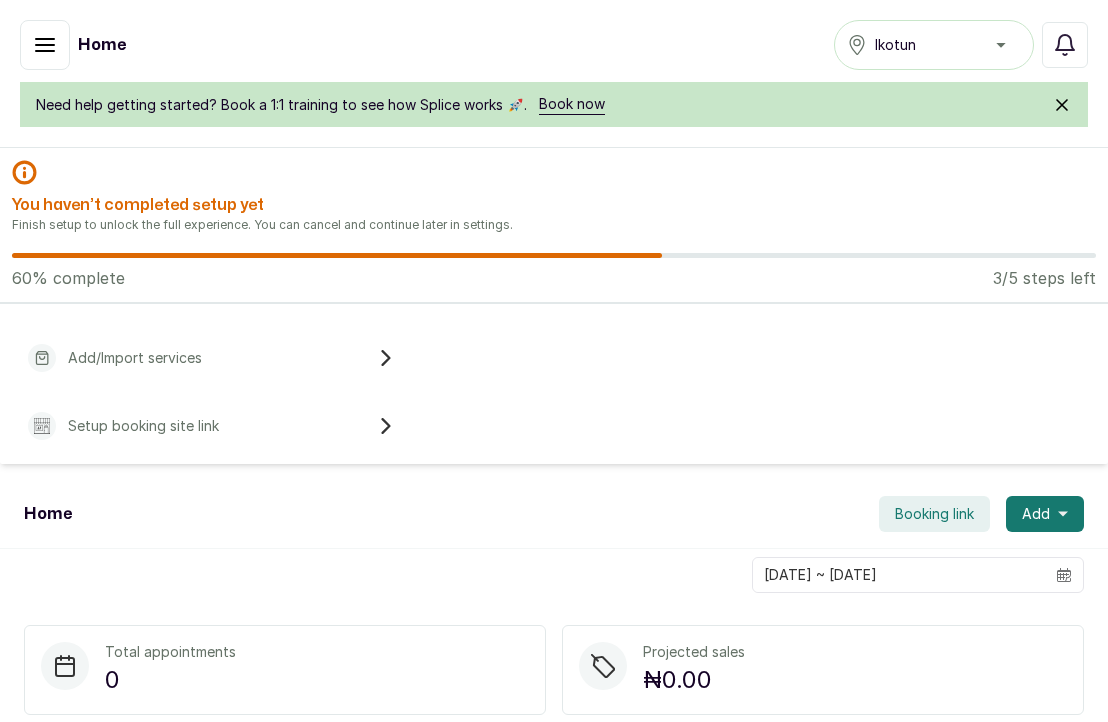 click on "Booking link" at bounding box center (934, 514) 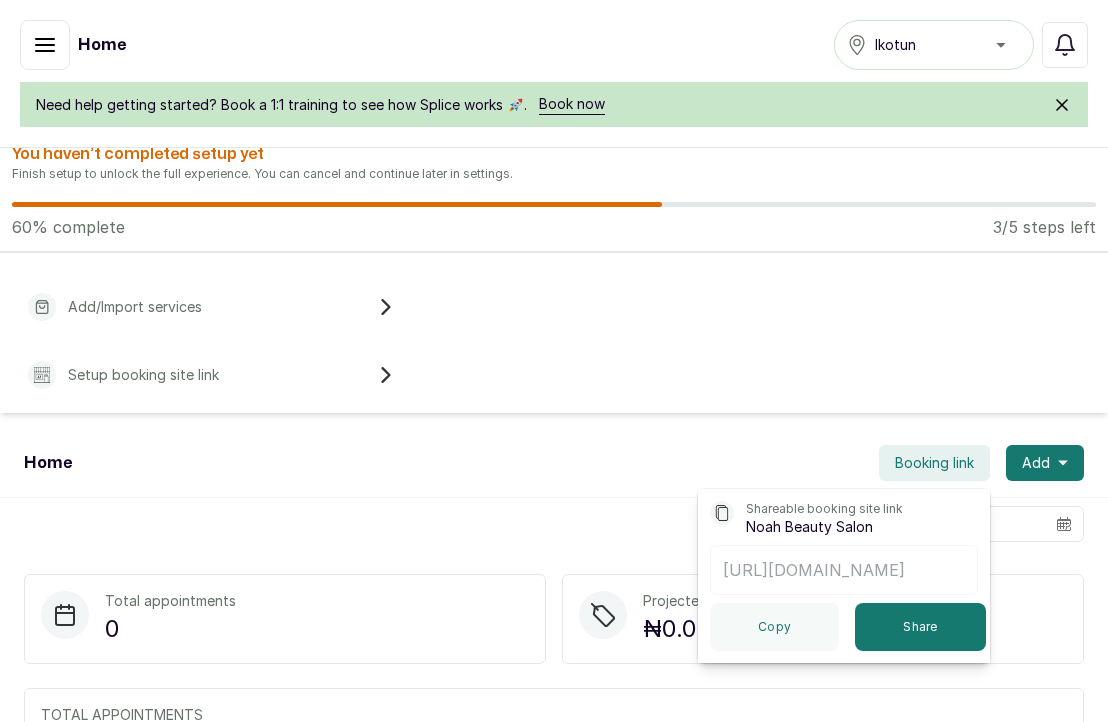 scroll, scrollTop: 115, scrollLeft: 0, axis: vertical 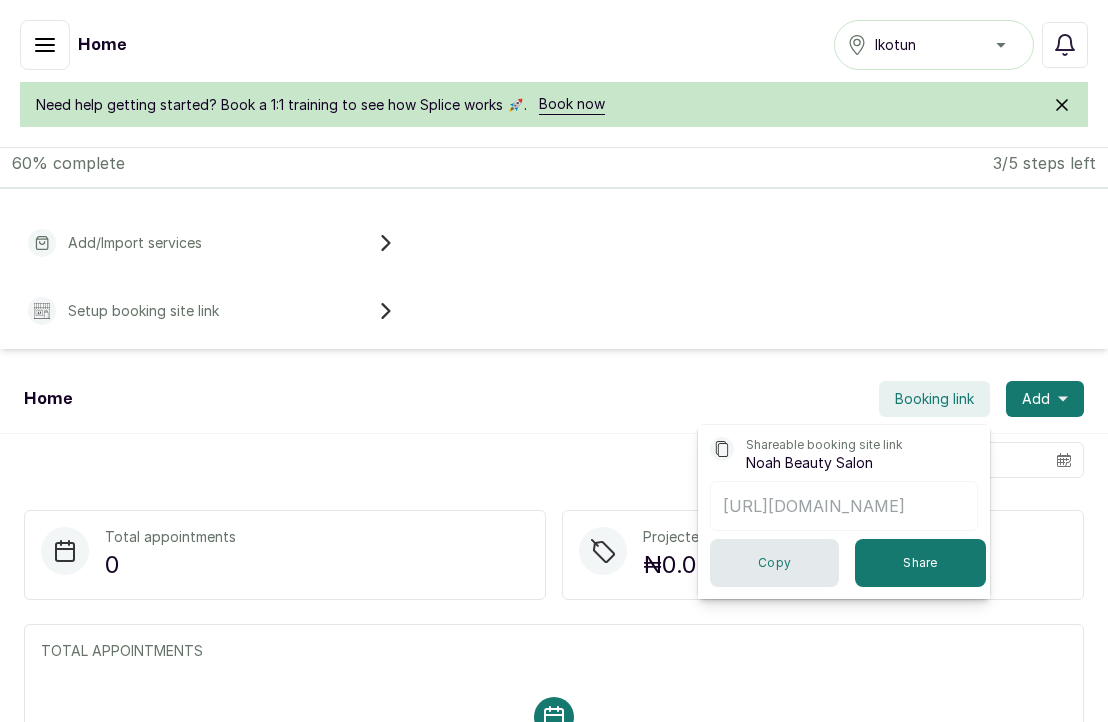 click on "Copy" at bounding box center [774, 563] 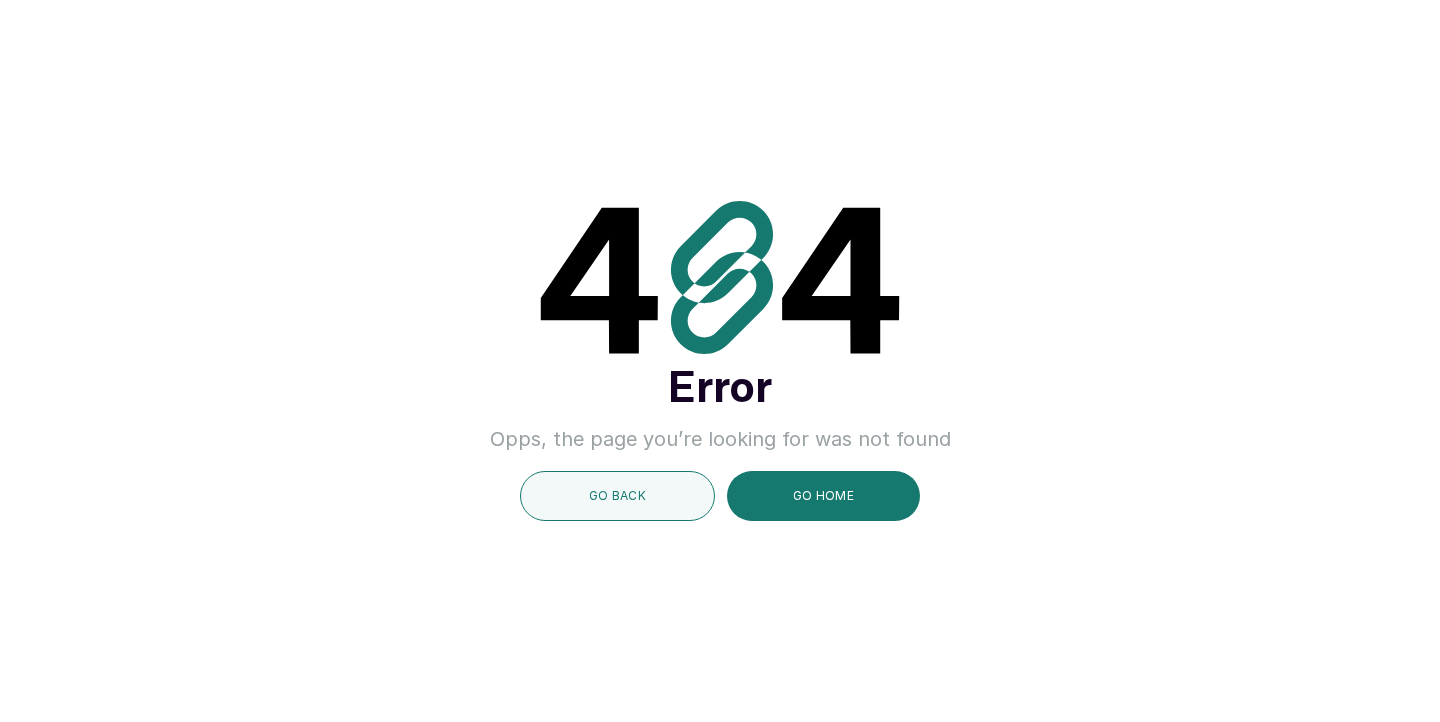 scroll, scrollTop: 0, scrollLeft: 0, axis: both 